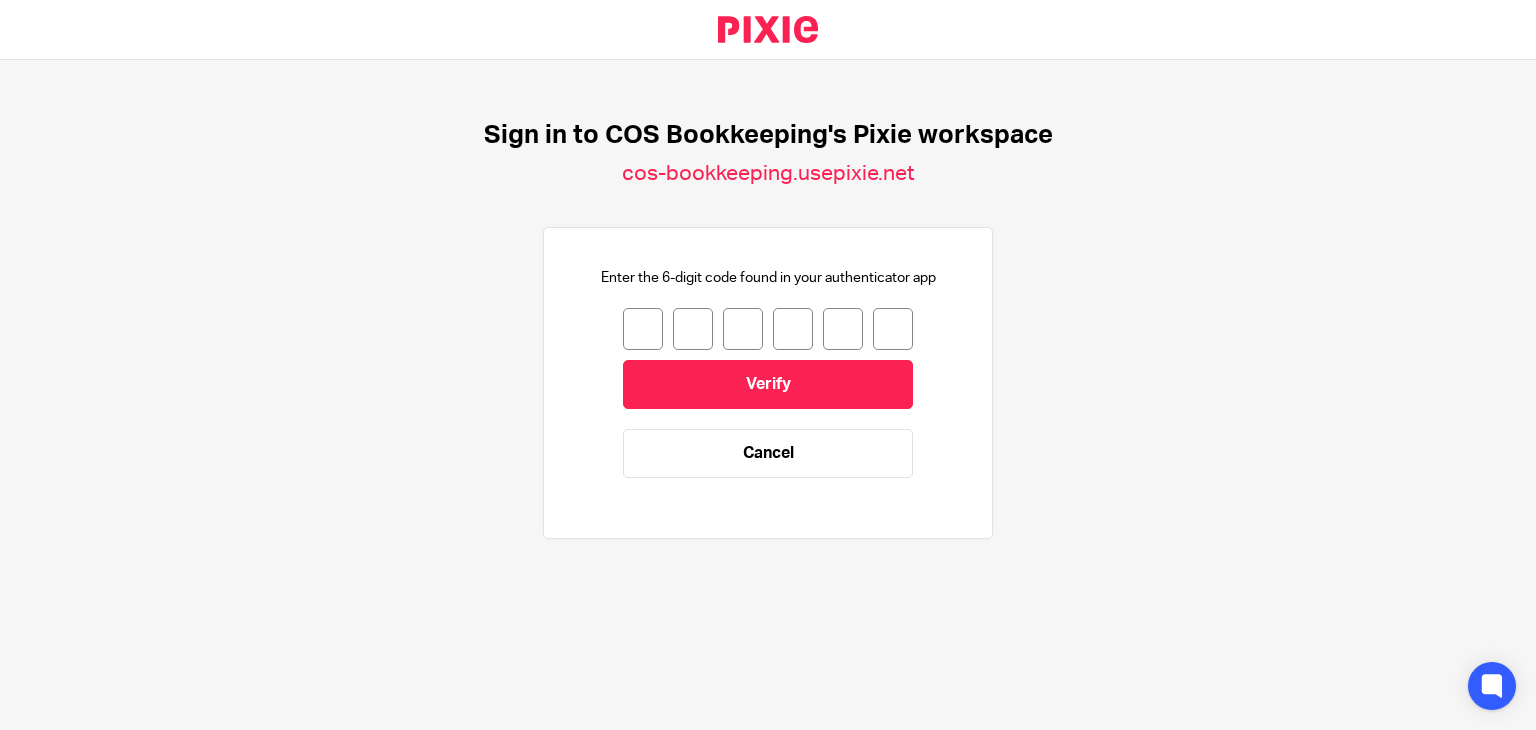scroll, scrollTop: 0, scrollLeft: 0, axis: both 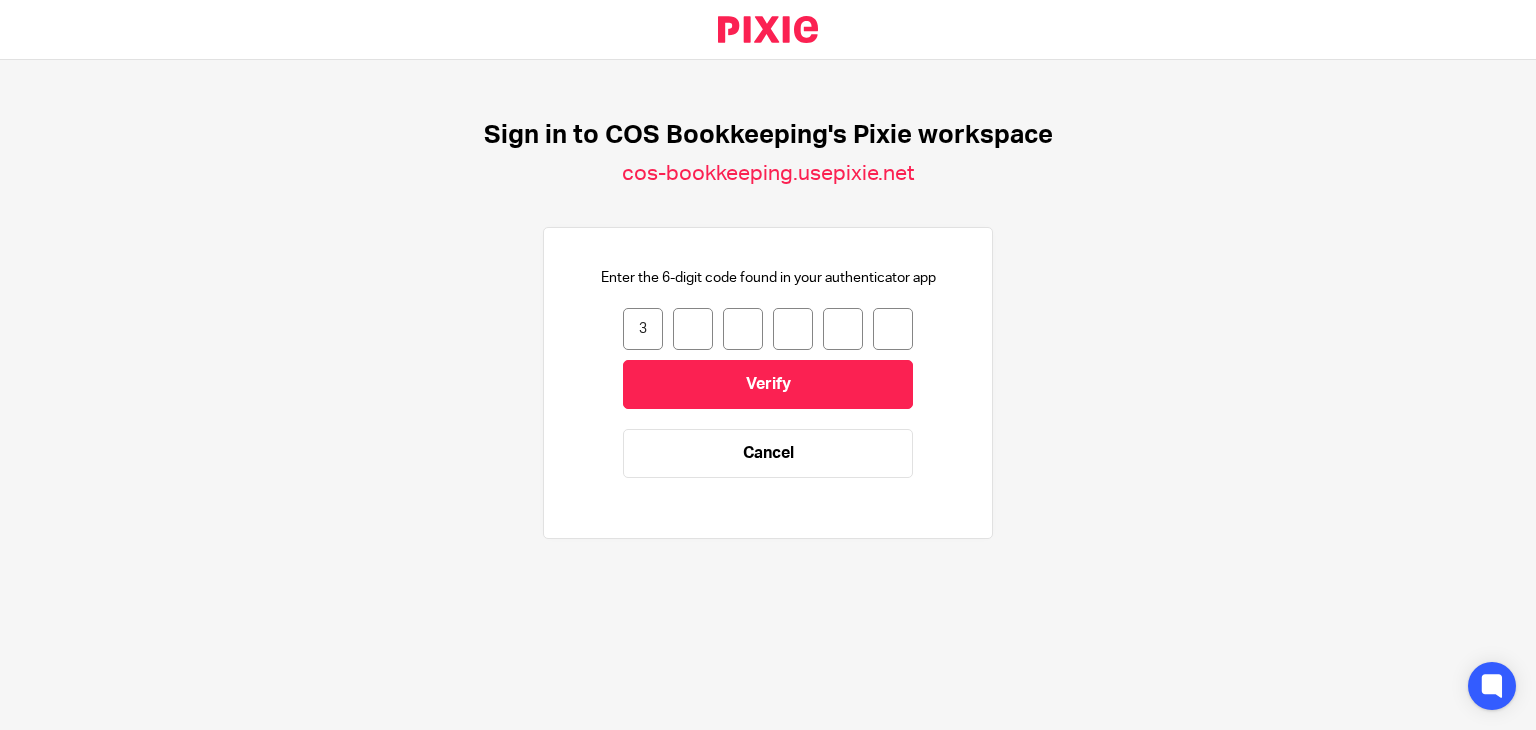 type on "2" 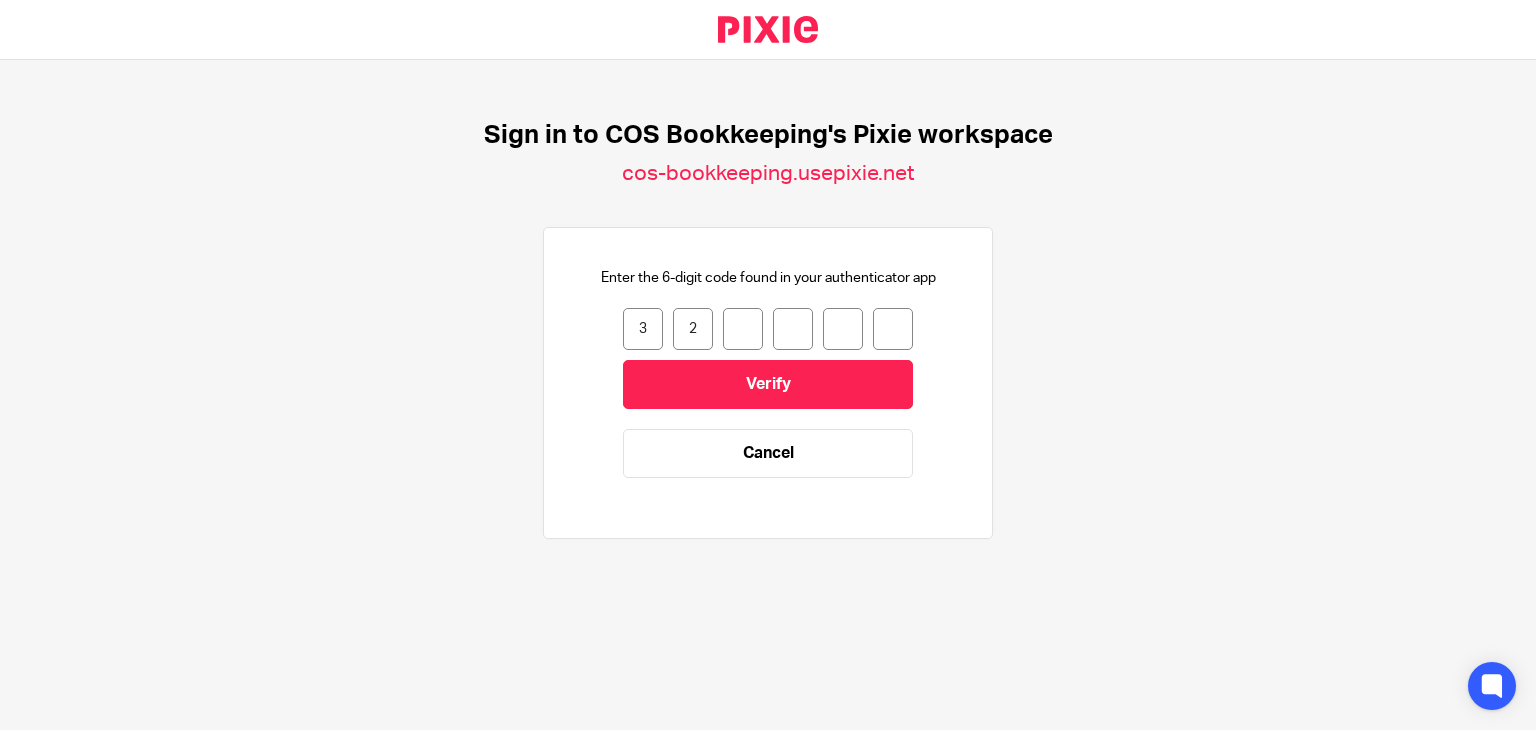 type on "8" 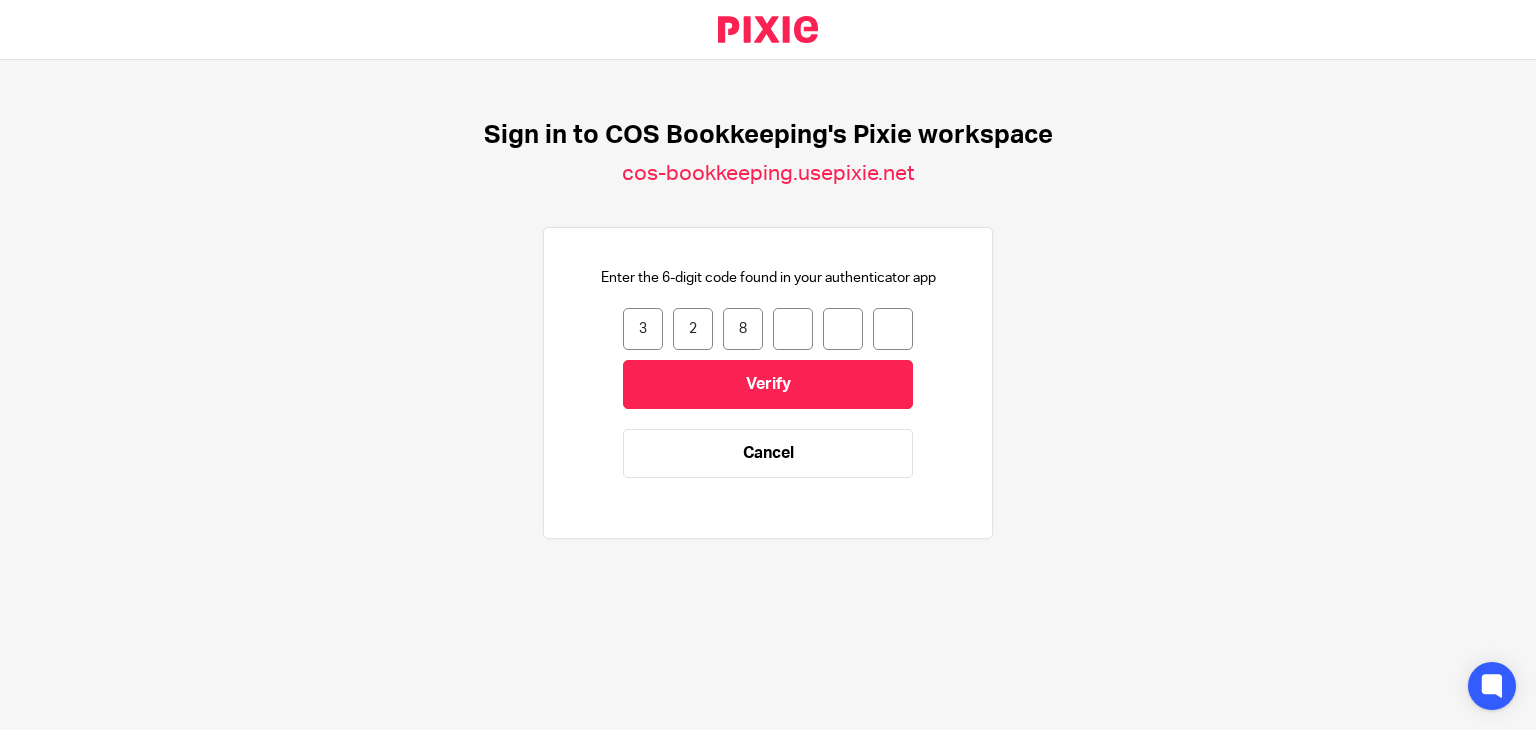 type on "6" 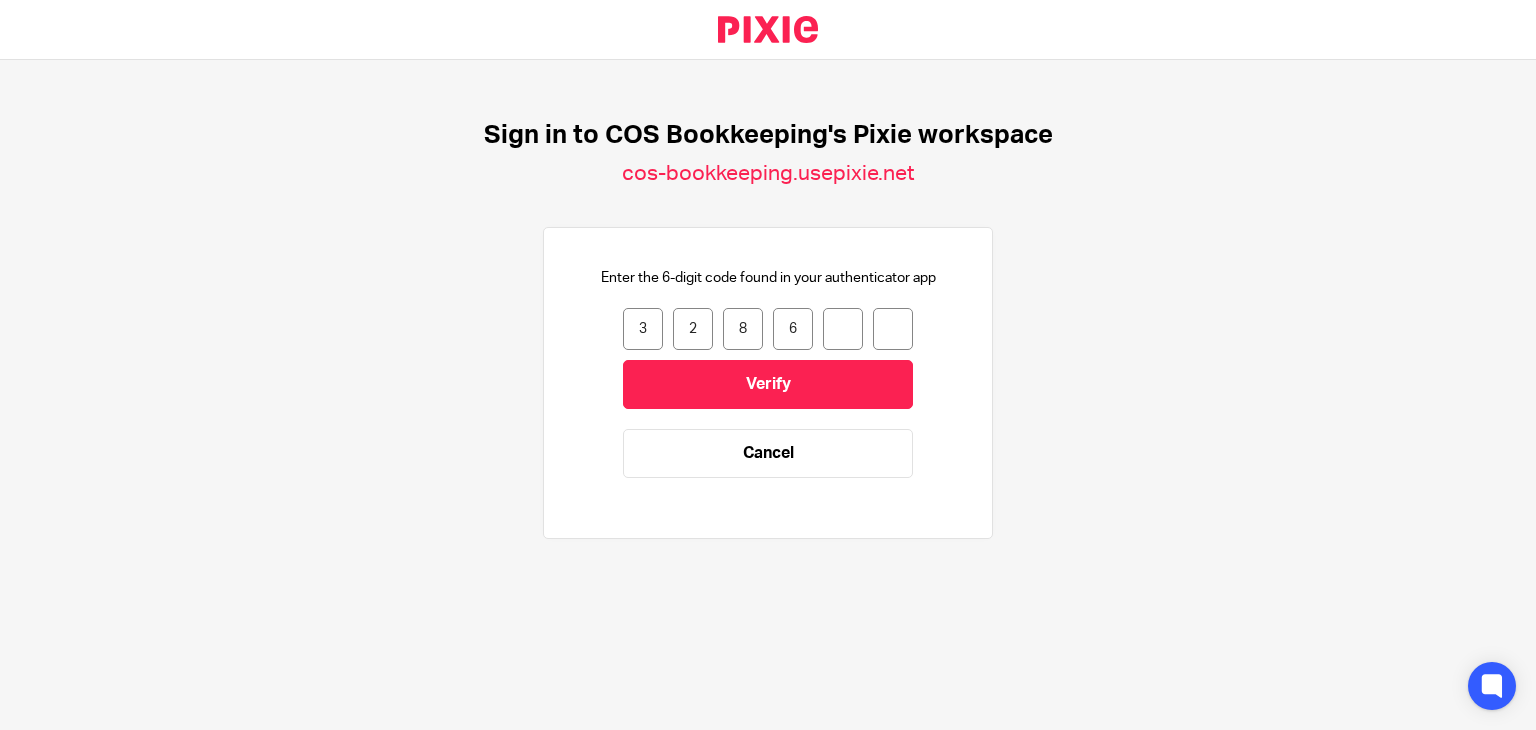 type on "6" 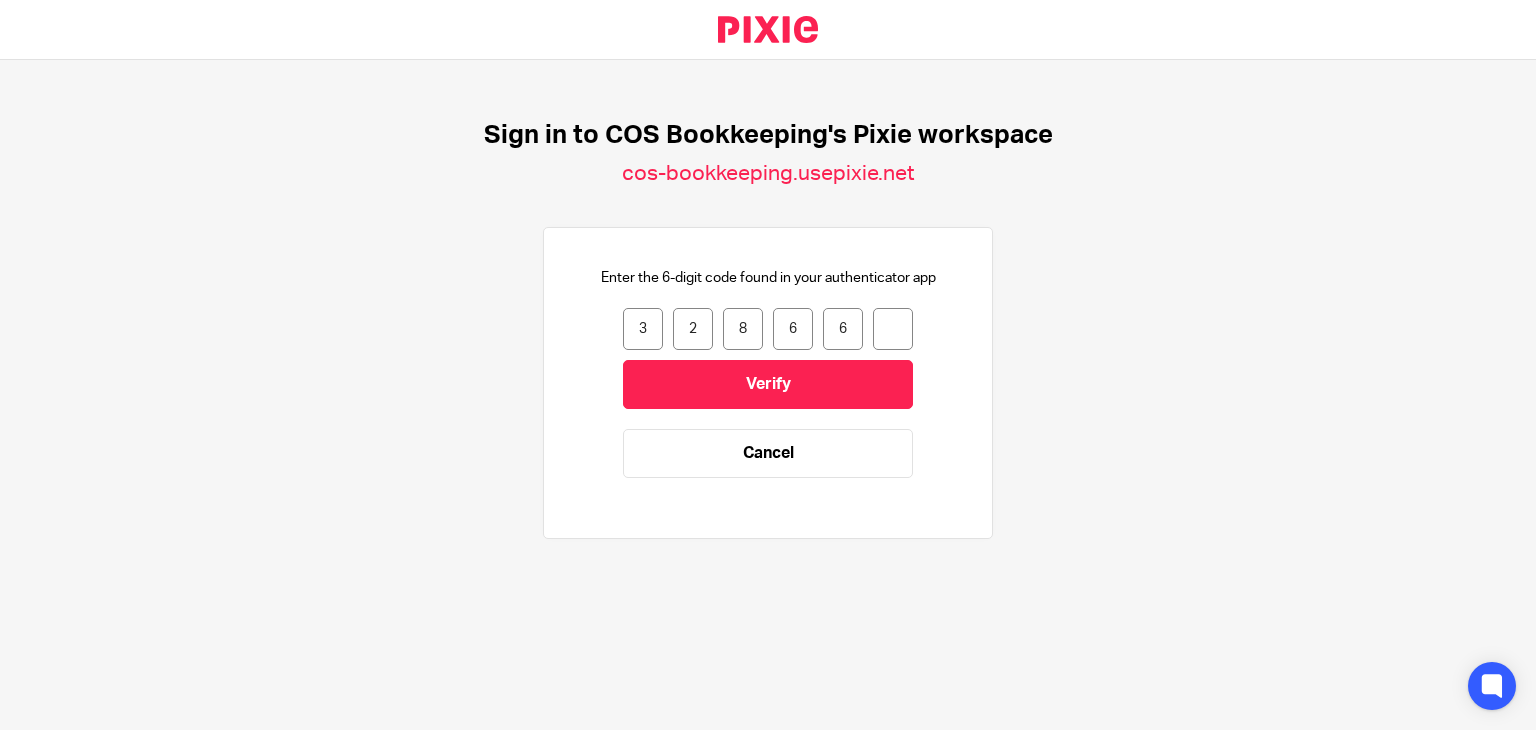 type on "5" 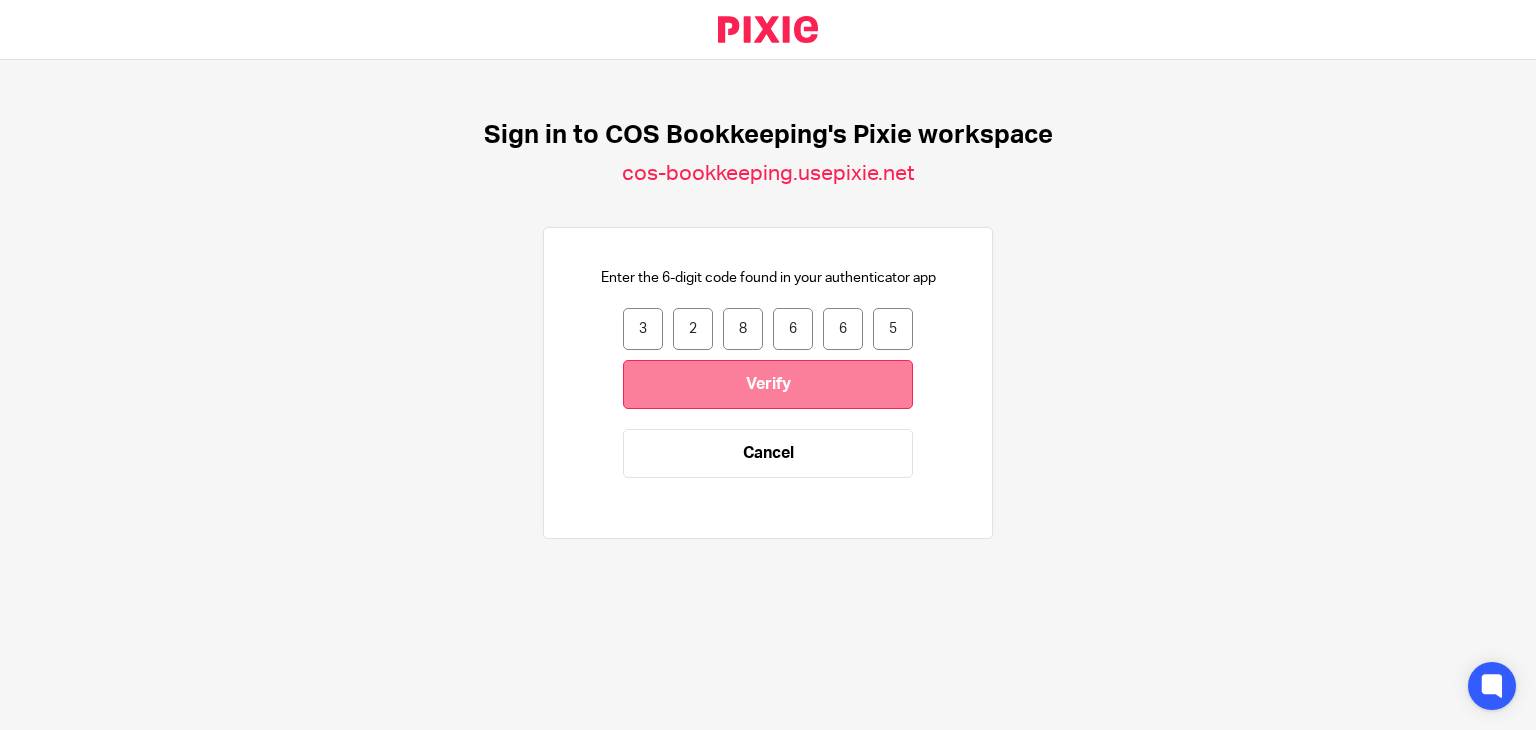 click on "Verify" at bounding box center [768, 384] 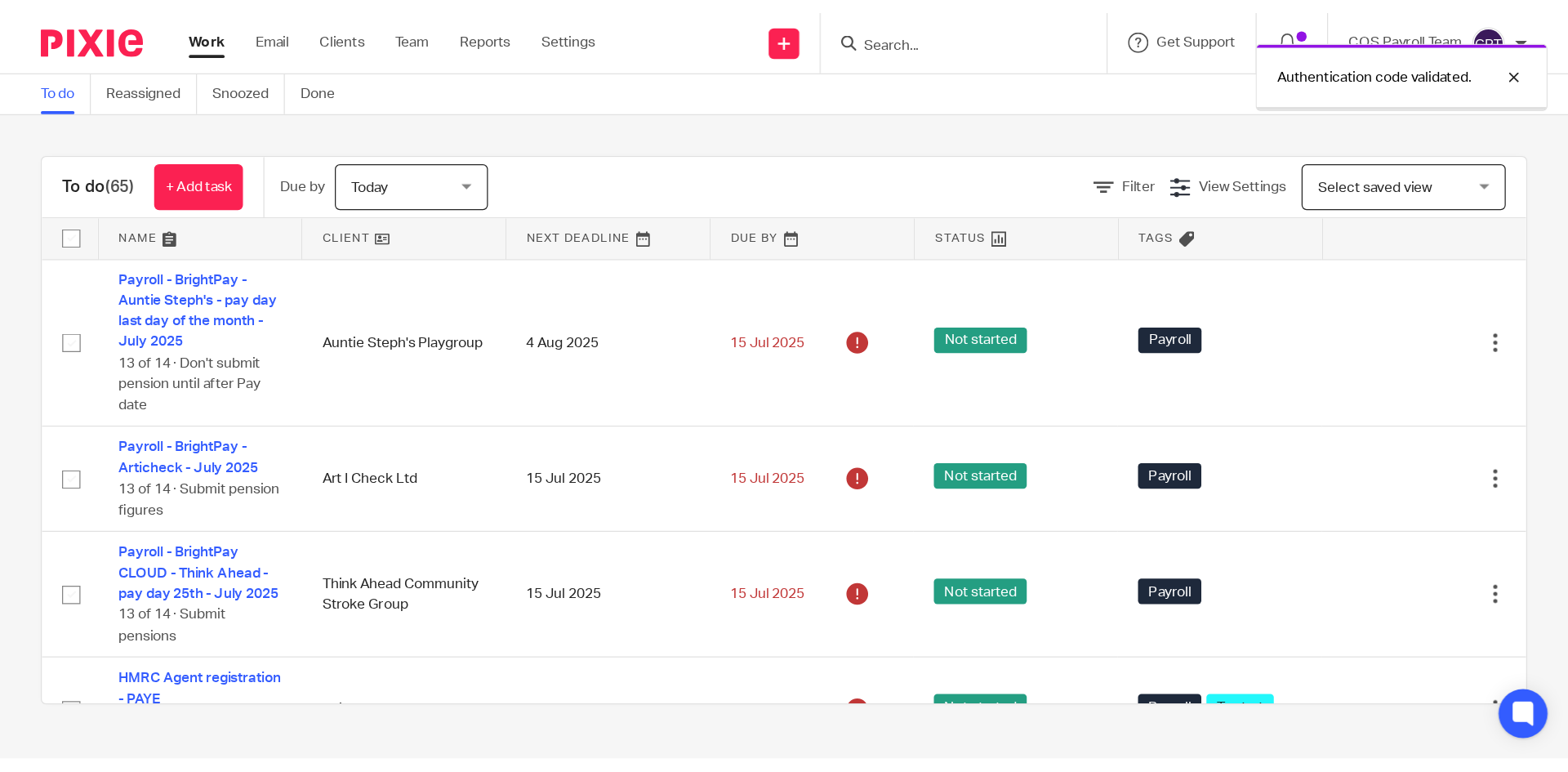 scroll, scrollTop: 0, scrollLeft: 0, axis: both 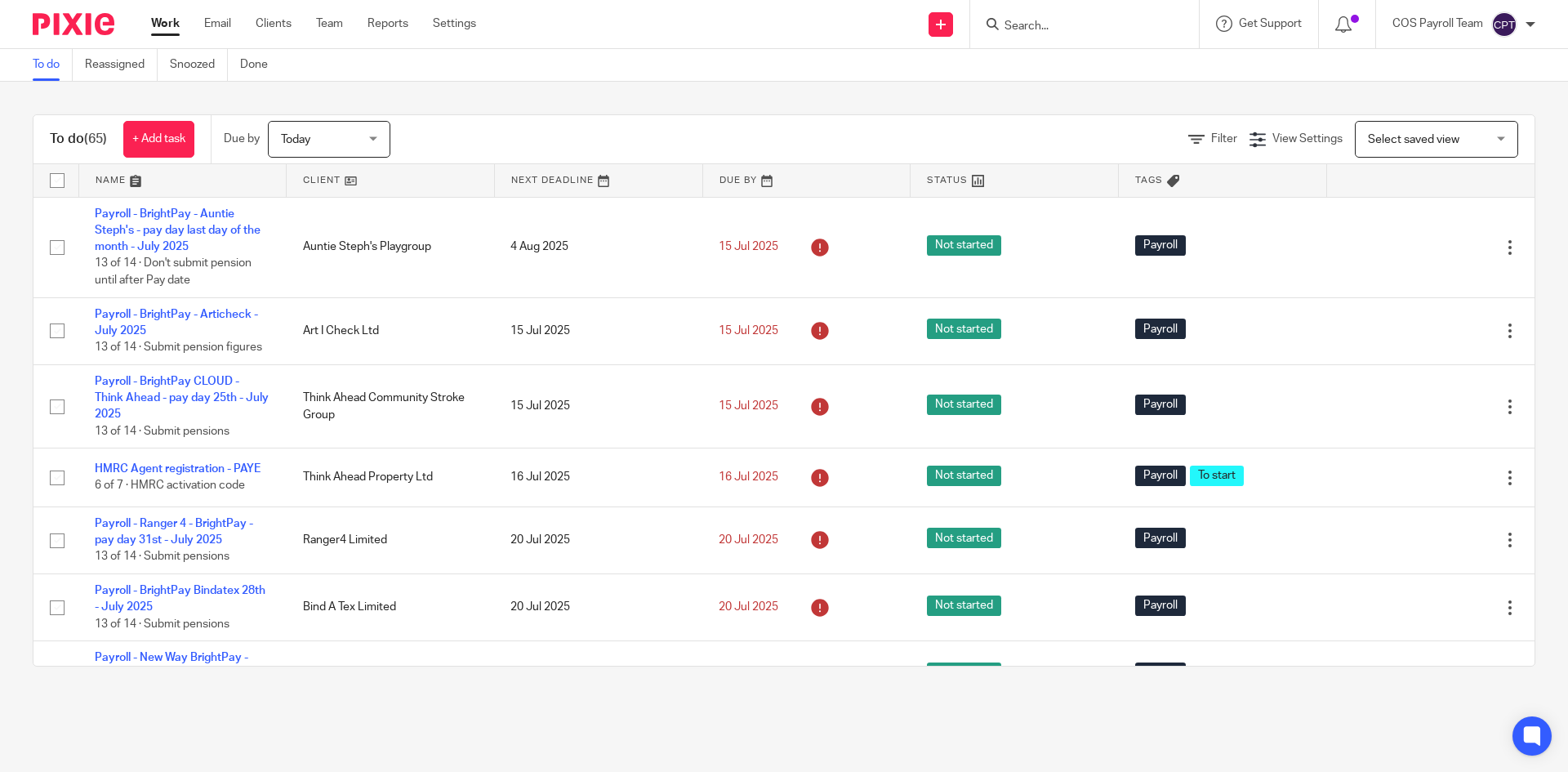 click on "Today
Today" at bounding box center [329, 139] 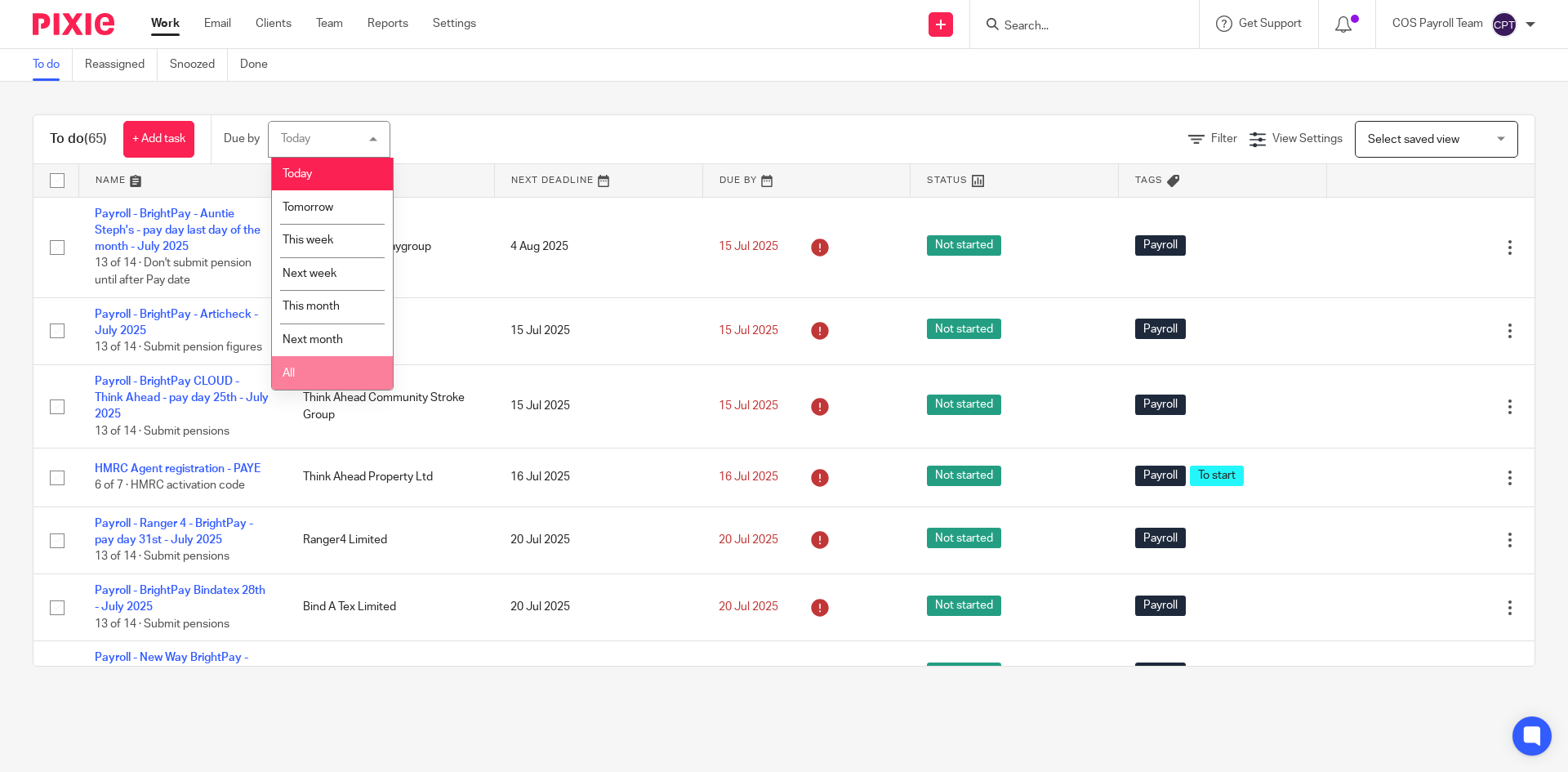 click on "All" at bounding box center (332, 373) 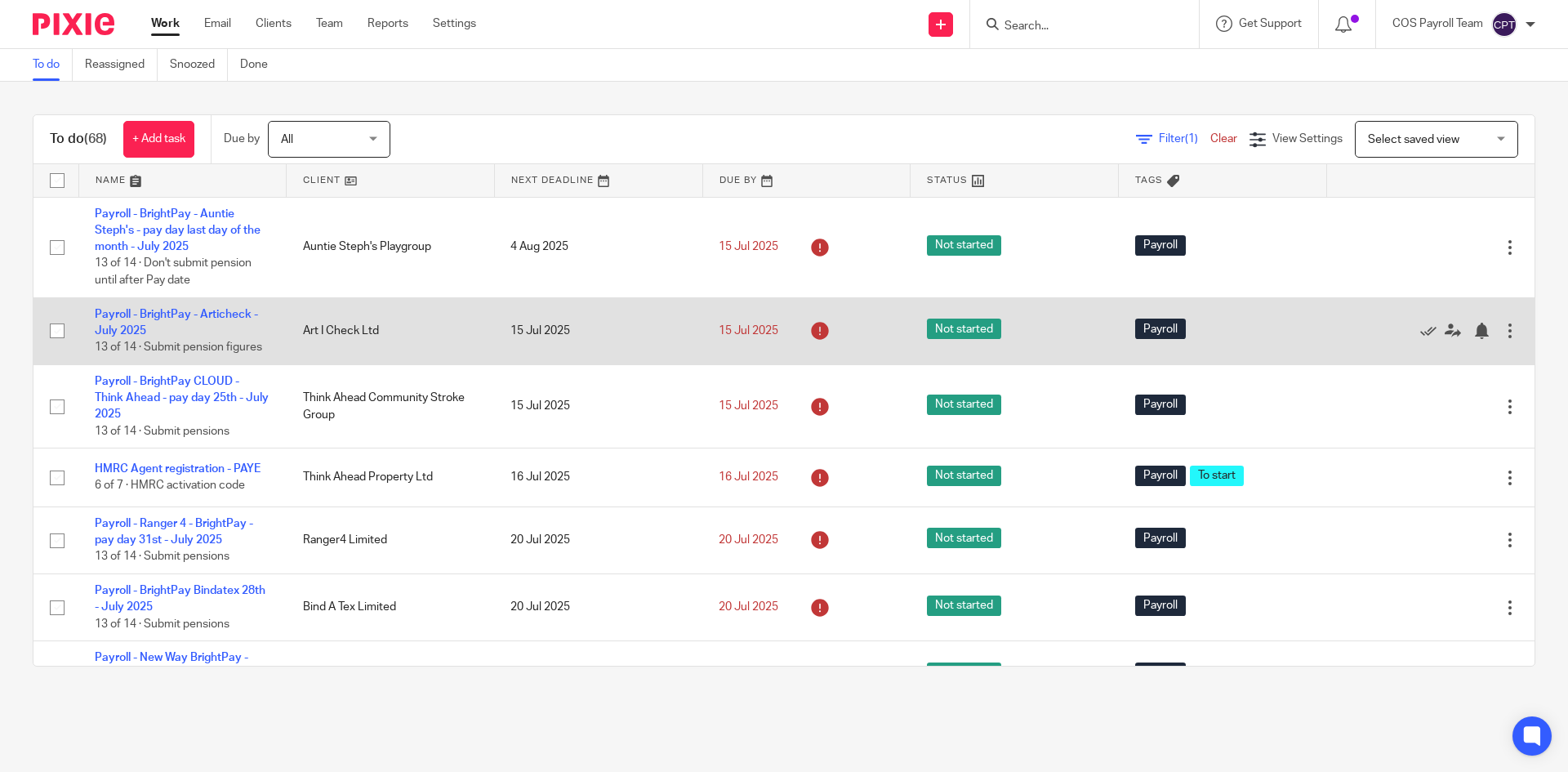 scroll, scrollTop: 0, scrollLeft: 0, axis: both 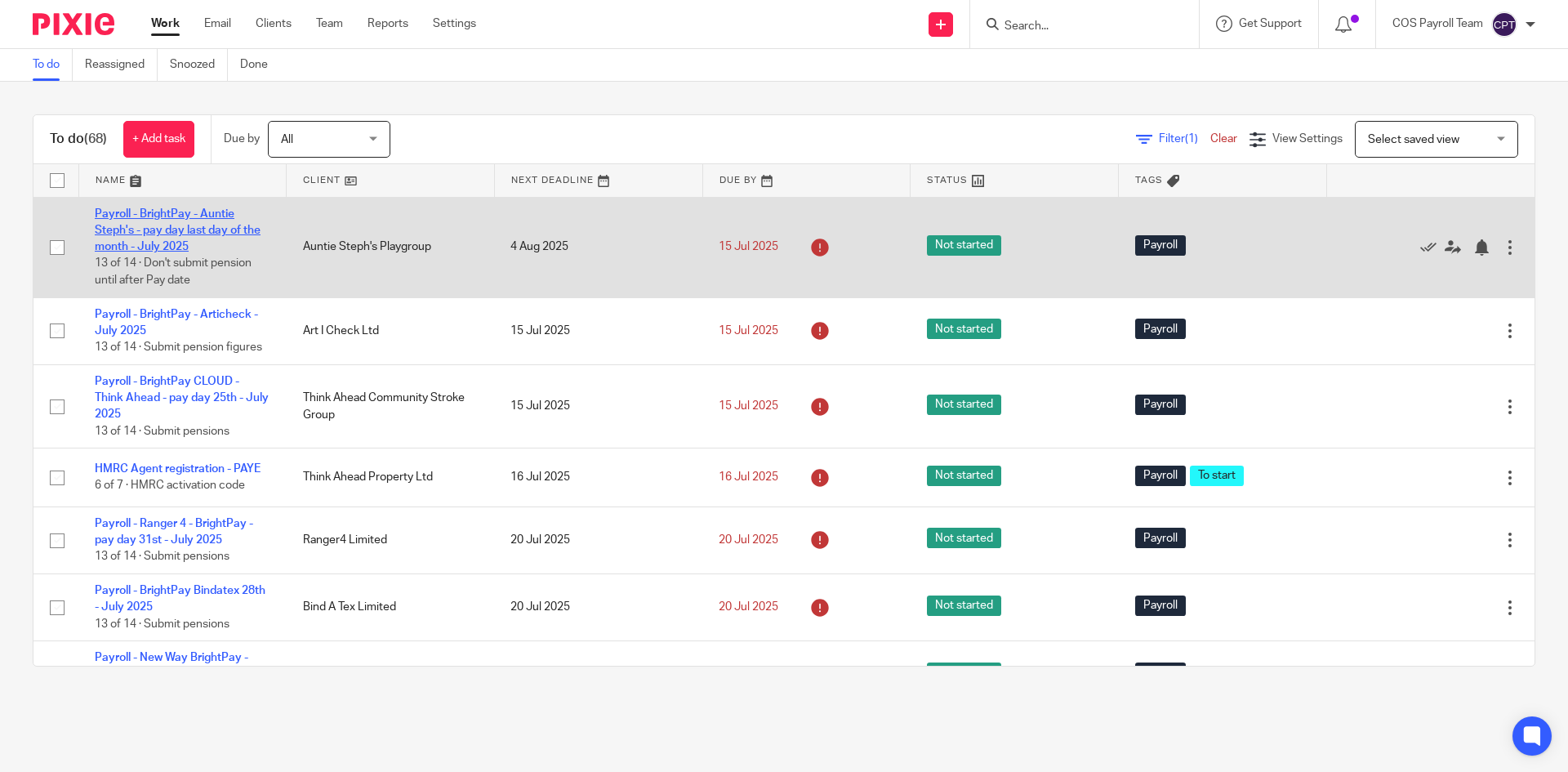 click on "Payroll - BrightPay - Auntie Steph's - pay day last day of the month - July 2025" at bounding box center [177, 230] 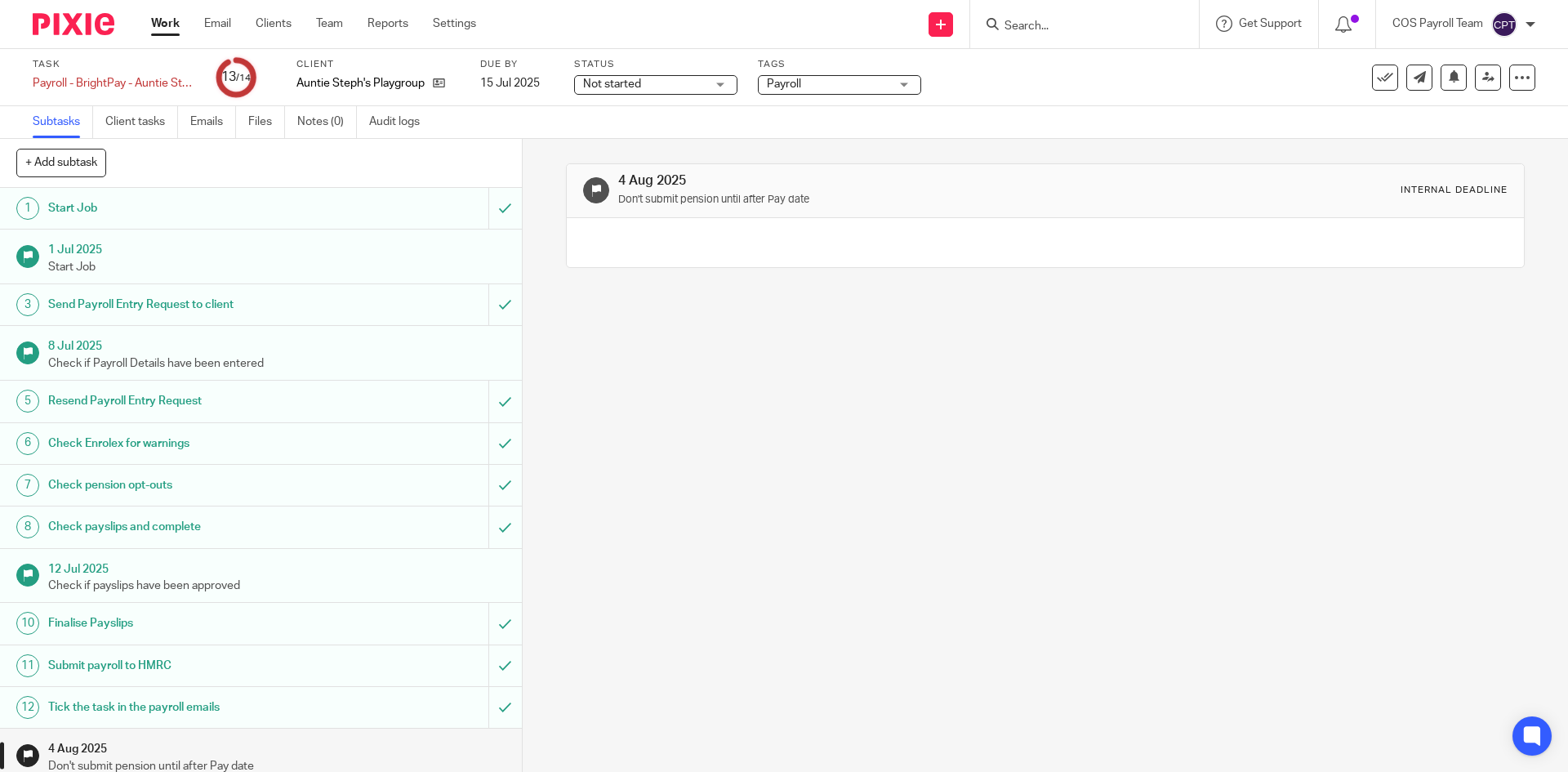 scroll, scrollTop: 0, scrollLeft: 0, axis: both 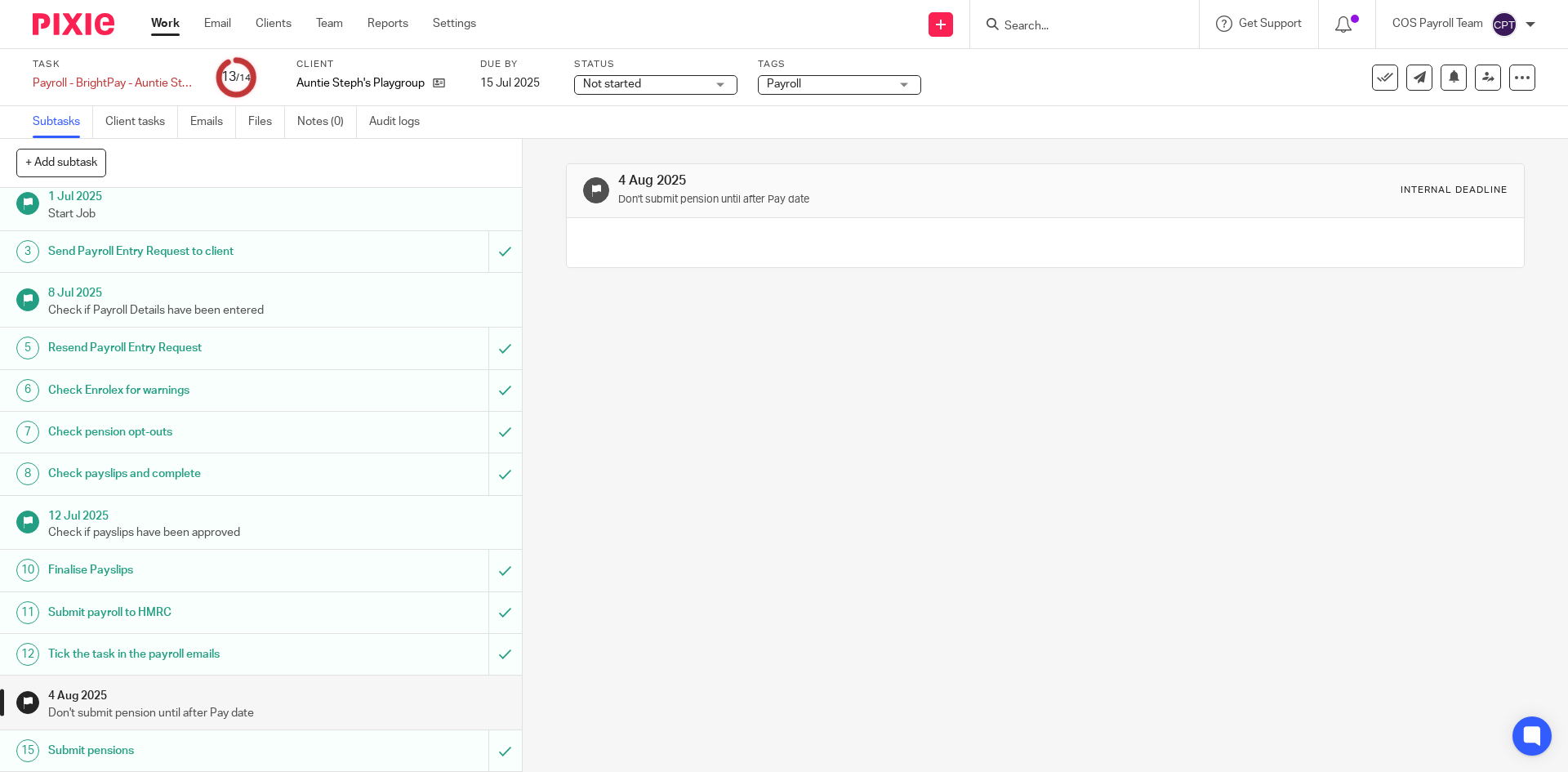 click on "Submit pensions" at bounding box center [260, 751] 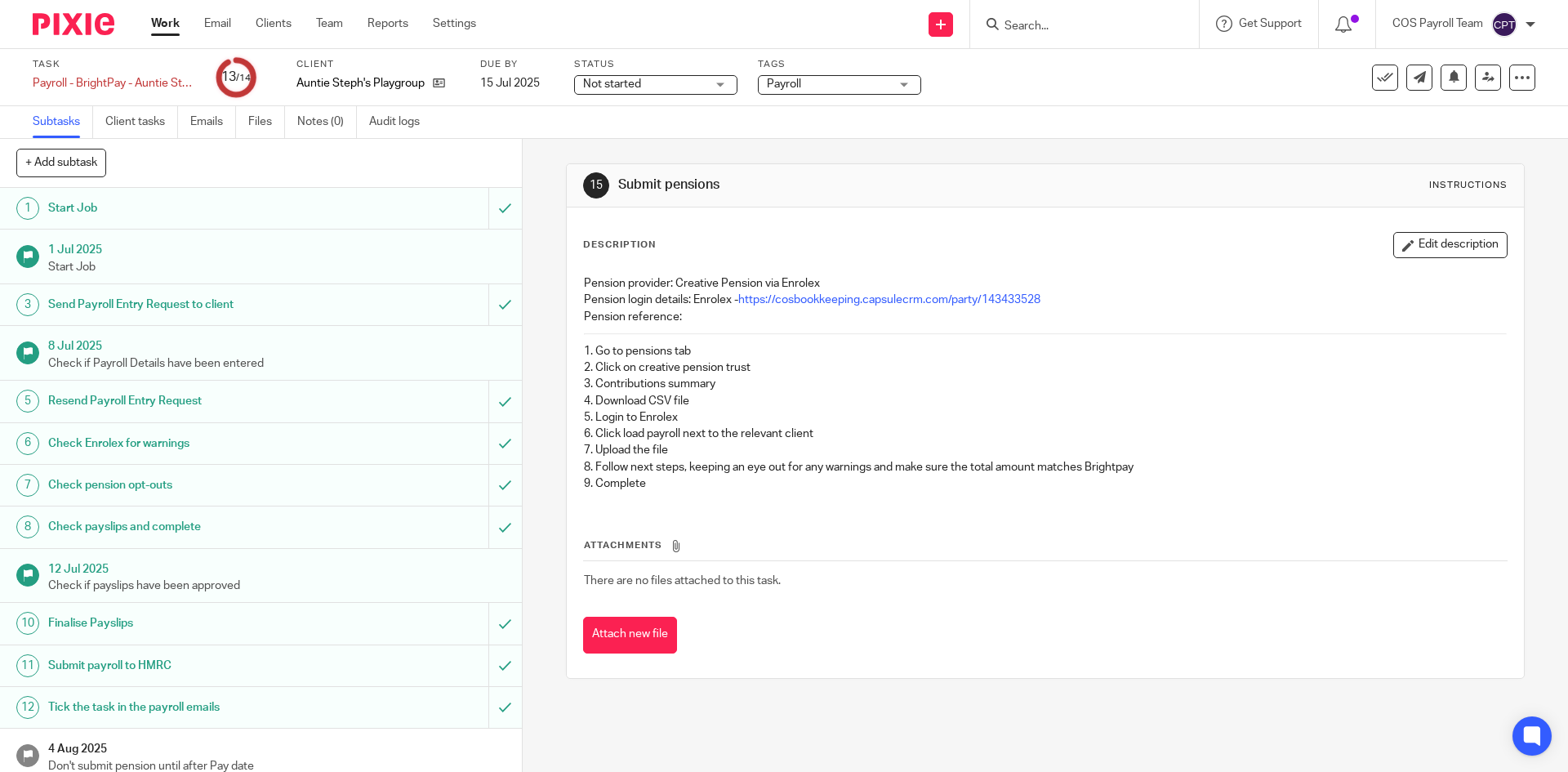 scroll, scrollTop: 0, scrollLeft: 0, axis: both 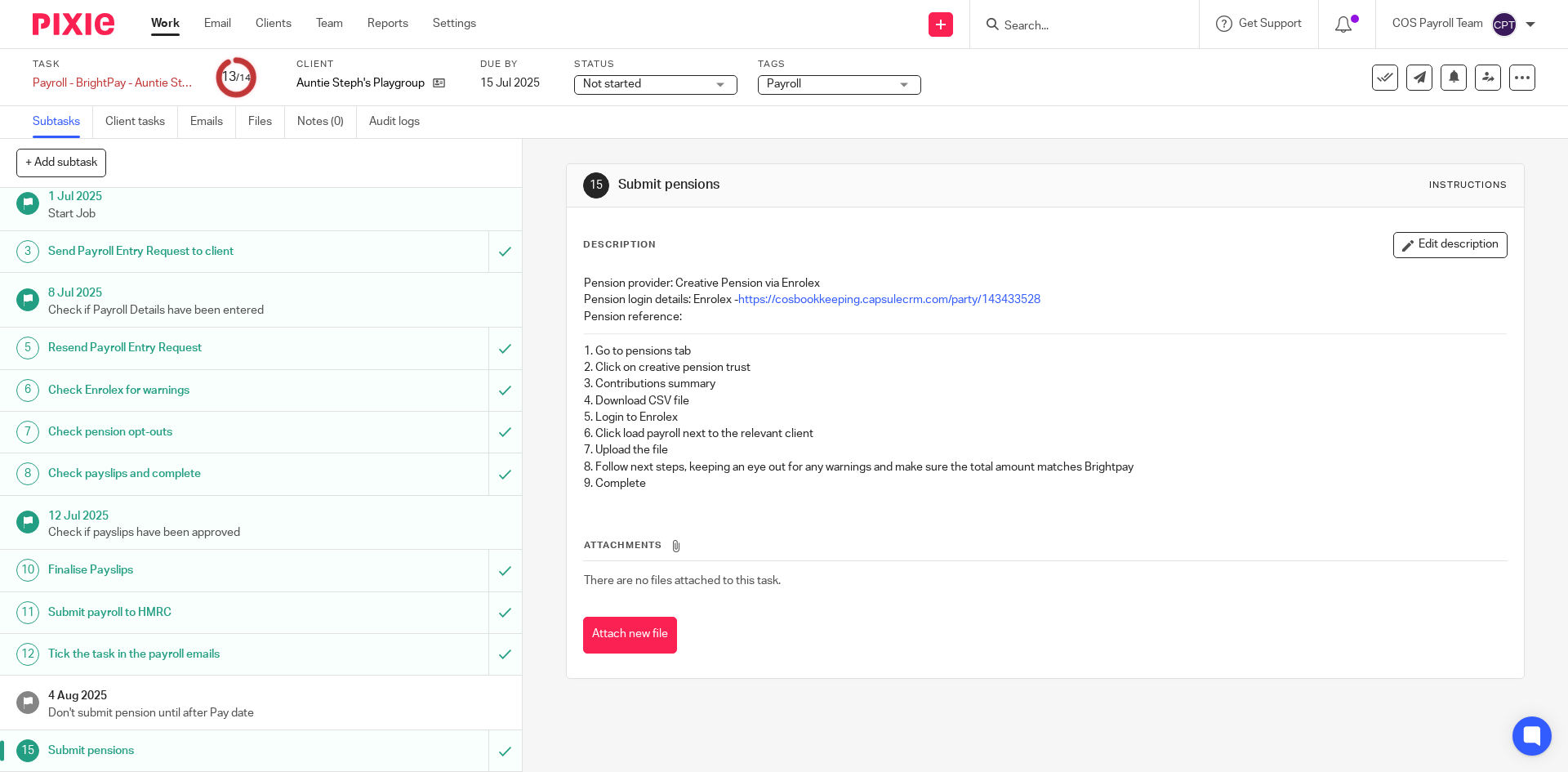 click on "Work" at bounding box center [165, 24] 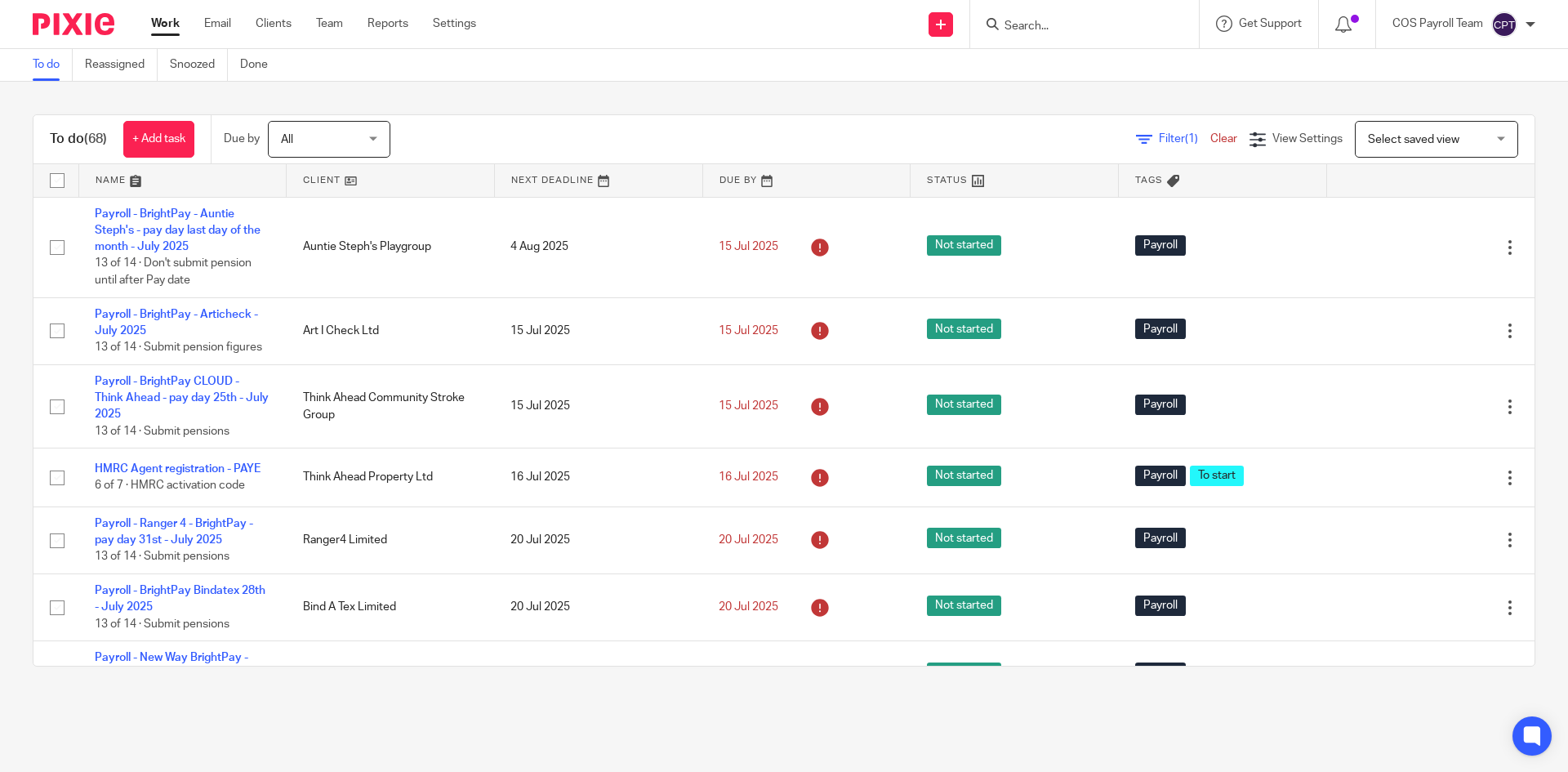 scroll, scrollTop: 0, scrollLeft: 0, axis: both 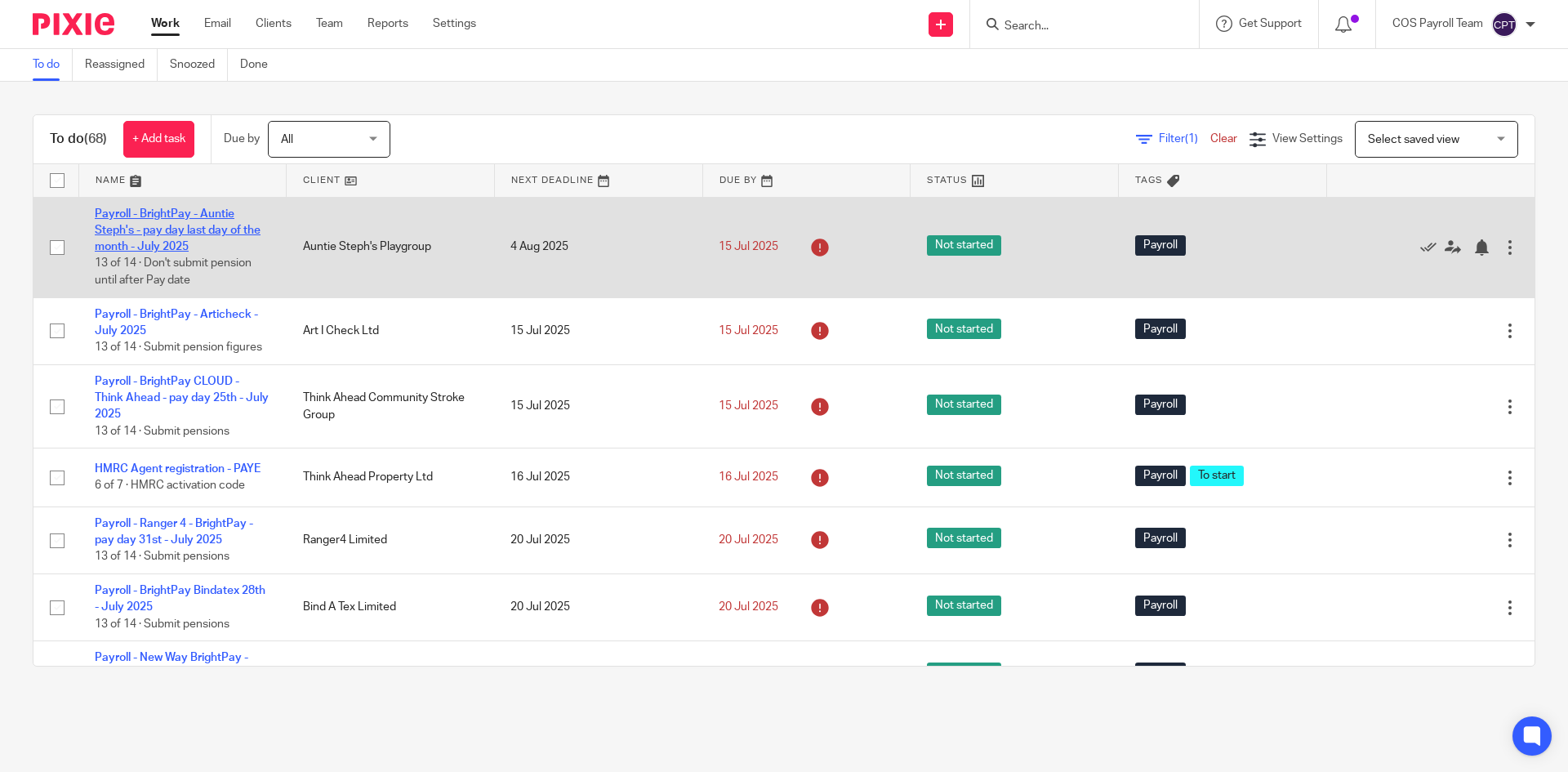 click on "Payroll - BrightPay - Auntie Steph's - pay day last day of the month - July 2025" at bounding box center (177, 230) 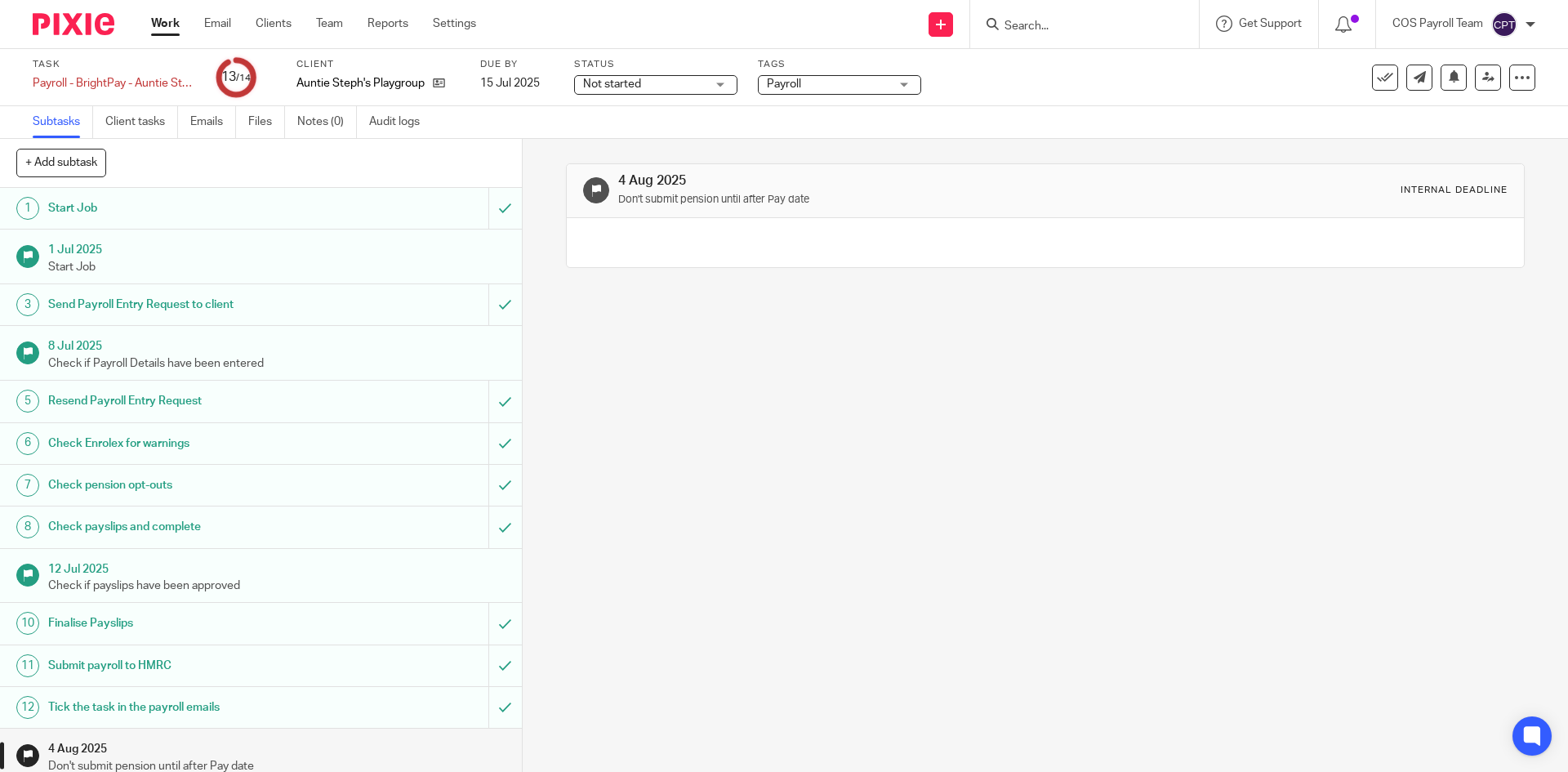 scroll, scrollTop: 0, scrollLeft: 0, axis: both 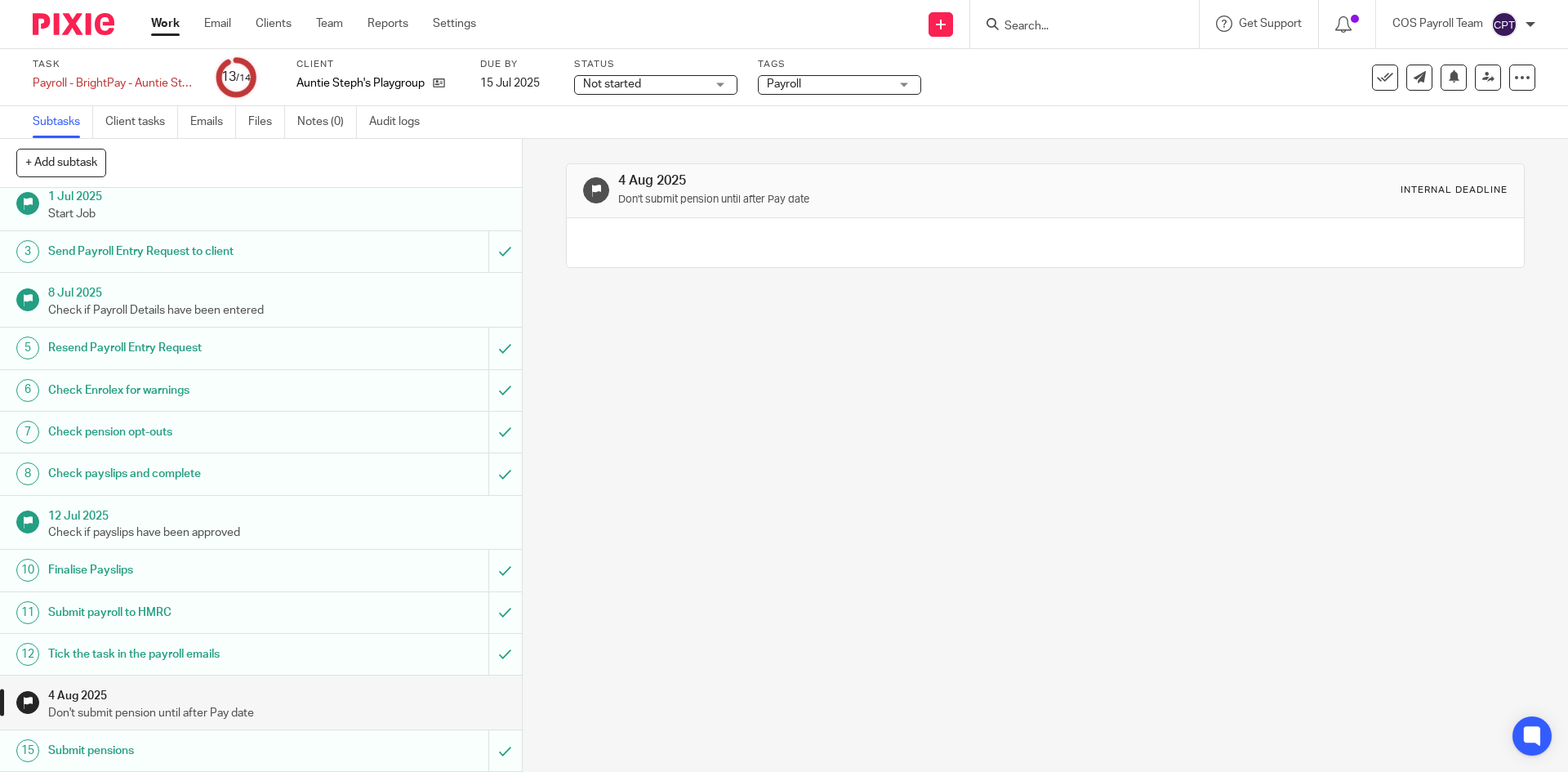click on "4 Aug 2025" at bounding box center (277, 694) 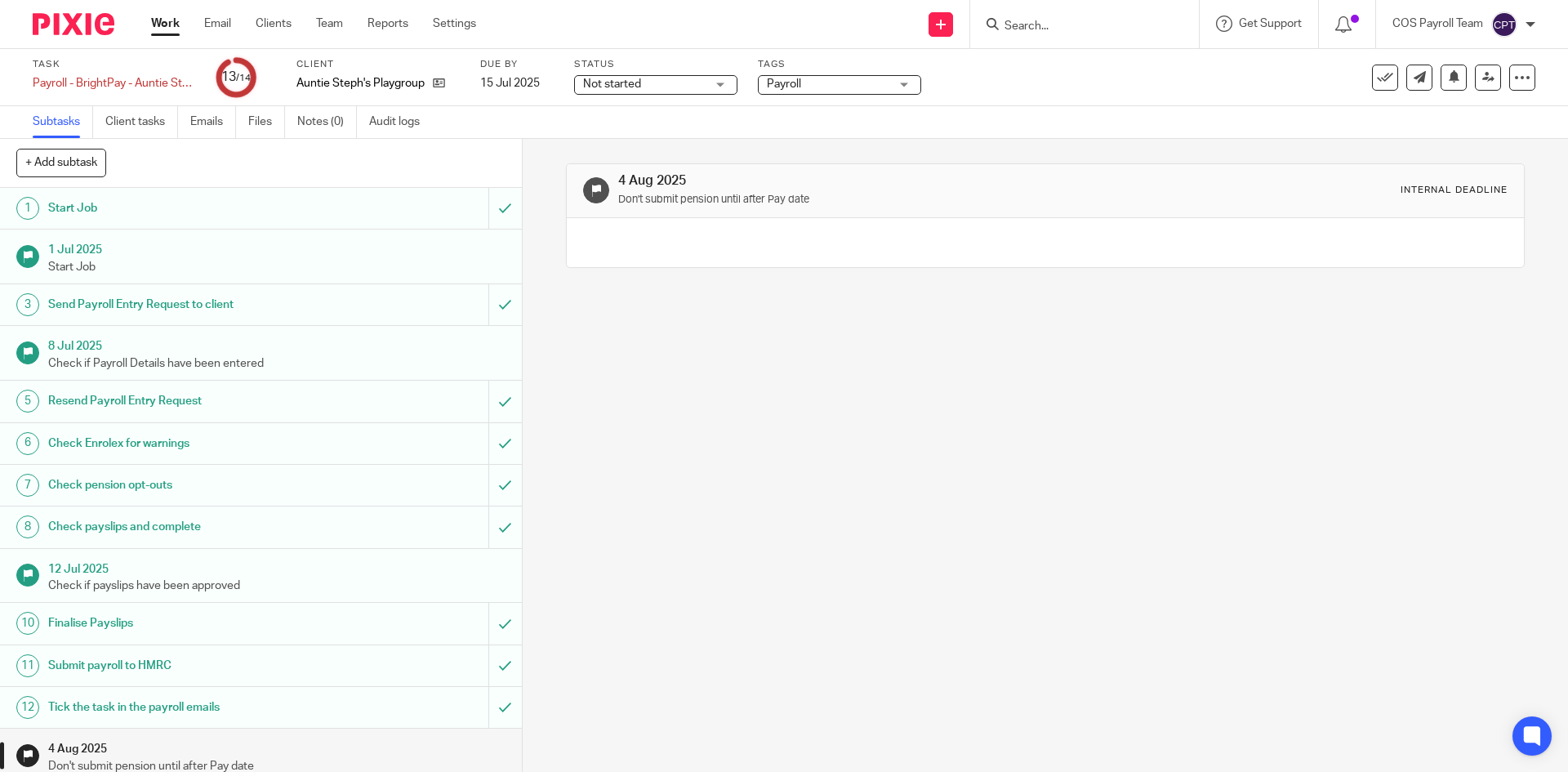 scroll, scrollTop: 0, scrollLeft: 0, axis: both 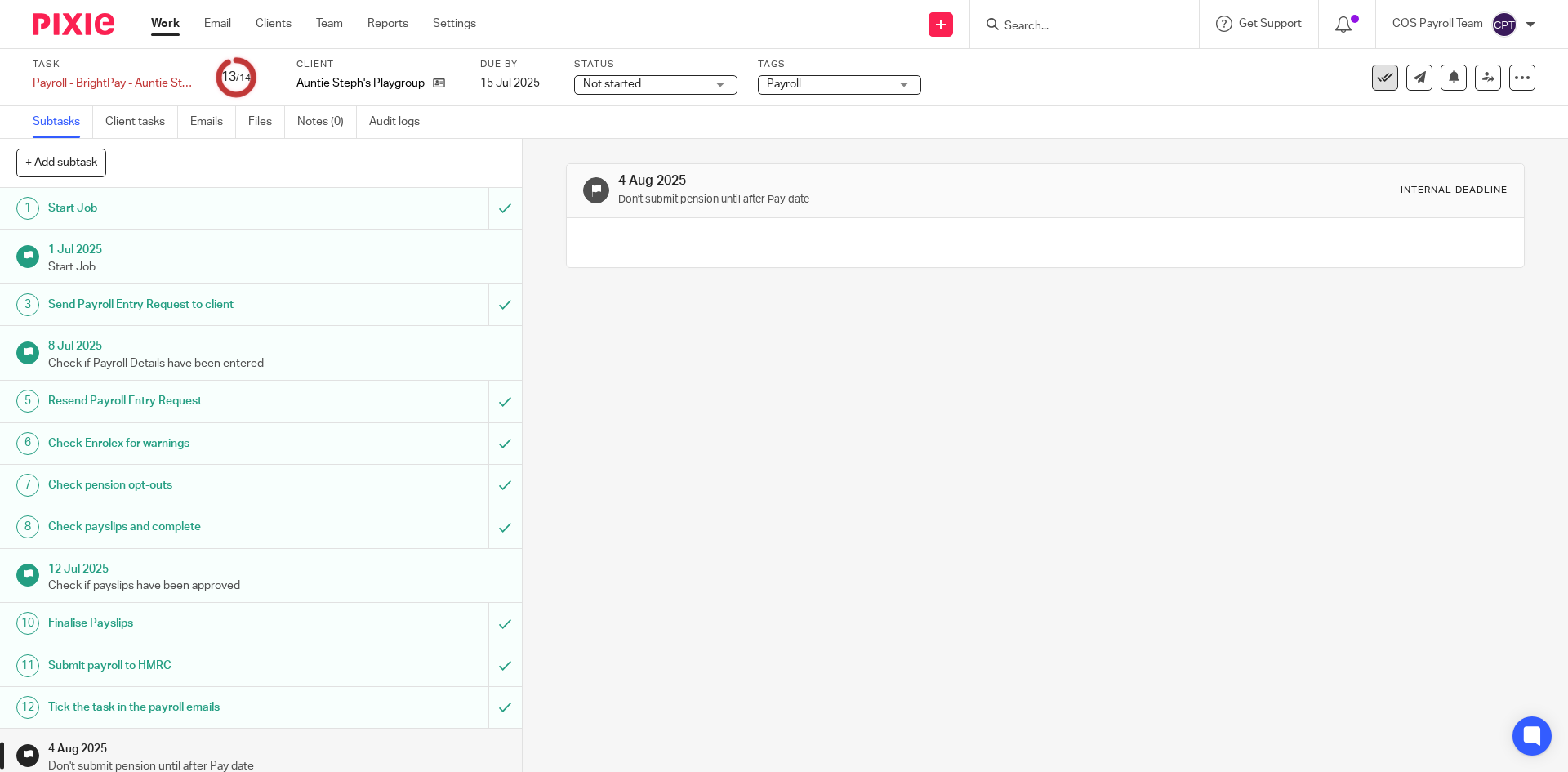 click at bounding box center (1385, 78) 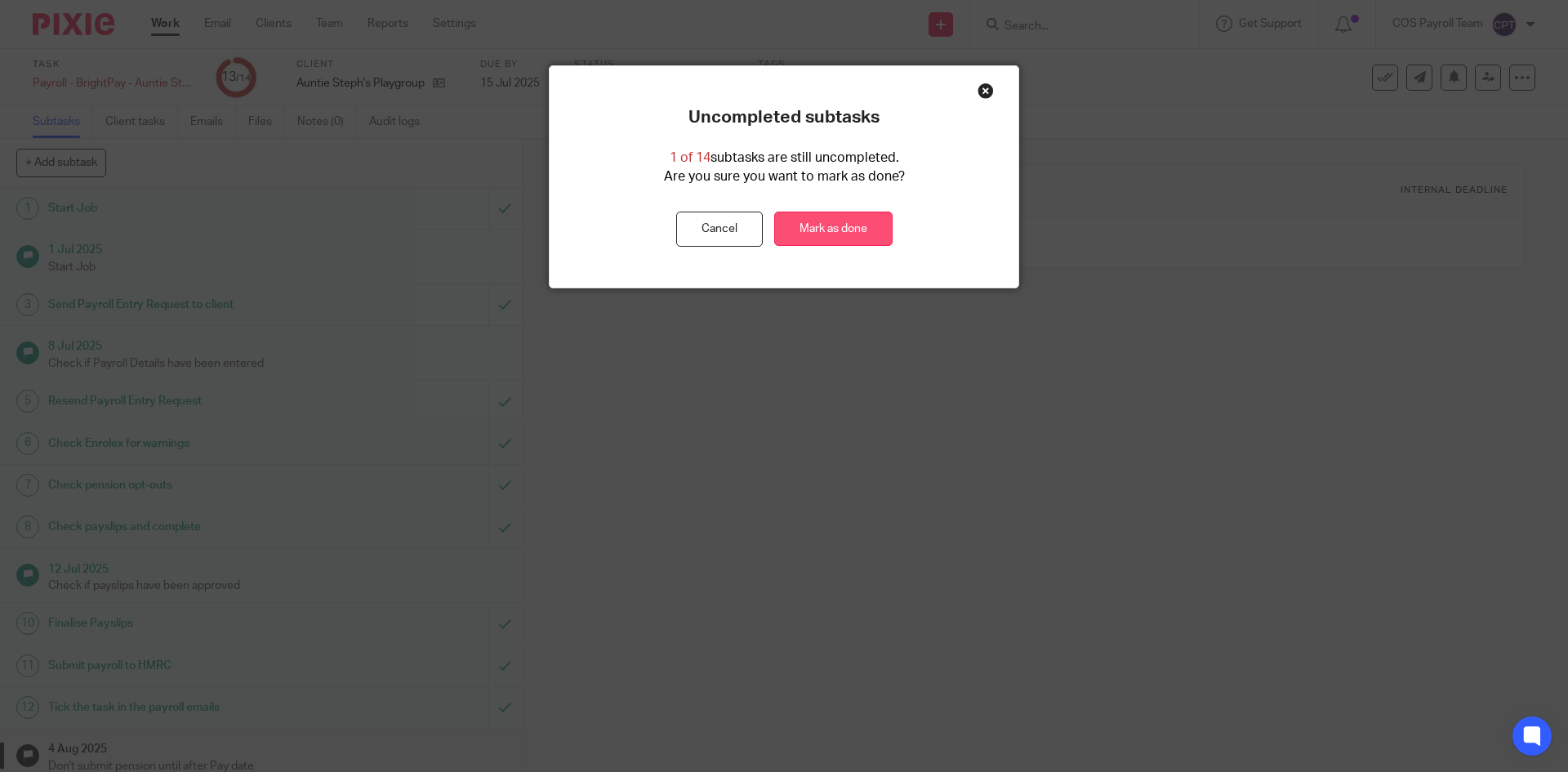 click on "Mark as done" at bounding box center (833, 229) 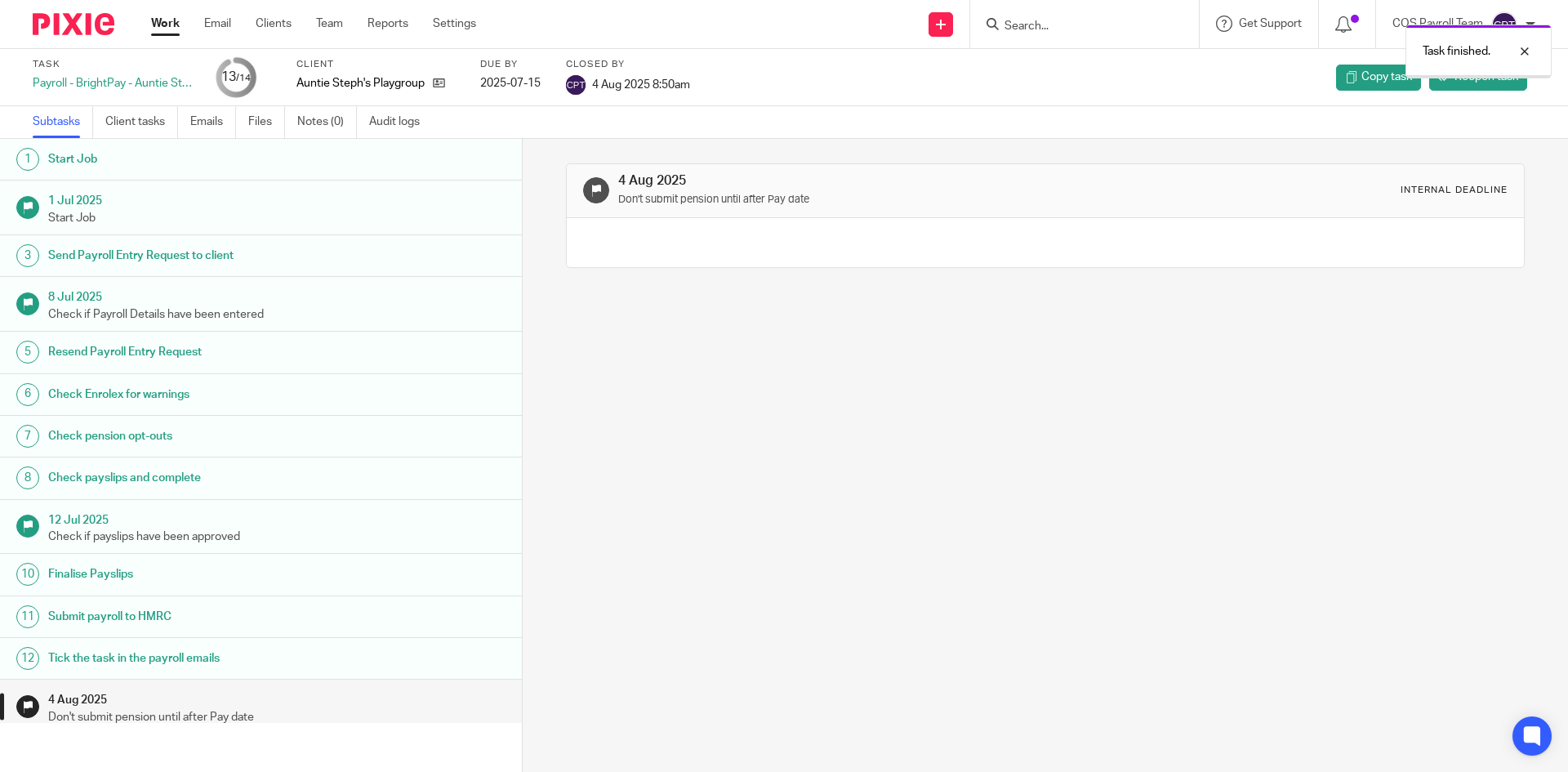 scroll, scrollTop: 0, scrollLeft: 0, axis: both 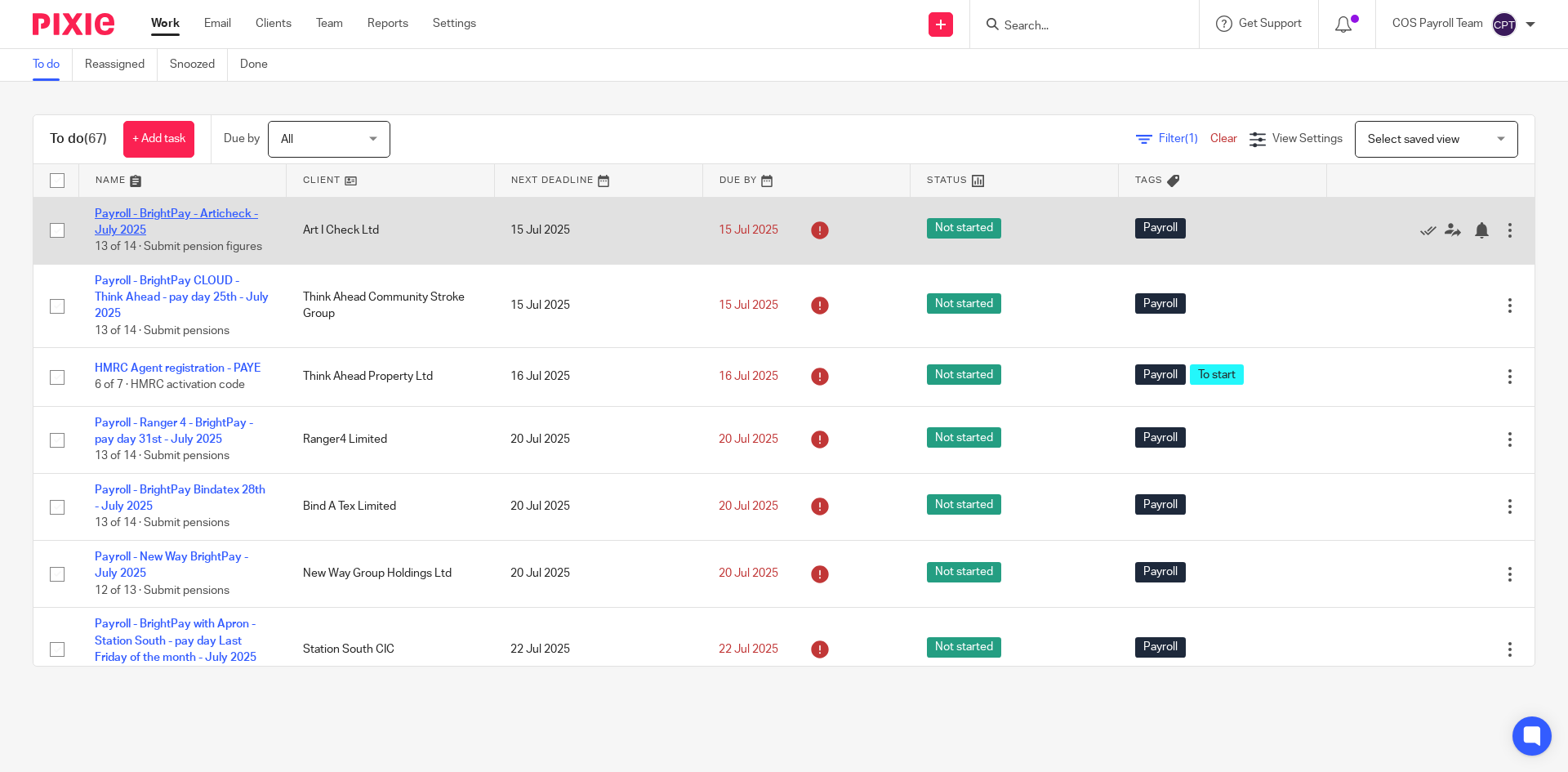 click on "Payroll - BrightPay - Articheck - July 2025" at bounding box center (176, 222) 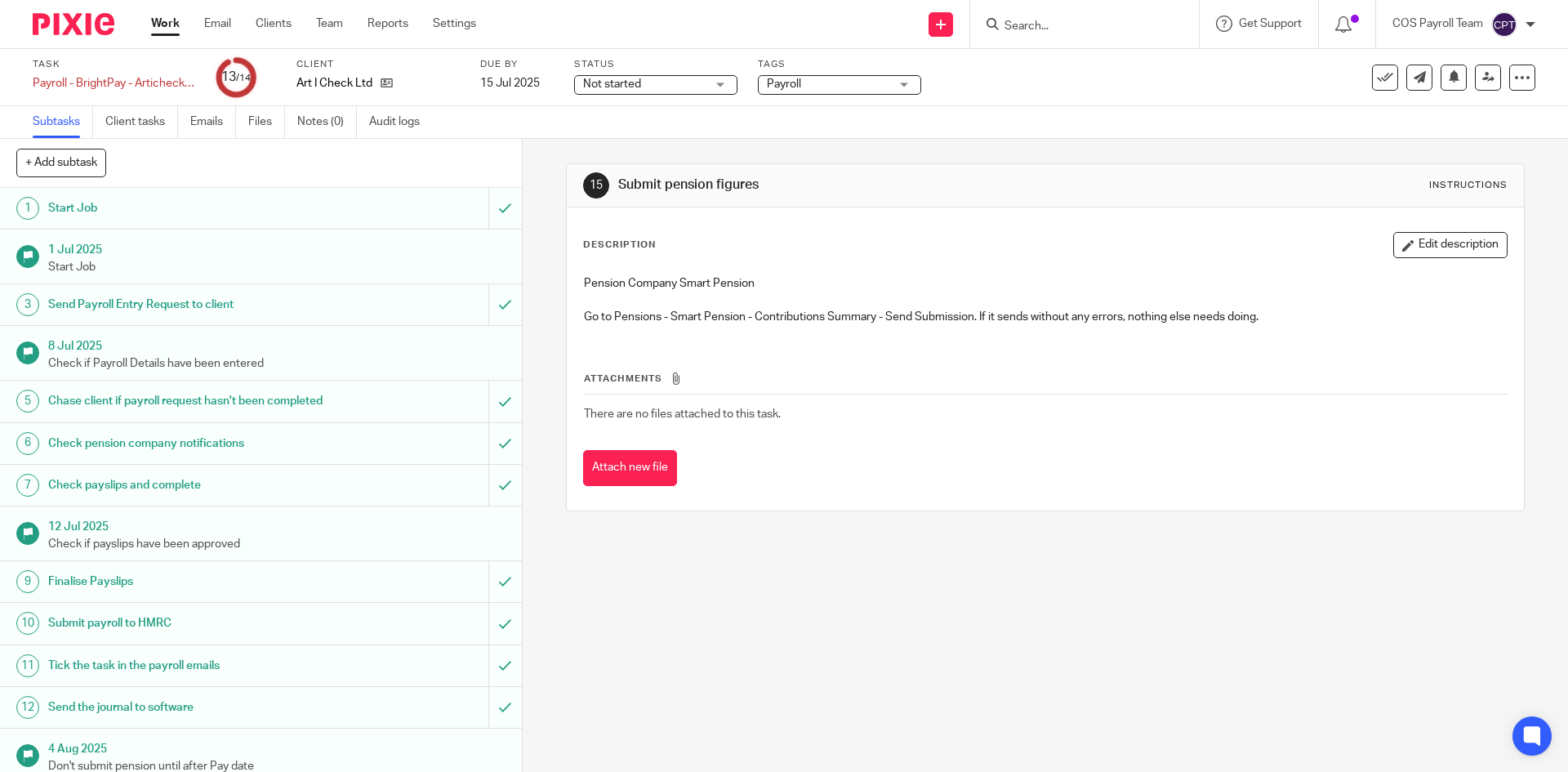 scroll, scrollTop: 0, scrollLeft: 0, axis: both 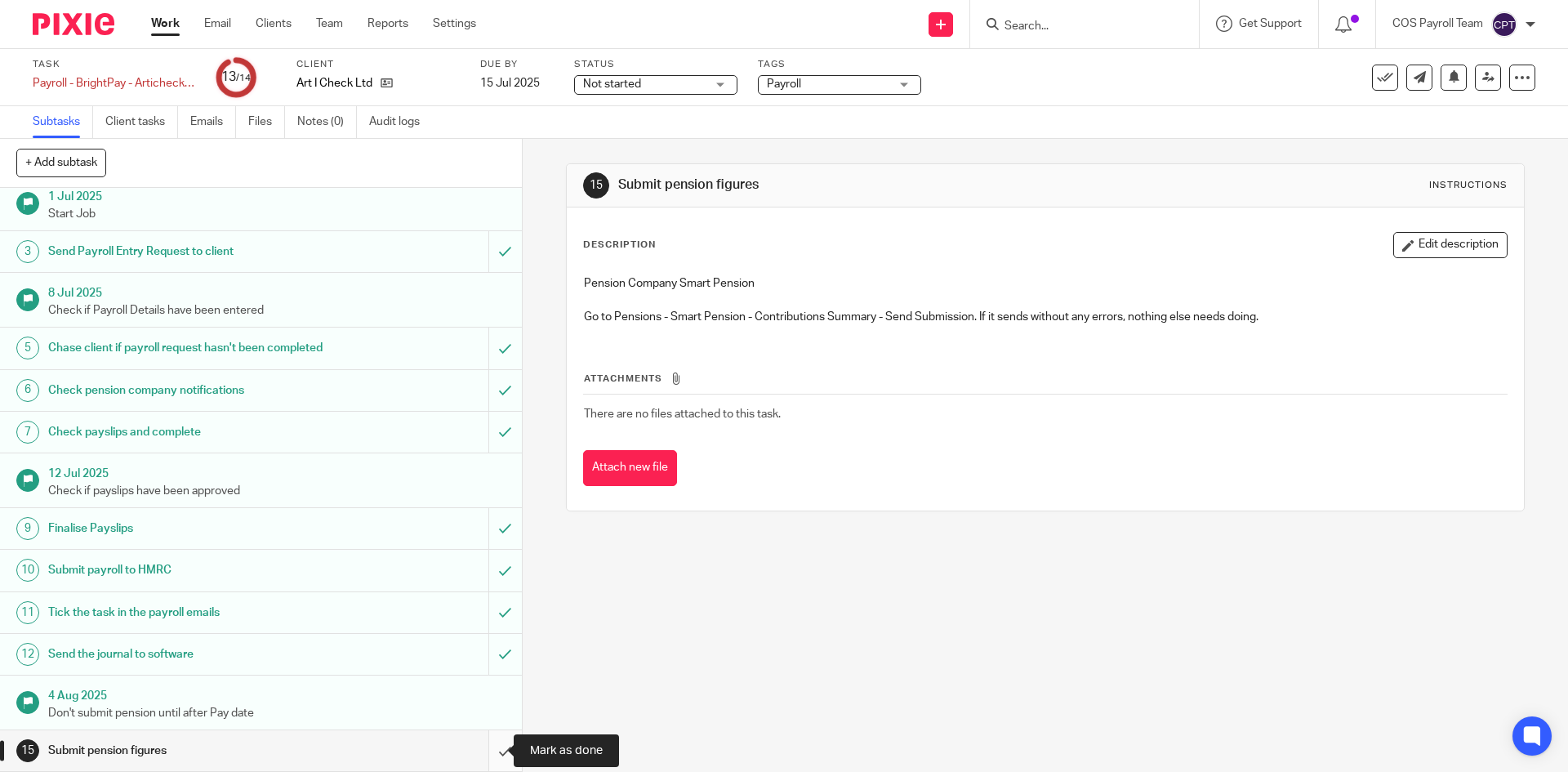 drag, startPoint x: 489, startPoint y: 750, endPoint x: 480, endPoint y: 747, distance: 9.486833 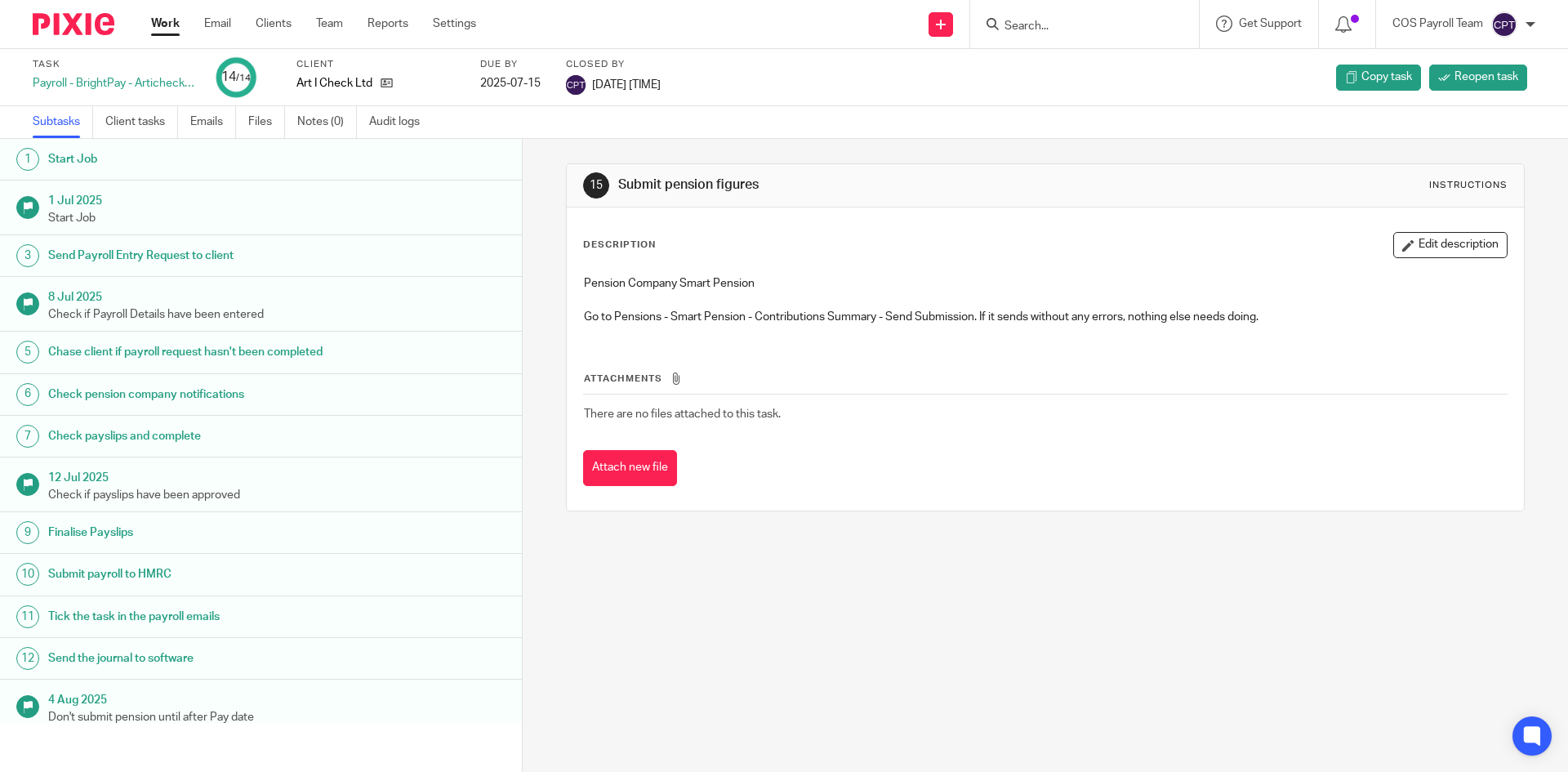 scroll, scrollTop: 0, scrollLeft: 0, axis: both 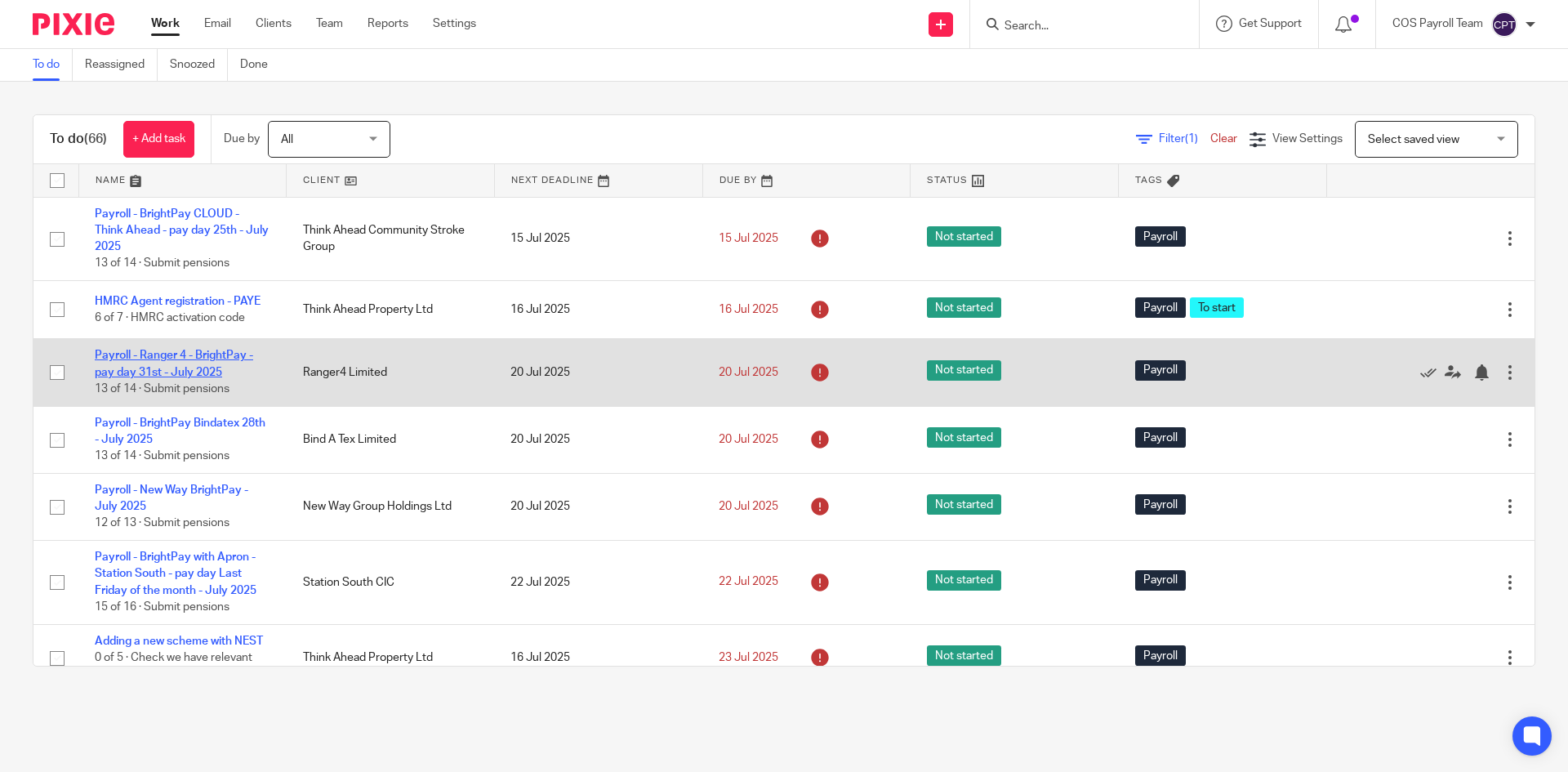 click on "Payroll - Ranger 4 -  BrightPay - pay day 31st - July 2025" 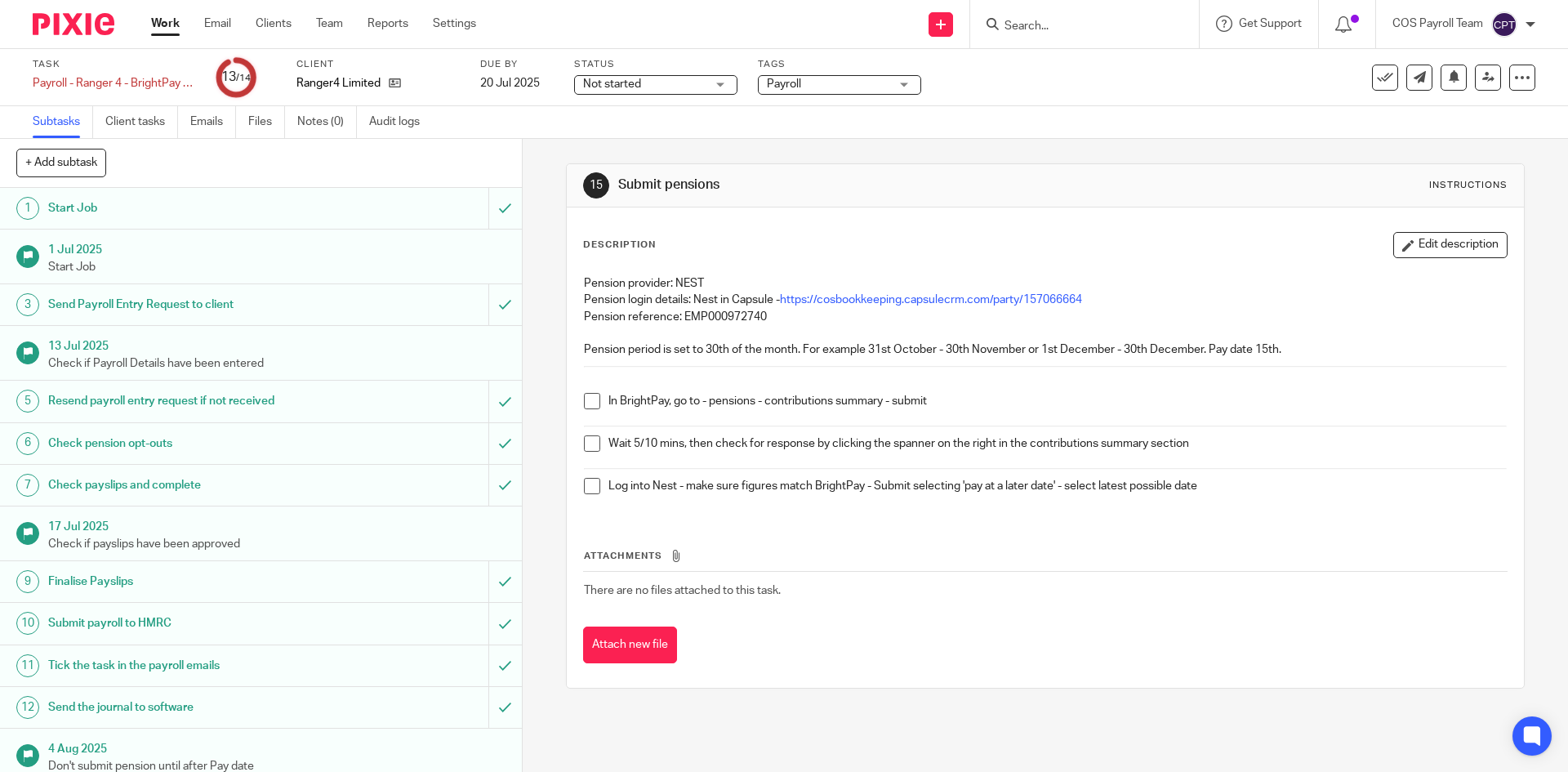 scroll, scrollTop: 0, scrollLeft: 0, axis: both 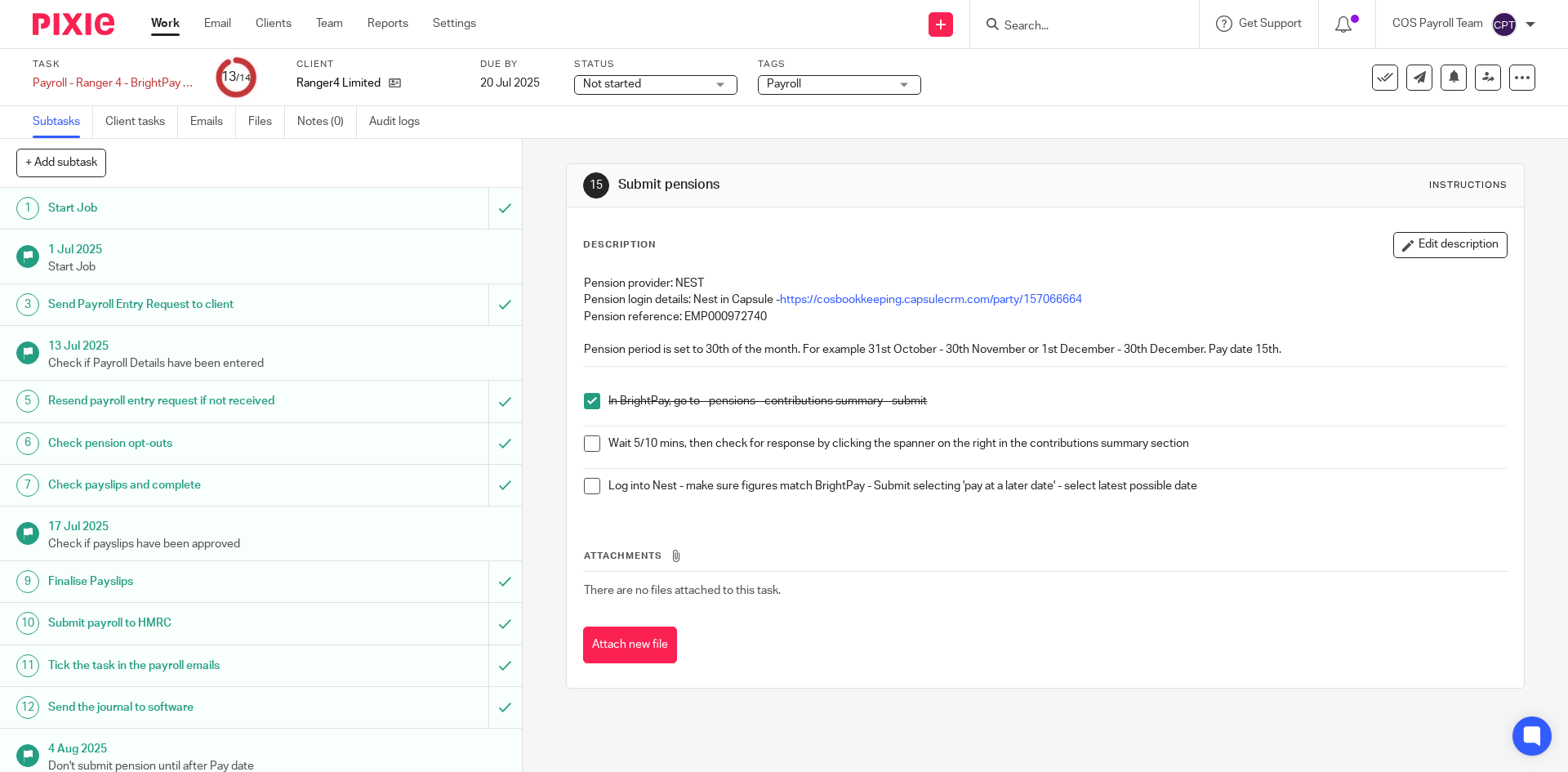 drag, startPoint x: 591, startPoint y: 440, endPoint x: 602, endPoint y: 475, distance: 36.687873 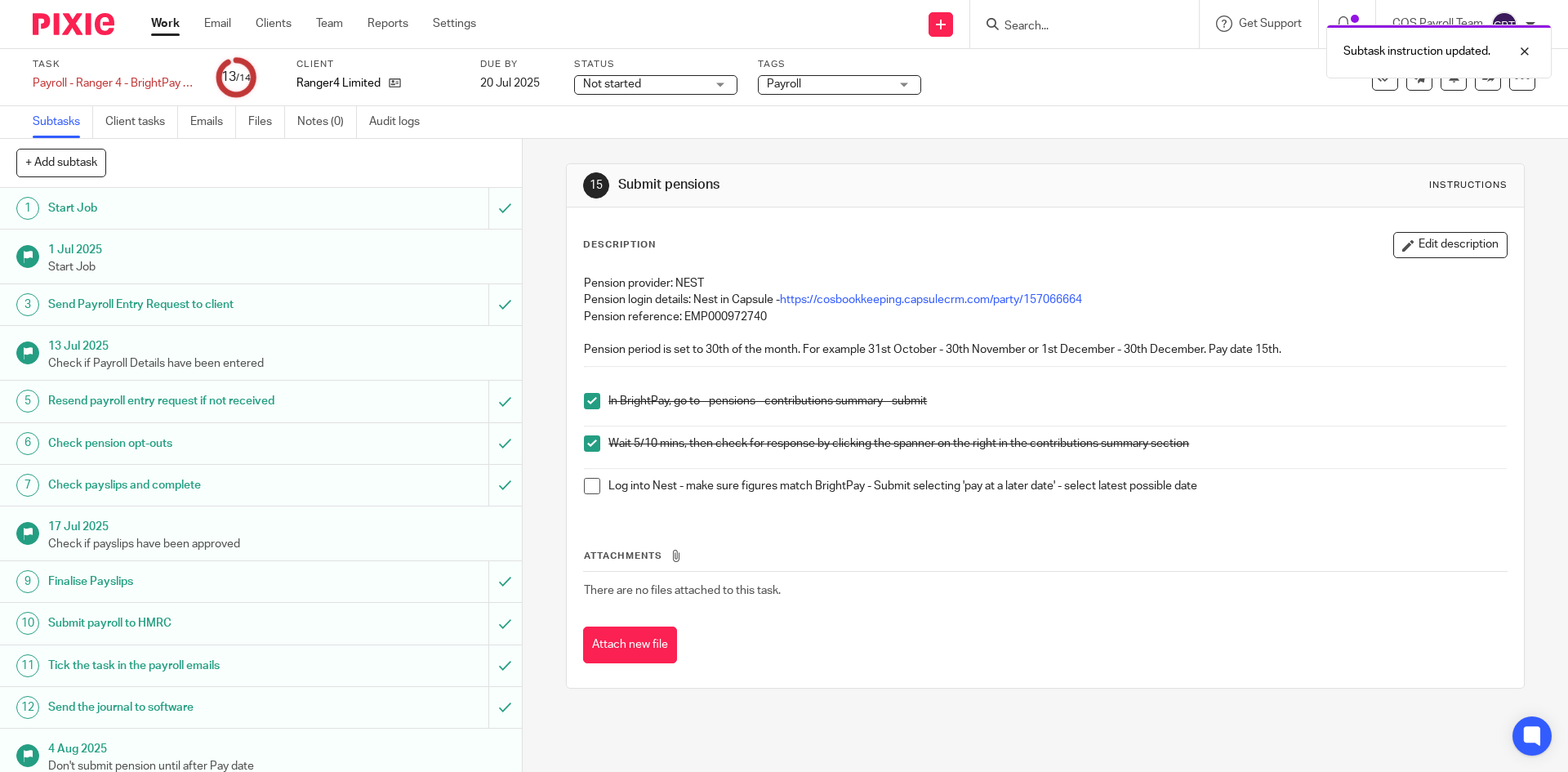click at bounding box center (592, 486) 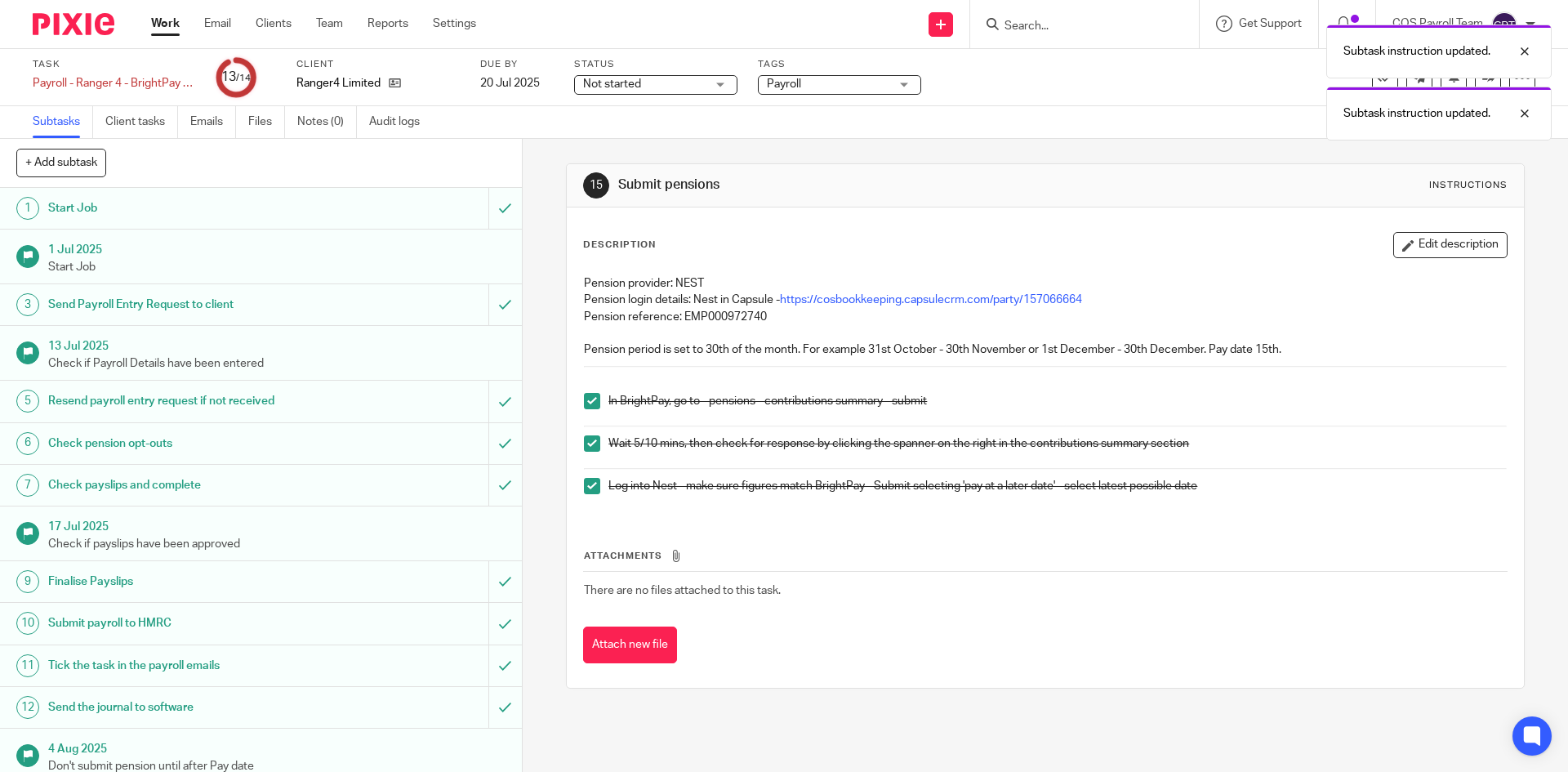 scroll, scrollTop: 53, scrollLeft: 0, axis: vertical 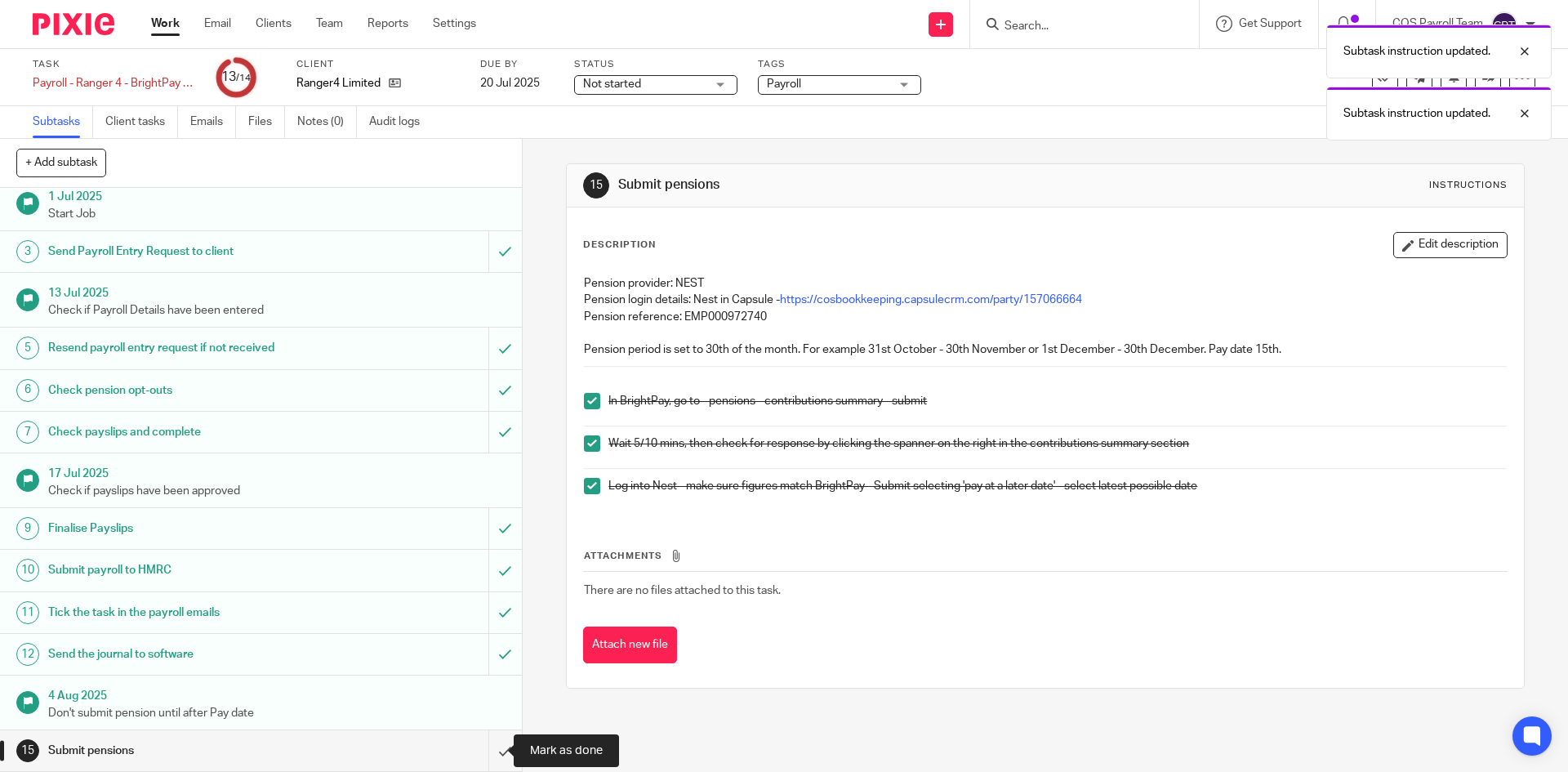 drag, startPoint x: 489, startPoint y: 750, endPoint x: 466, endPoint y: 725, distance: 33.970576 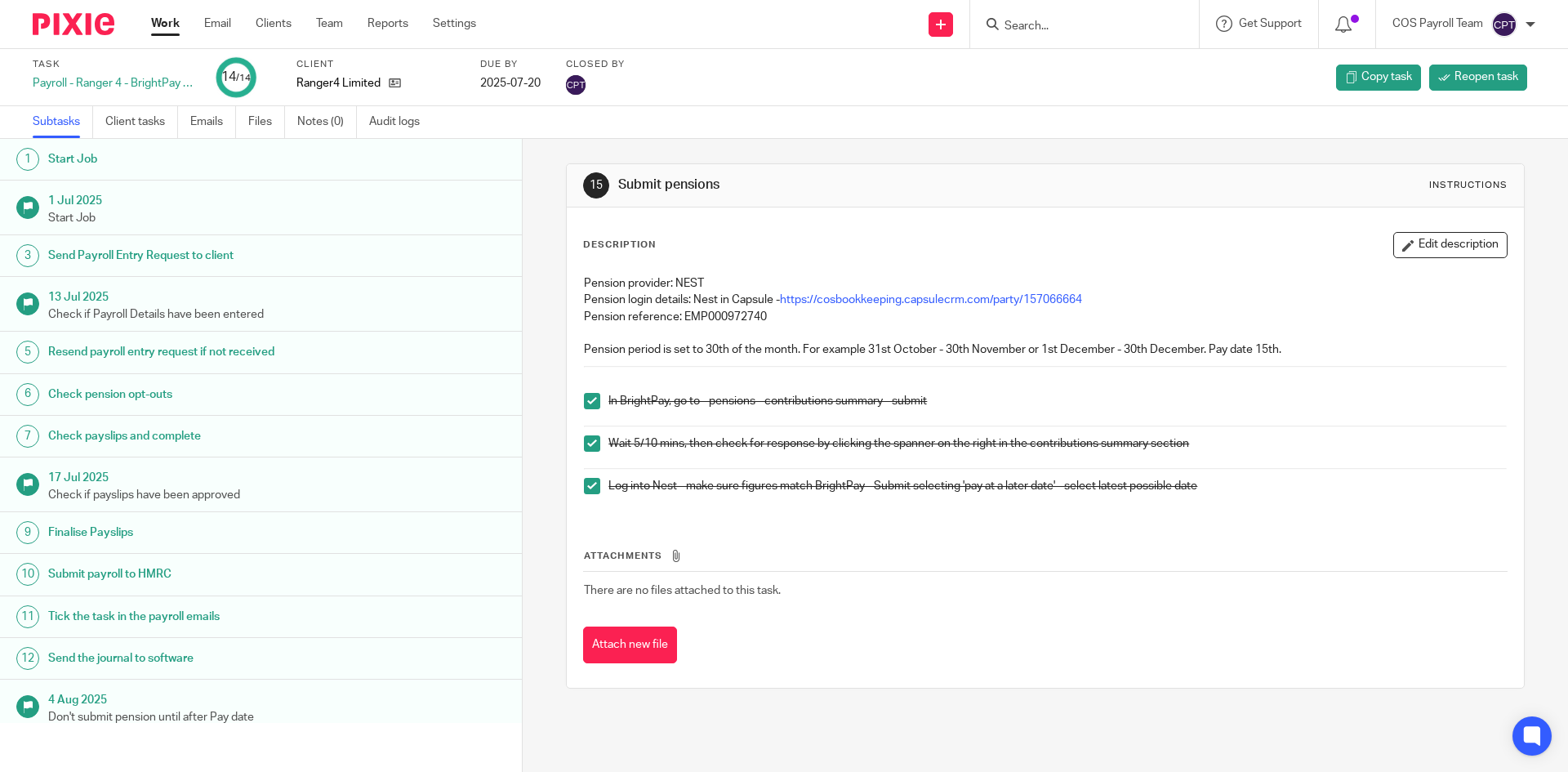 scroll, scrollTop: 0, scrollLeft: 0, axis: both 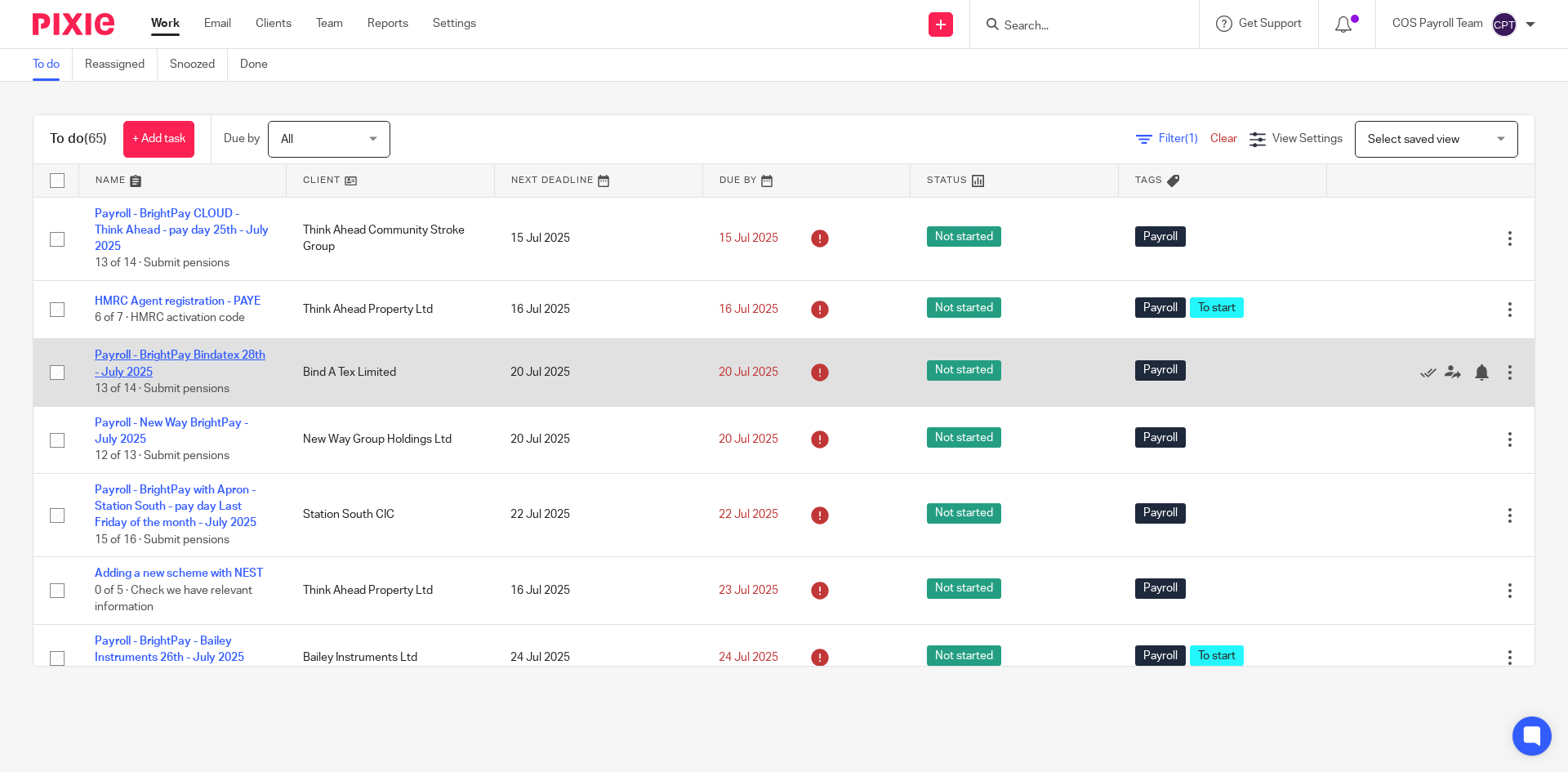 drag, startPoint x: 166, startPoint y: 356, endPoint x: 179, endPoint y: 374, distance: 22.203603 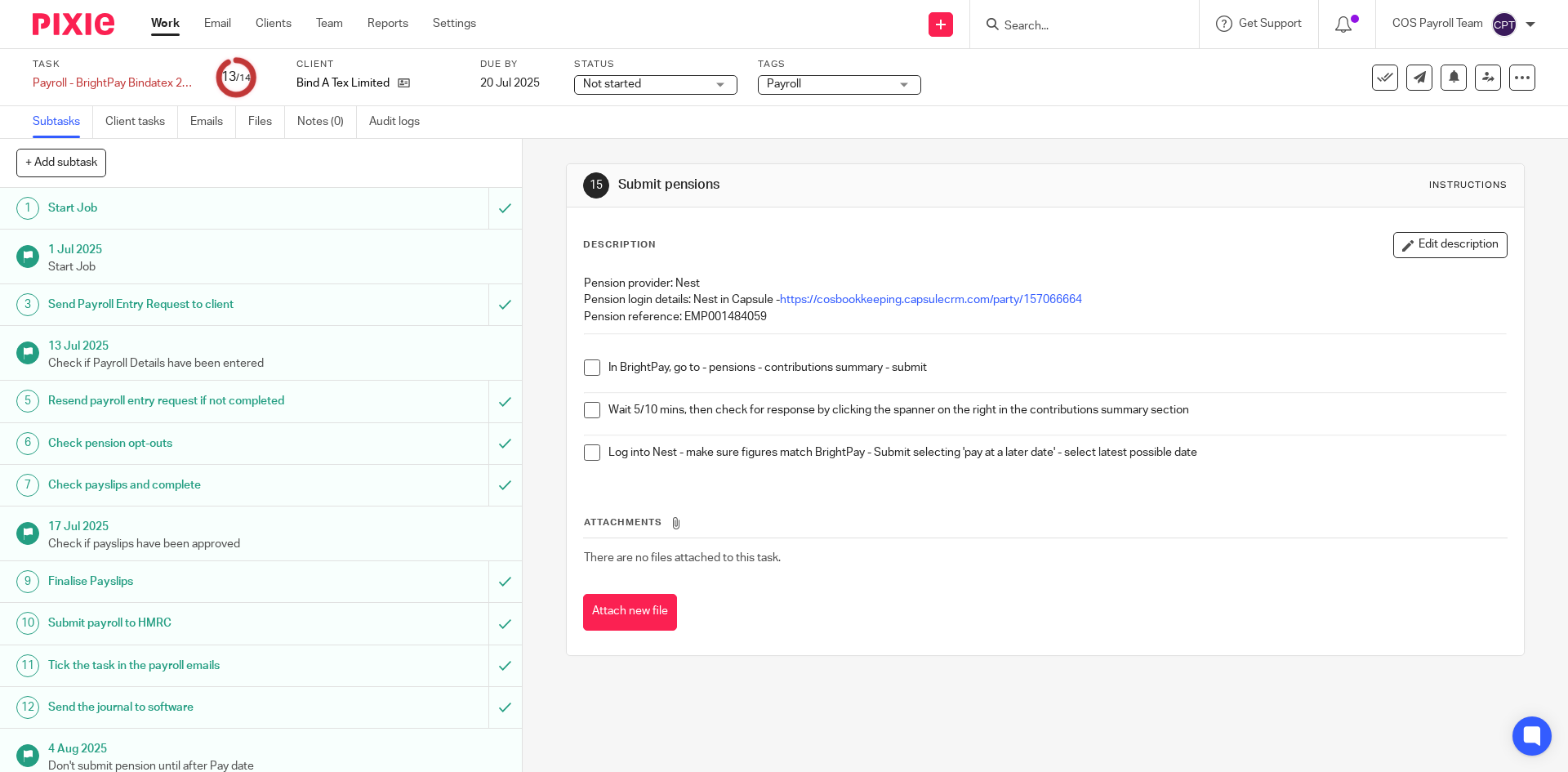 scroll, scrollTop: 0, scrollLeft: 0, axis: both 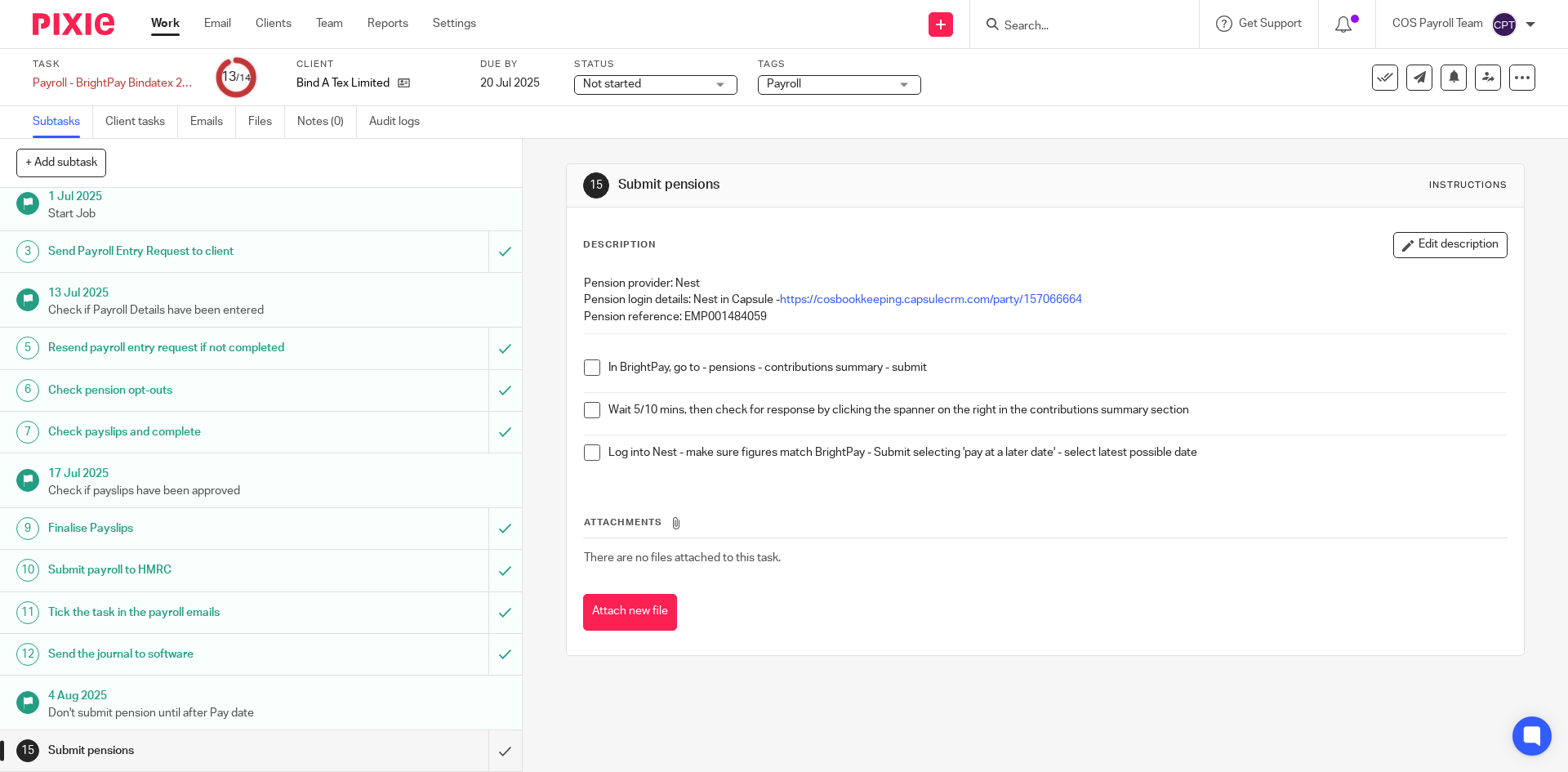 click at bounding box center (592, 368) 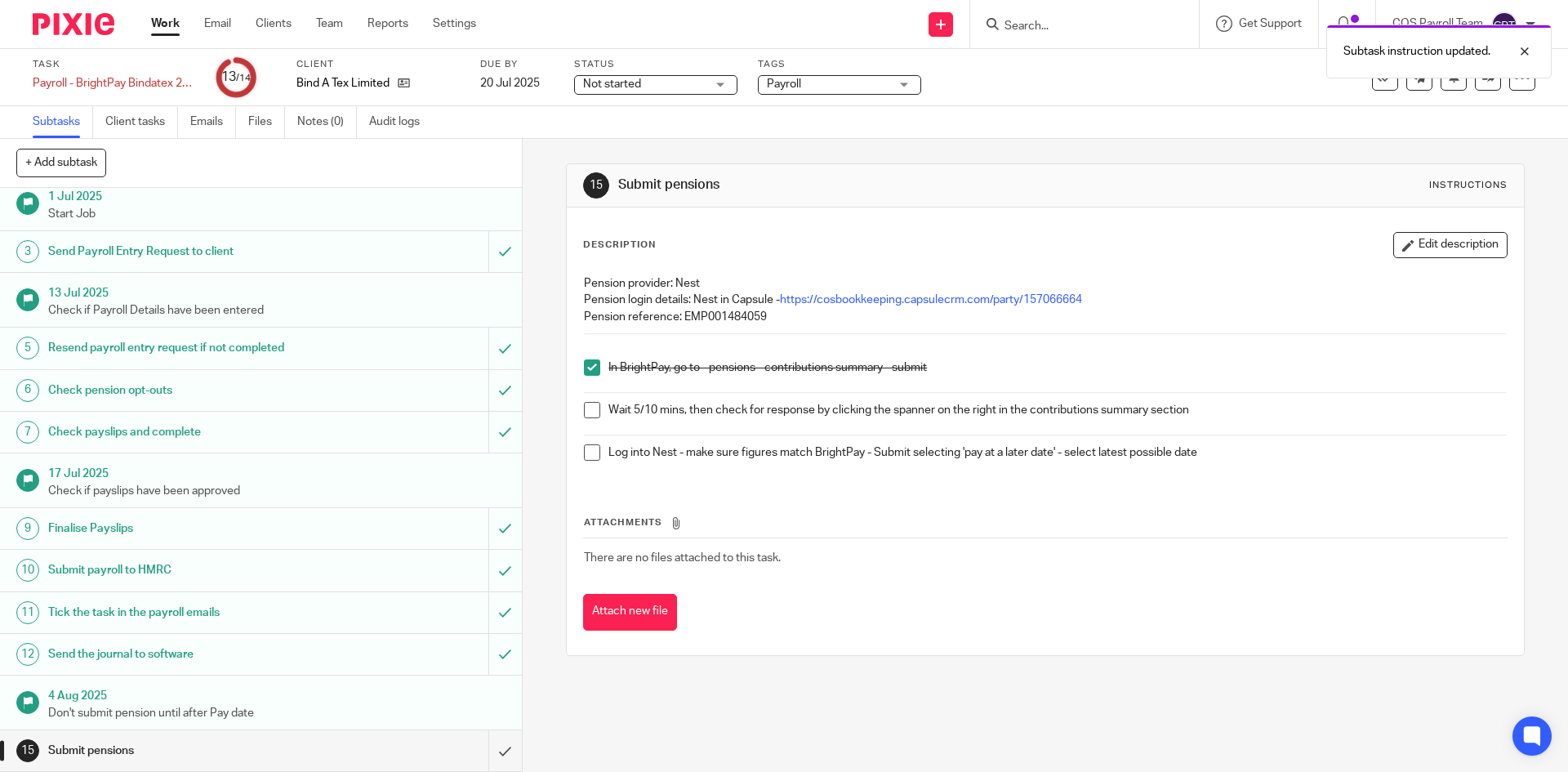 drag, startPoint x: 582, startPoint y: 410, endPoint x: 582, endPoint y: 448, distance: 38 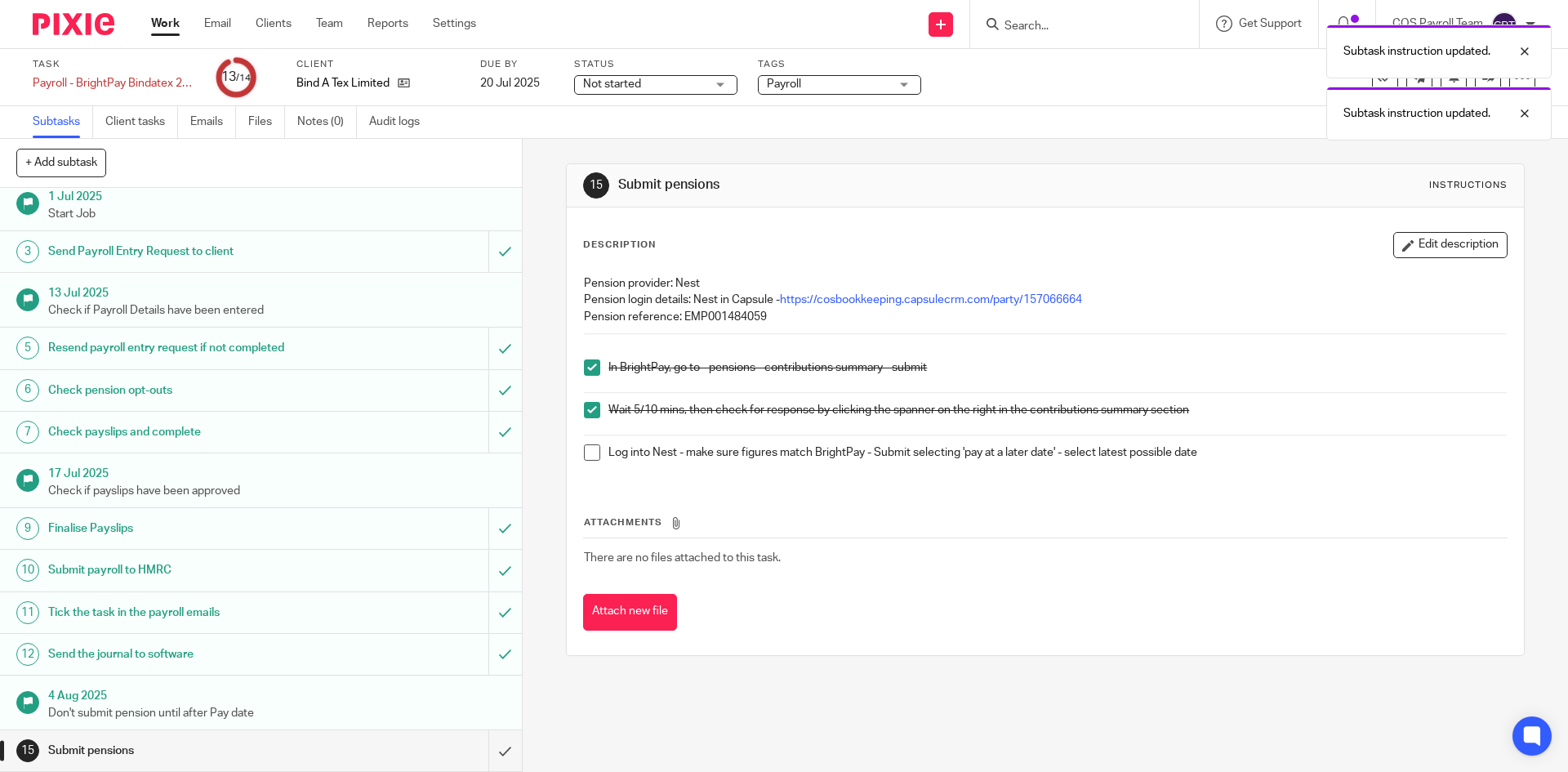click at bounding box center (592, 453) 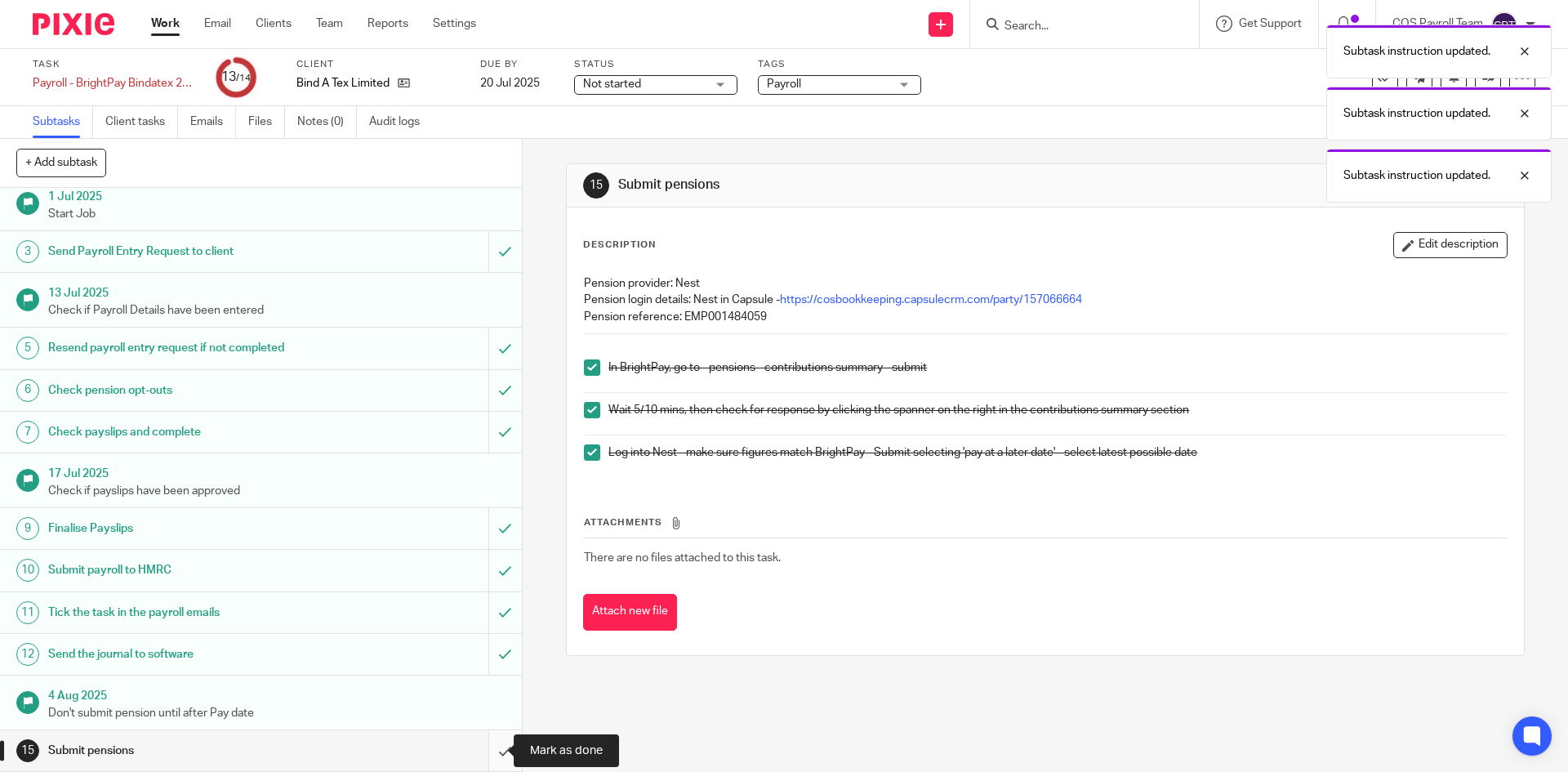 click at bounding box center (261, 751) 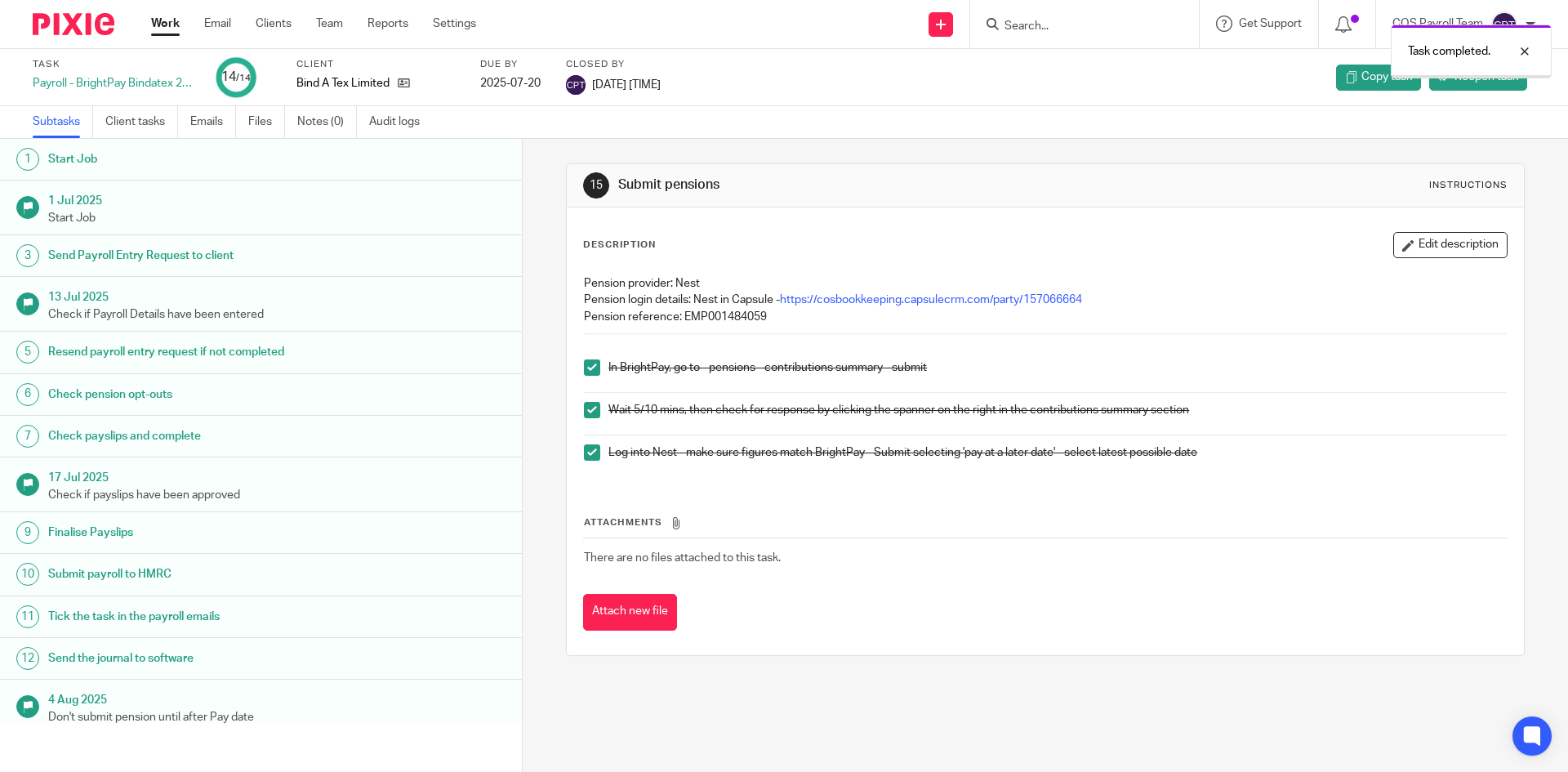 scroll, scrollTop: 0, scrollLeft: 0, axis: both 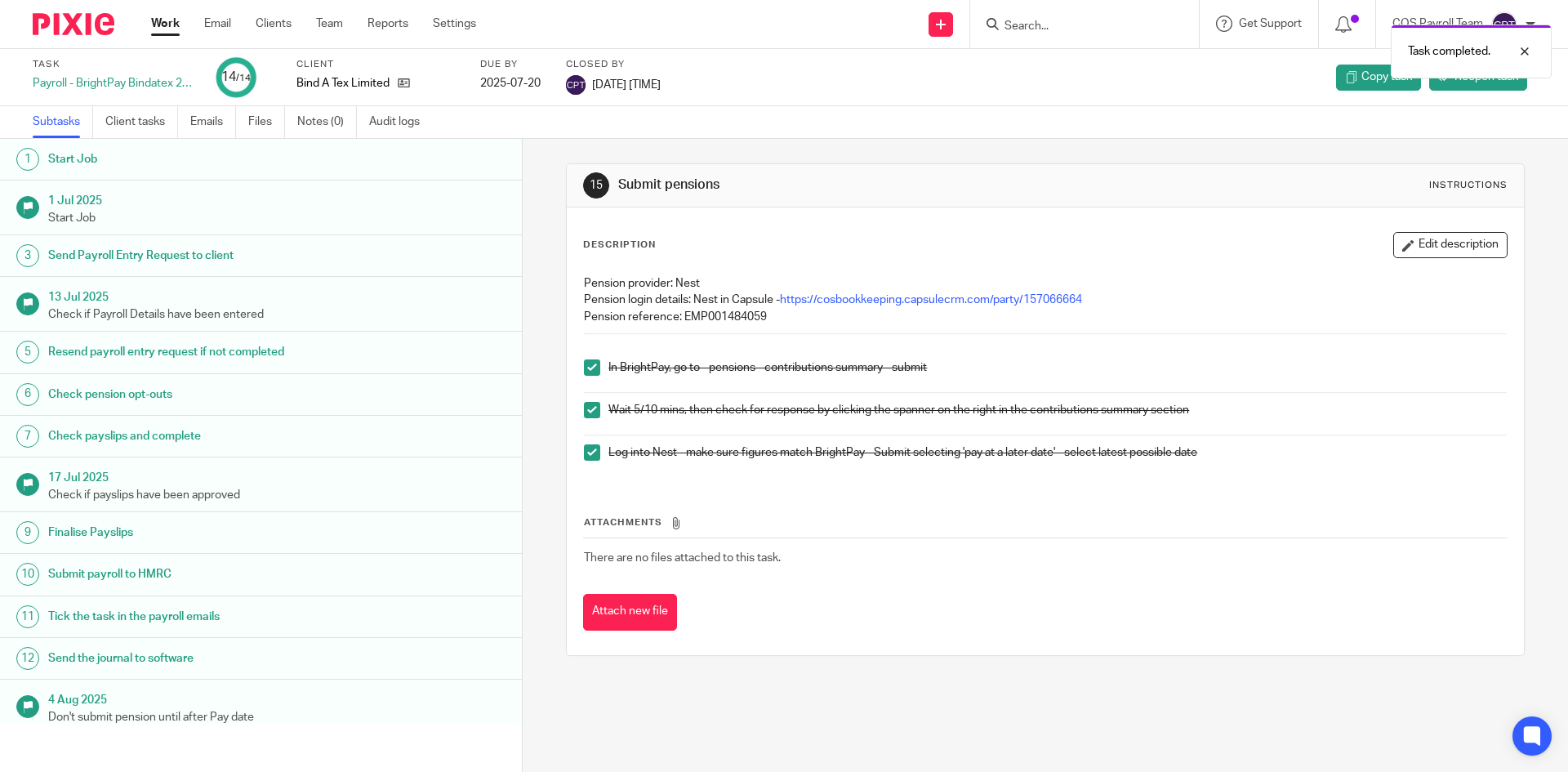 click on "Work" at bounding box center (165, 24) 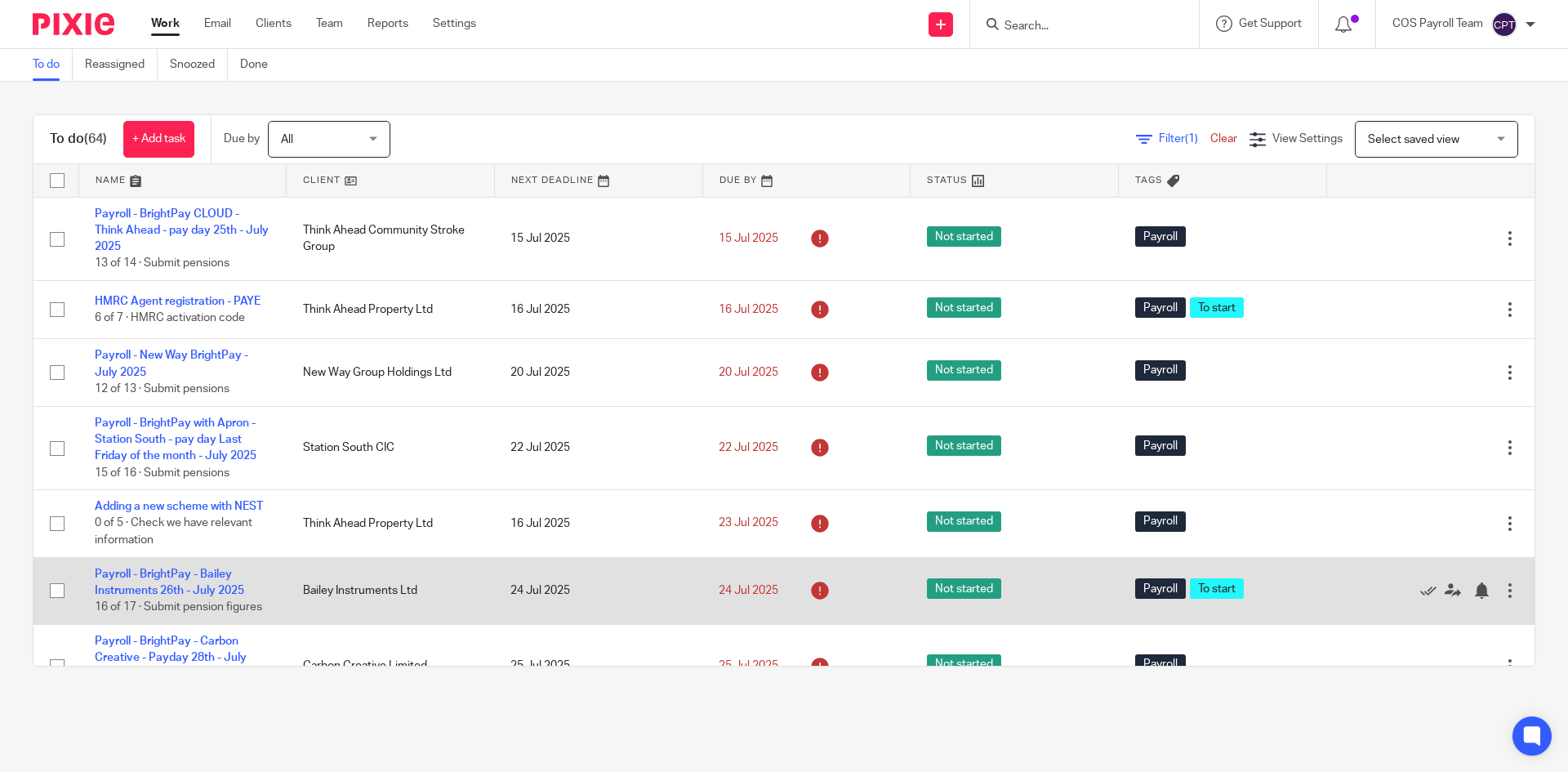 scroll, scrollTop: 0, scrollLeft: 0, axis: both 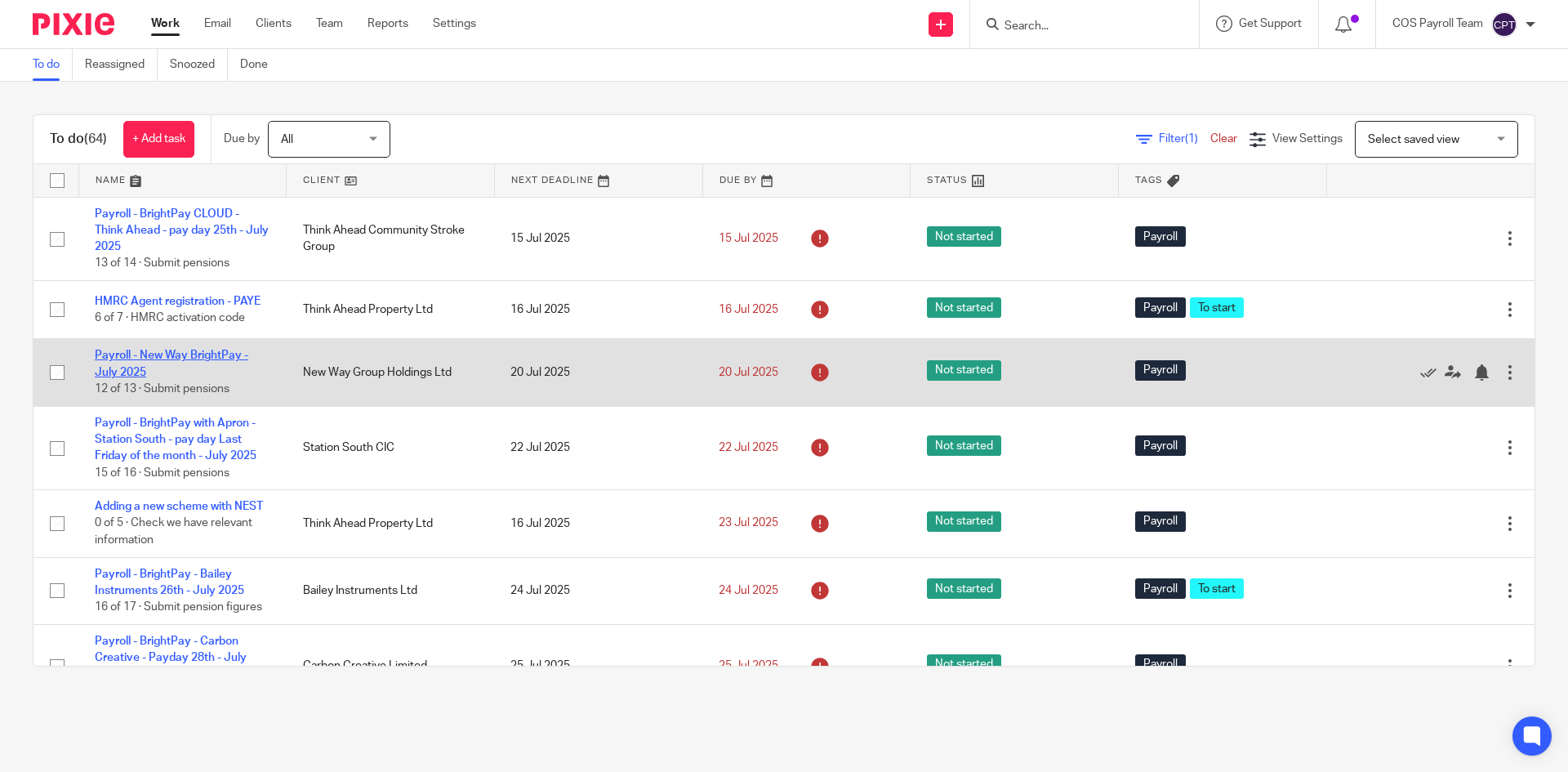 click on "Payroll - New Way BrightPay - July 2025" at bounding box center (172, 364) 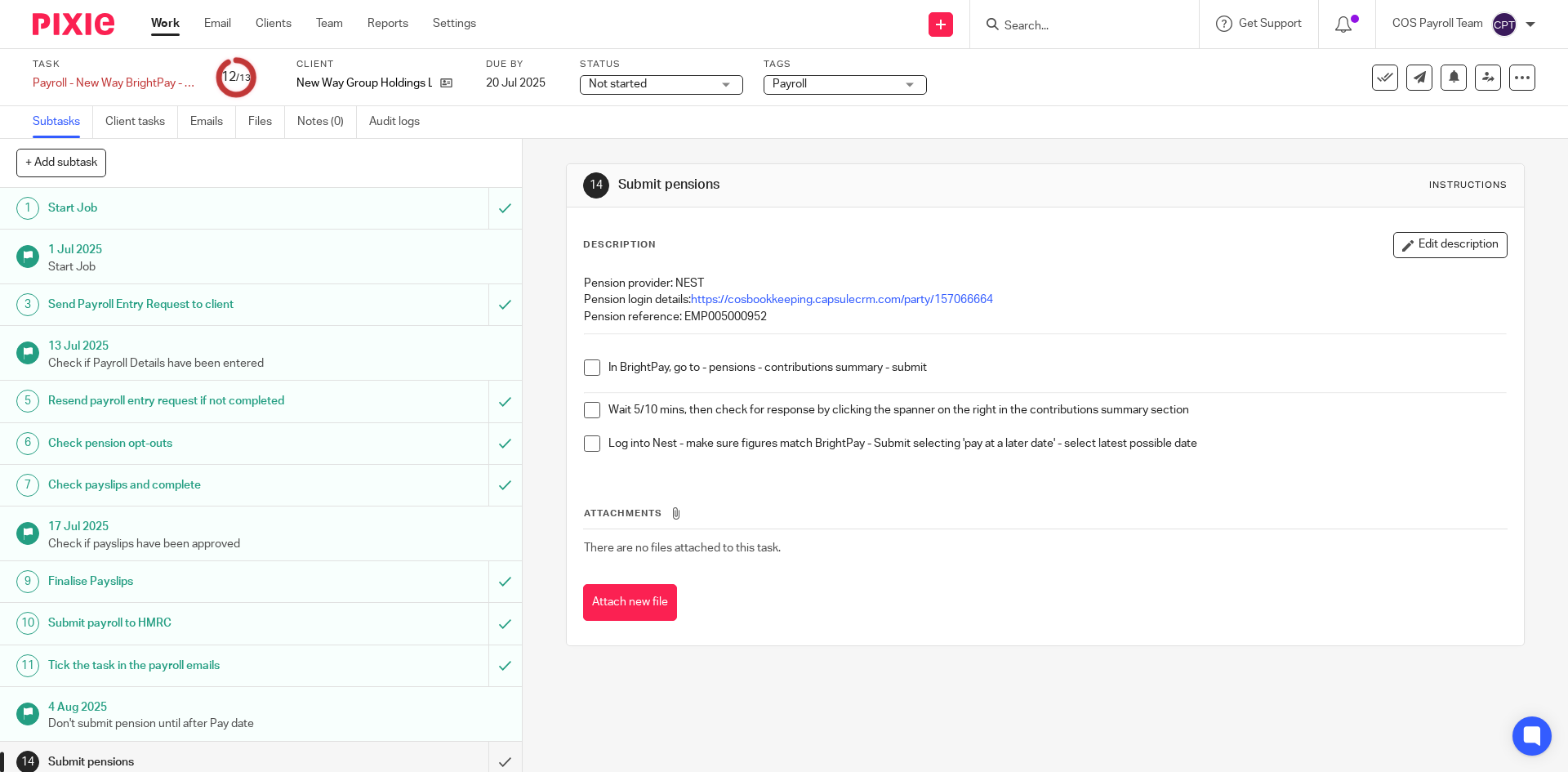 scroll, scrollTop: 0, scrollLeft: 0, axis: both 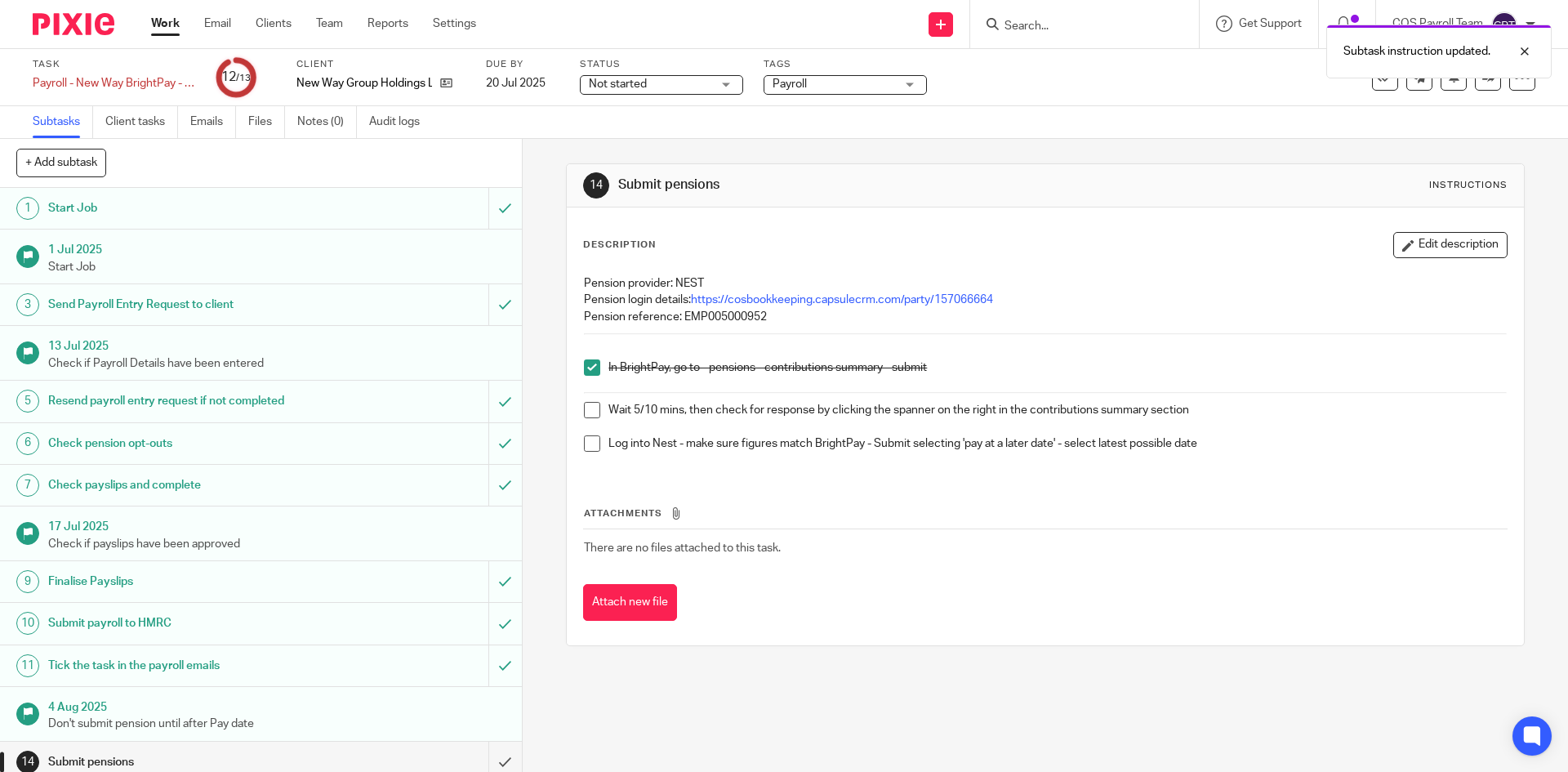 click at bounding box center (592, 410) 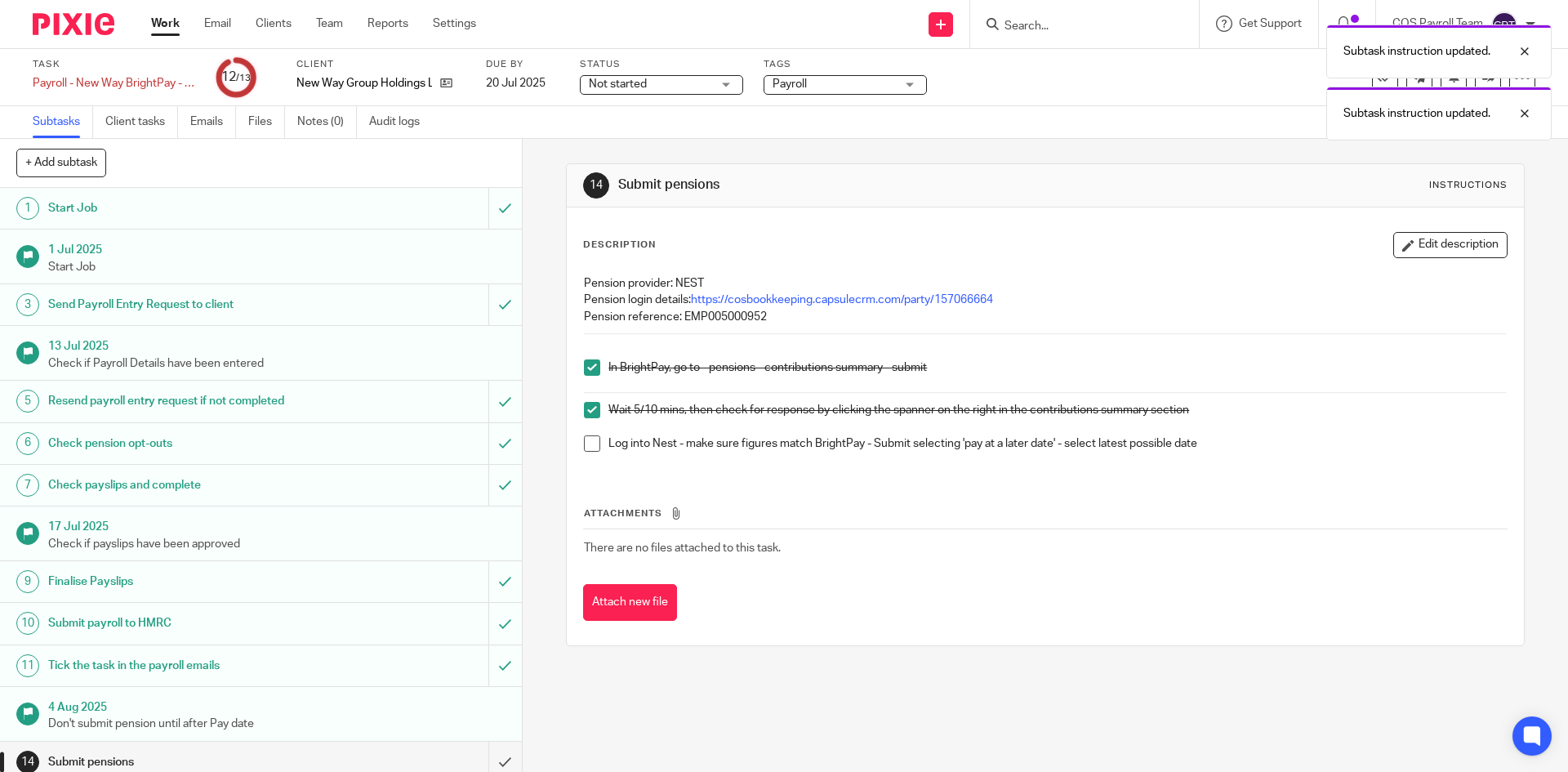 click at bounding box center [592, 444] 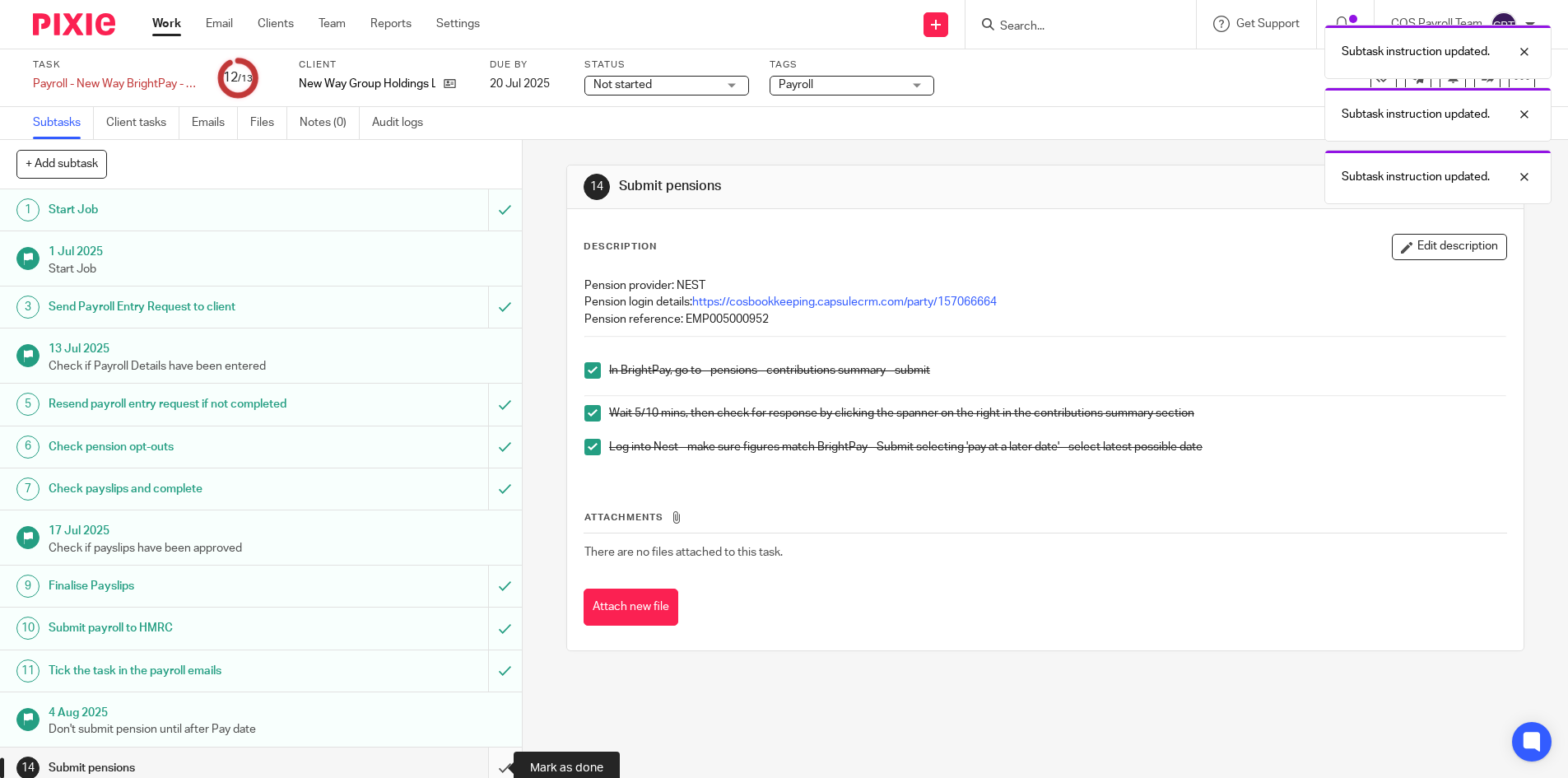 click at bounding box center [261, 768] 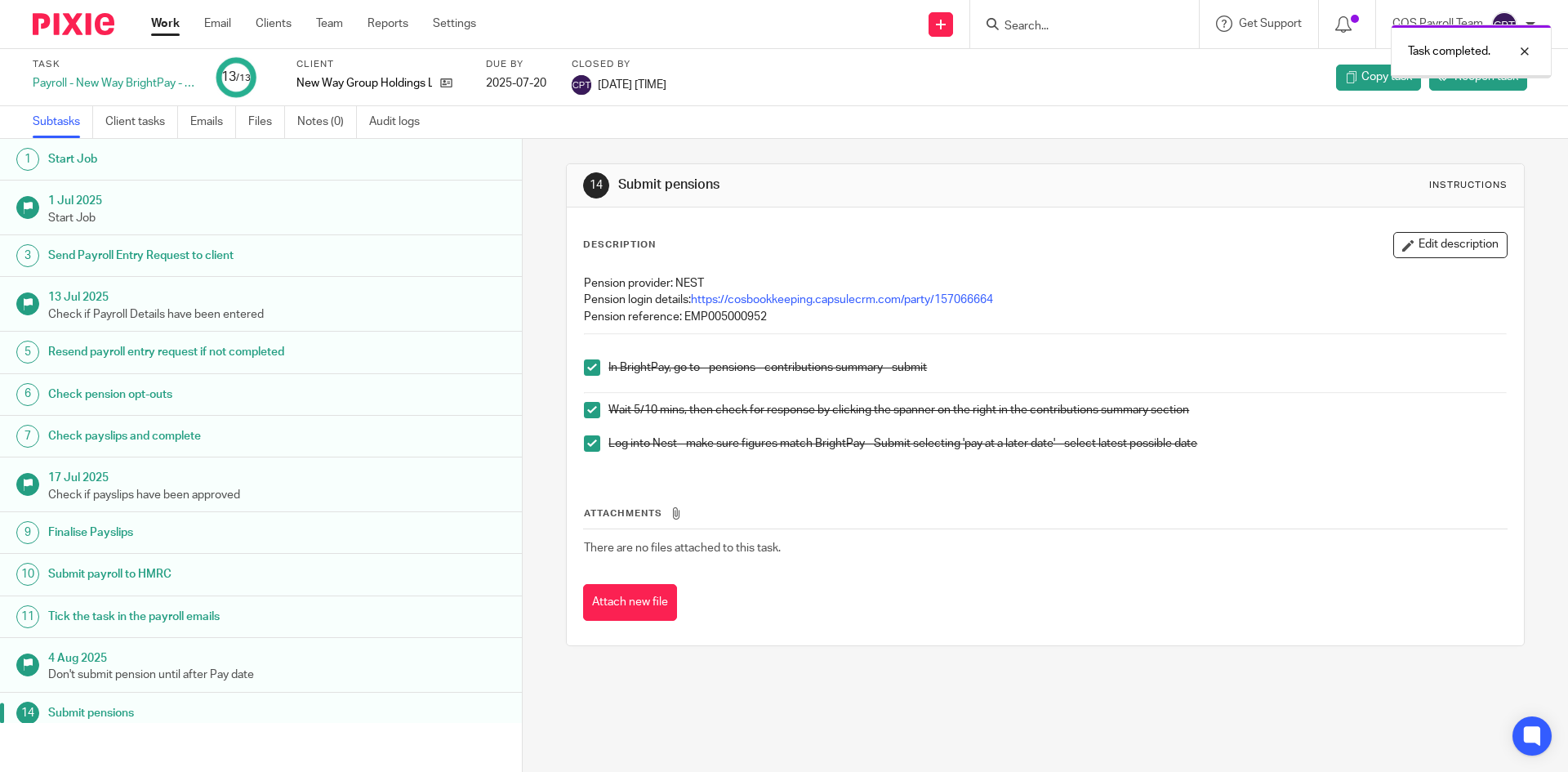click on "Work" at bounding box center [165, 24] 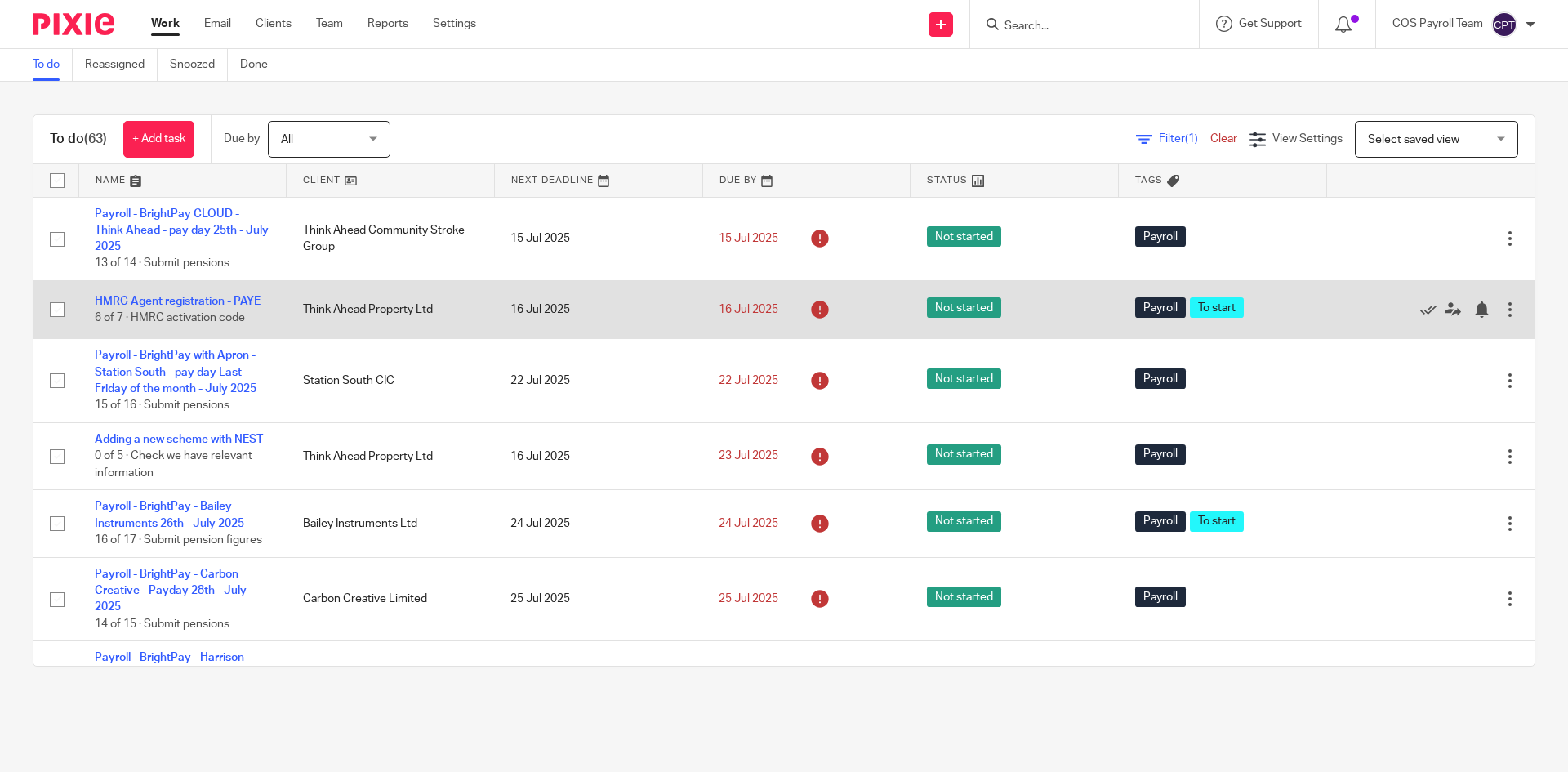 scroll, scrollTop: 0, scrollLeft: 0, axis: both 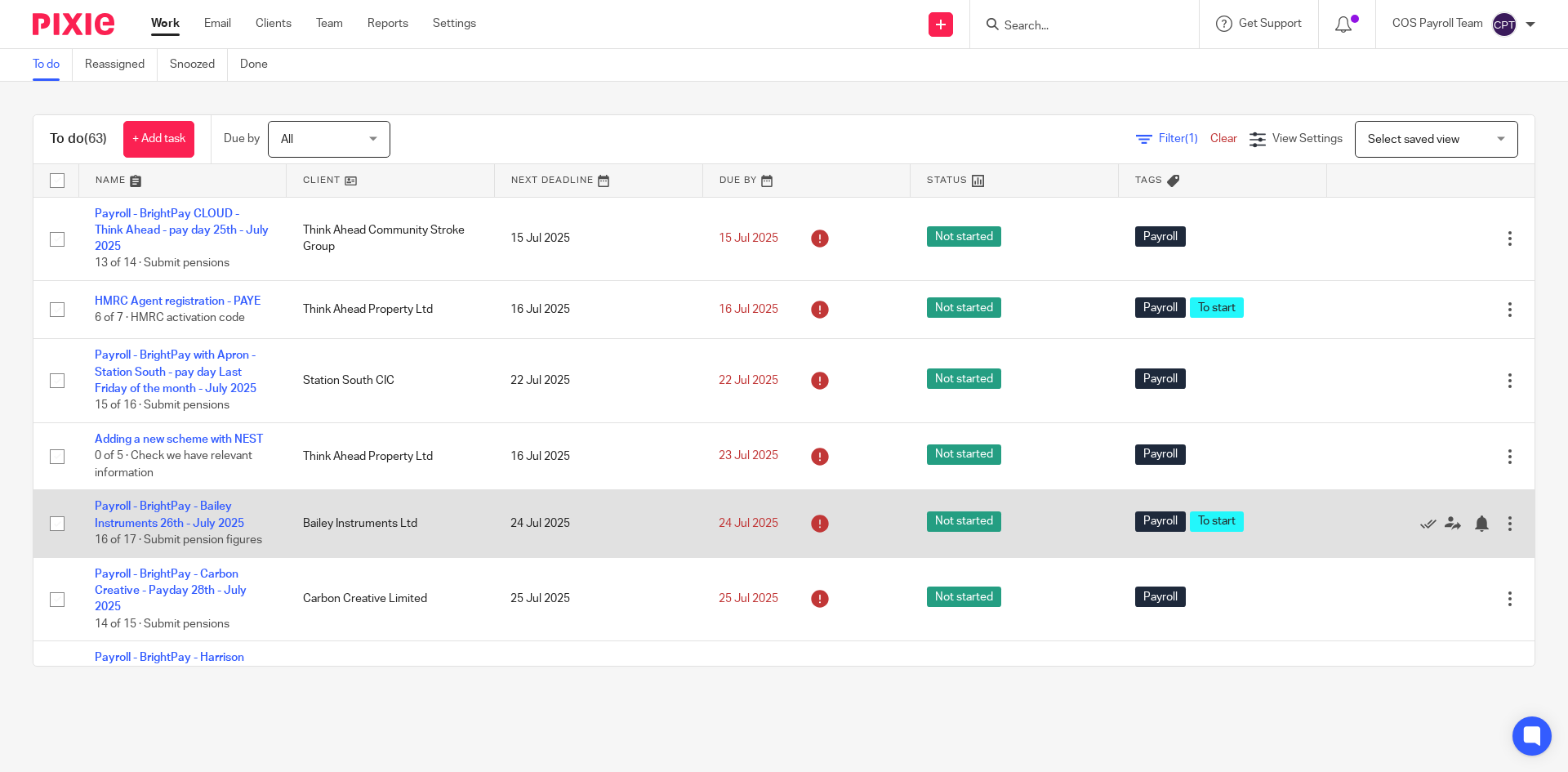 click on "Payroll - BrightPay - Bailey Instruments 26th - July 2025
16
of
17 ·
Submit pension figures" at bounding box center (182, 524) 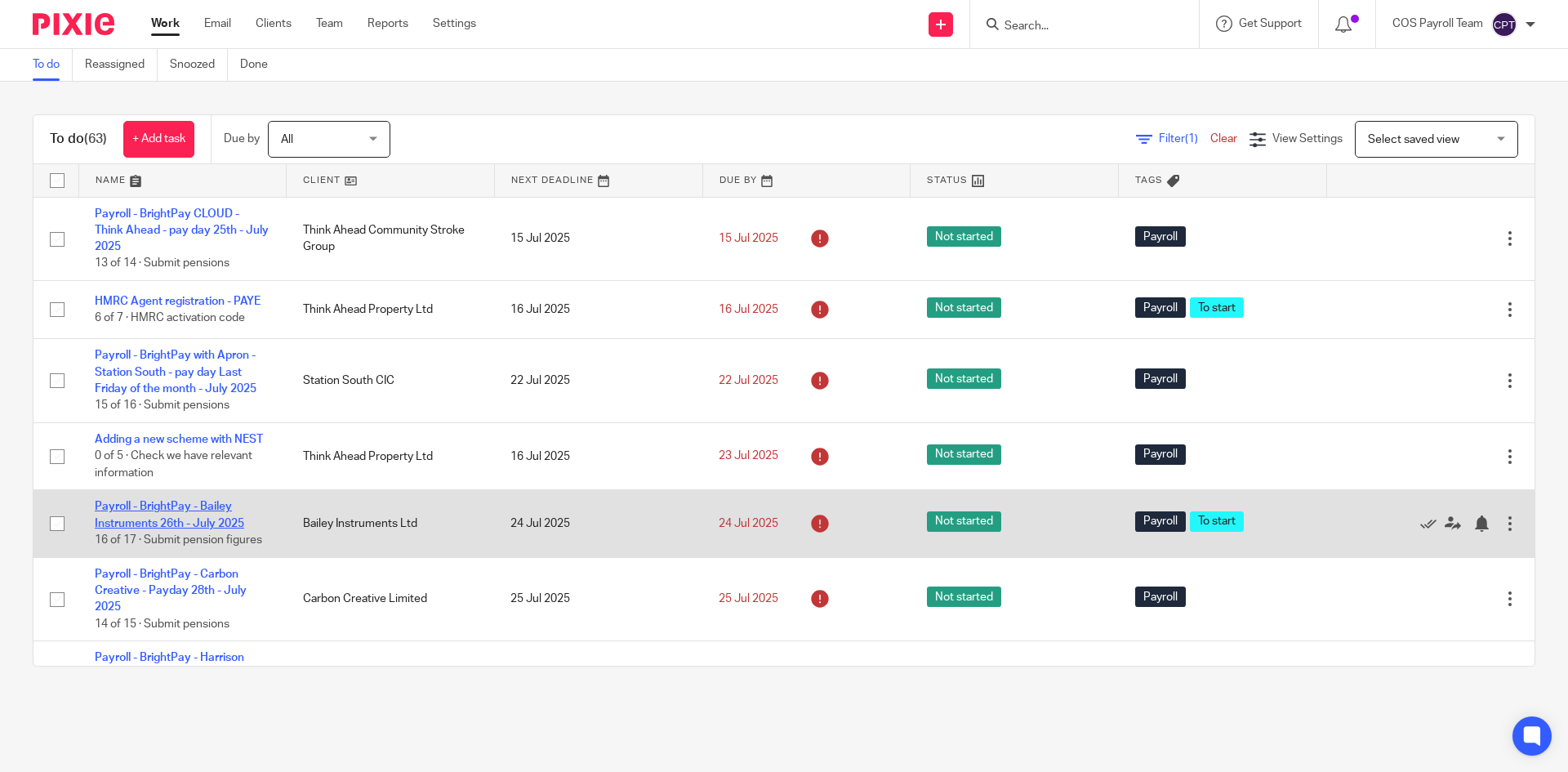 click on "Payroll - BrightPay - Bailey Instruments 26th - July 2025" at bounding box center (169, 515) 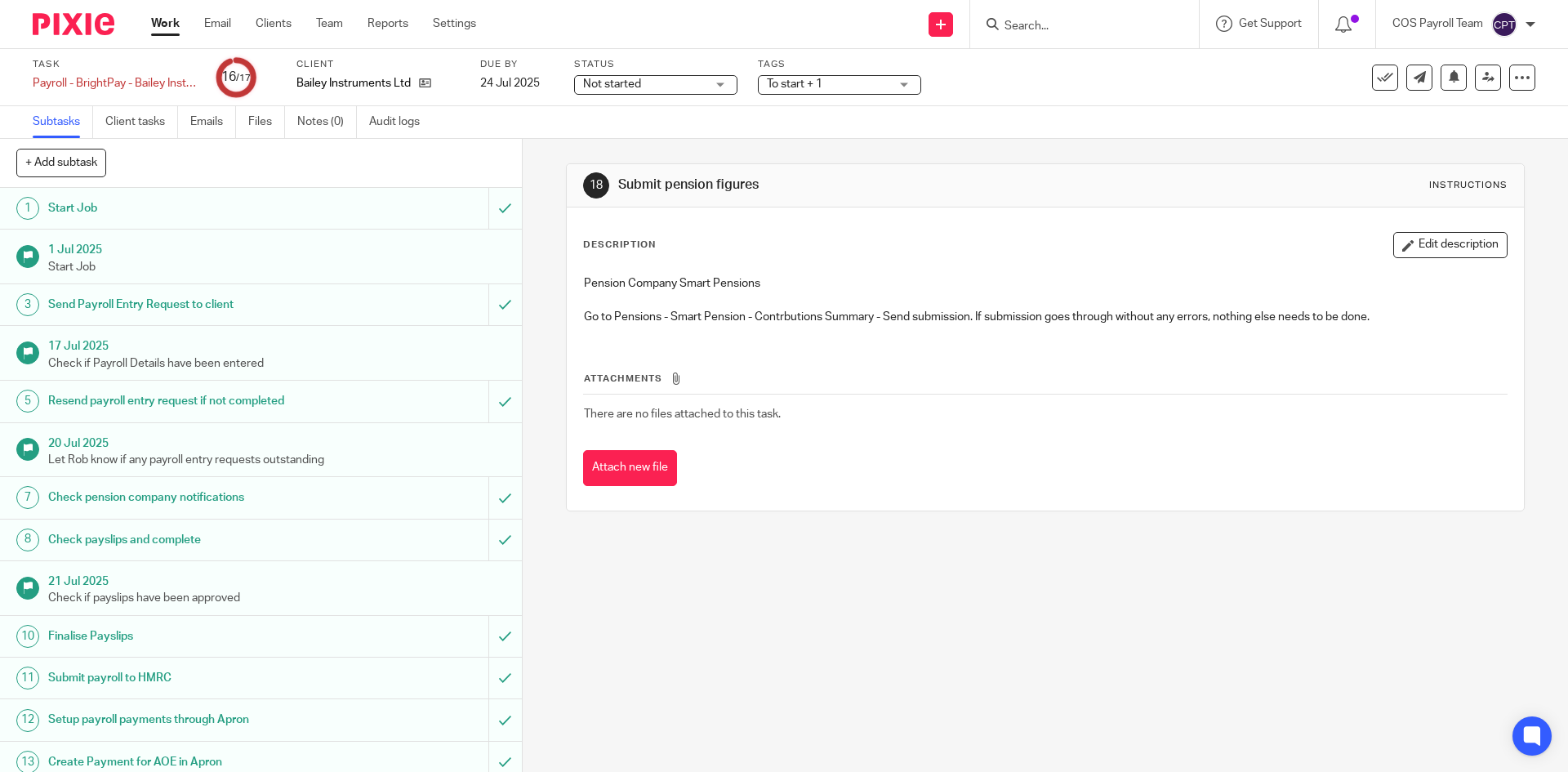 scroll, scrollTop: 0, scrollLeft: 0, axis: both 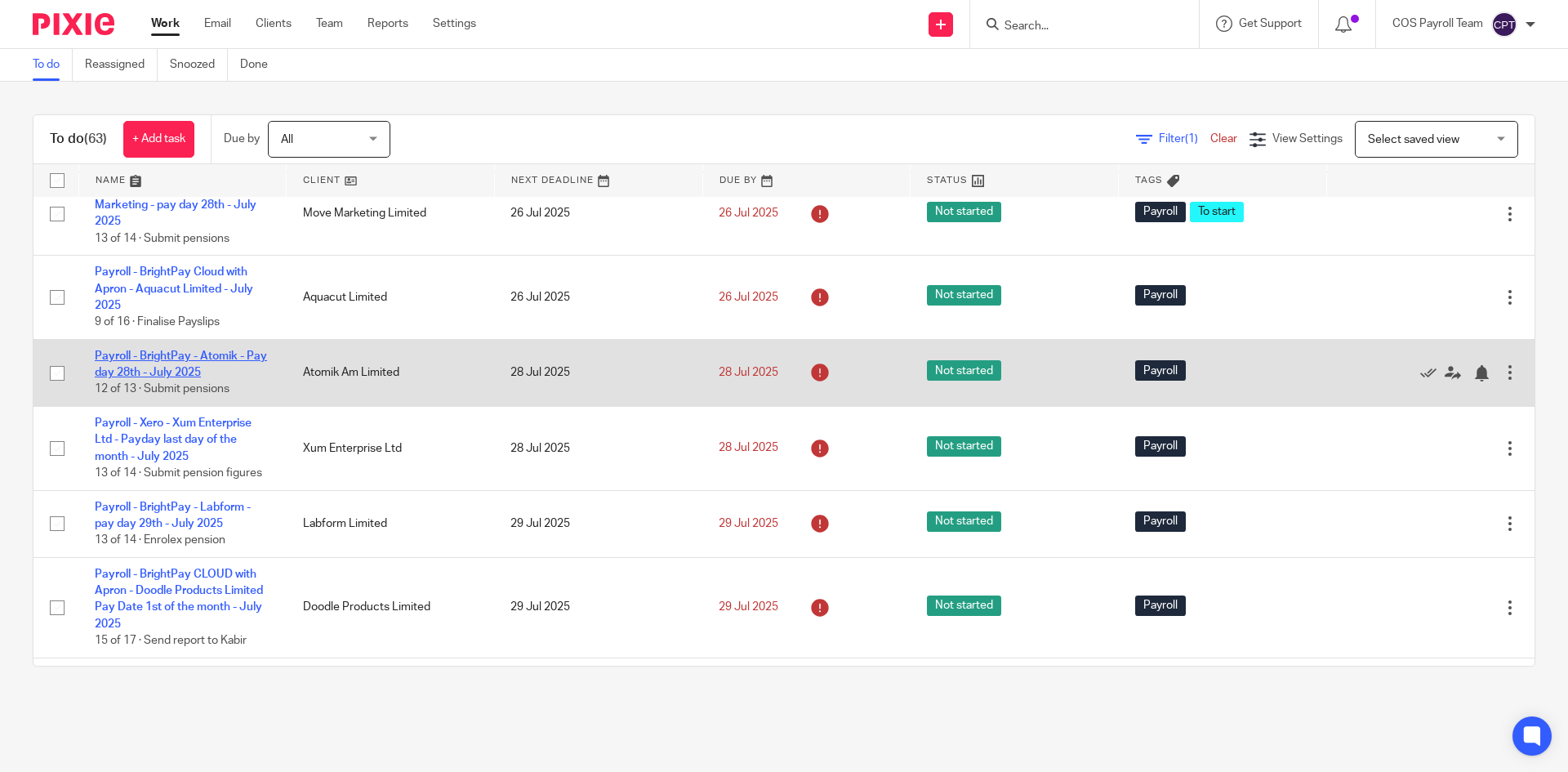 click on "Payroll - BrightPay - Atomik - Pay day 28th - July 2025" at bounding box center [180, 364] 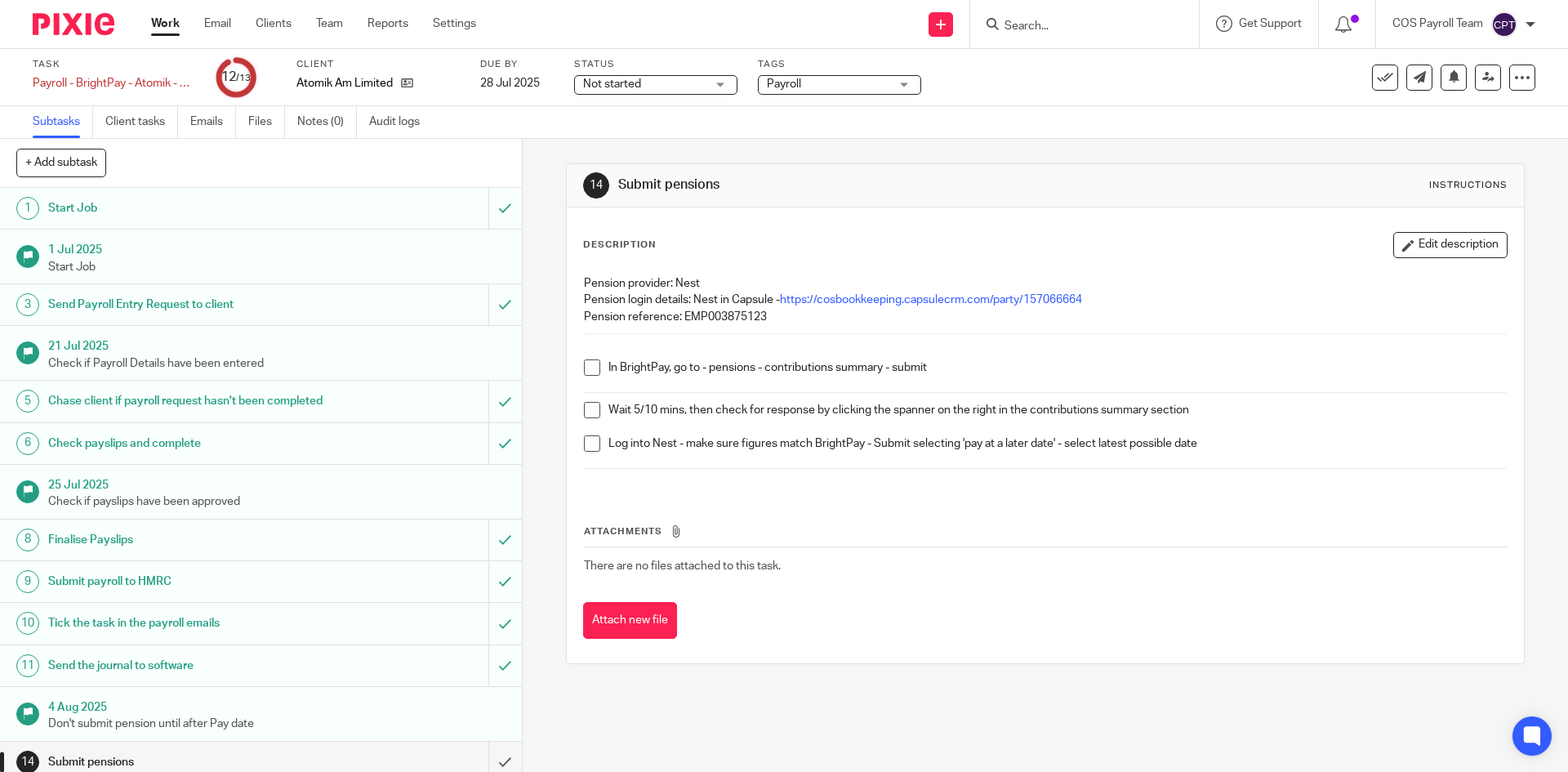 scroll, scrollTop: 0, scrollLeft: 0, axis: both 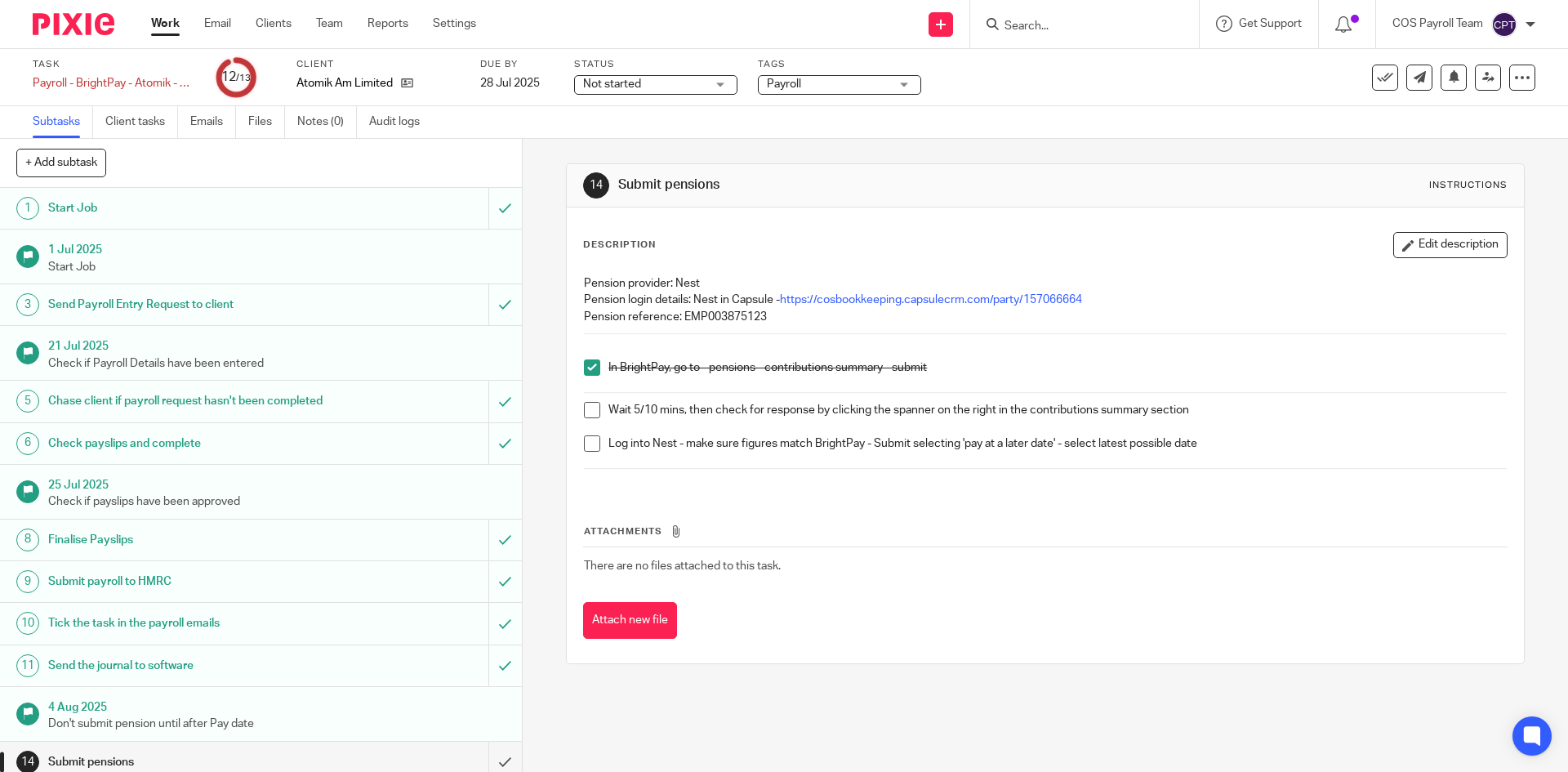 click at bounding box center (592, 410) 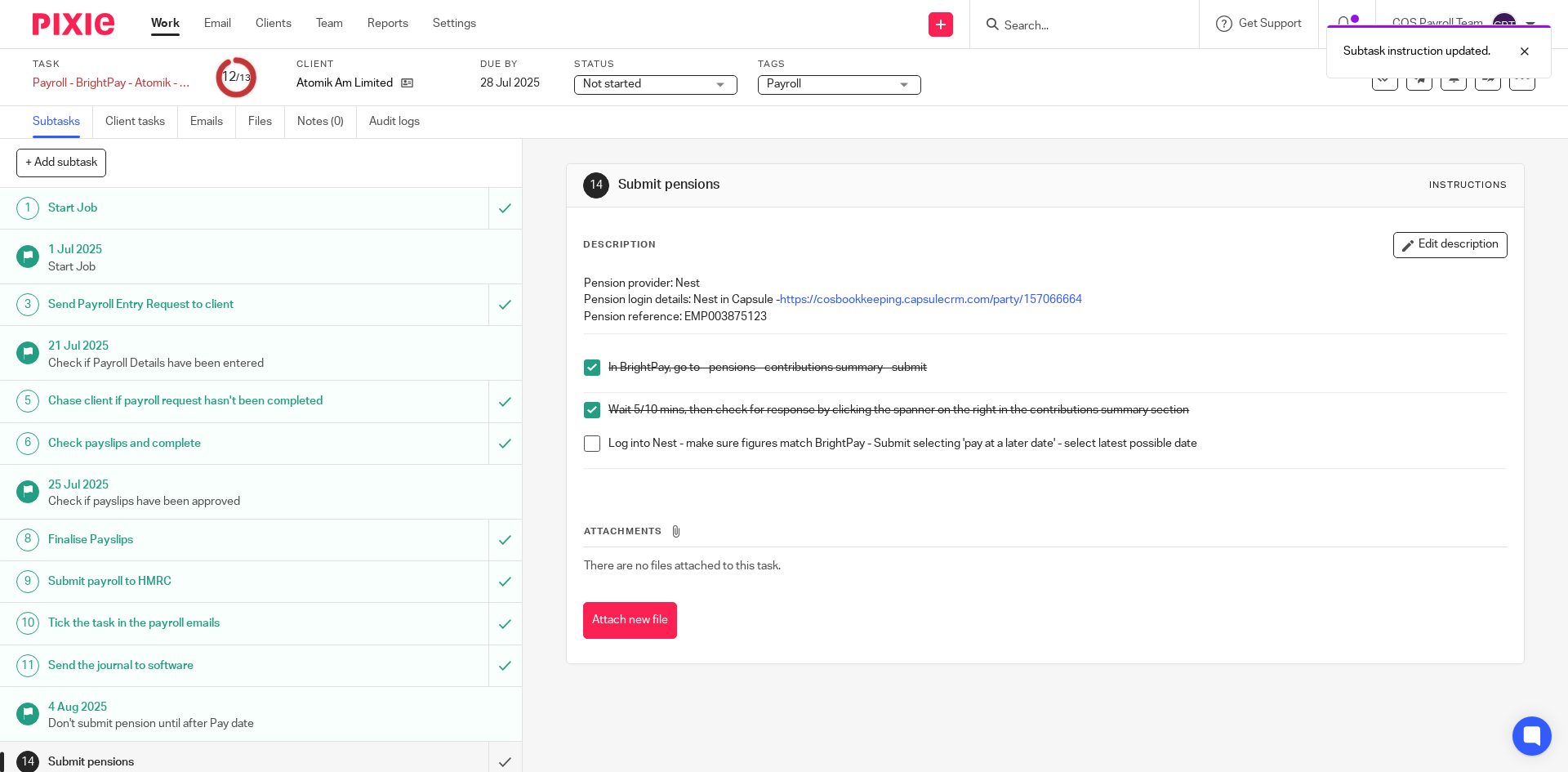 click at bounding box center [592, 444] 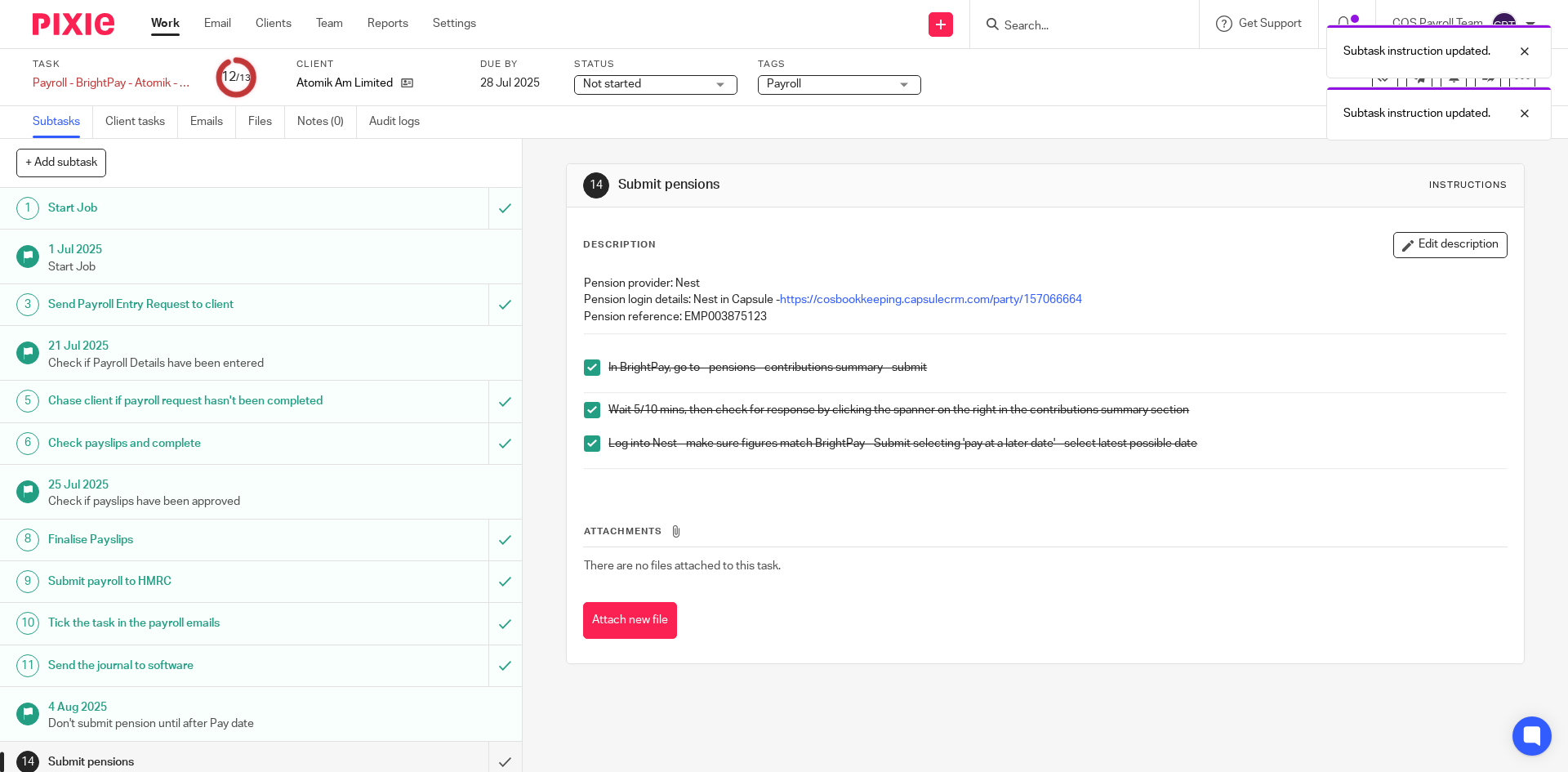 scroll, scrollTop: 28, scrollLeft: 0, axis: vertical 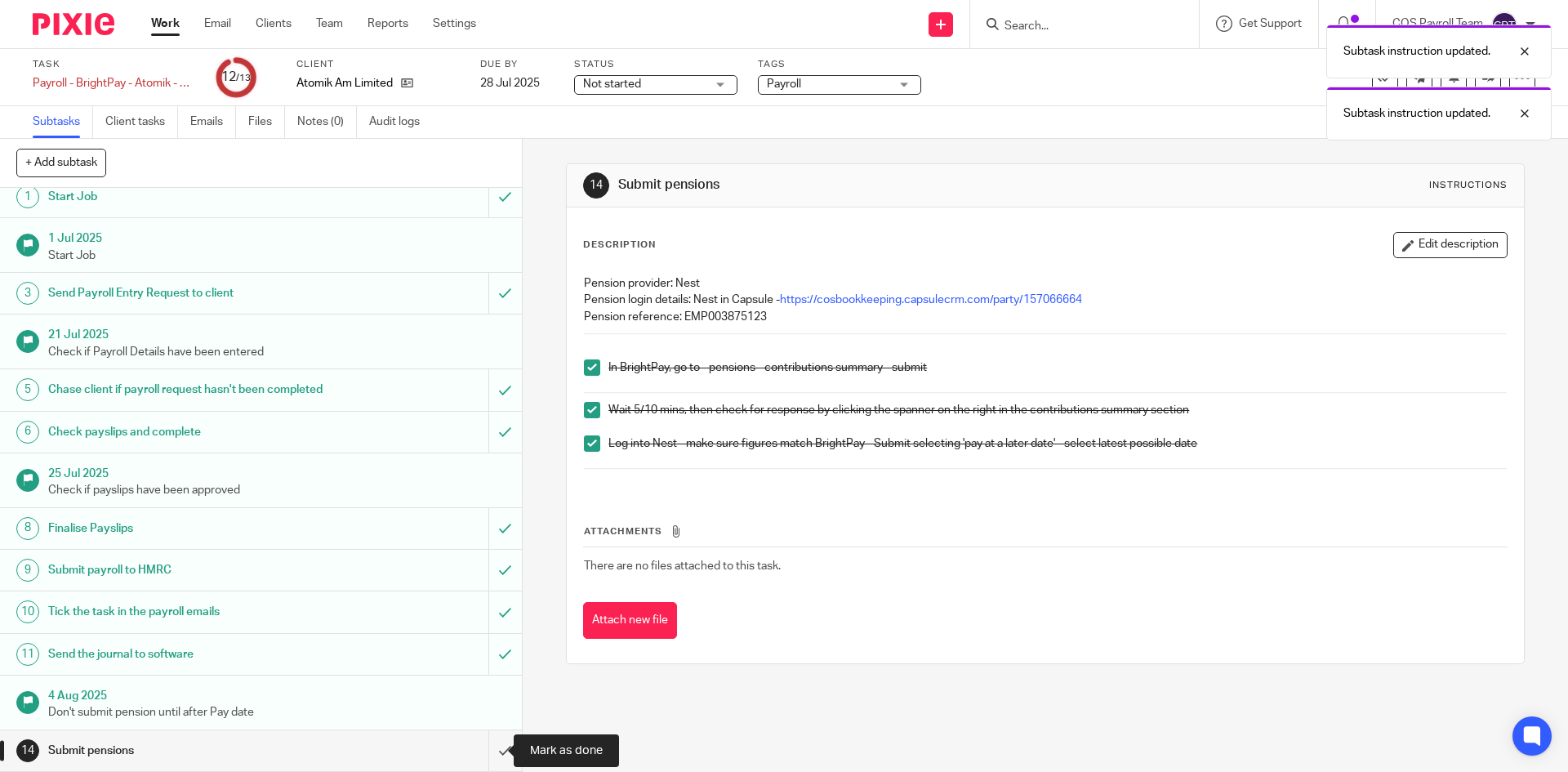 drag, startPoint x: 492, startPoint y: 752, endPoint x: 467, endPoint y: 731, distance: 32.649655 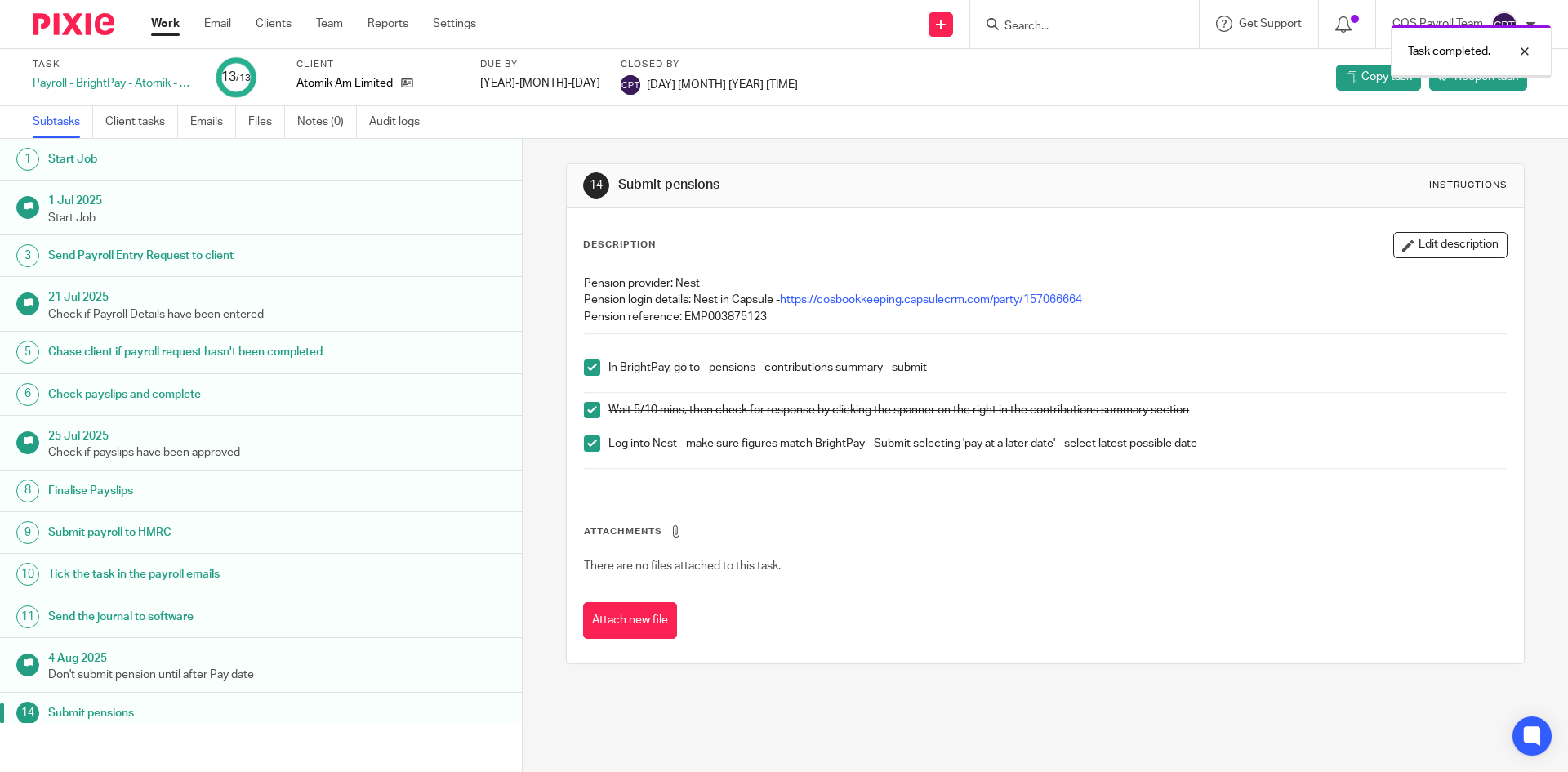 scroll, scrollTop: 0, scrollLeft: 0, axis: both 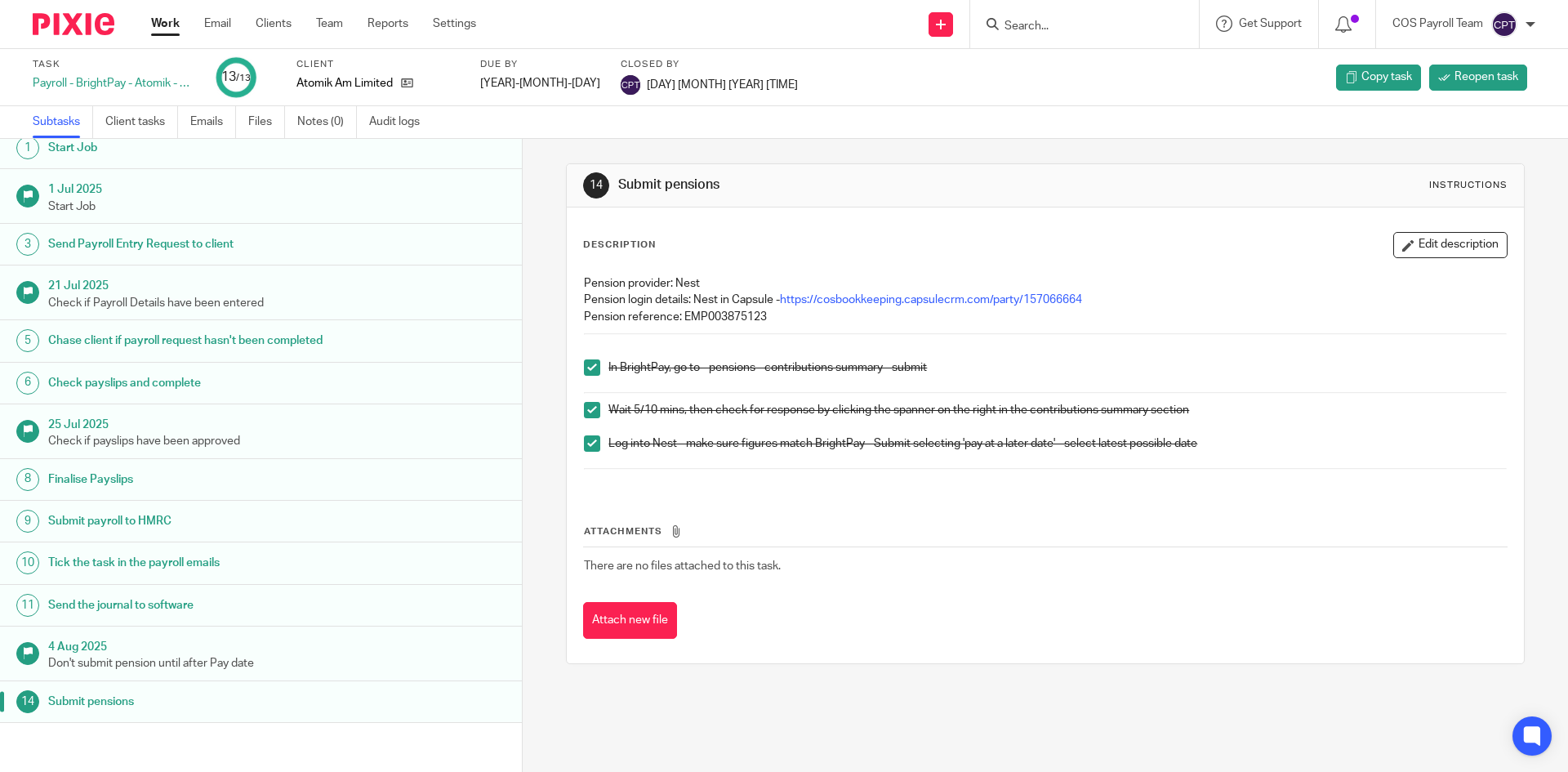 drag, startPoint x: 168, startPoint y: 27, endPoint x: 218, endPoint y: 78, distance: 71.42129 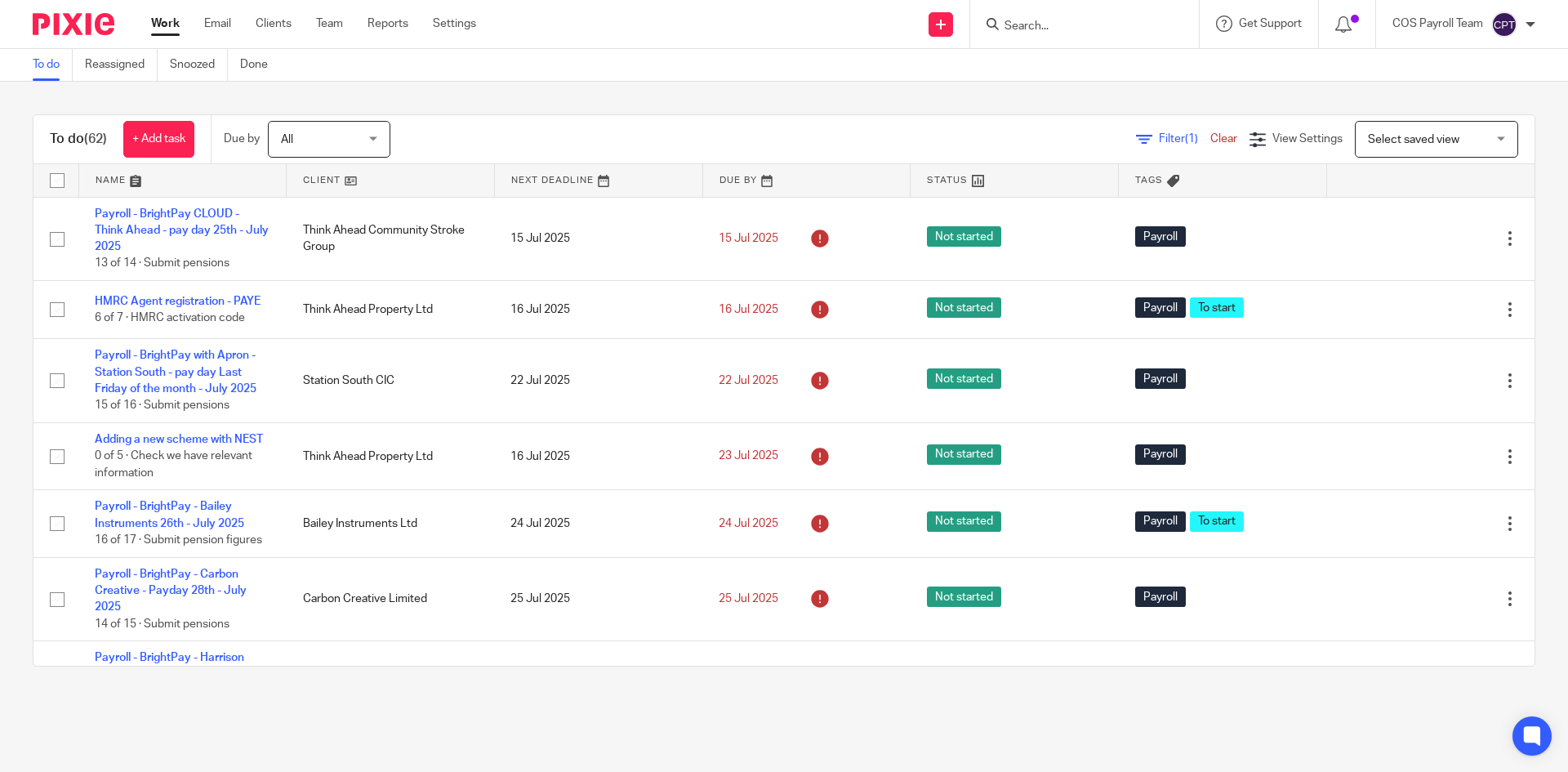 scroll, scrollTop: 0, scrollLeft: 0, axis: both 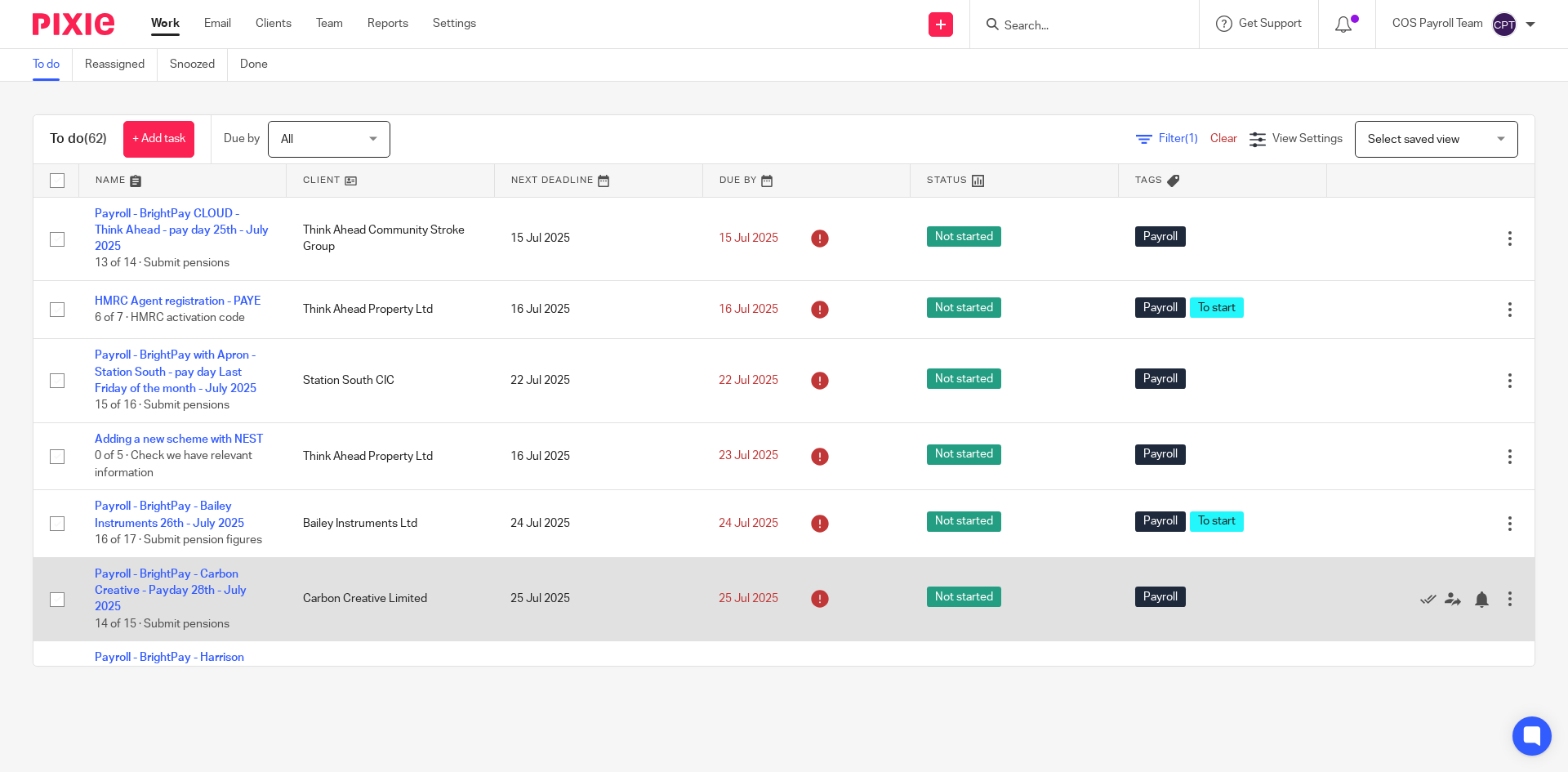 drag, startPoint x: 167, startPoint y: 598, endPoint x: 287, endPoint y: 603, distance: 120.10412 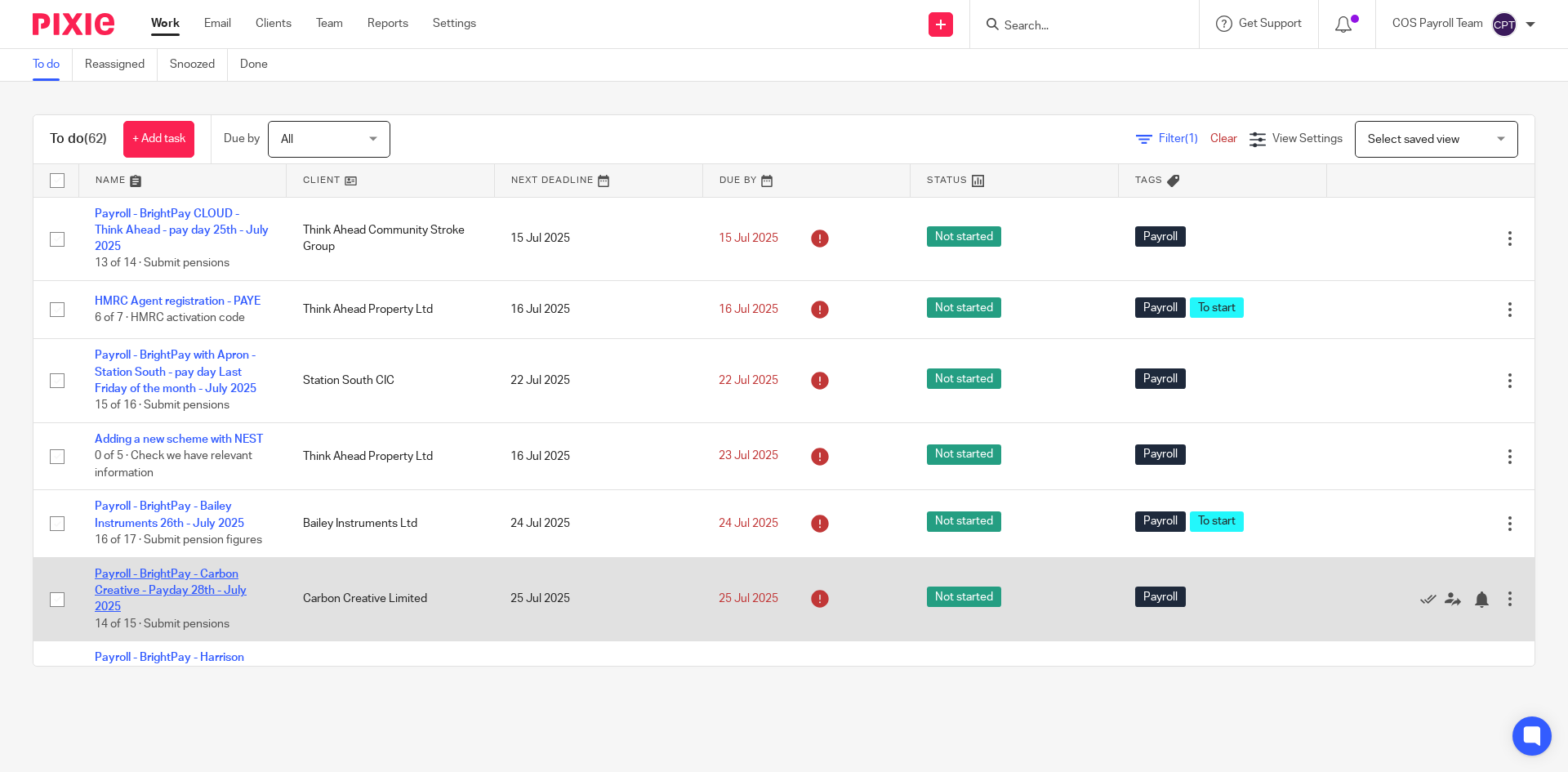 click on "Payroll - BrightPay - Carbon Creative - Payday 28th - July 2025" at bounding box center [171, 591] 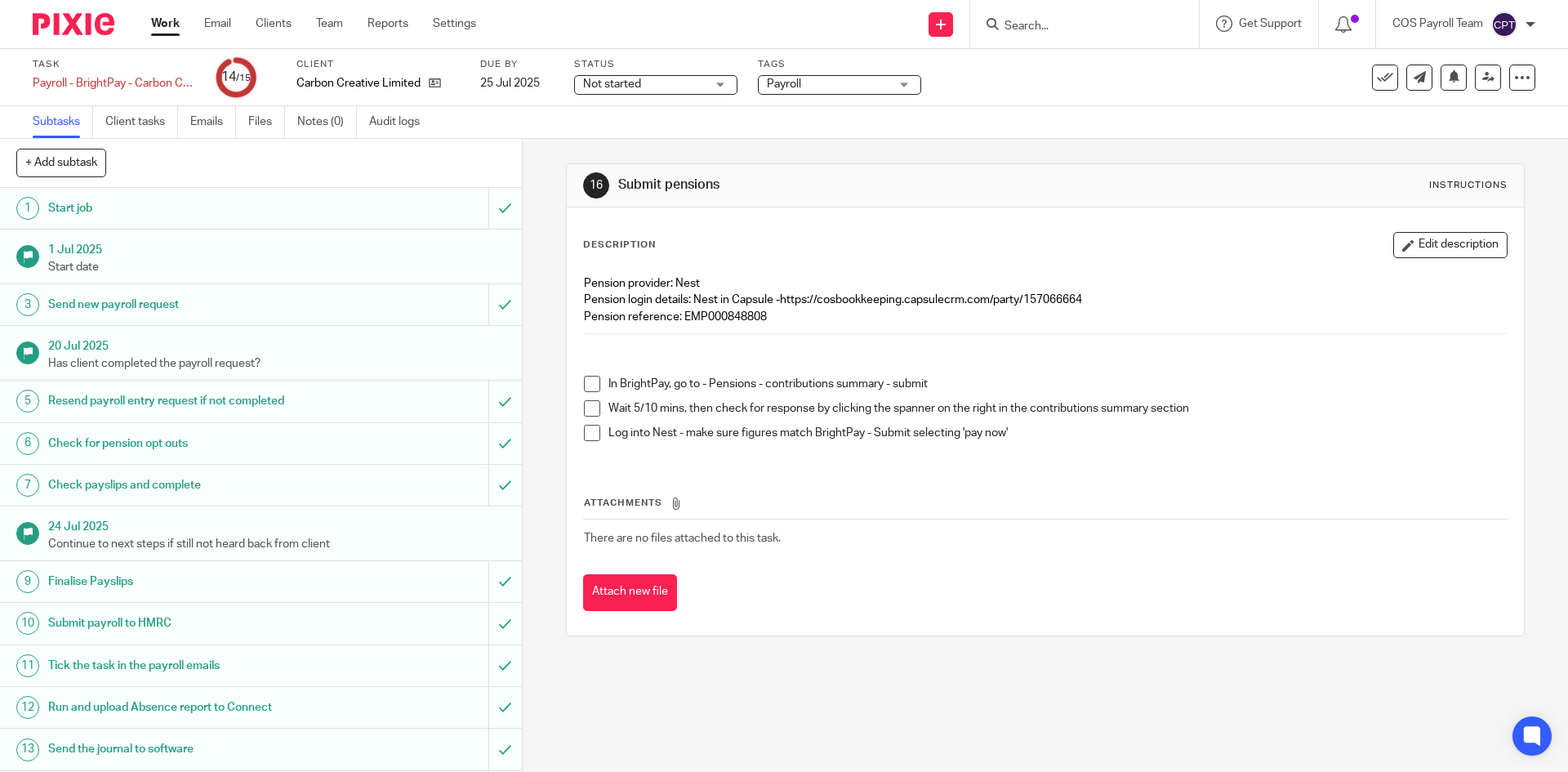 scroll, scrollTop: 0, scrollLeft: 0, axis: both 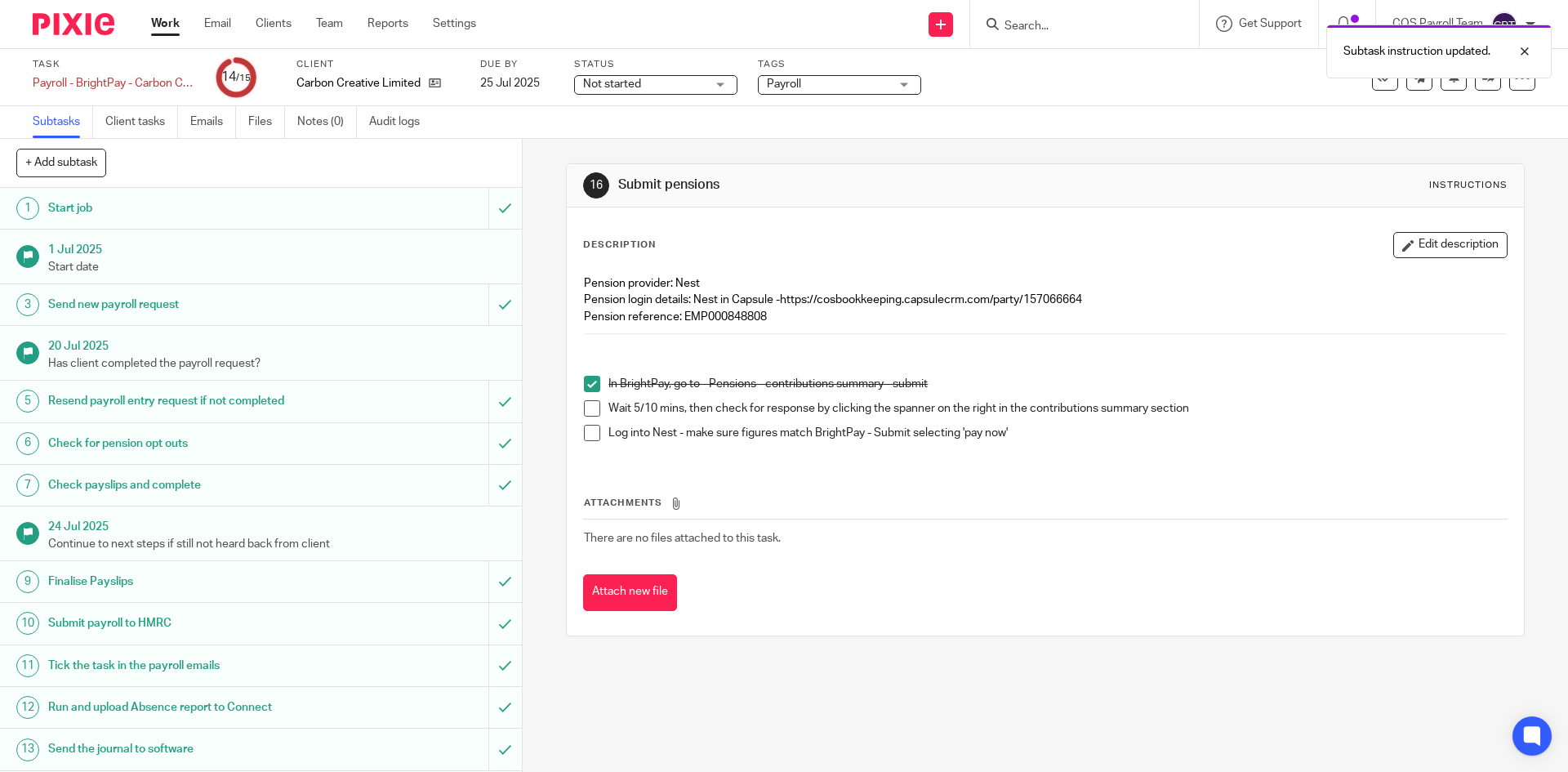drag, startPoint x: 588, startPoint y: 410, endPoint x: 590, endPoint y: 428, distance: 18.11077 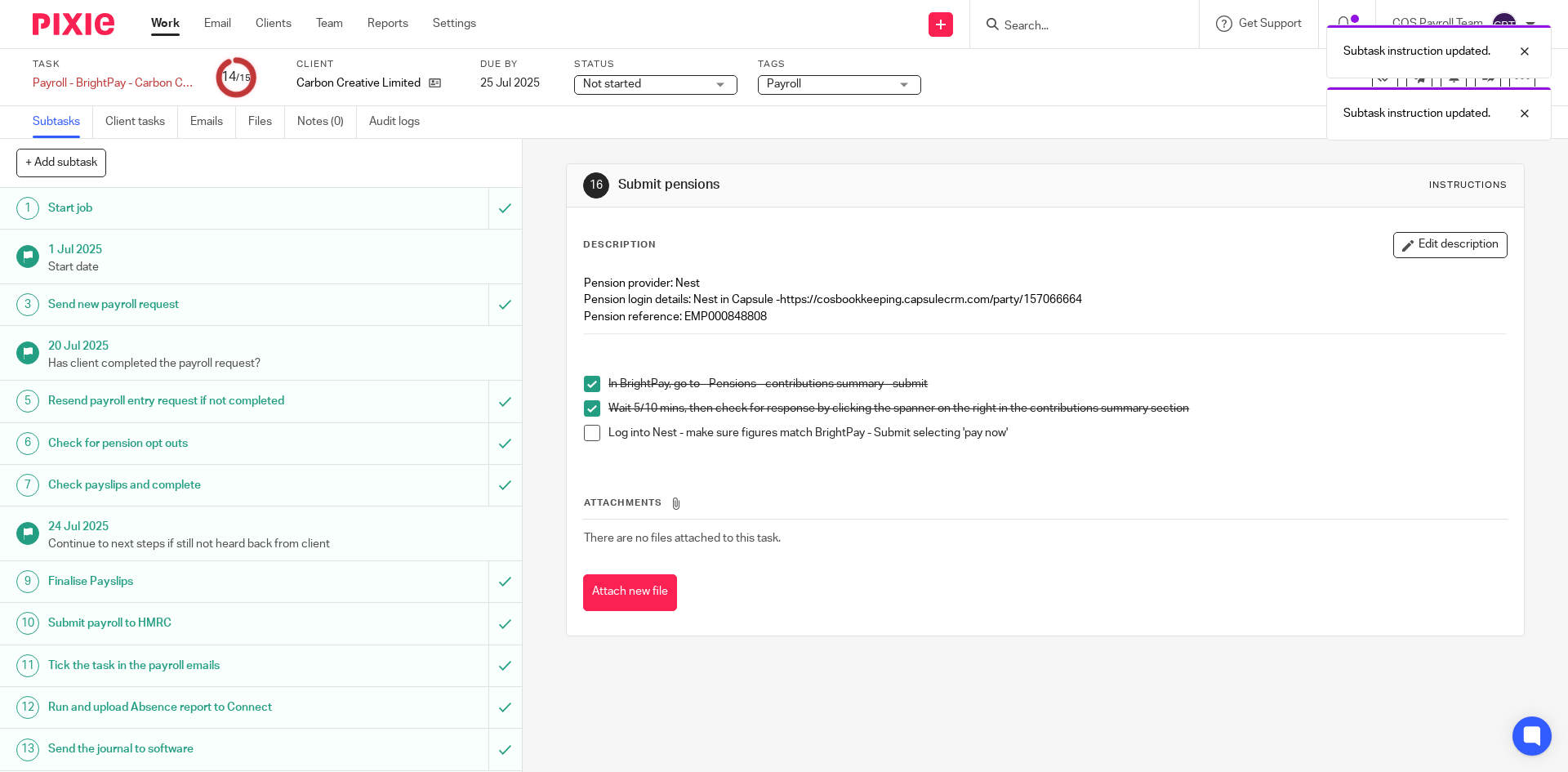 click at bounding box center [592, 433] 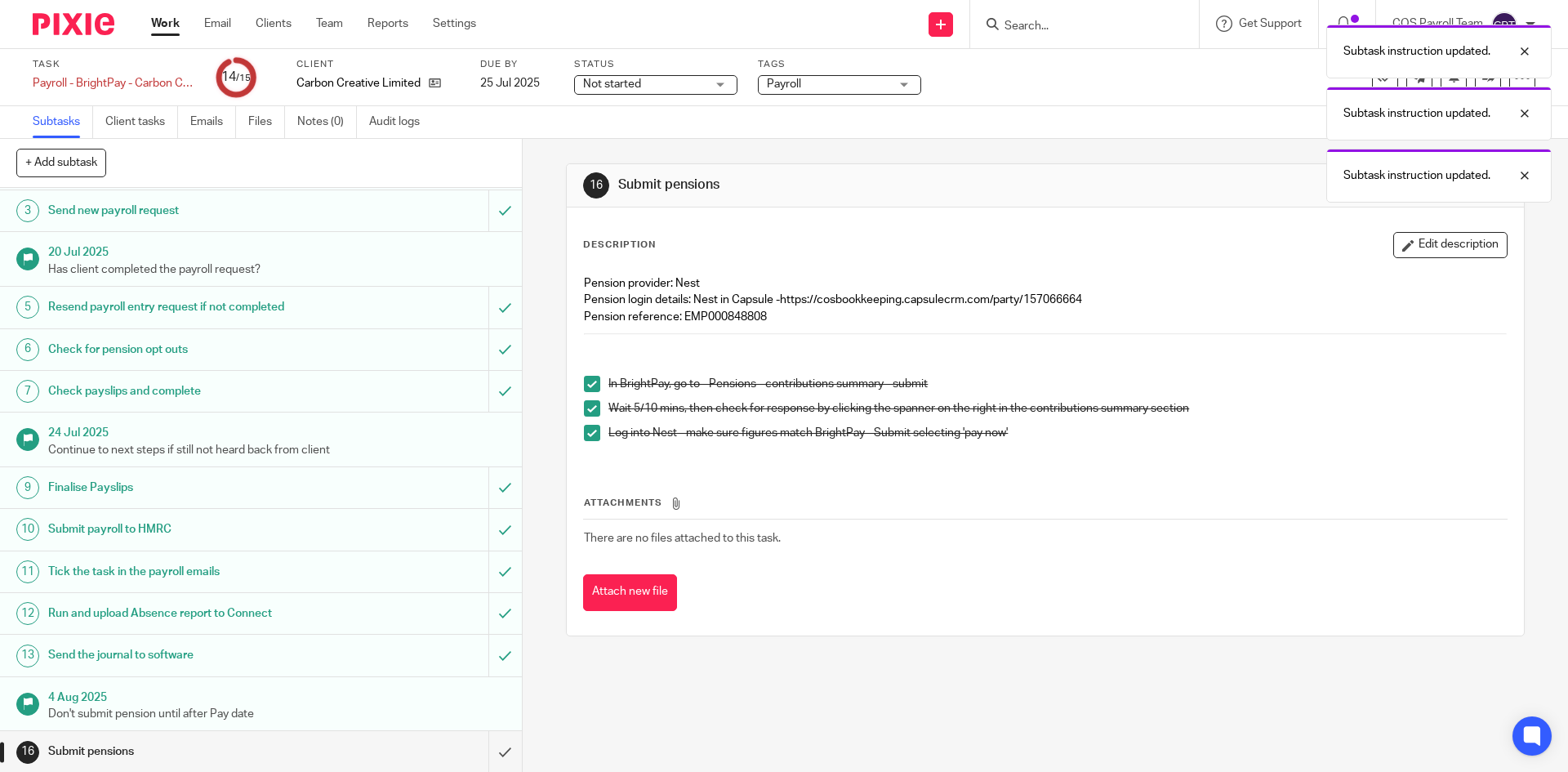 scroll, scrollTop: 96, scrollLeft: 0, axis: vertical 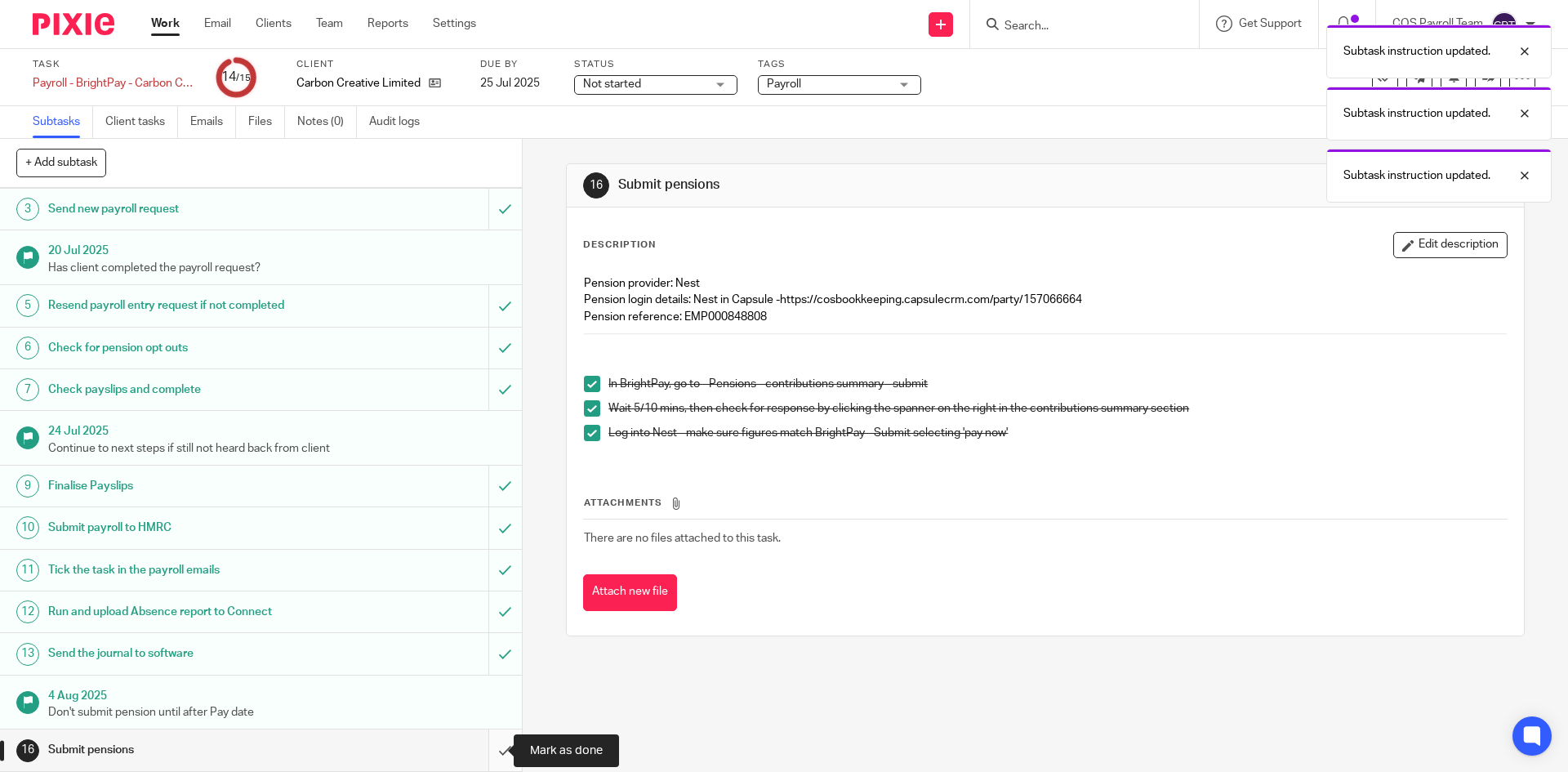 click at bounding box center (261, 750) 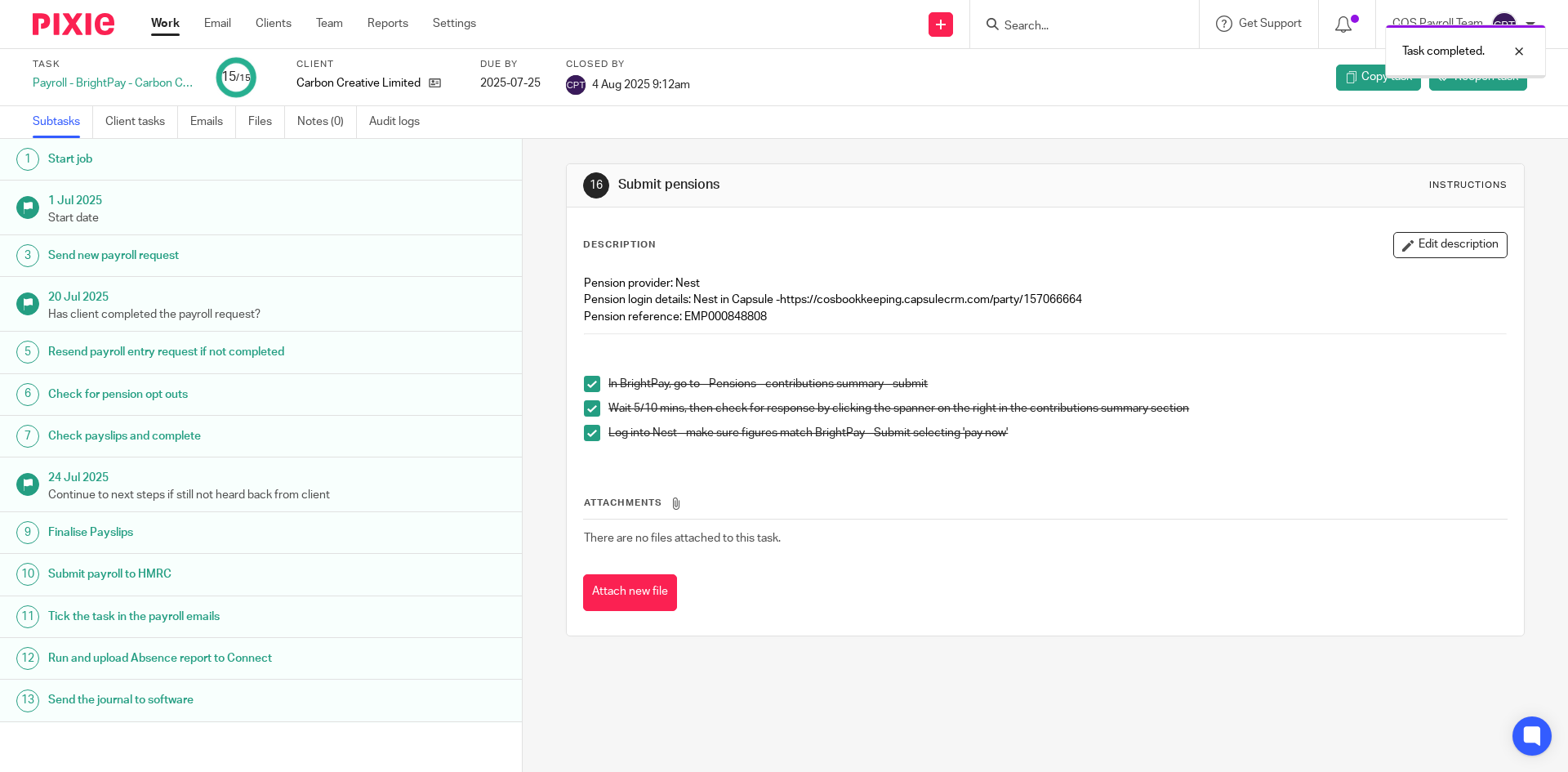 scroll, scrollTop: 0, scrollLeft: 0, axis: both 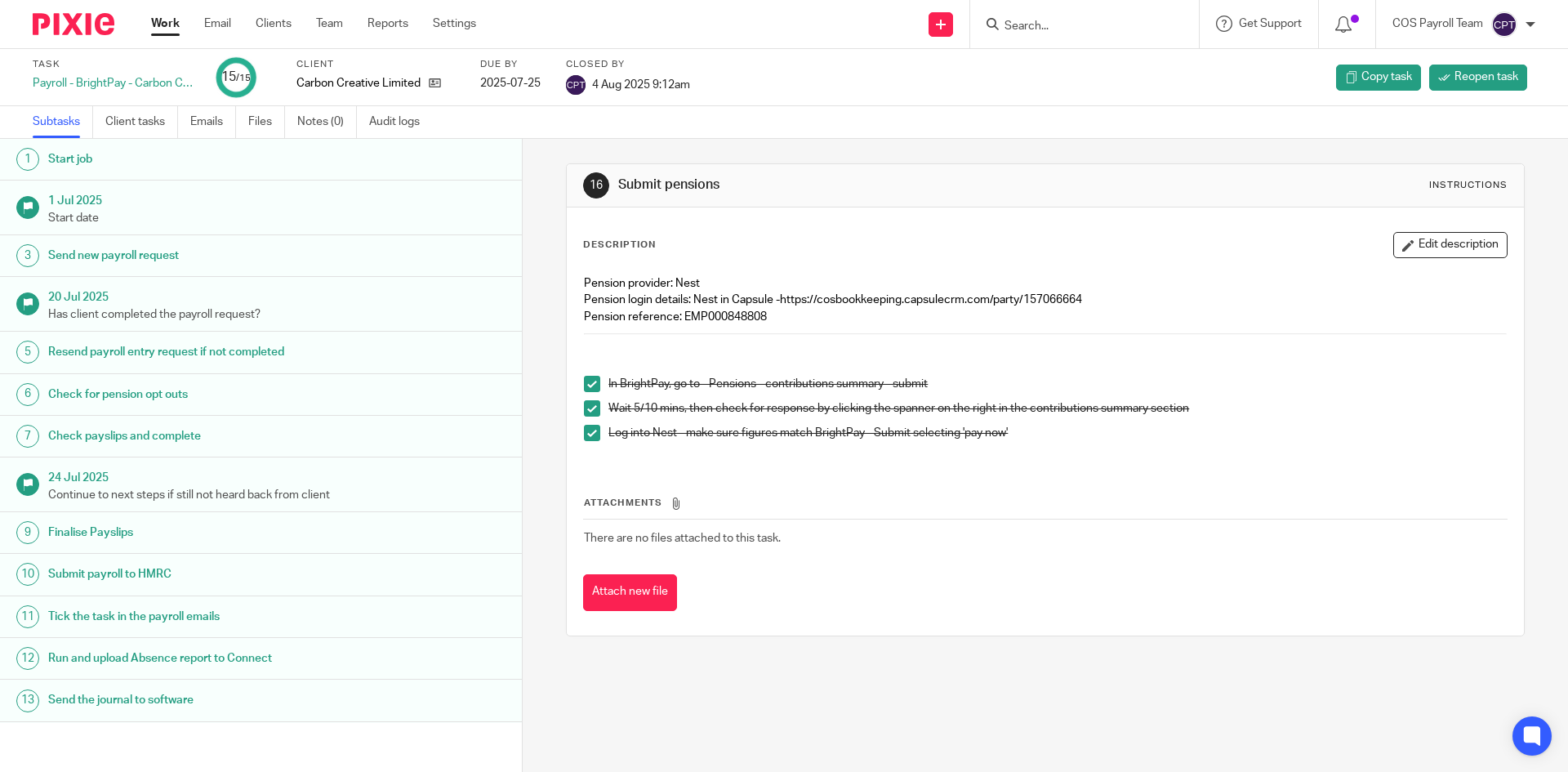 drag, startPoint x: 174, startPoint y: 29, endPoint x: 180, endPoint y: 48, distance: 19.924859 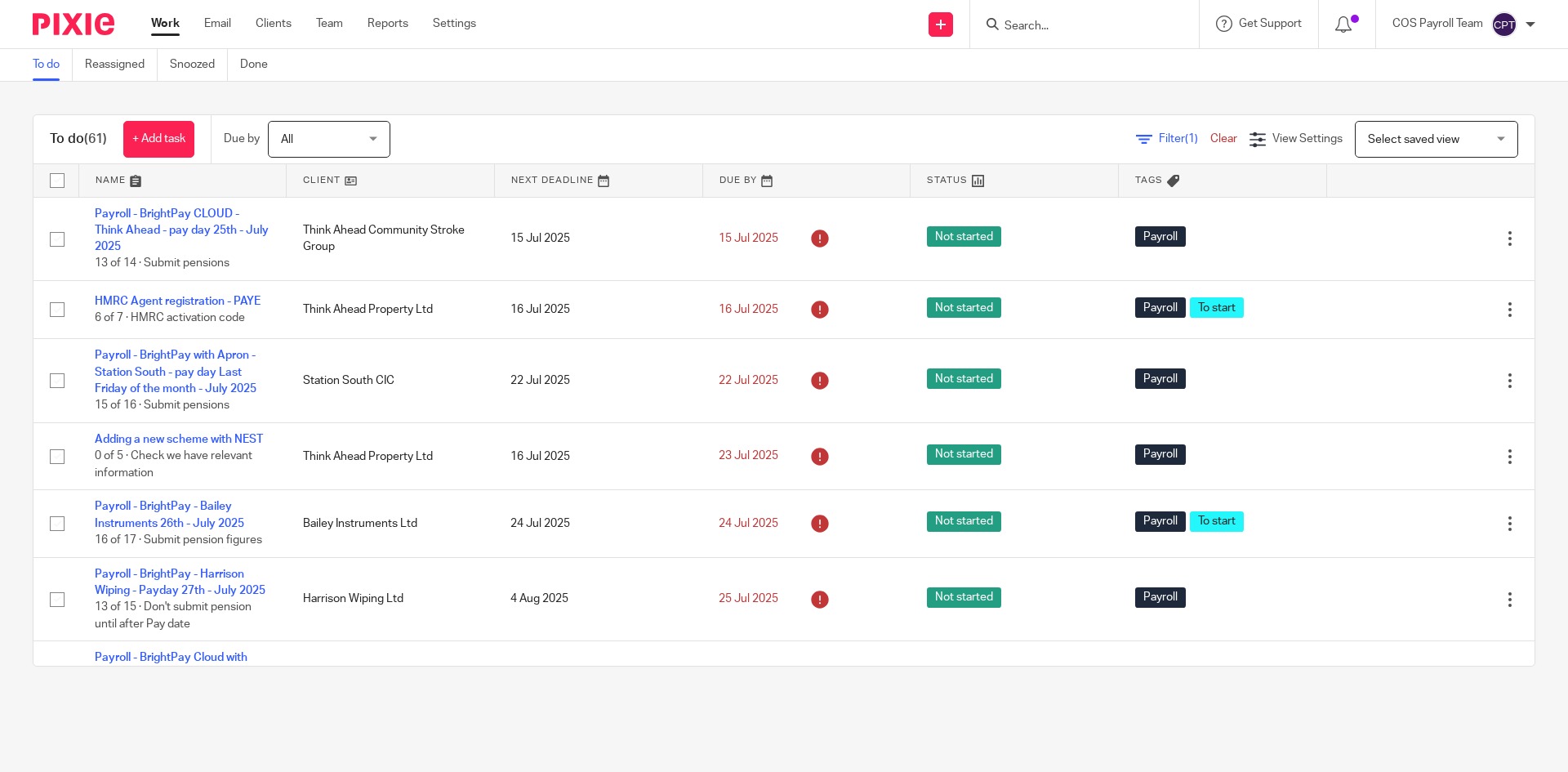 scroll, scrollTop: 0, scrollLeft: 0, axis: both 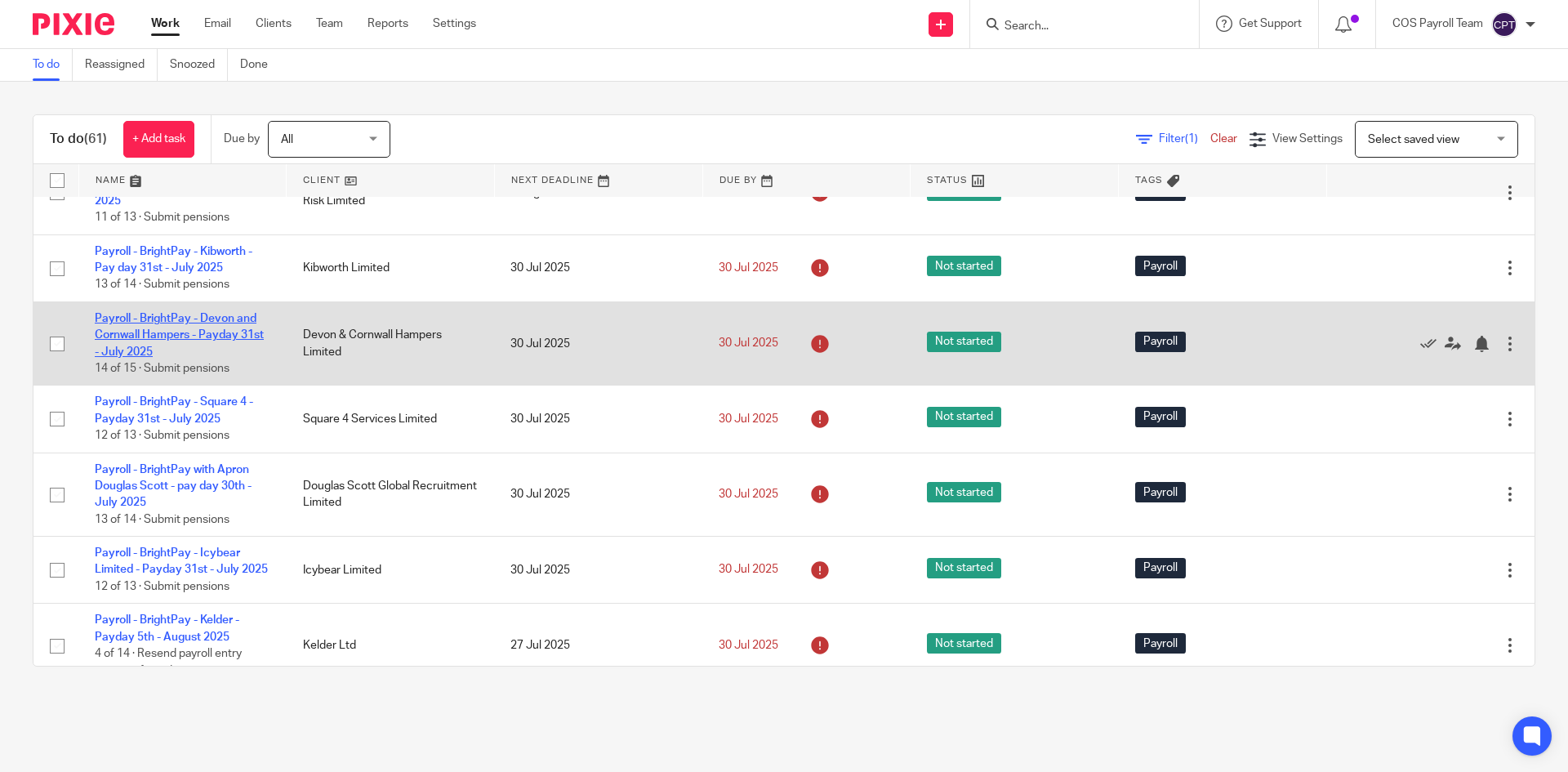 click on "Payroll - BrightPay - Devon and Cornwall Hampers - Payday 31st - July 2025" at bounding box center [179, 335] 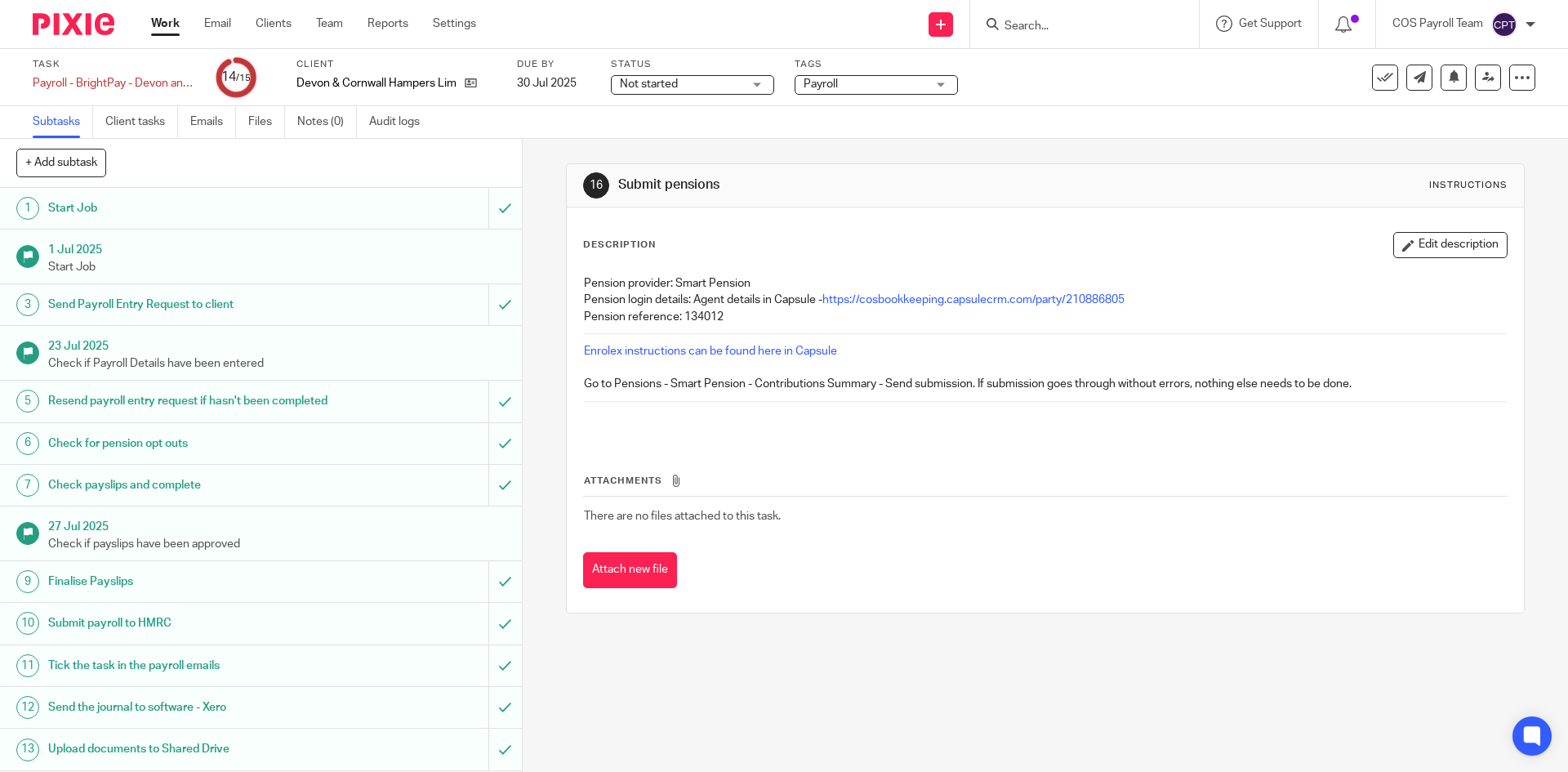 scroll, scrollTop: 0, scrollLeft: 0, axis: both 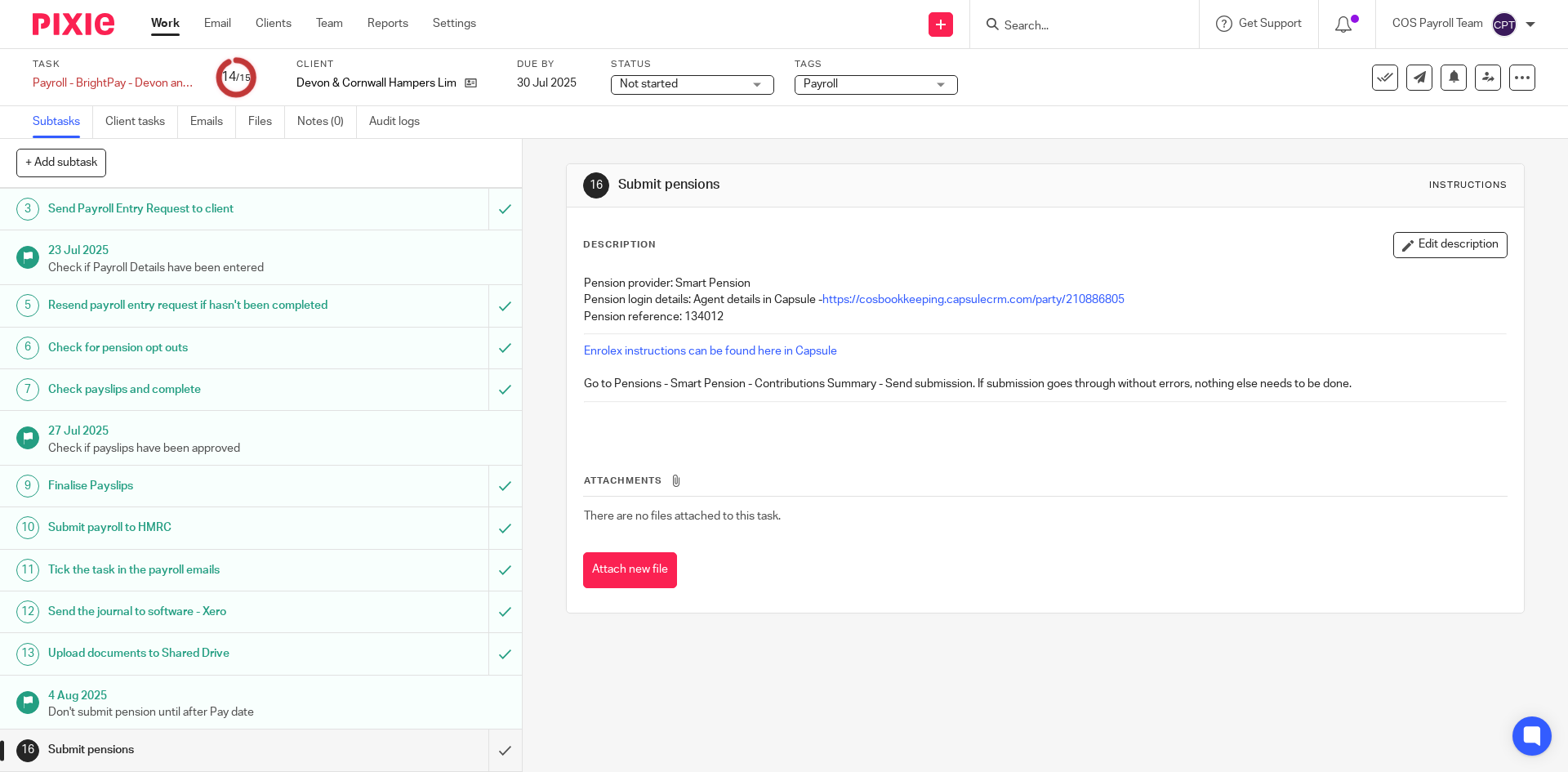 click on "Work" at bounding box center [165, 24] 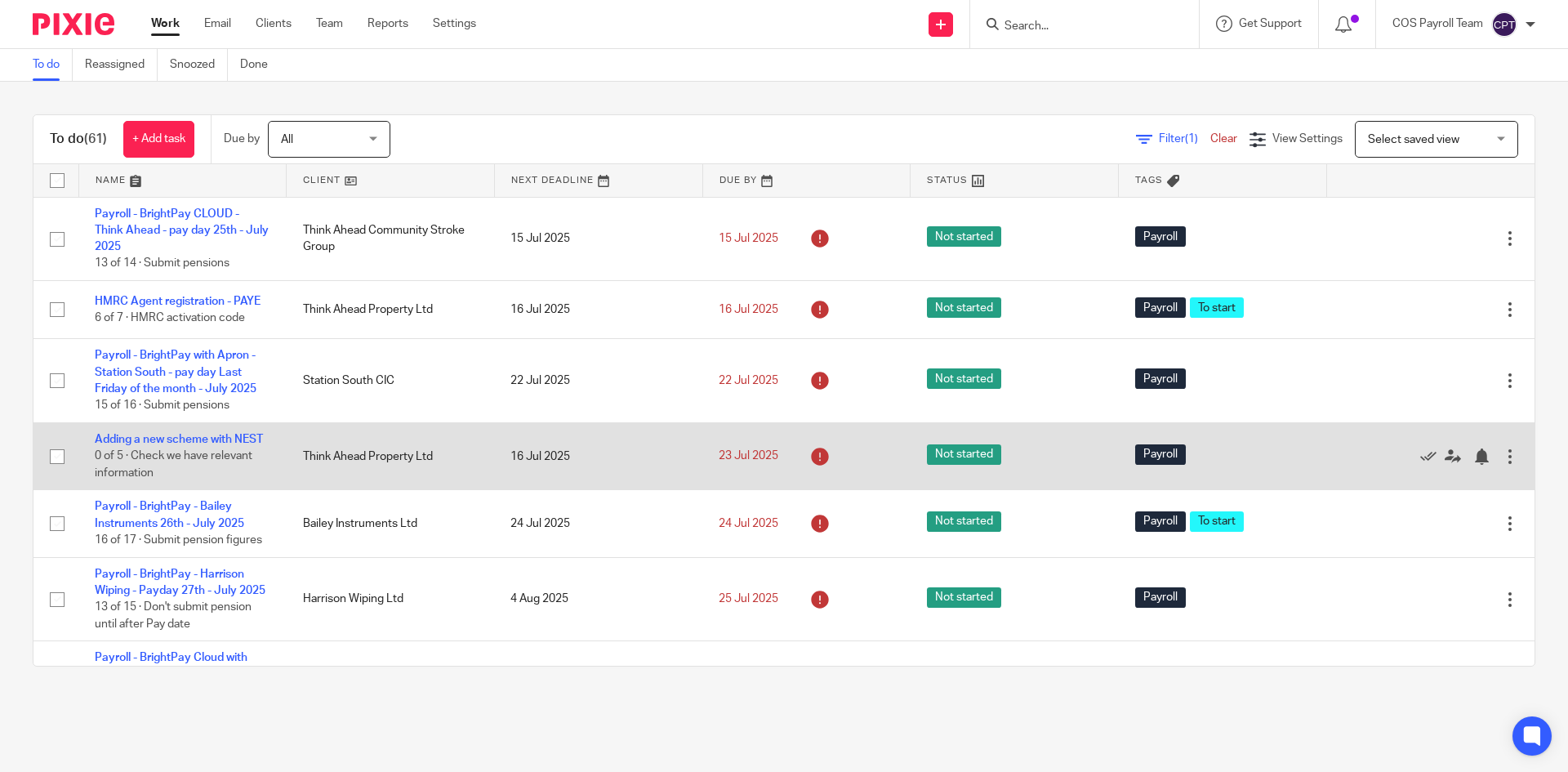 scroll, scrollTop: 0, scrollLeft: 0, axis: both 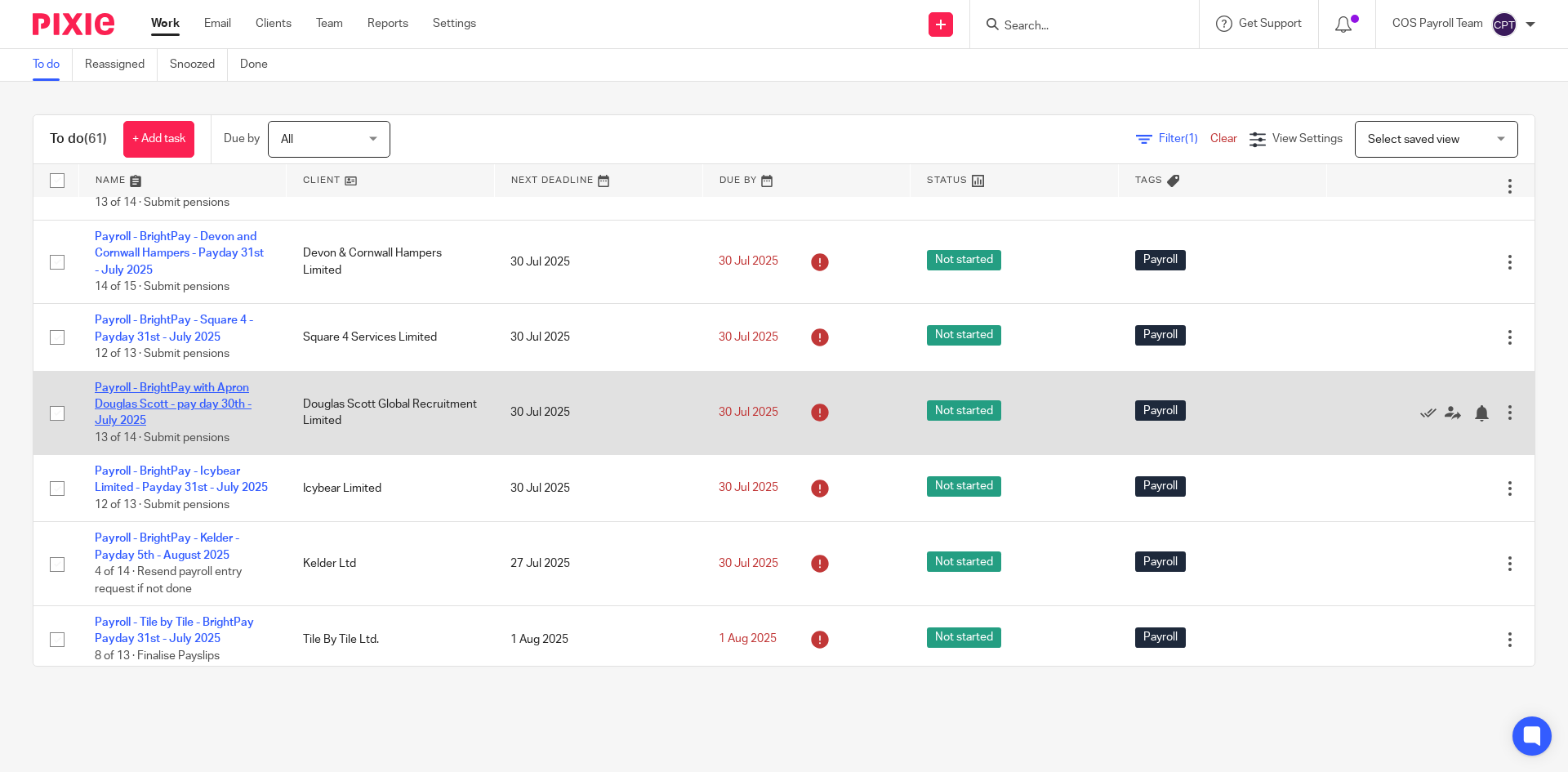 click on "Payroll - BrightPay with Apron  Douglas Scott - pay day 30th - July 2025" at bounding box center (173, 404) 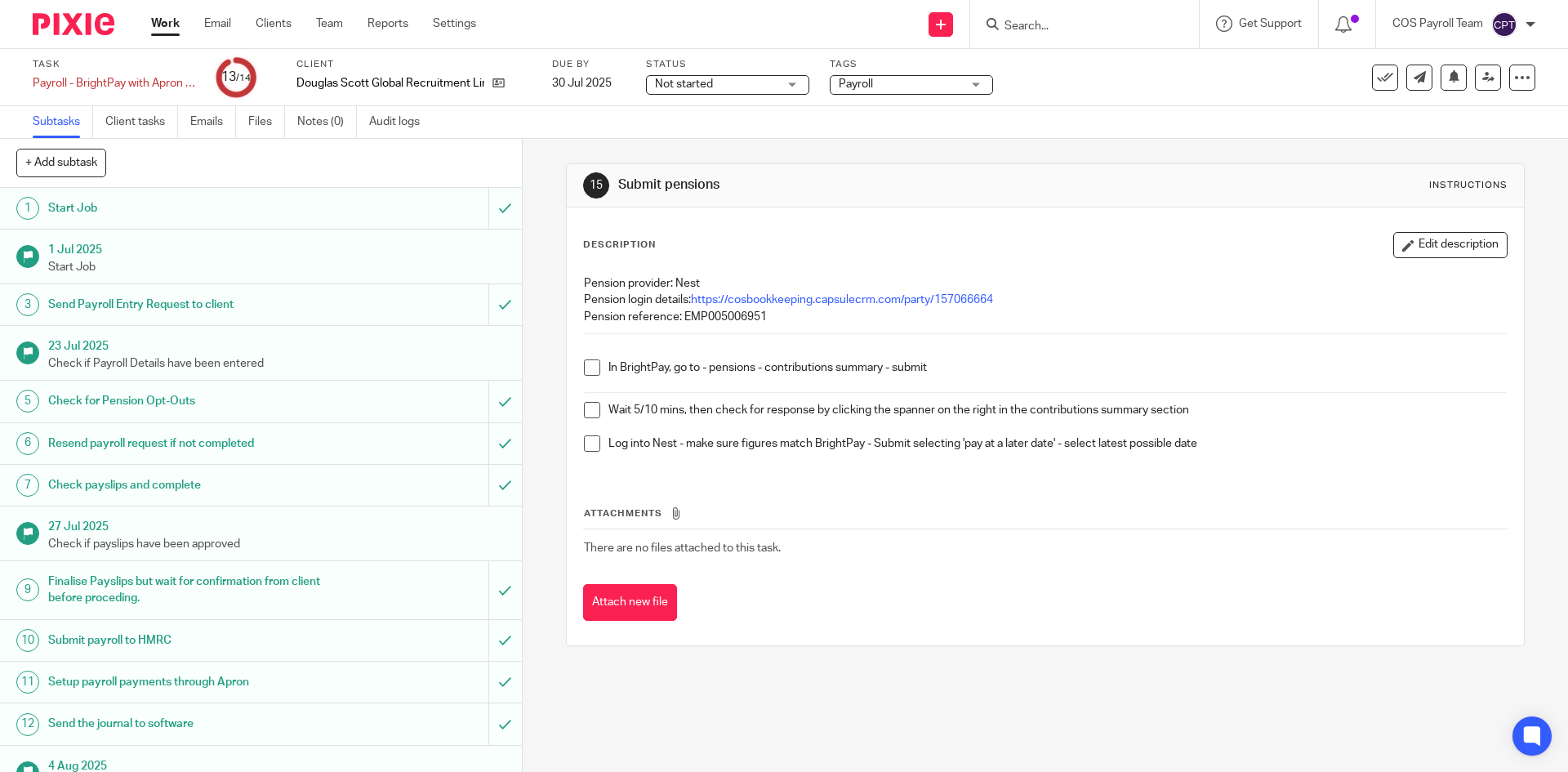 scroll, scrollTop: 0, scrollLeft: 0, axis: both 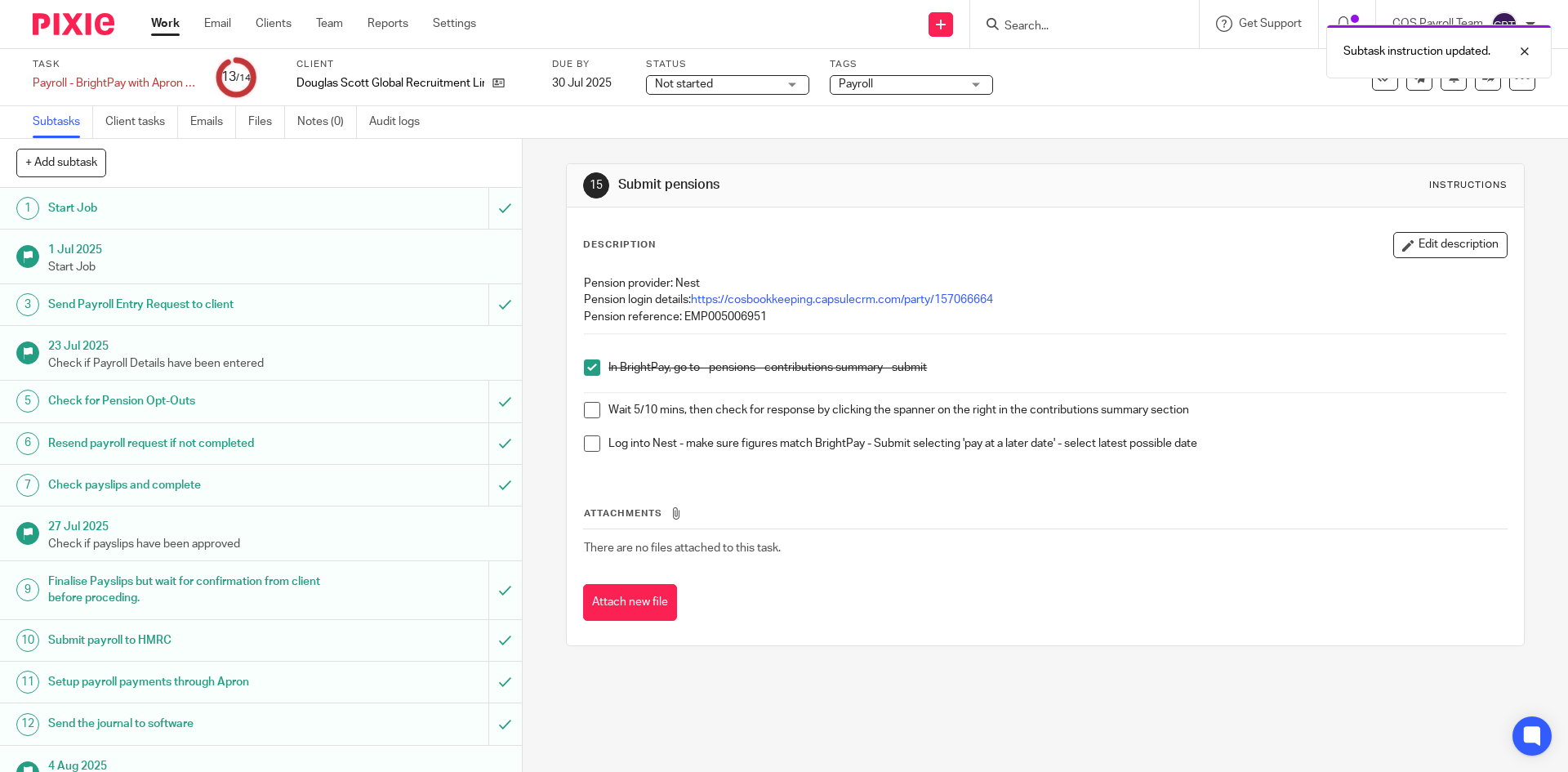 drag, startPoint x: 166, startPoint y: 28, endPoint x: 187, endPoint y: 101, distance: 75.960516 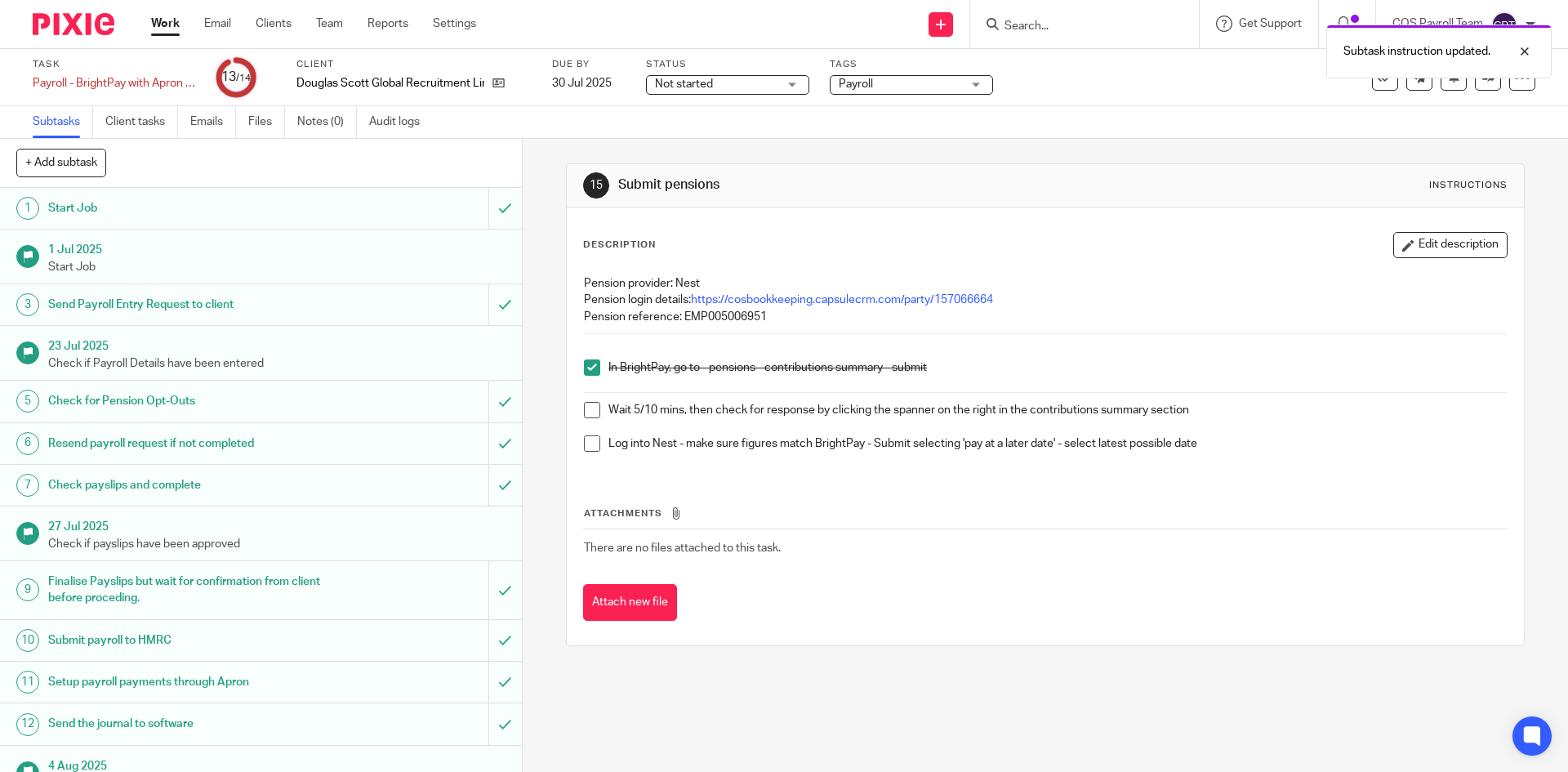 click on "Work" at bounding box center (165, 24) 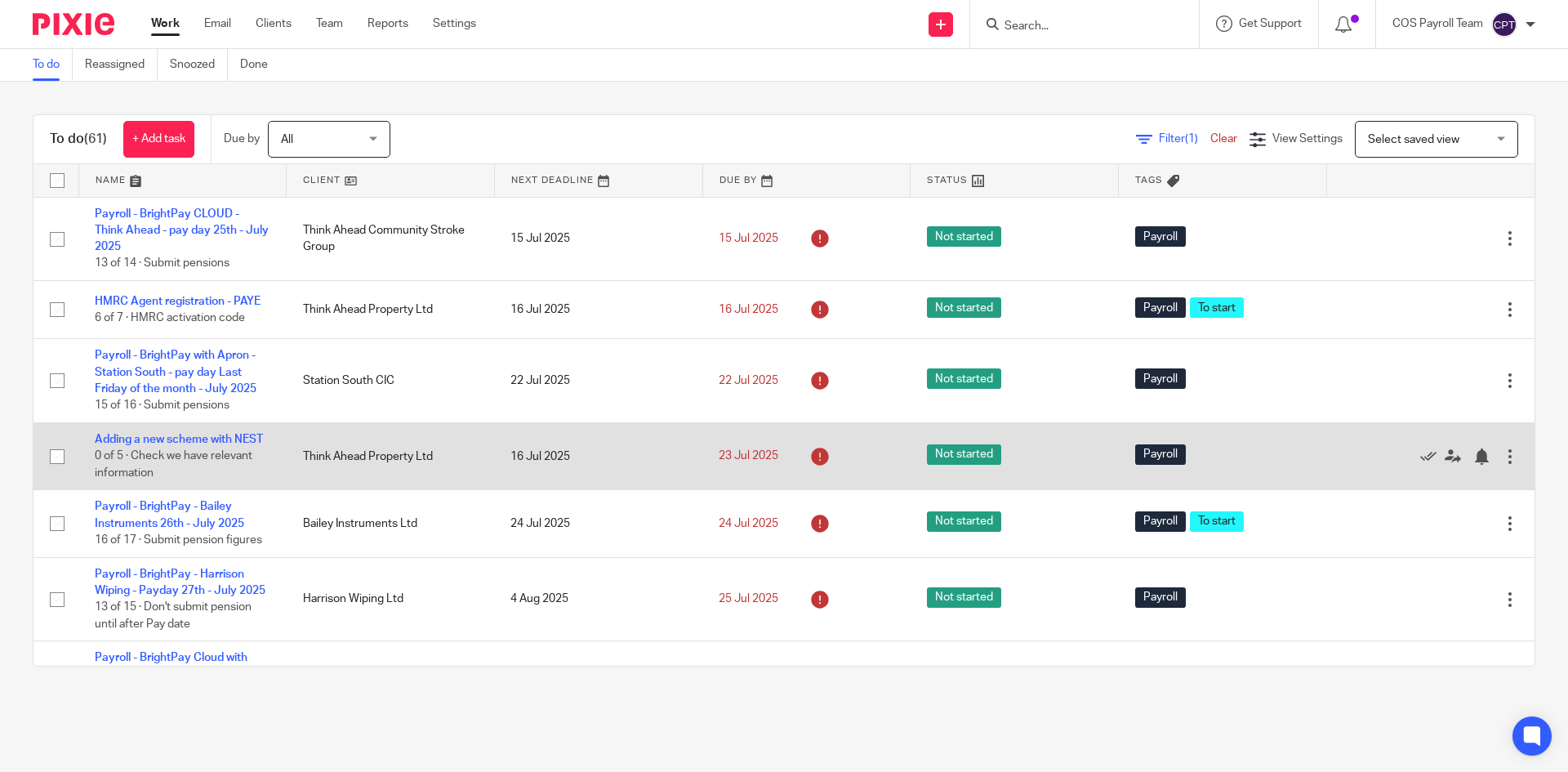 scroll, scrollTop: 0, scrollLeft: 0, axis: both 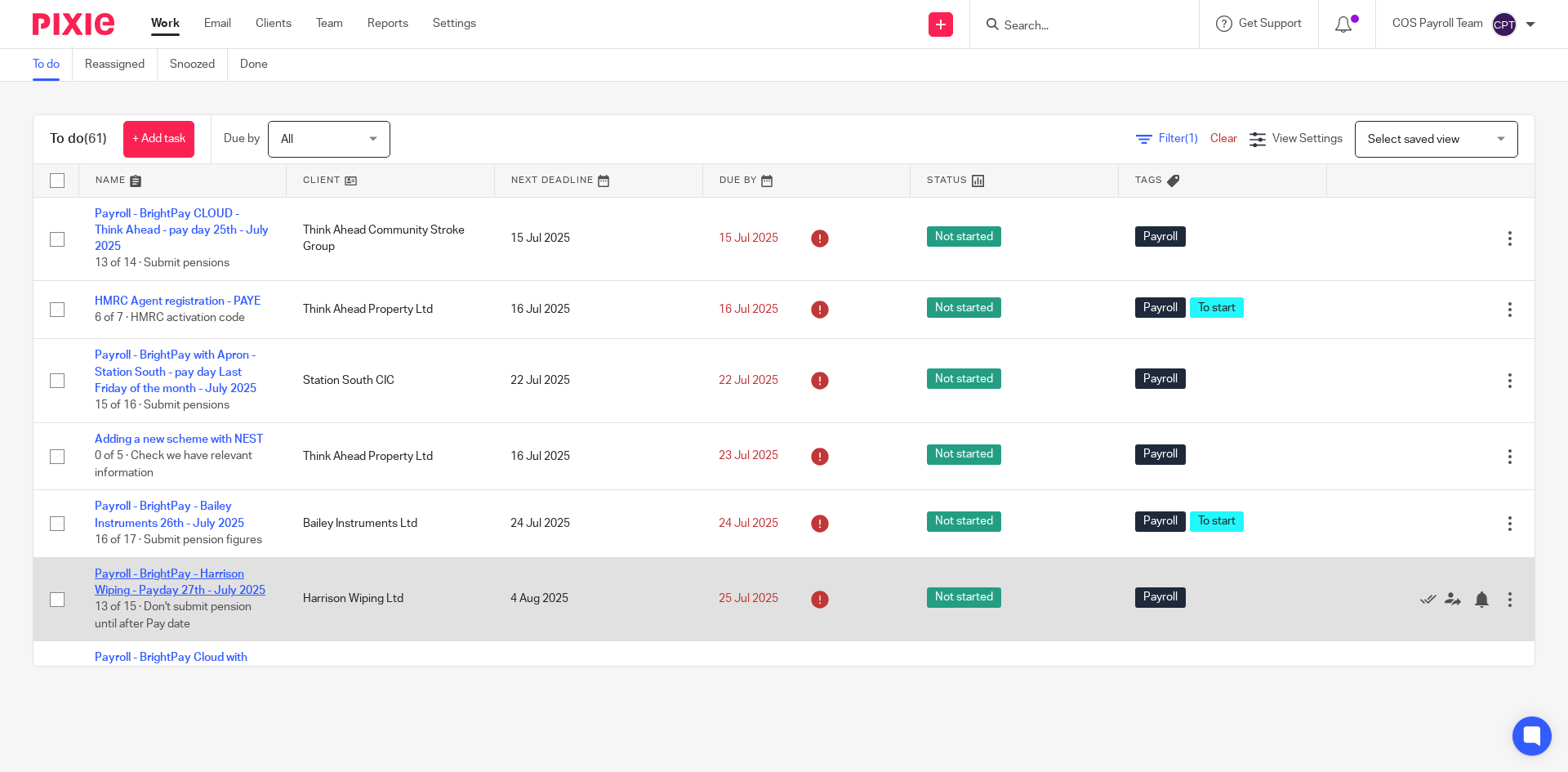 click on "Payroll - BrightPay - Harrison Wiping - Payday 27th - July 2025" at bounding box center (180, 582) 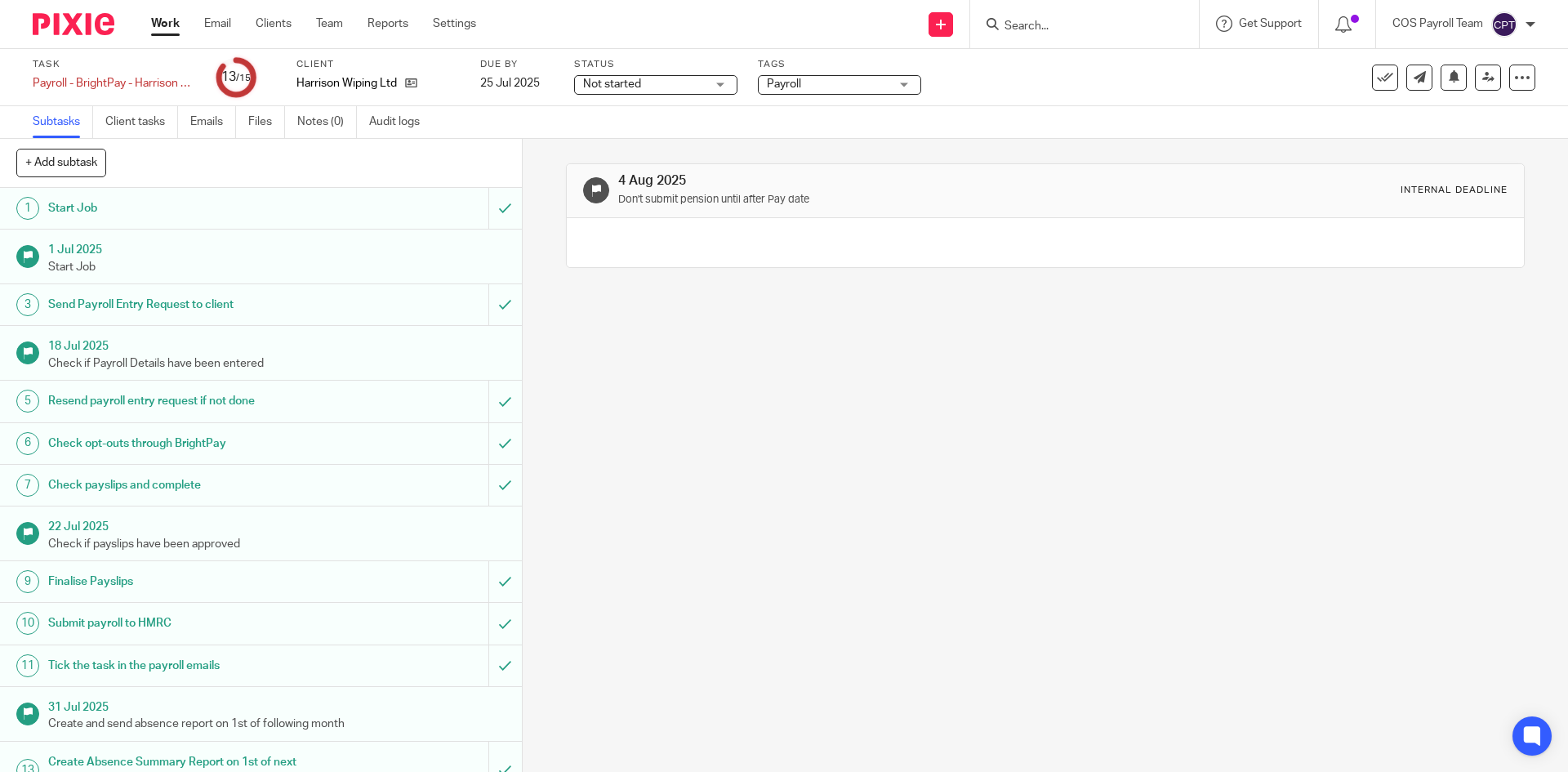 scroll, scrollTop: 0, scrollLeft: 0, axis: both 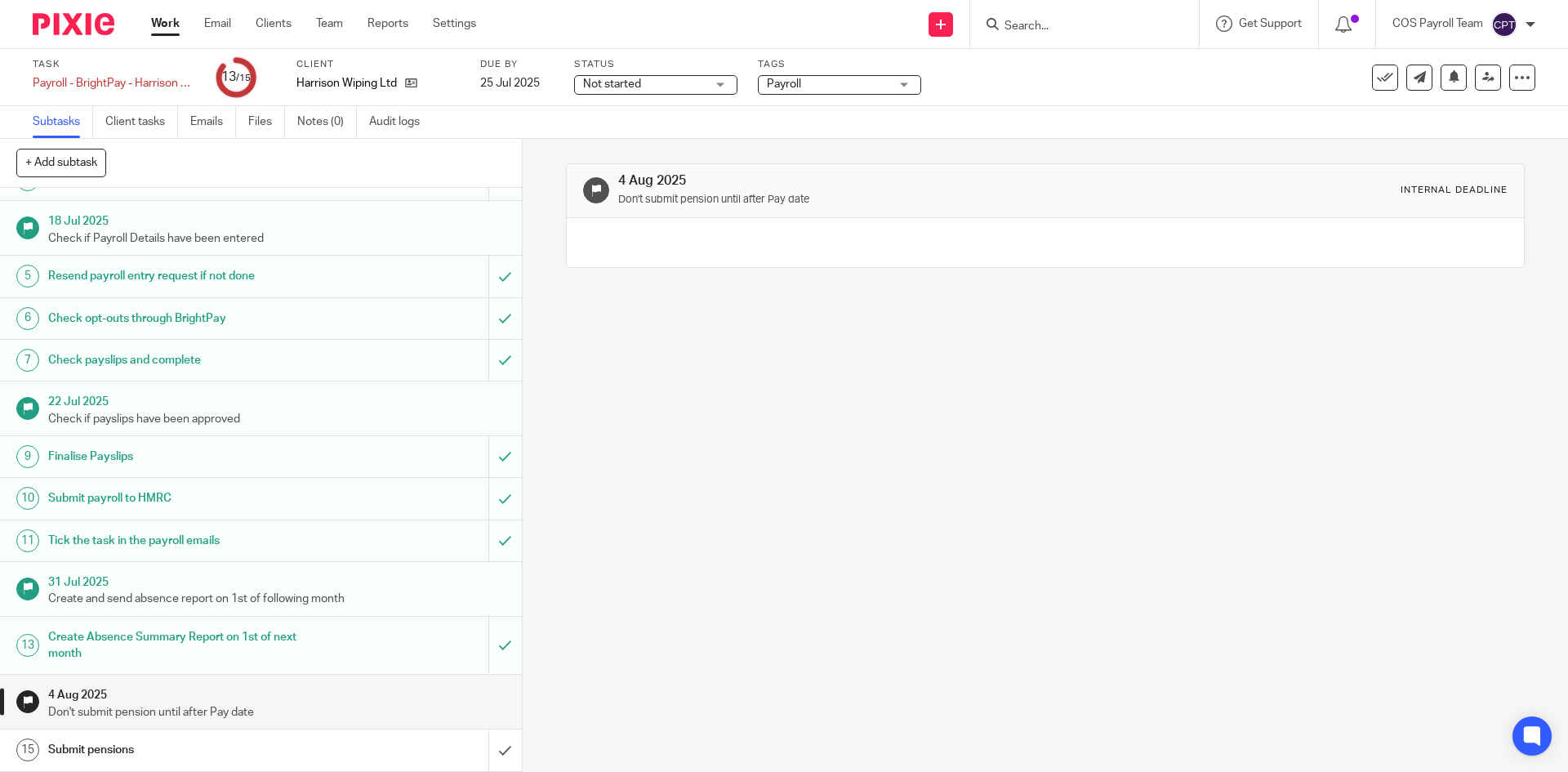 click on "Submit pensions" at bounding box center (260, 750) 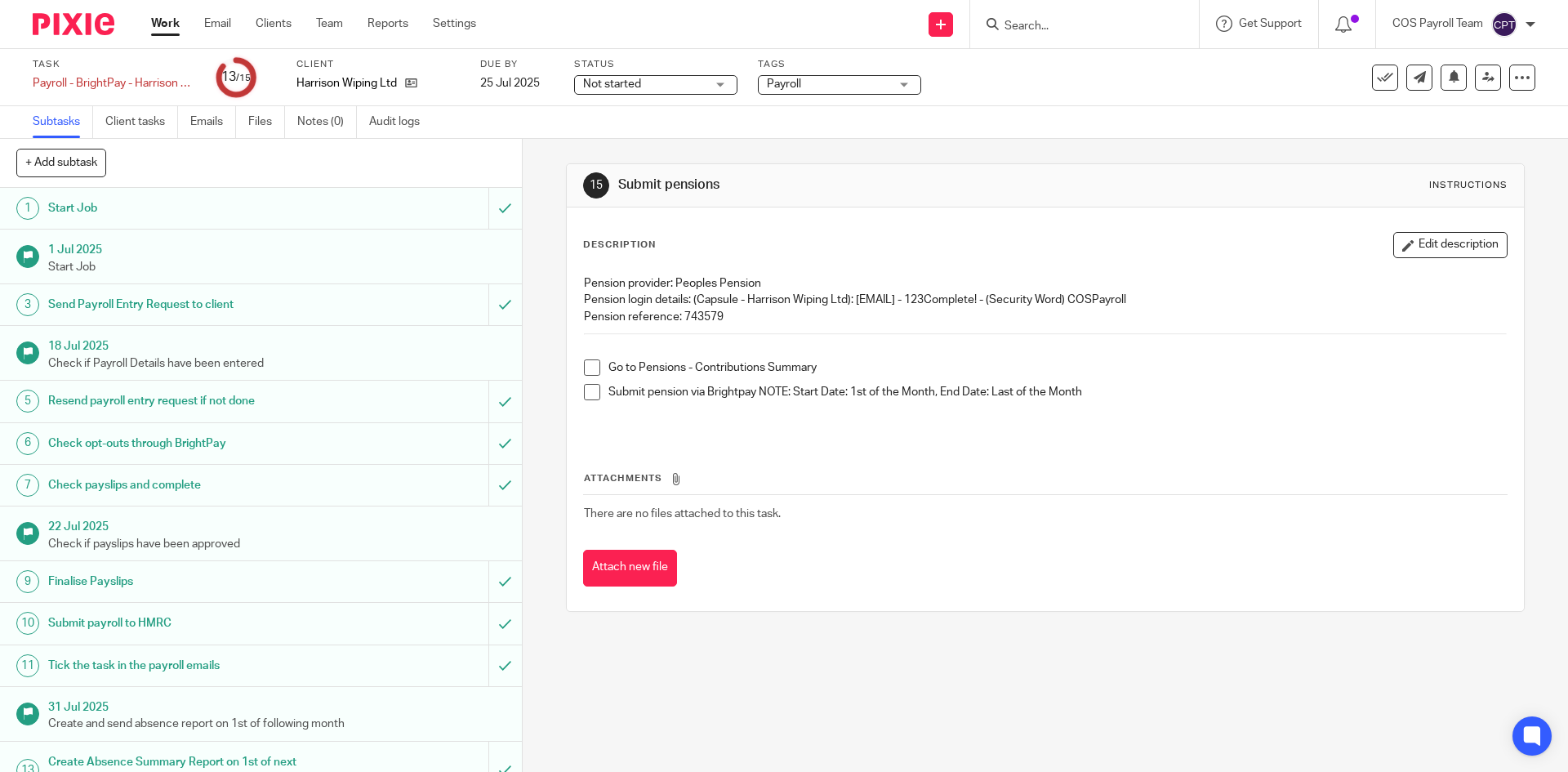 scroll, scrollTop: 0, scrollLeft: 0, axis: both 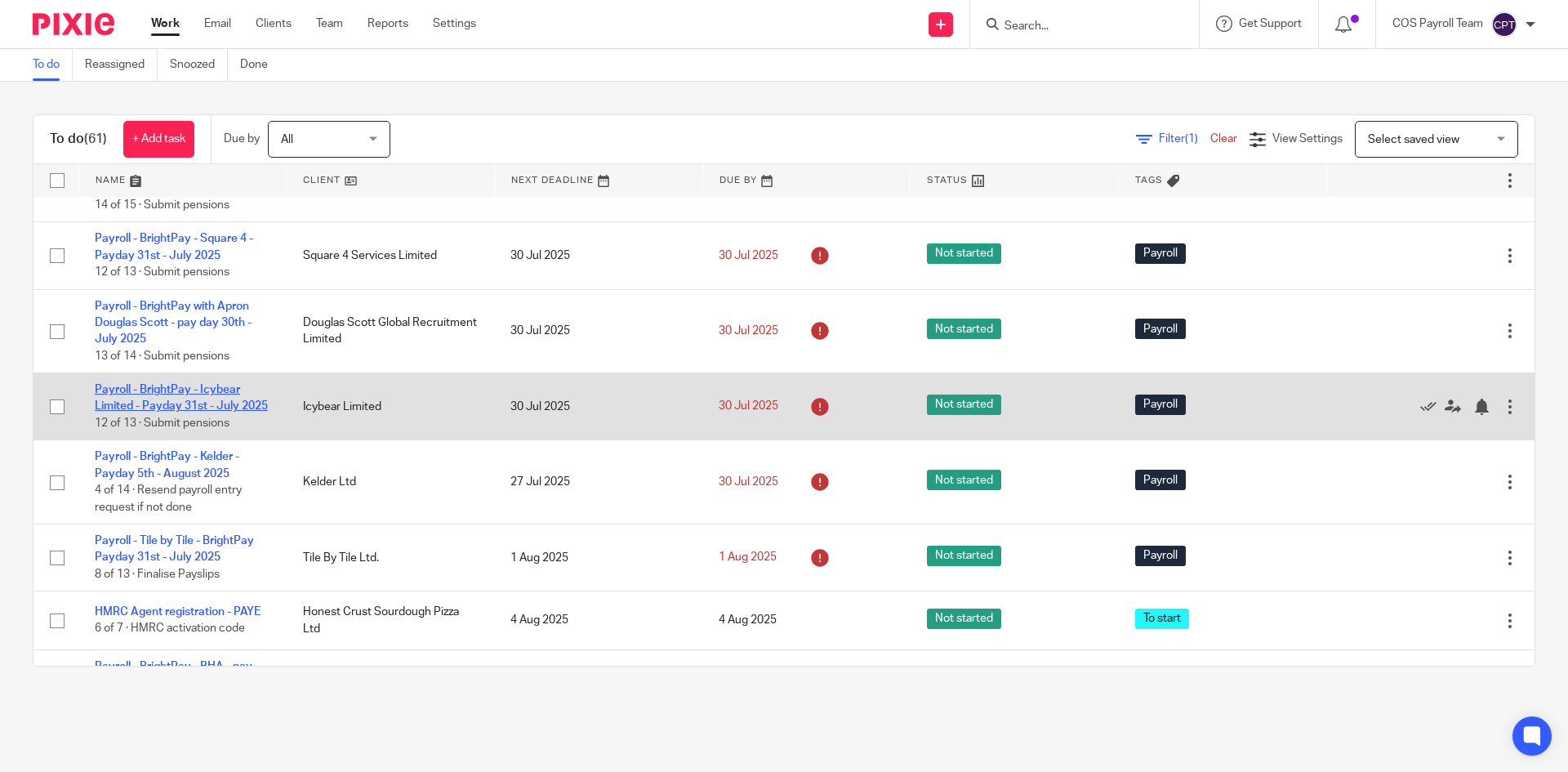 drag, startPoint x: 167, startPoint y: 449, endPoint x: 182, endPoint y: 459, distance: 18.027756 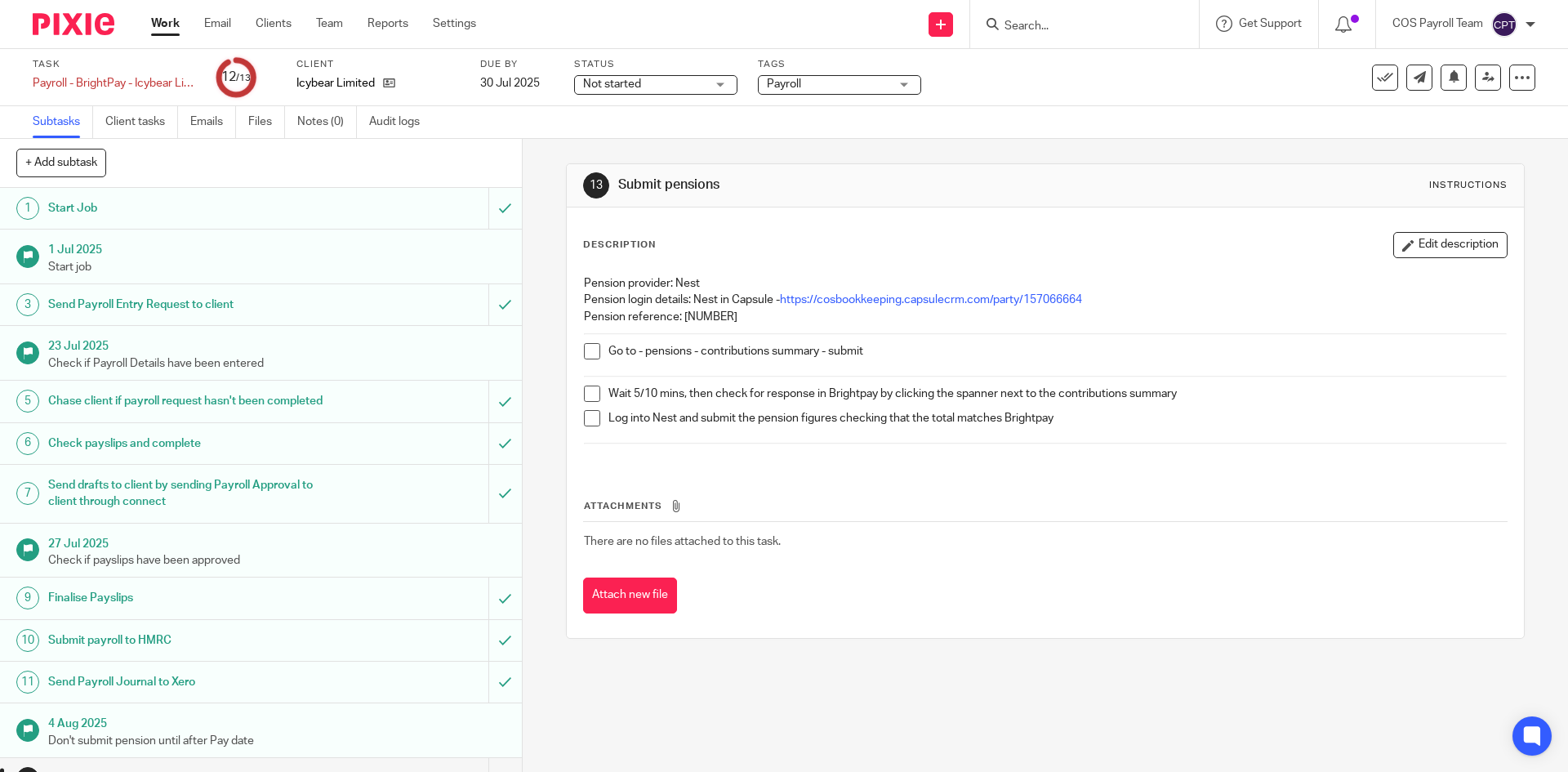 scroll, scrollTop: 0, scrollLeft: 0, axis: both 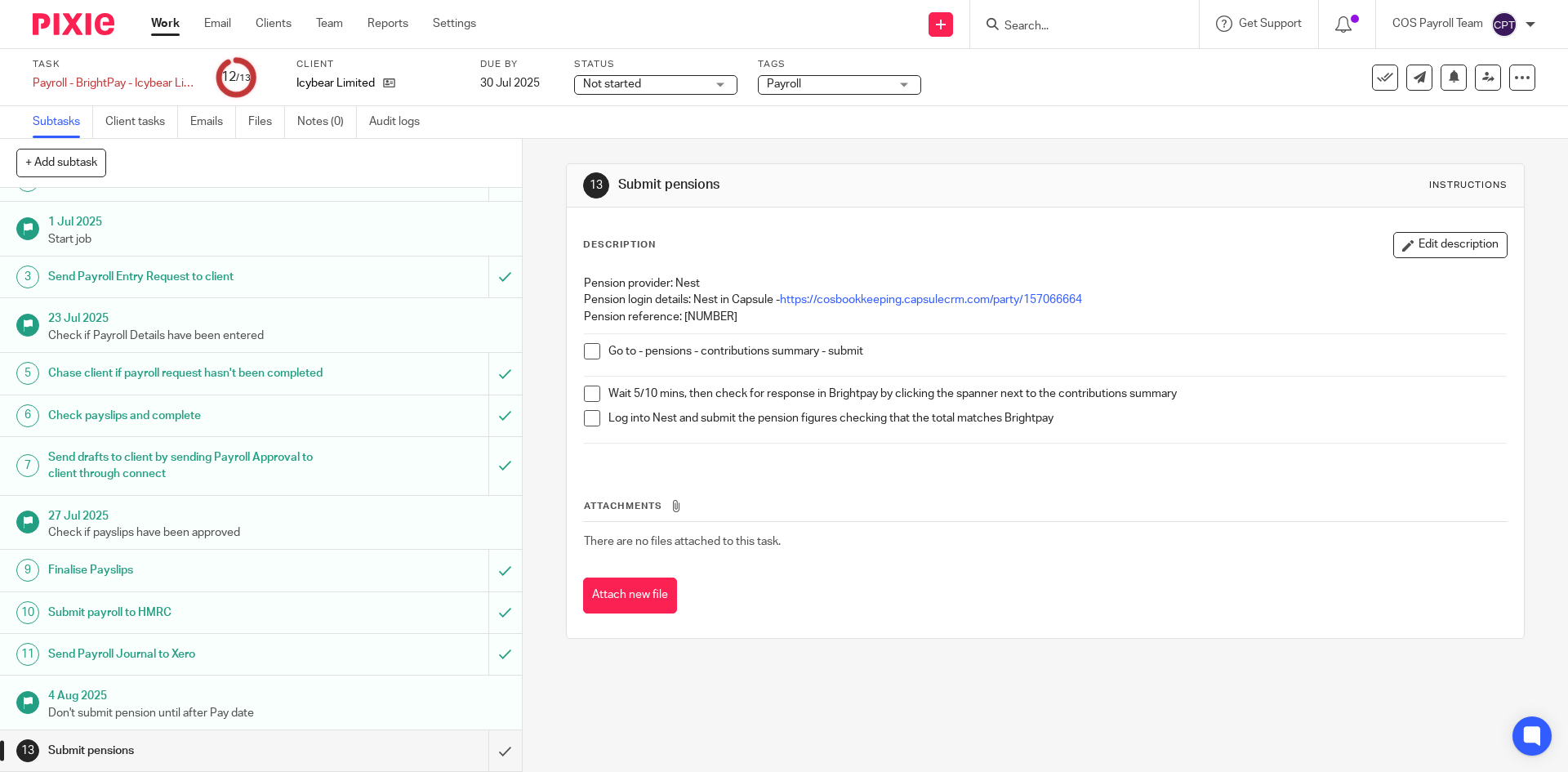 drag, startPoint x: 591, startPoint y: 352, endPoint x: 620, endPoint y: 373, distance: 35.80503 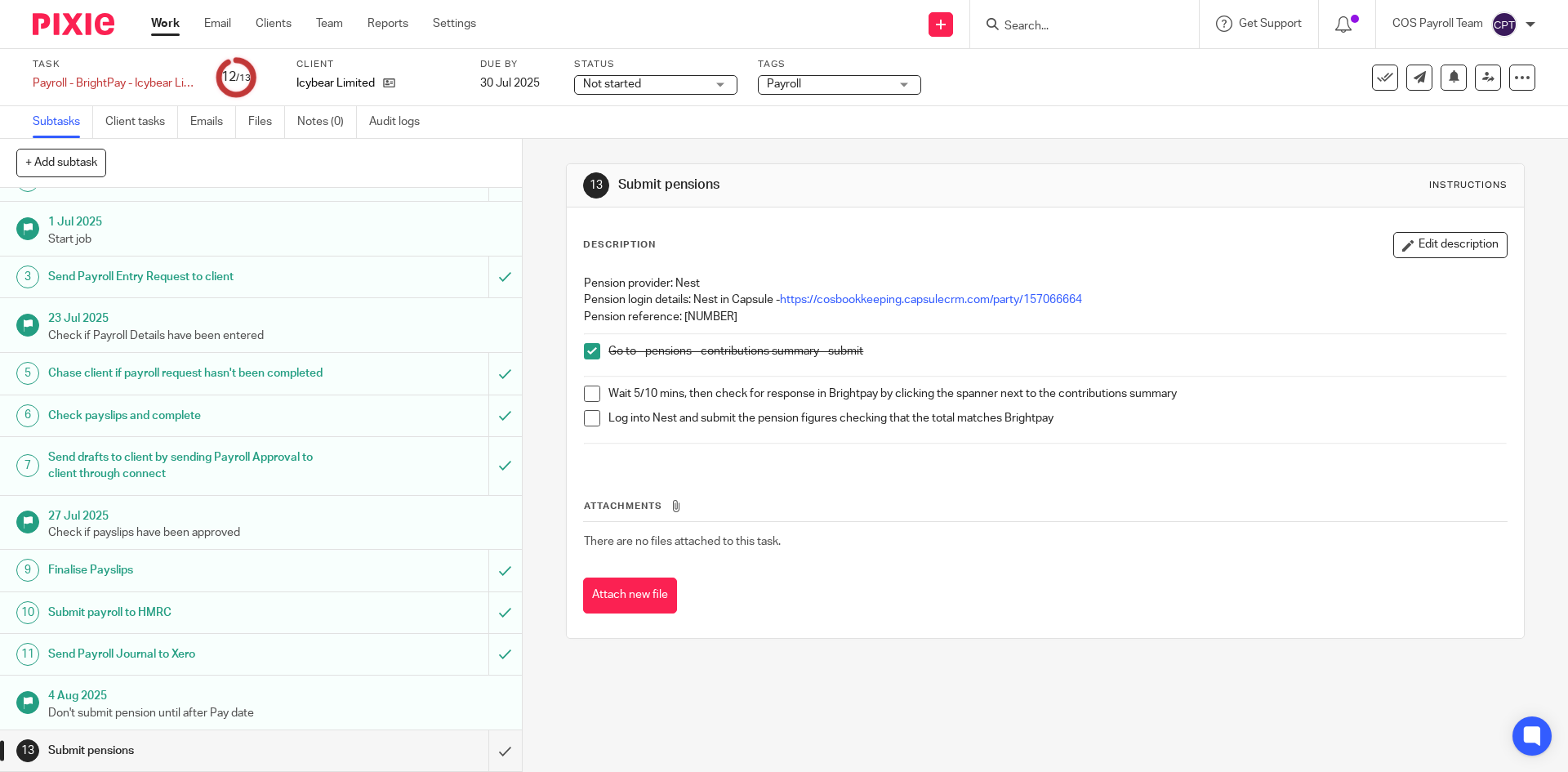 drag, startPoint x: 586, startPoint y: 398, endPoint x: 591, endPoint y: 413, distance: 15.811388 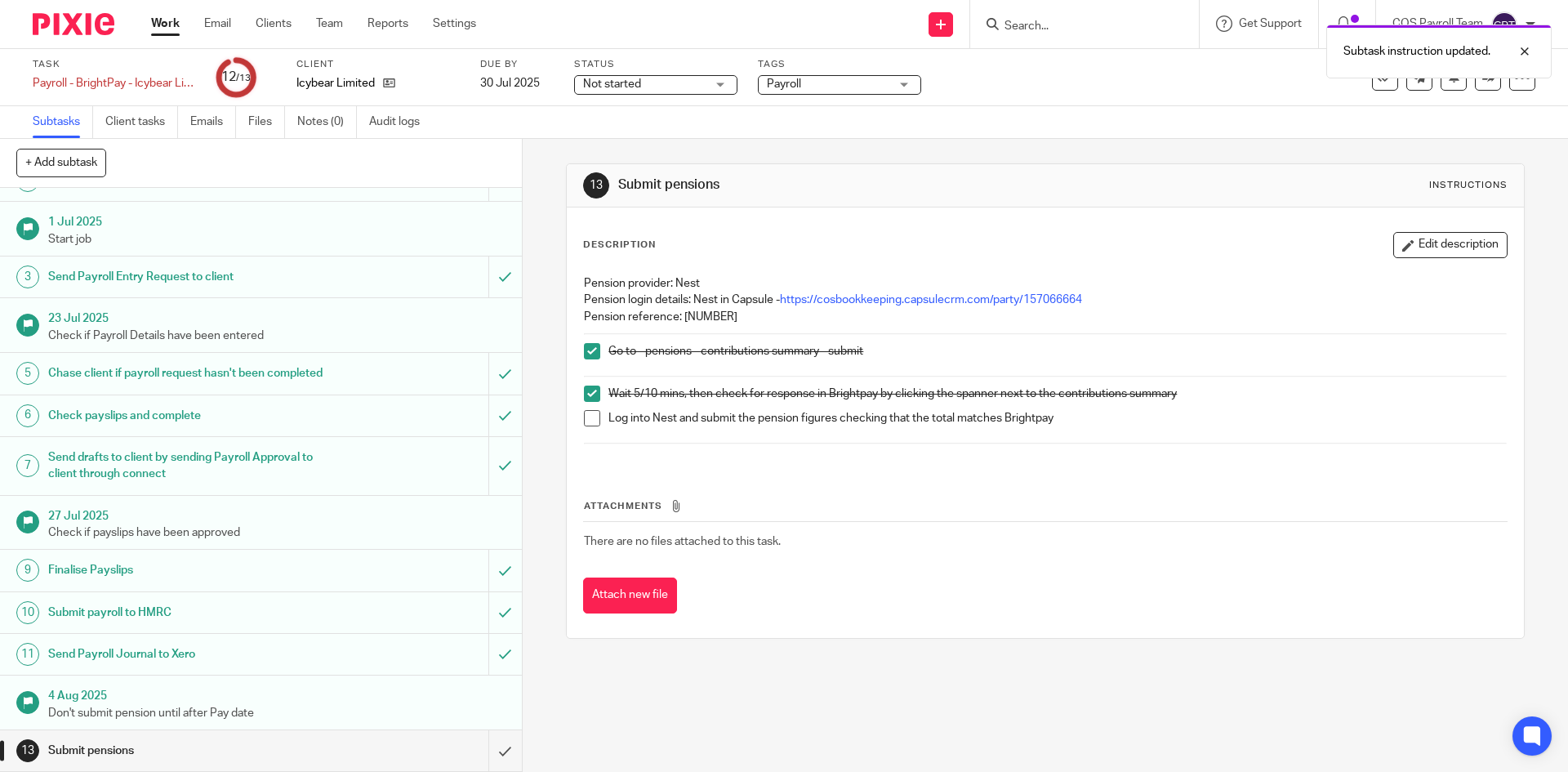 click at bounding box center (592, 418) 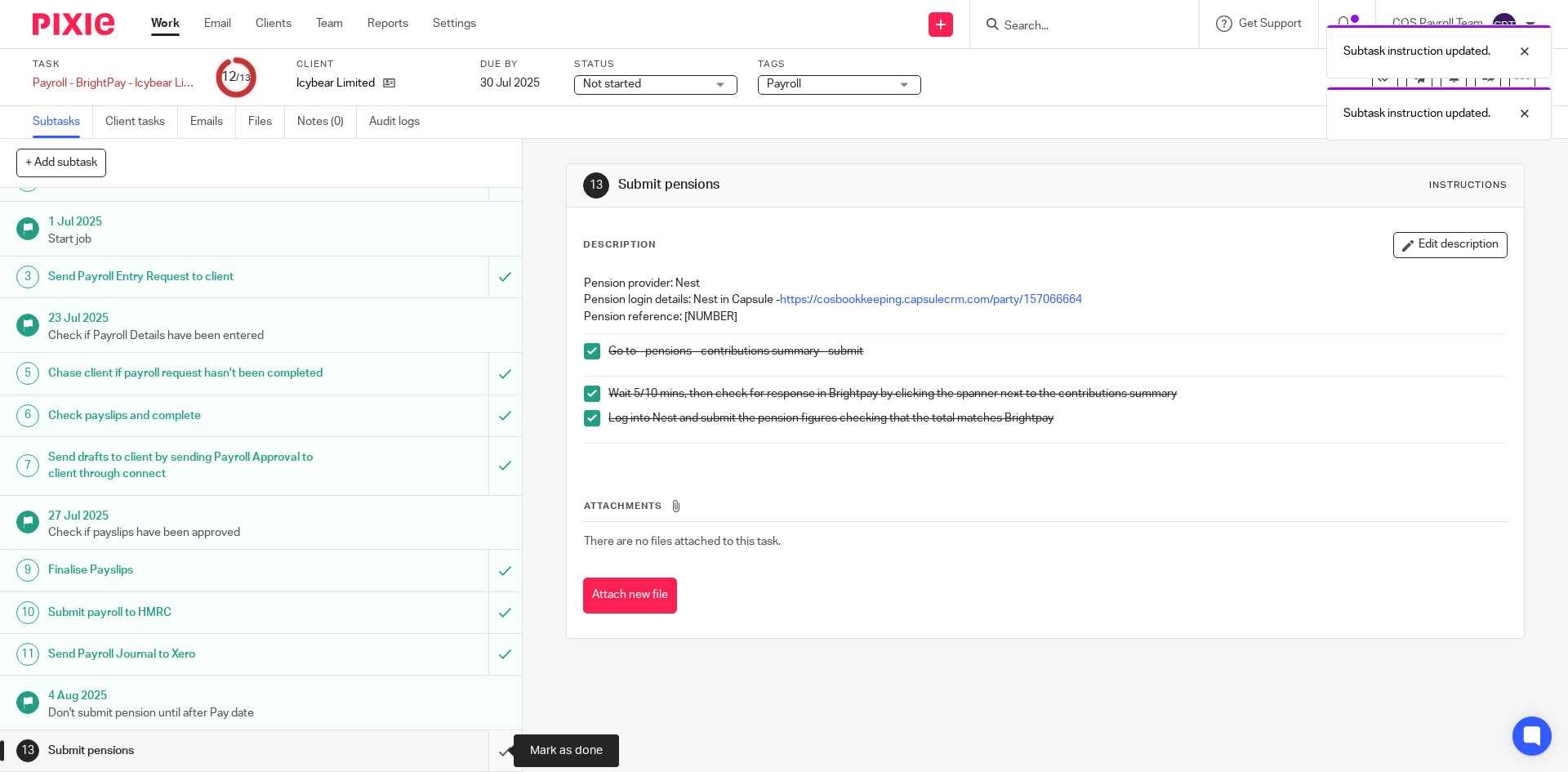 click at bounding box center (261, 751) 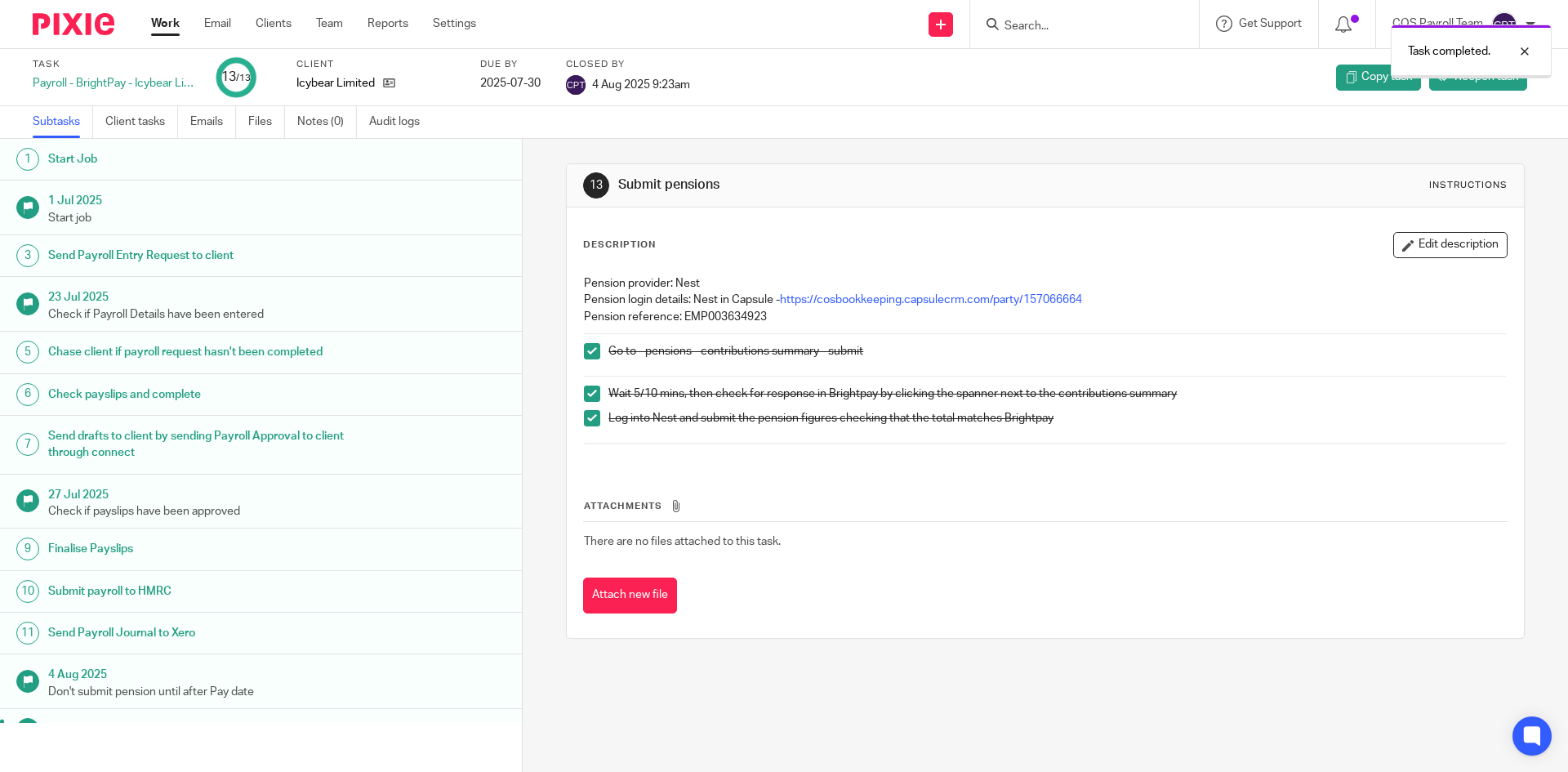scroll, scrollTop: 0, scrollLeft: 0, axis: both 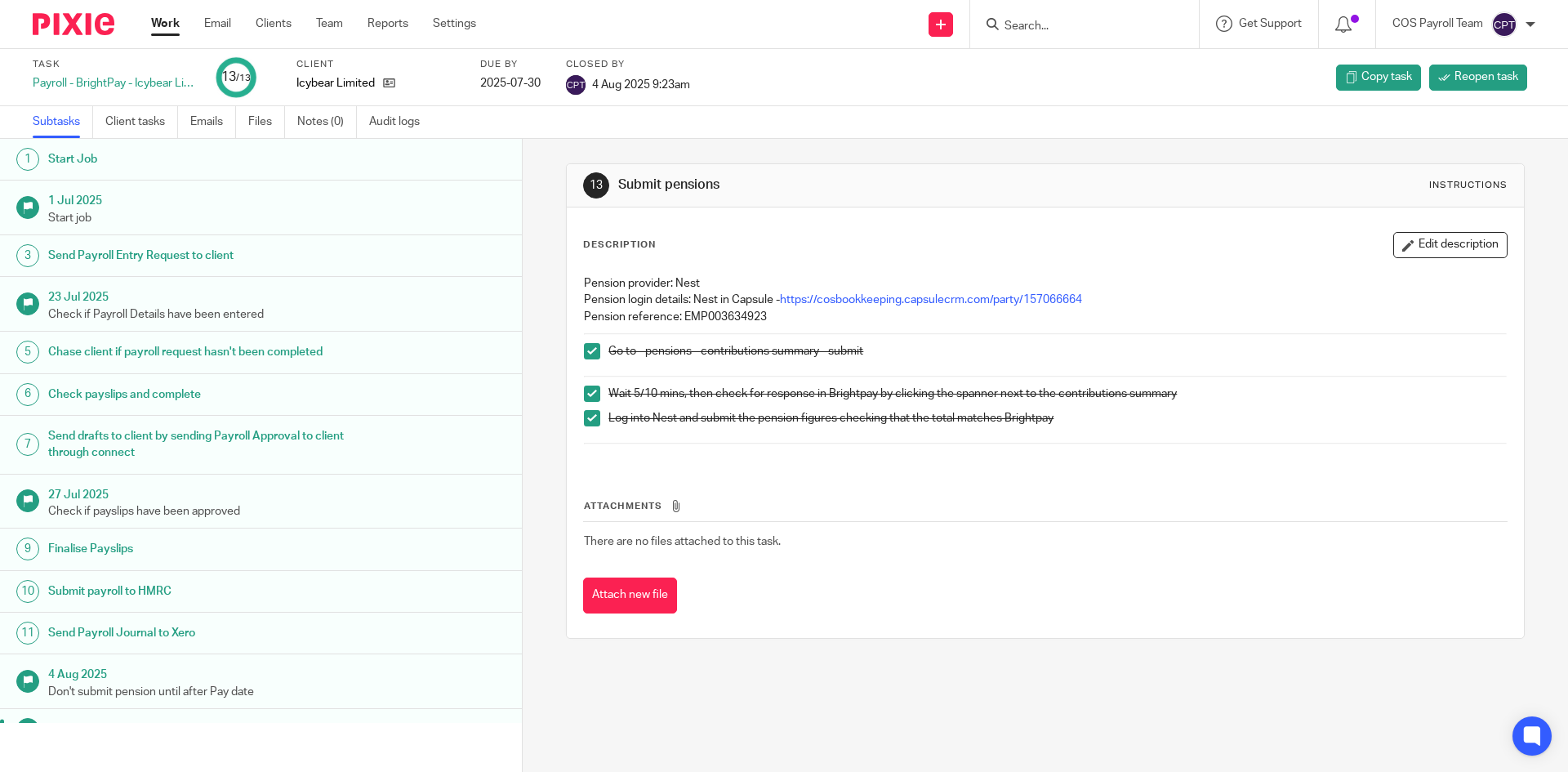 drag, startPoint x: 172, startPoint y: 27, endPoint x: 181, endPoint y: 61, distance: 35.171011 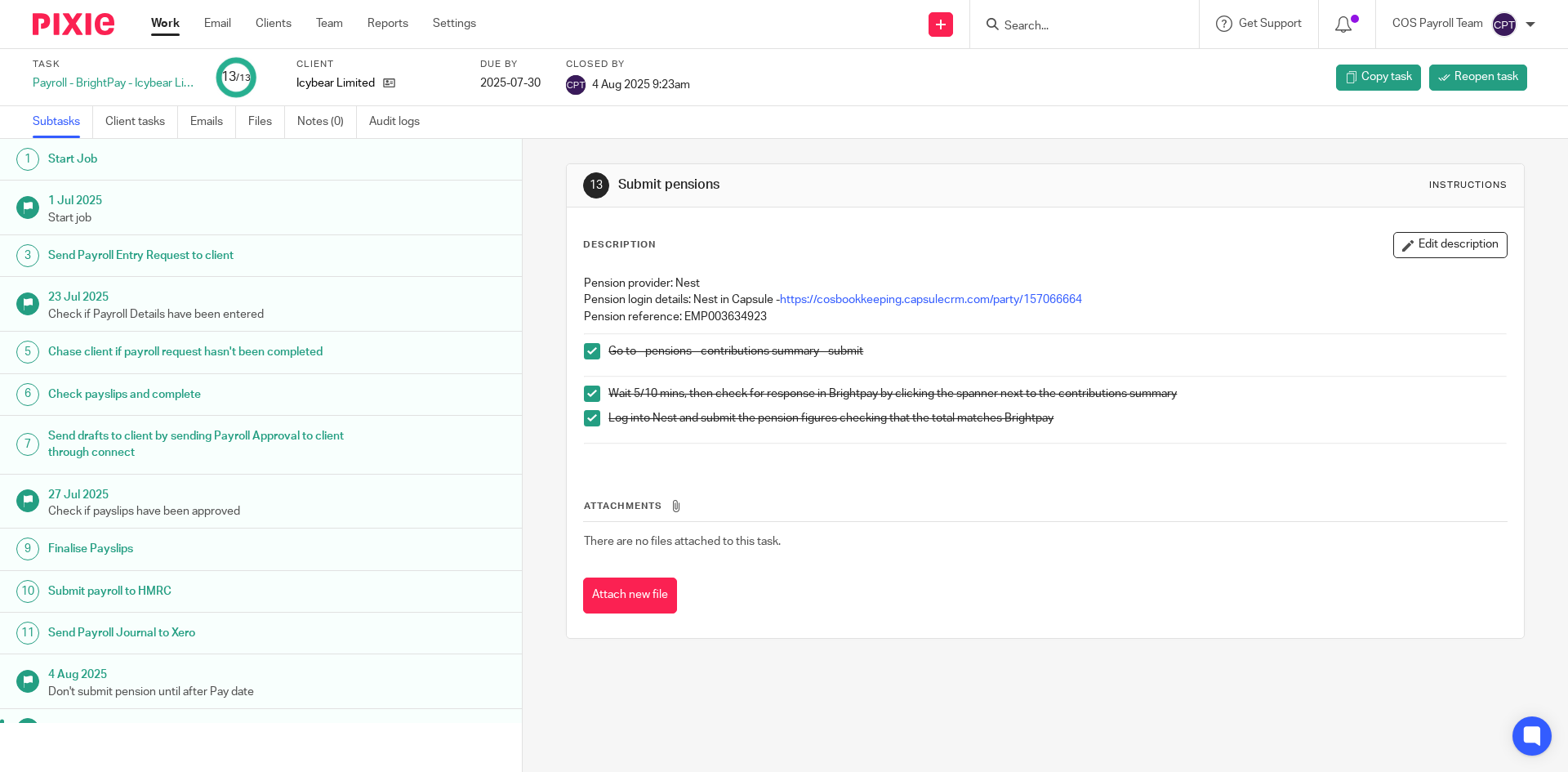 click on "Work" at bounding box center [165, 24] 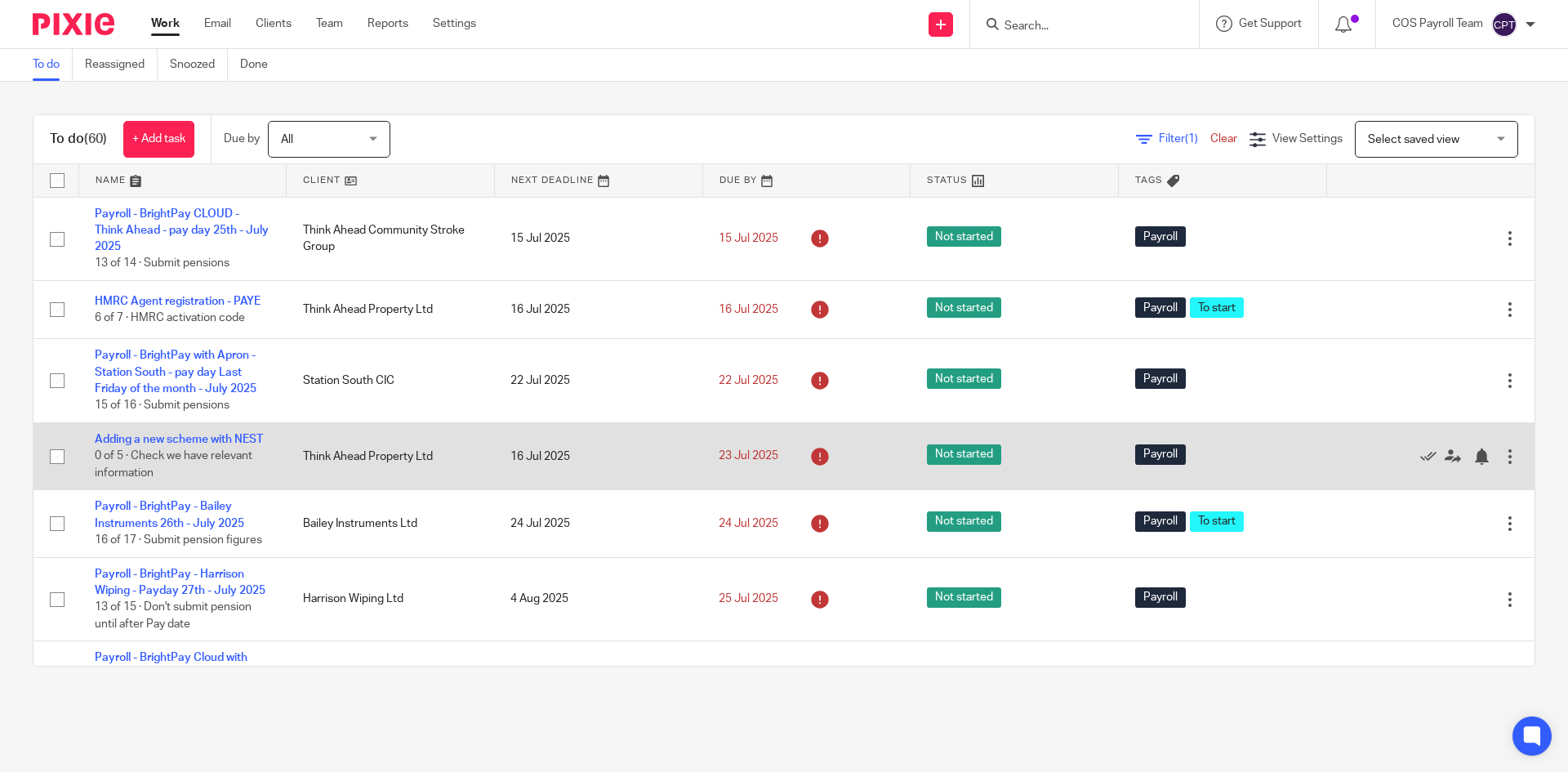scroll, scrollTop: 0, scrollLeft: 0, axis: both 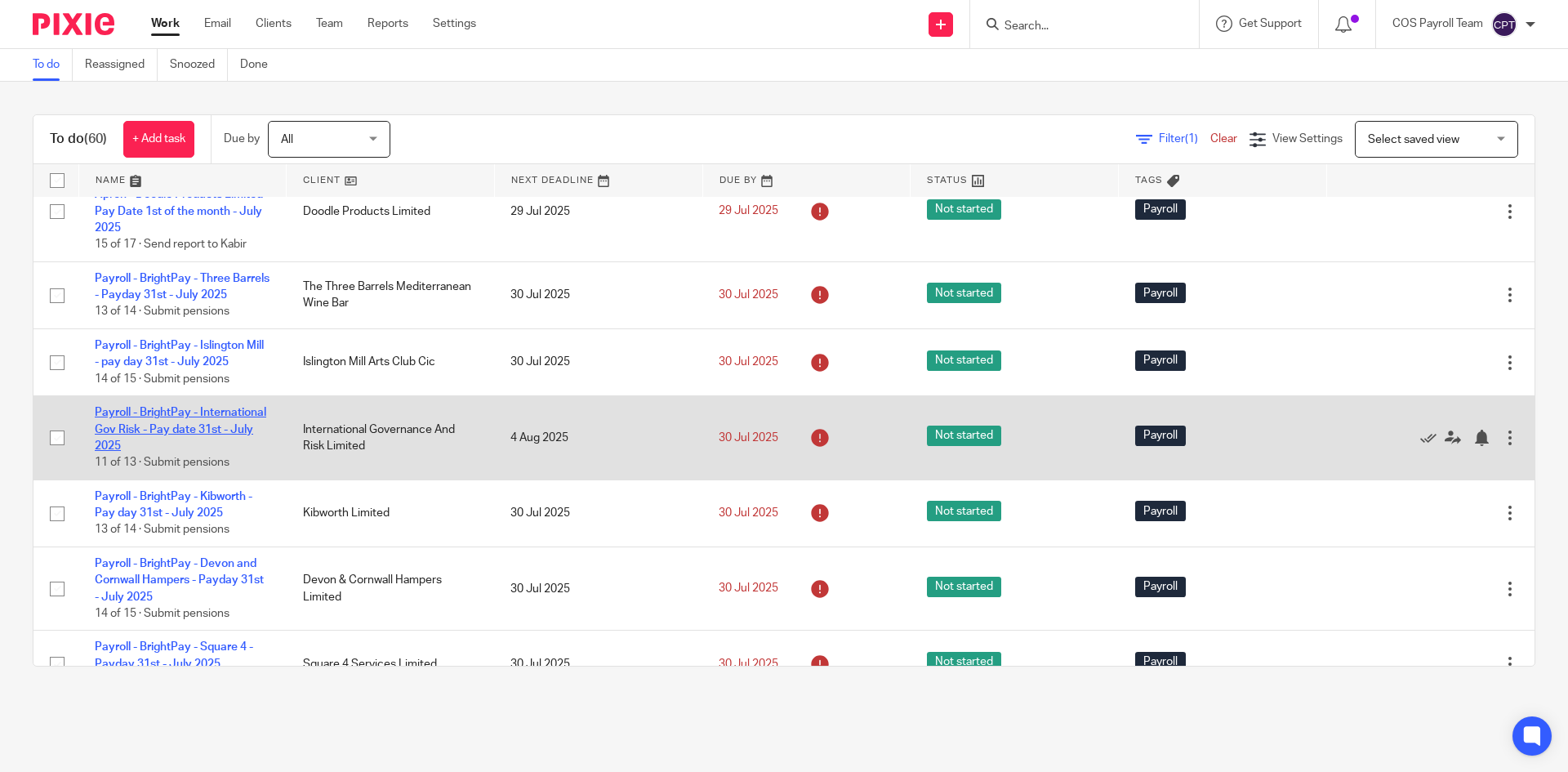 click on "Payroll - BrightPay - International Gov Risk - Pay date 31st - July 2025" at bounding box center (180, 429) 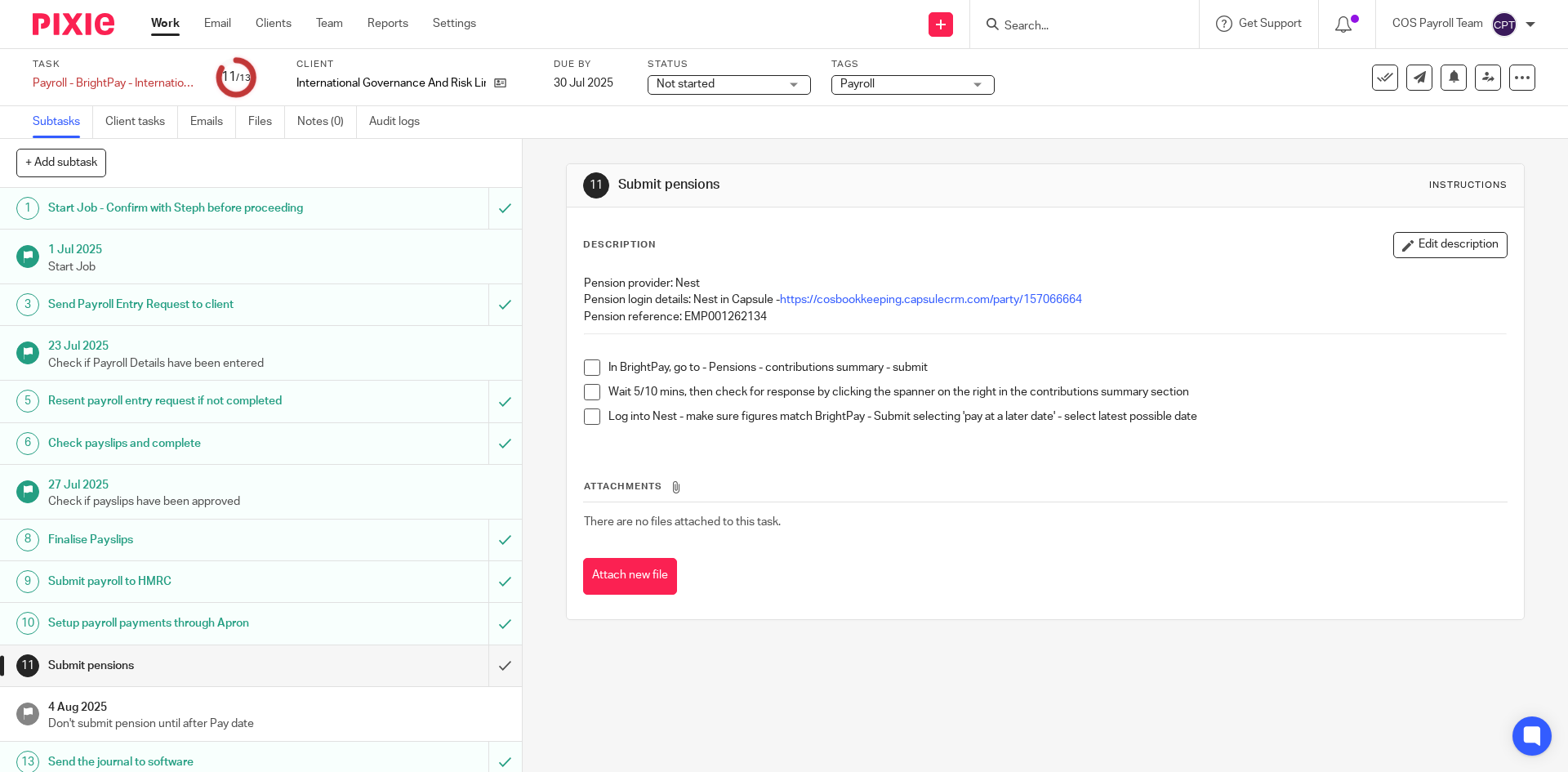 scroll, scrollTop: 0, scrollLeft: 0, axis: both 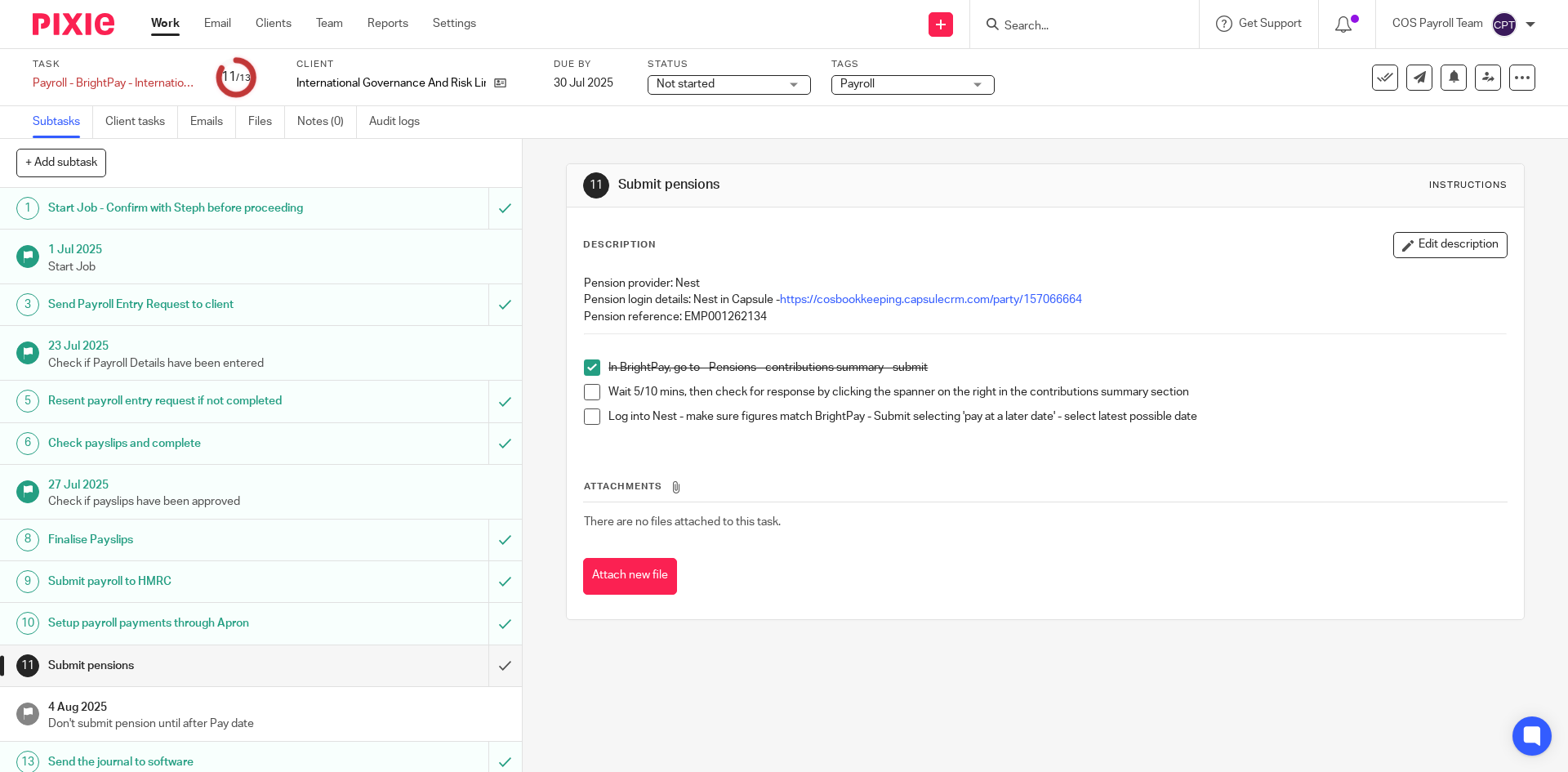drag, startPoint x: 588, startPoint y: 391, endPoint x: 587, endPoint y: 413, distance: 22.022716 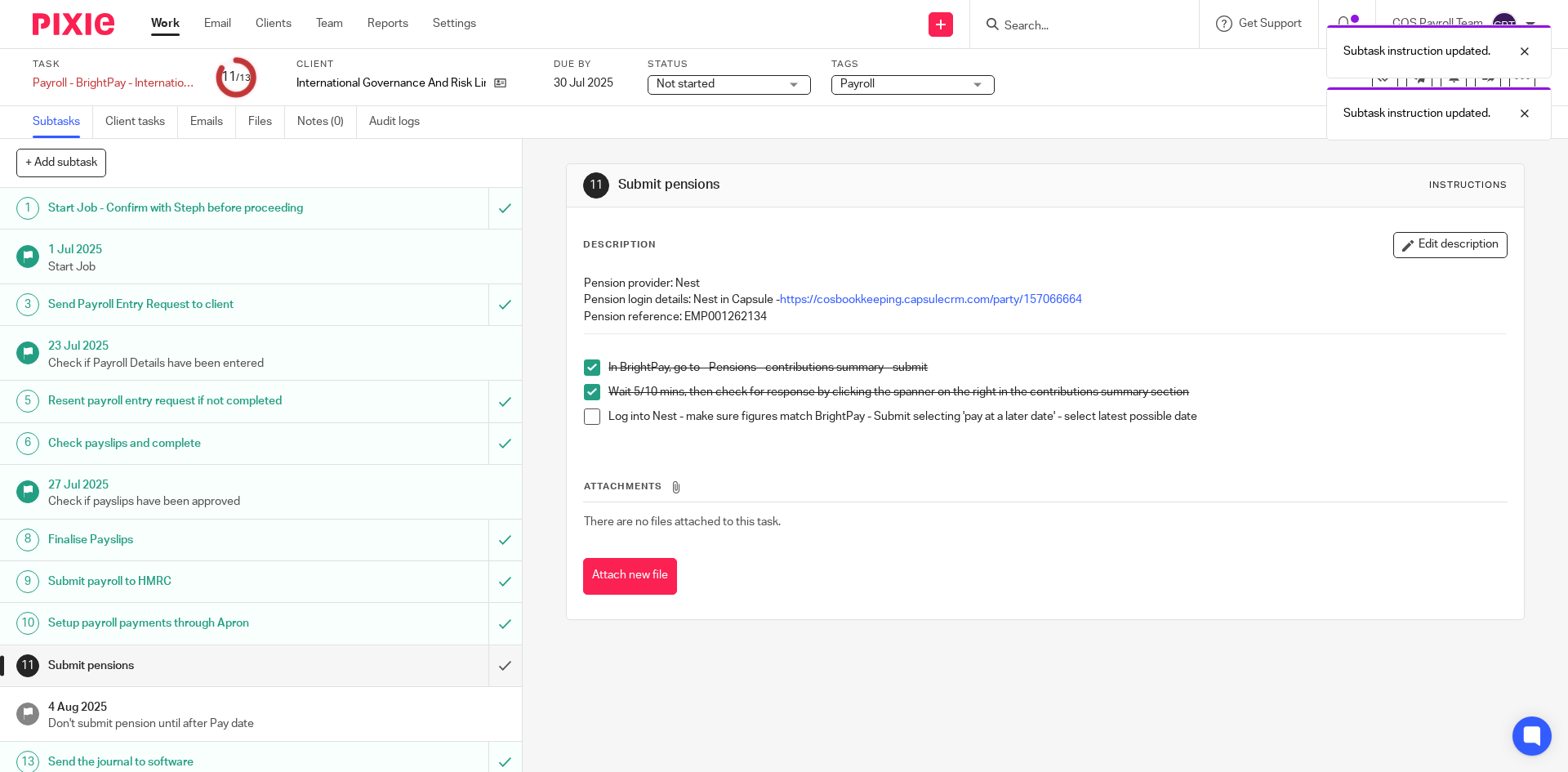 click at bounding box center (592, 417) 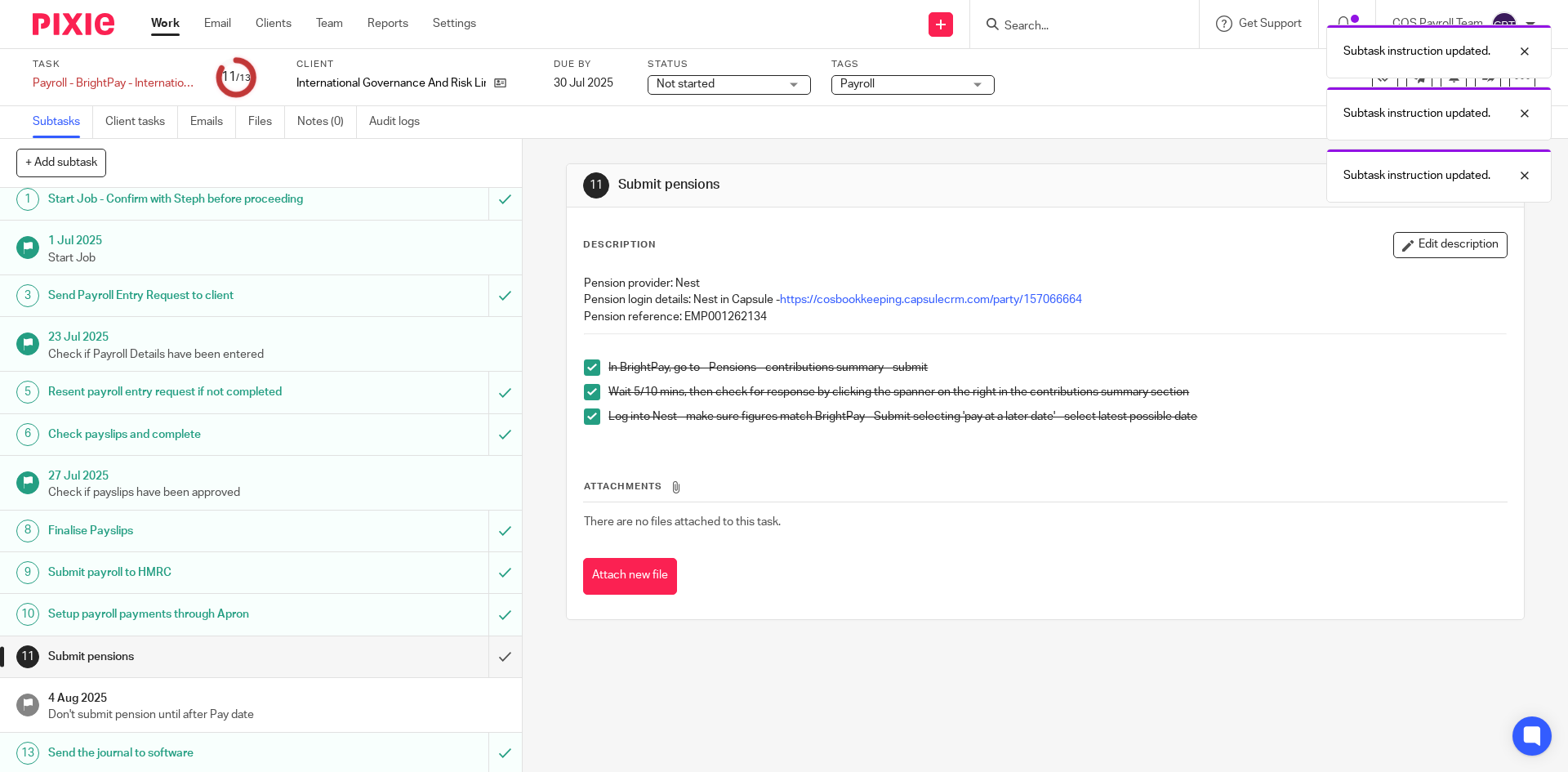 scroll, scrollTop: 11, scrollLeft: 0, axis: vertical 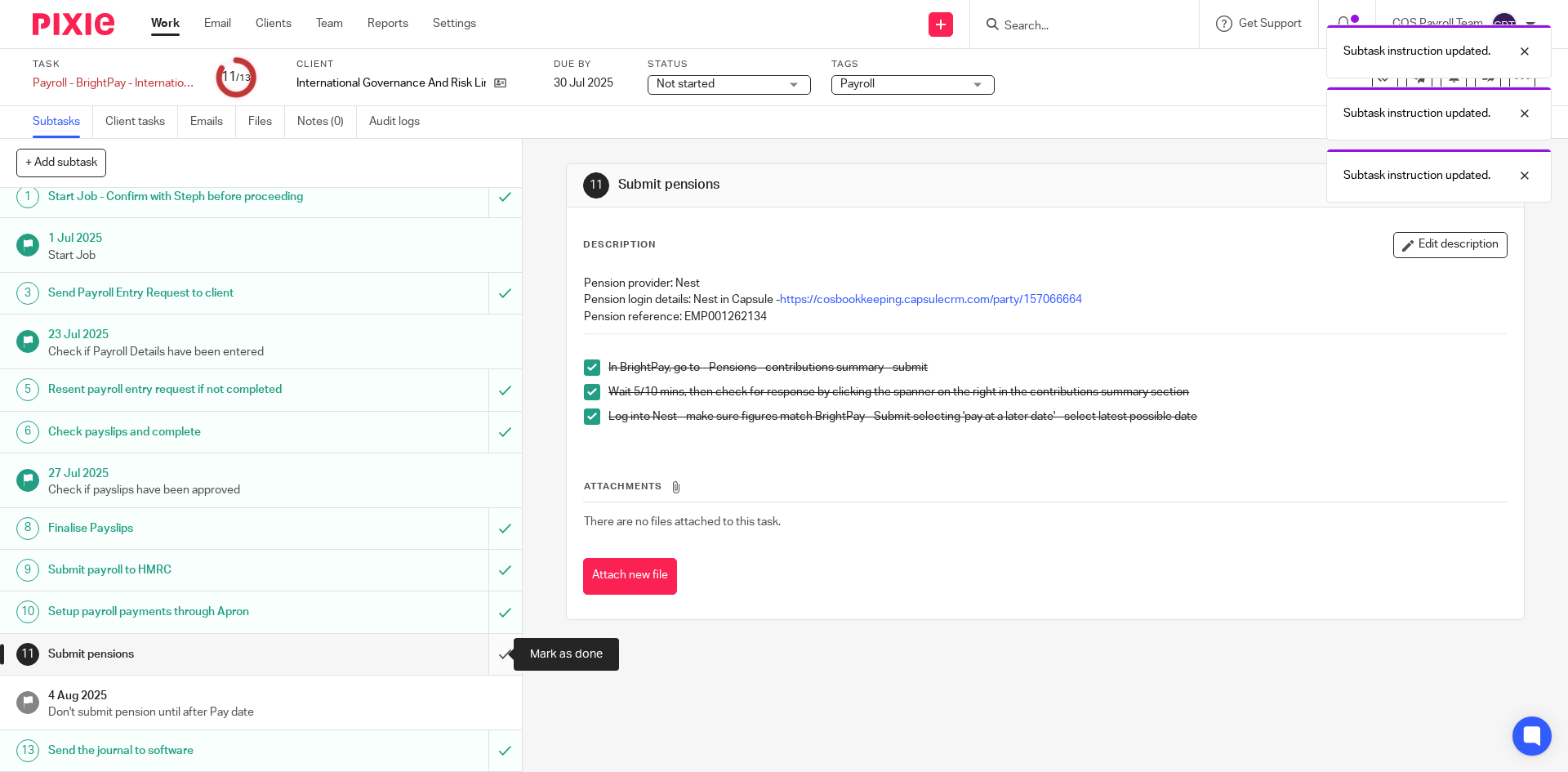 click at bounding box center [261, 654] 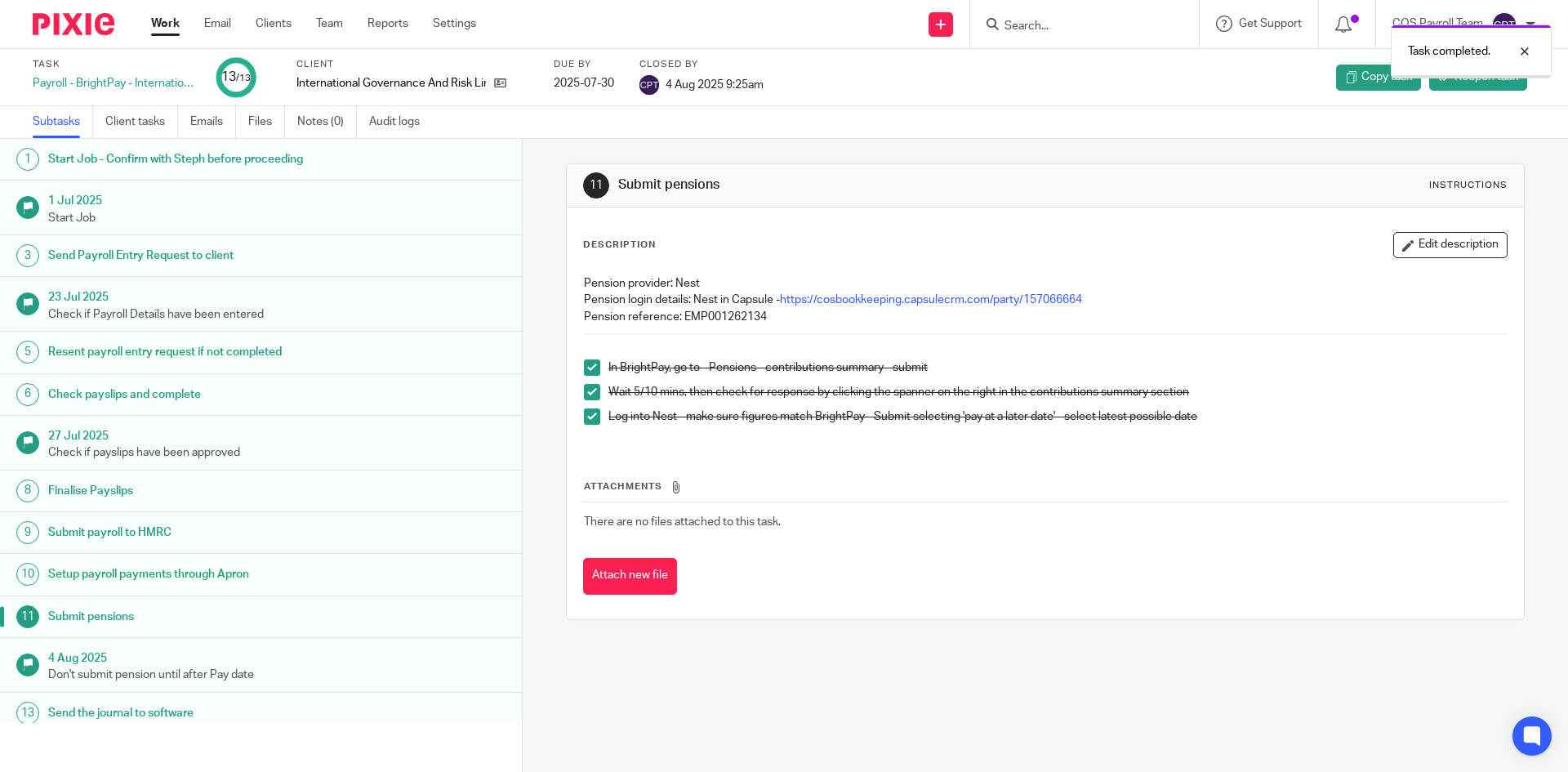 scroll, scrollTop: 0, scrollLeft: 0, axis: both 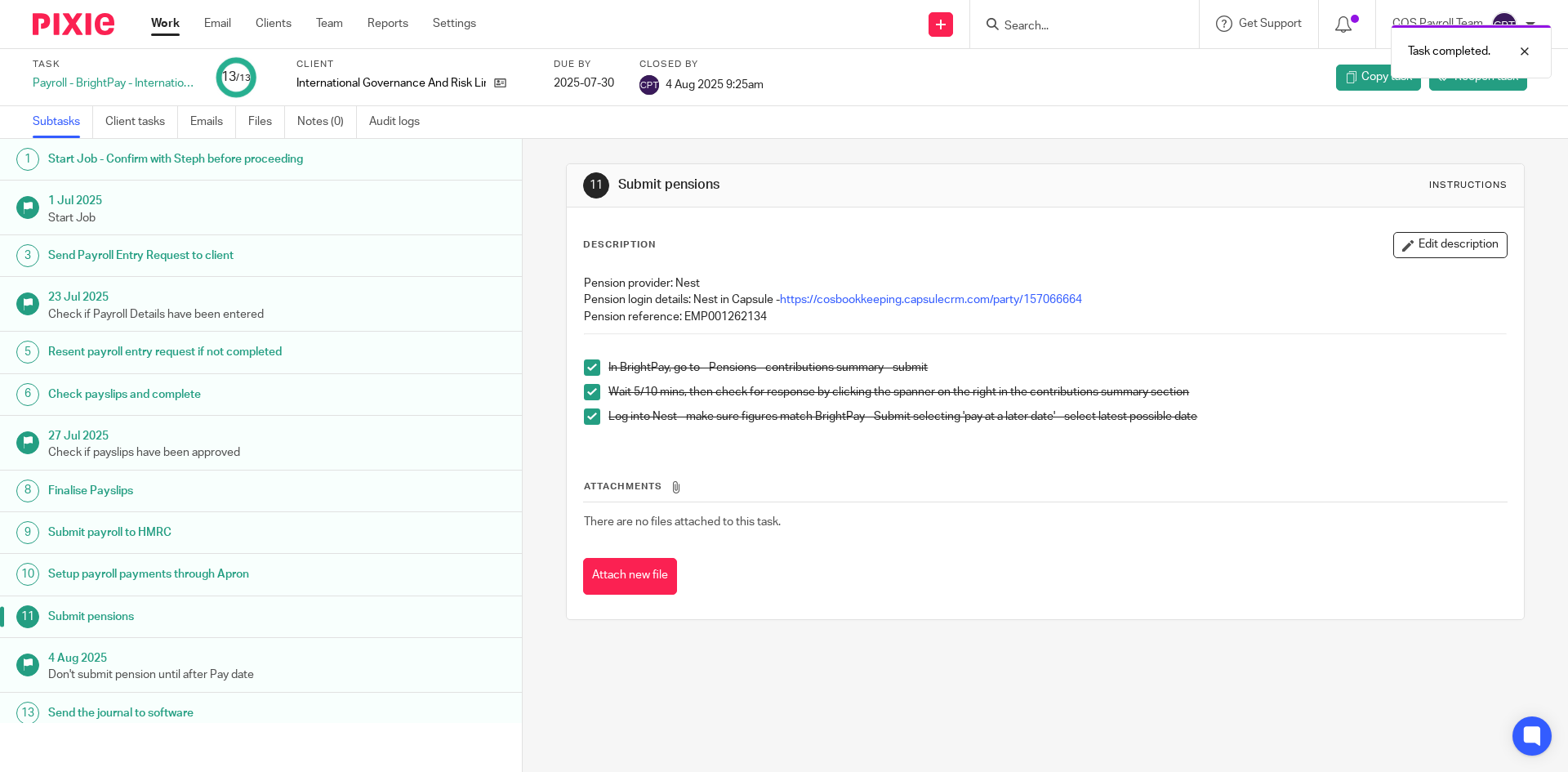 click on "Work" at bounding box center [165, 24] 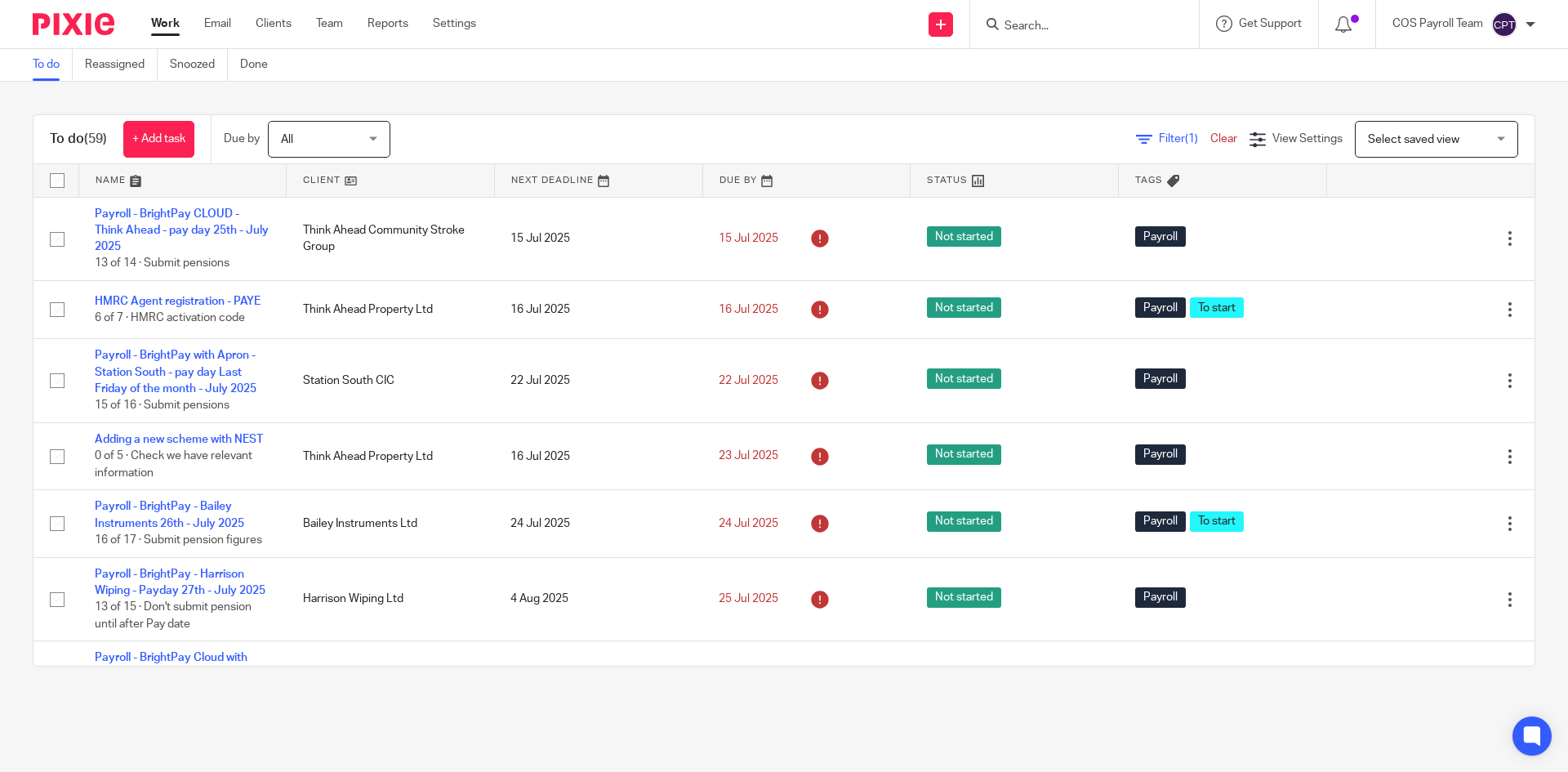 scroll, scrollTop: 0, scrollLeft: 0, axis: both 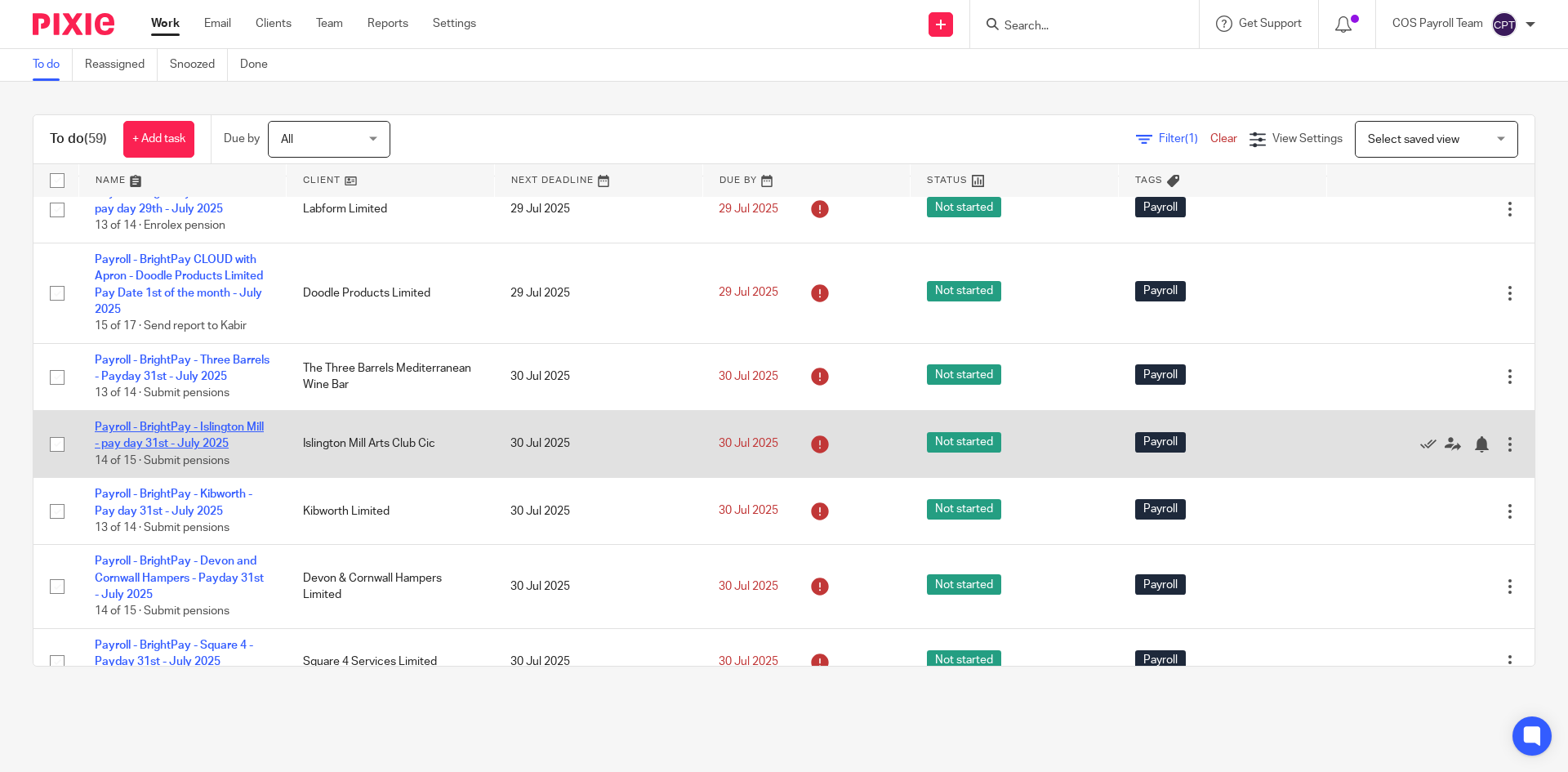 click on "Payroll - BrightPay - Islington Mill - pay day 31st - July 2025" at bounding box center (179, 435) 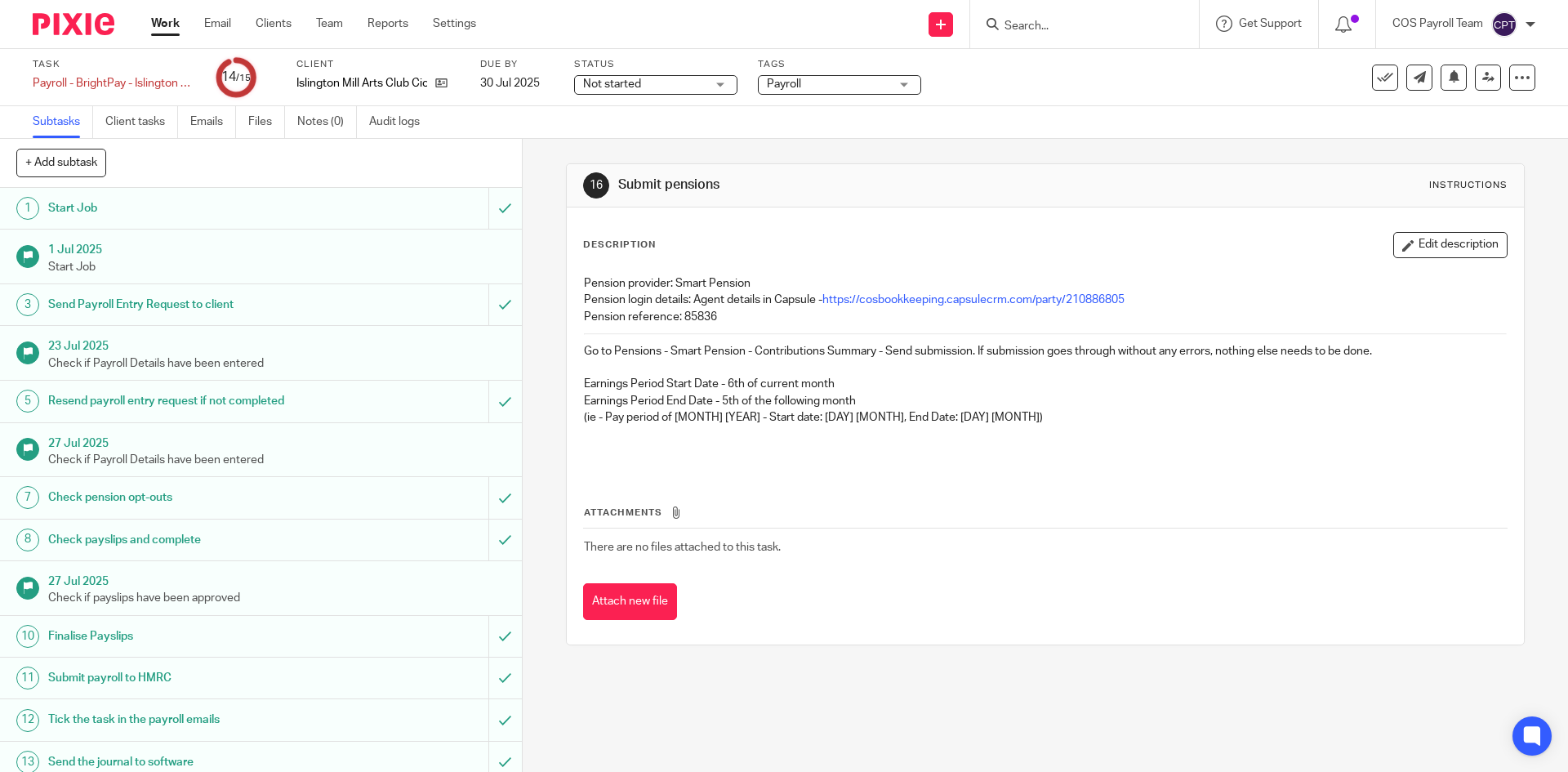 scroll, scrollTop: 0, scrollLeft: 0, axis: both 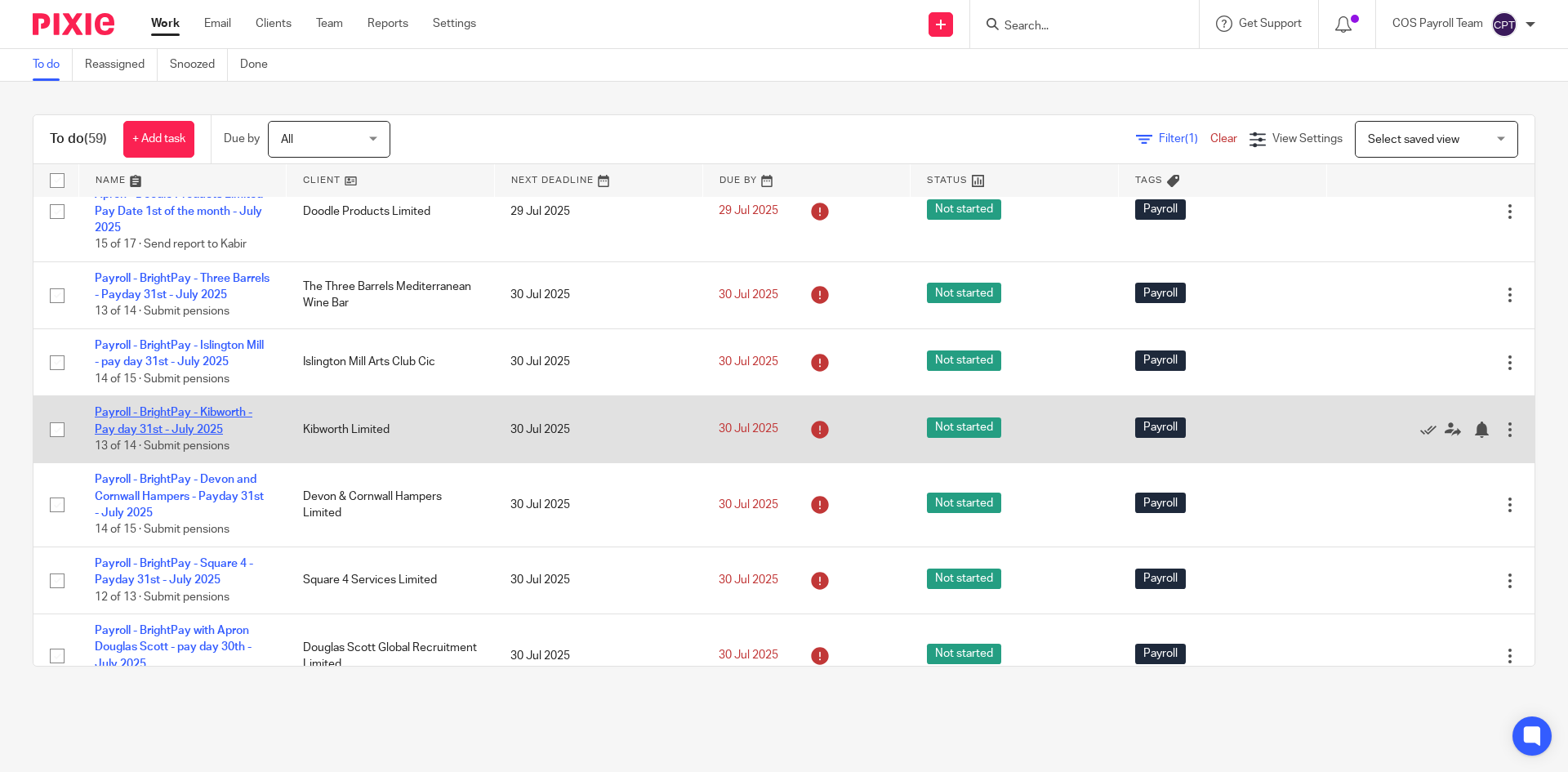 click on "Payroll - BrightPay - Kibworth - Pay day 31st - July 2025" at bounding box center [173, 421] 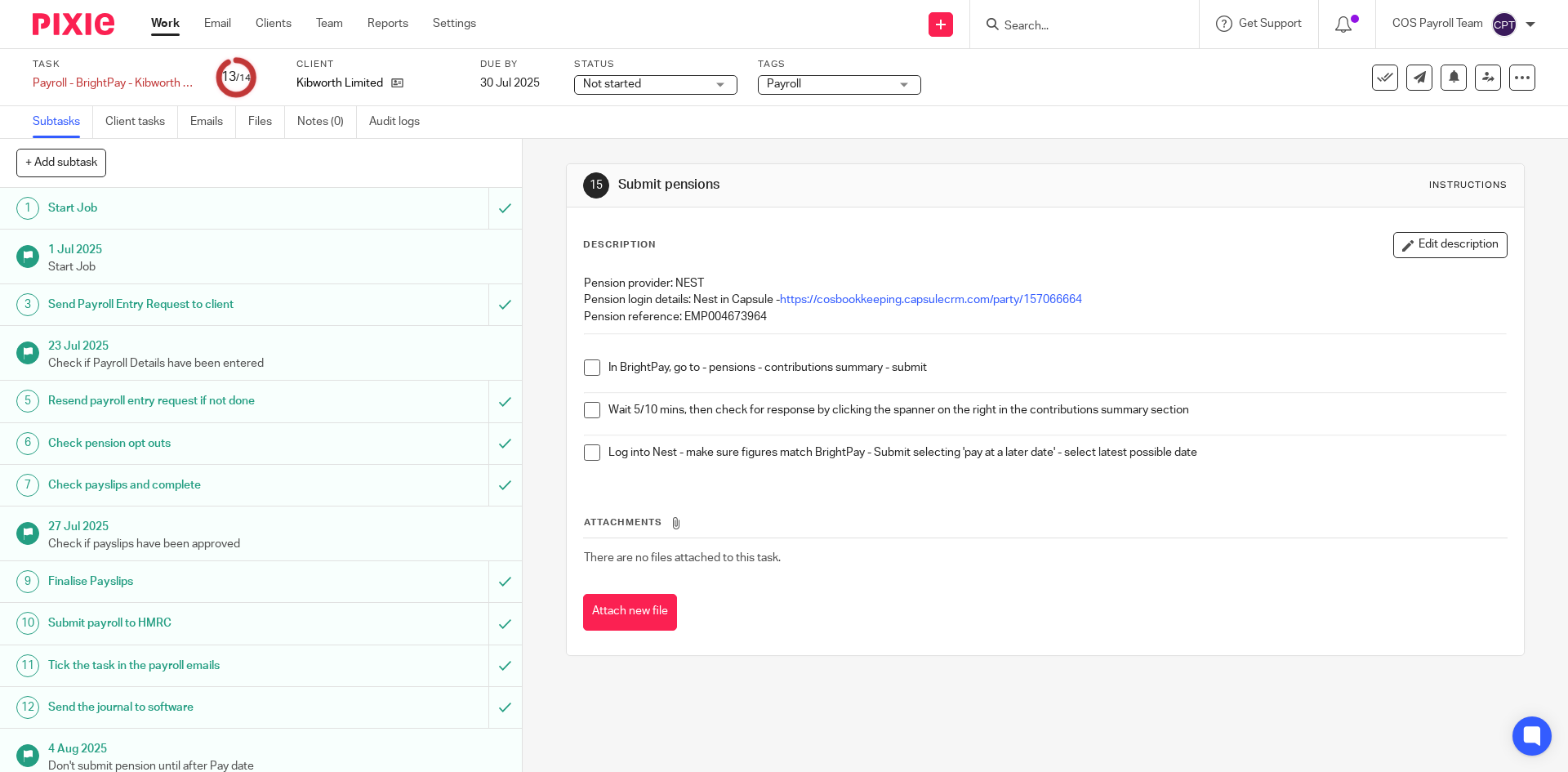 scroll, scrollTop: 0, scrollLeft: 0, axis: both 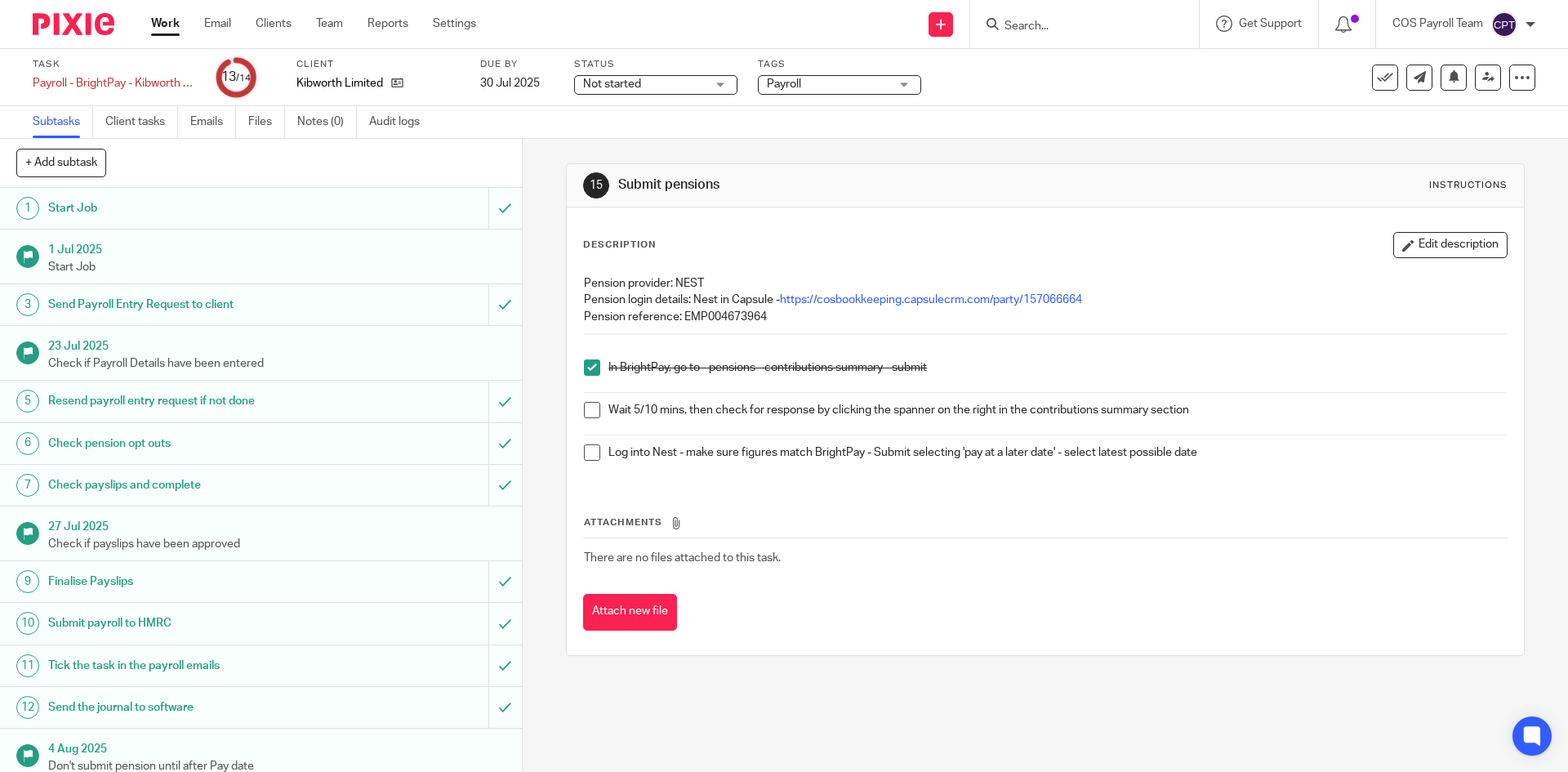 click at bounding box center (592, 410) 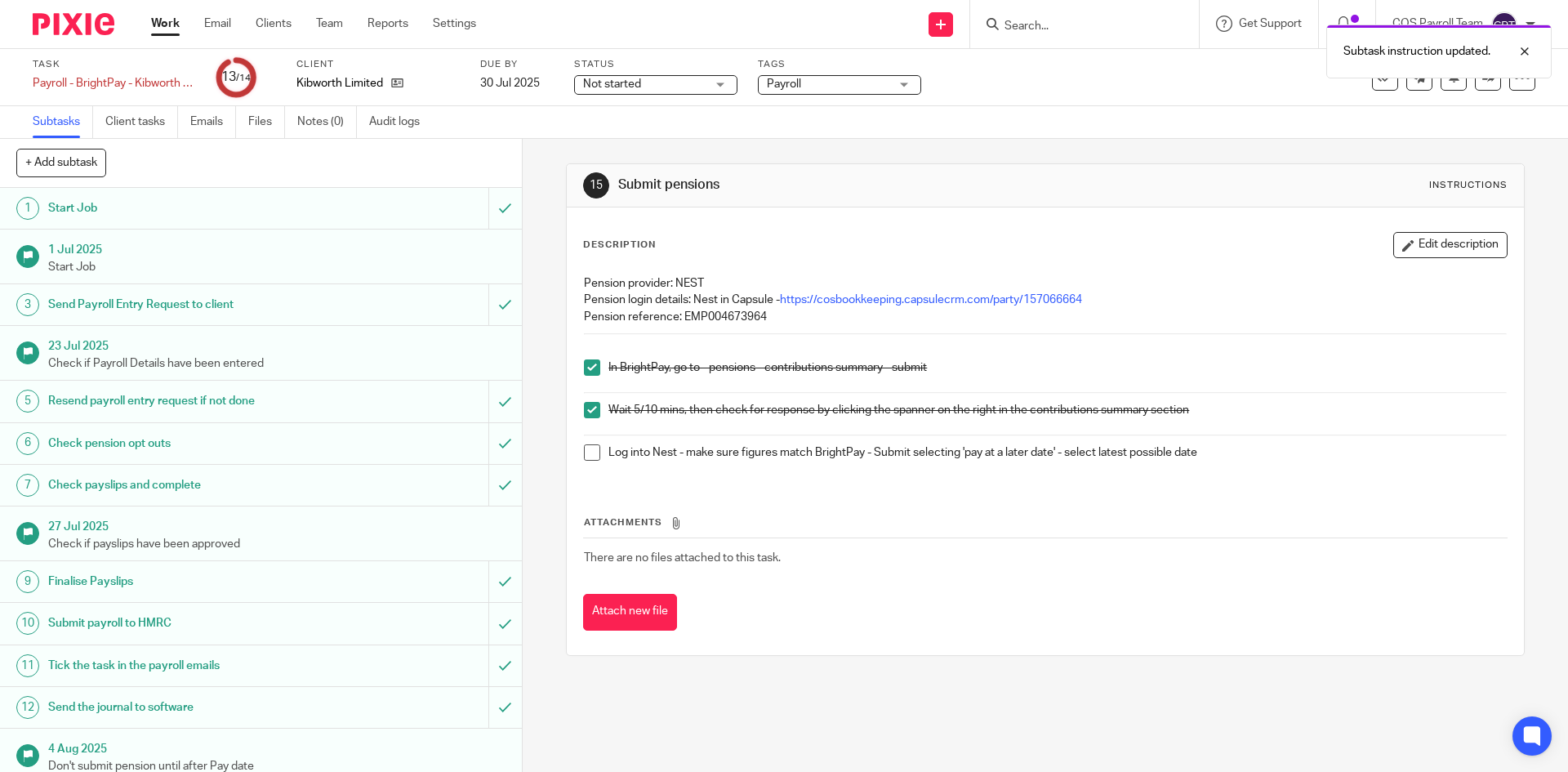 click at bounding box center (592, 453) 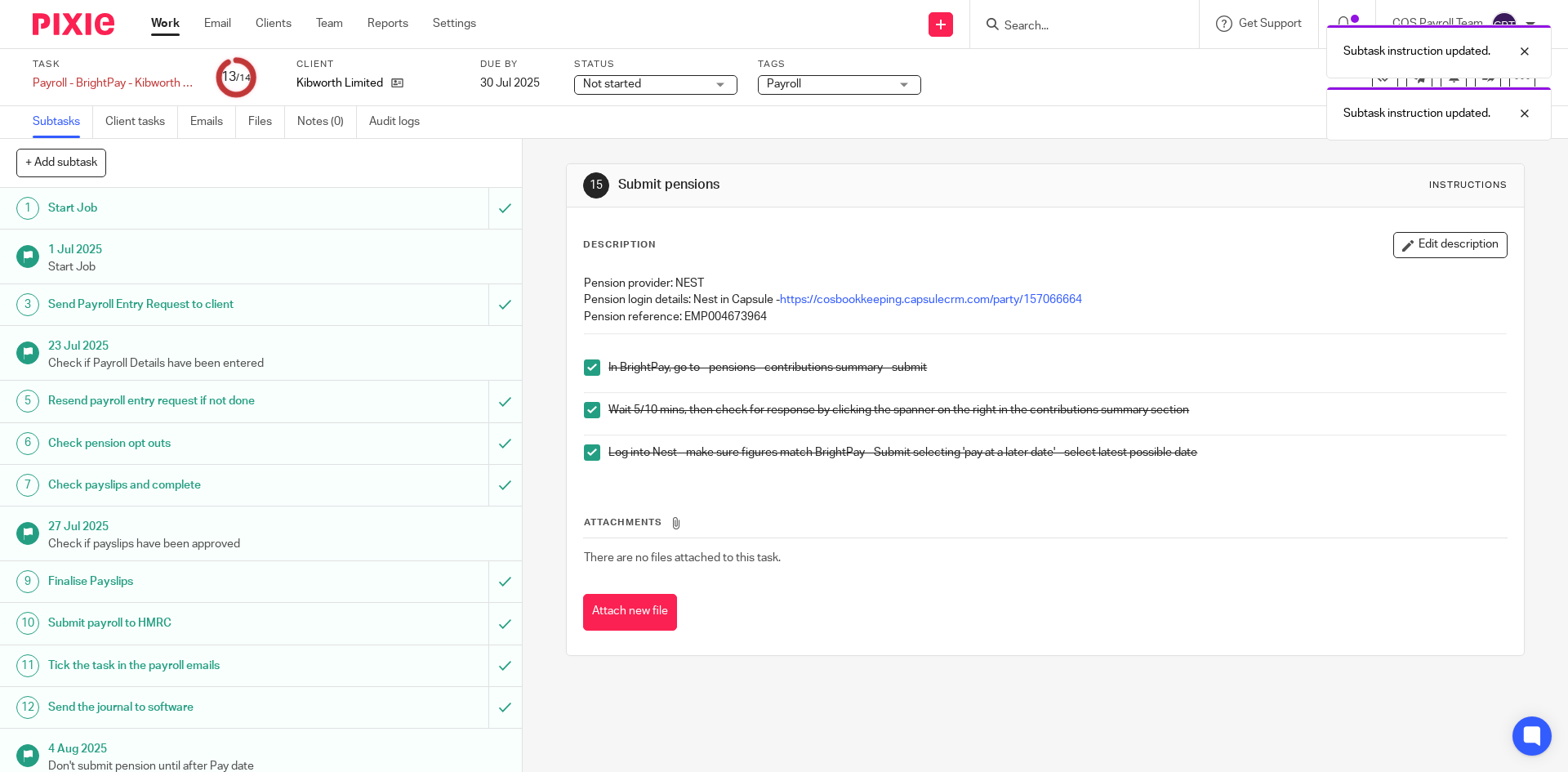 scroll, scrollTop: 53, scrollLeft: 0, axis: vertical 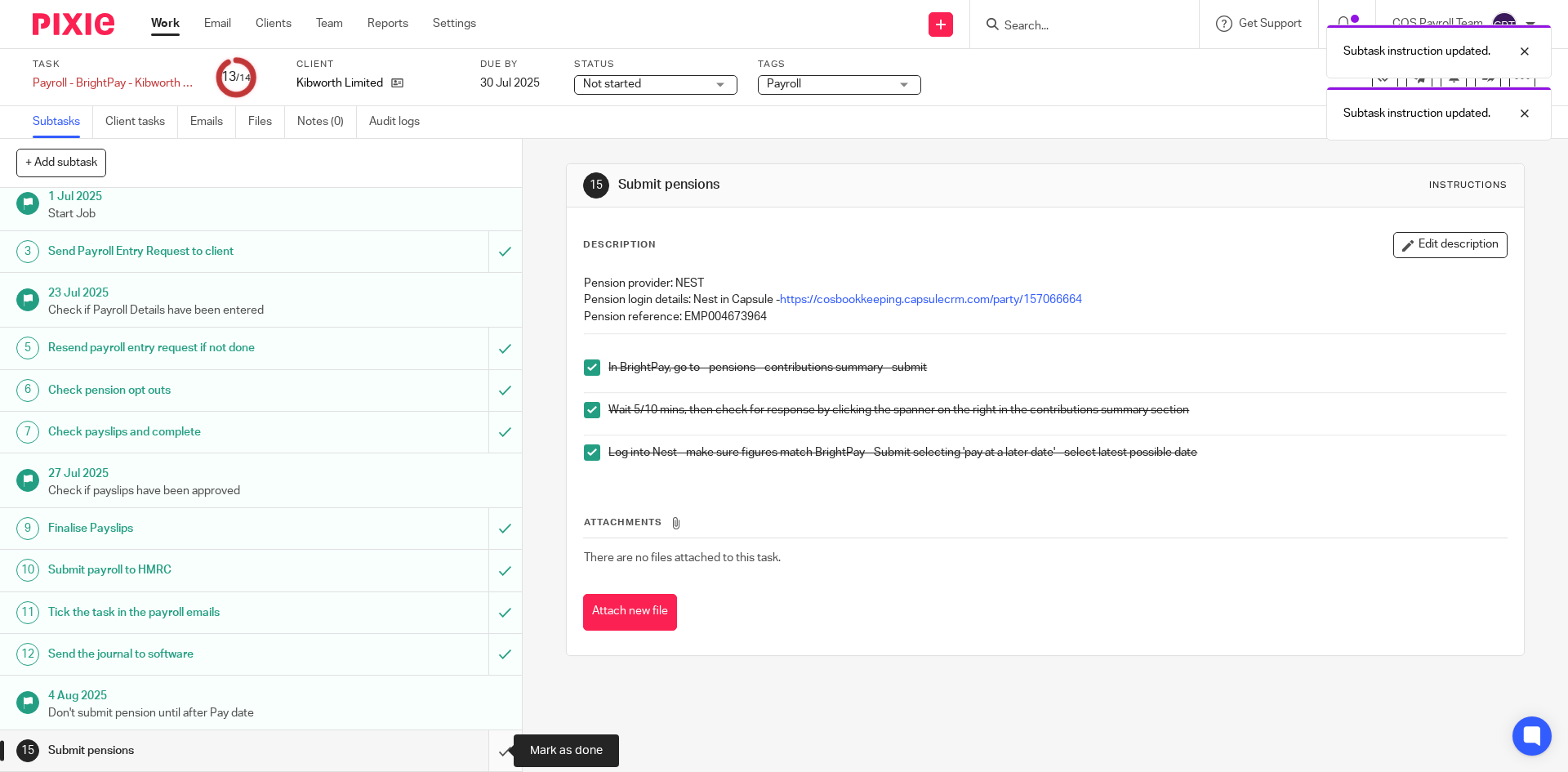 click at bounding box center [261, 751] 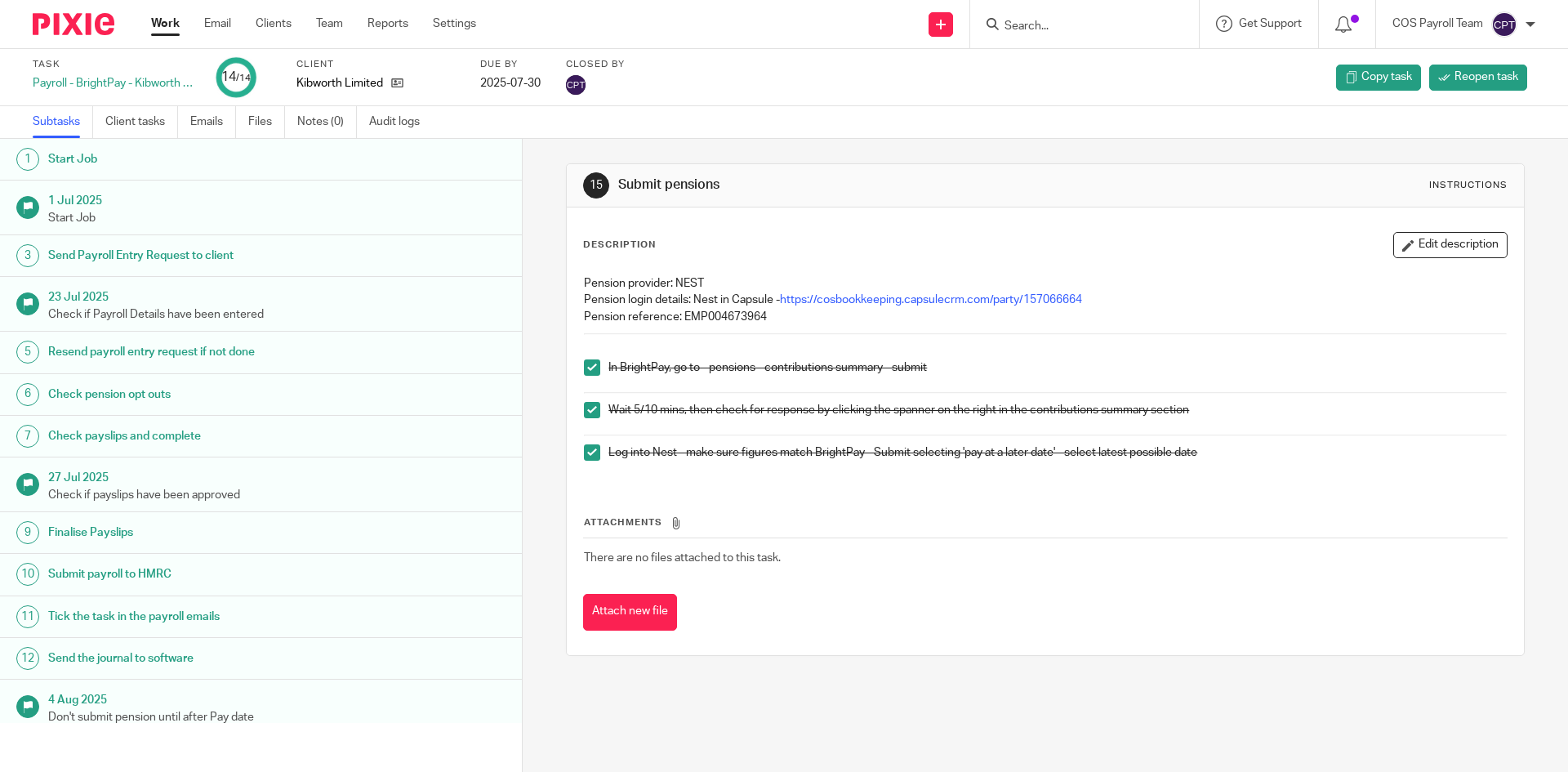scroll, scrollTop: 0, scrollLeft: 0, axis: both 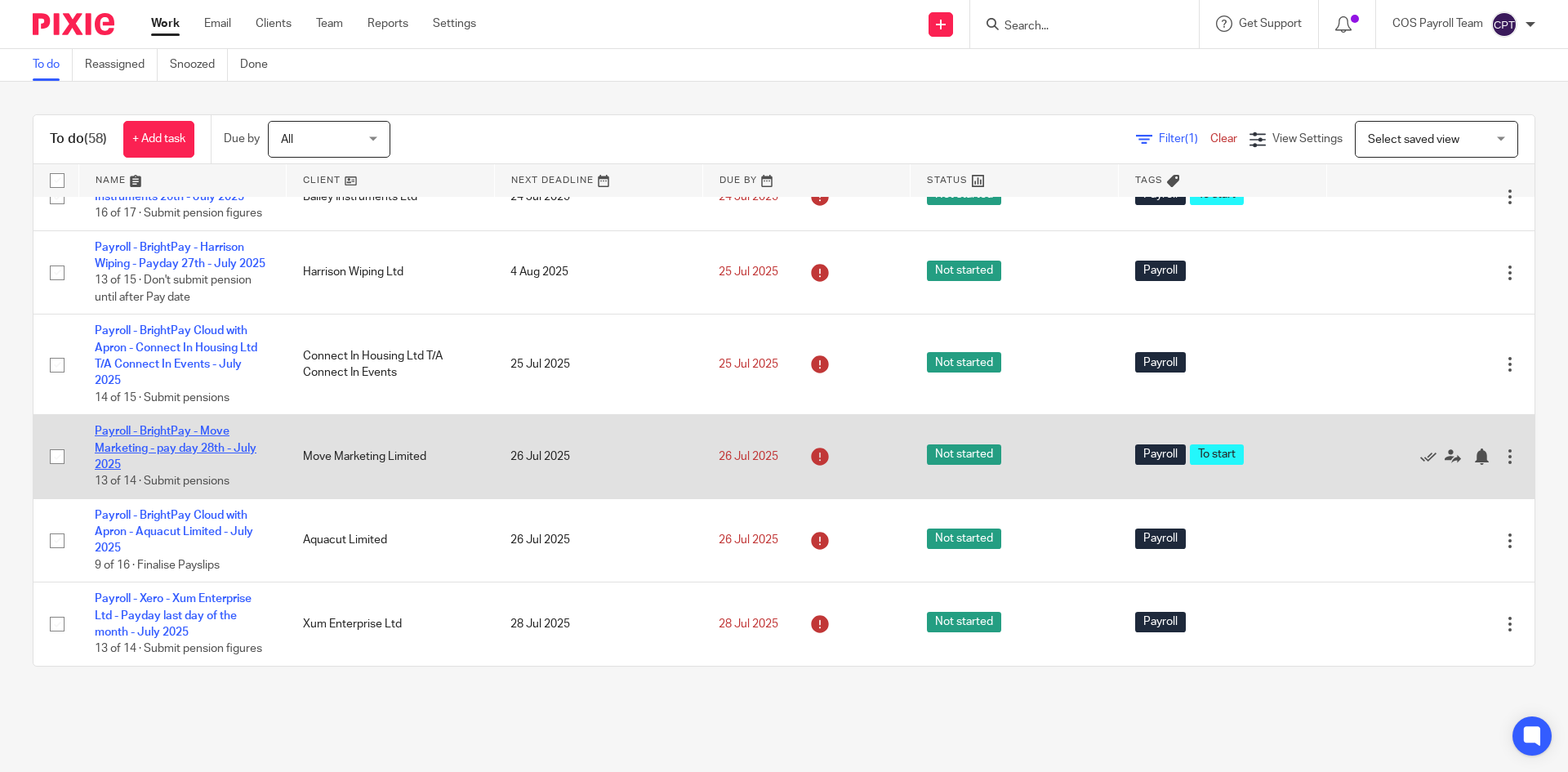 click on "Payroll - BrightPay - Move Marketing - pay day 28th - July 2025" at bounding box center (176, 448) 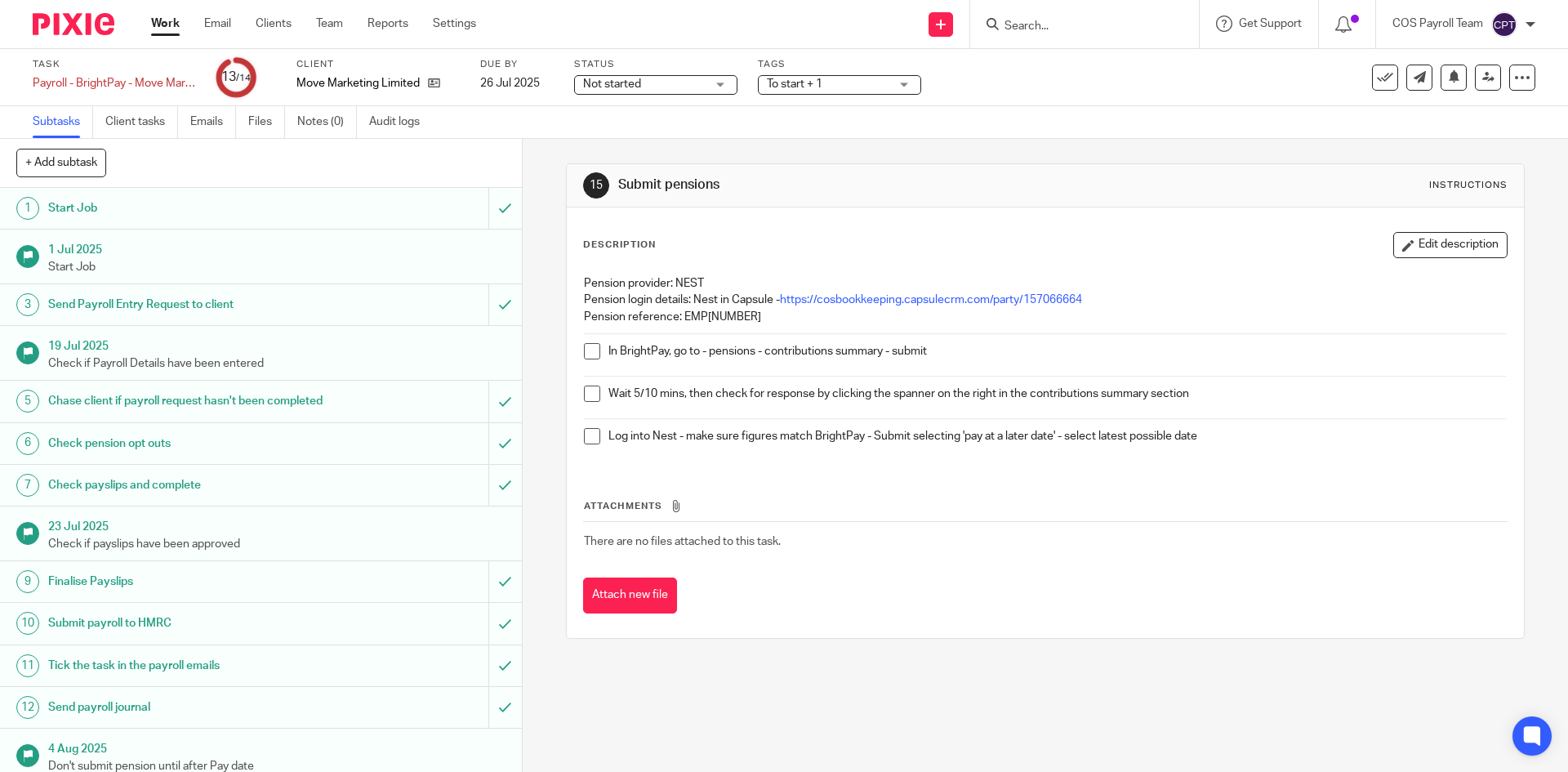 scroll, scrollTop: 0, scrollLeft: 0, axis: both 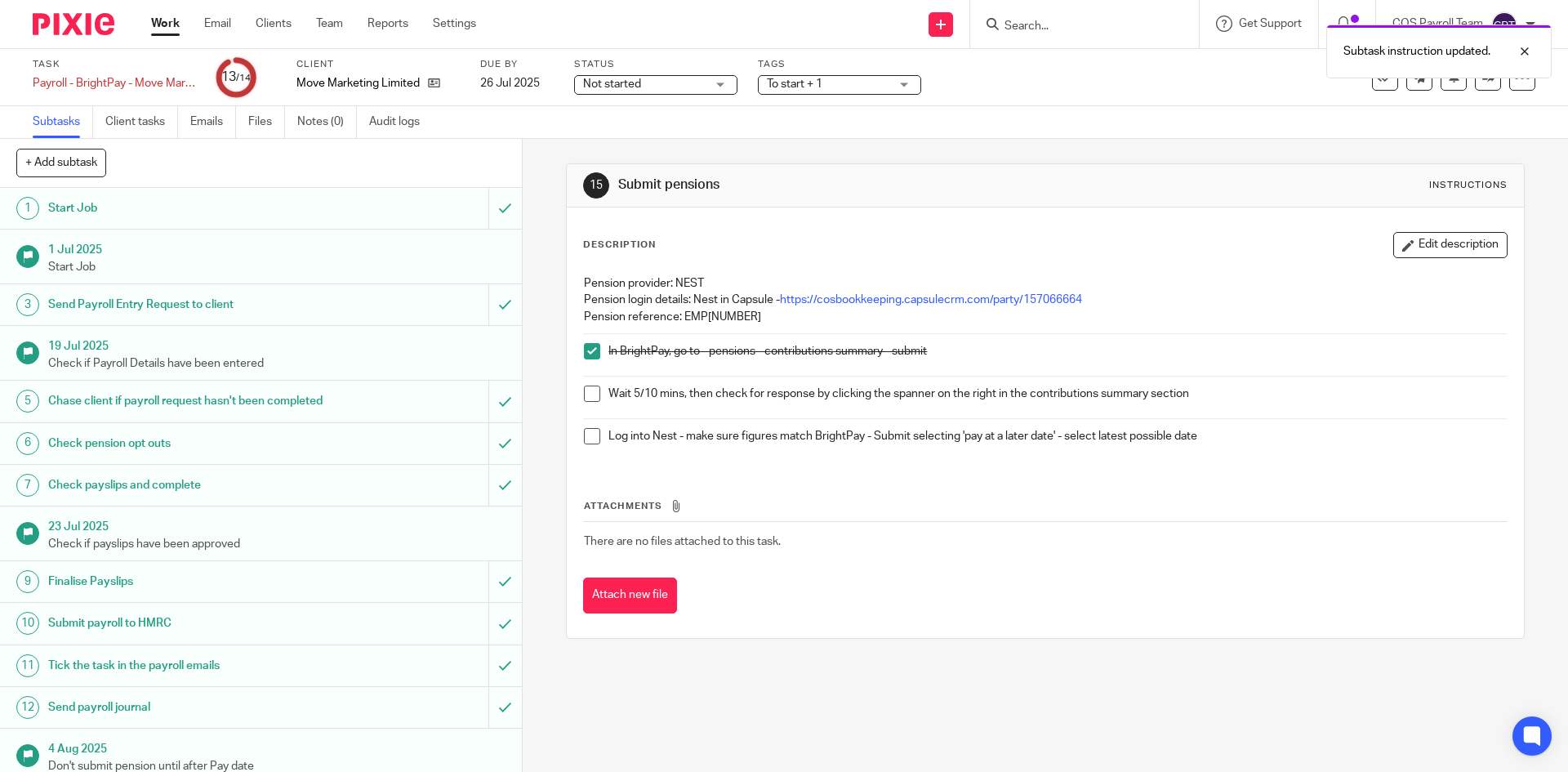 click at bounding box center [592, 394] 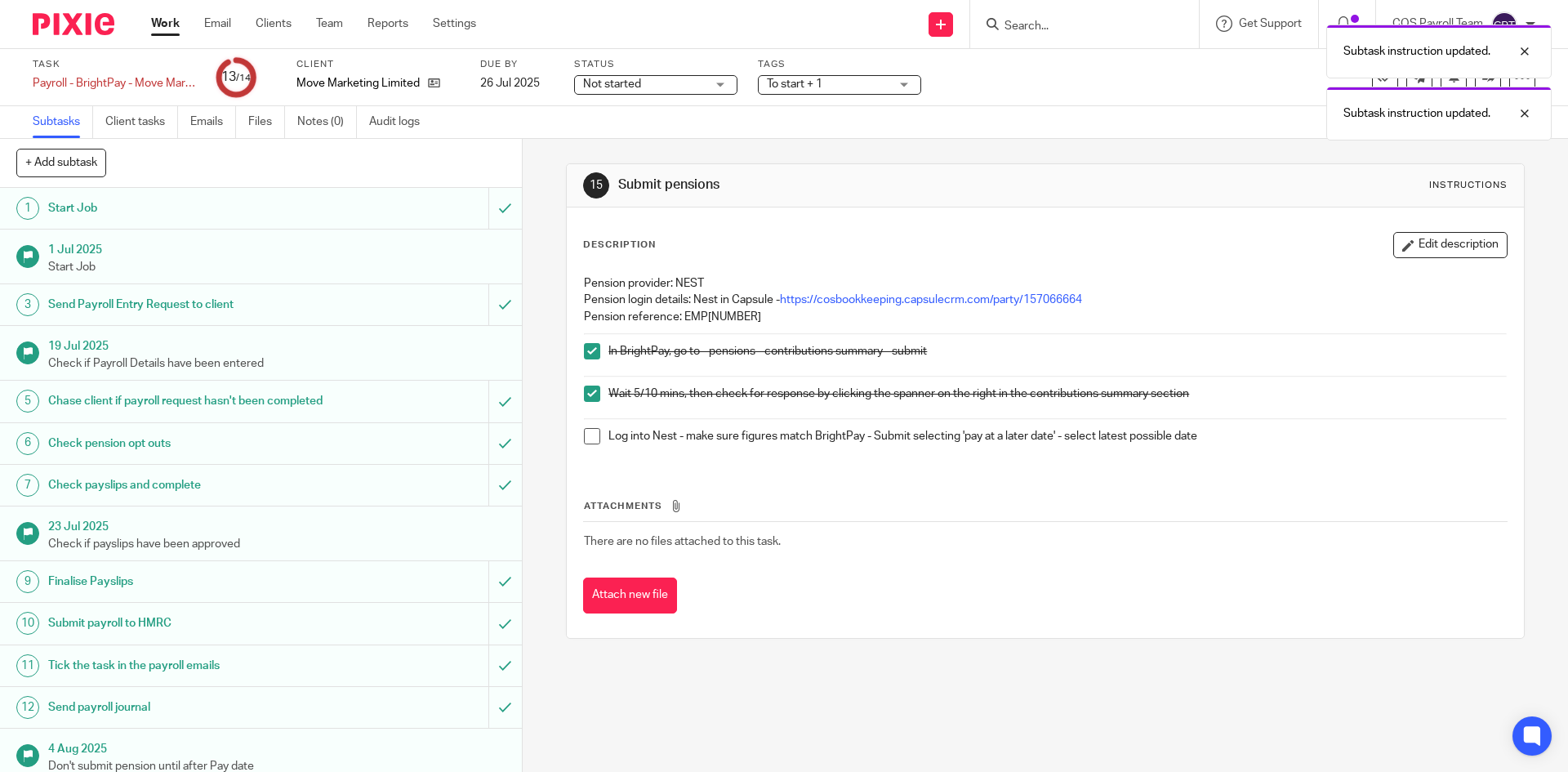 click on "Log into Nest - make sure figures match BrightPay - Submit selecting 'pay at a later date' - select latest possible date" at bounding box center (1045, 440) 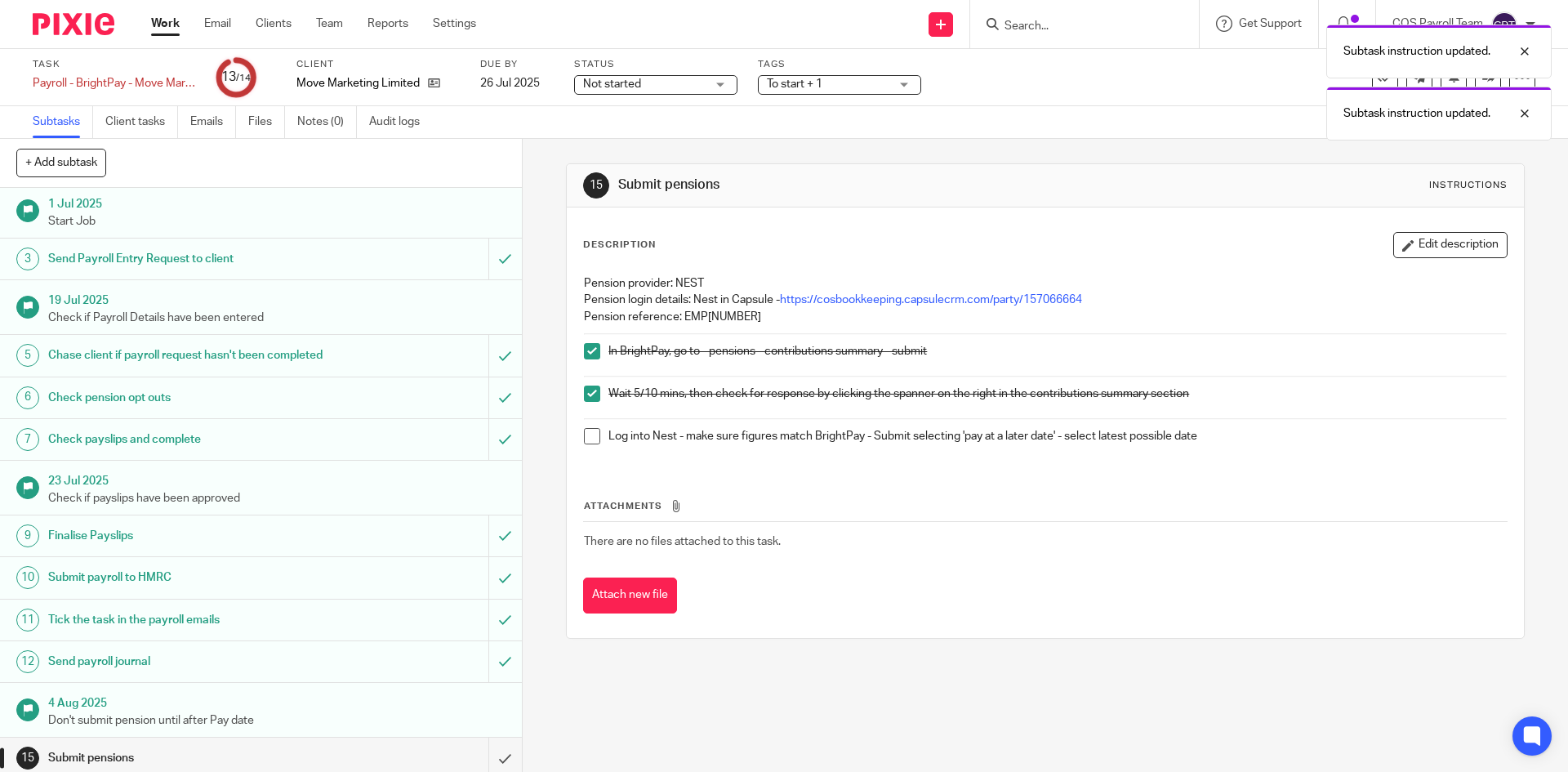 scroll, scrollTop: 70, scrollLeft: 0, axis: vertical 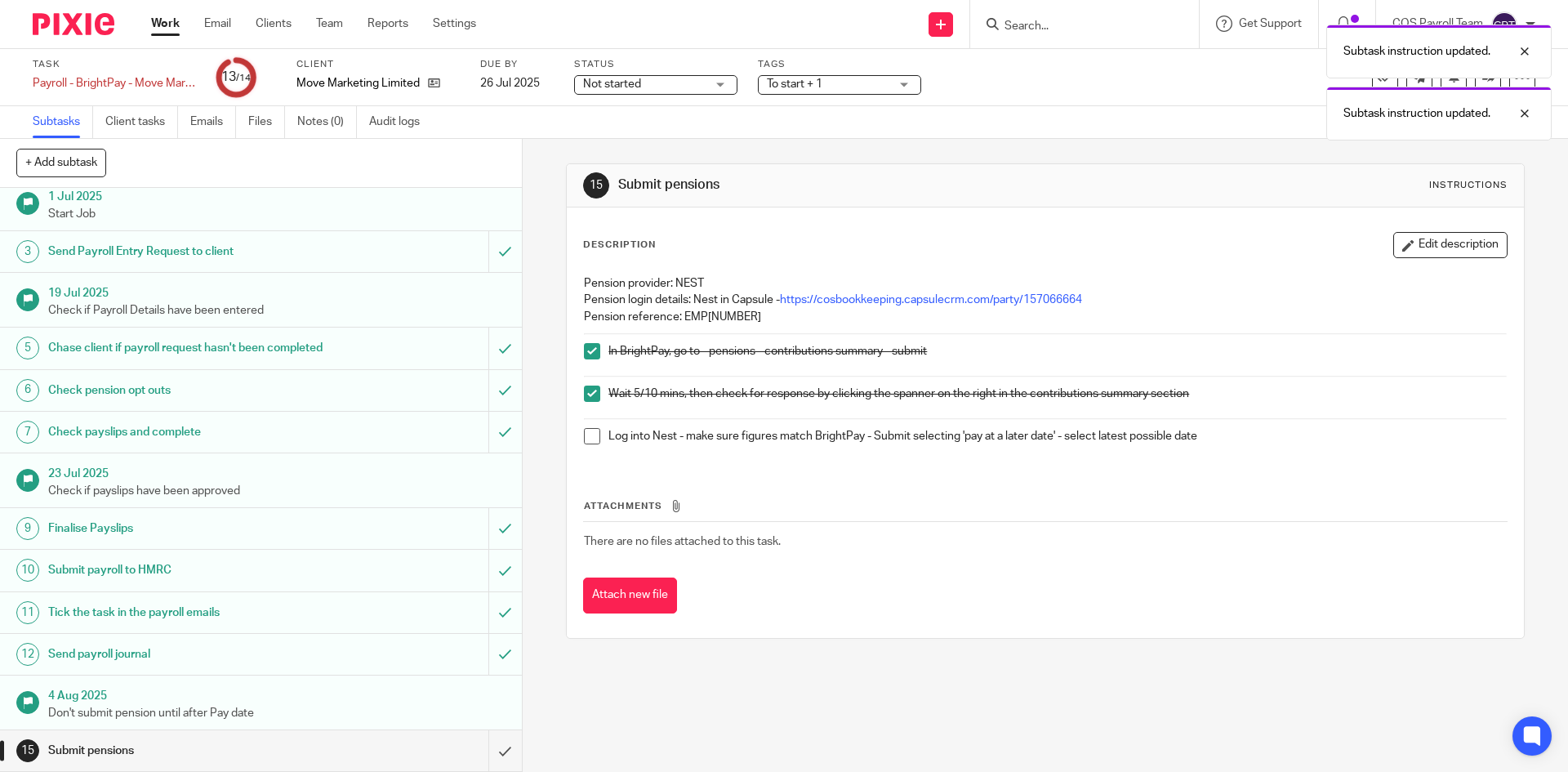 click at bounding box center (592, 436) 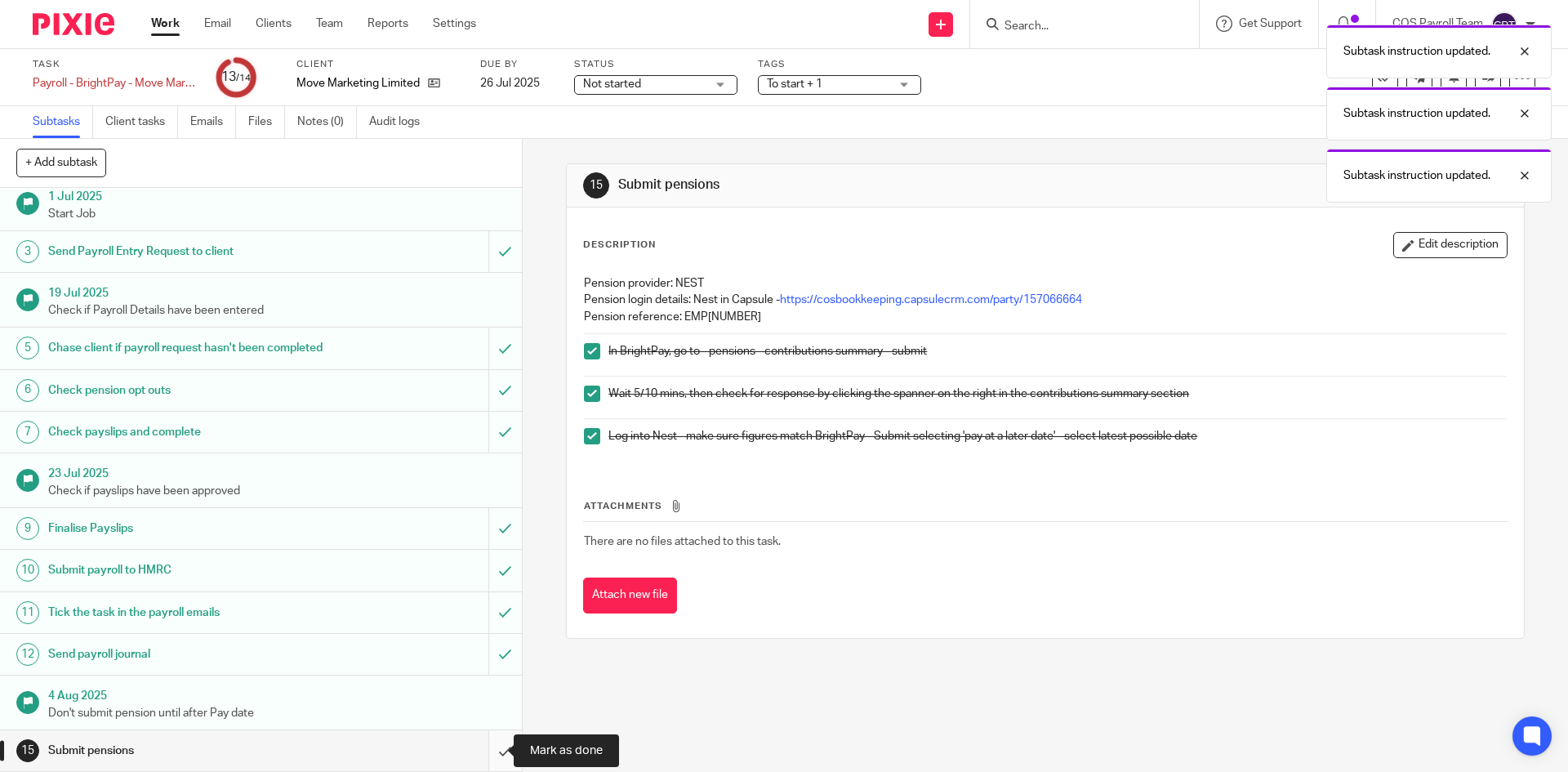 click at bounding box center [261, 751] 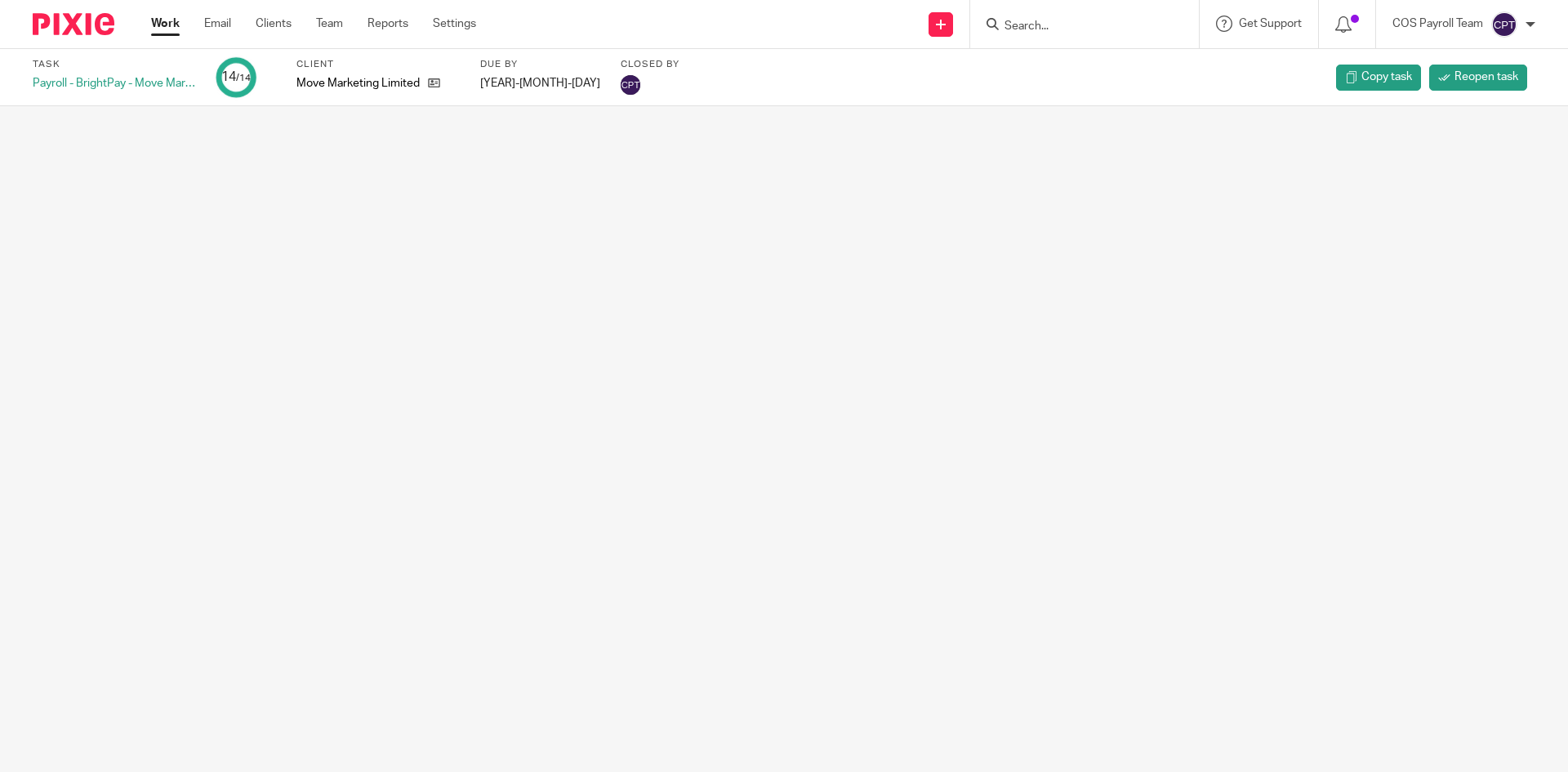 scroll, scrollTop: 0, scrollLeft: 0, axis: both 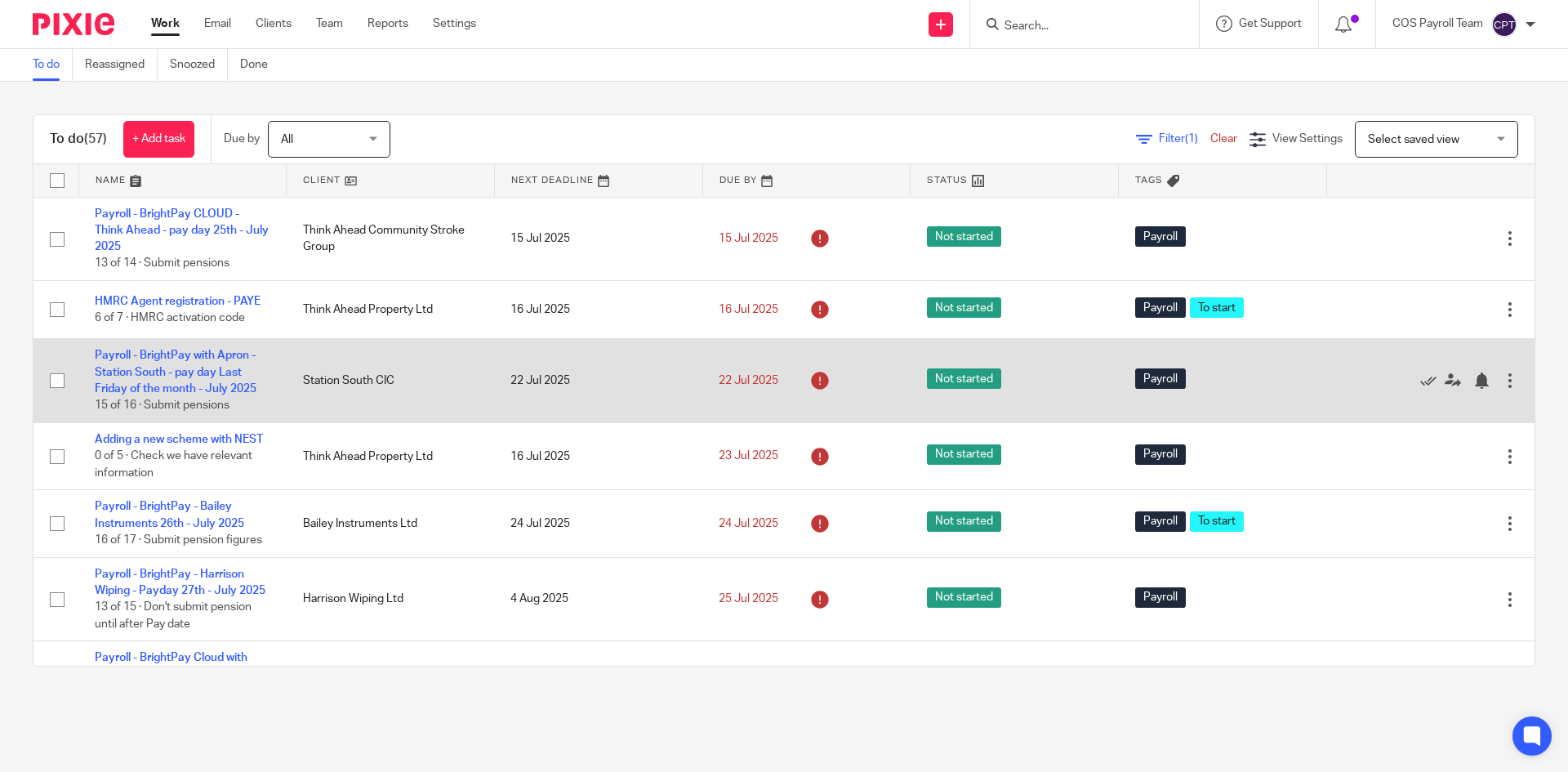 click on "Payroll - BrightPay with Apron - Station South - pay day Last Friday of the month - July 2025
15
of
16 ·
Submit pensions" at bounding box center (182, 381) 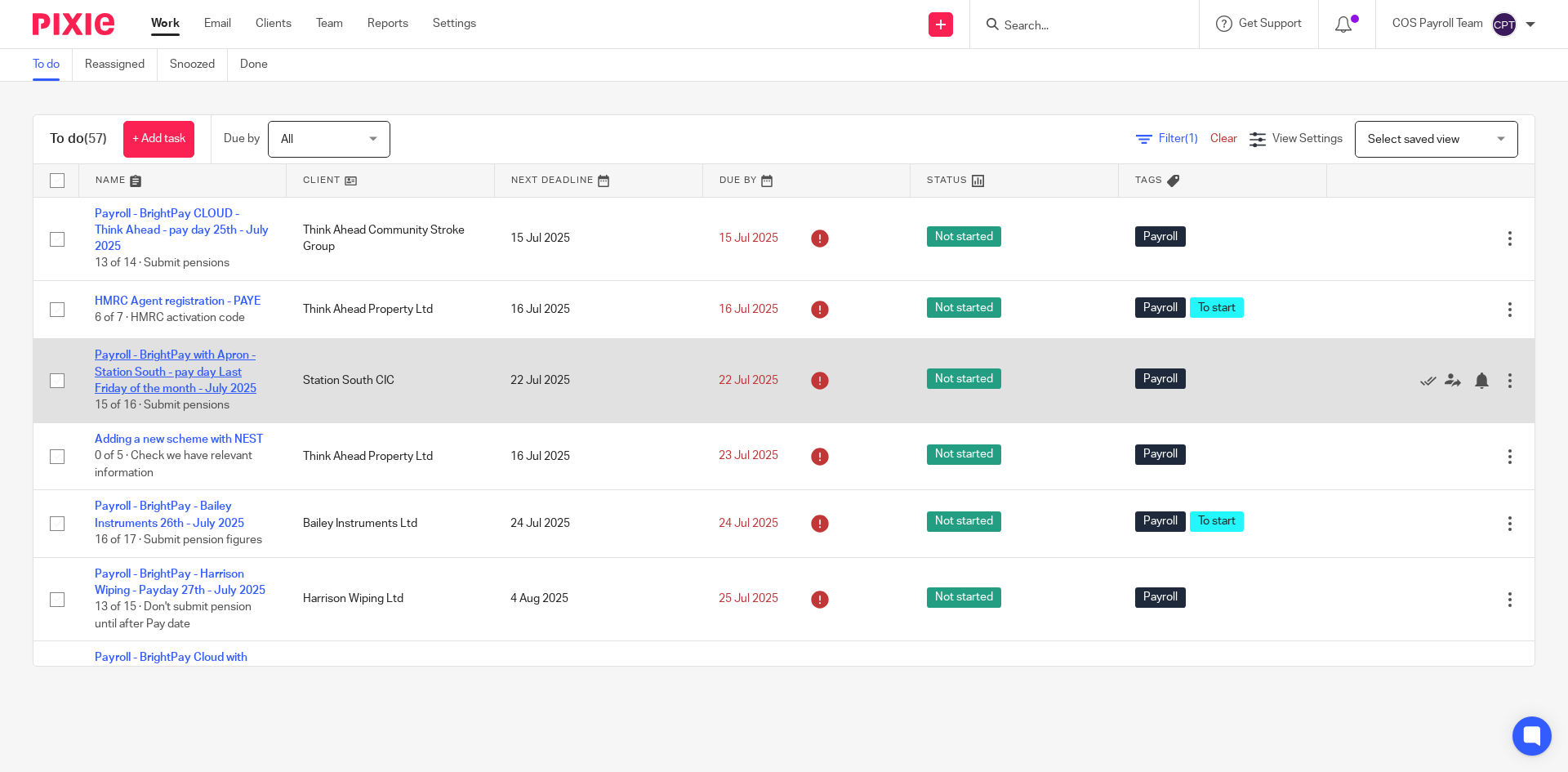 click on "Payroll - BrightPay with Apron - Station South - pay day Last Friday of the month - July 2025" at bounding box center [176, 372] 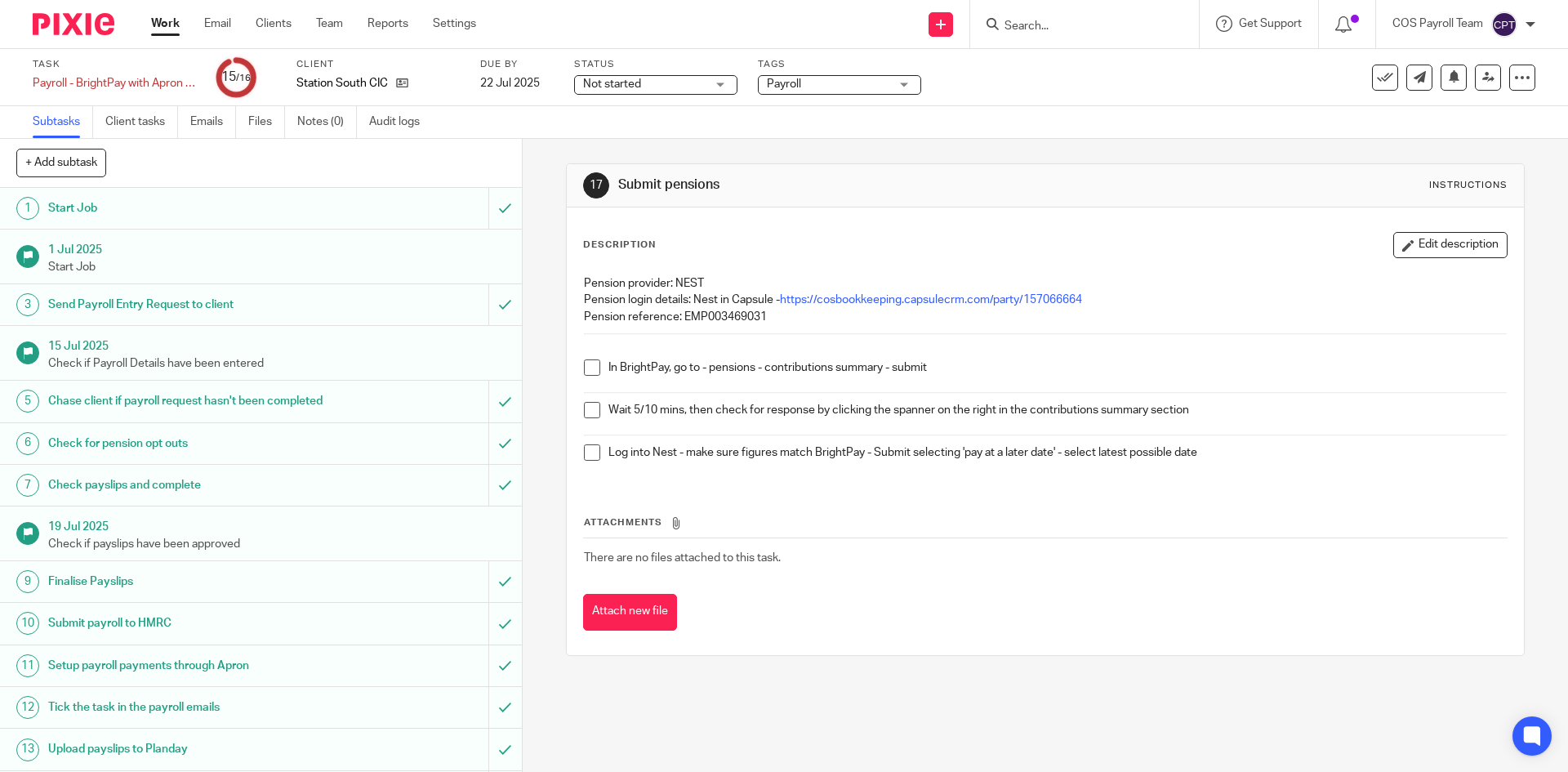 scroll, scrollTop: 0, scrollLeft: 0, axis: both 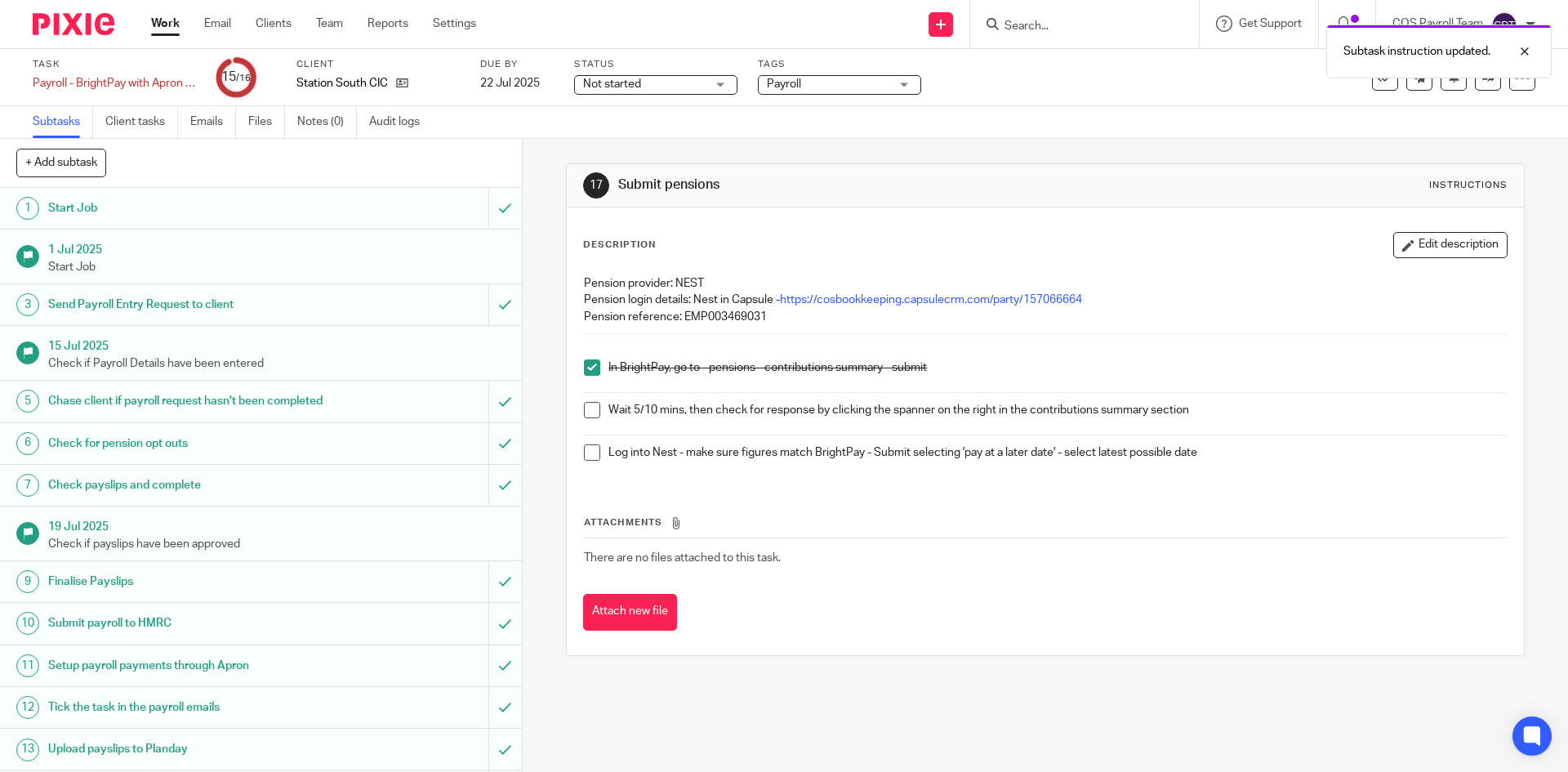 click at bounding box center [592, 410] 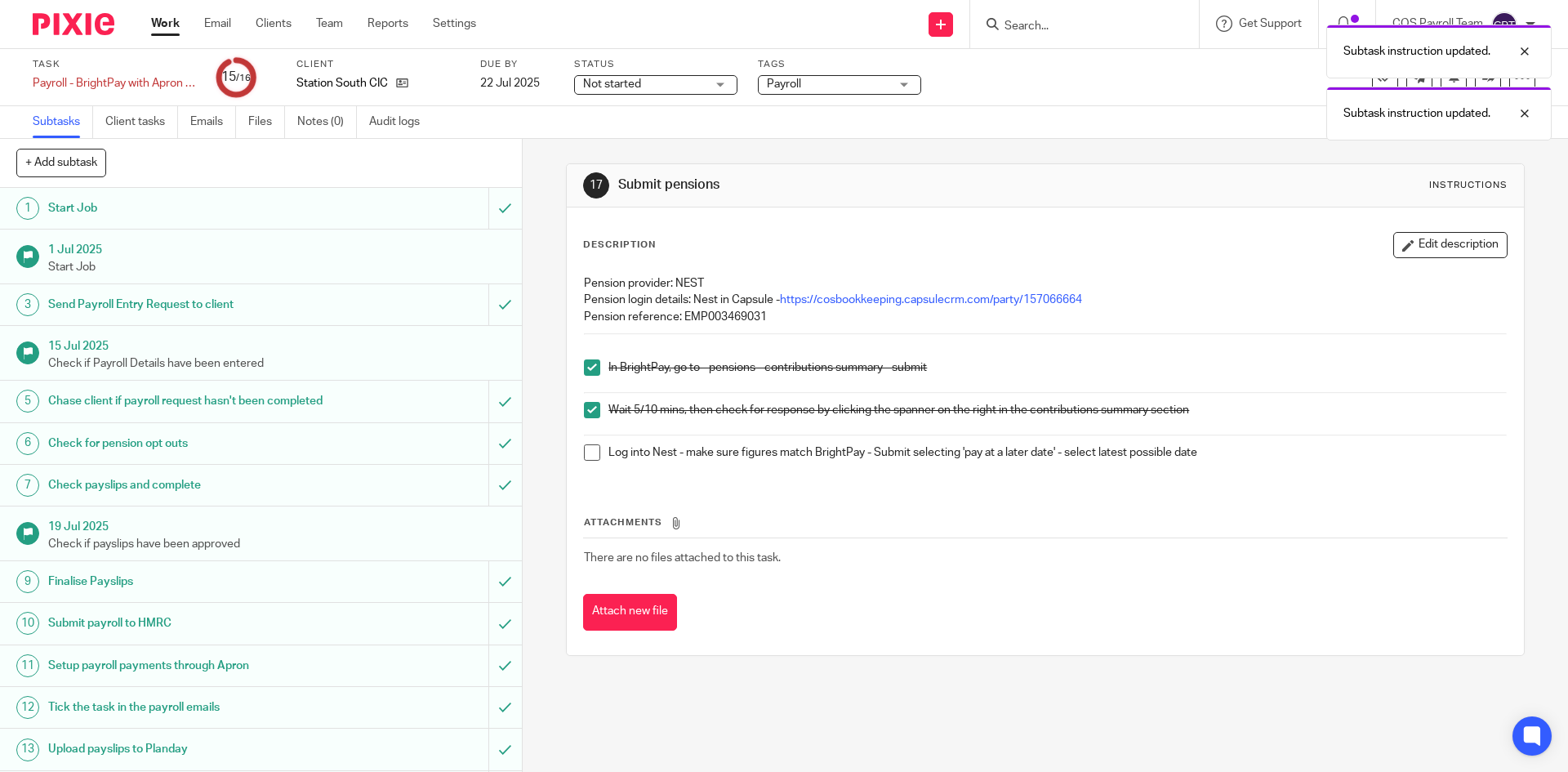 click at bounding box center [592, 453] 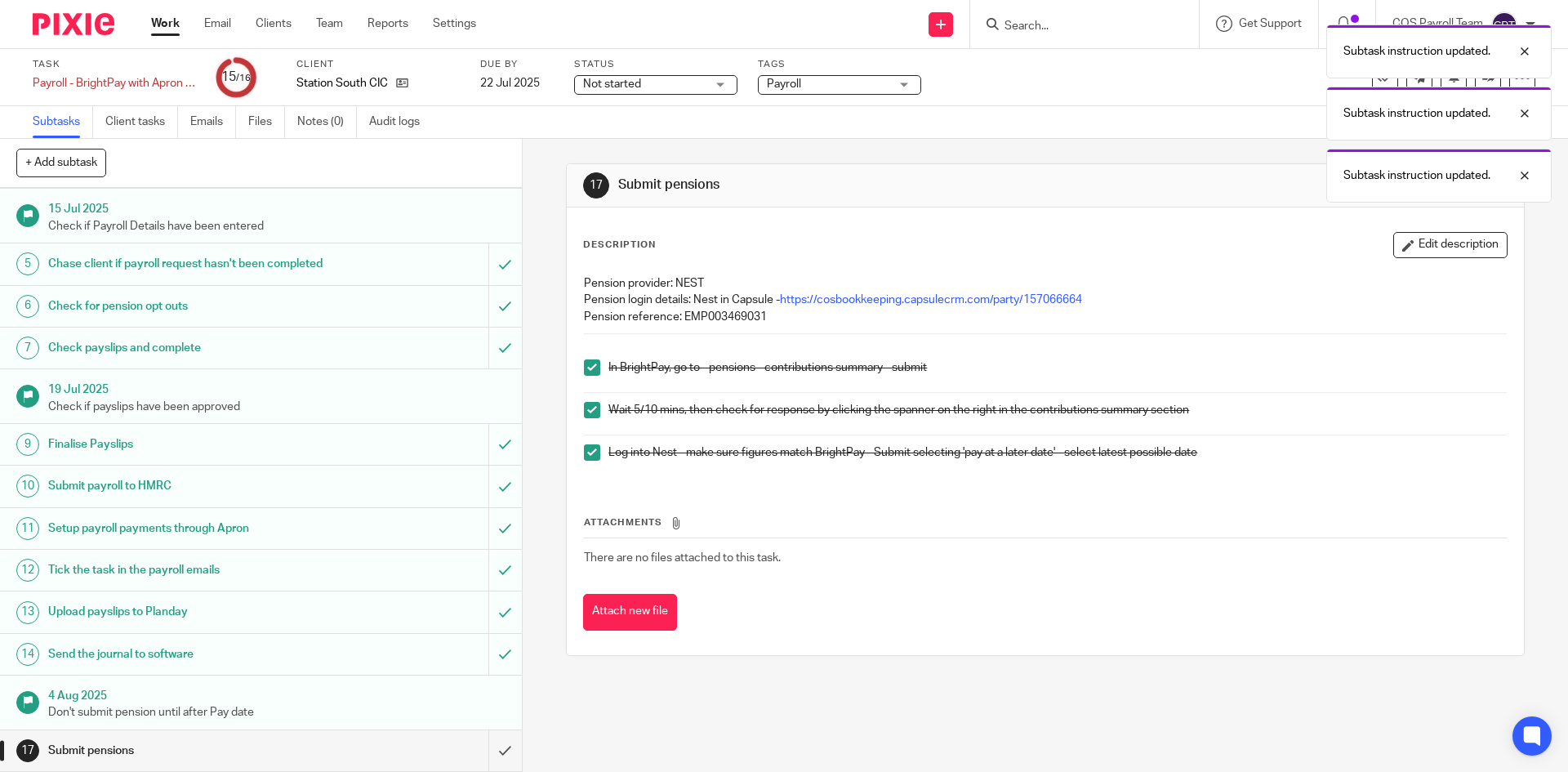 scroll, scrollTop: 154, scrollLeft: 0, axis: vertical 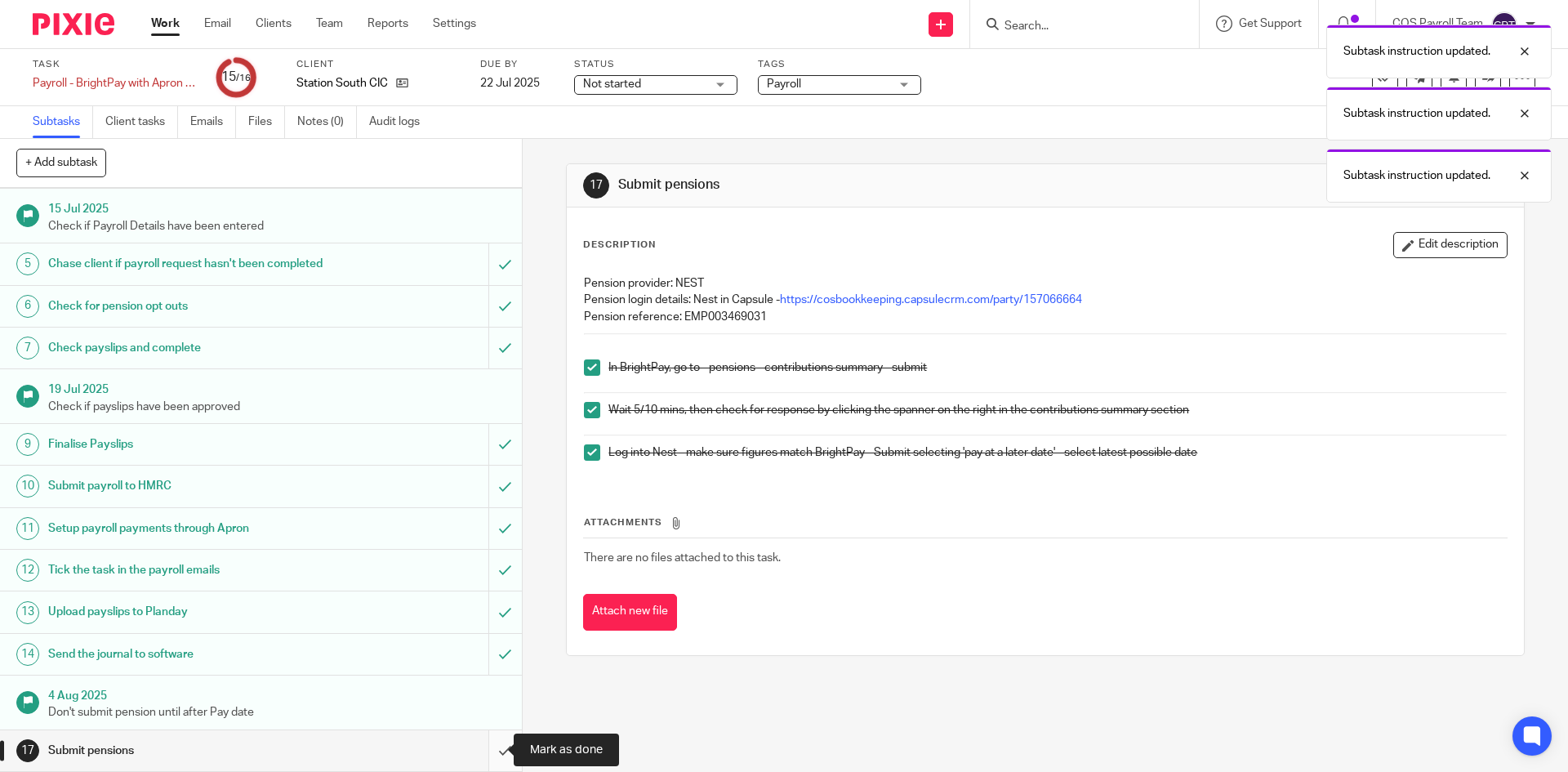 click at bounding box center [261, 751] 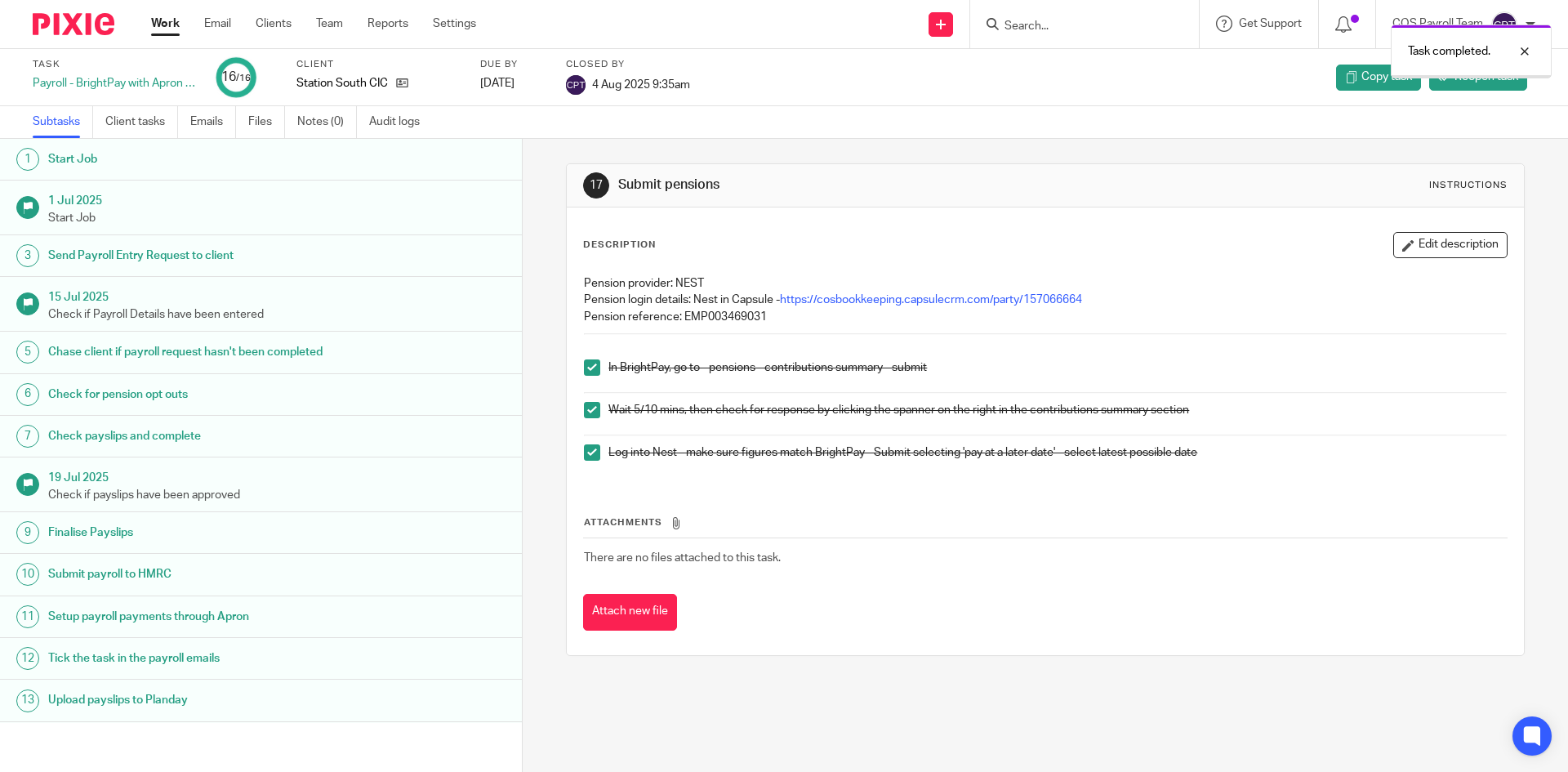 scroll, scrollTop: 0, scrollLeft: 0, axis: both 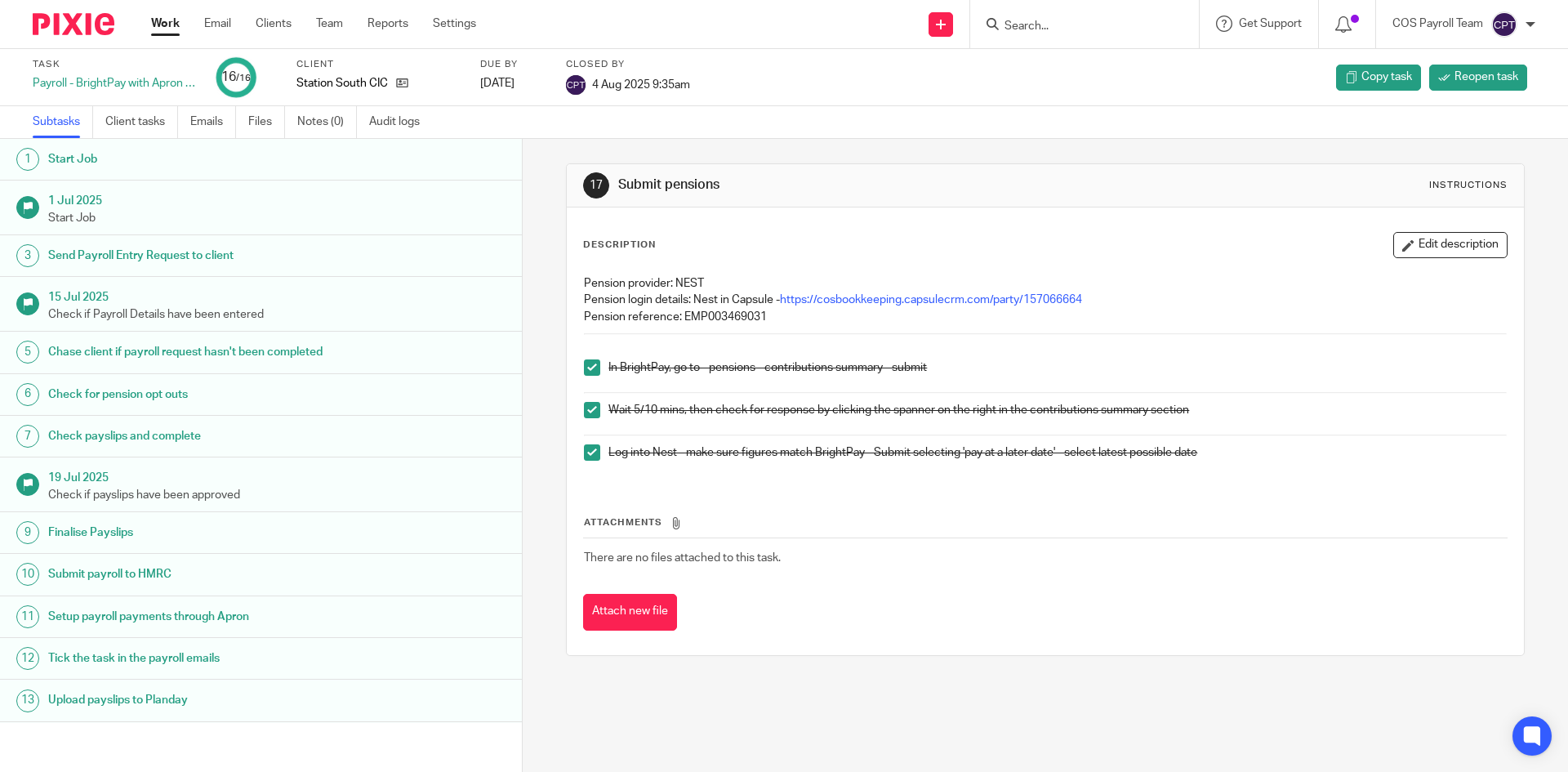 click on "Work" at bounding box center [165, 24] 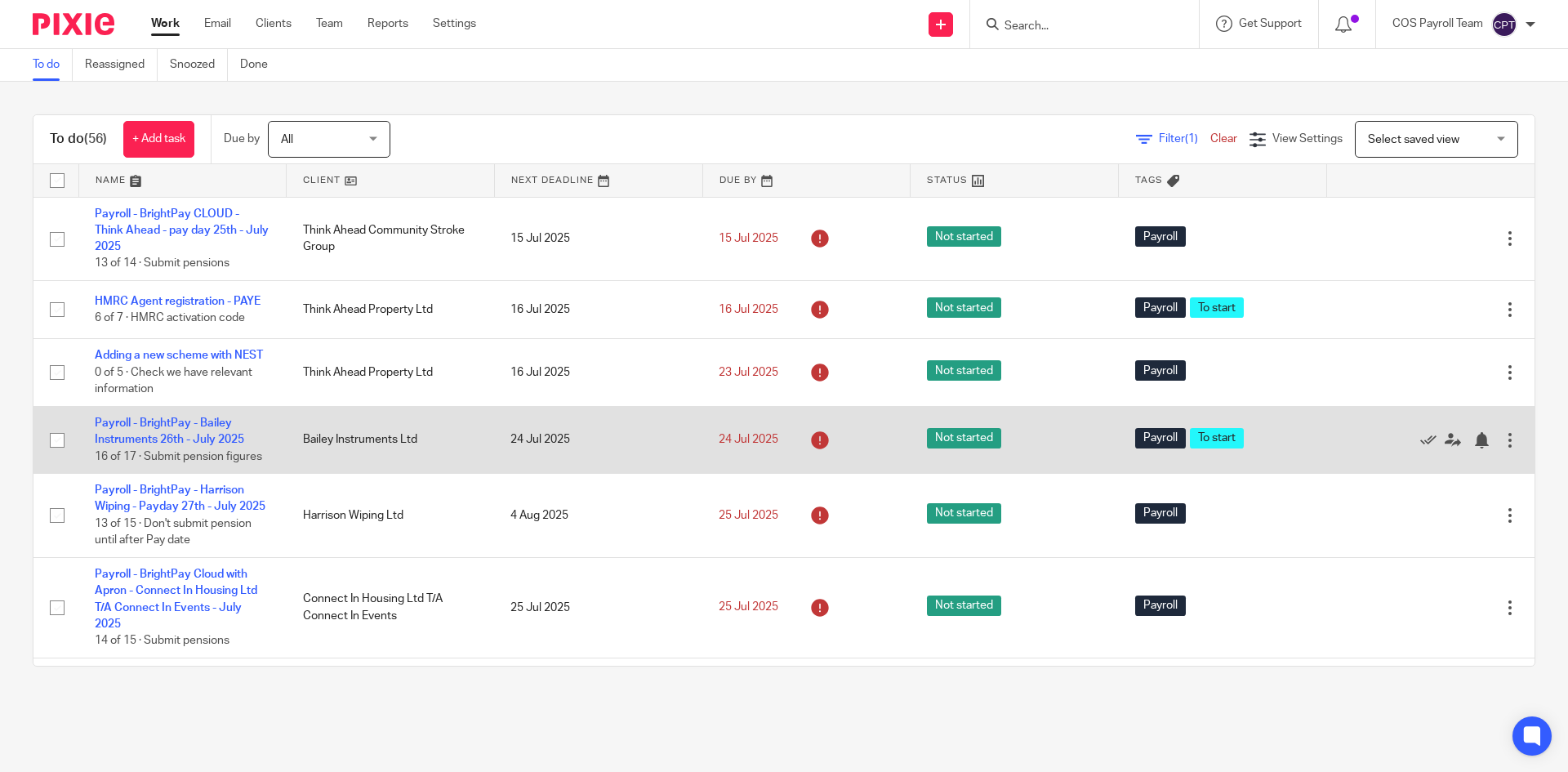 scroll, scrollTop: 0, scrollLeft: 0, axis: both 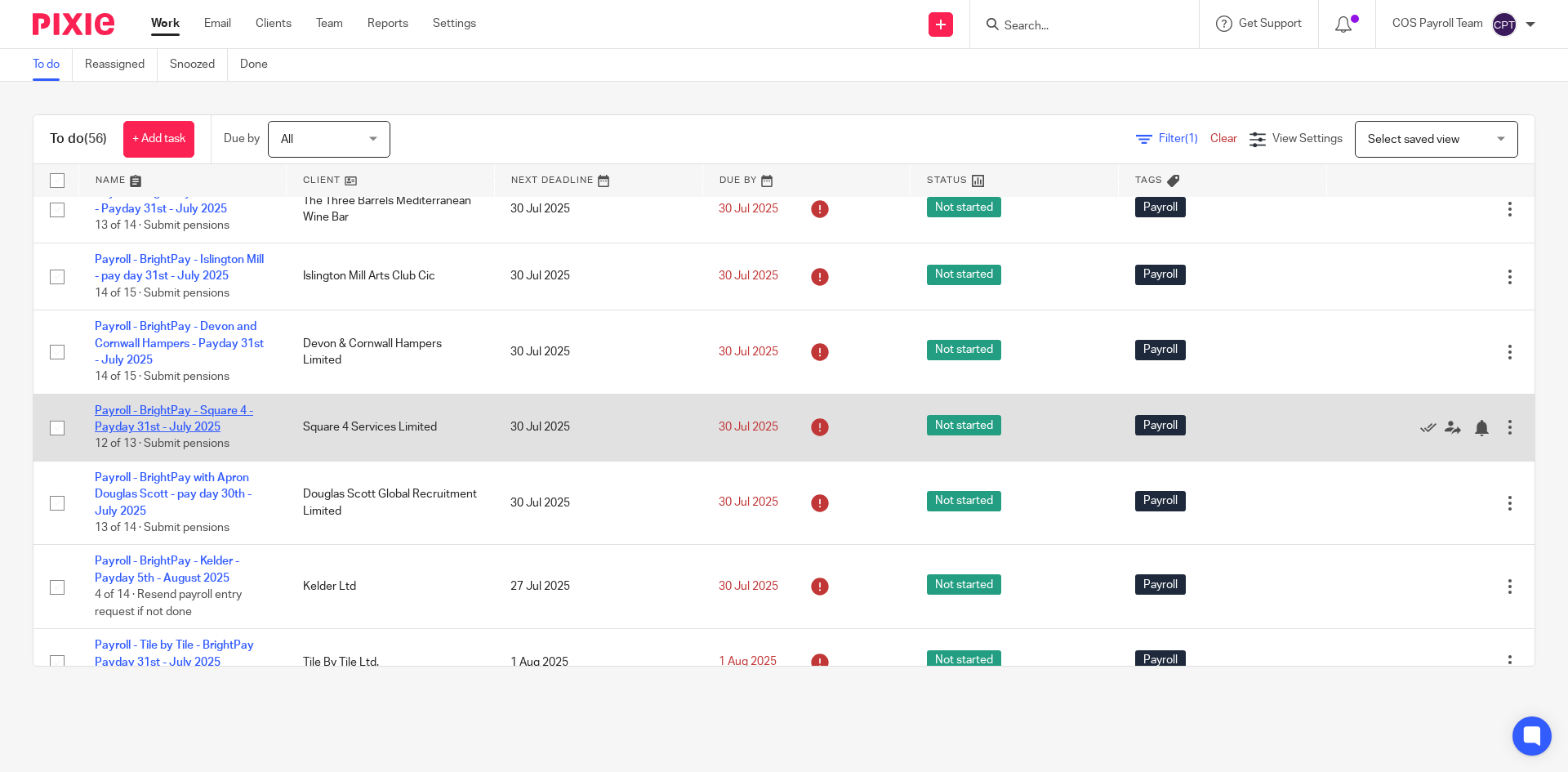 click on "Payroll - BrightPay - Square 4 - Payday 31st - July 2025" at bounding box center [174, 419] 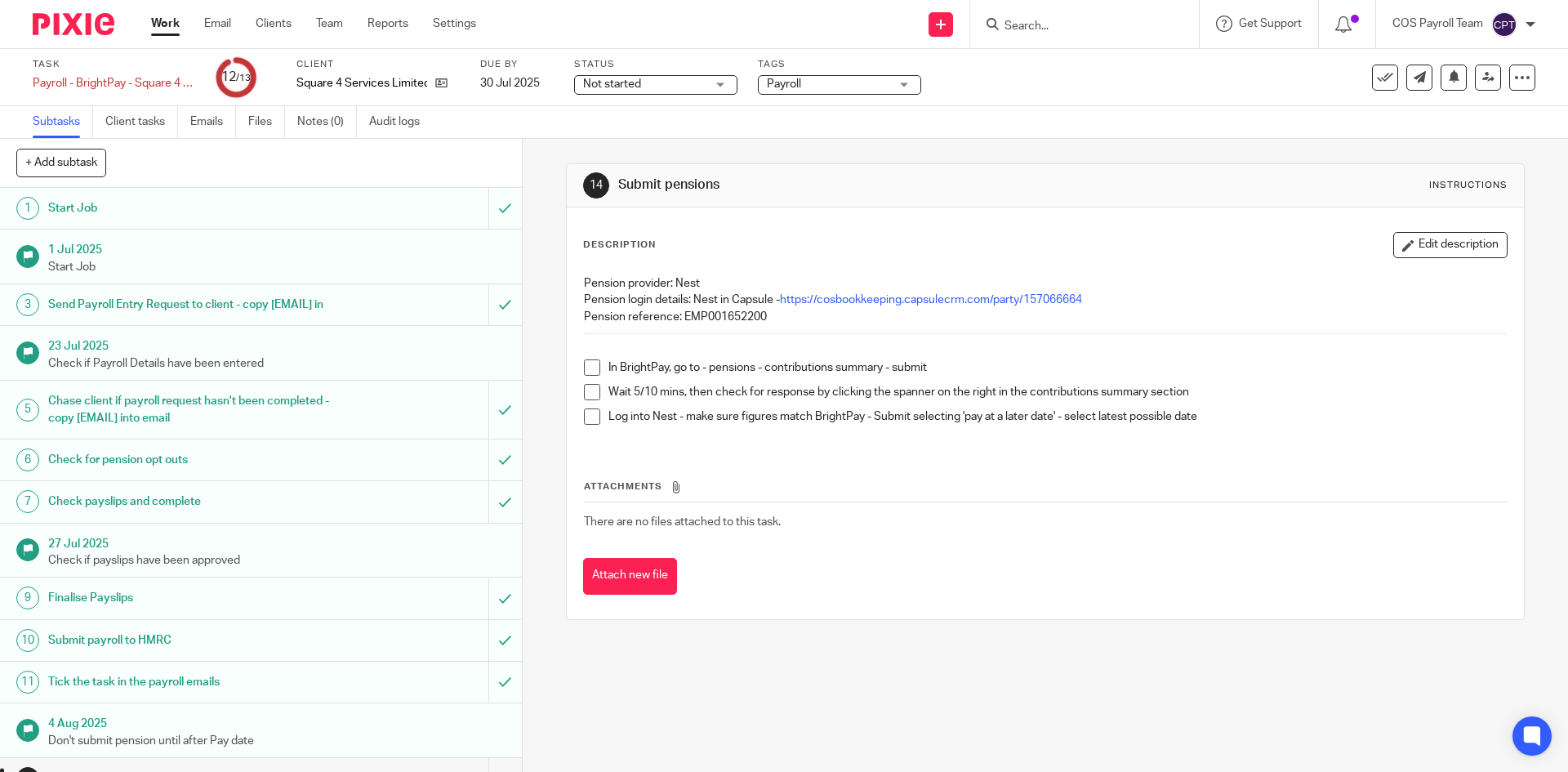 scroll, scrollTop: 0, scrollLeft: 0, axis: both 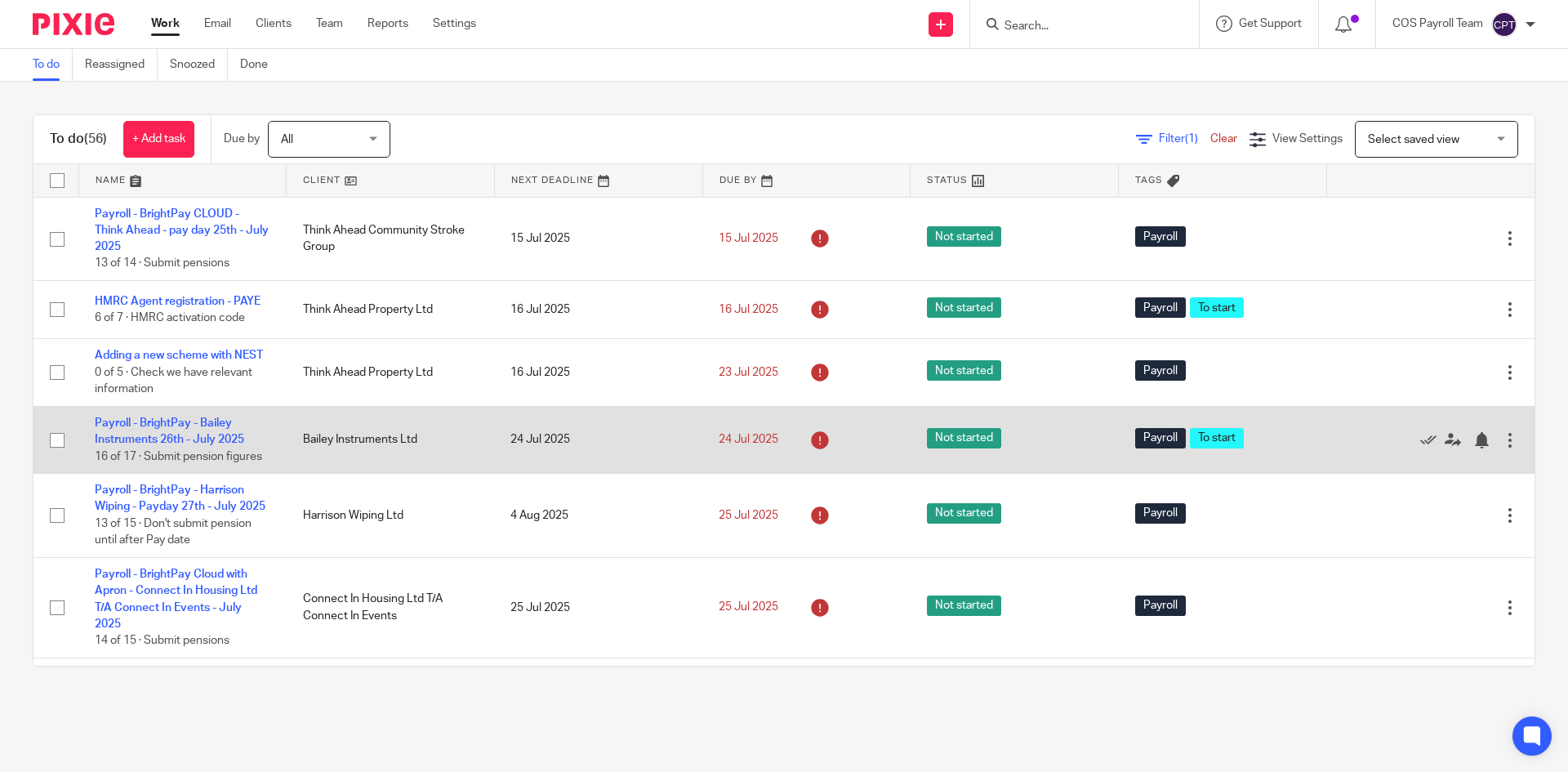 click on "Payroll - BrightPay - Bailey Instruments 26th - July 2025
16
of
17 ·
Submit pension figures" at bounding box center (182, 440) 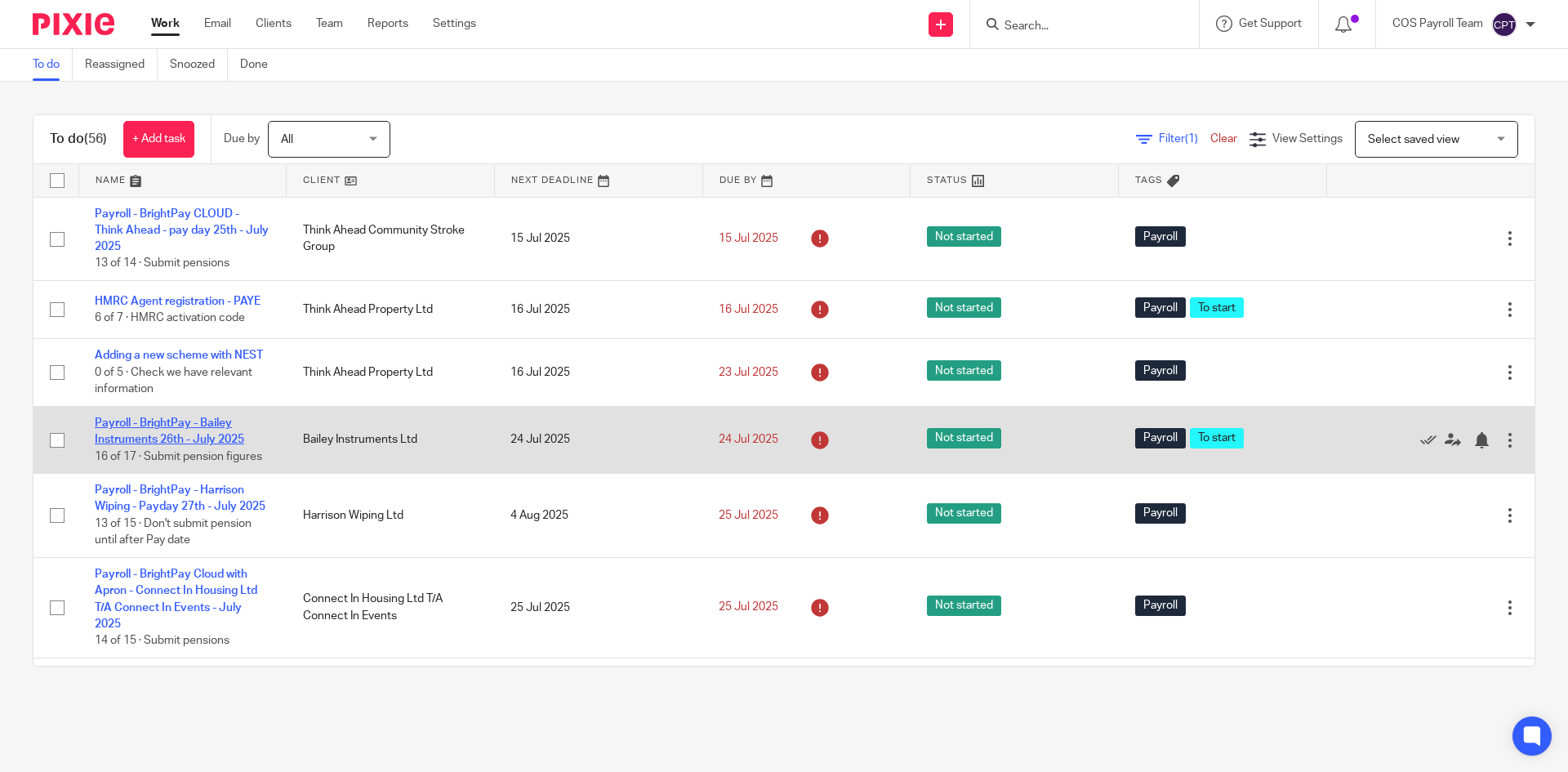 click on "Payroll - BrightPay - Bailey Instruments 26th - July 2025" at bounding box center [169, 431] 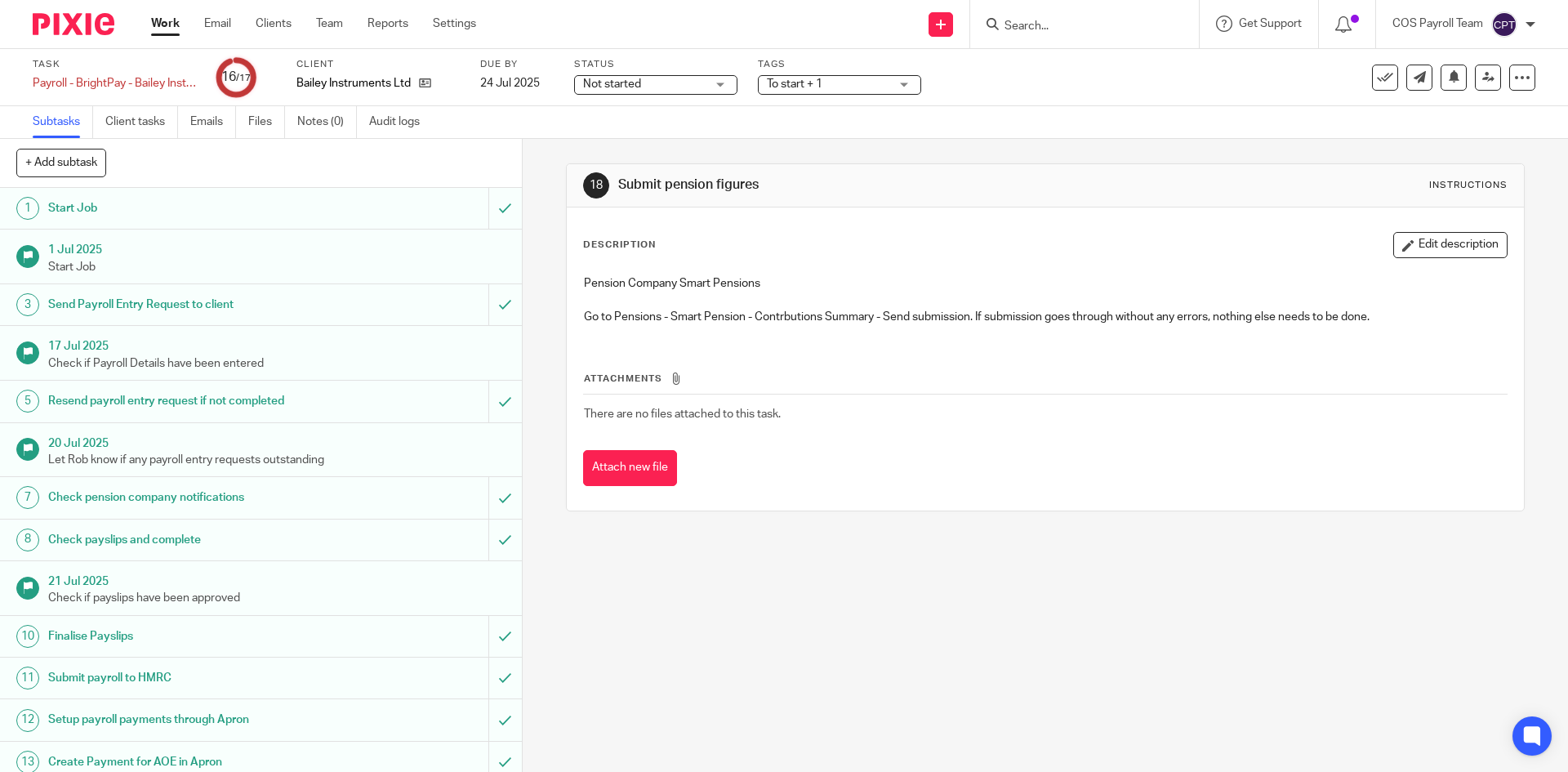 scroll, scrollTop: 0, scrollLeft: 0, axis: both 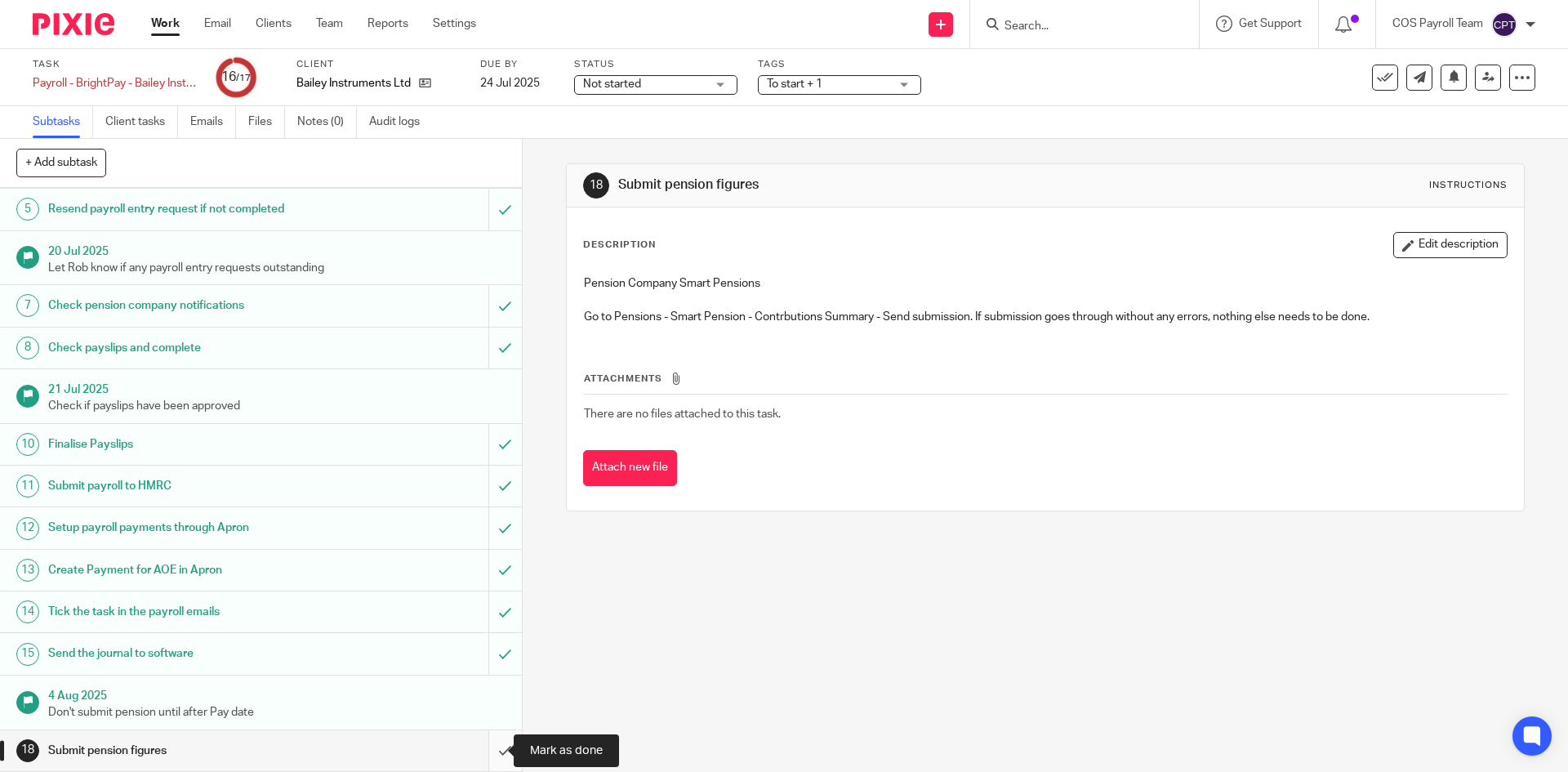 click at bounding box center [261, 751] 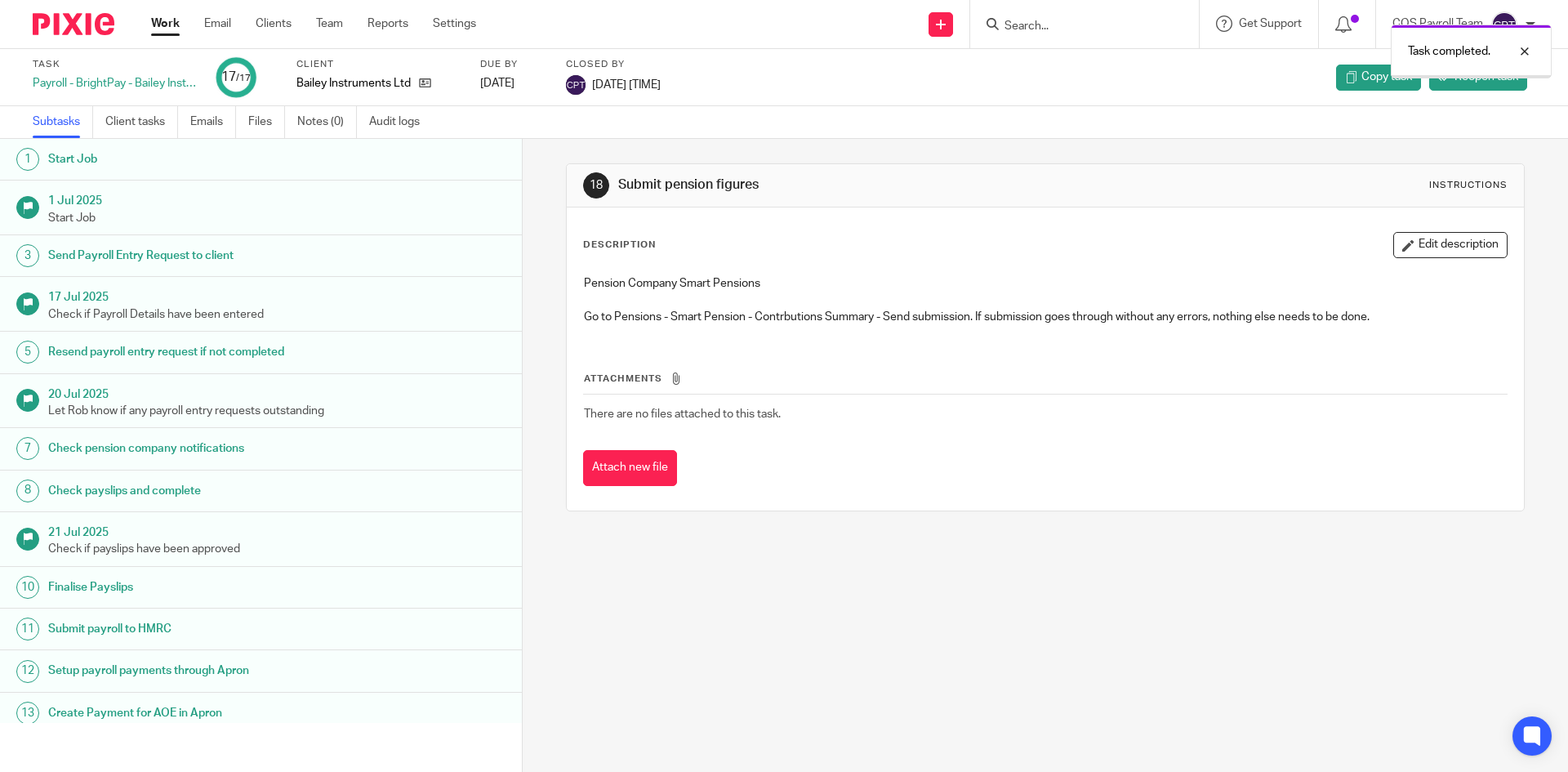 click on "Work" at bounding box center (165, 24) 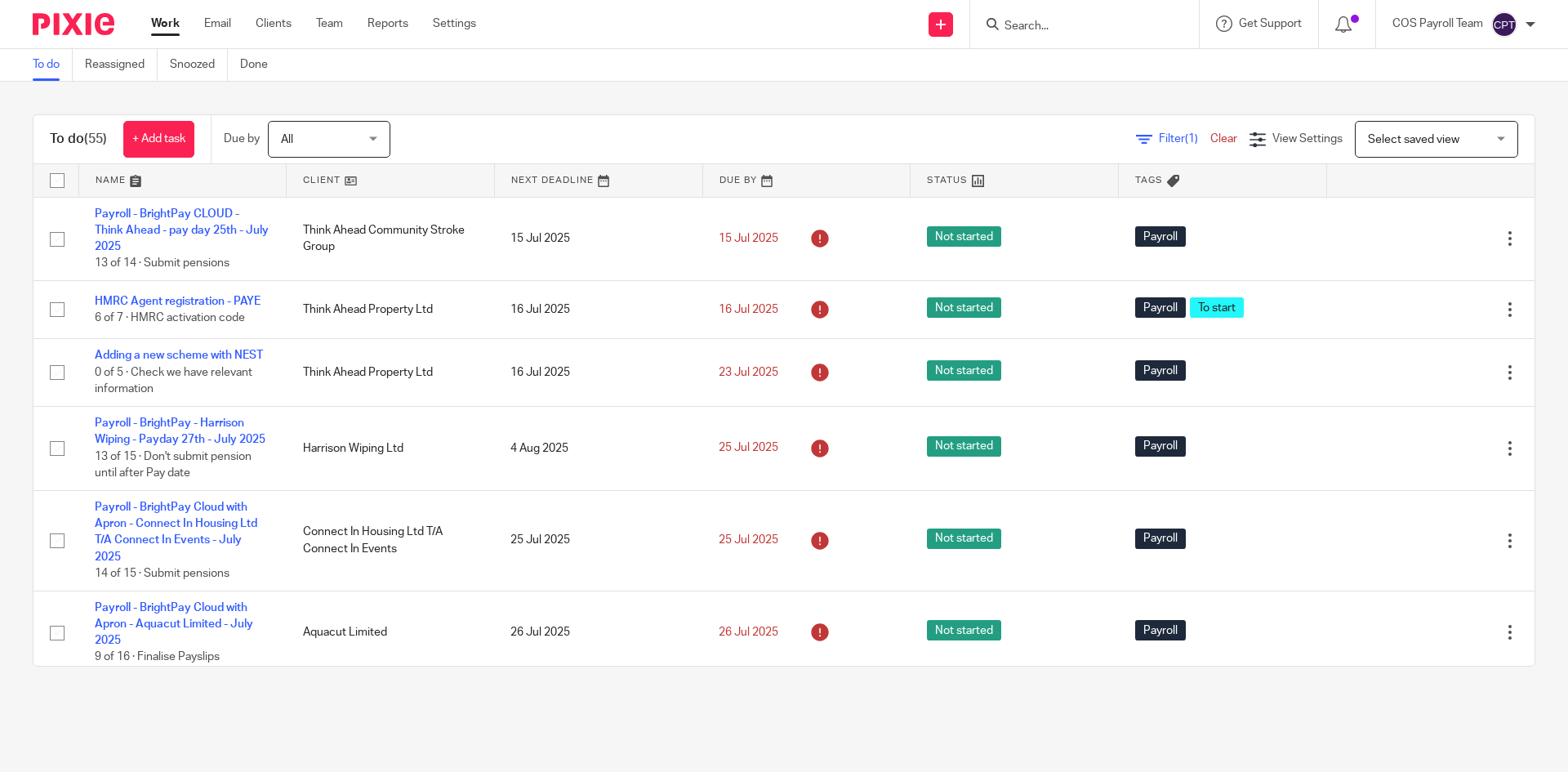 scroll, scrollTop: 0, scrollLeft: 0, axis: both 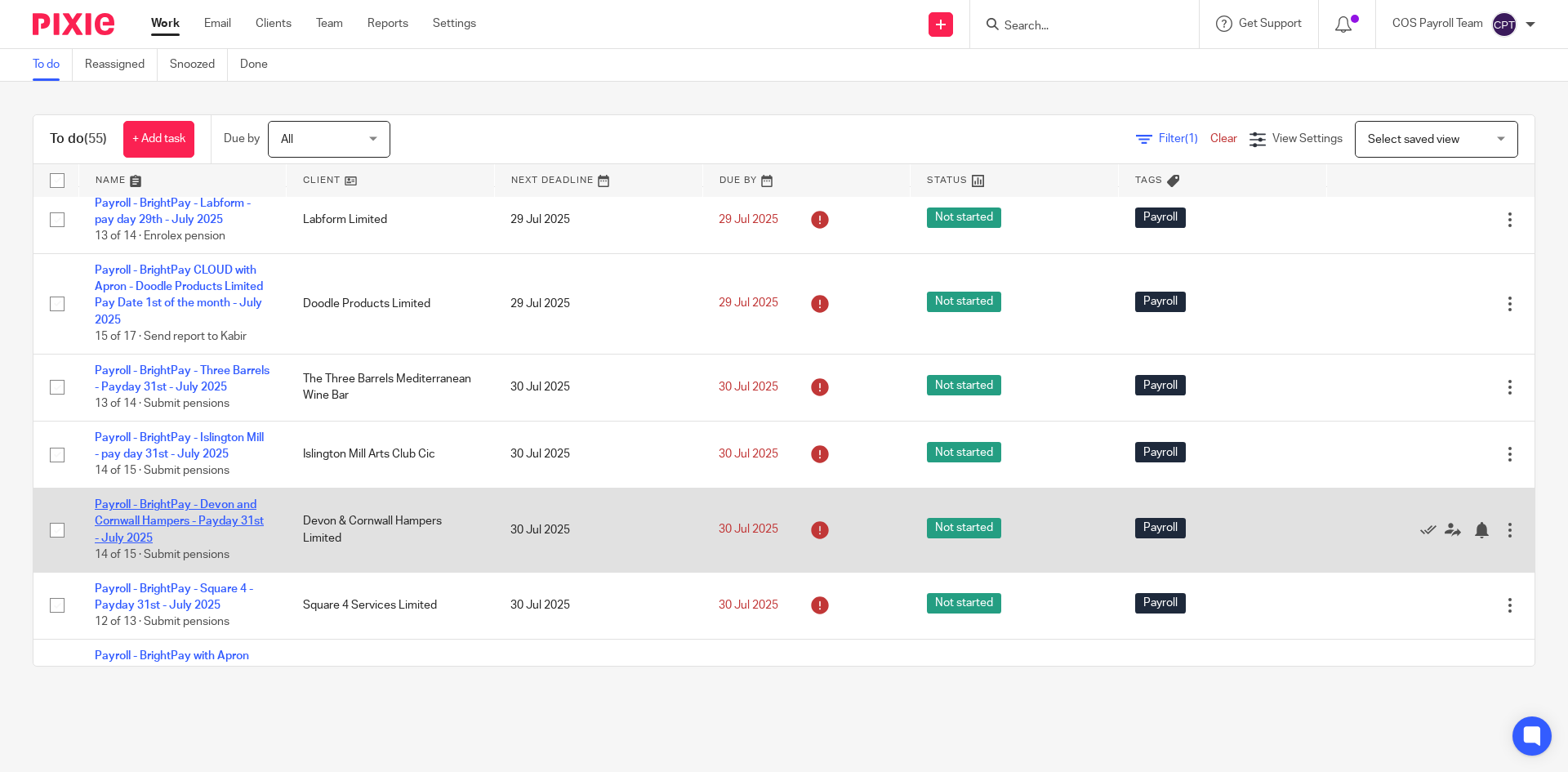 click on "Payroll - BrightPay - Devon and Cornwall Hampers - Payday 31st - July 2025" at bounding box center (179, 521) 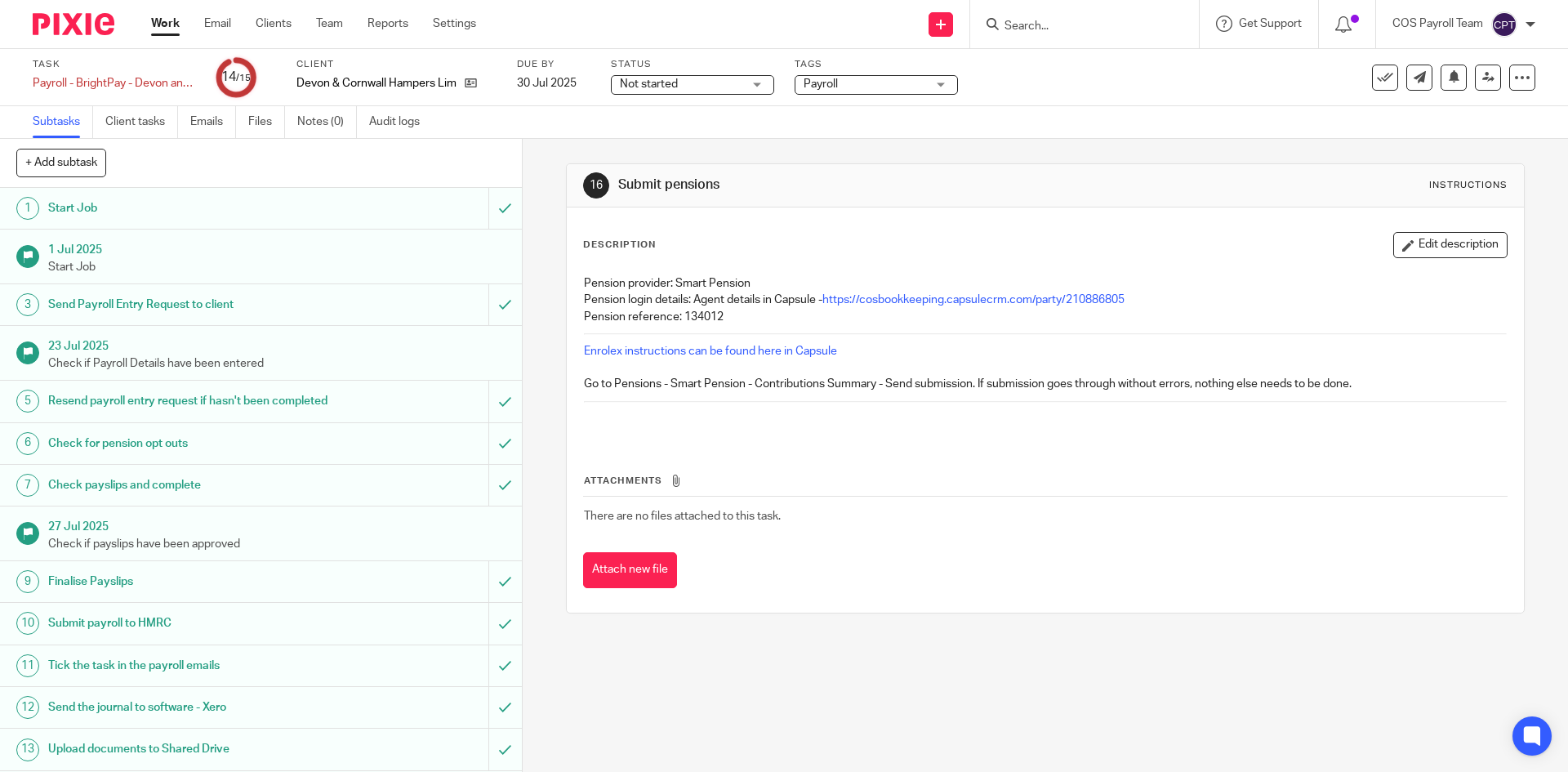 scroll, scrollTop: 0, scrollLeft: 0, axis: both 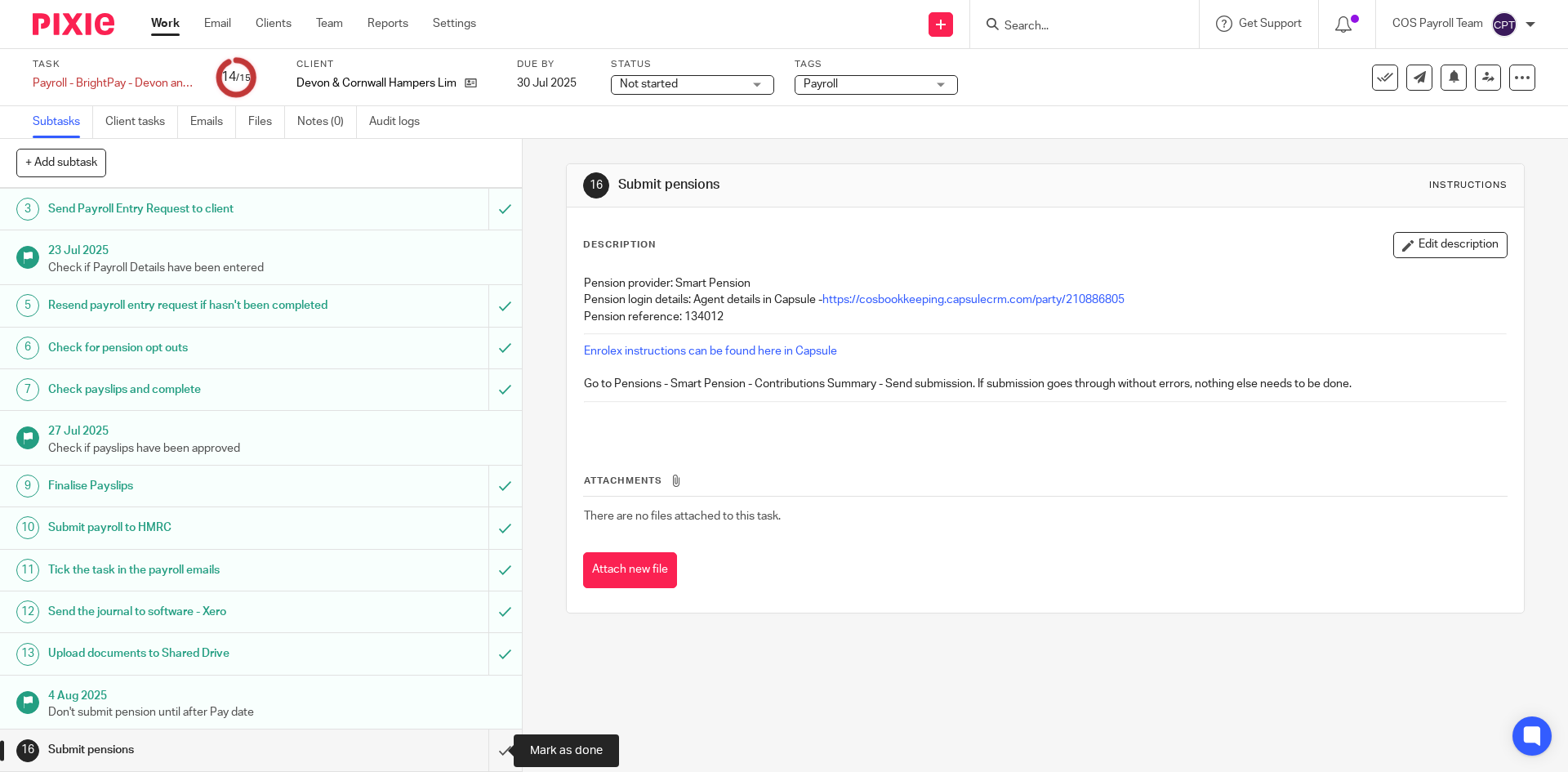 drag, startPoint x: 482, startPoint y: 752, endPoint x: 470, endPoint y: 721, distance: 33.24154 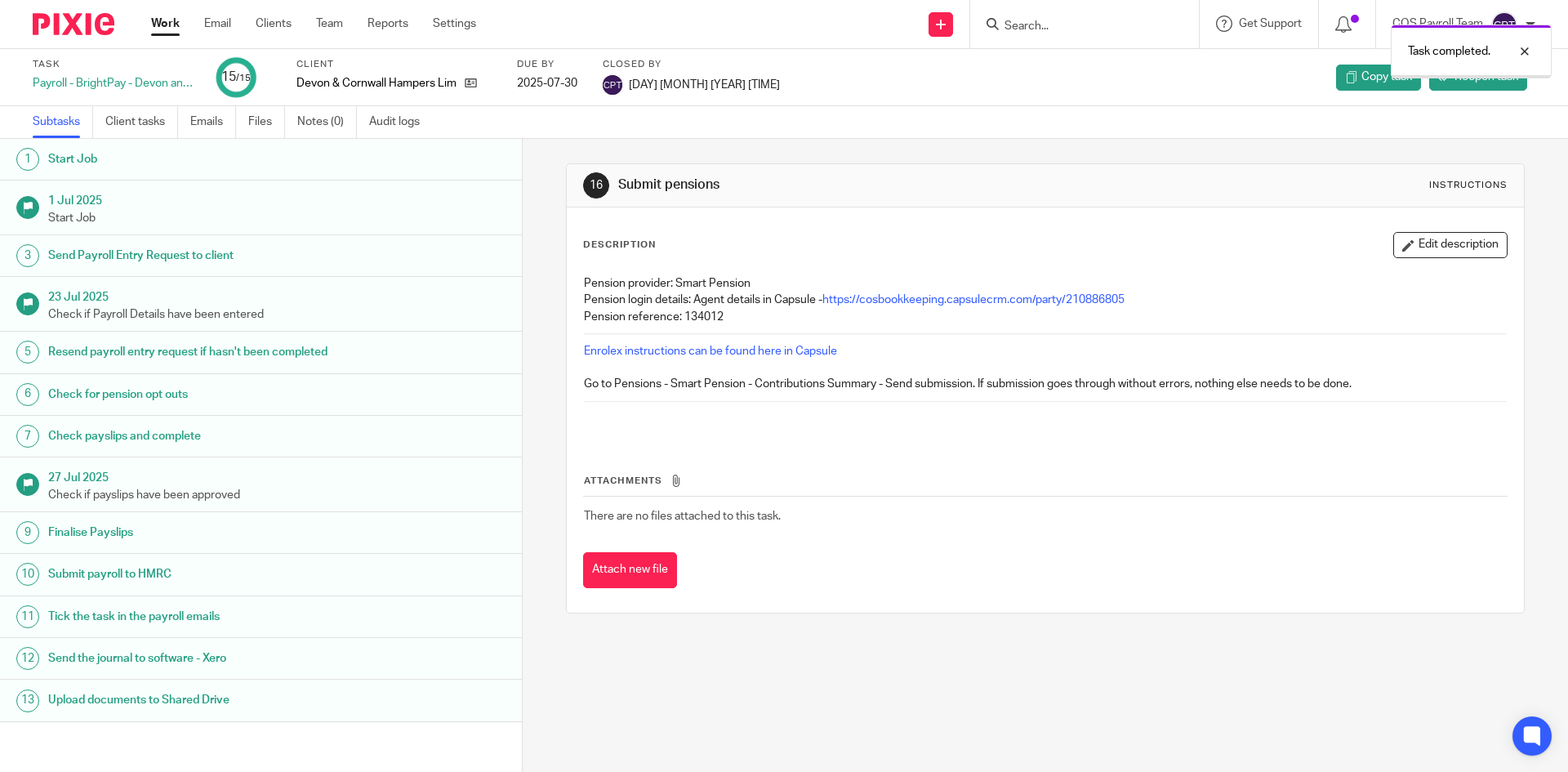 scroll, scrollTop: 0, scrollLeft: 0, axis: both 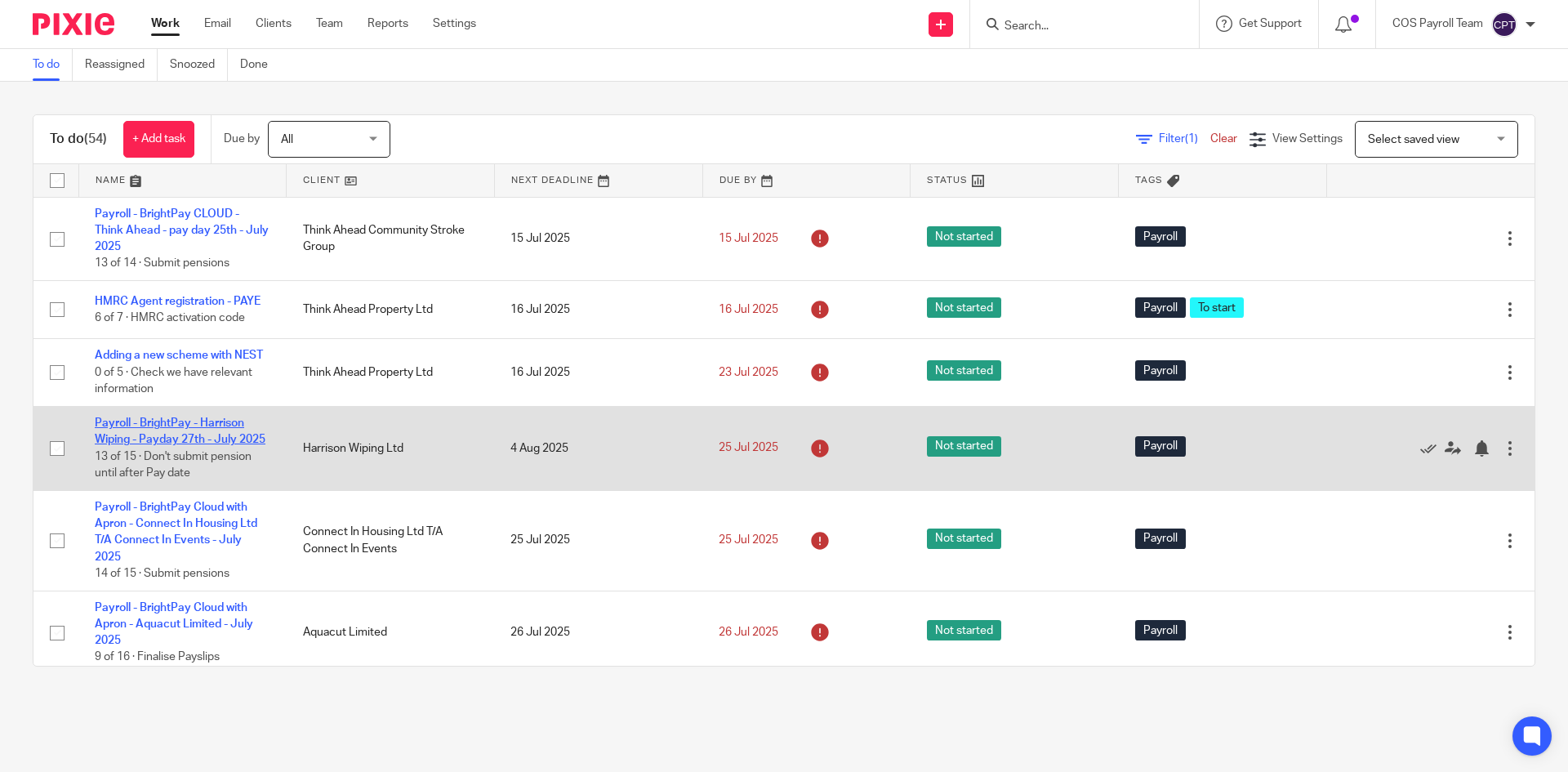 click on "Payroll - BrightPay - Harrison Wiping - Payday 27th - July 2025" at bounding box center [180, 431] 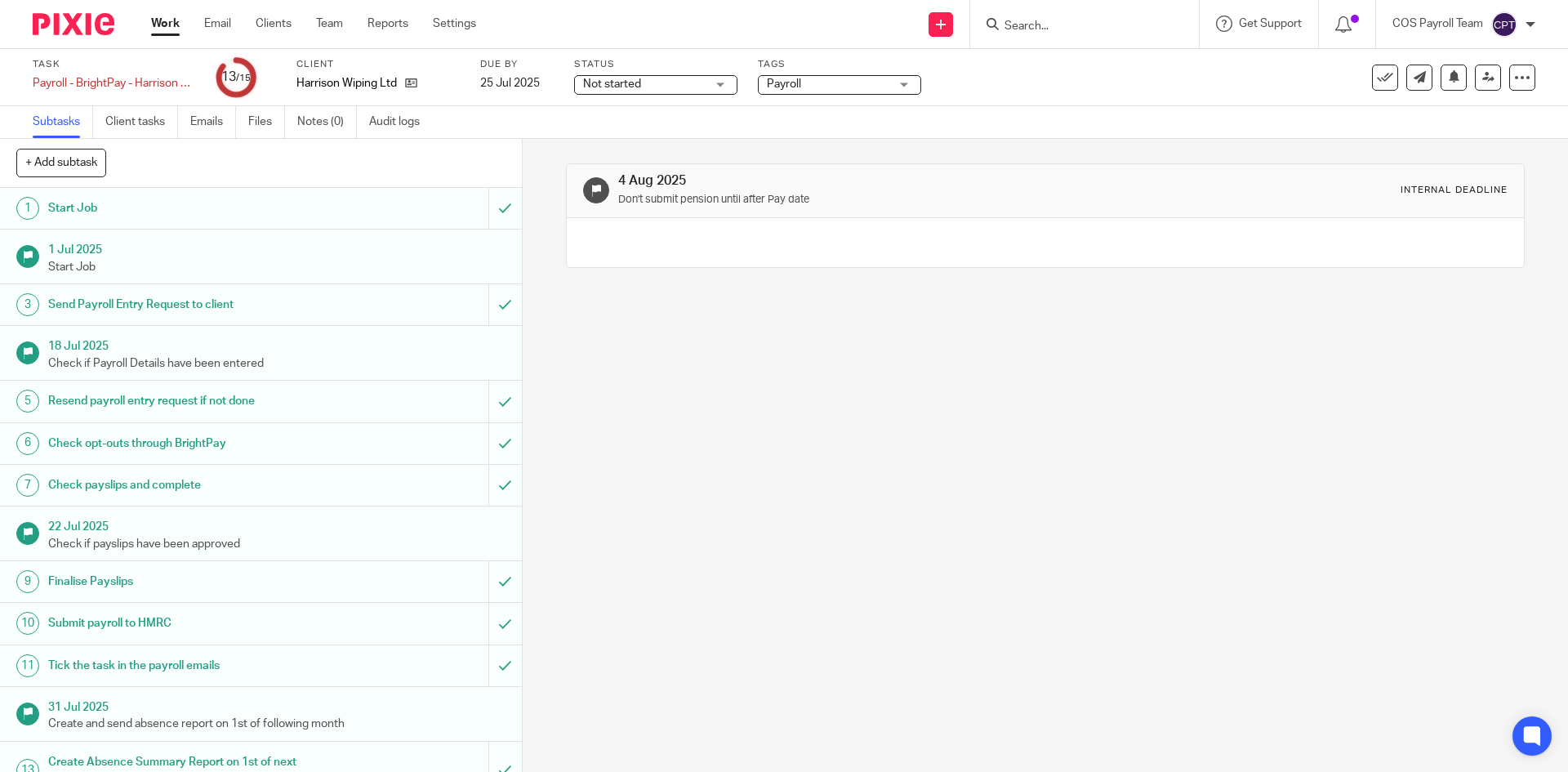 scroll, scrollTop: 0, scrollLeft: 0, axis: both 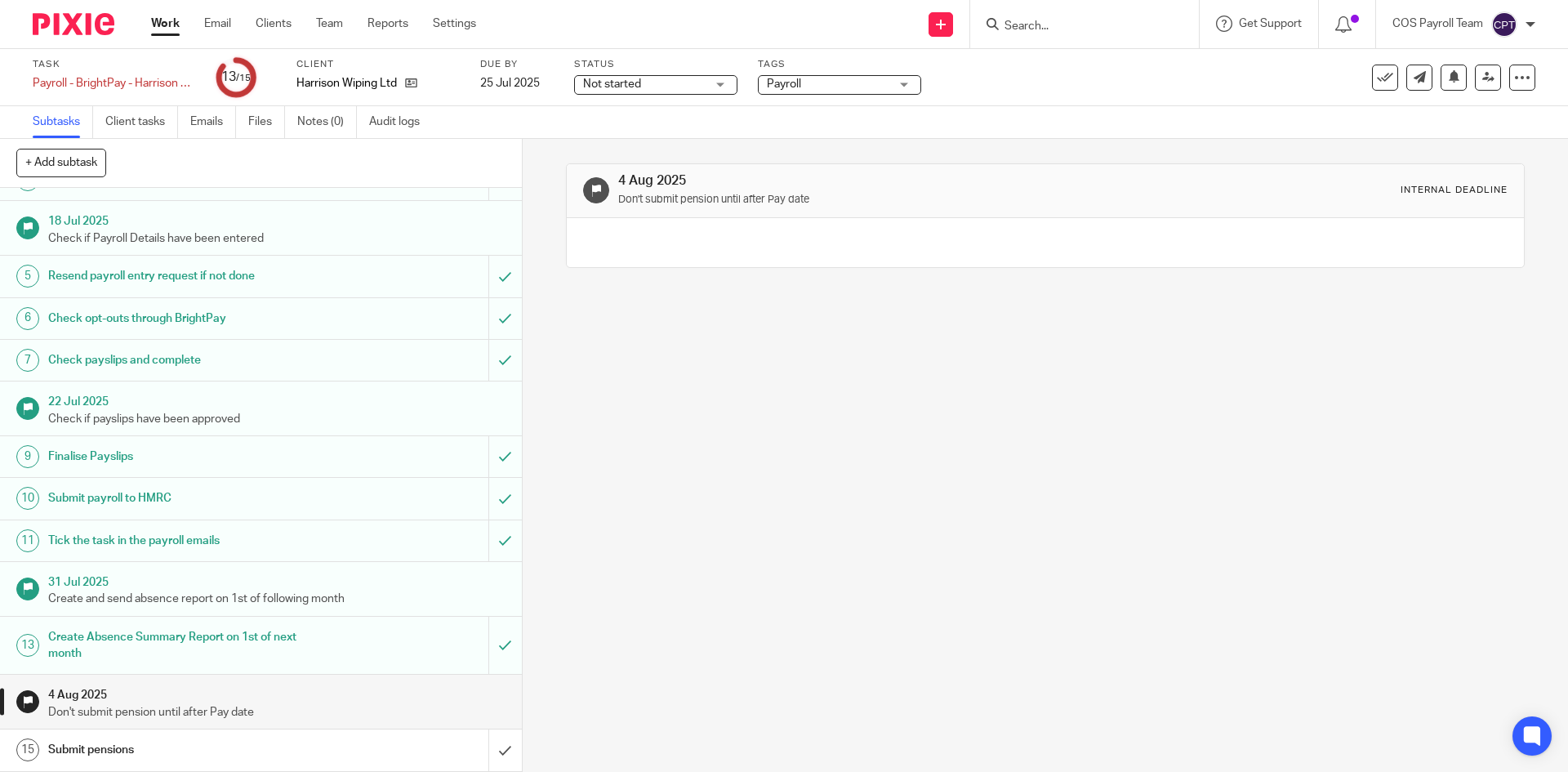 click on "Submit pensions" at bounding box center (260, 750) 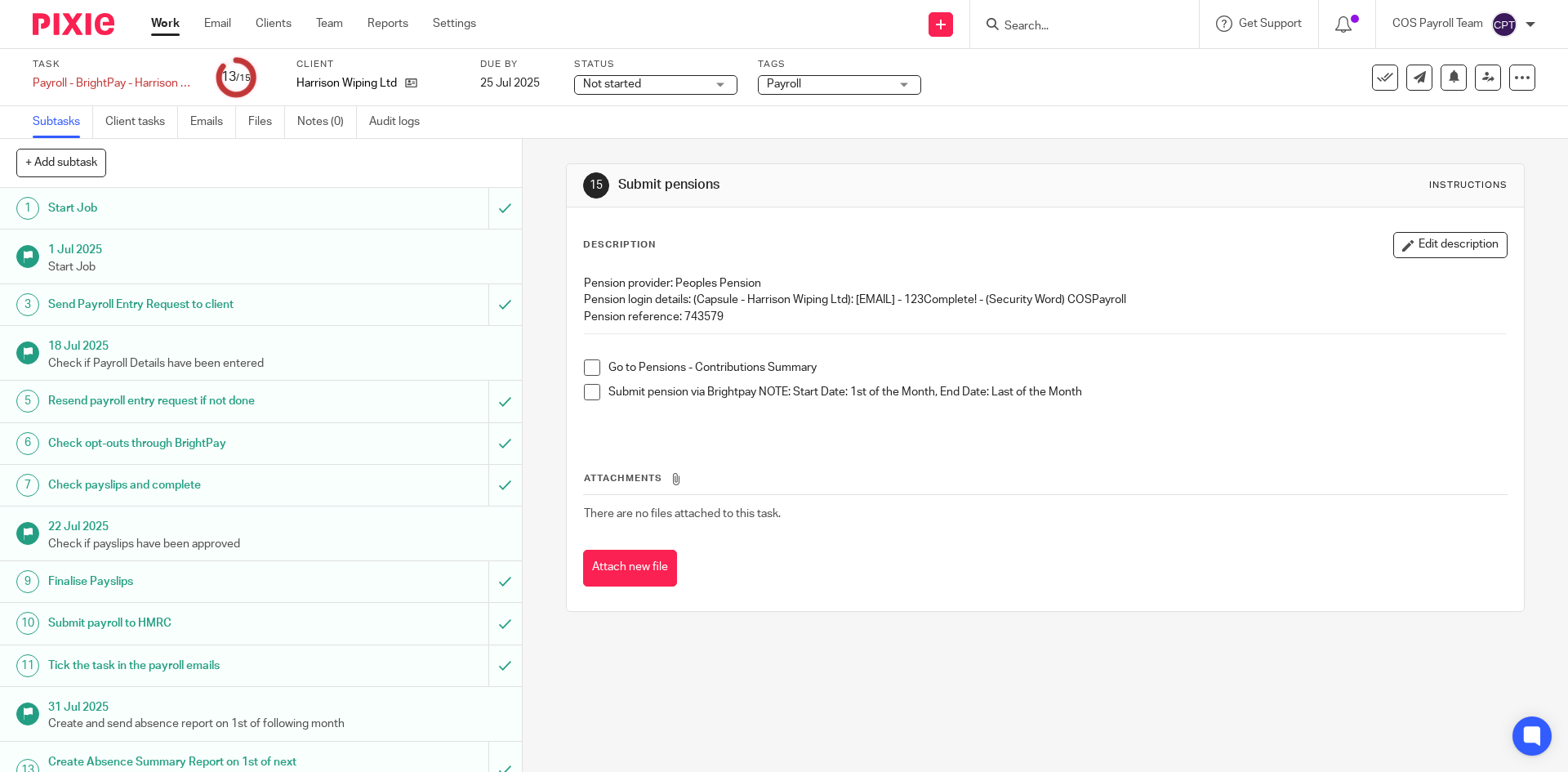 scroll, scrollTop: 0, scrollLeft: 0, axis: both 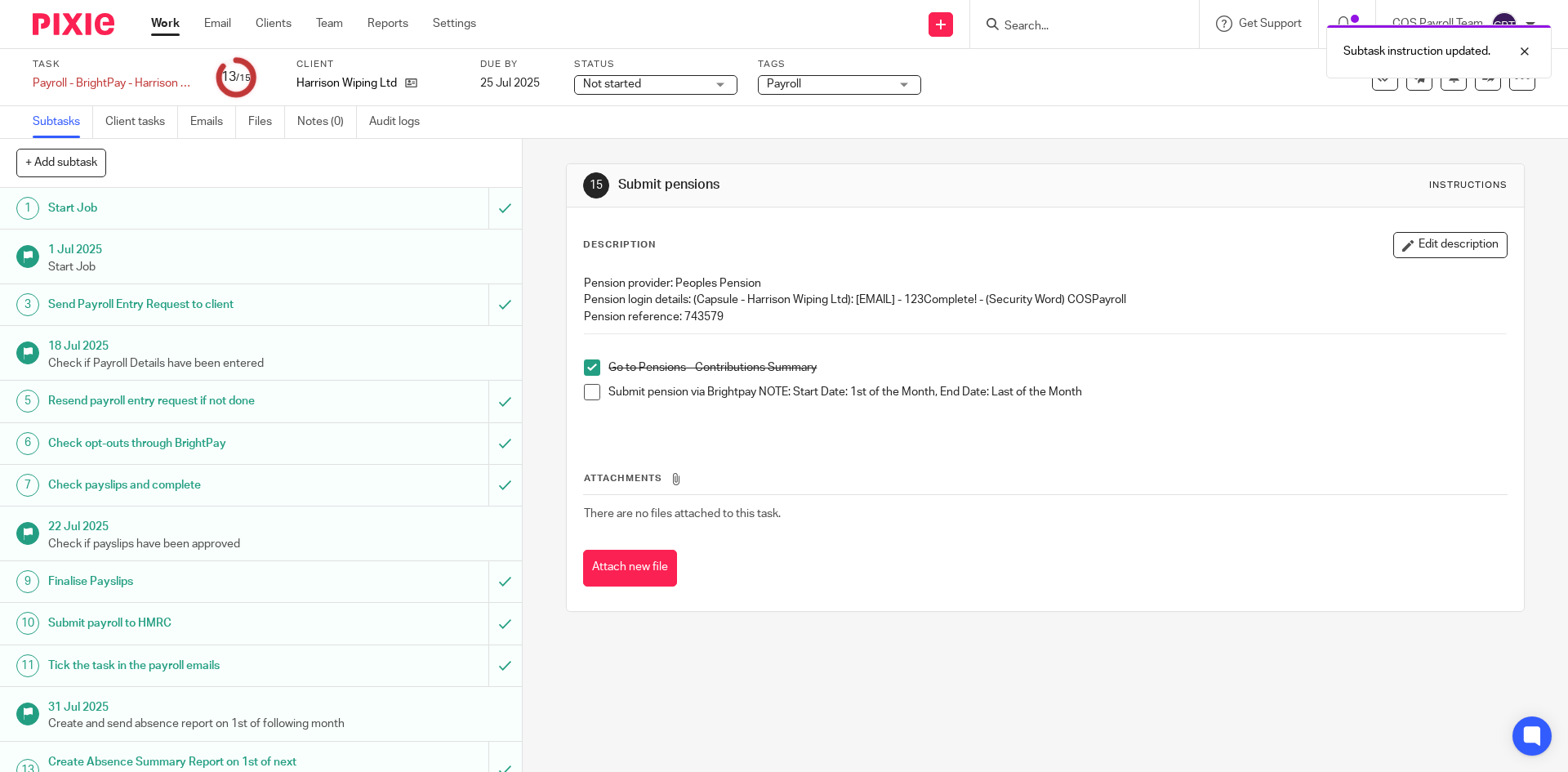 click at bounding box center (592, 392) 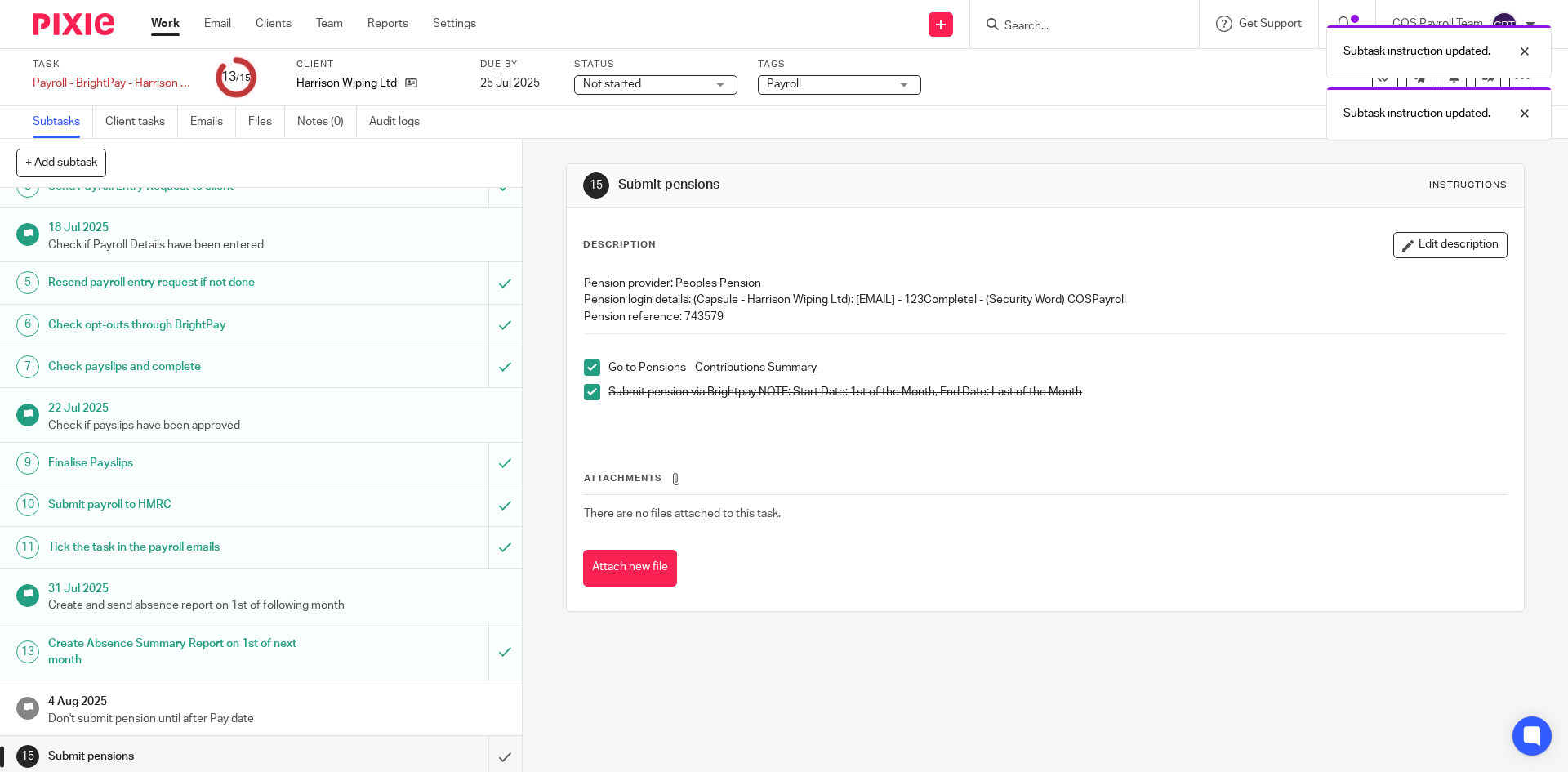 scroll, scrollTop: 125, scrollLeft: 0, axis: vertical 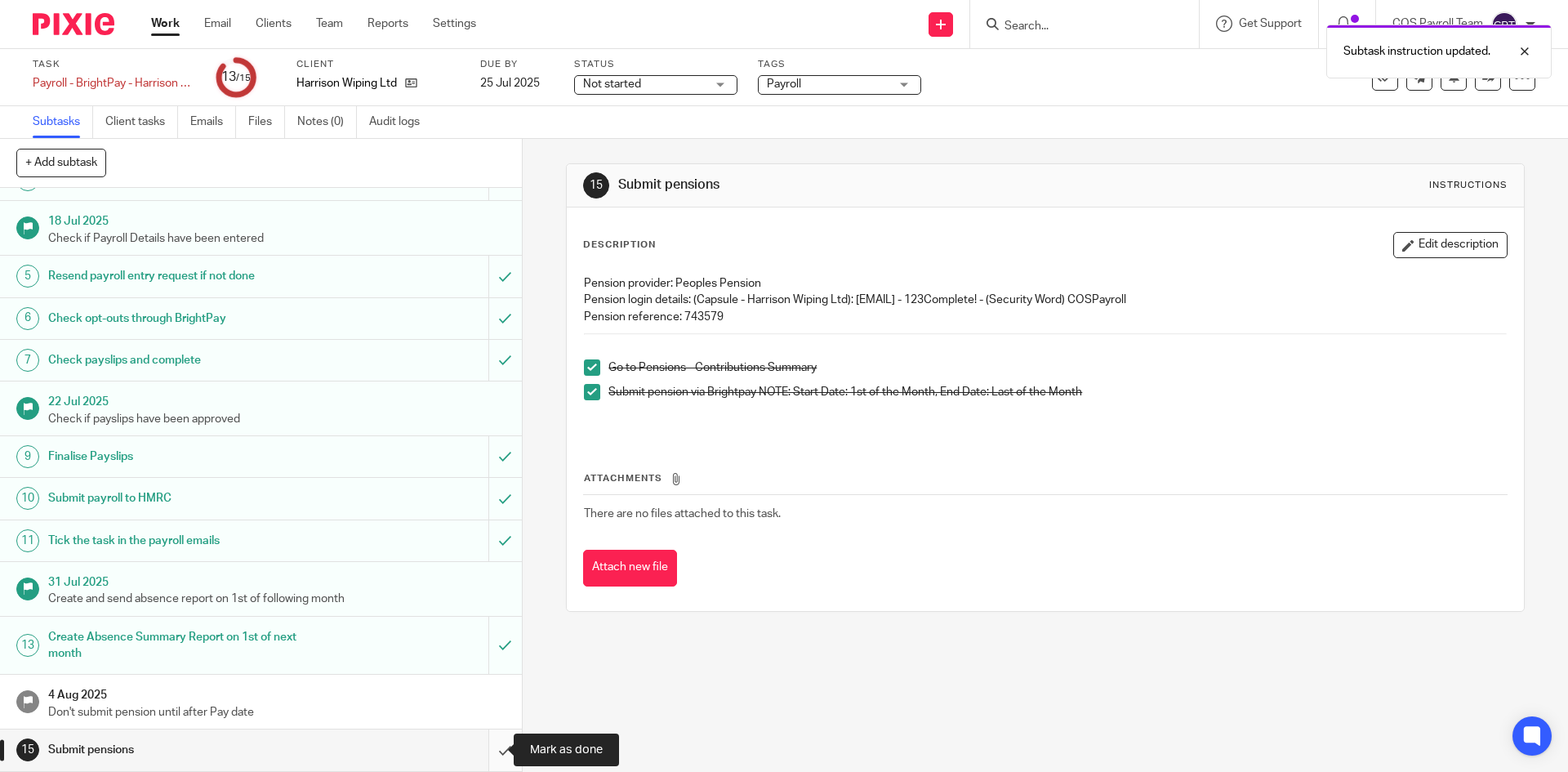 click at bounding box center (261, 750) 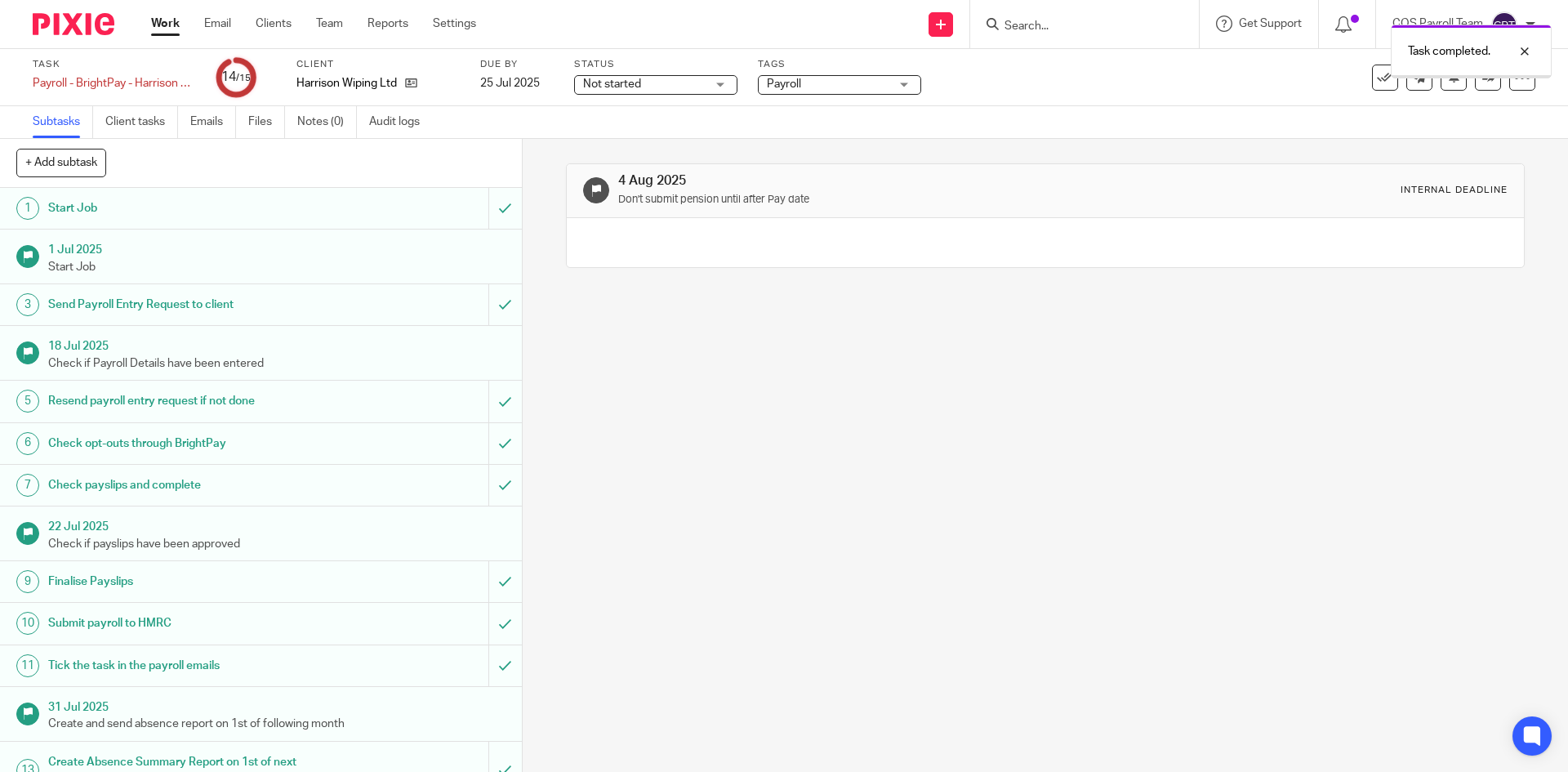 scroll, scrollTop: 0, scrollLeft: 0, axis: both 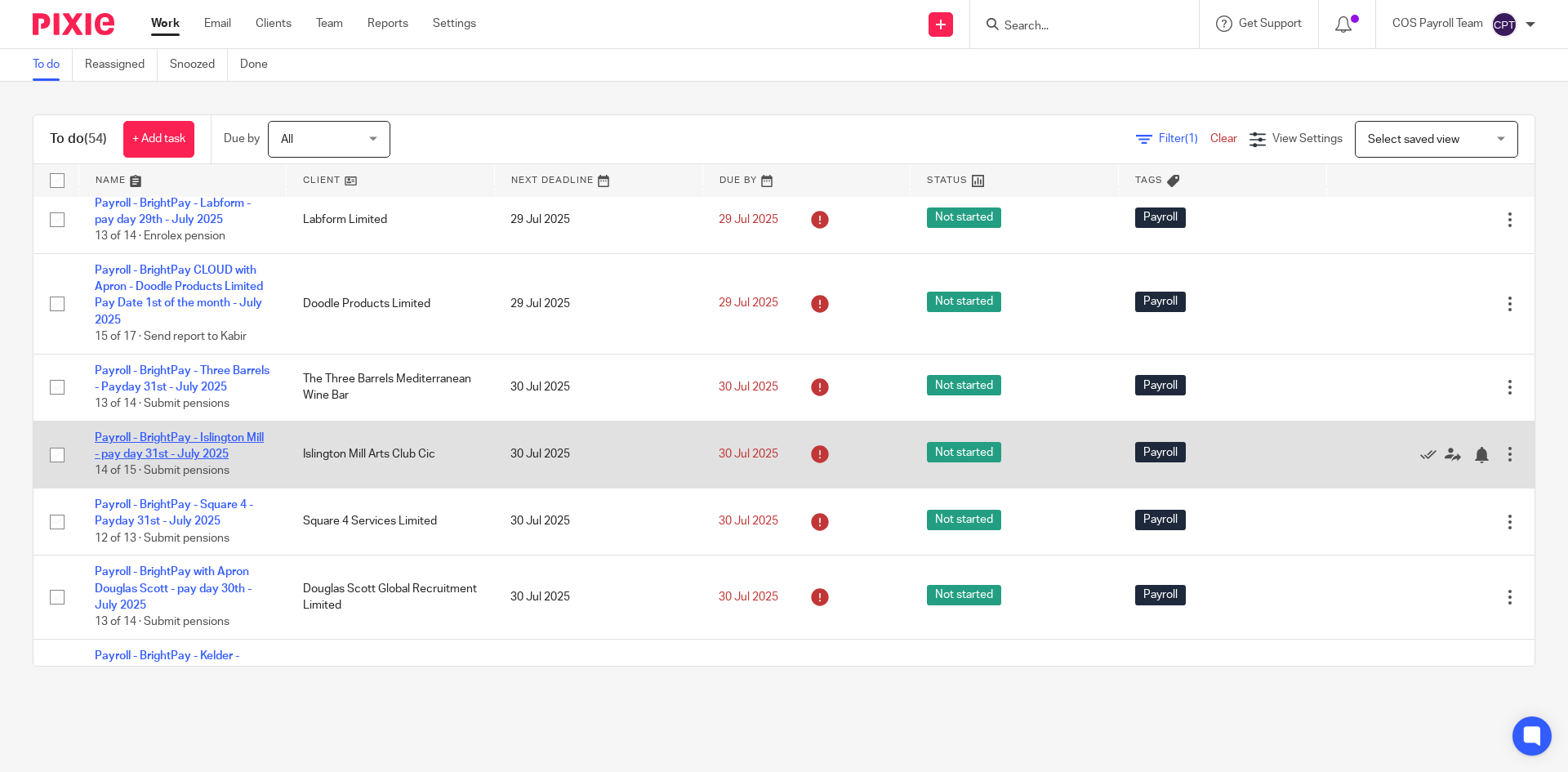 click on "Payroll - BrightPay - Islington Mill - pay day 31st - July 2025" at bounding box center [179, 446] 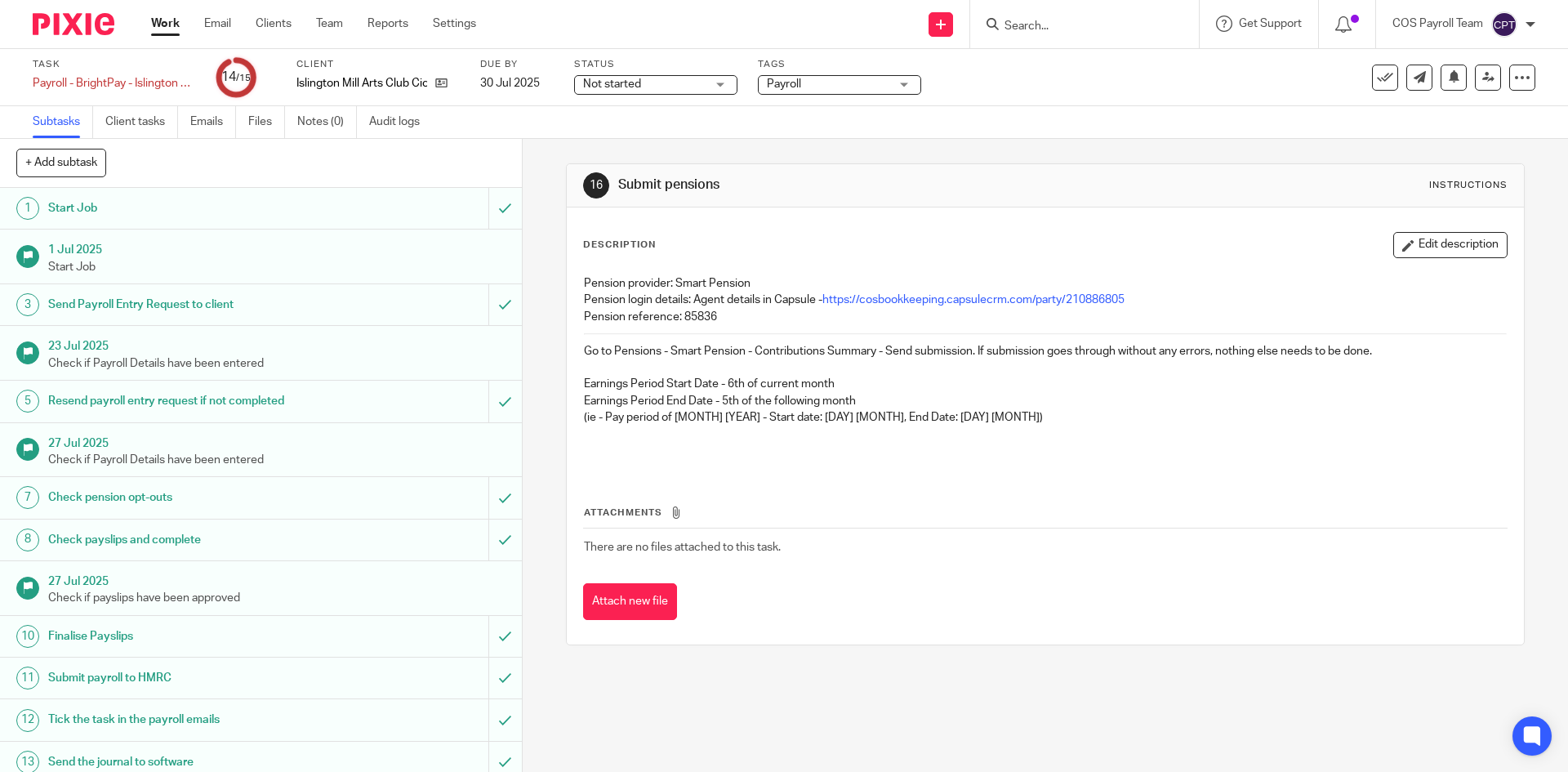 scroll, scrollTop: 0, scrollLeft: 0, axis: both 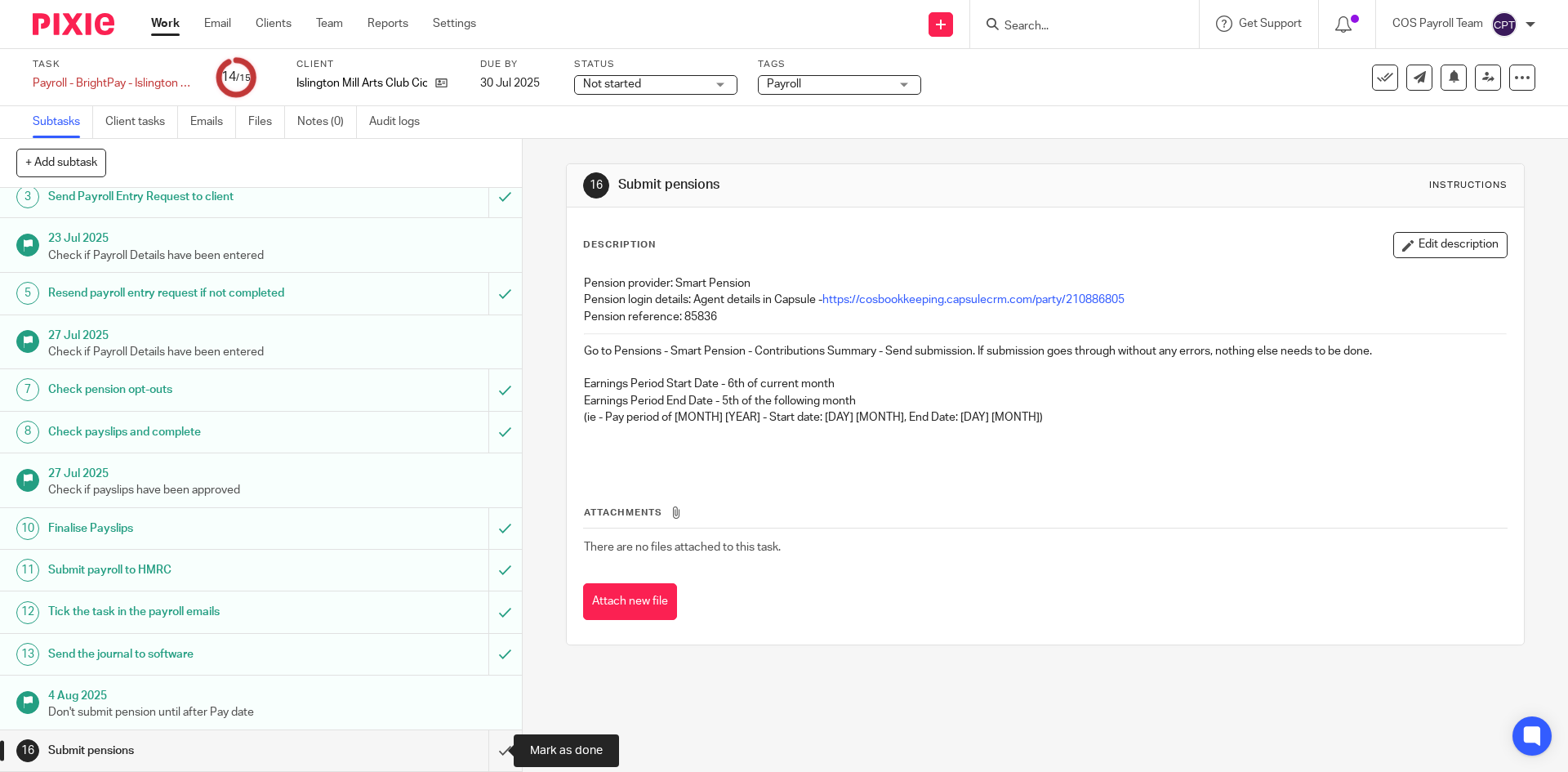 drag, startPoint x: 484, startPoint y: 752, endPoint x: 424, endPoint y: 712, distance: 72.11103 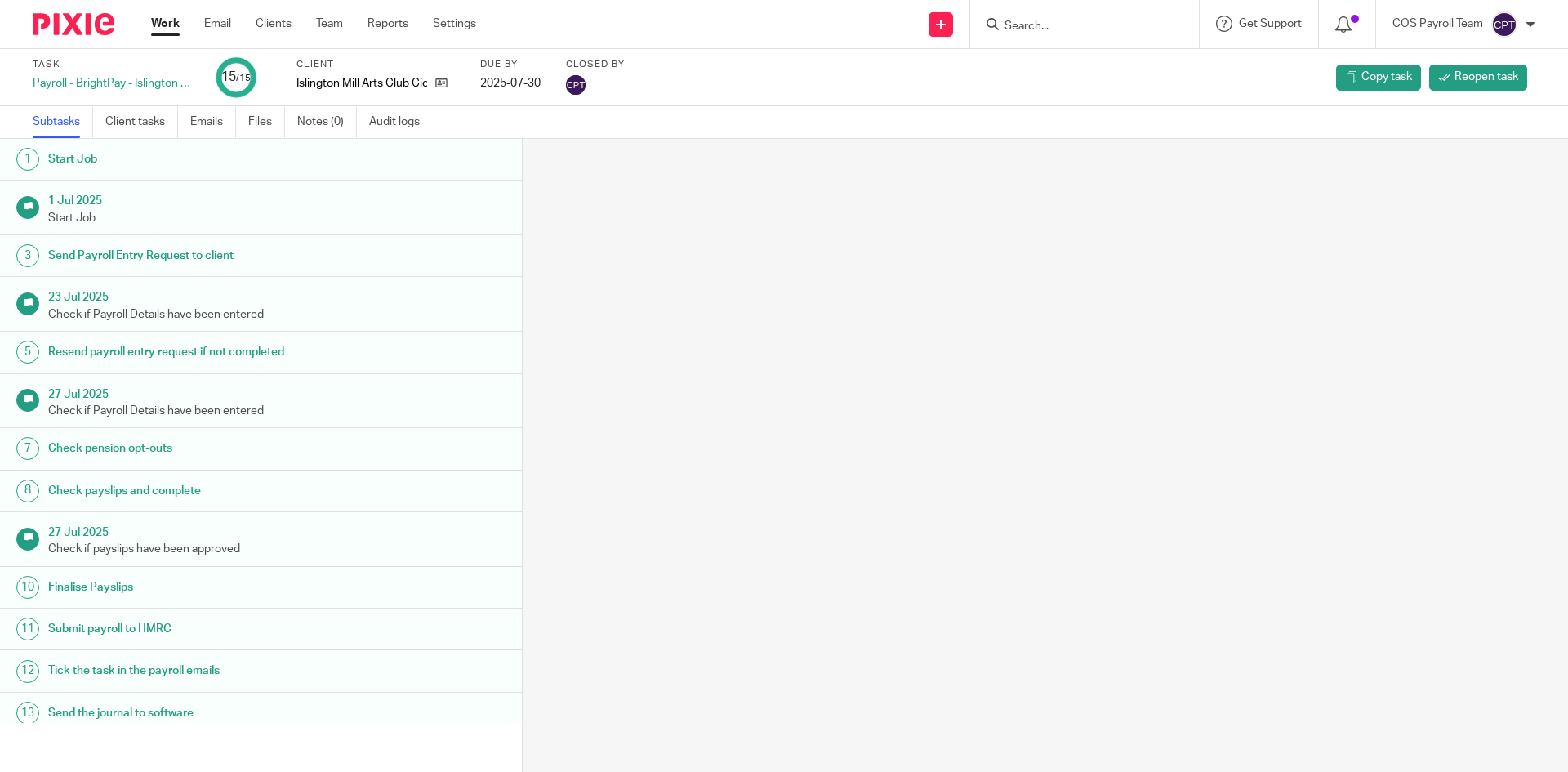 scroll, scrollTop: 0, scrollLeft: 0, axis: both 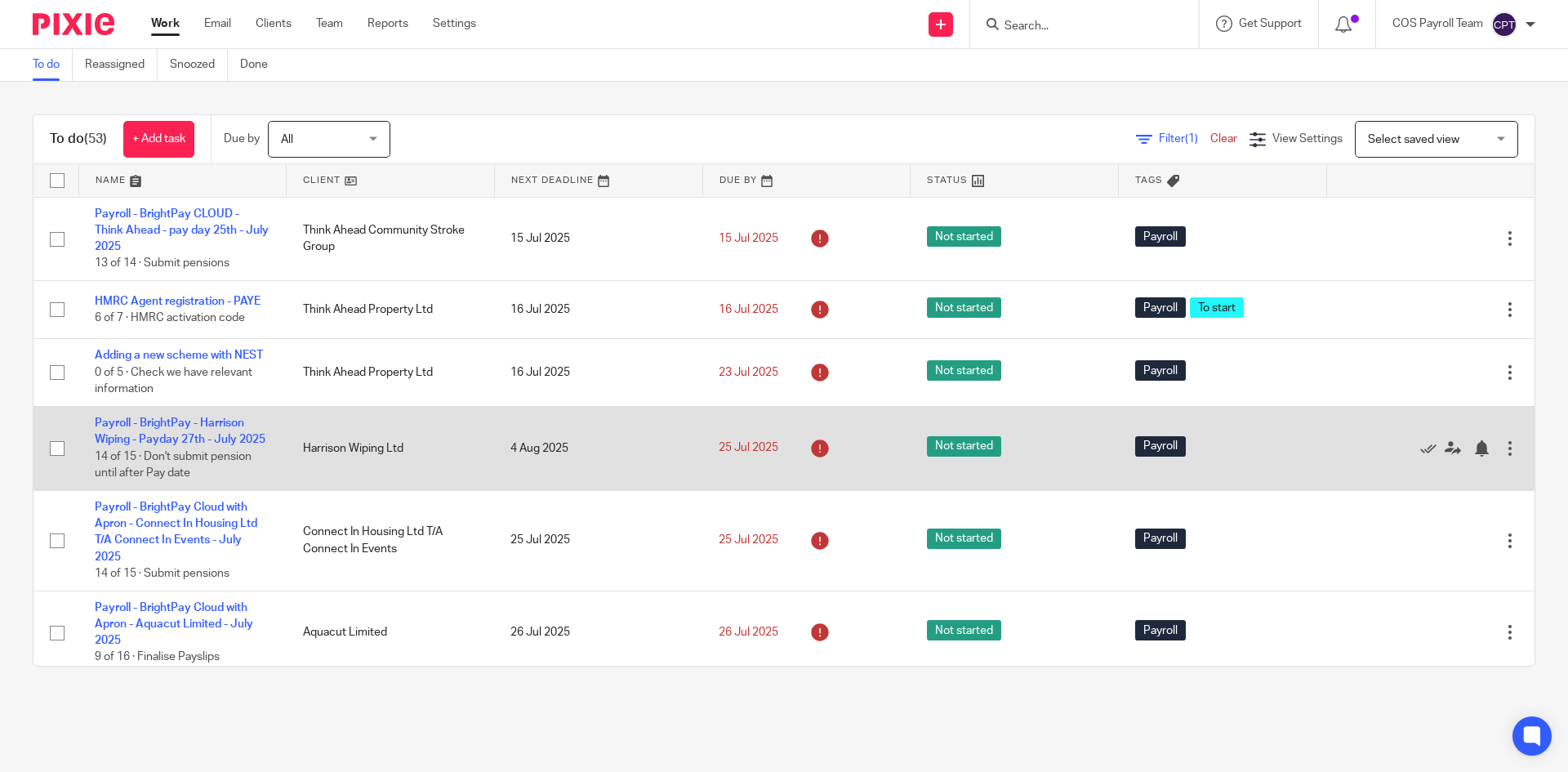 drag, startPoint x: 201, startPoint y: 452, endPoint x: 270, endPoint y: 480, distance: 74.46476 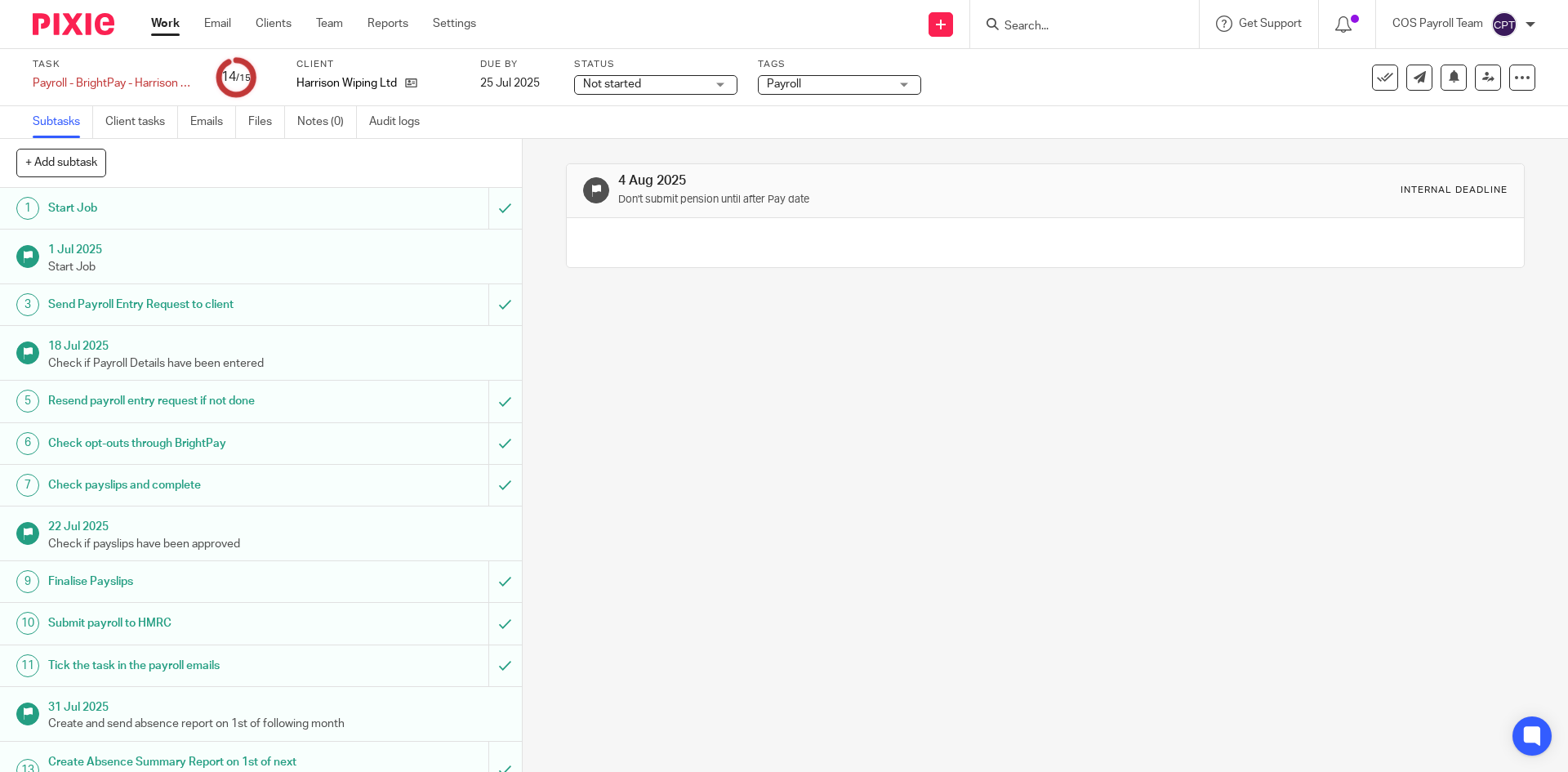 scroll, scrollTop: 0, scrollLeft: 0, axis: both 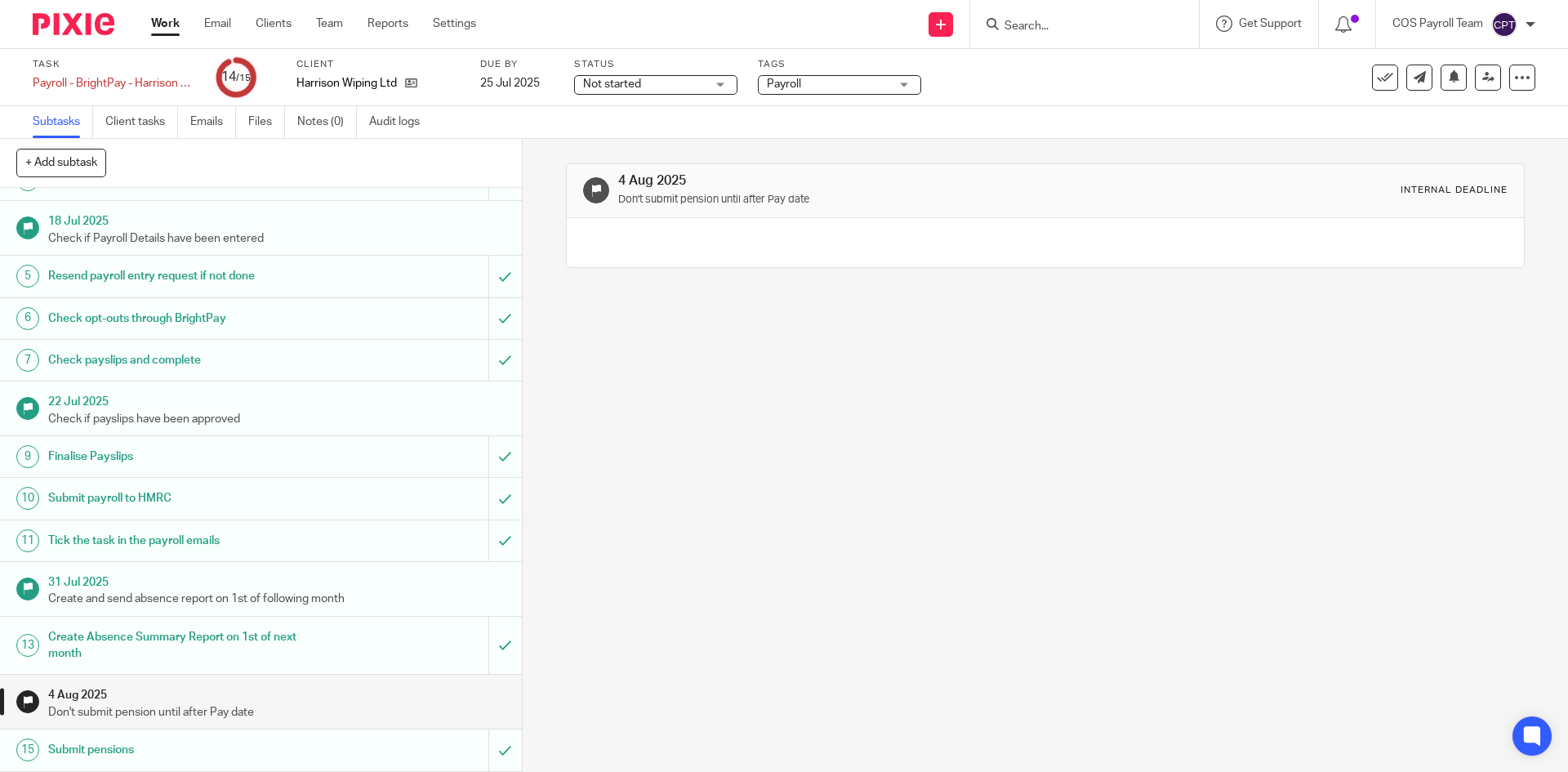 drag, startPoint x: 164, startPoint y: 28, endPoint x: 202, endPoint y: 142, distance: 120.1666 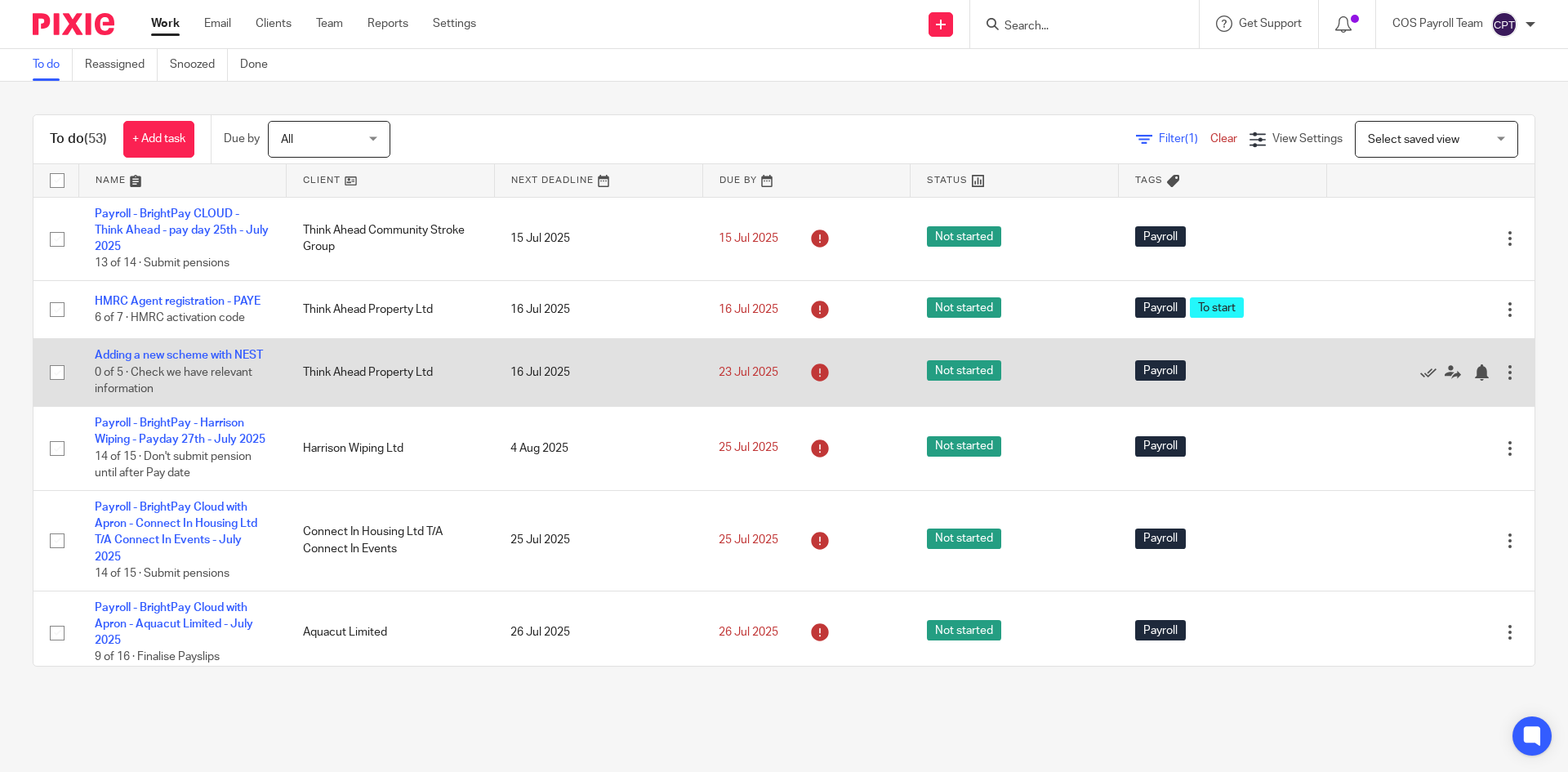 scroll, scrollTop: 0, scrollLeft: 0, axis: both 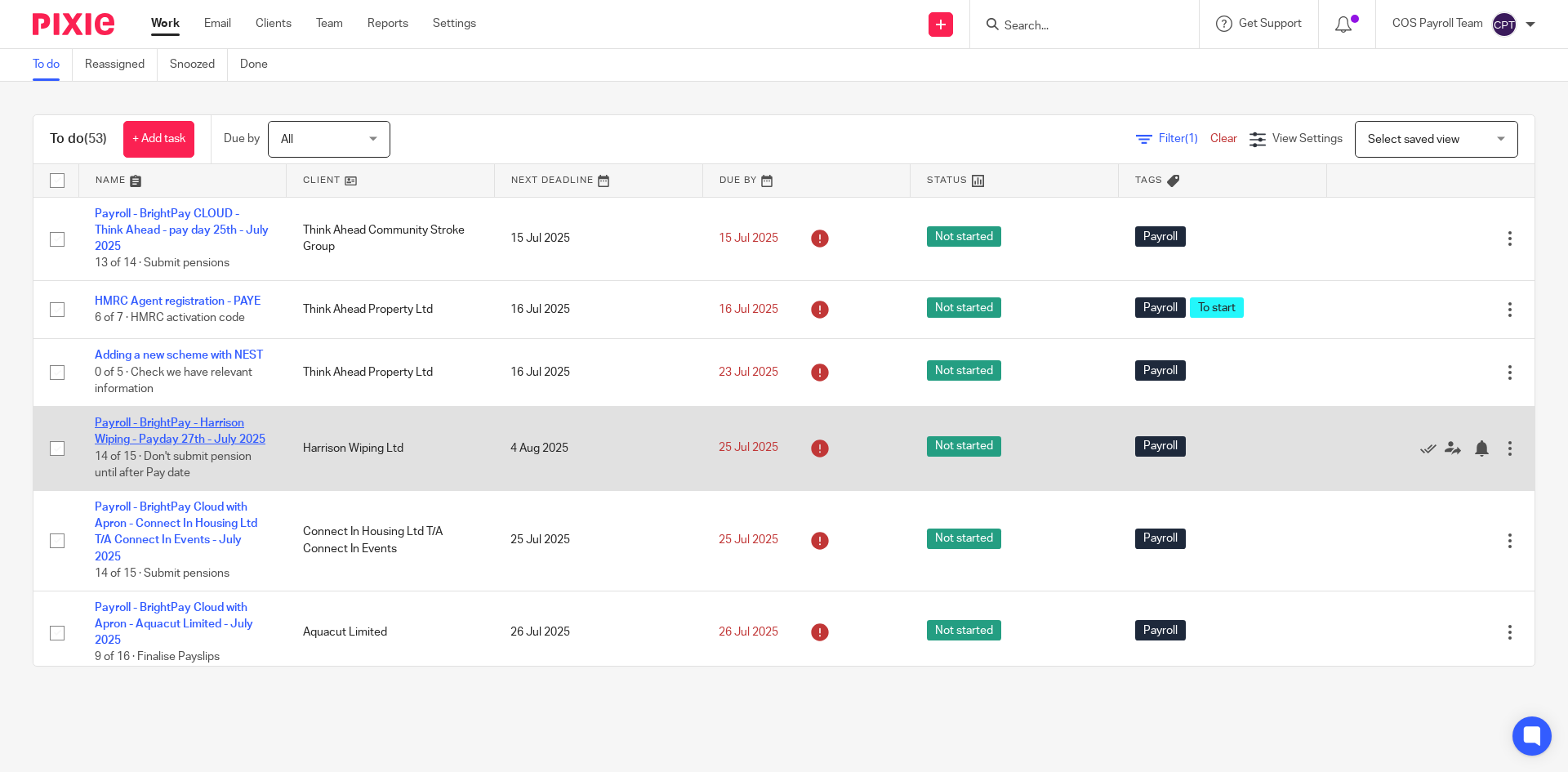 click on "Payroll - BrightPay - Harrison Wiping - Payday 27th - July 2025" at bounding box center (180, 431) 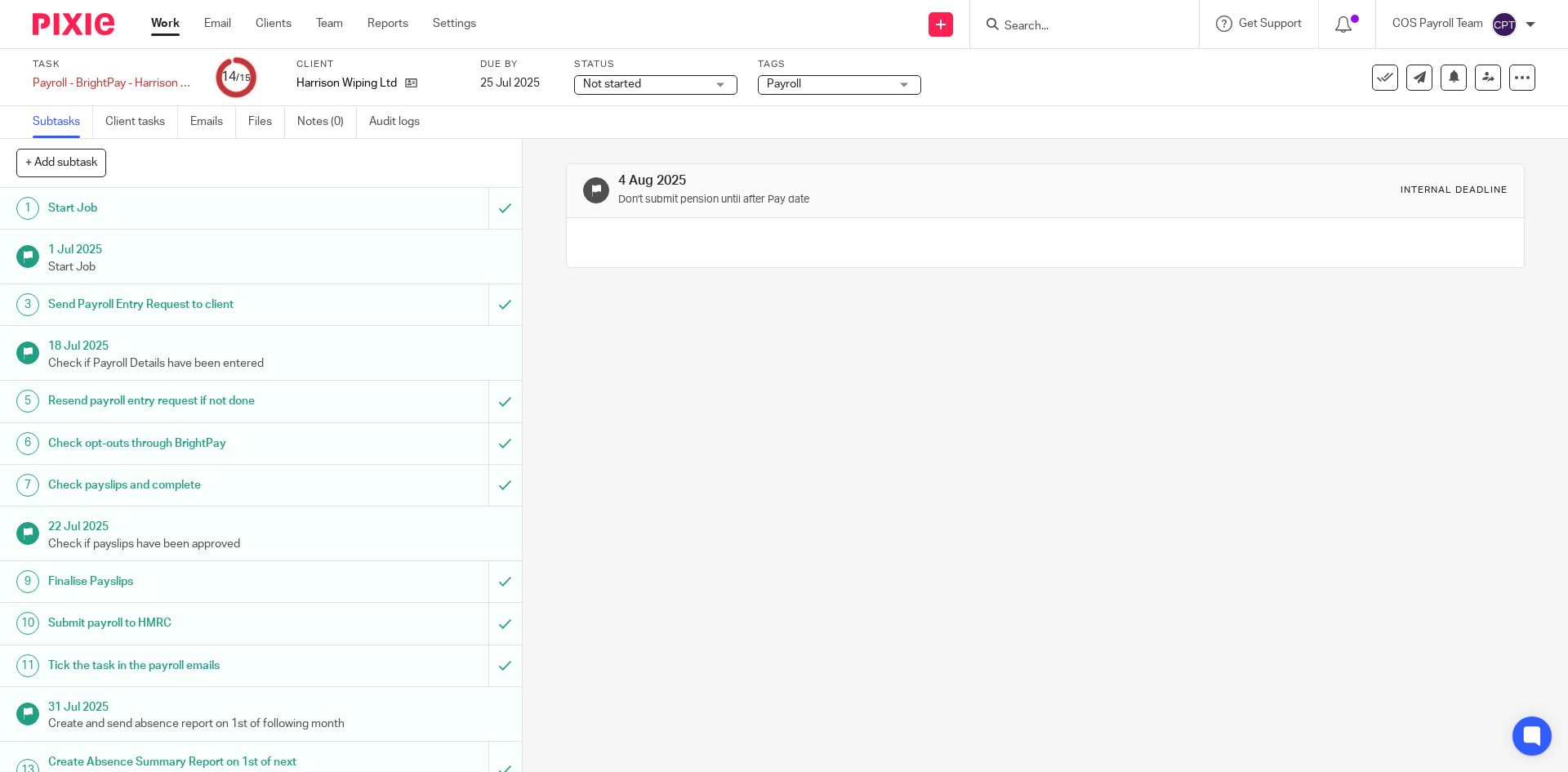 scroll, scrollTop: 0, scrollLeft: 0, axis: both 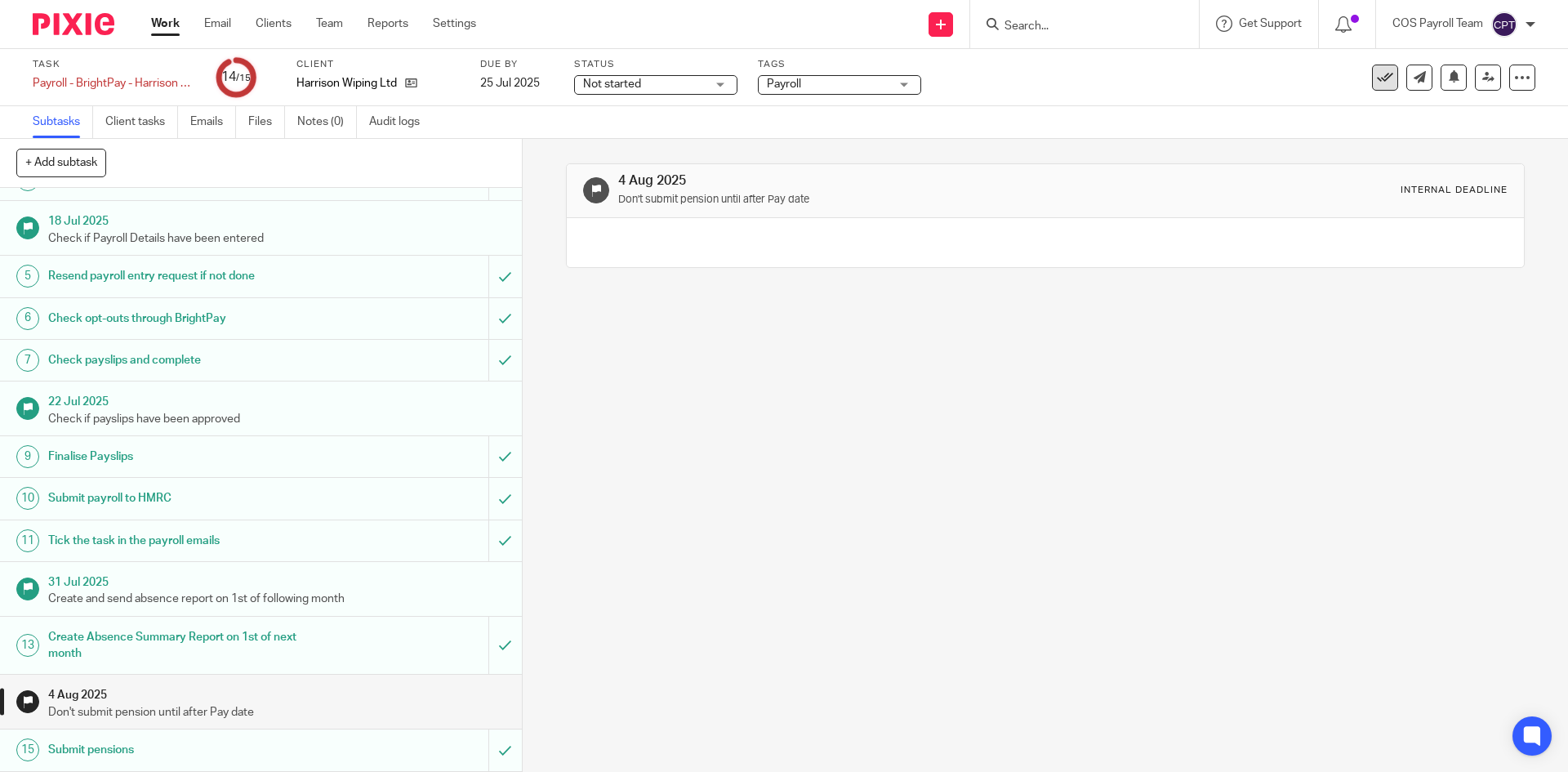 click at bounding box center [1385, 78] 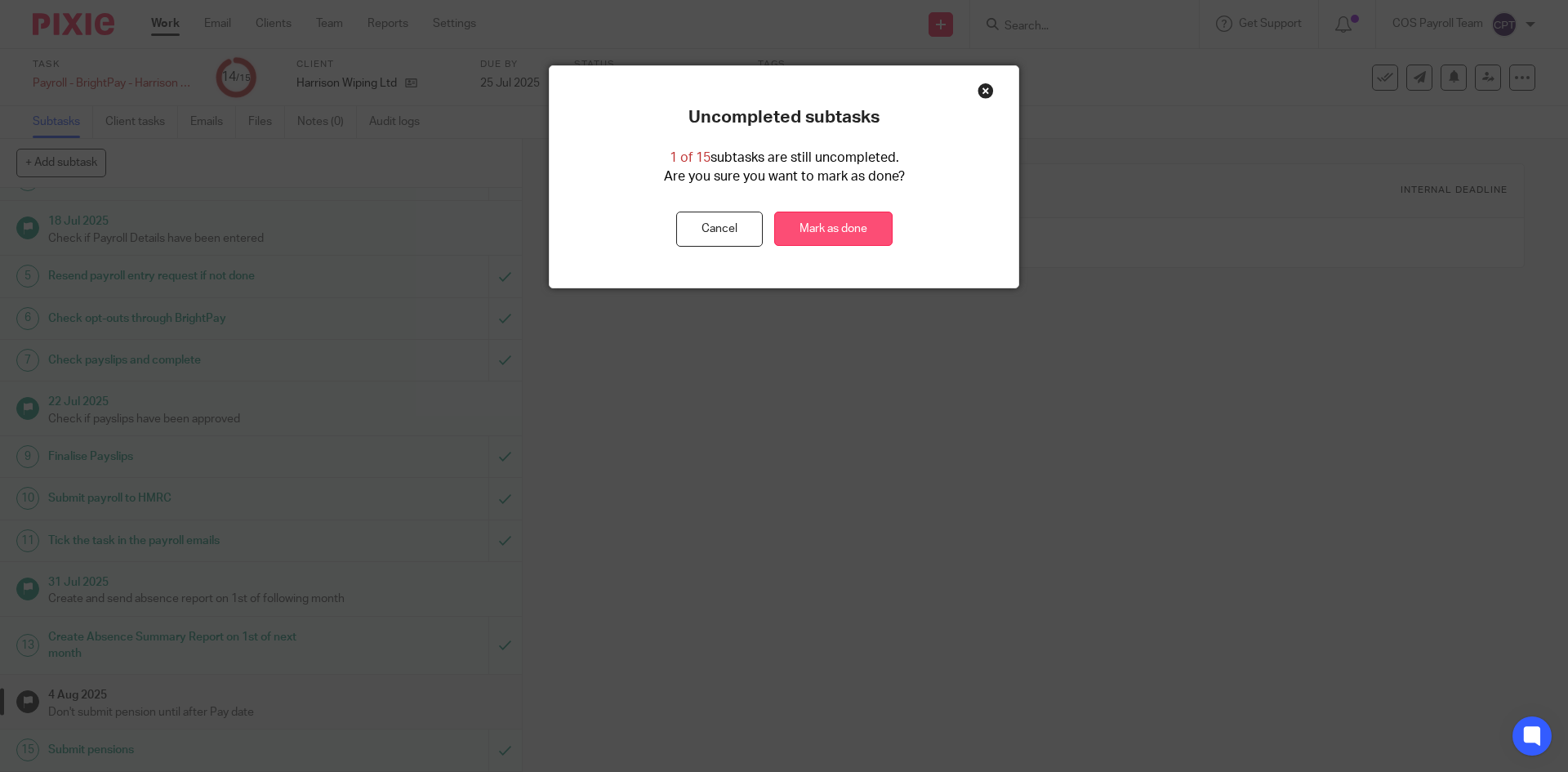 click on "Mark as done" at bounding box center [833, 229] 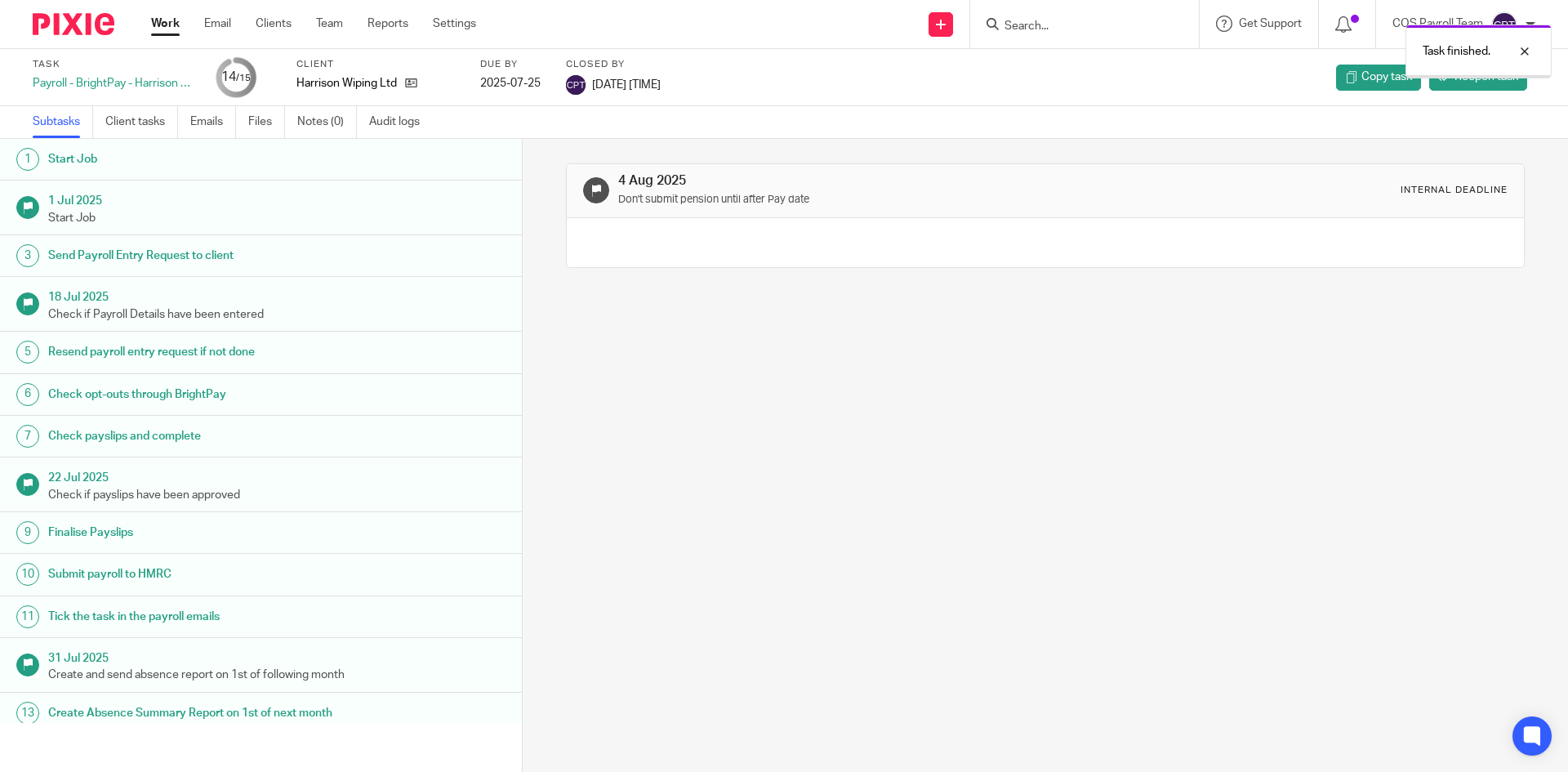 scroll, scrollTop: 0, scrollLeft: 0, axis: both 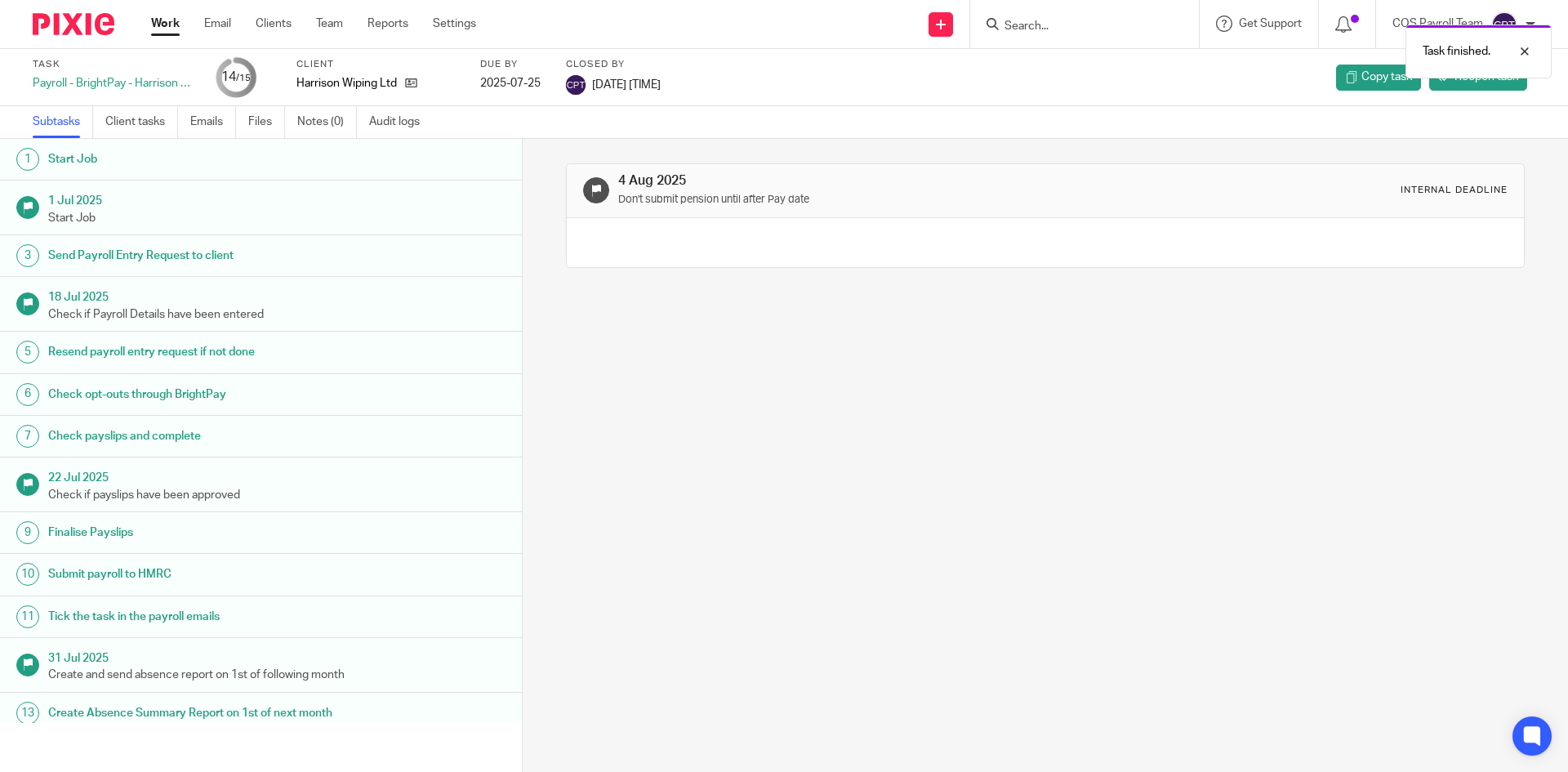 click on "Work" at bounding box center [165, 24] 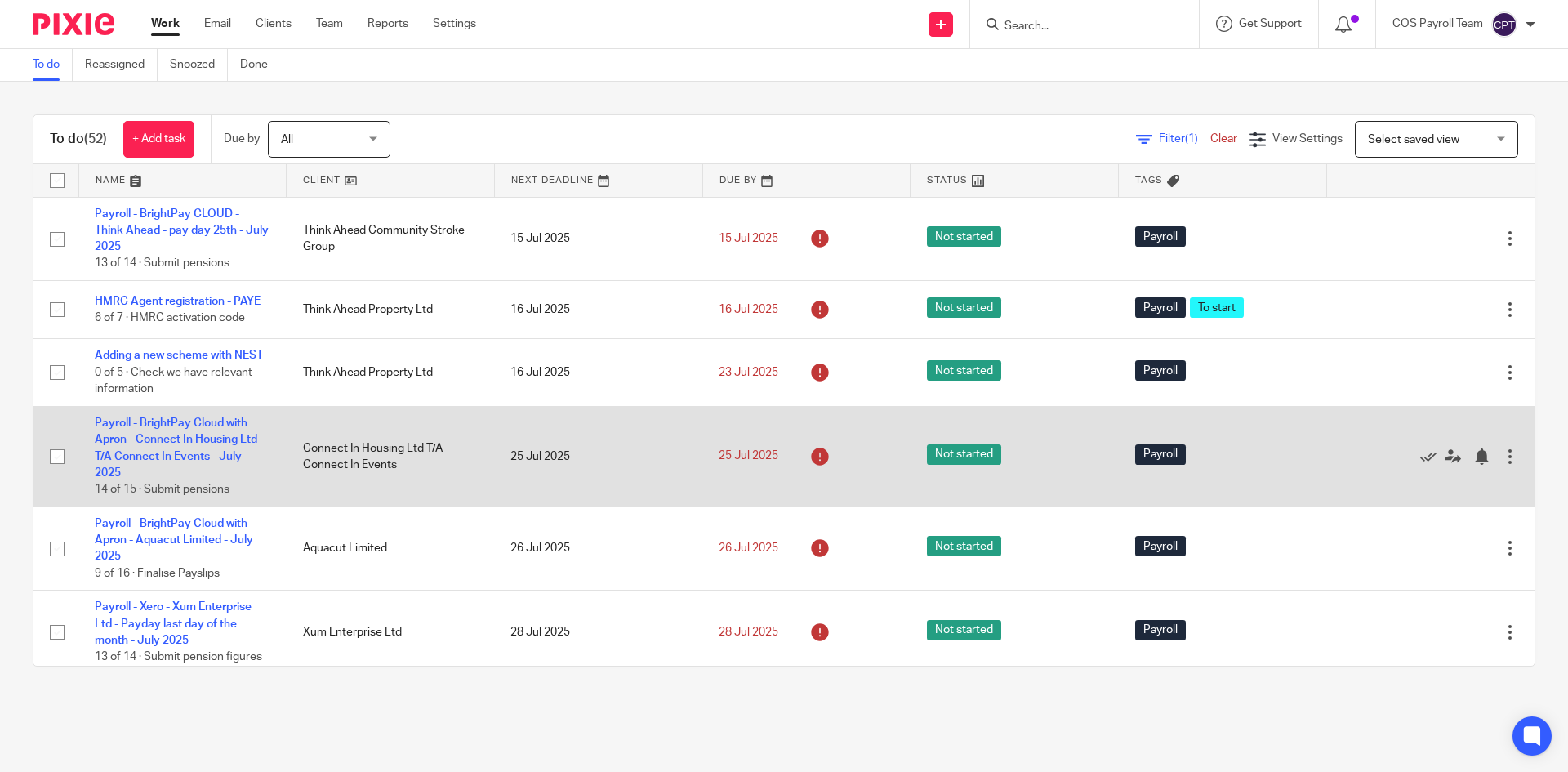 scroll, scrollTop: 0, scrollLeft: 0, axis: both 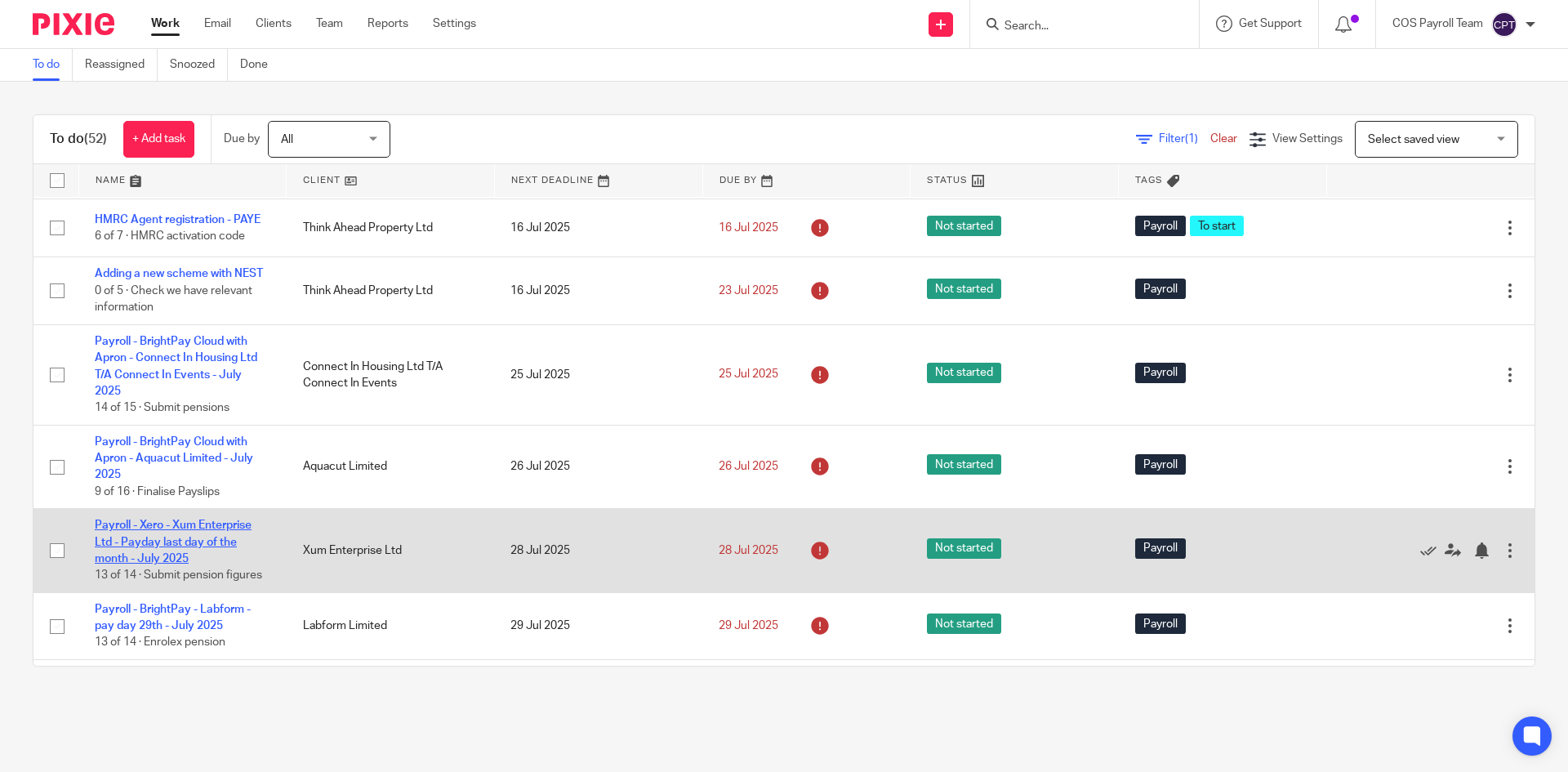 click on "Payroll - Xero - Xum Enterprise Ltd - Payday last day of the month - July 2025" at bounding box center [173, 542] 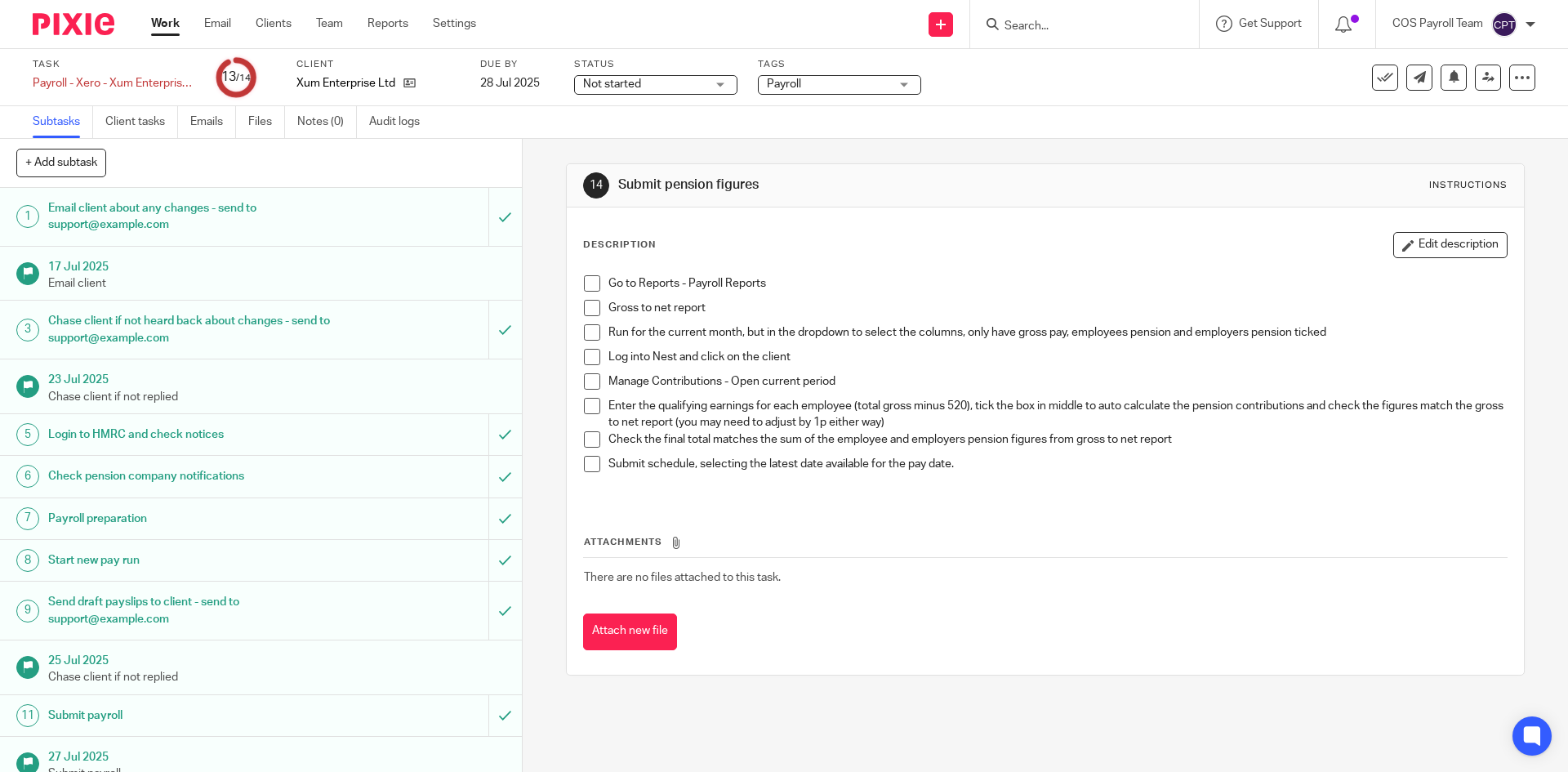 scroll, scrollTop: 0, scrollLeft: 0, axis: both 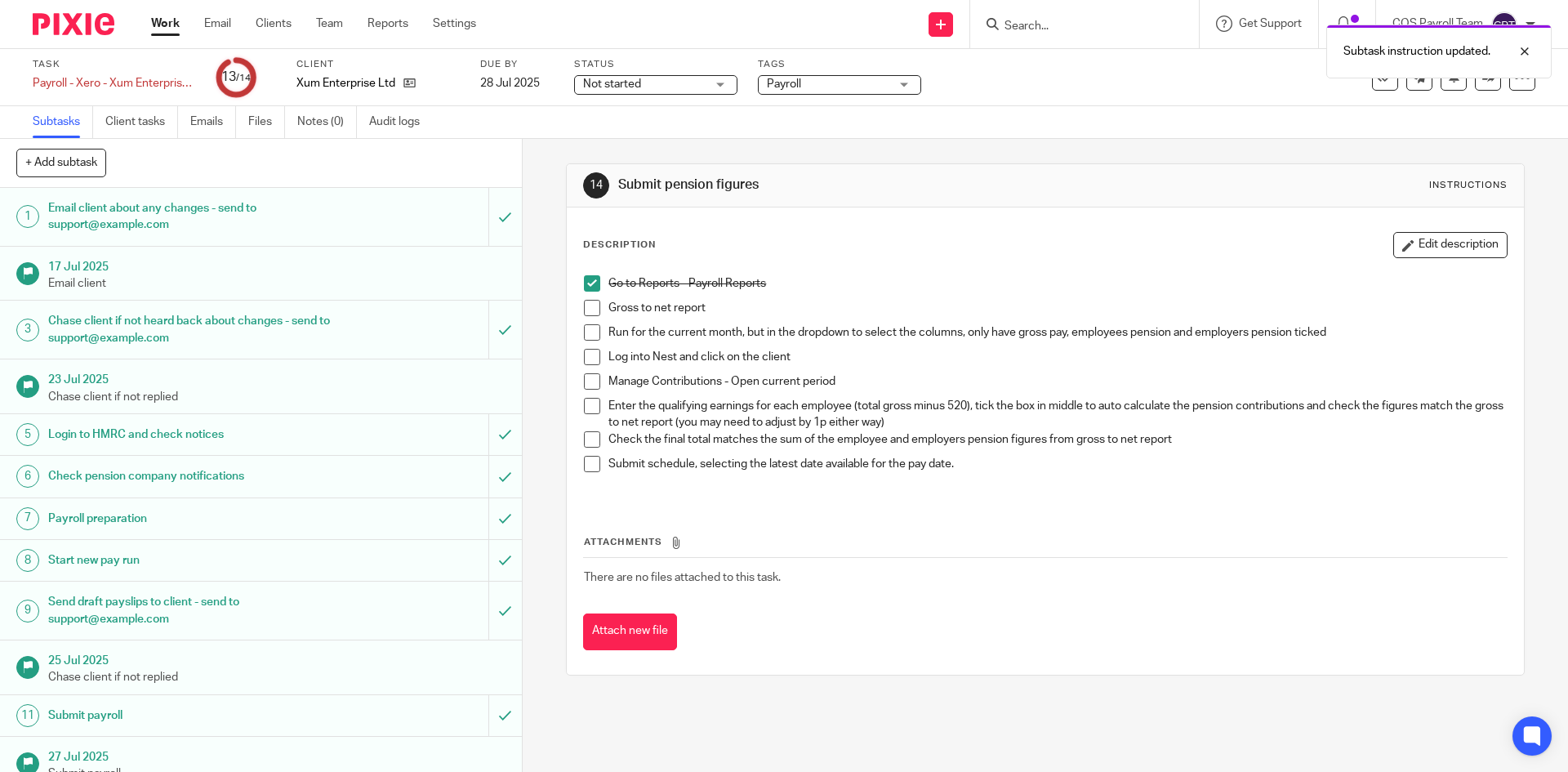 click at bounding box center (592, 308) 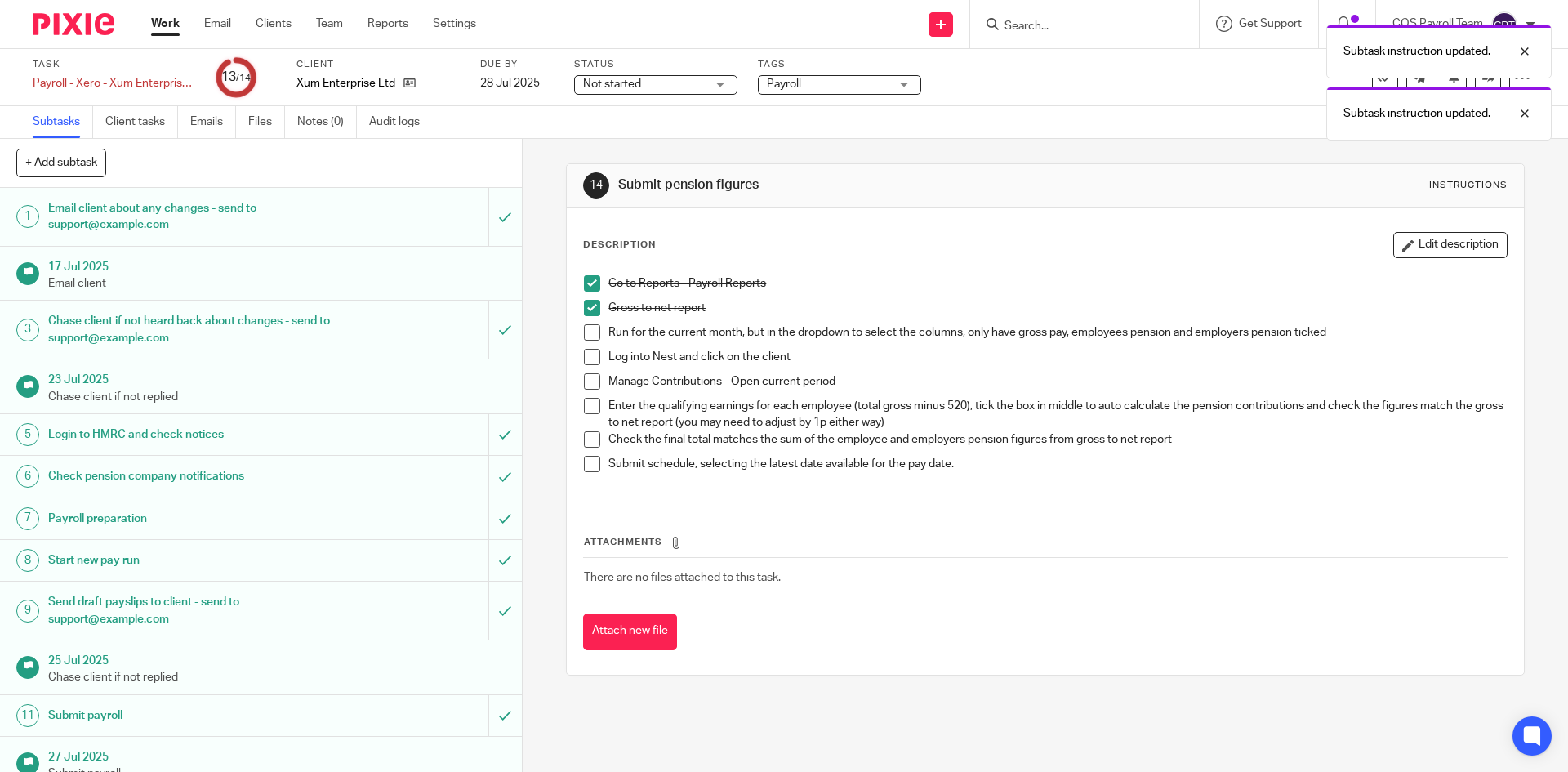click at bounding box center (592, 332) 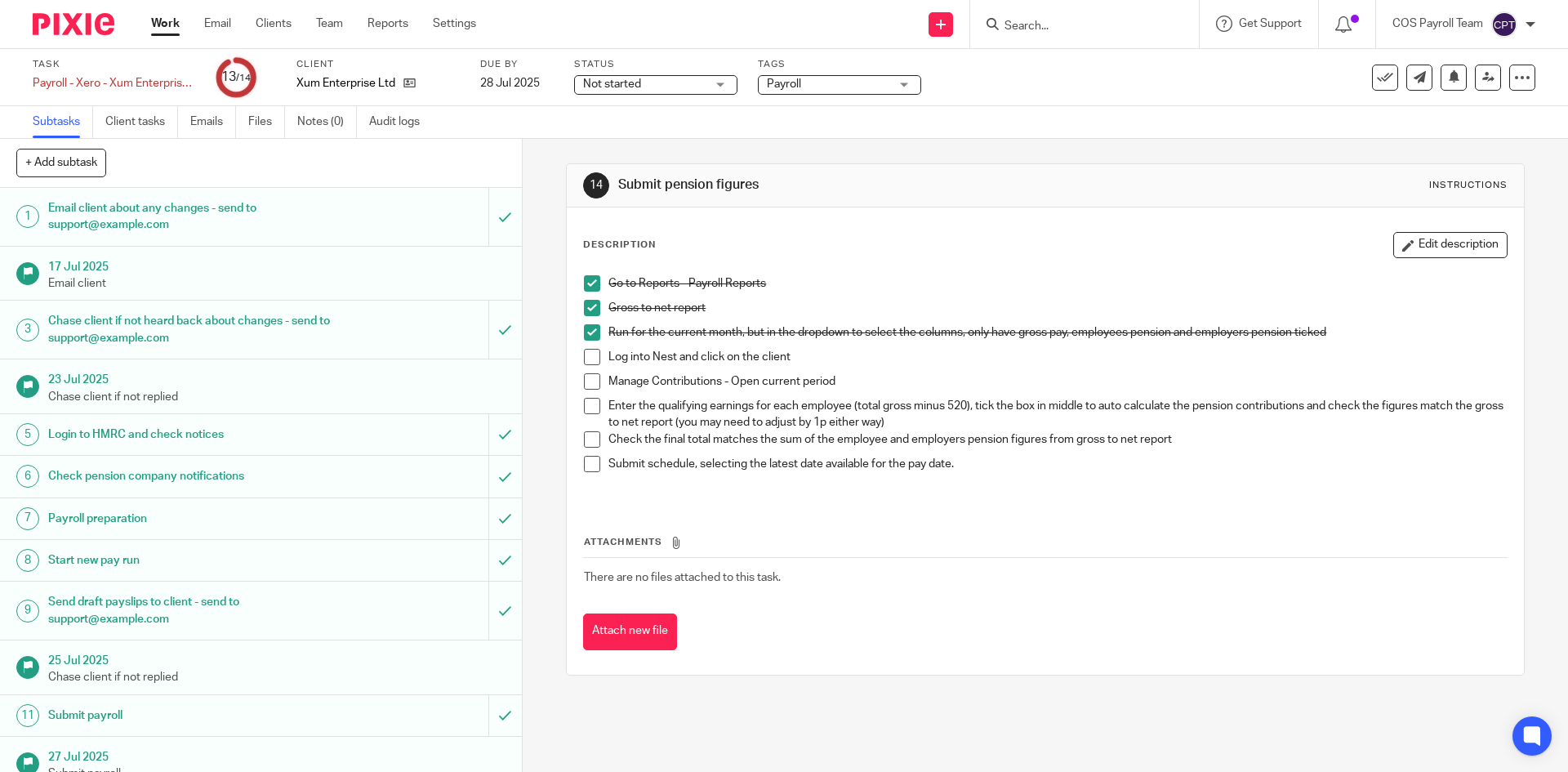 click at bounding box center [592, 357] 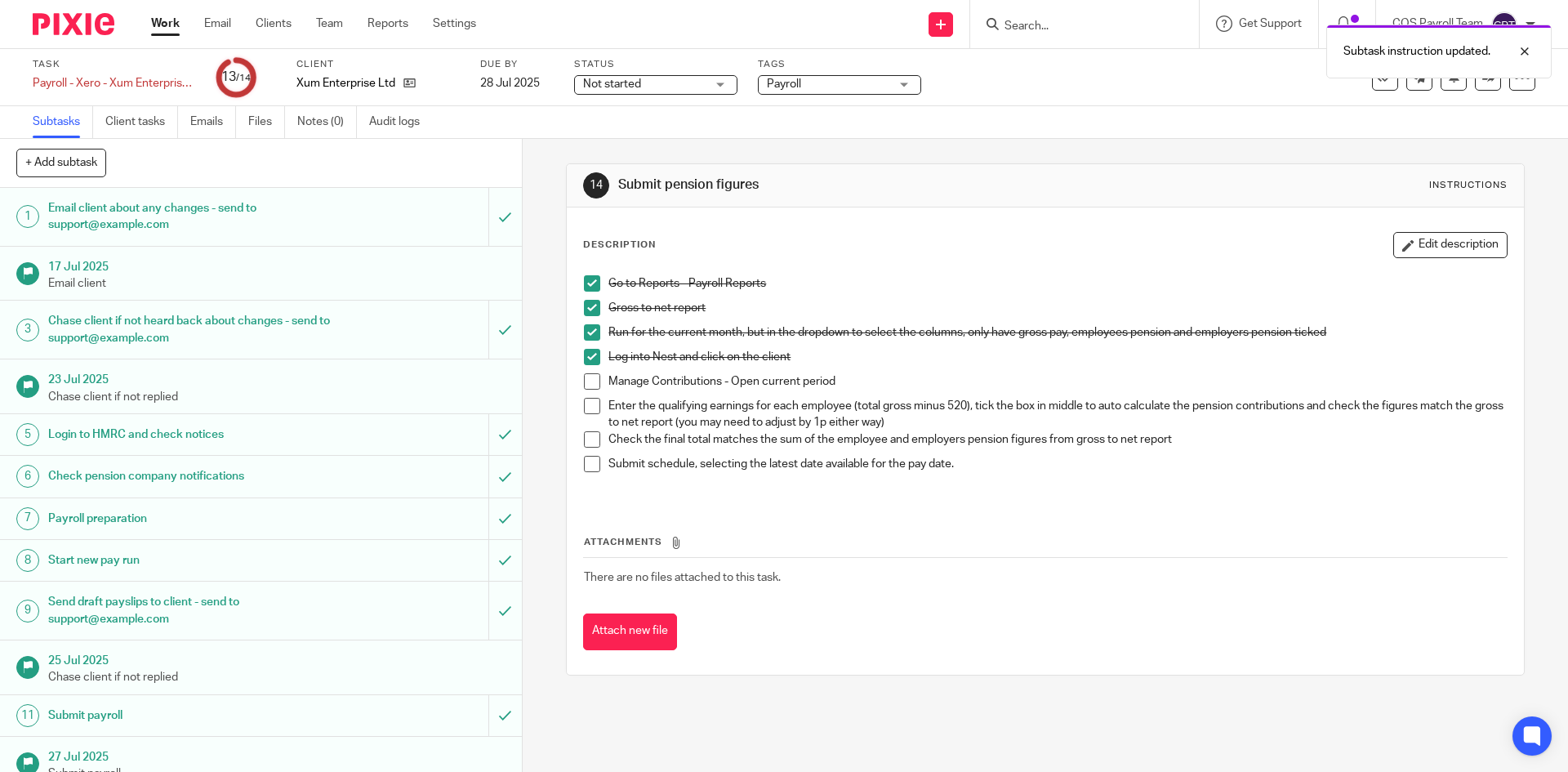 click at bounding box center [592, 382] 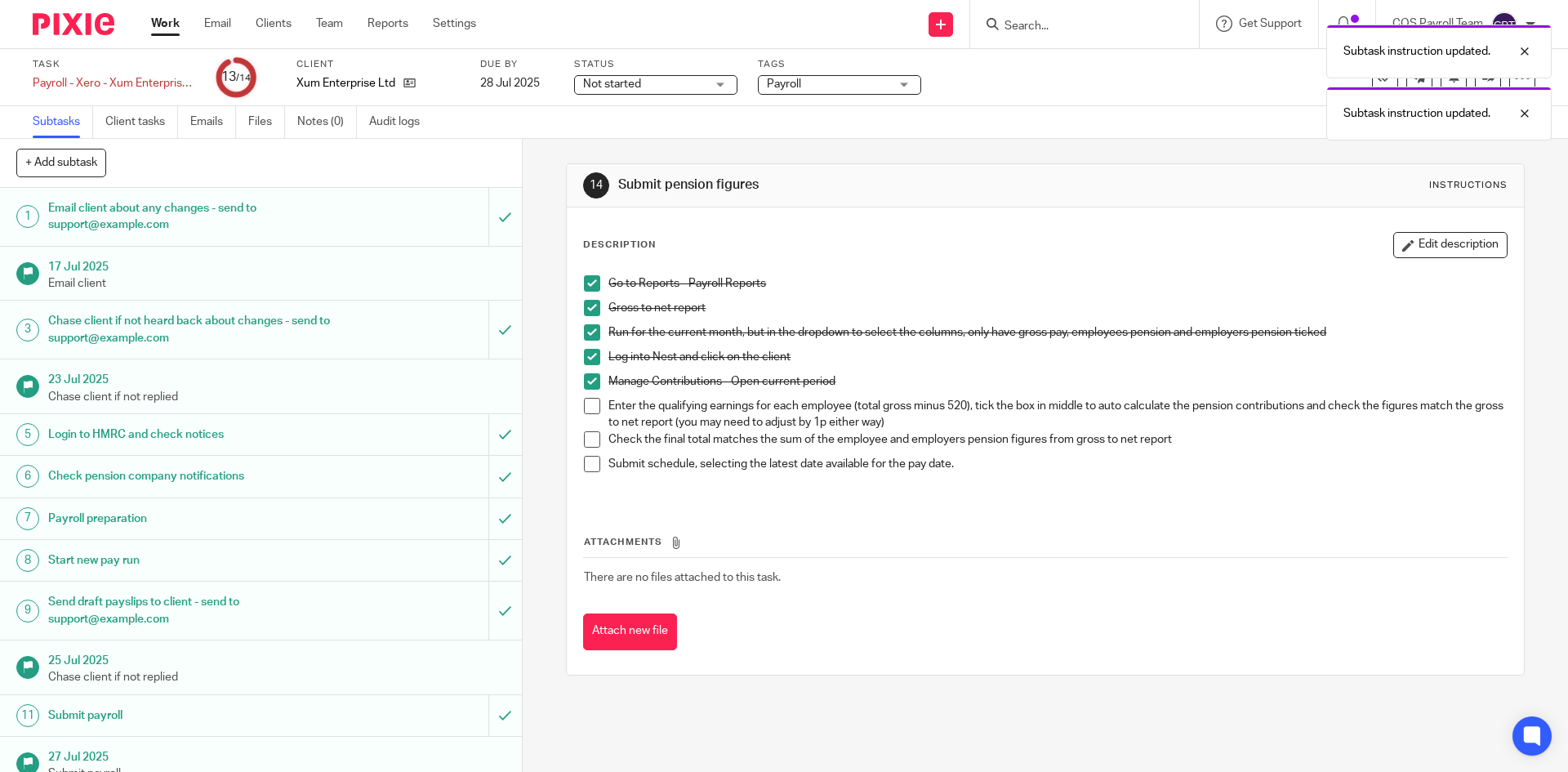 click at bounding box center [592, 406] 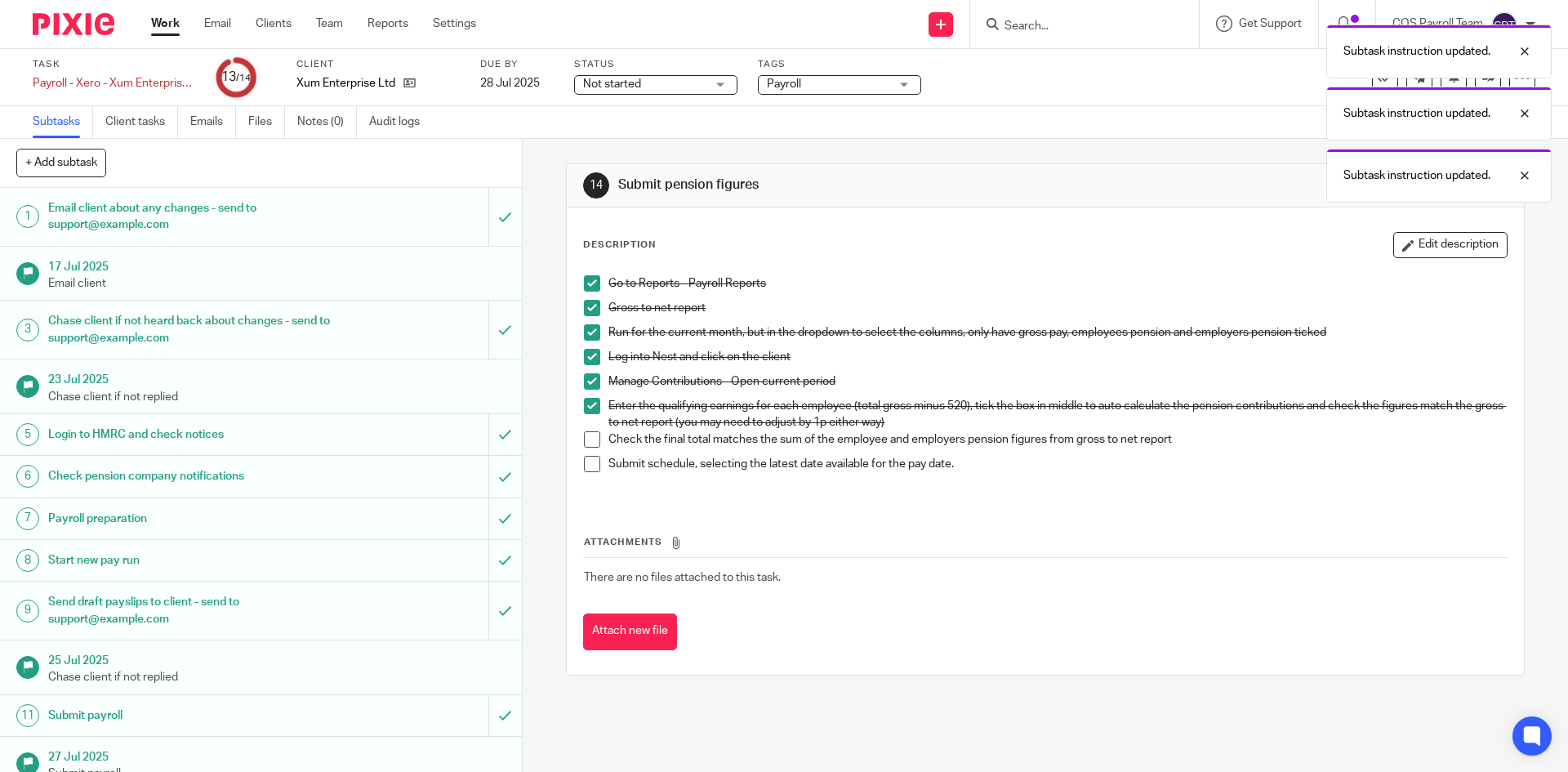 click at bounding box center (592, 440) 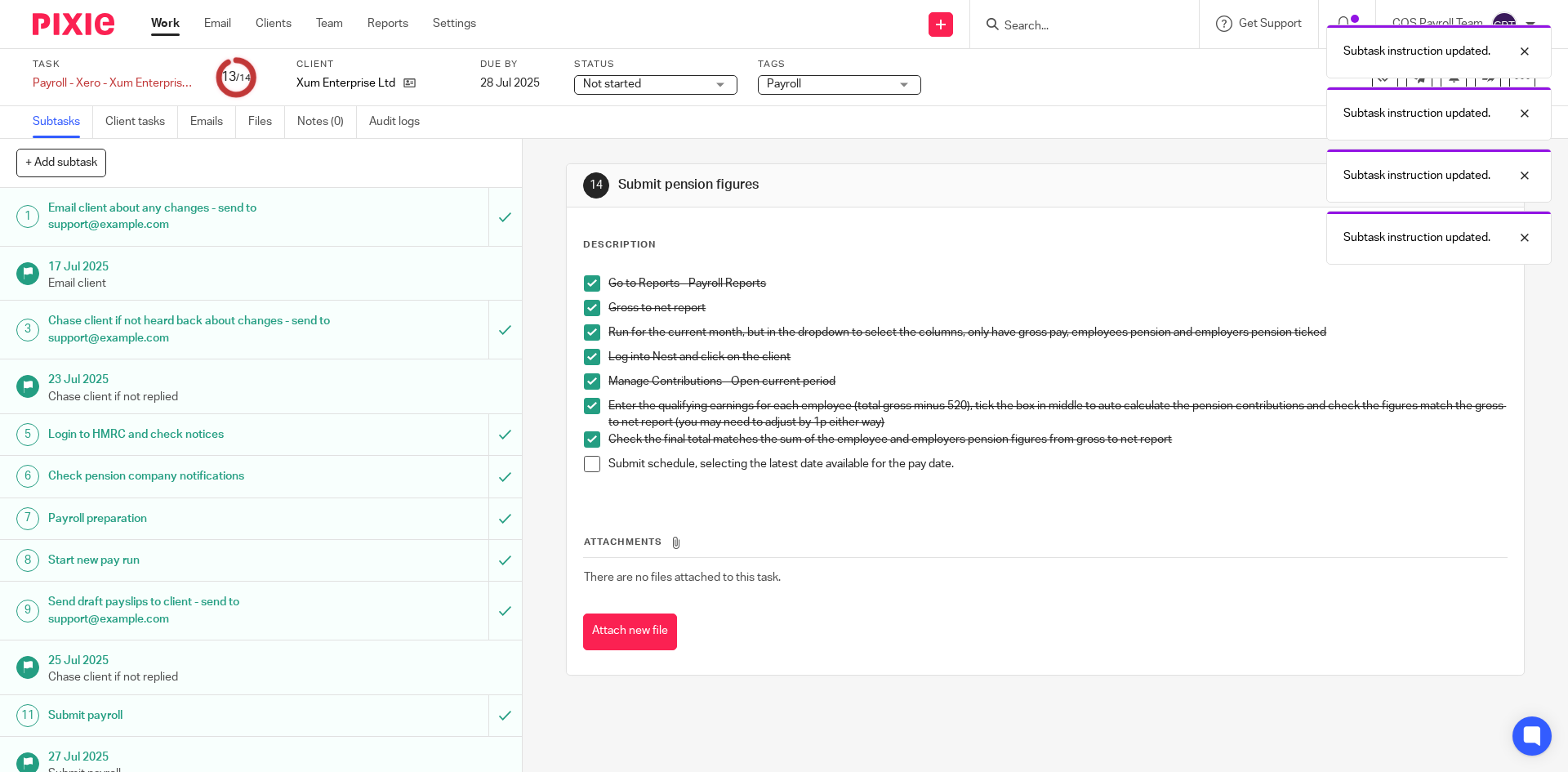 click at bounding box center [592, 464] 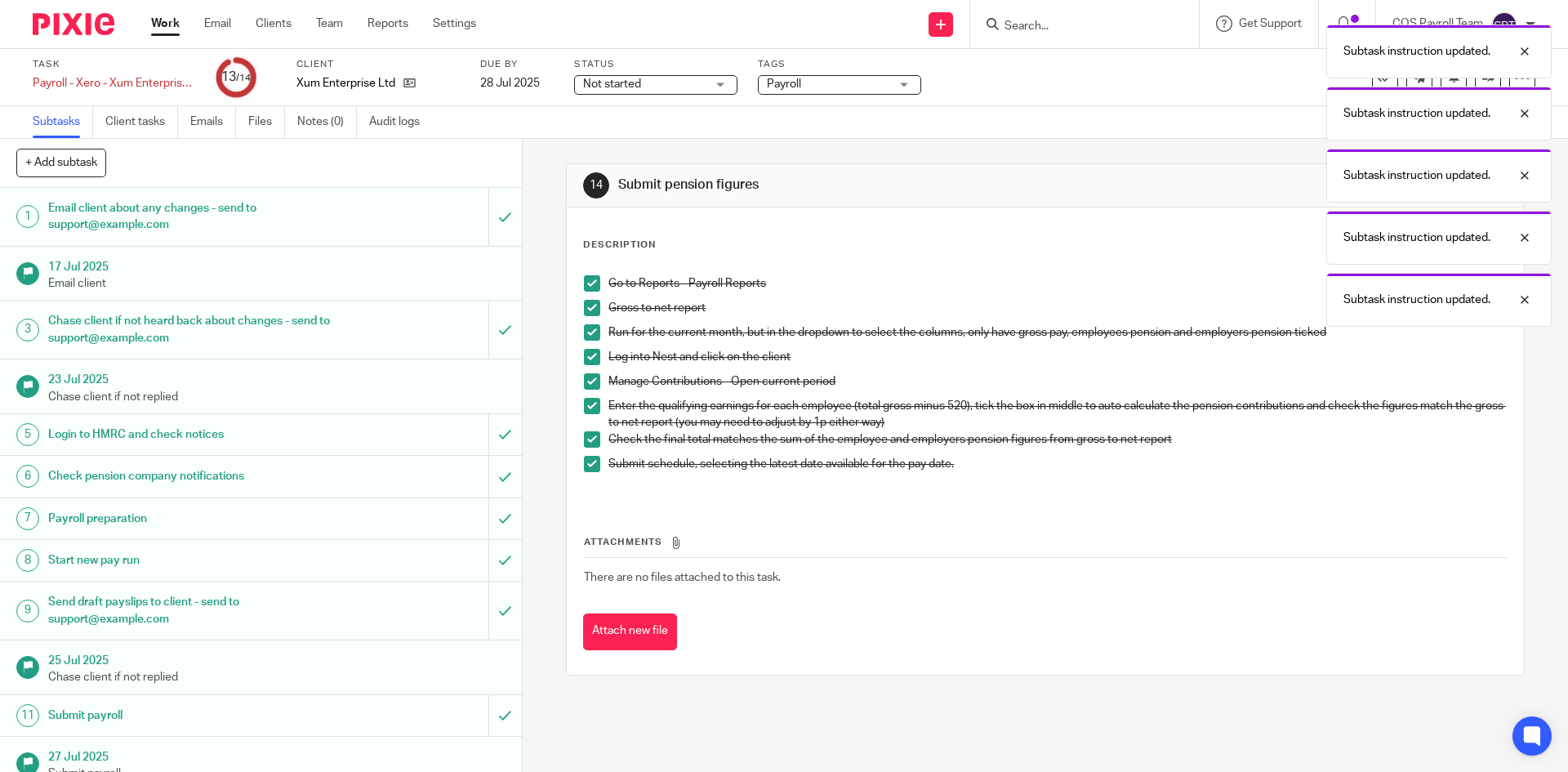 click on "Work" at bounding box center [165, 24] 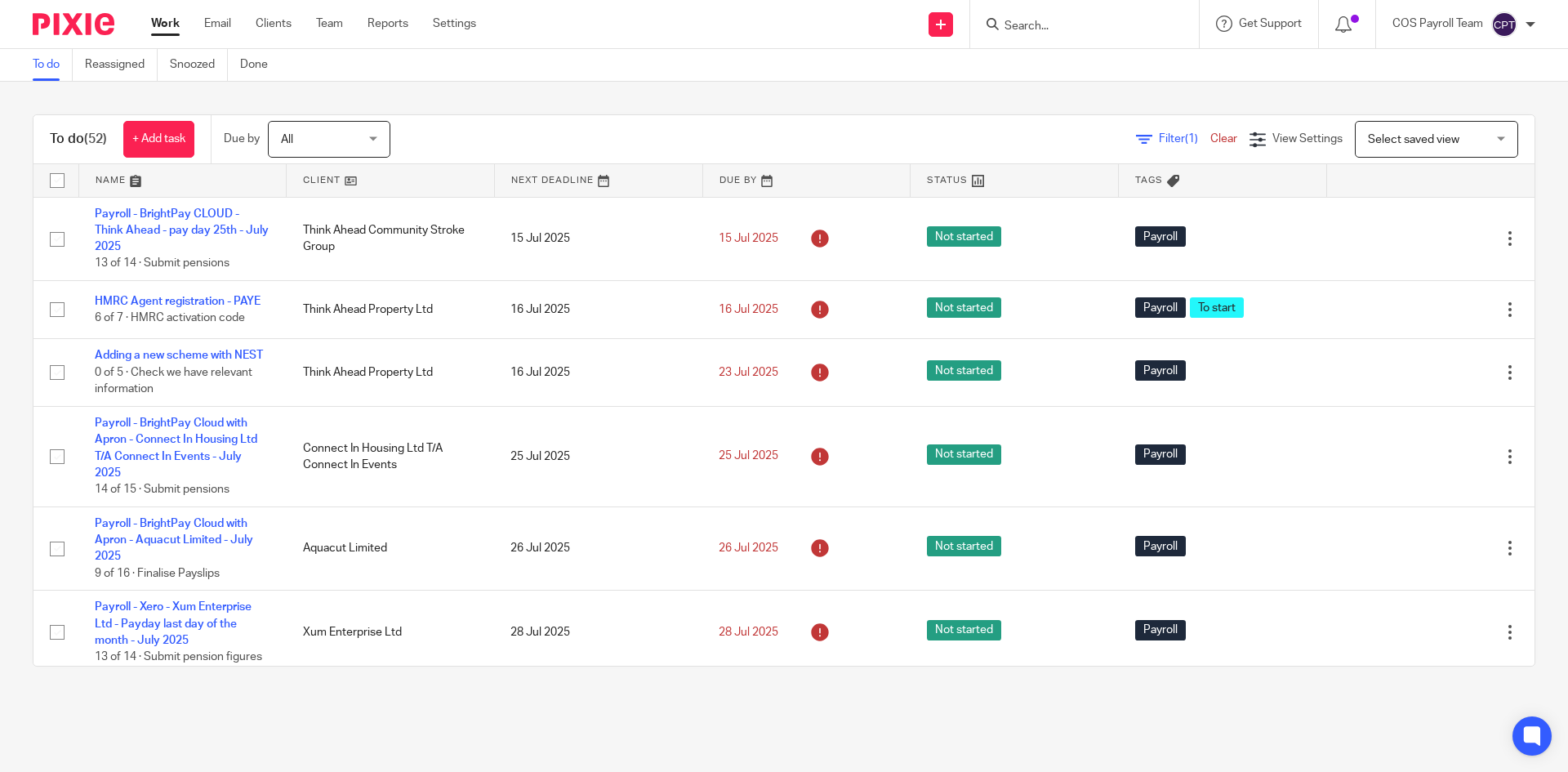 scroll, scrollTop: 0, scrollLeft: 0, axis: both 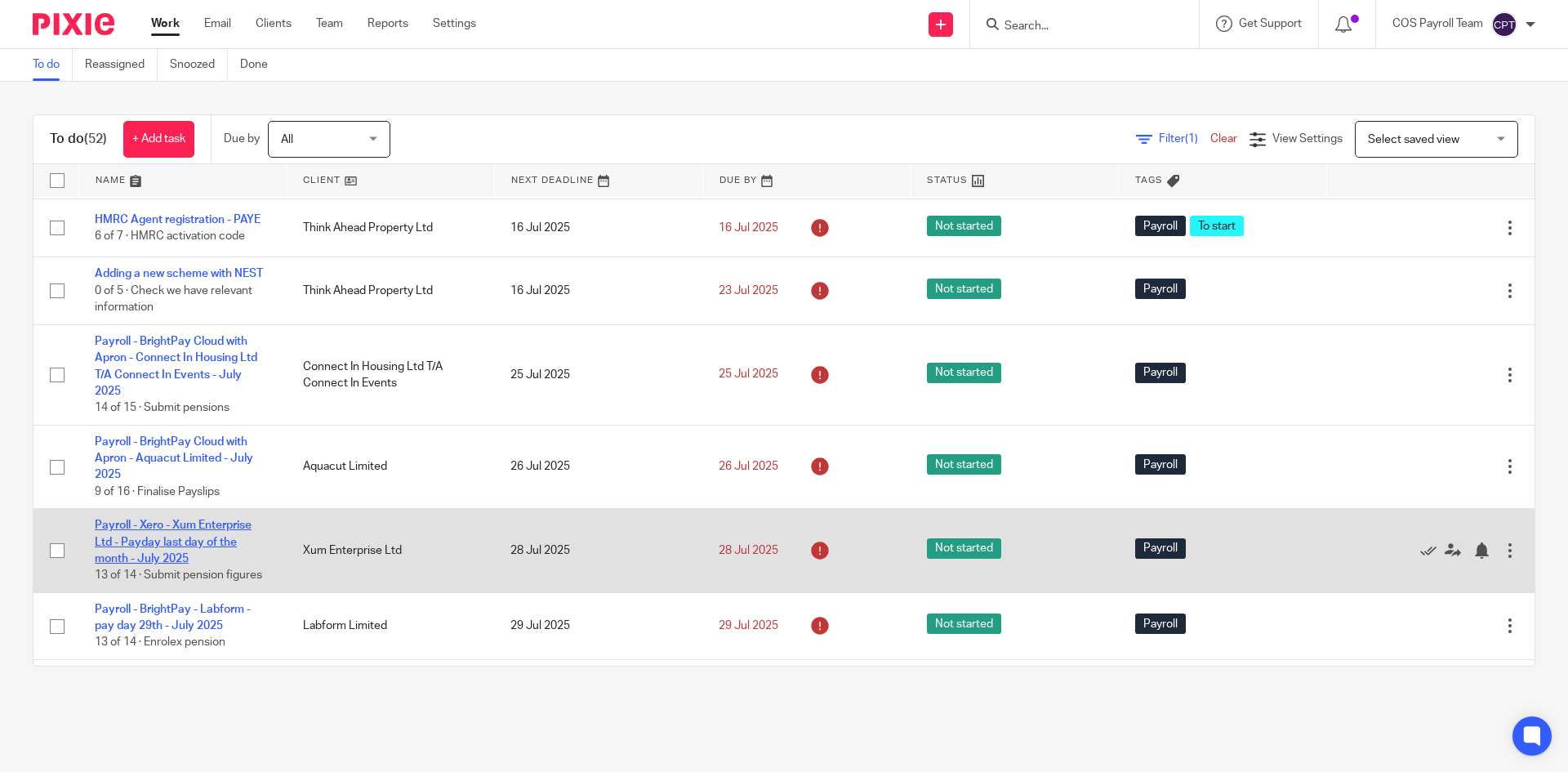 click on "Payroll - Xero - Xum Enterprise Ltd - Payday last day of the month - July 2025" at bounding box center [173, 542] 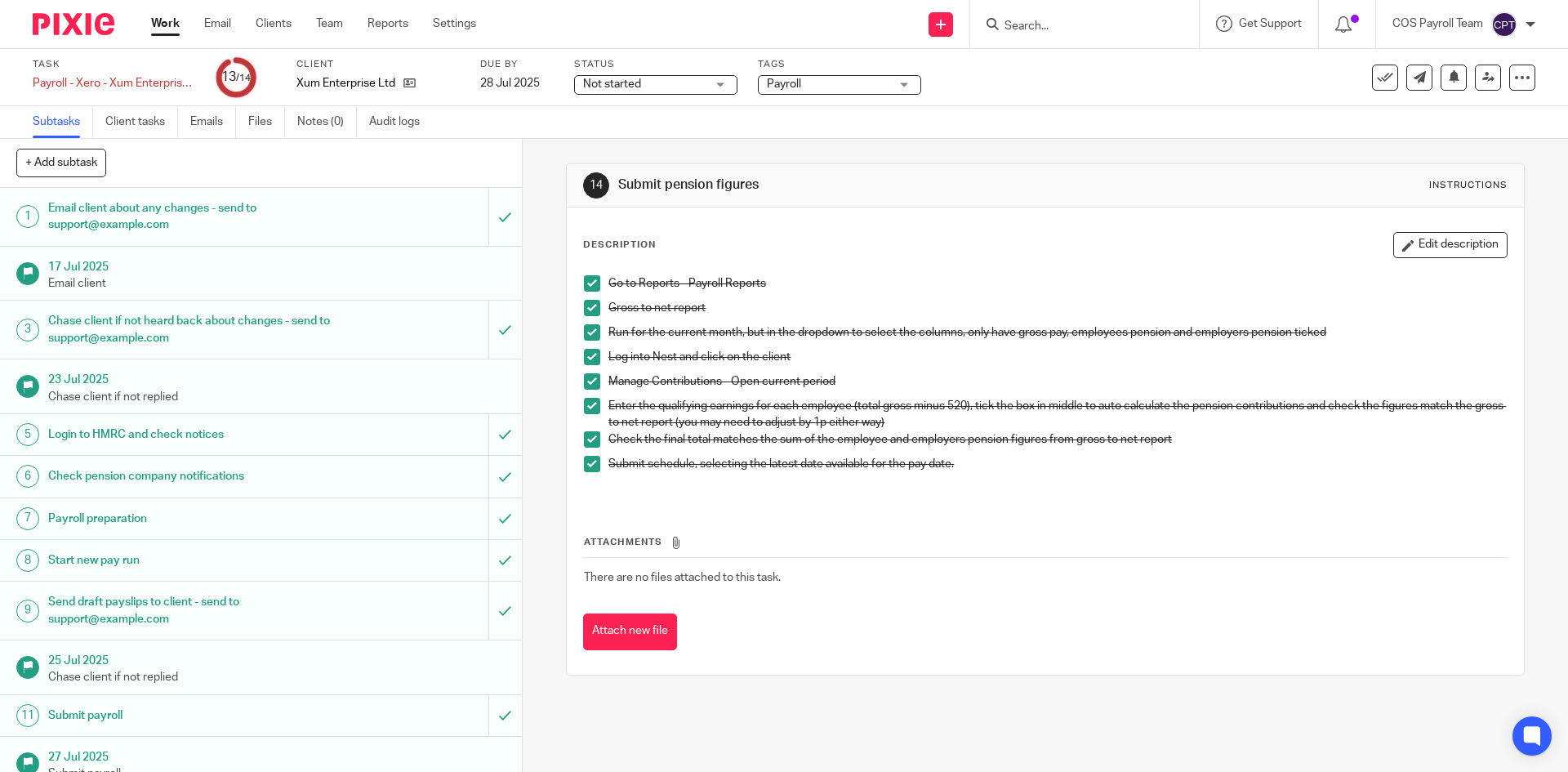 scroll, scrollTop: 0, scrollLeft: 0, axis: both 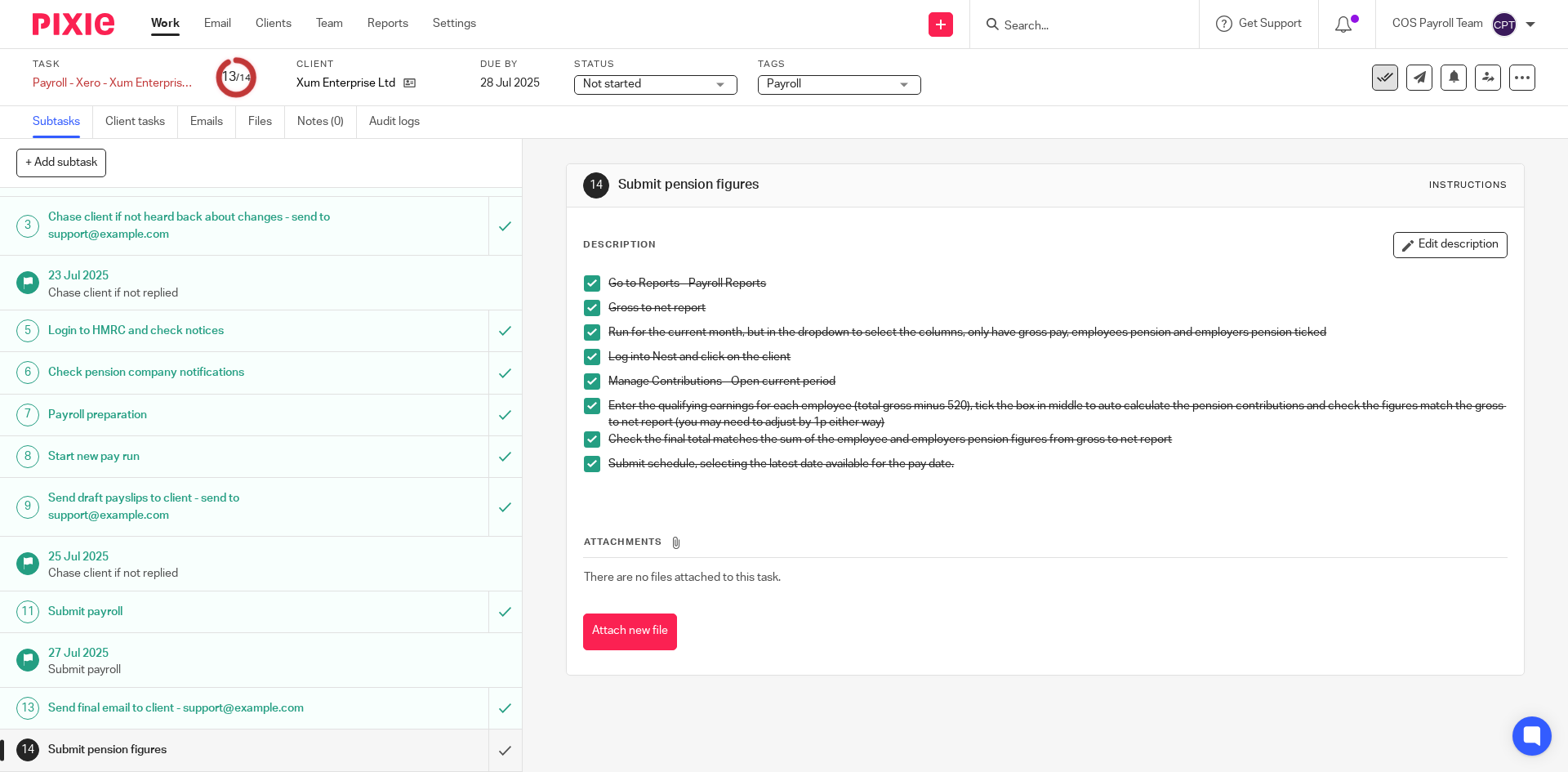 click at bounding box center (1385, 78) 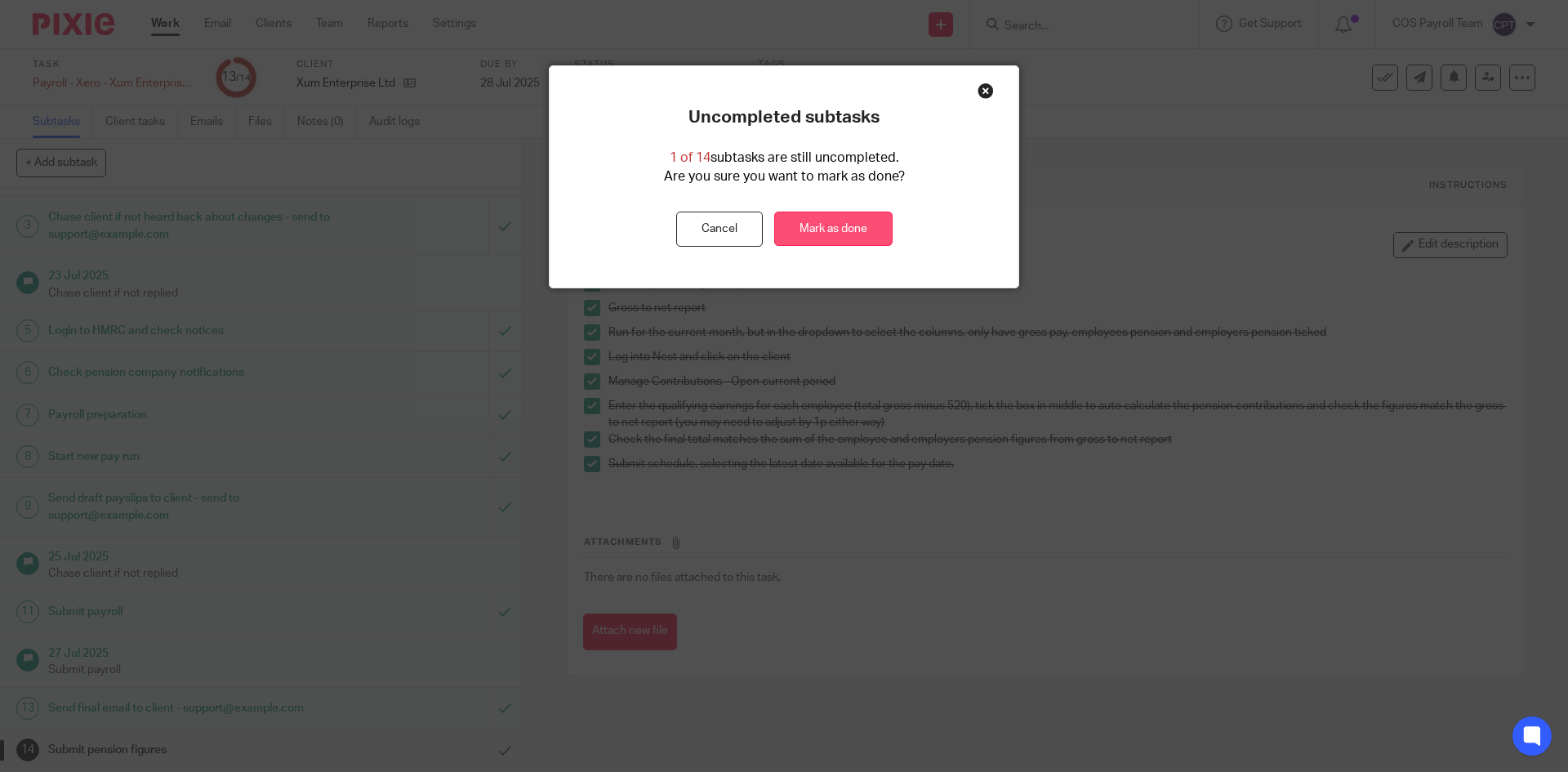 click on "Mark as done" at bounding box center [833, 229] 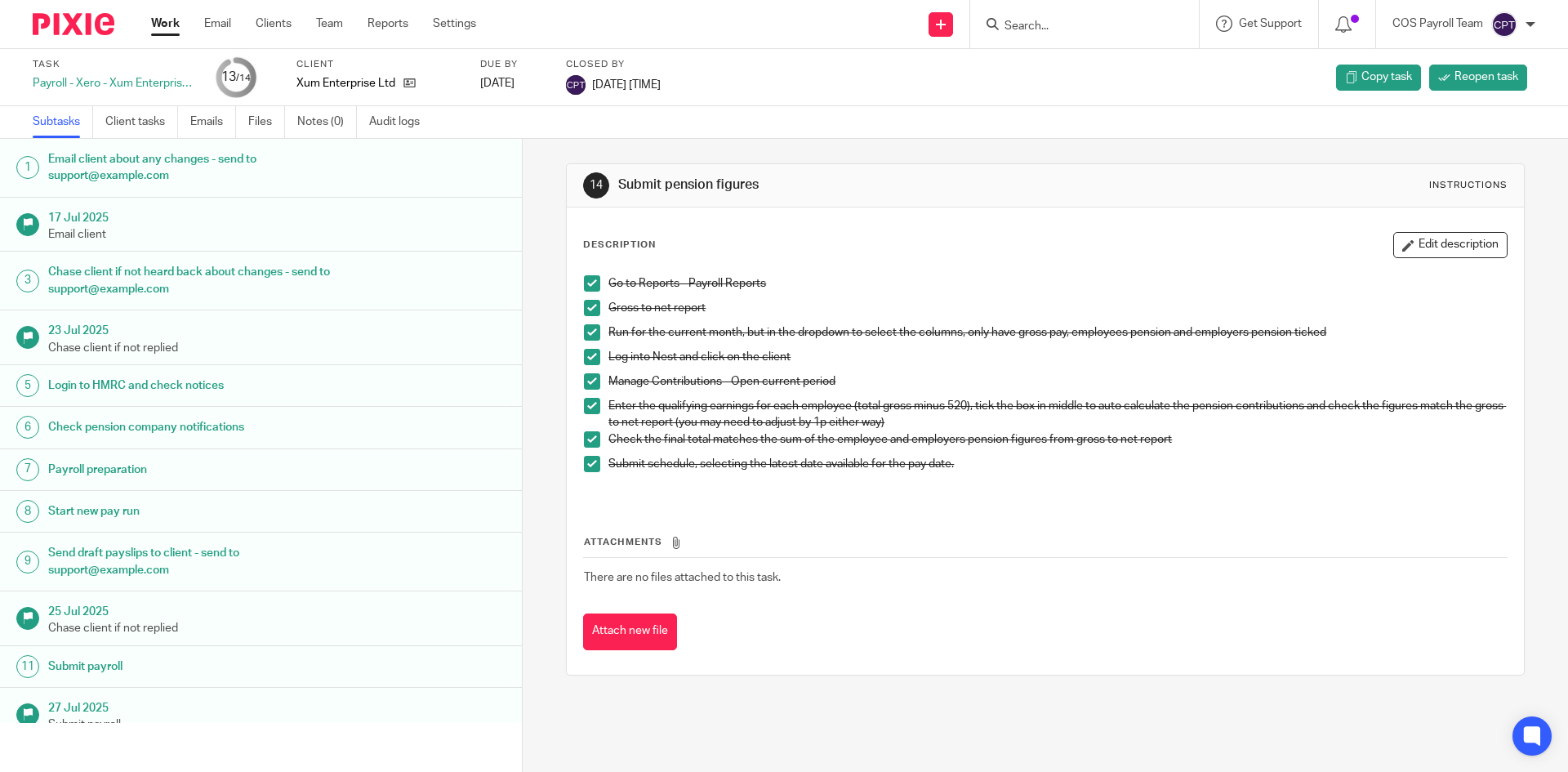 scroll, scrollTop: 0, scrollLeft: 0, axis: both 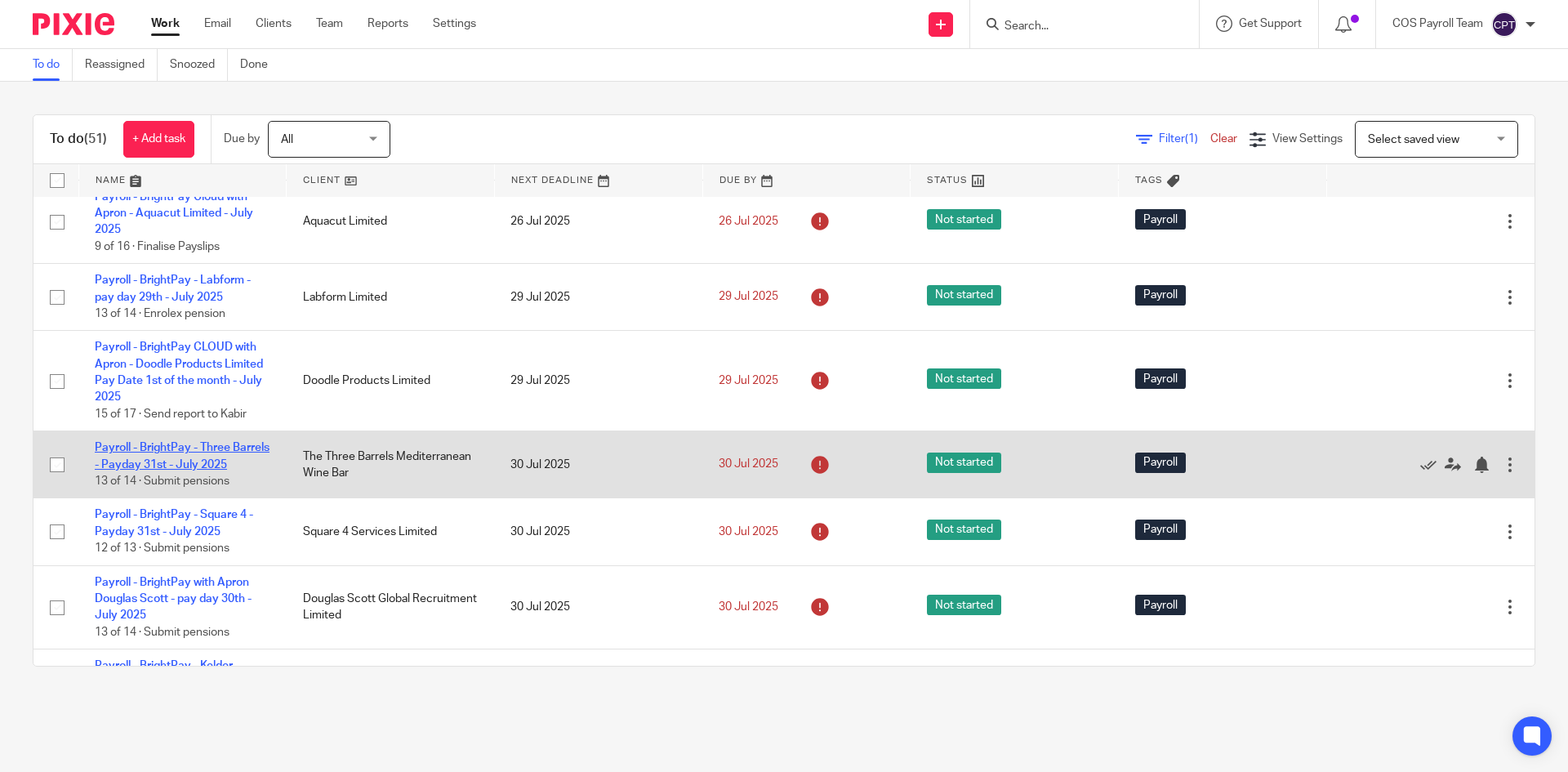 click on "Payroll - BrightPay - Three Barrels - Payday 31st - July 2025" at bounding box center [182, 456] 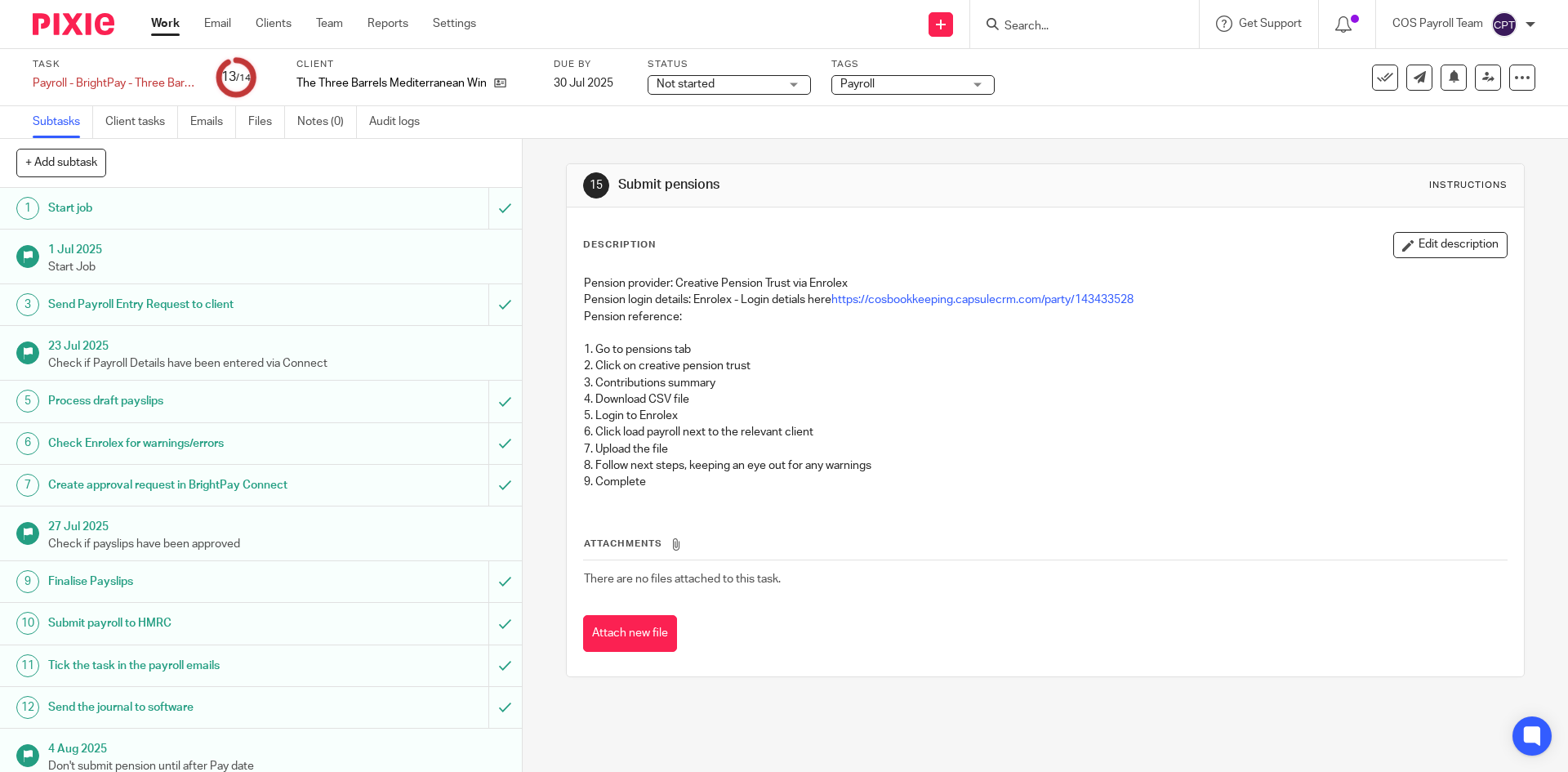 scroll, scrollTop: 0, scrollLeft: 0, axis: both 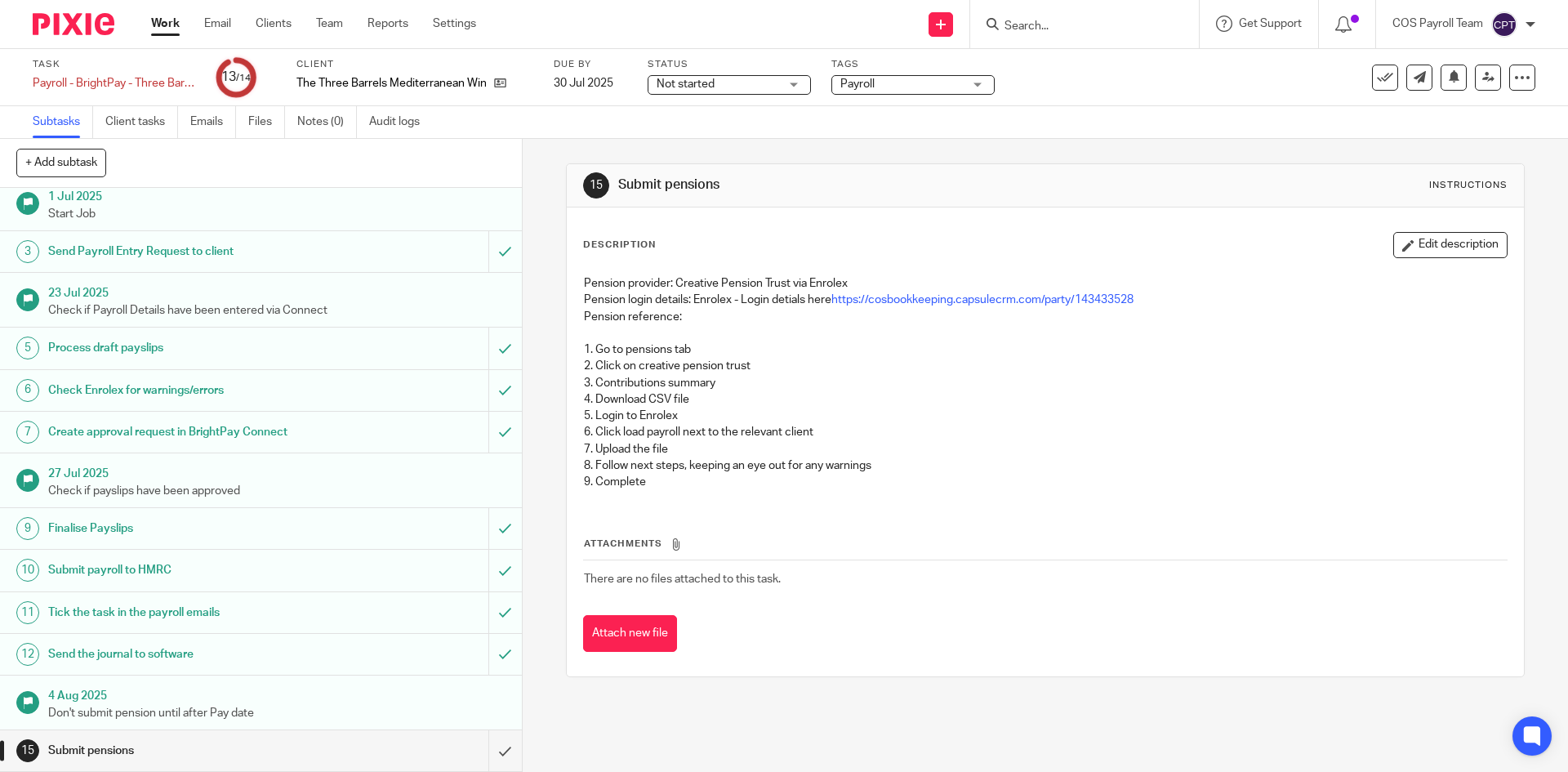 click on "Work" at bounding box center [165, 24] 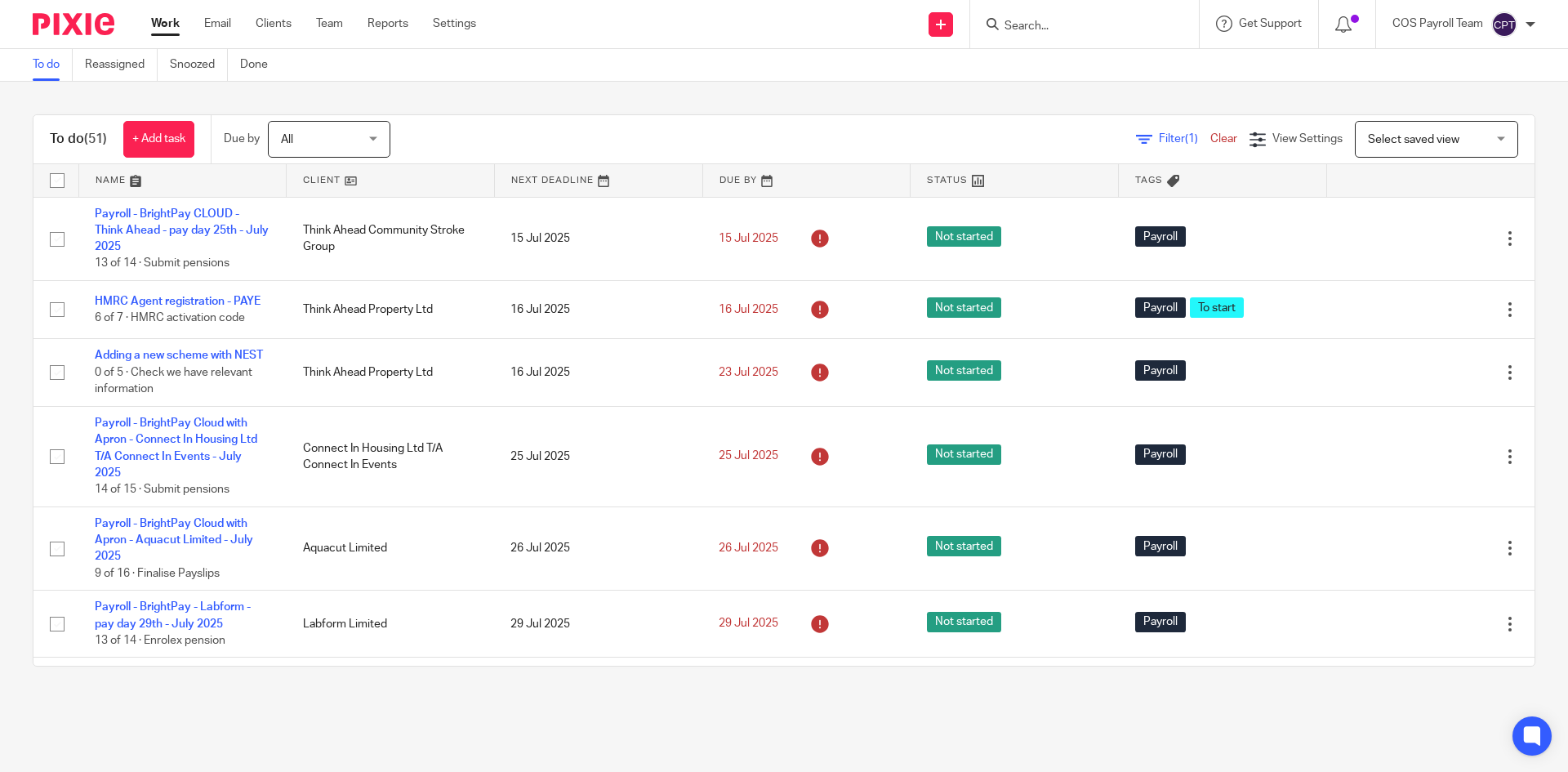 scroll, scrollTop: 0, scrollLeft: 0, axis: both 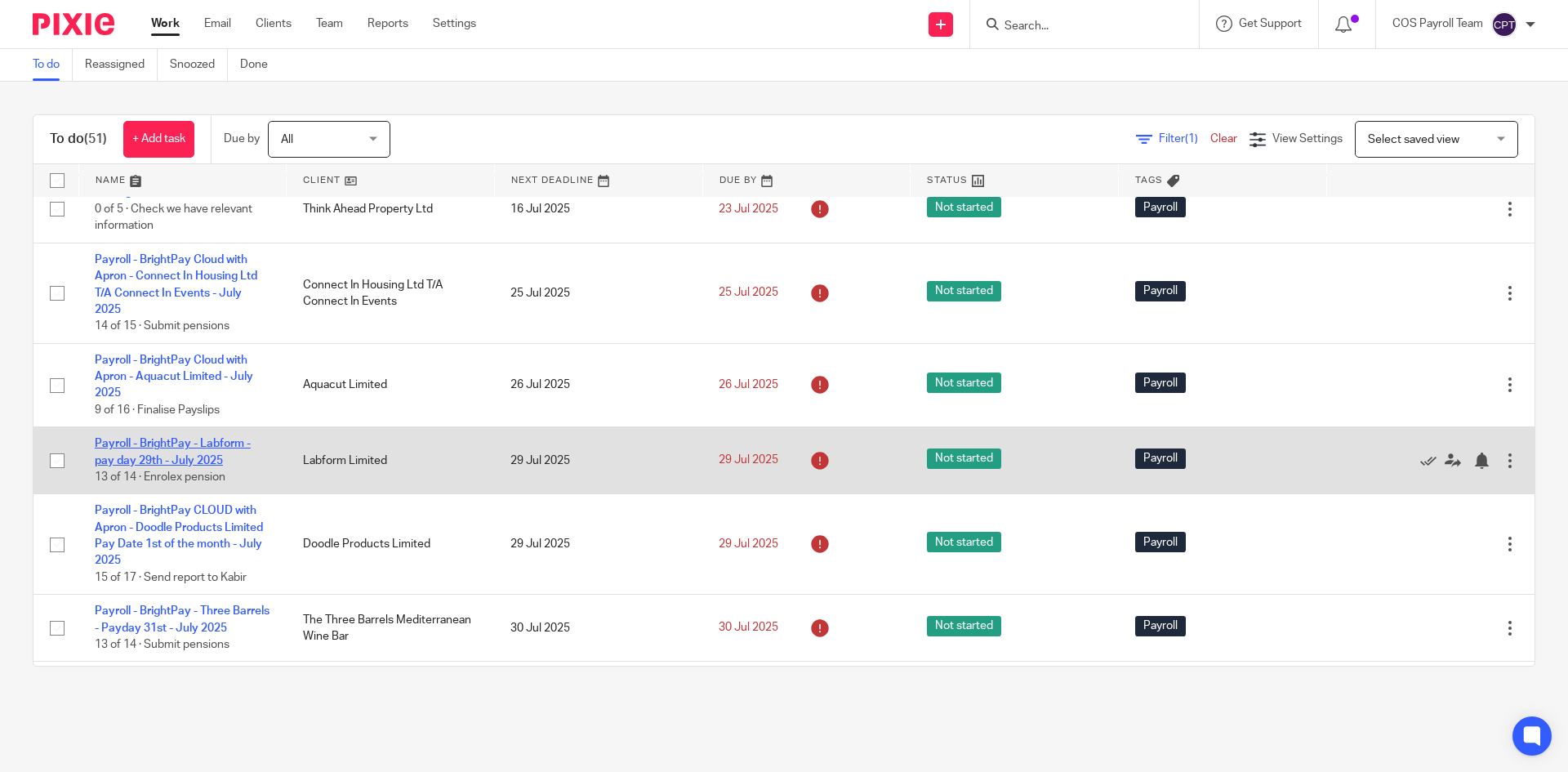 click on "Payroll - BrightPay - Labform - pay day 29th - July 2025" at bounding box center (172, 452) 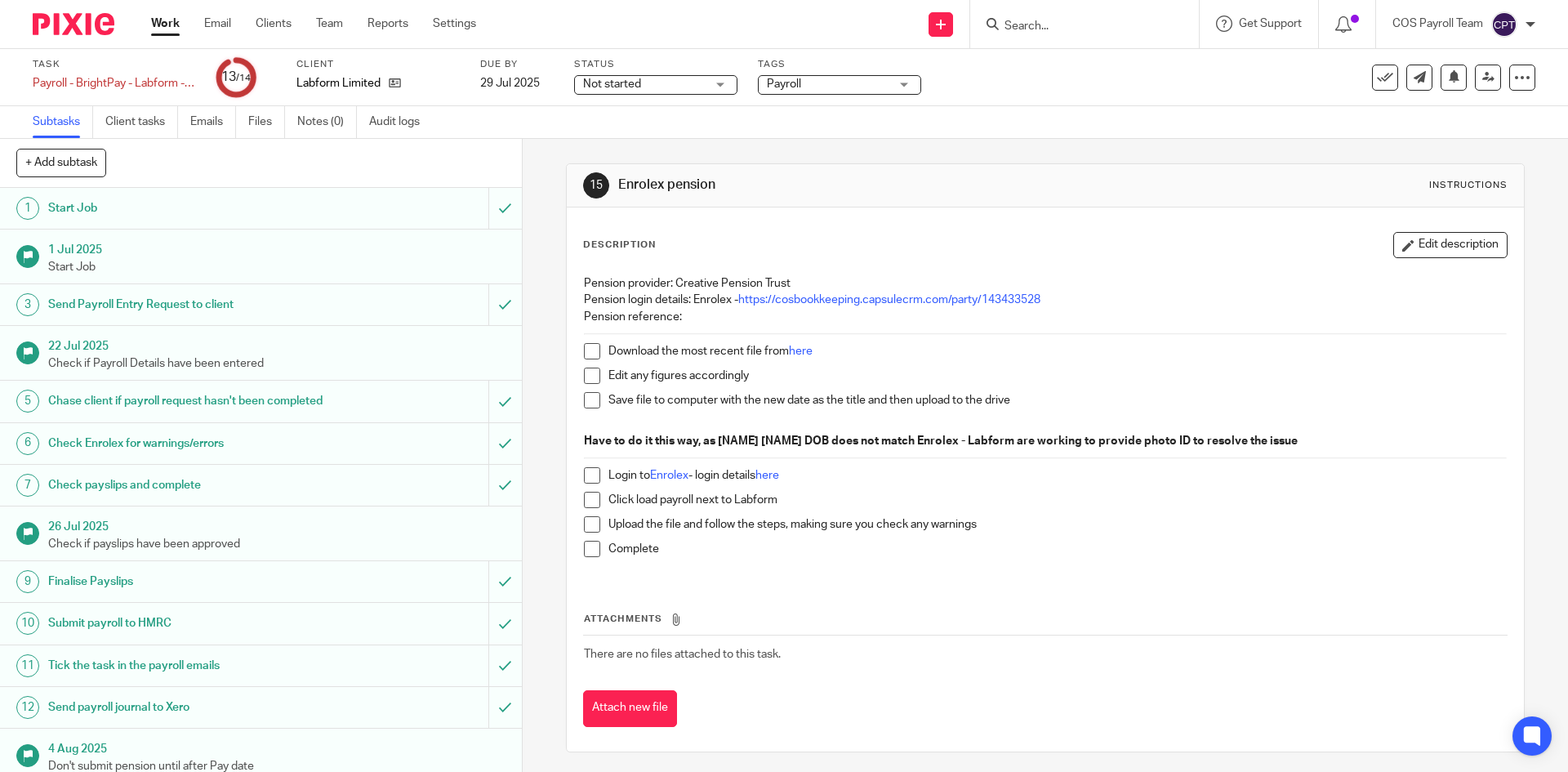 scroll, scrollTop: 0, scrollLeft: 0, axis: both 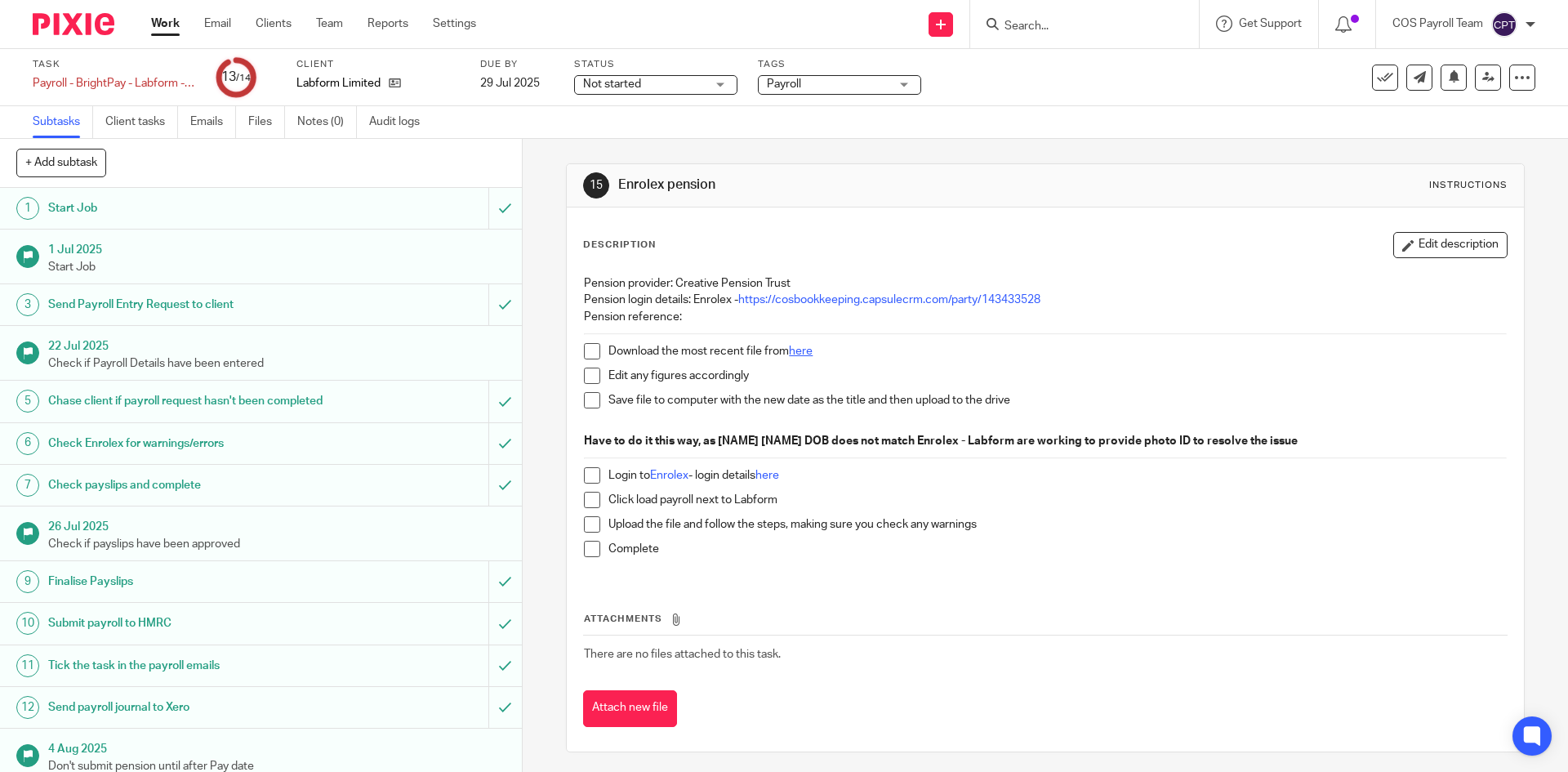 click on "here" at bounding box center [800, 351] 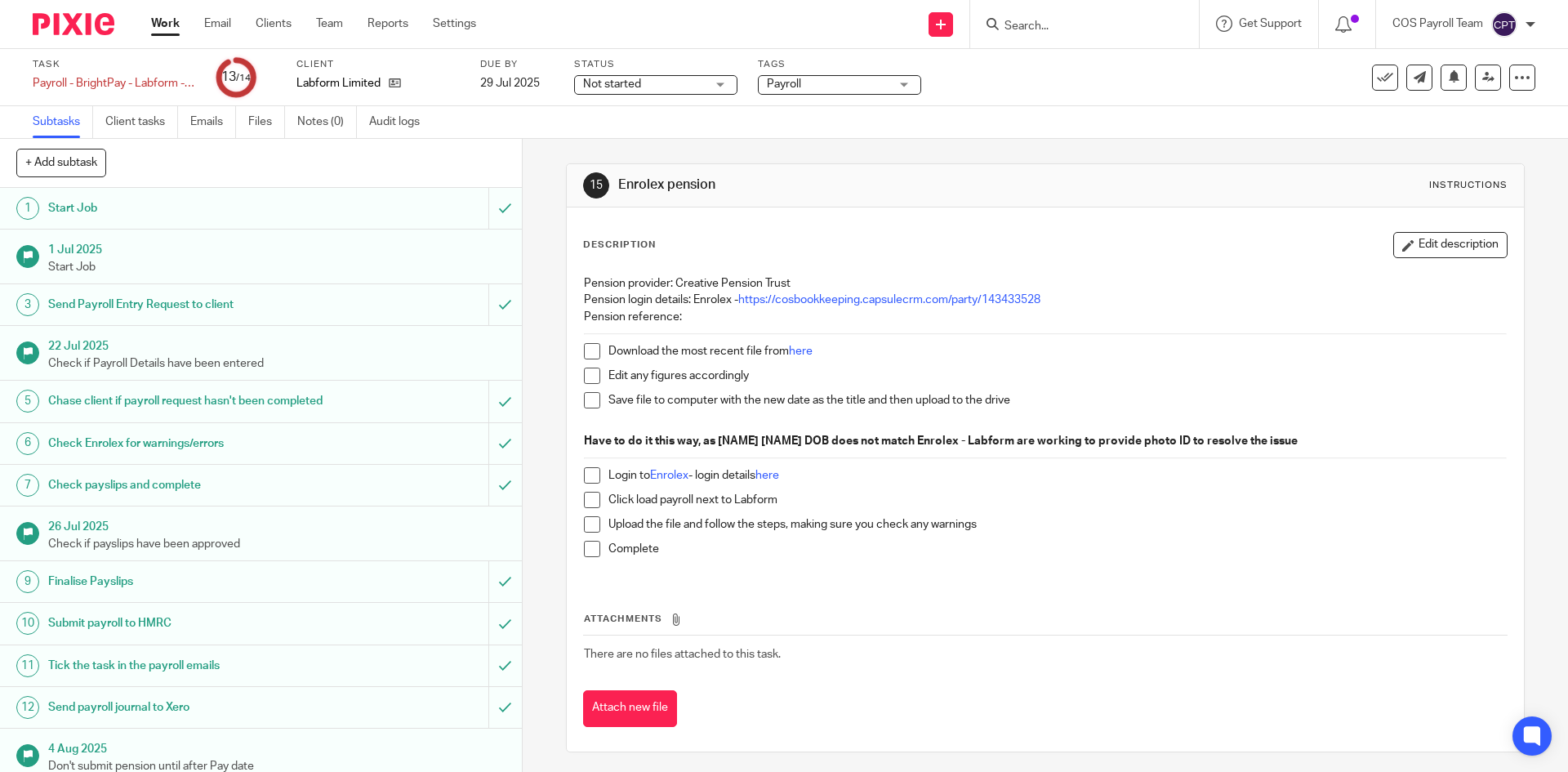 click on "Work" at bounding box center (165, 24) 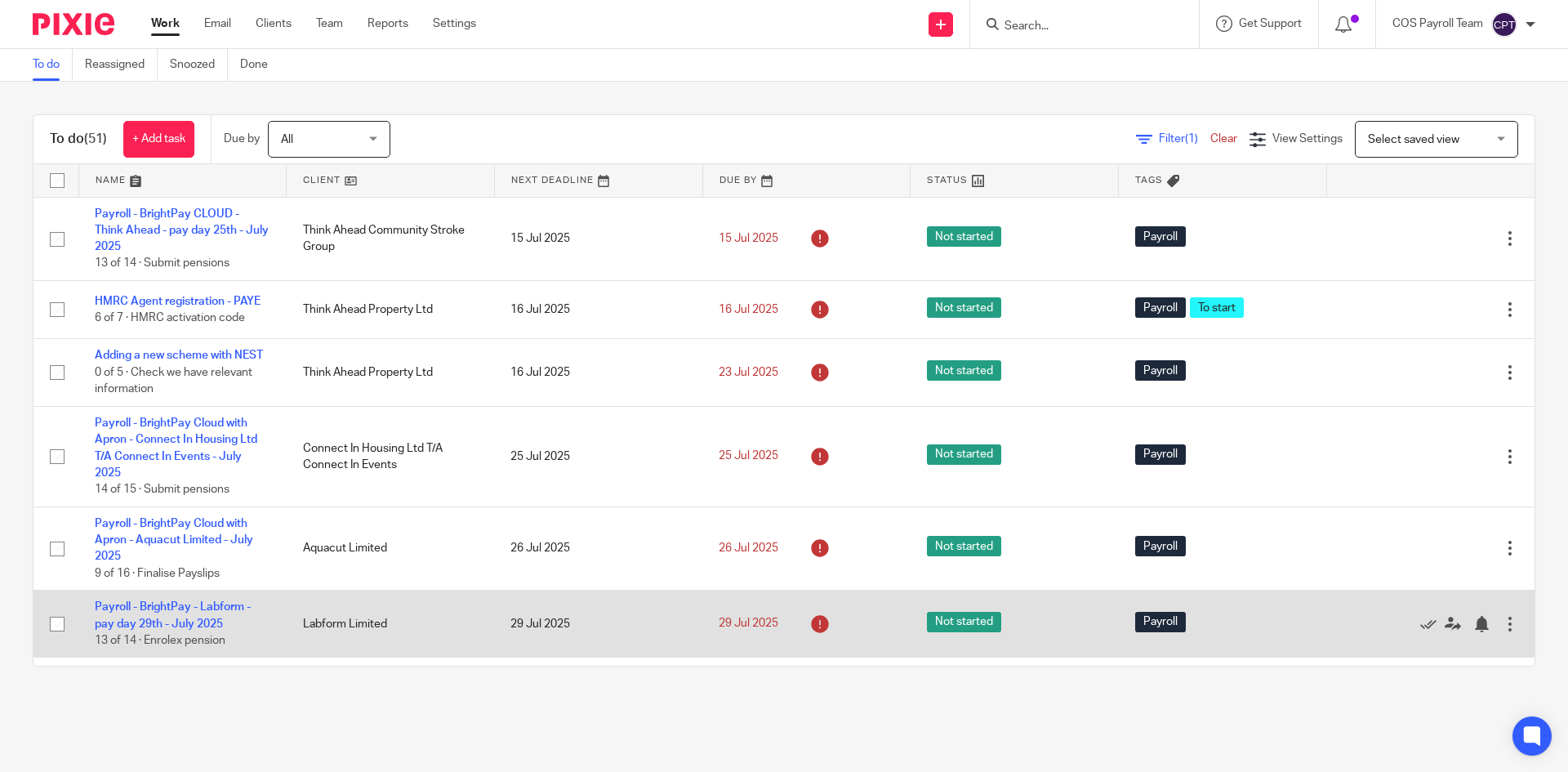 scroll, scrollTop: 0, scrollLeft: 0, axis: both 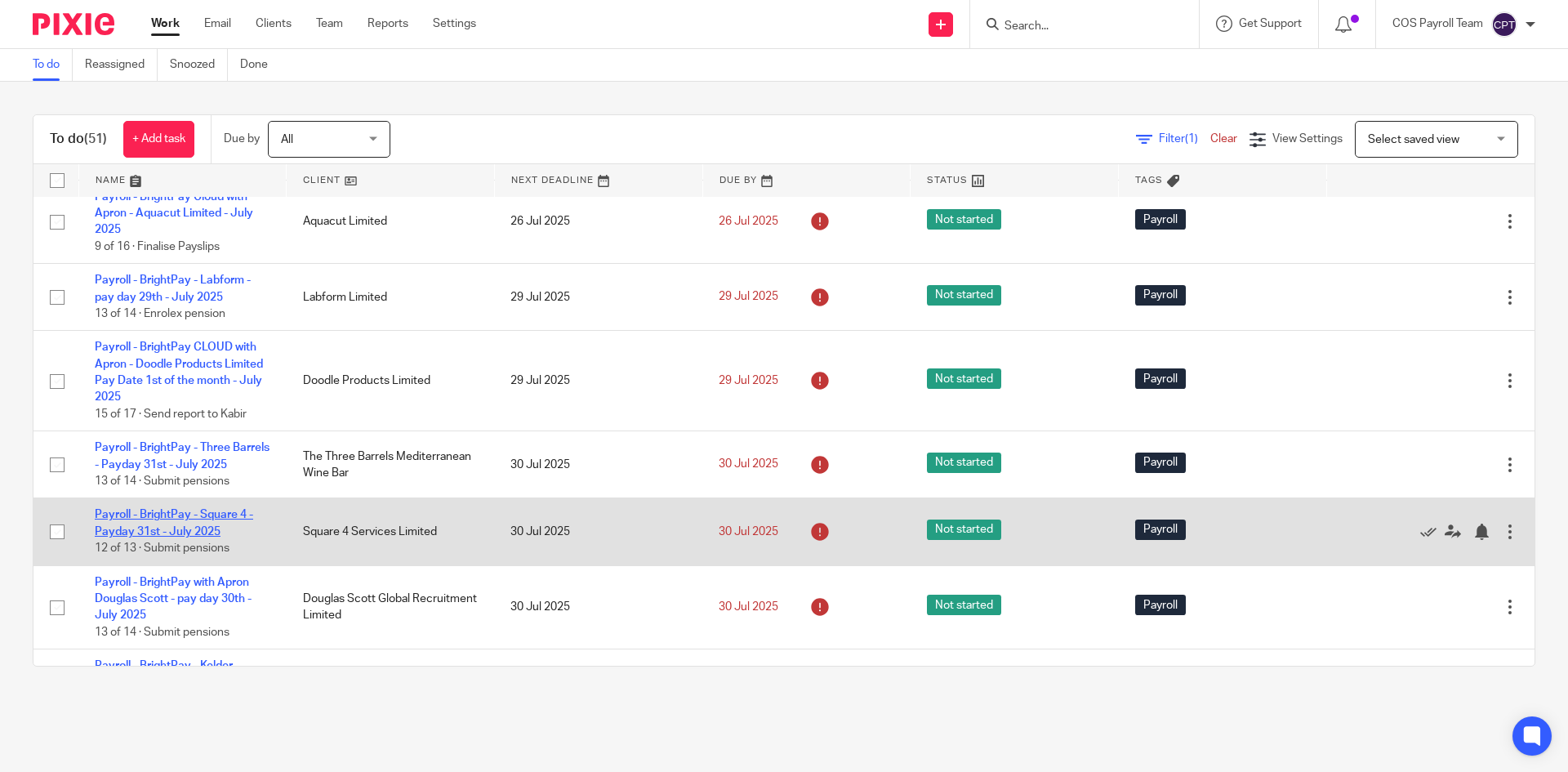 click on "Payroll - BrightPay - Square 4 - Payday 31st - July 2025" at bounding box center [174, 523] 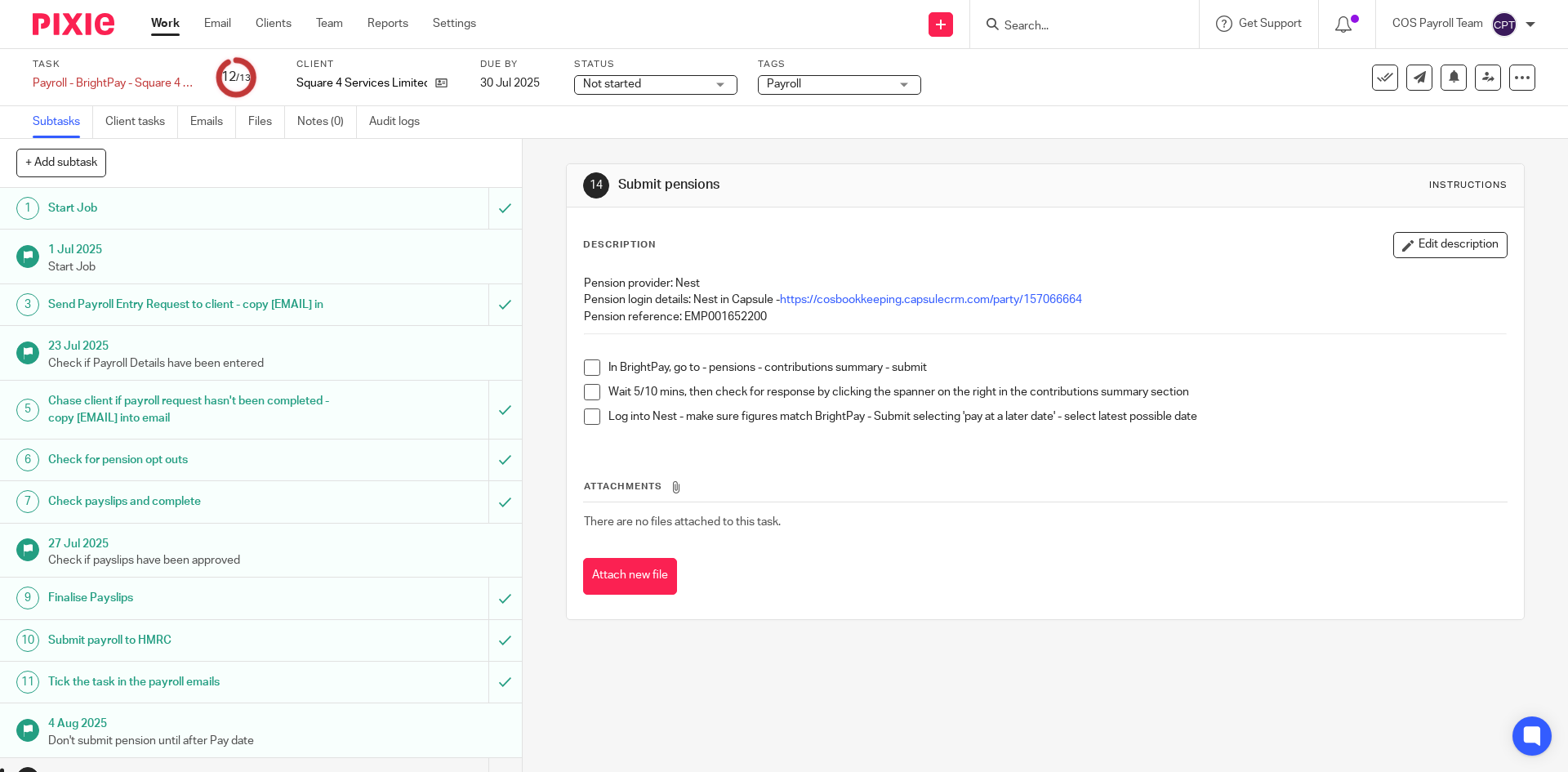 scroll, scrollTop: 0, scrollLeft: 0, axis: both 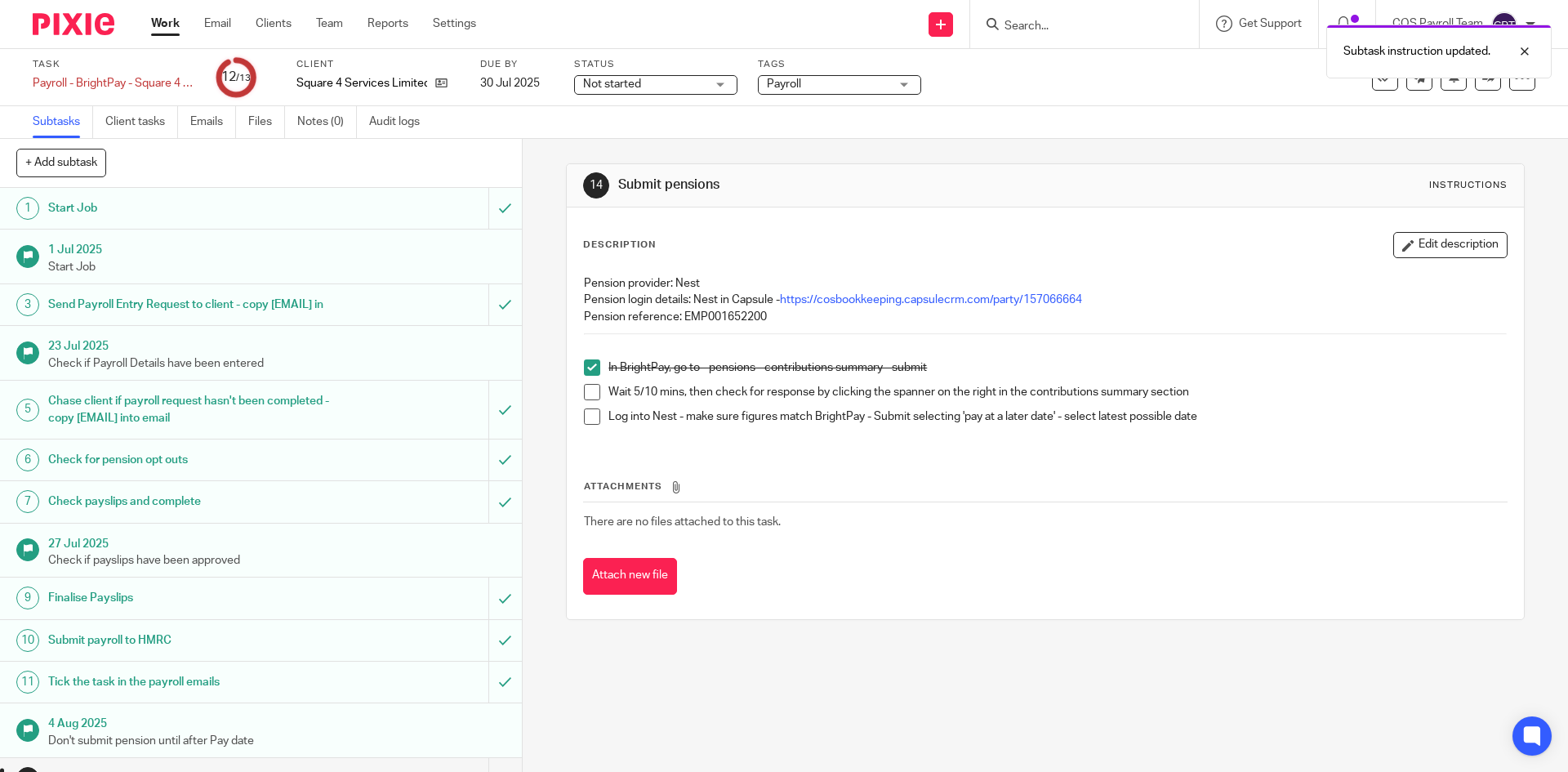 click at bounding box center [592, 392] 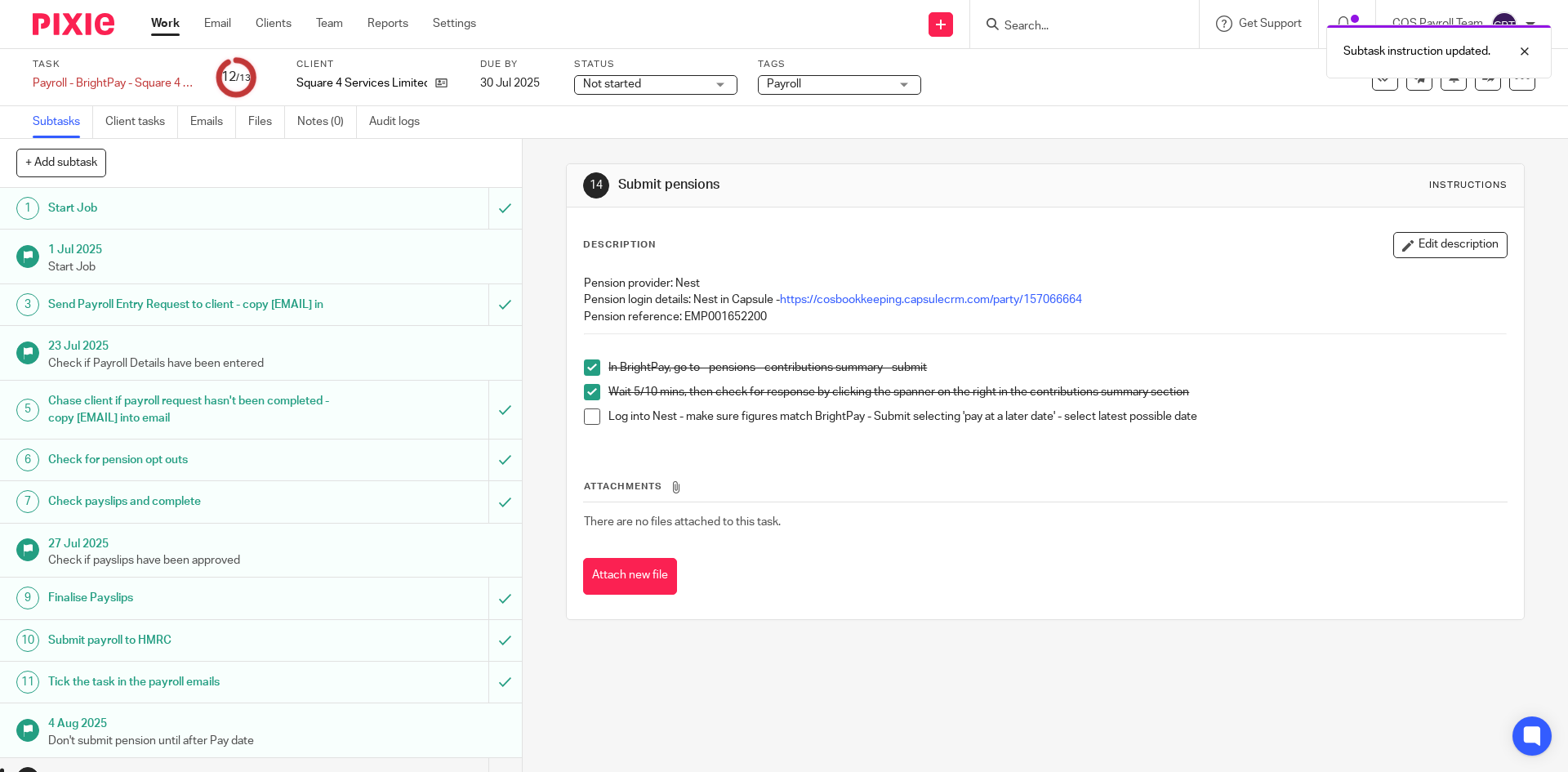 click at bounding box center [592, 417] 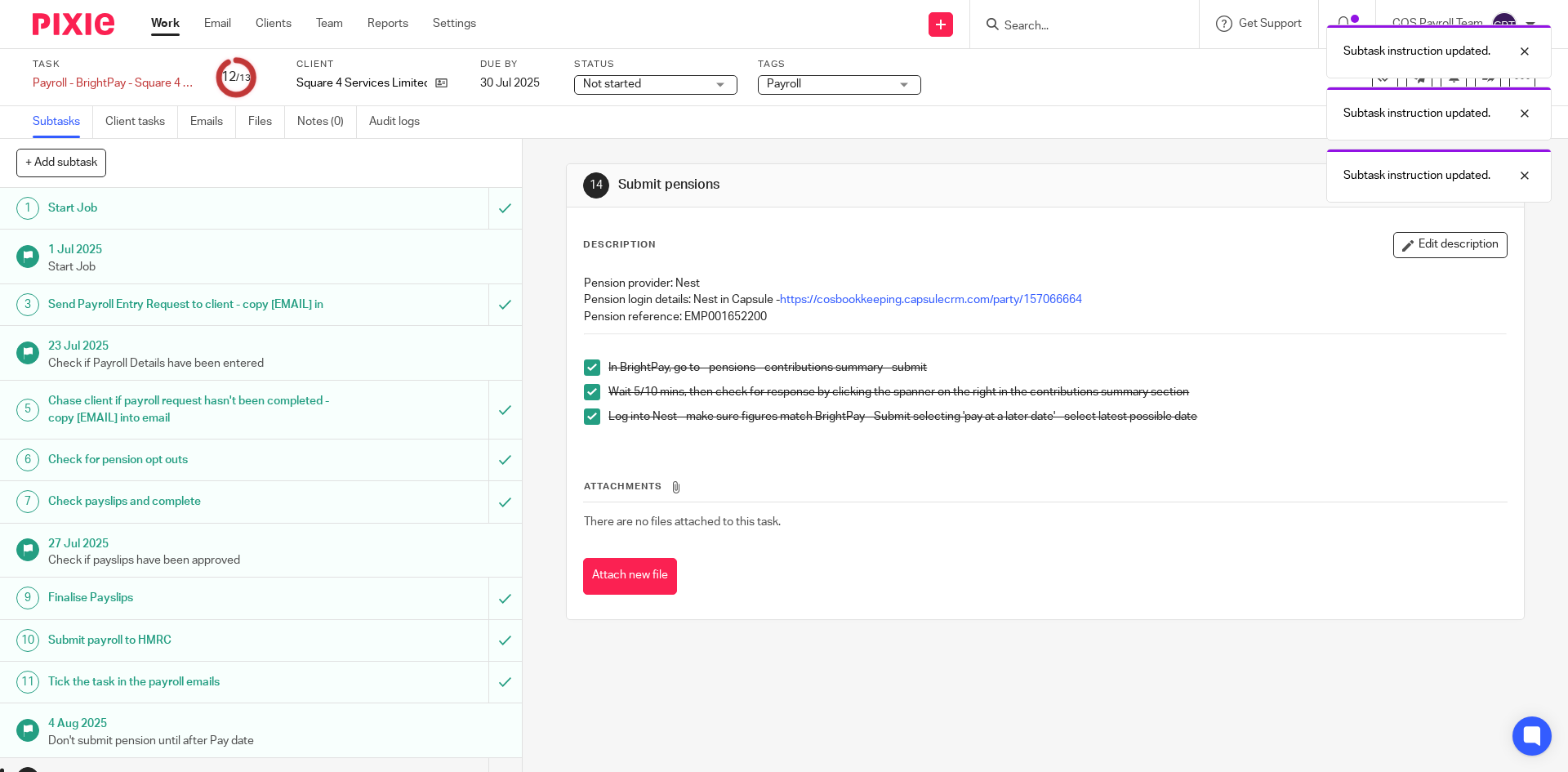 scroll, scrollTop: 45, scrollLeft: 0, axis: vertical 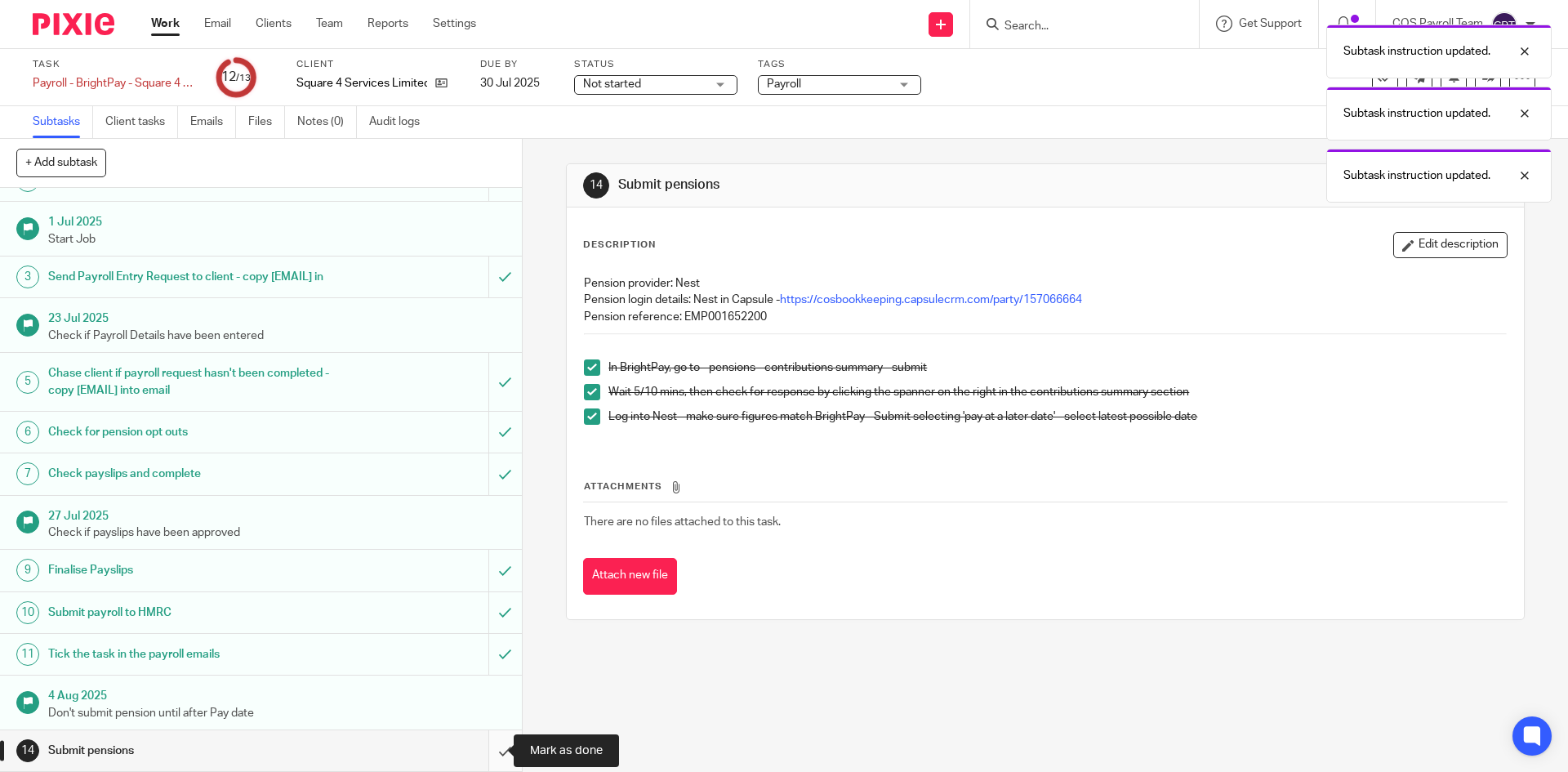 click at bounding box center (261, 751) 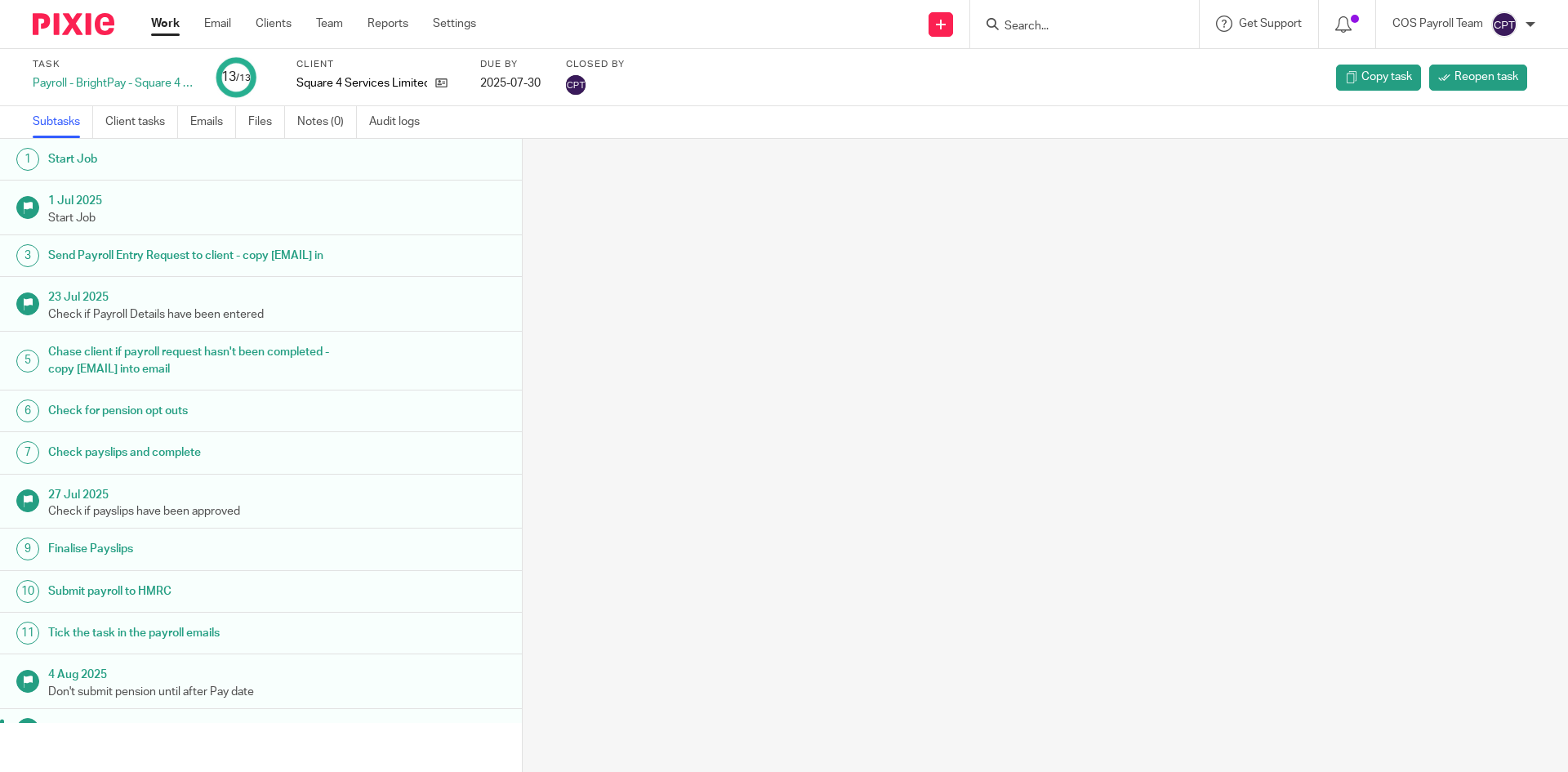 scroll, scrollTop: 0, scrollLeft: 0, axis: both 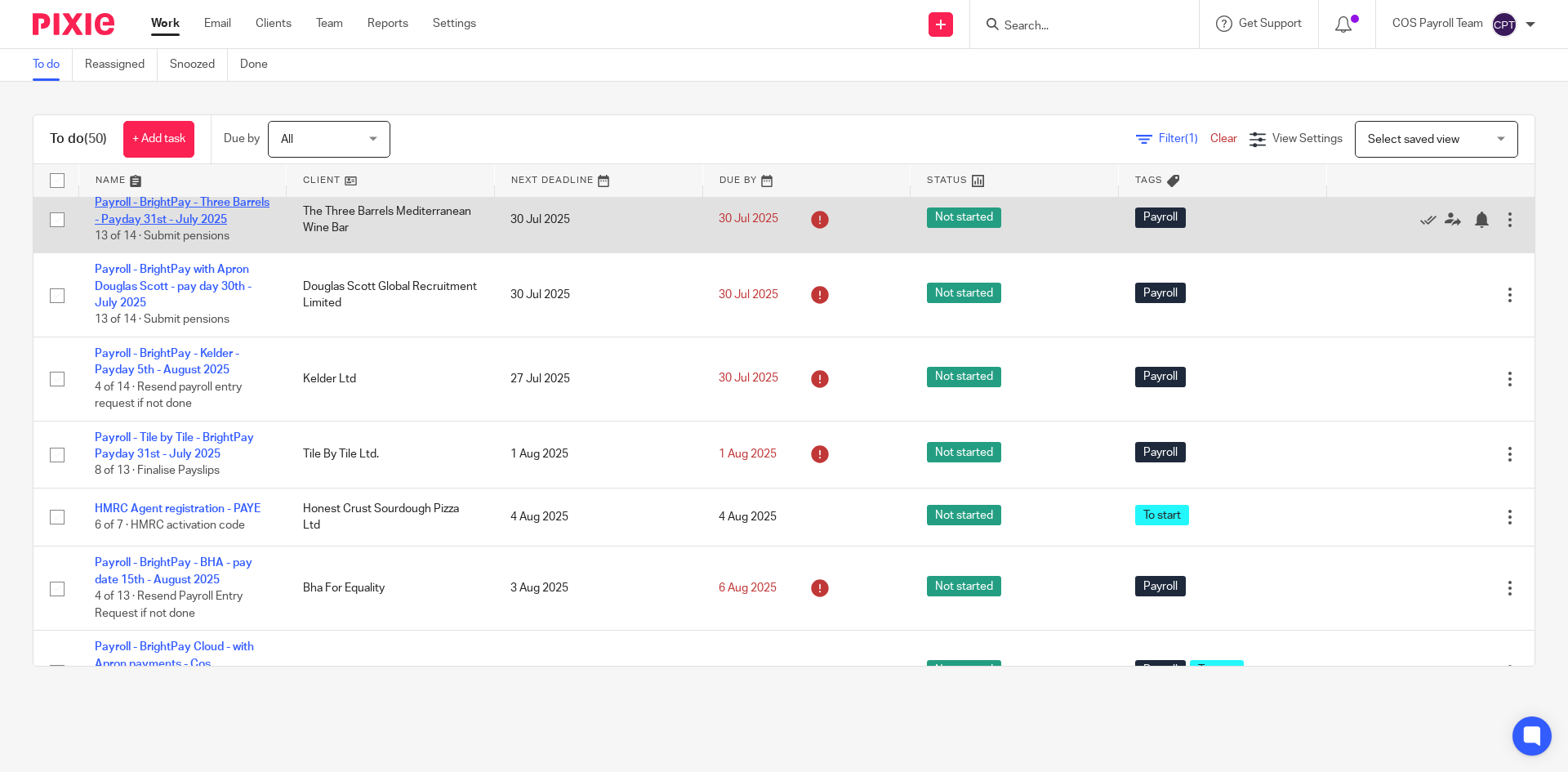 drag, startPoint x: 182, startPoint y: 228, endPoint x: 221, endPoint y: 239, distance: 41 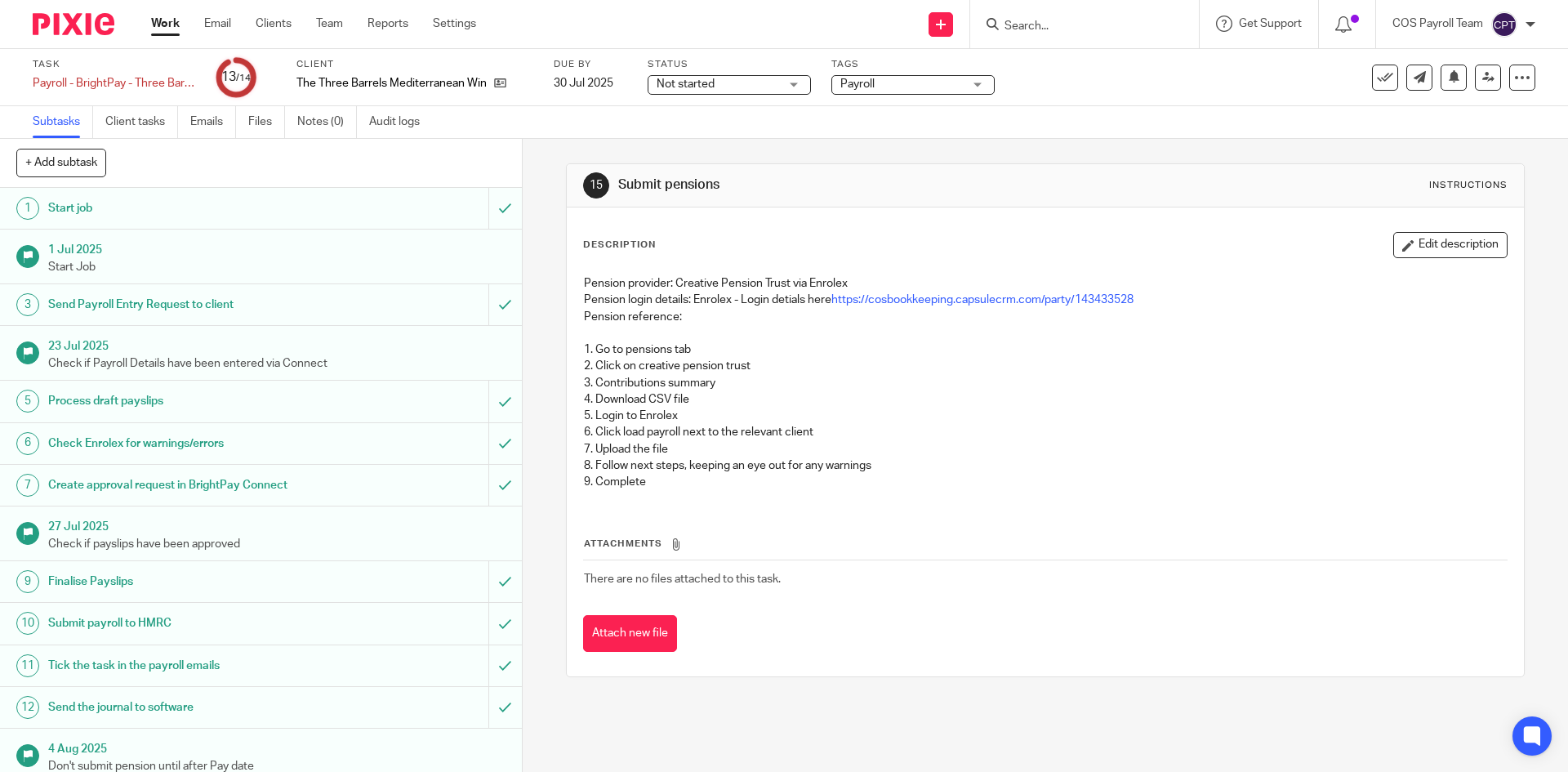 scroll, scrollTop: 0, scrollLeft: 0, axis: both 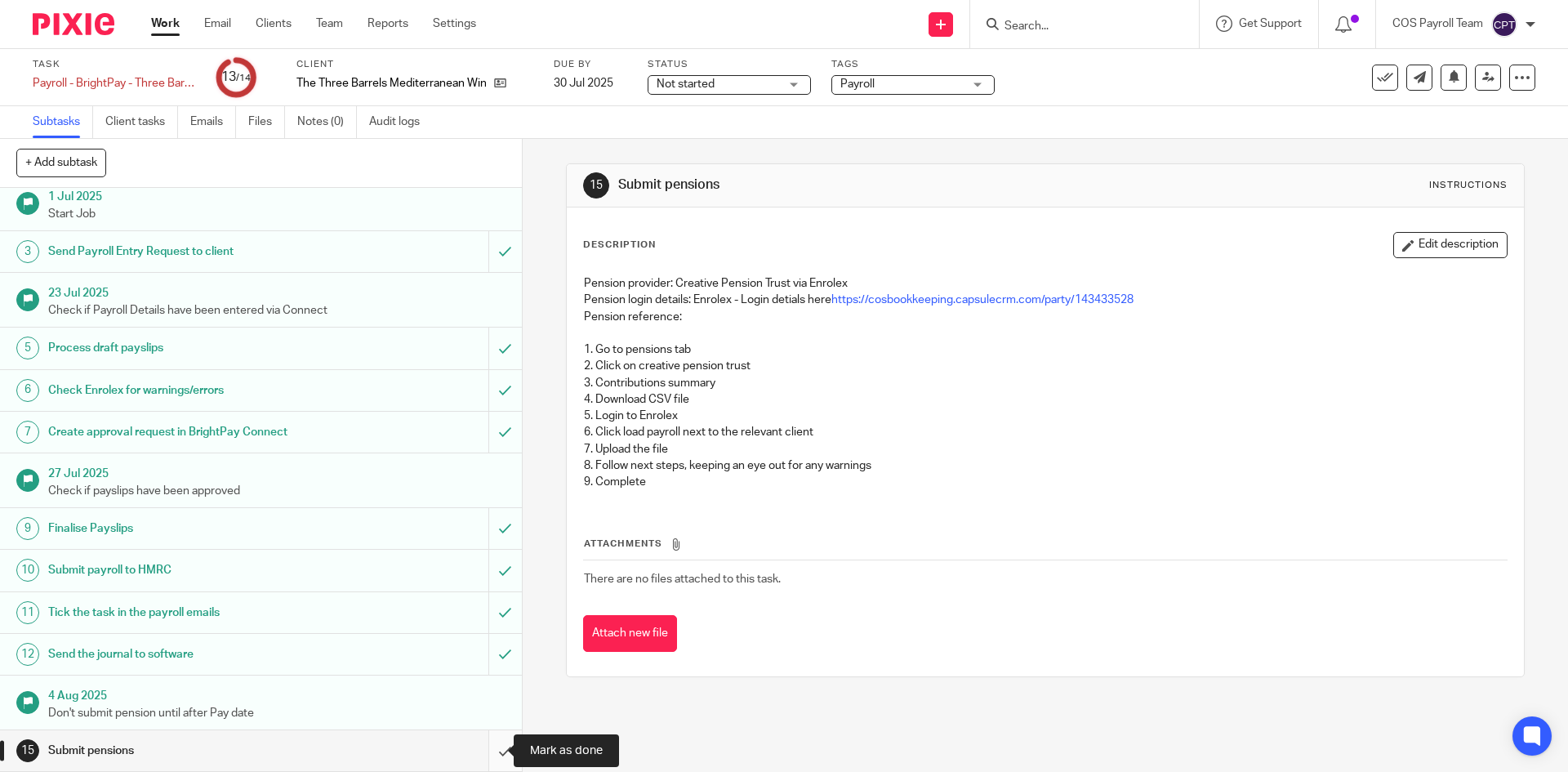 click at bounding box center (261, 751) 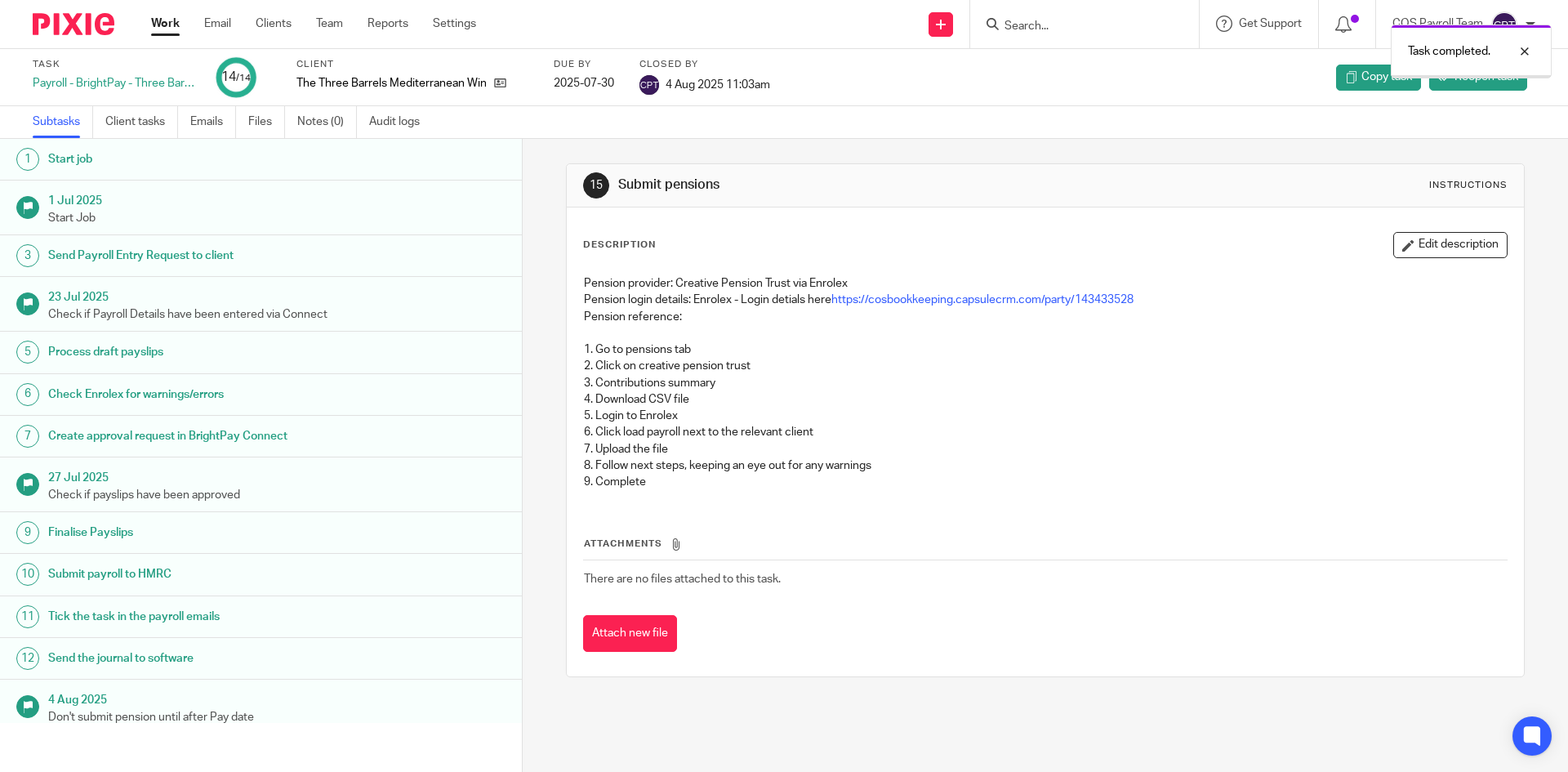 scroll, scrollTop: 0, scrollLeft: 0, axis: both 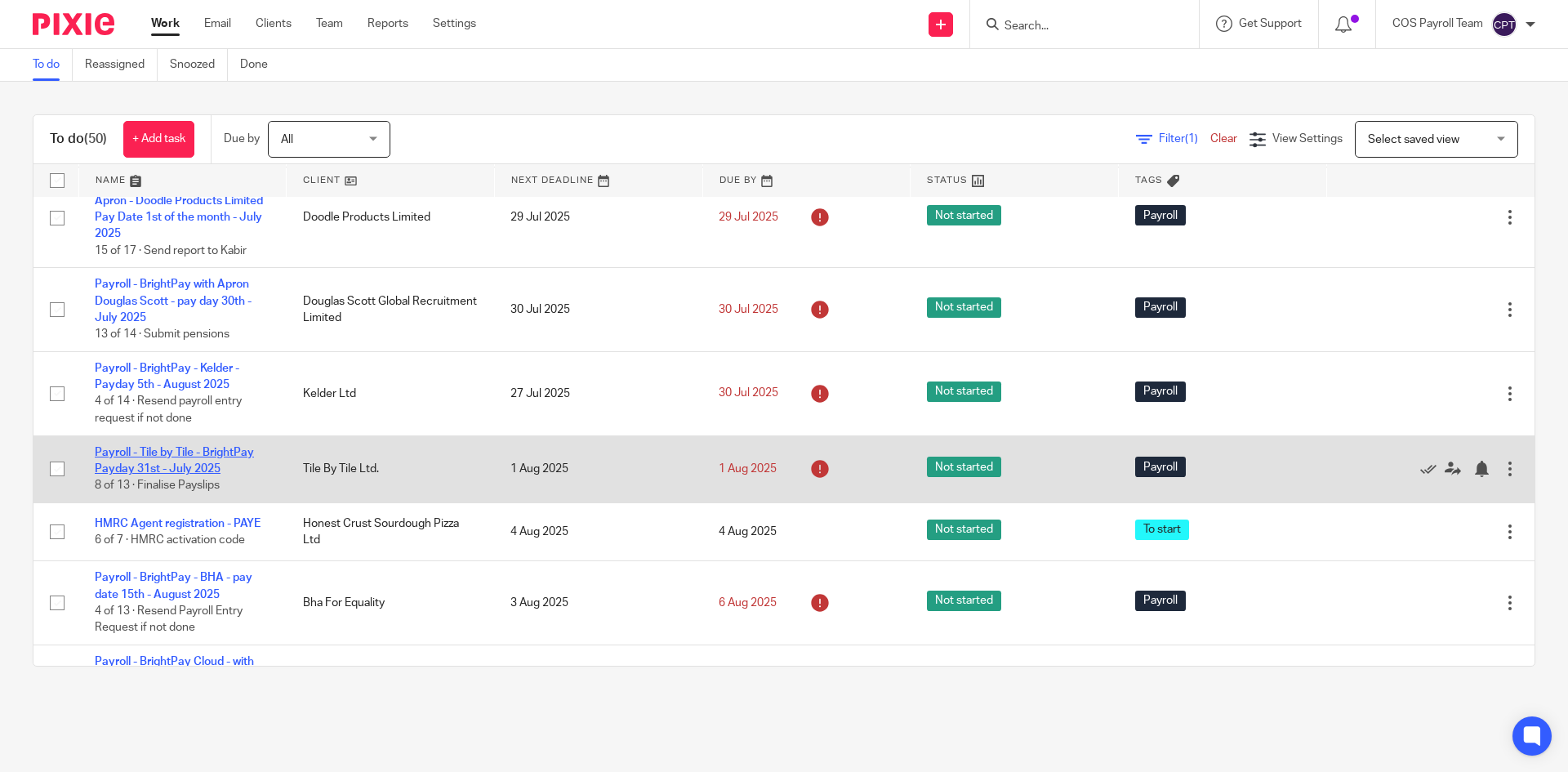 click on "Payroll - Tile by Tile - BrightPay Payday 31st - July 2025" at bounding box center (174, 461) 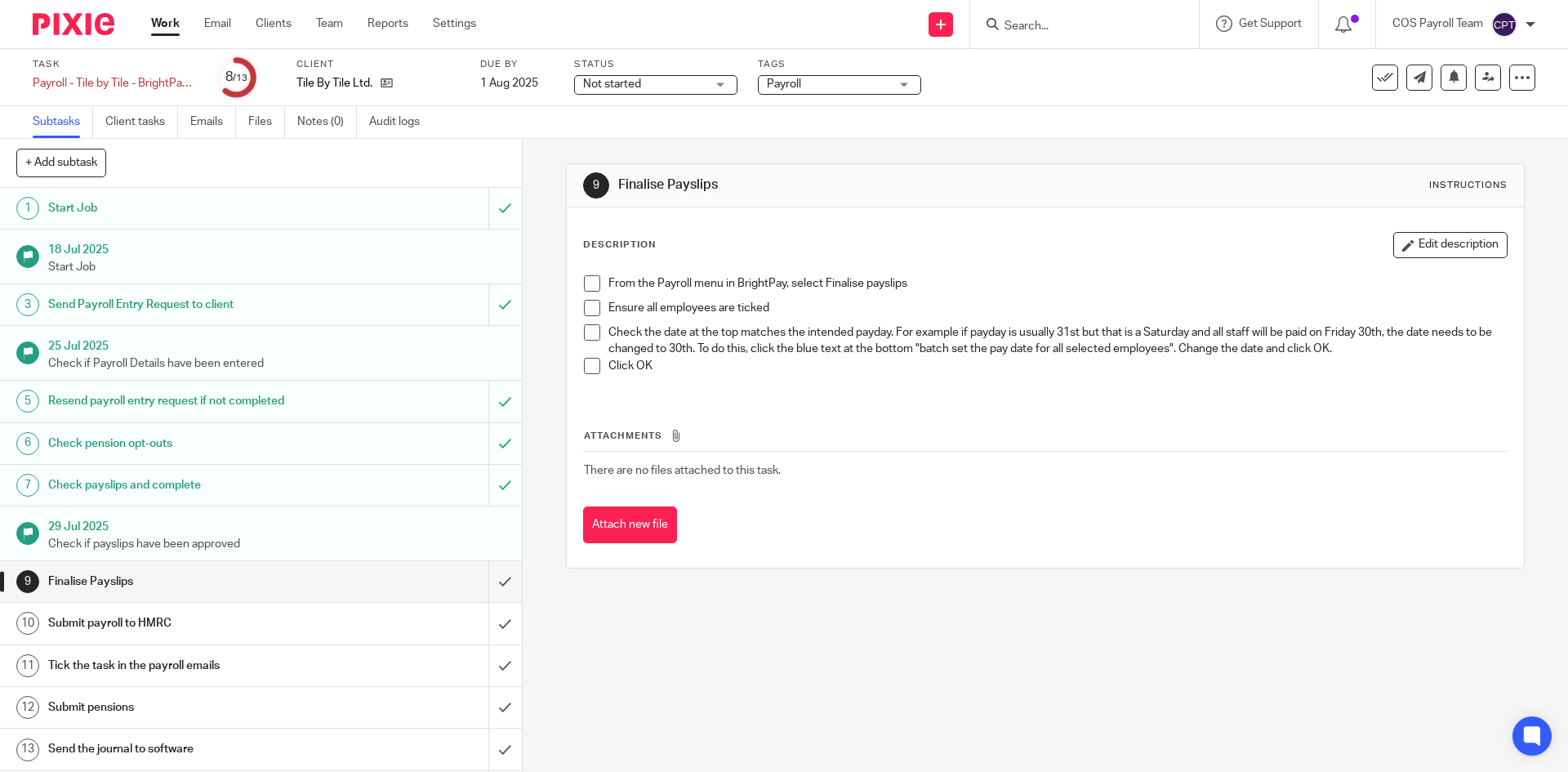 scroll, scrollTop: 0, scrollLeft: 0, axis: both 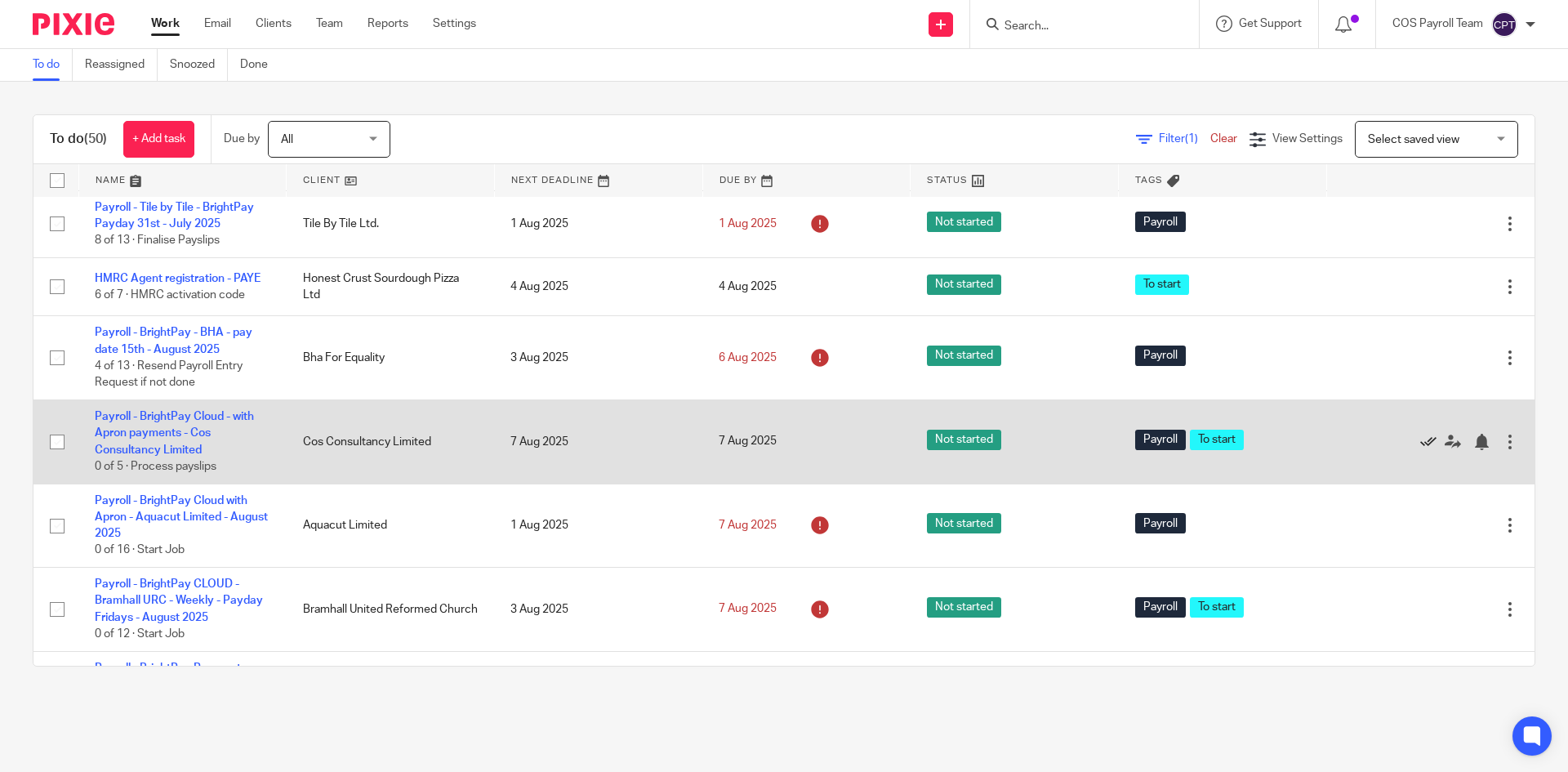 click at bounding box center [1428, 442] 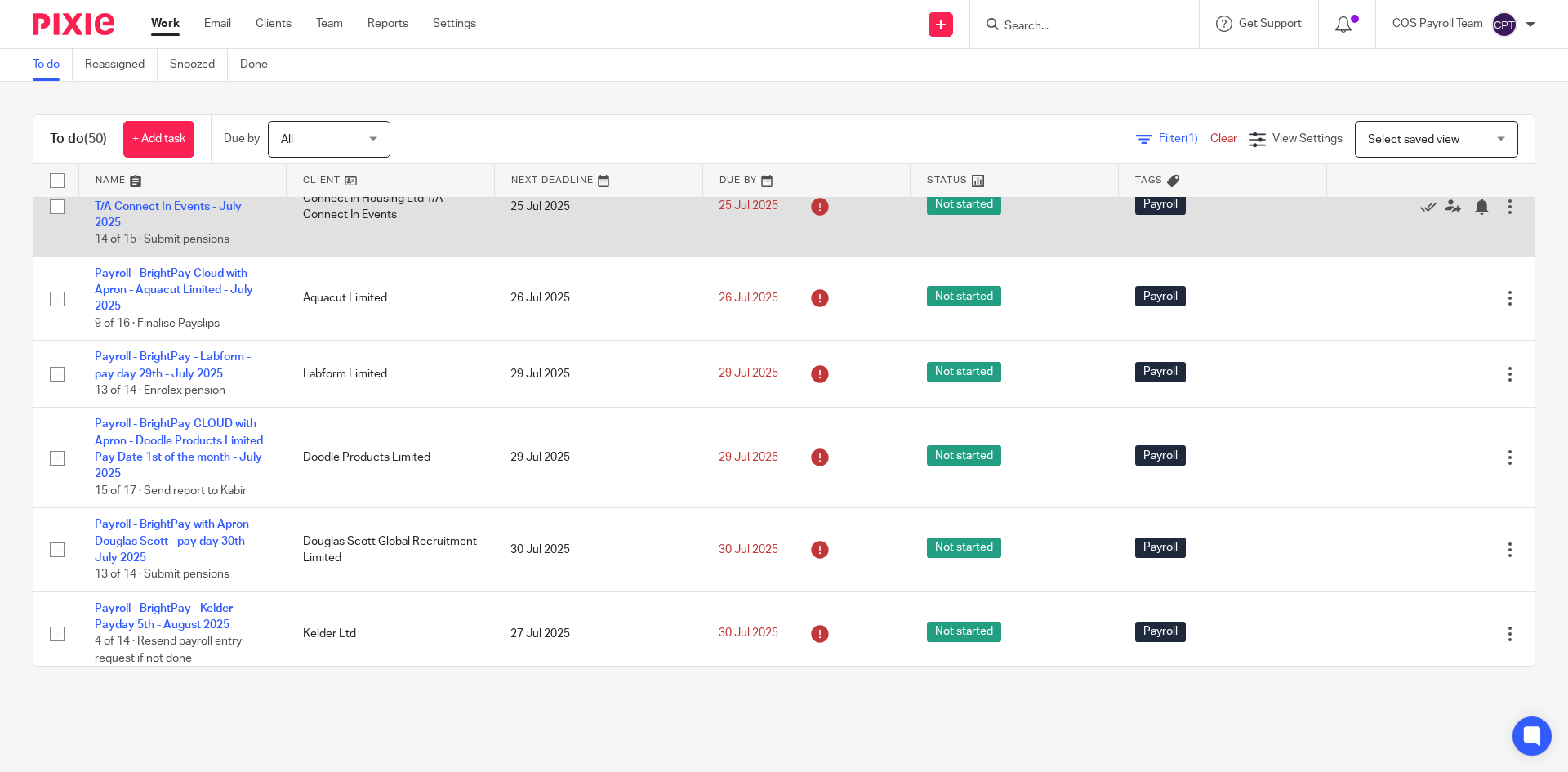scroll, scrollTop: 245, scrollLeft: 0, axis: vertical 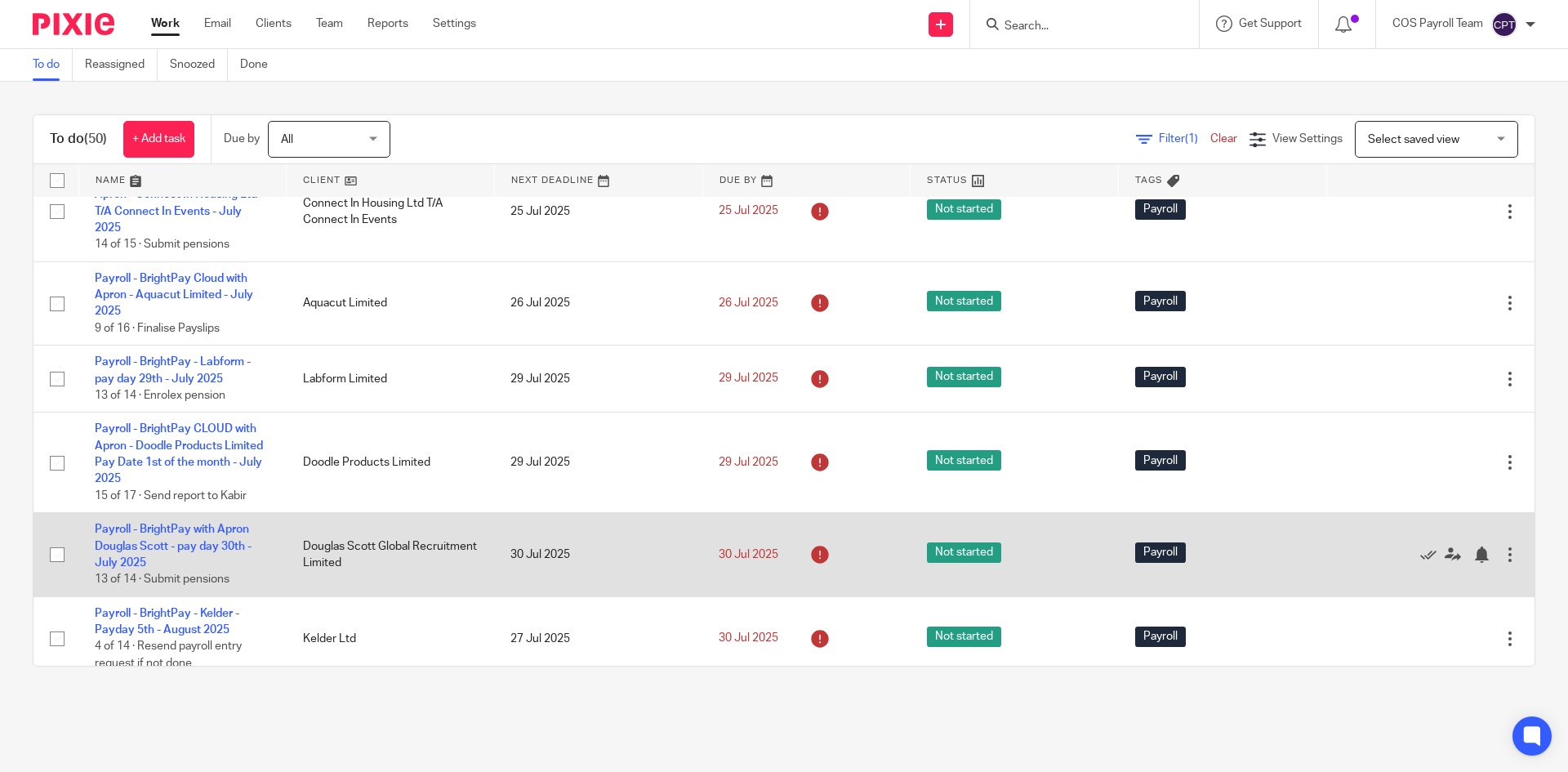 click on "Payroll - BrightPay with Apron  Douglas Scott - pay day 30th - July 2025
13
of
14 ·
Submit pensions" at bounding box center (182, 555) 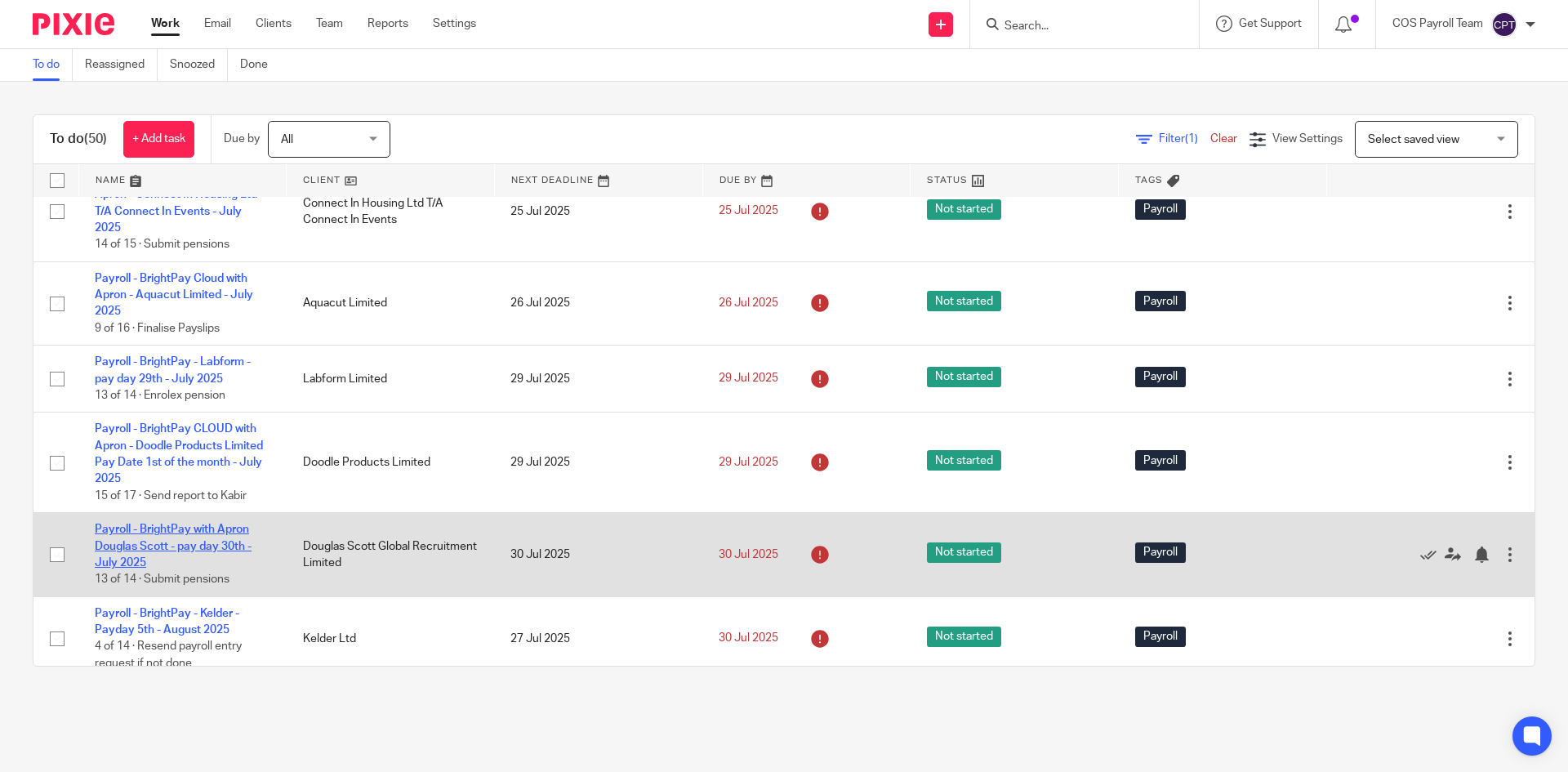 click on "Payroll - BrightPay with Apron  Douglas Scott - pay day 30th - July 2025" at bounding box center [173, 546] 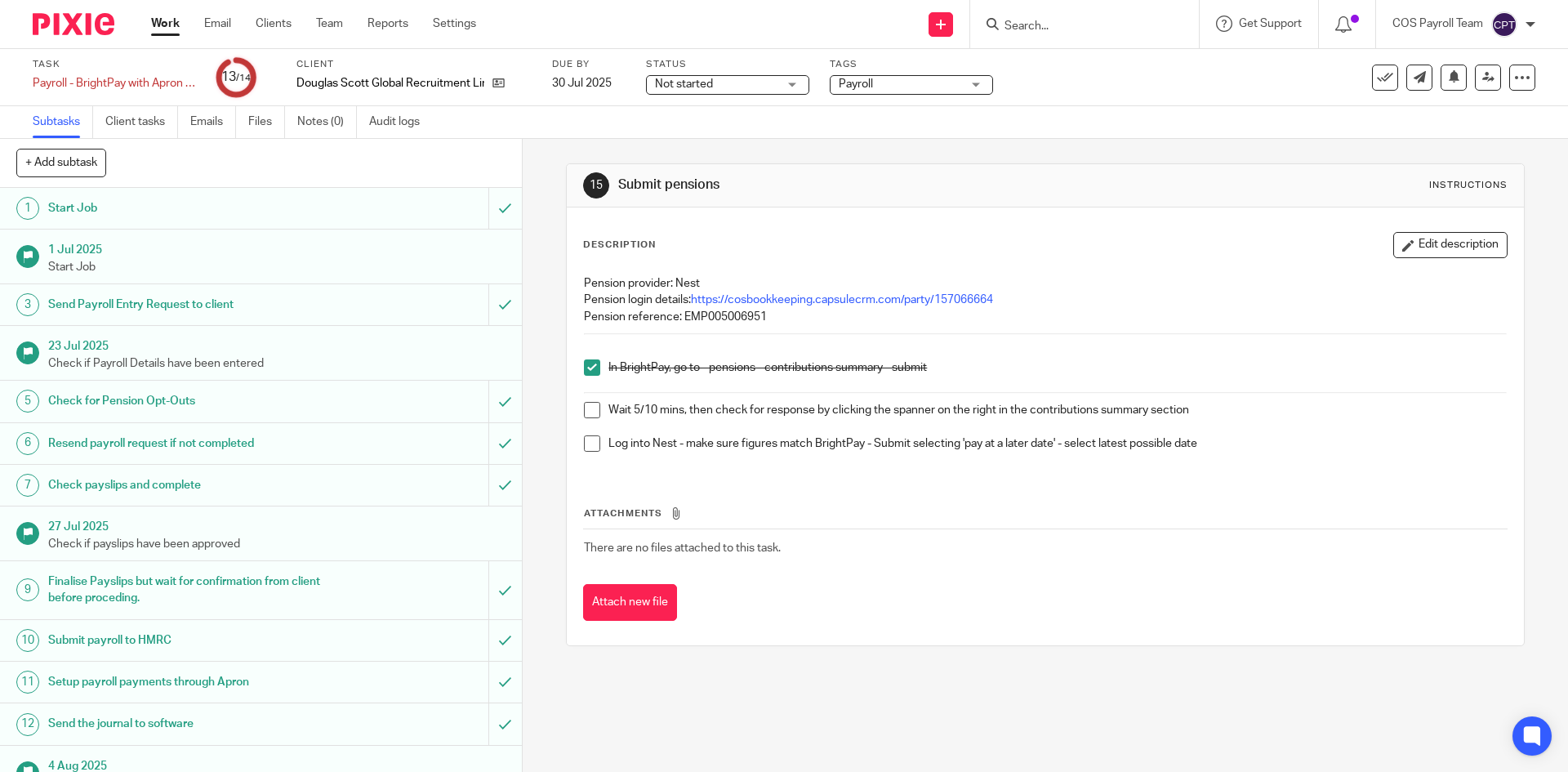 scroll, scrollTop: 0, scrollLeft: 0, axis: both 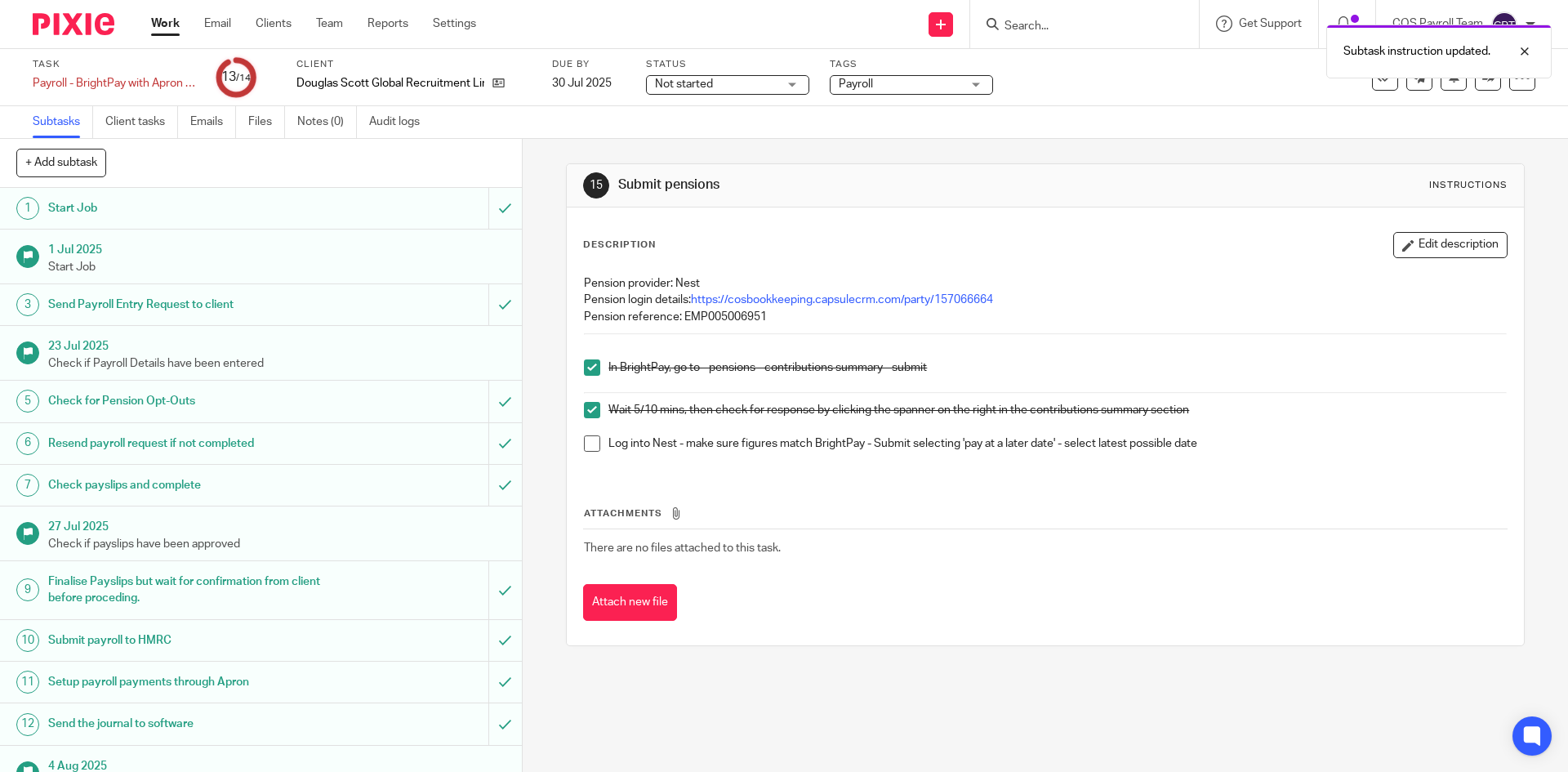 click at bounding box center [592, 444] 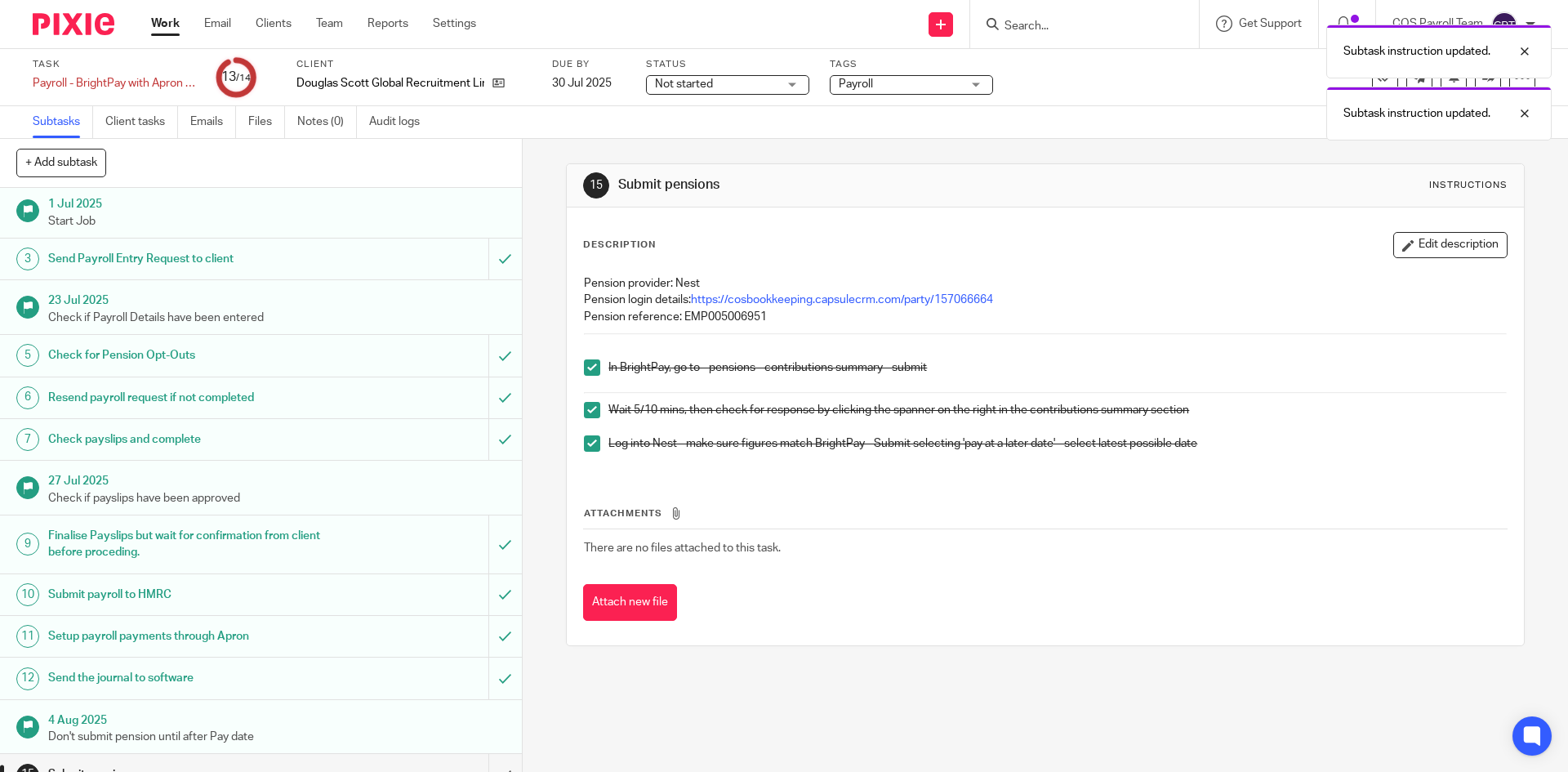 scroll, scrollTop: 70, scrollLeft: 0, axis: vertical 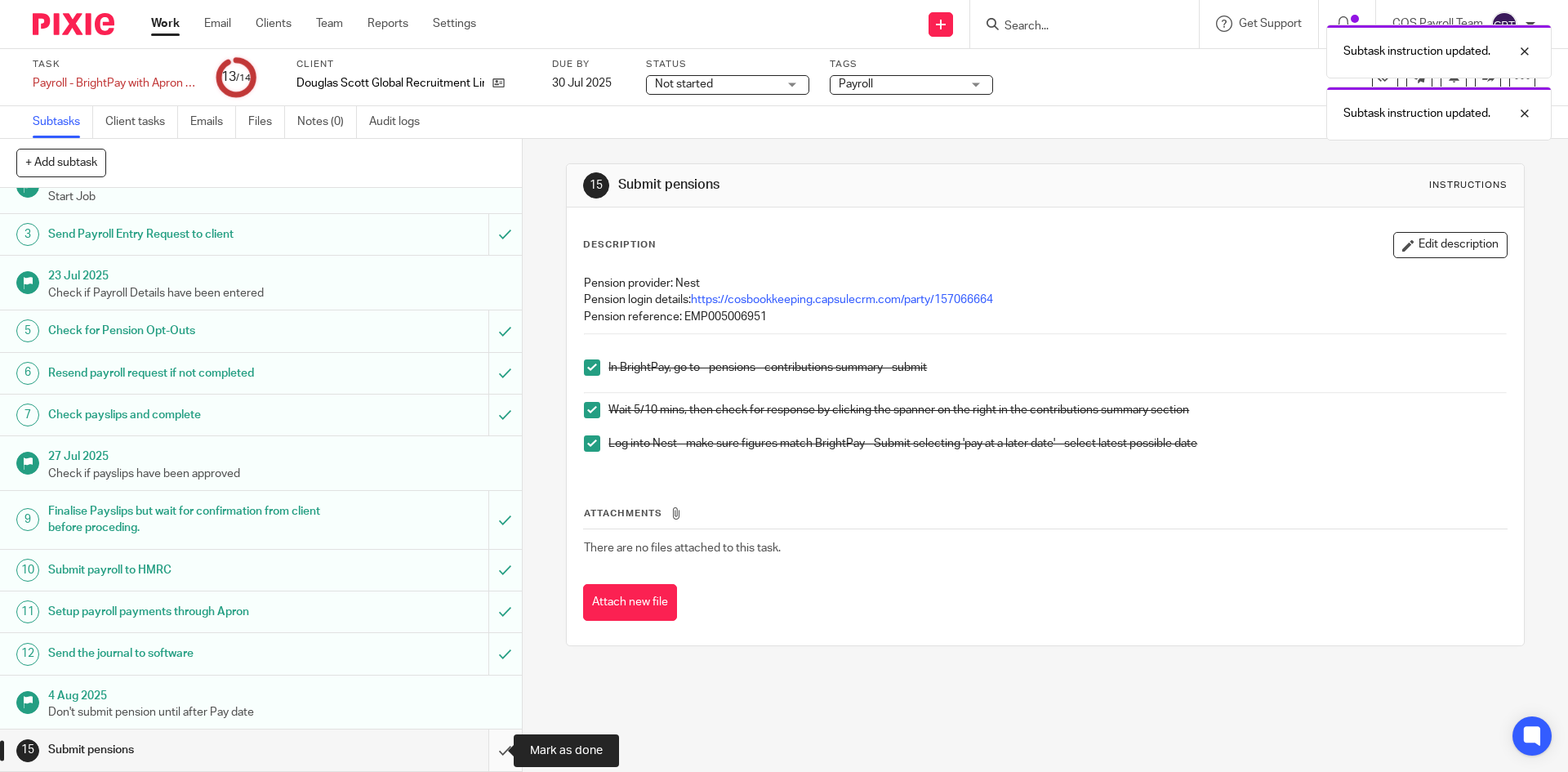 click at bounding box center (261, 750) 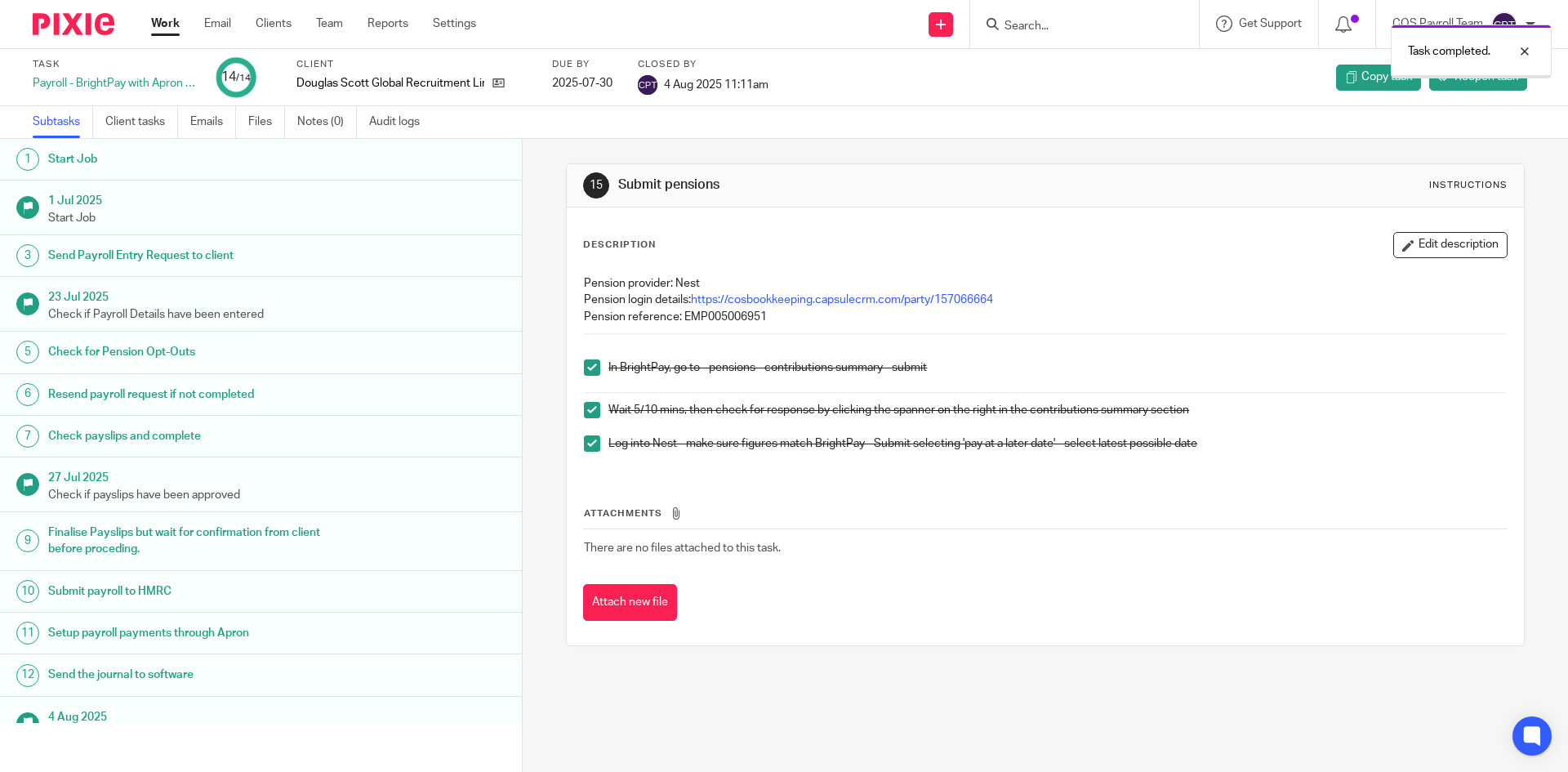 scroll, scrollTop: 0, scrollLeft: 0, axis: both 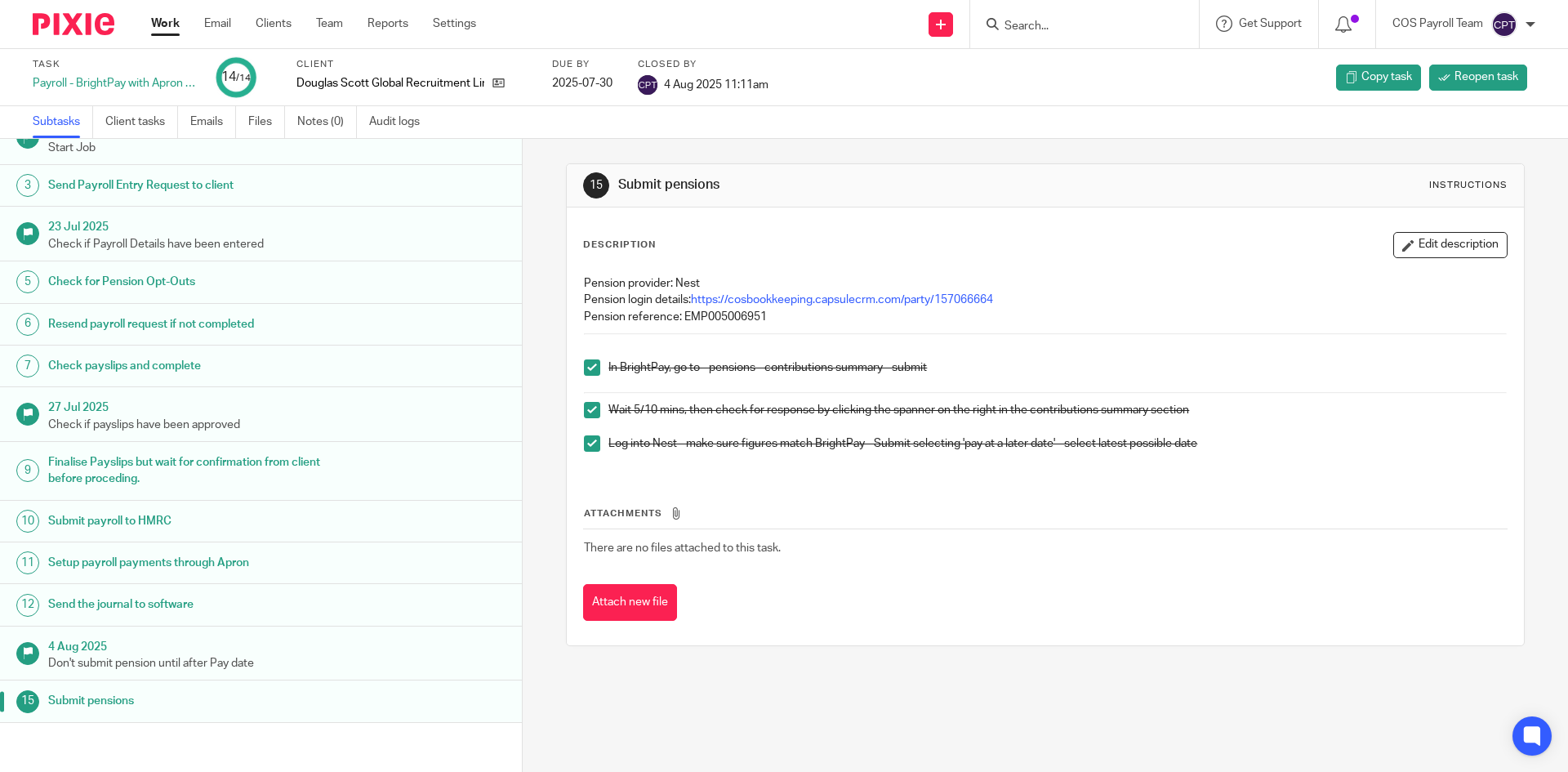 click on "Work" at bounding box center [165, 24] 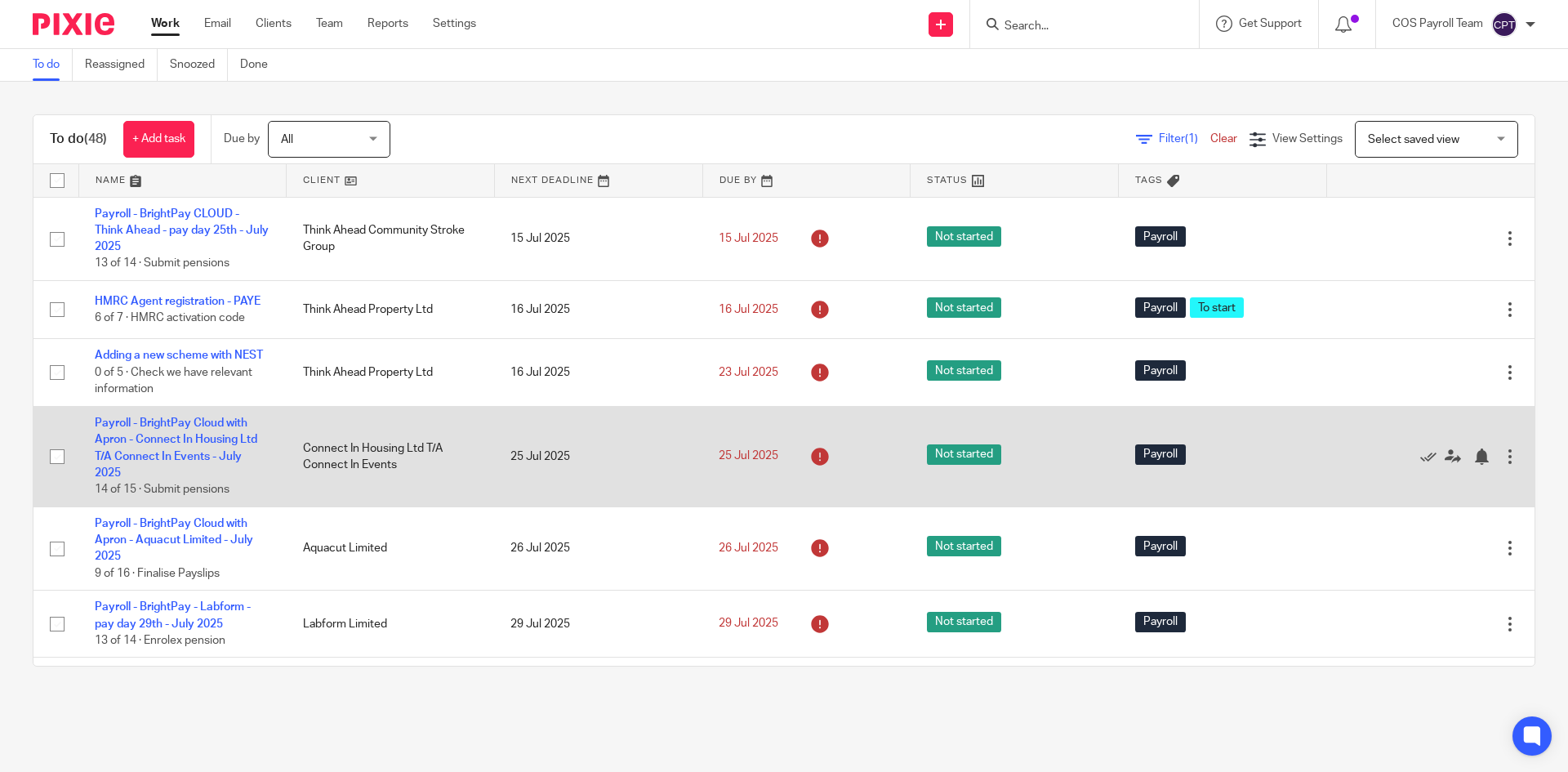scroll, scrollTop: 0, scrollLeft: 0, axis: both 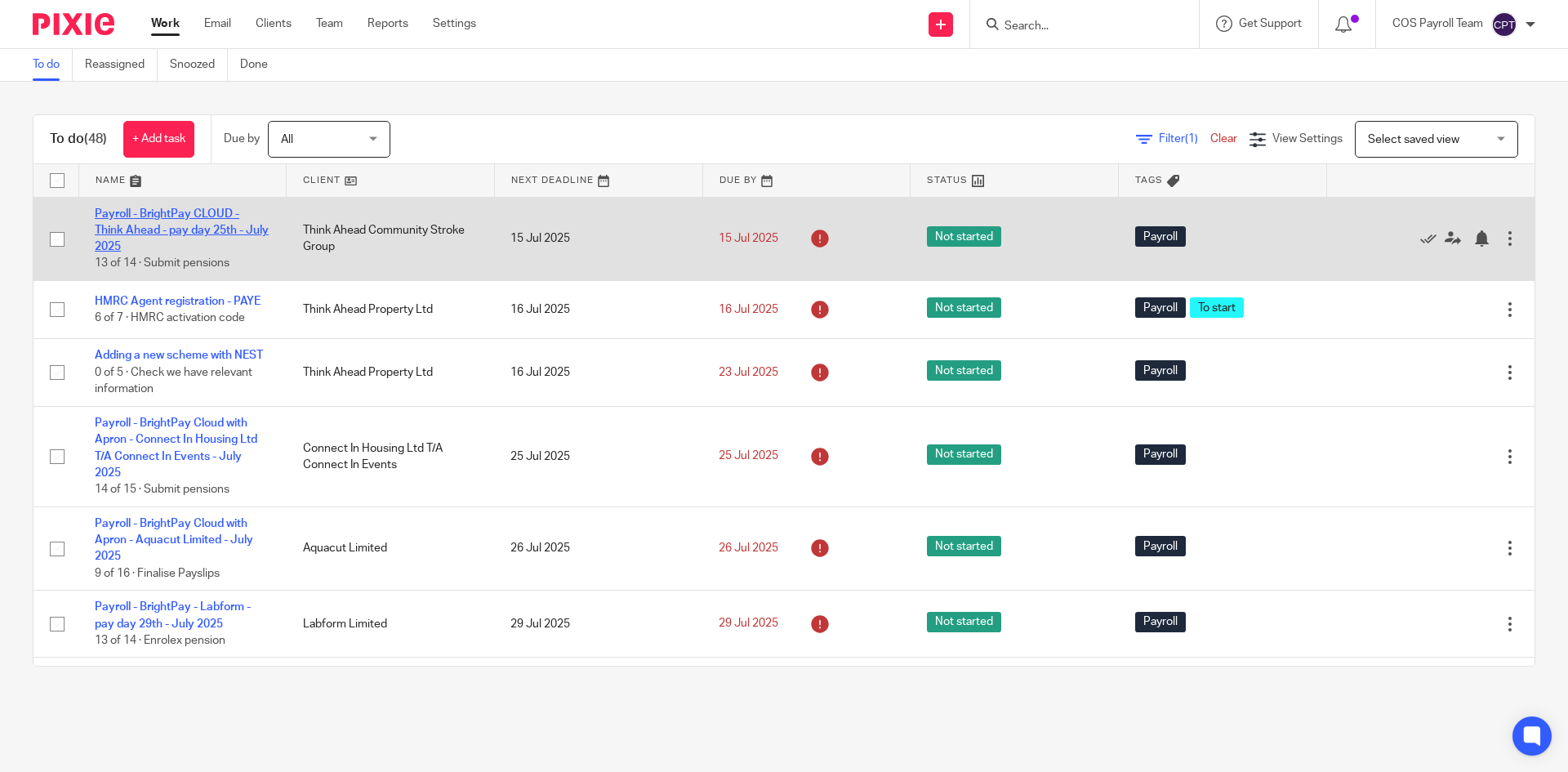 click on "Payroll - BrightPay CLOUD - Think Ahead - pay day 25th - July 2025" at bounding box center (181, 230) 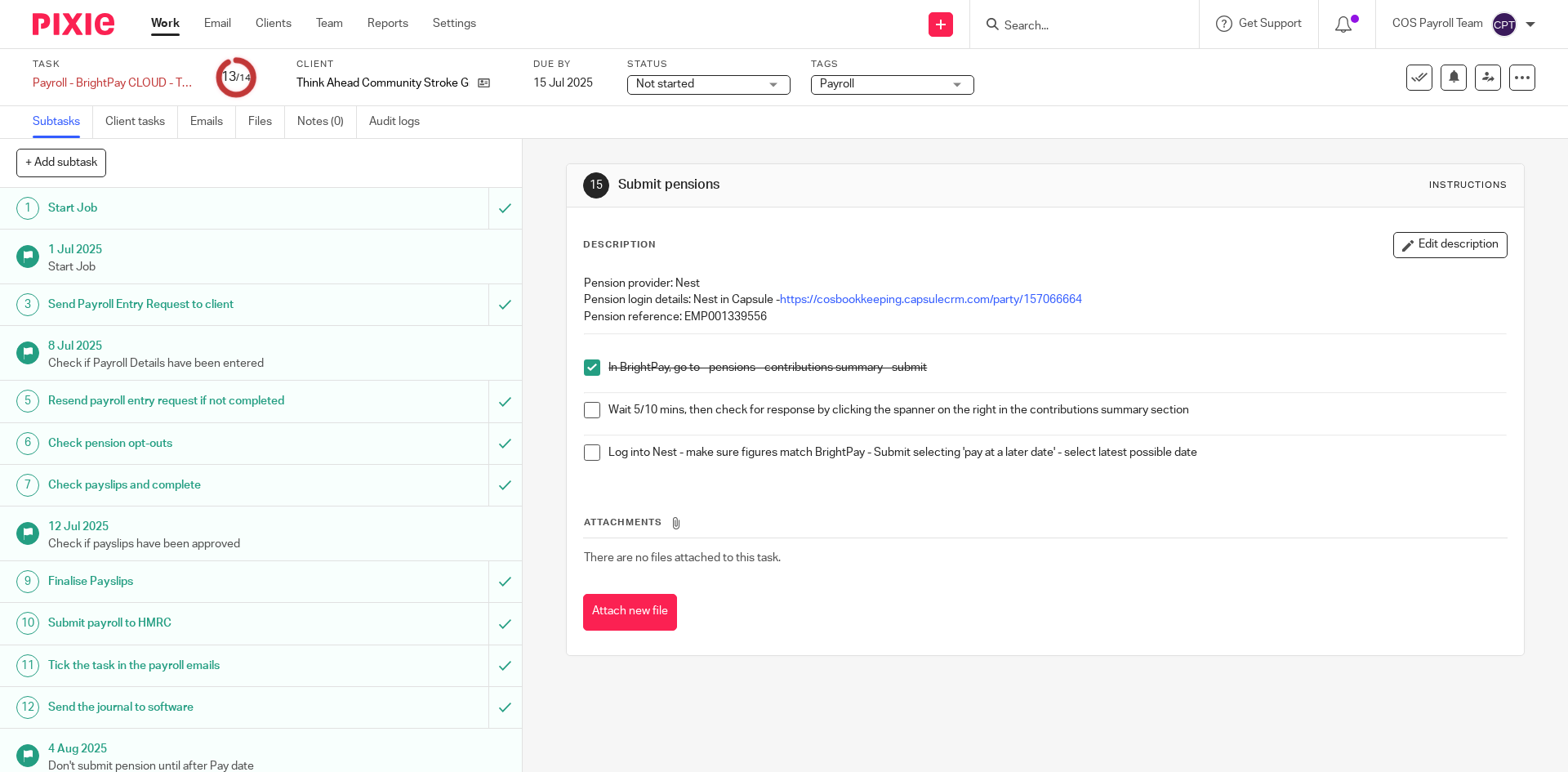 scroll, scrollTop: 0, scrollLeft: 0, axis: both 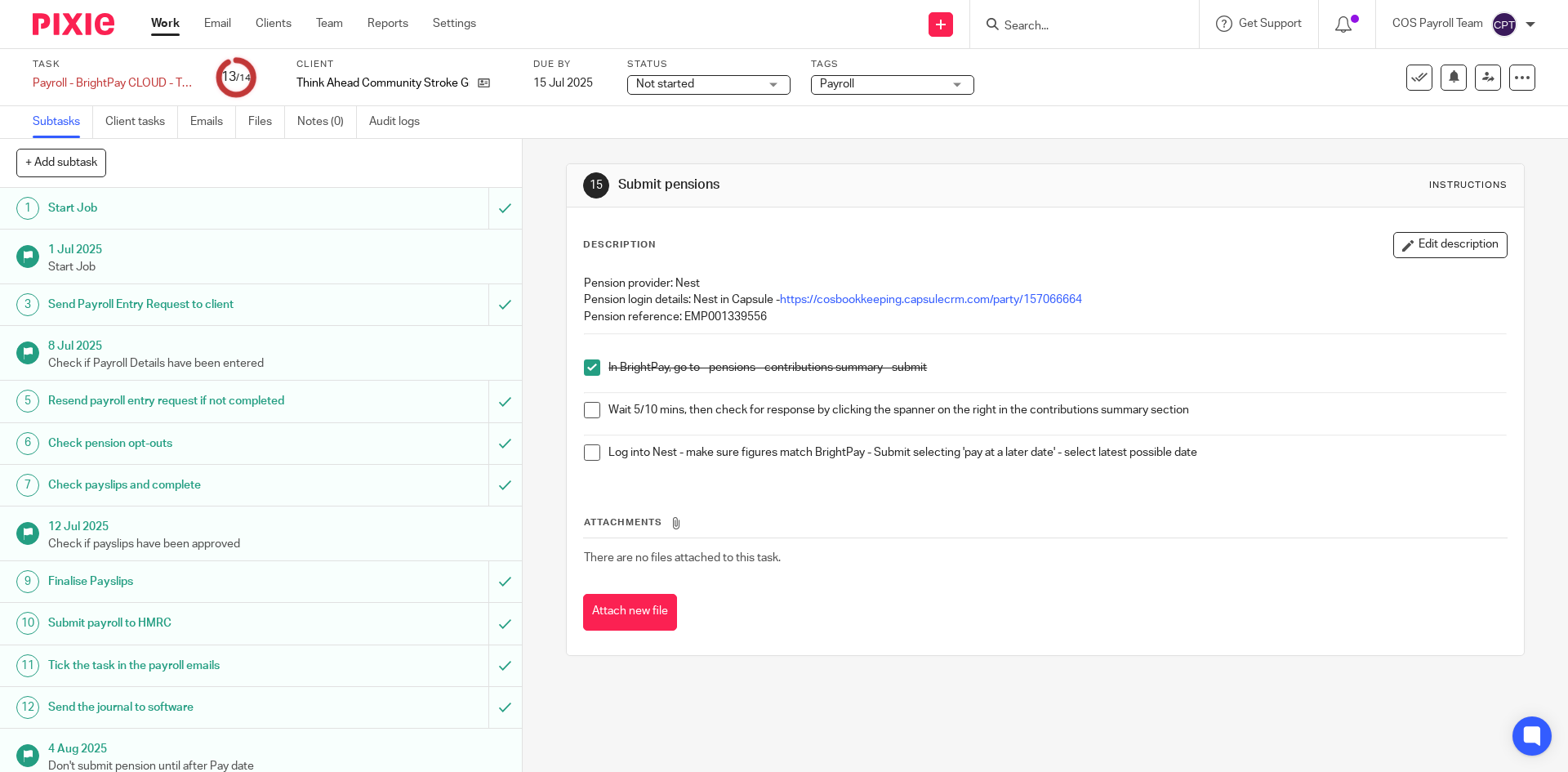 drag, startPoint x: 592, startPoint y: 412, endPoint x: 587, endPoint y: 453, distance: 41.303753 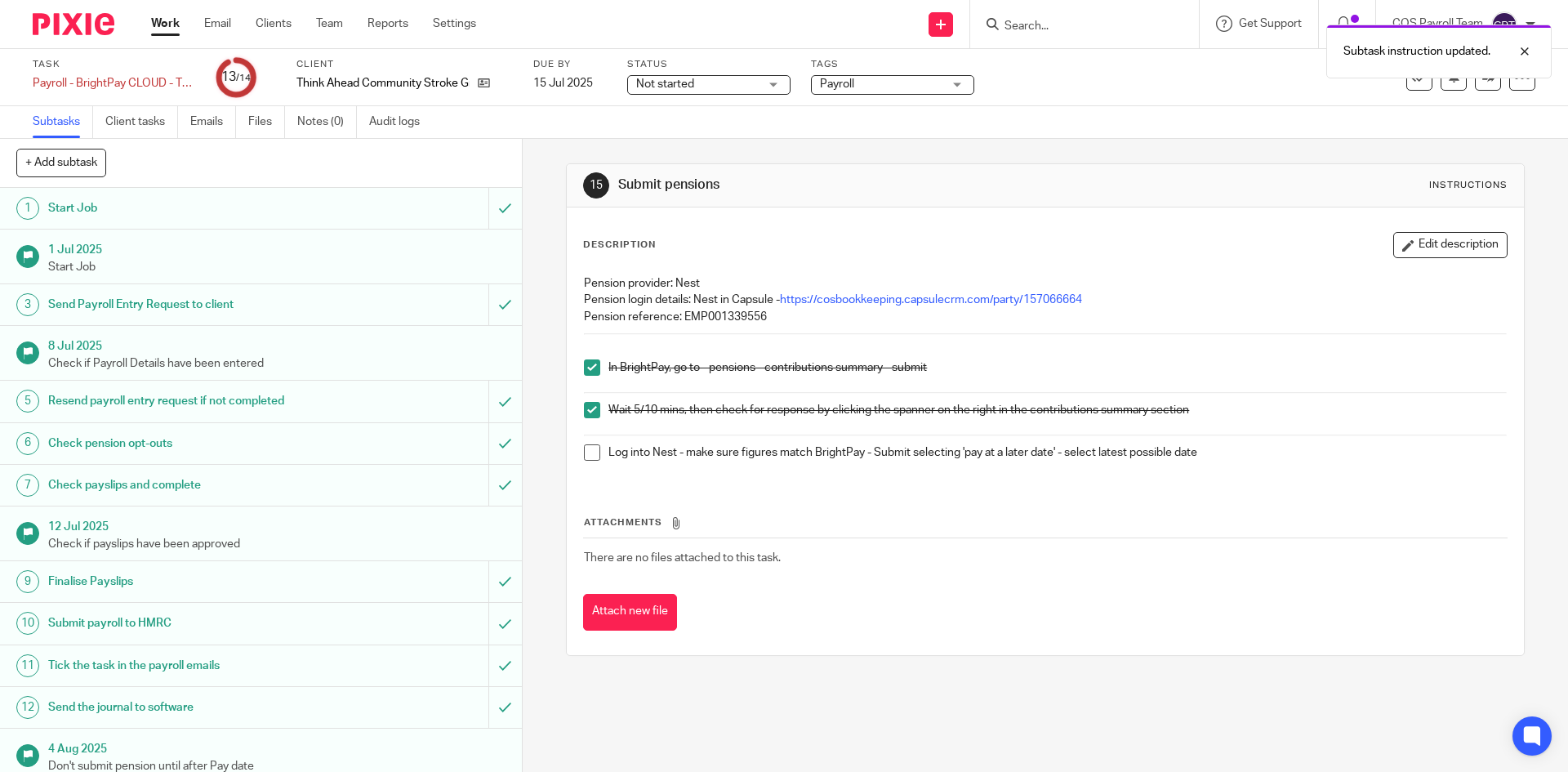 click at bounding box center [592, 453] 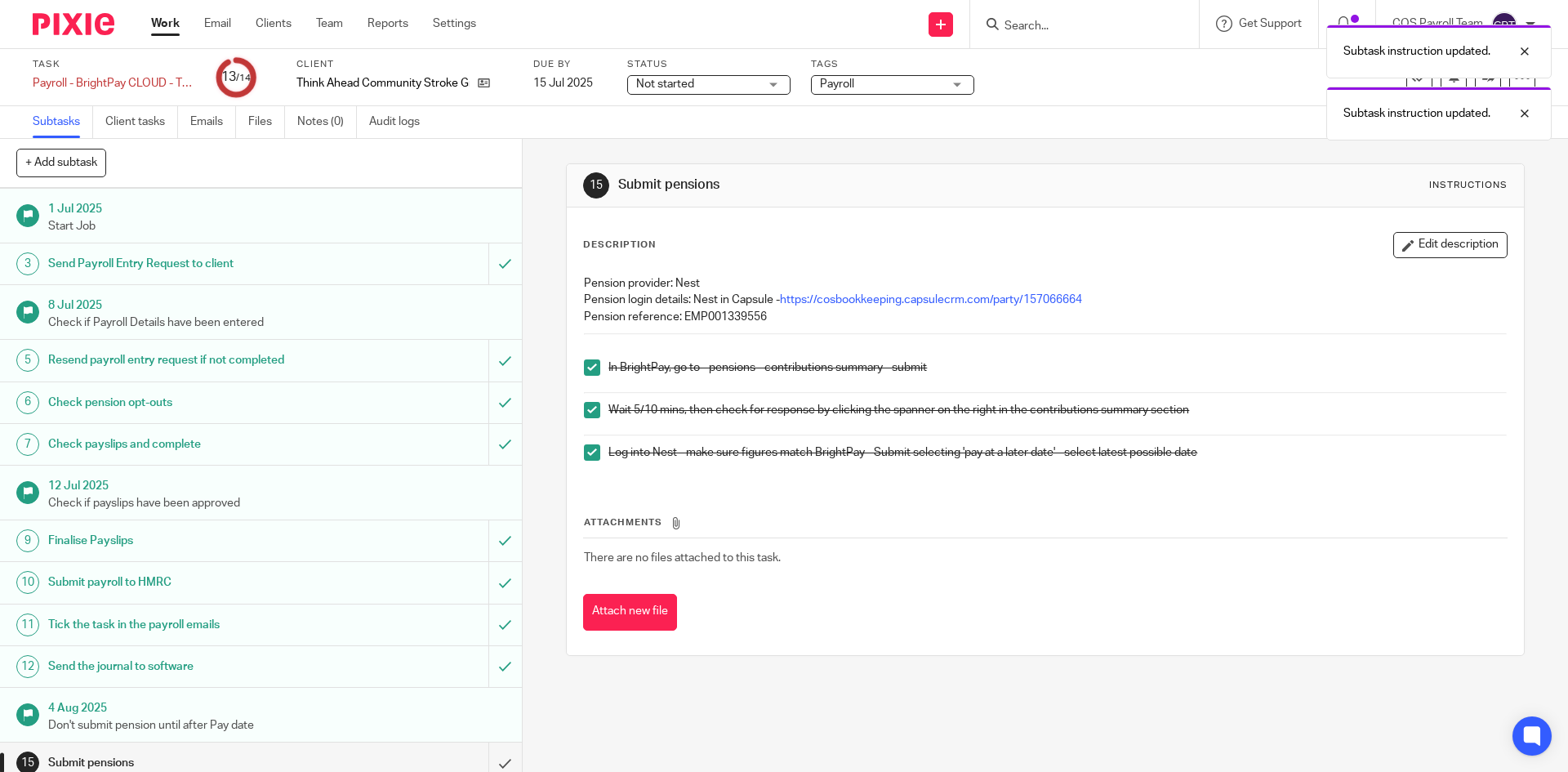 scroll, scrollTop: 53, scrollLeft: 0, axis: vertical 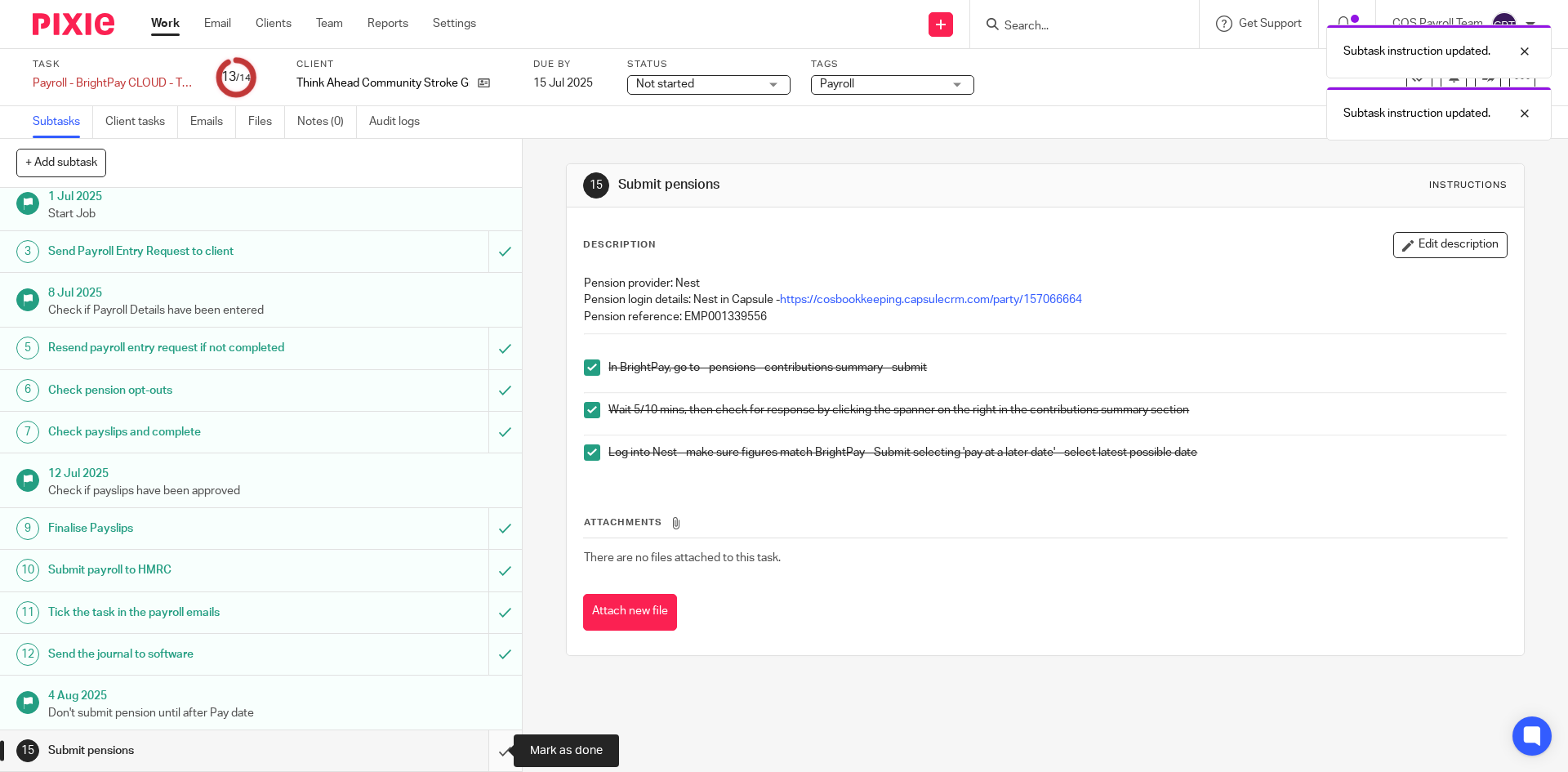 click at bounding box center (261, 751) 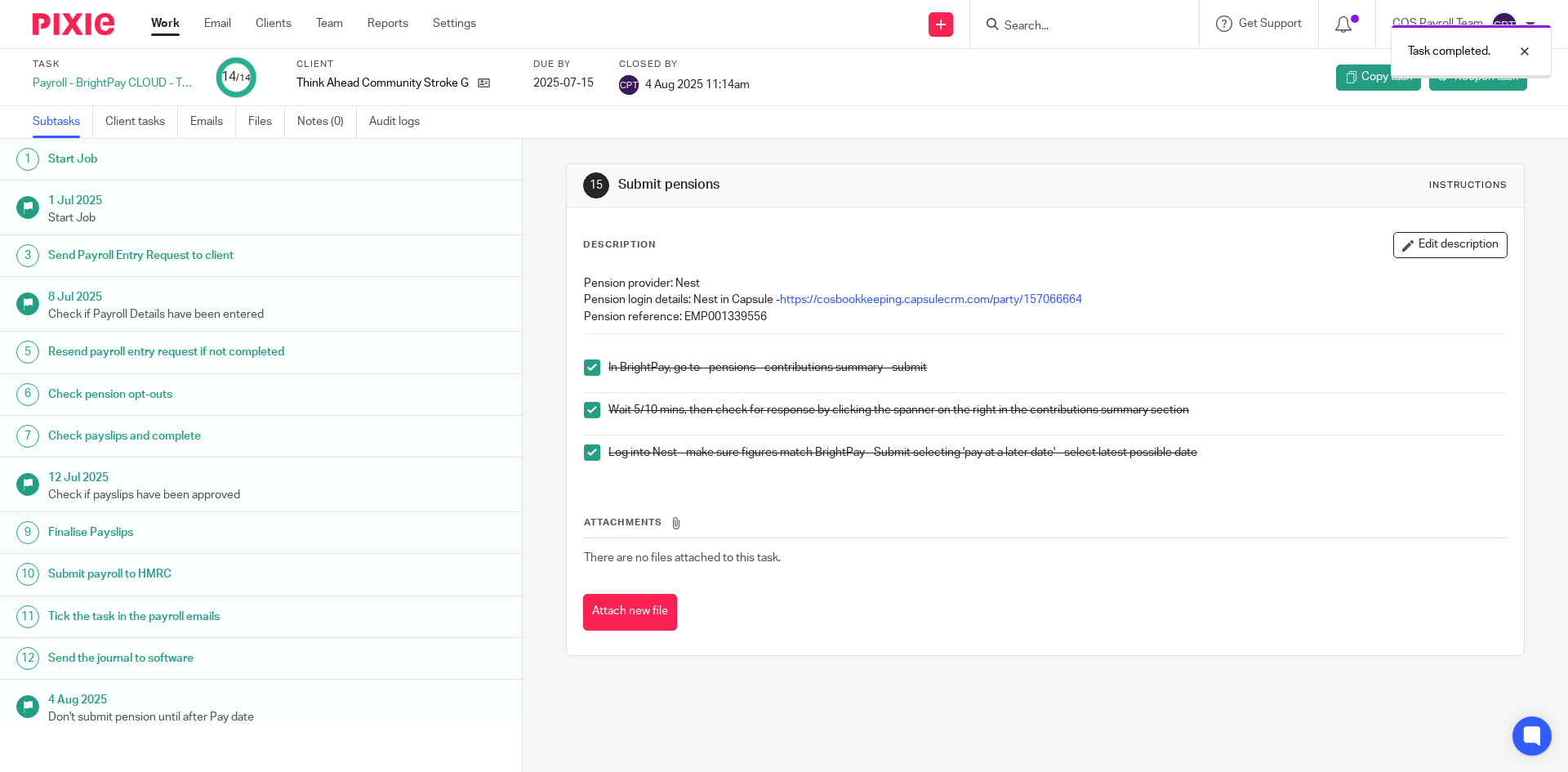 scroll, scrollTop: 0, scrollLeft: 0, axis: both 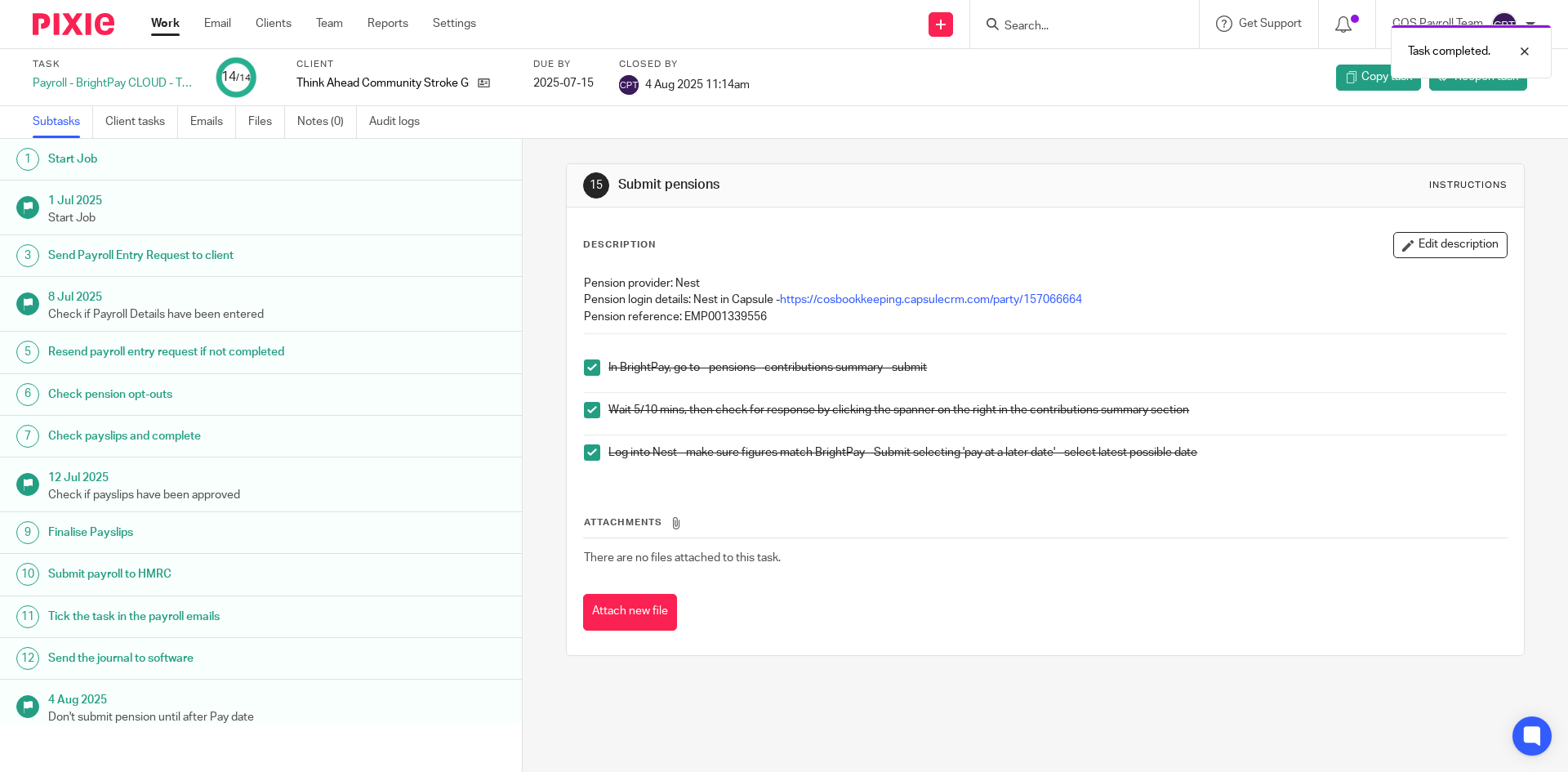 click on "Work" at bounding box center (165, 24) 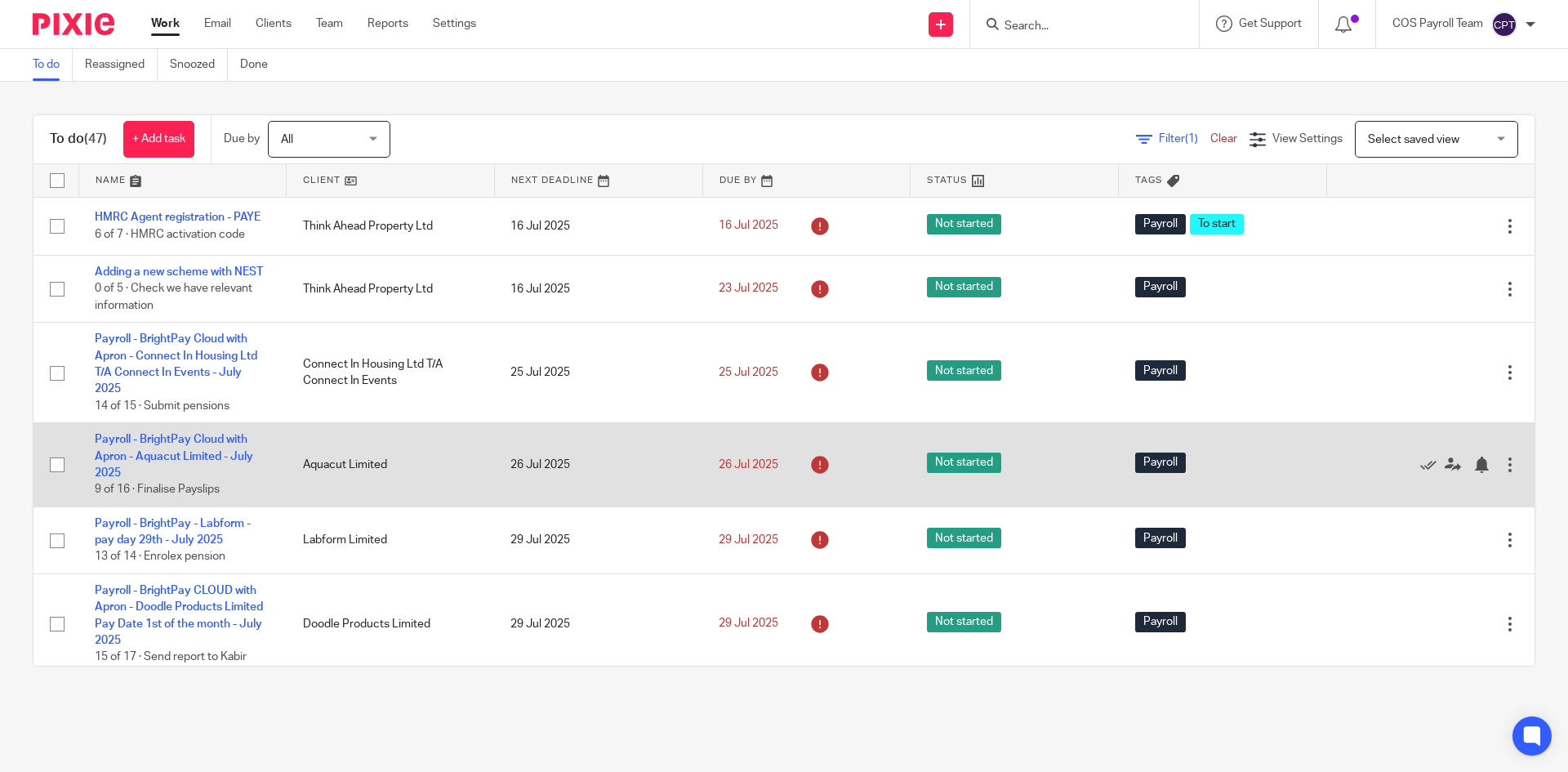 scroll, scrollTop: 0, scrollLeft: 0, axis: both 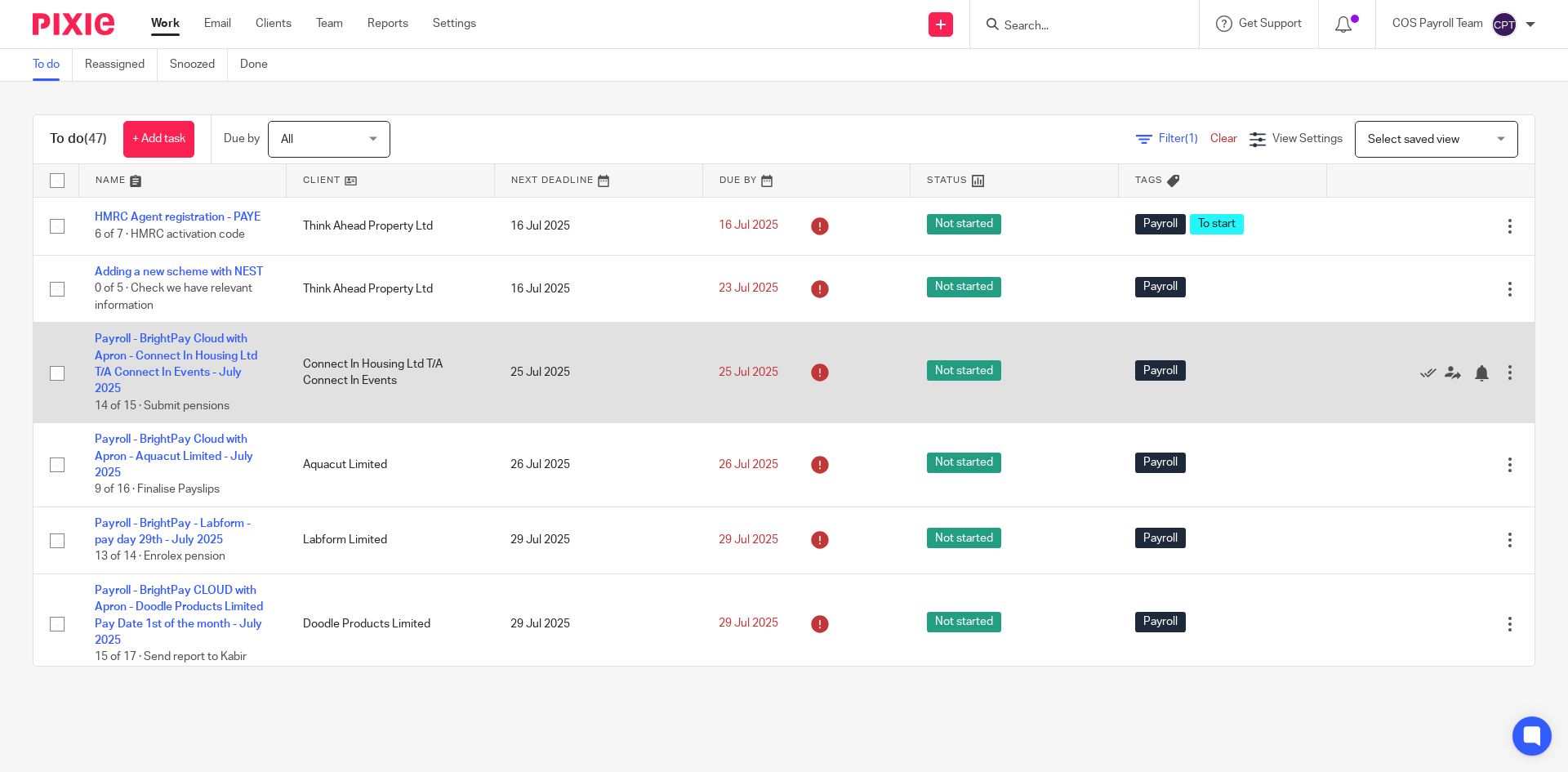 click on "Payroll - BrightPay Cloud with Apron - Connect In Housing Ltd T/A Connect In Events - July 2025
14
of
15 ·
Submit pensions" at bounding box center (182, 373) 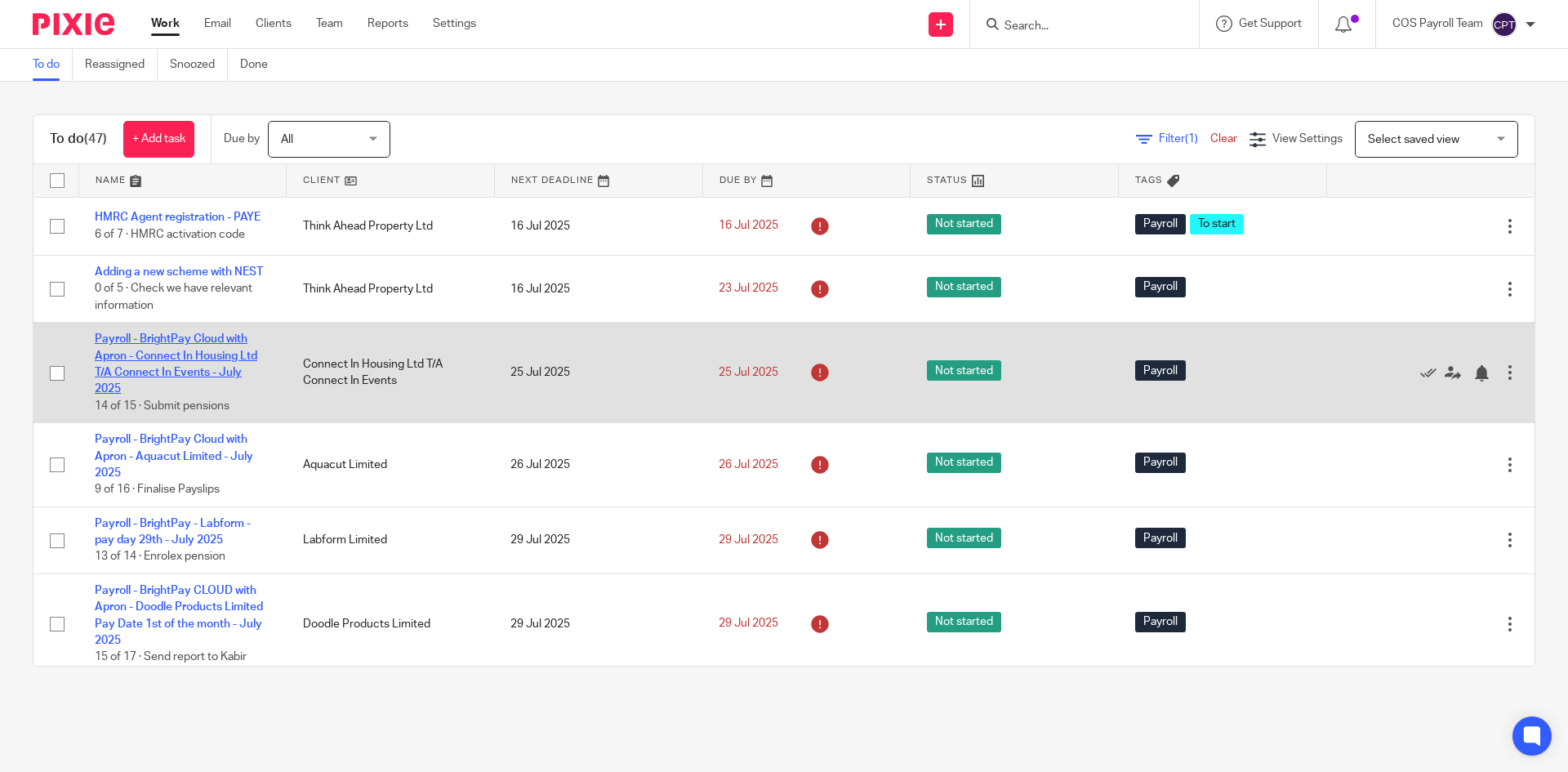 click on "Payroll - BrightPay Cloud with Apron - Connect In Housing Ltd T/A Connect In Events - July 2025" at bounding box center [176, 364] 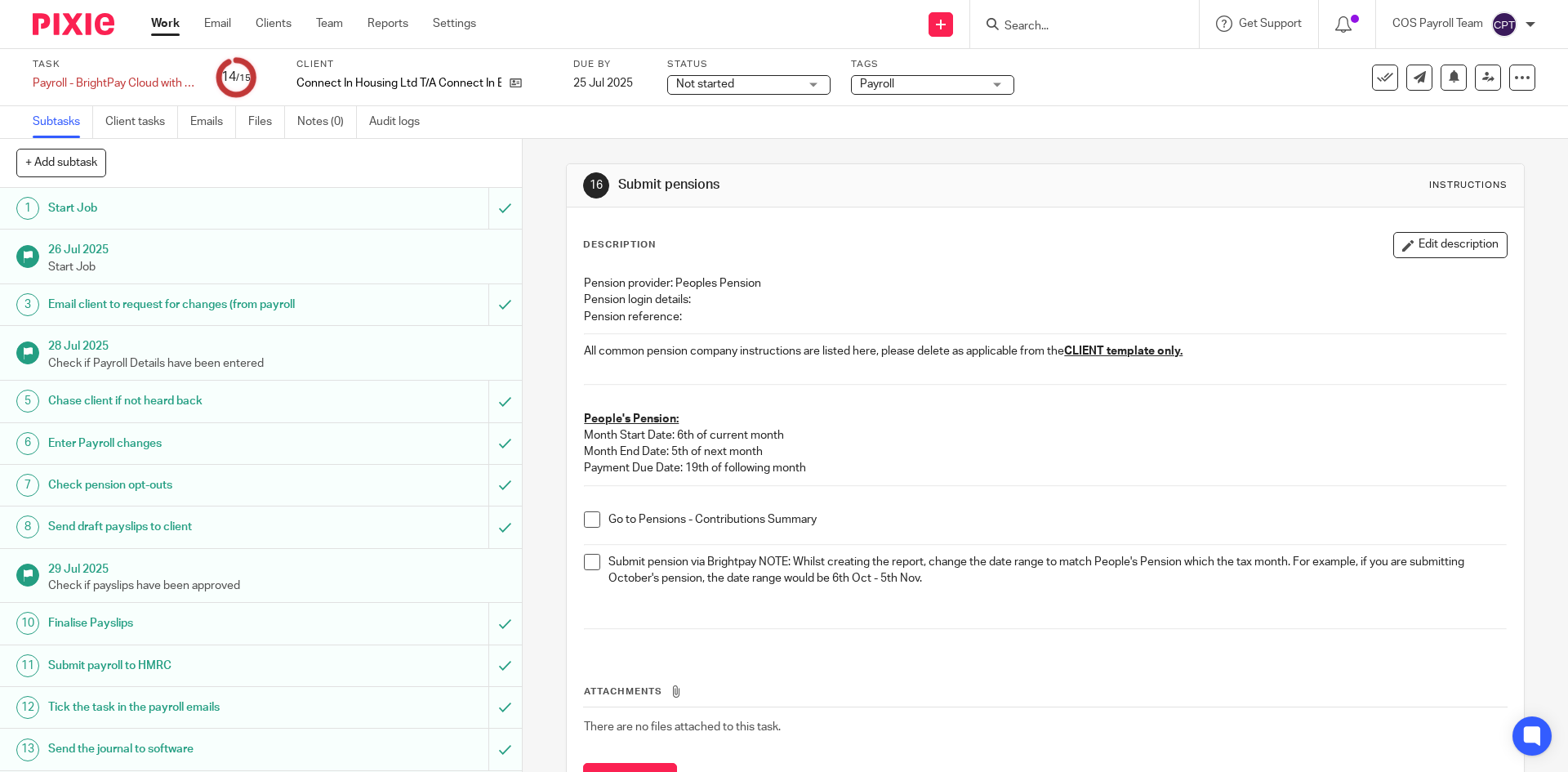 scroll, scrollTop: 0, scrollLeft: 0, axis: both 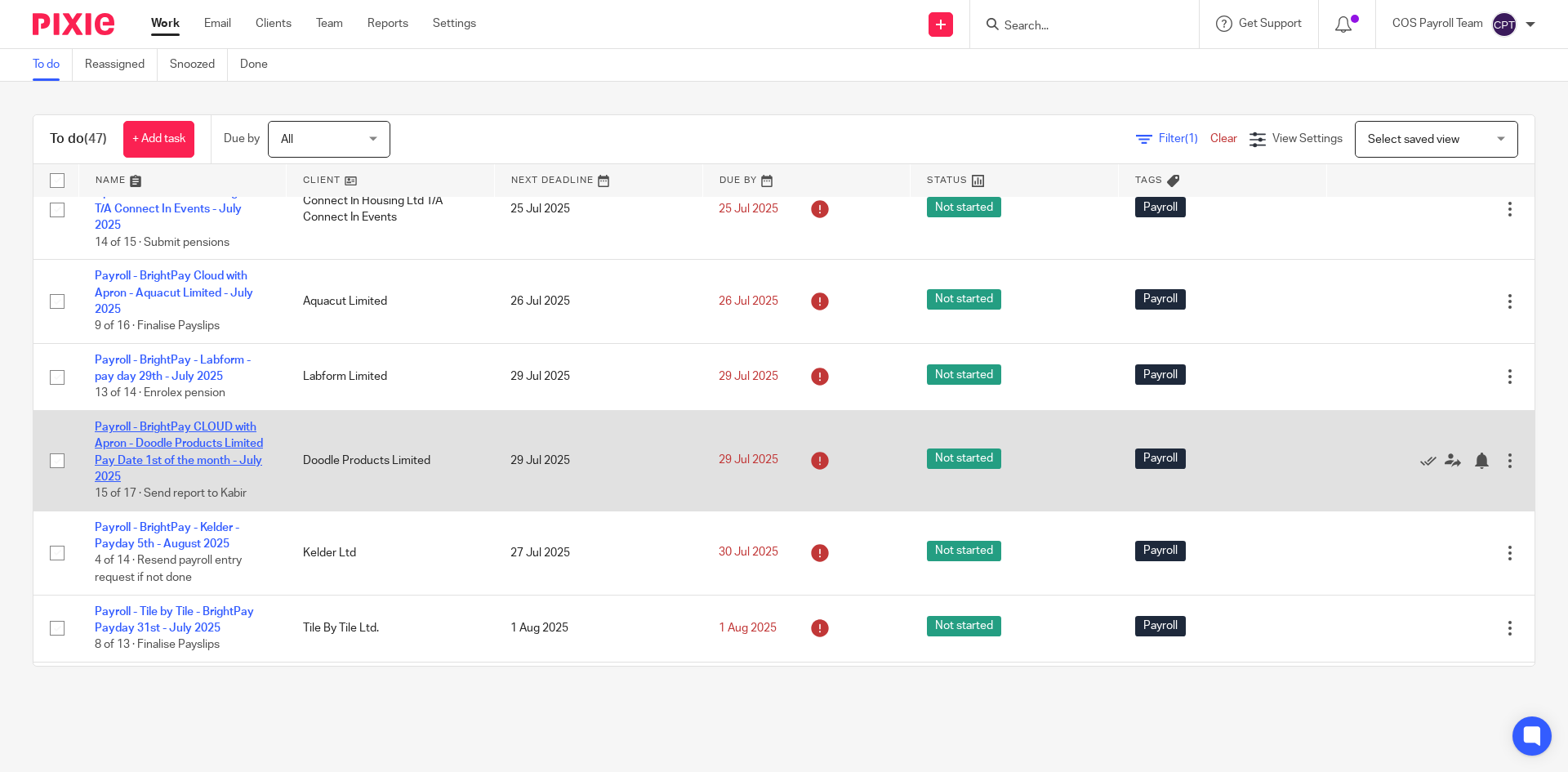 click on "Payroll - BrightPay CLOUD with Apron - Doodle Products Limited Pay Date 1st of the month - July 2025" at bounding box center (179, 452) 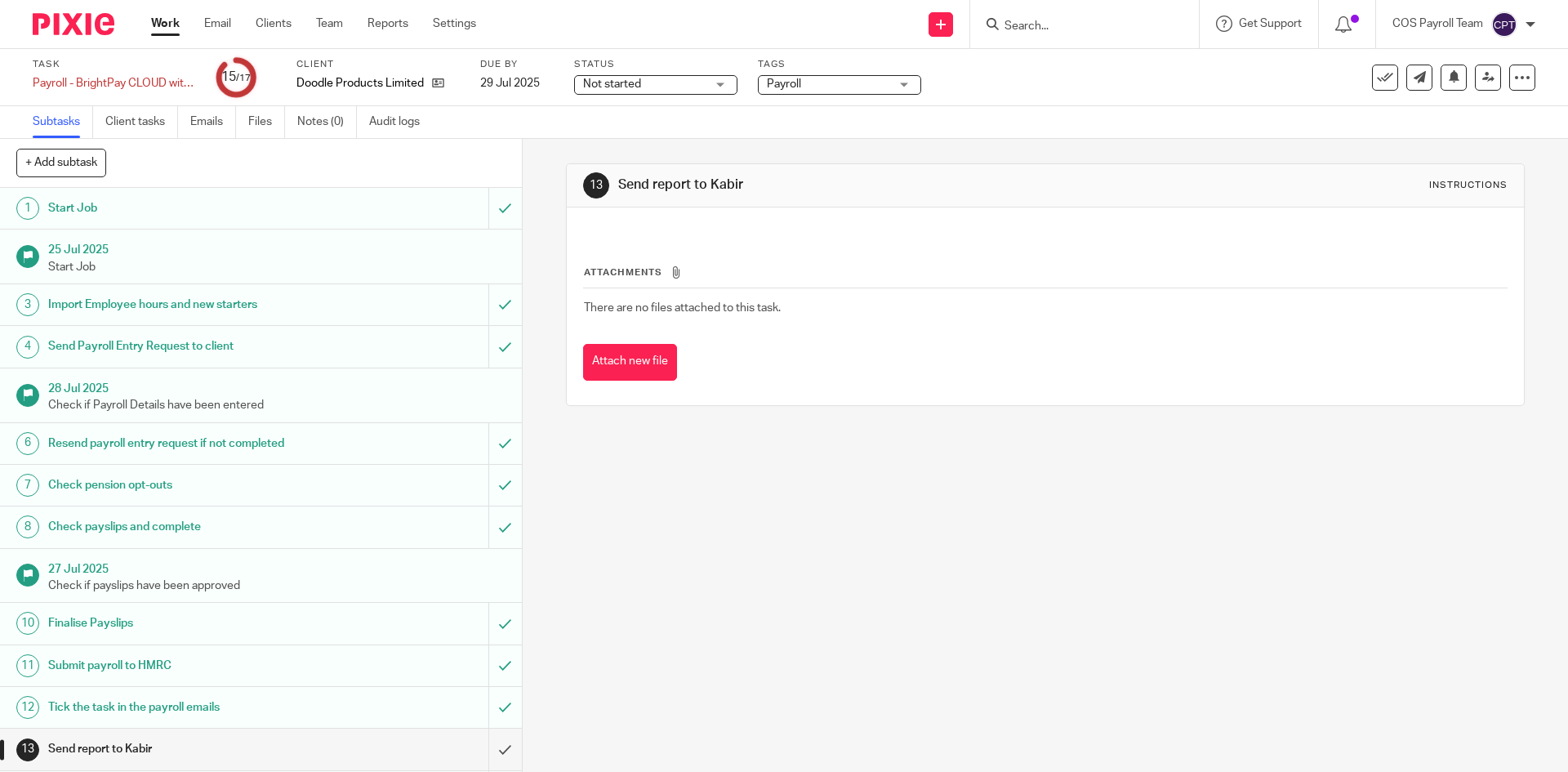 scroll, scrollTop: 0, scrollLeft: 0, axis: both 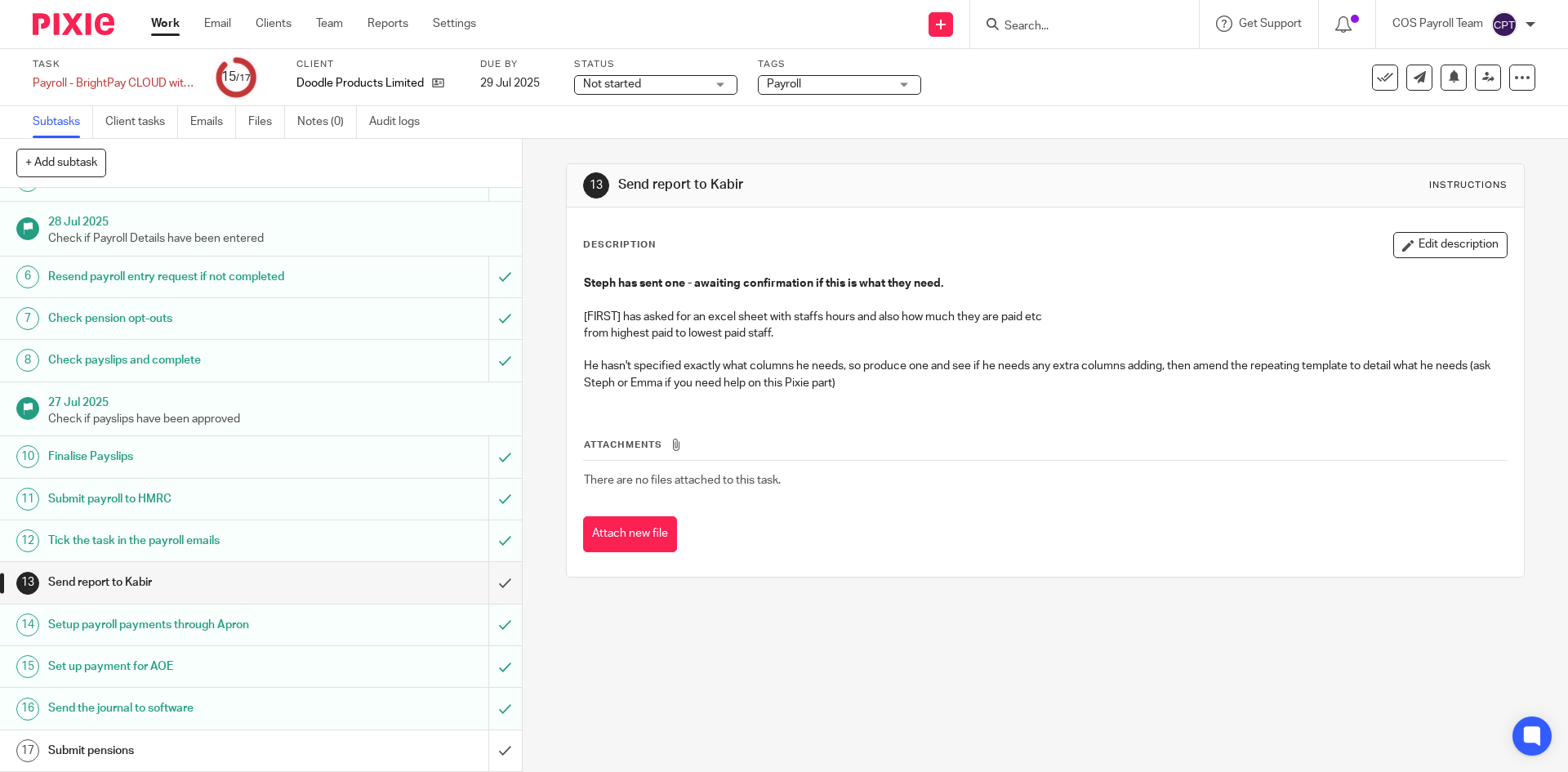click on "Submit pensions" at bounding box center (260, 751) 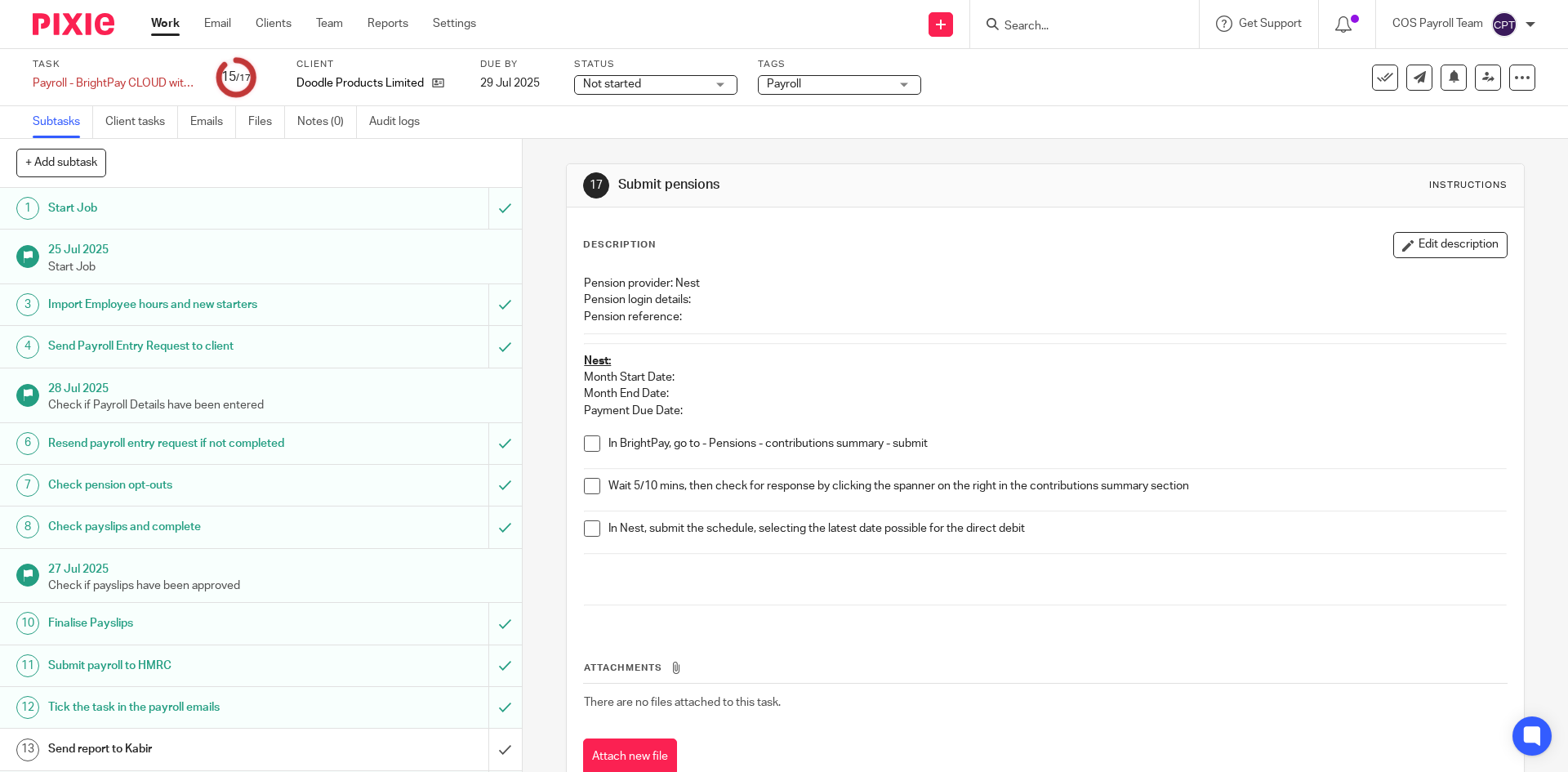 scroll, scrollTop: 0, scrollLeft: 0, axis: both 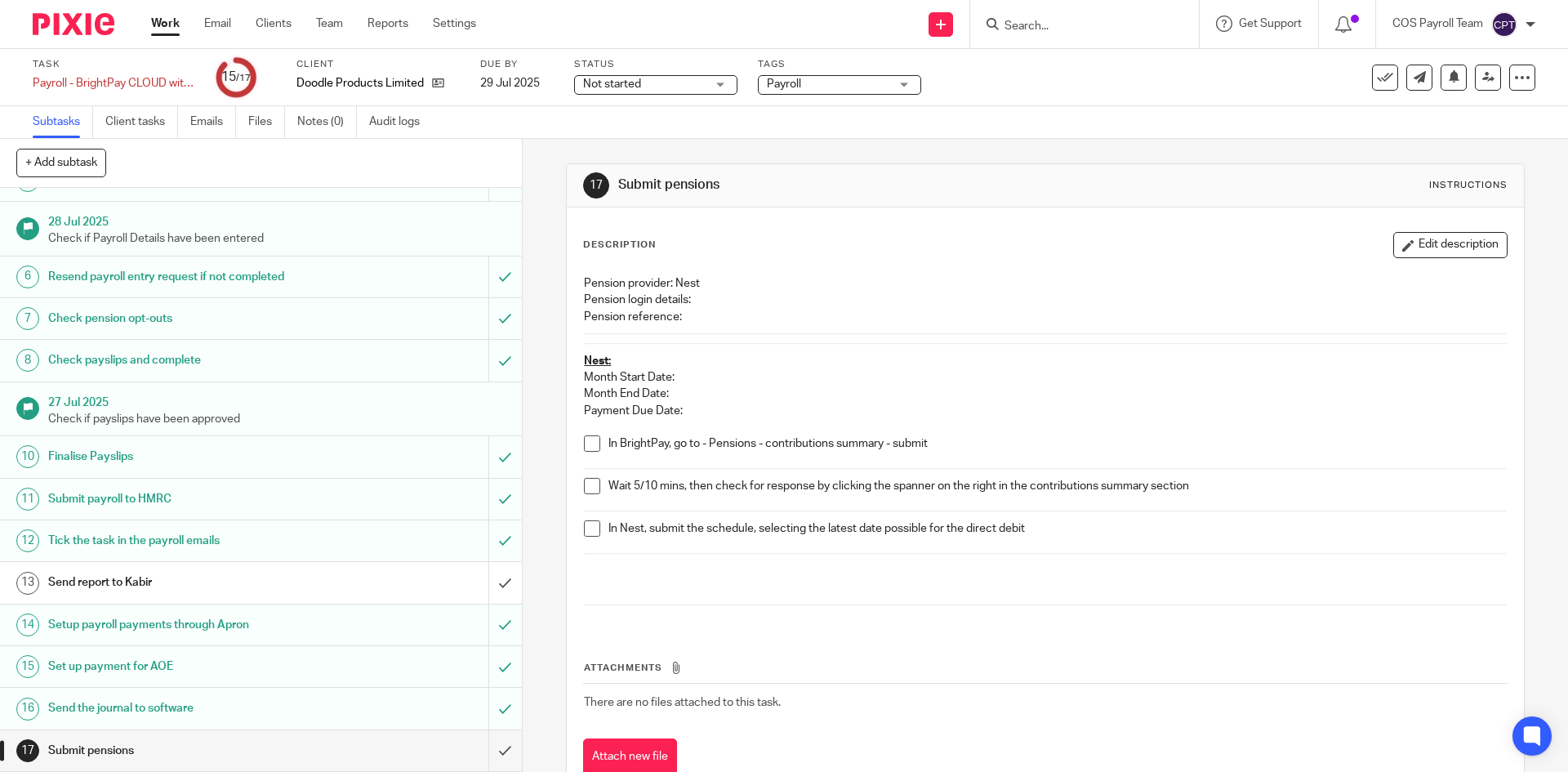 click on "Work" at bounding box center (165, 24) 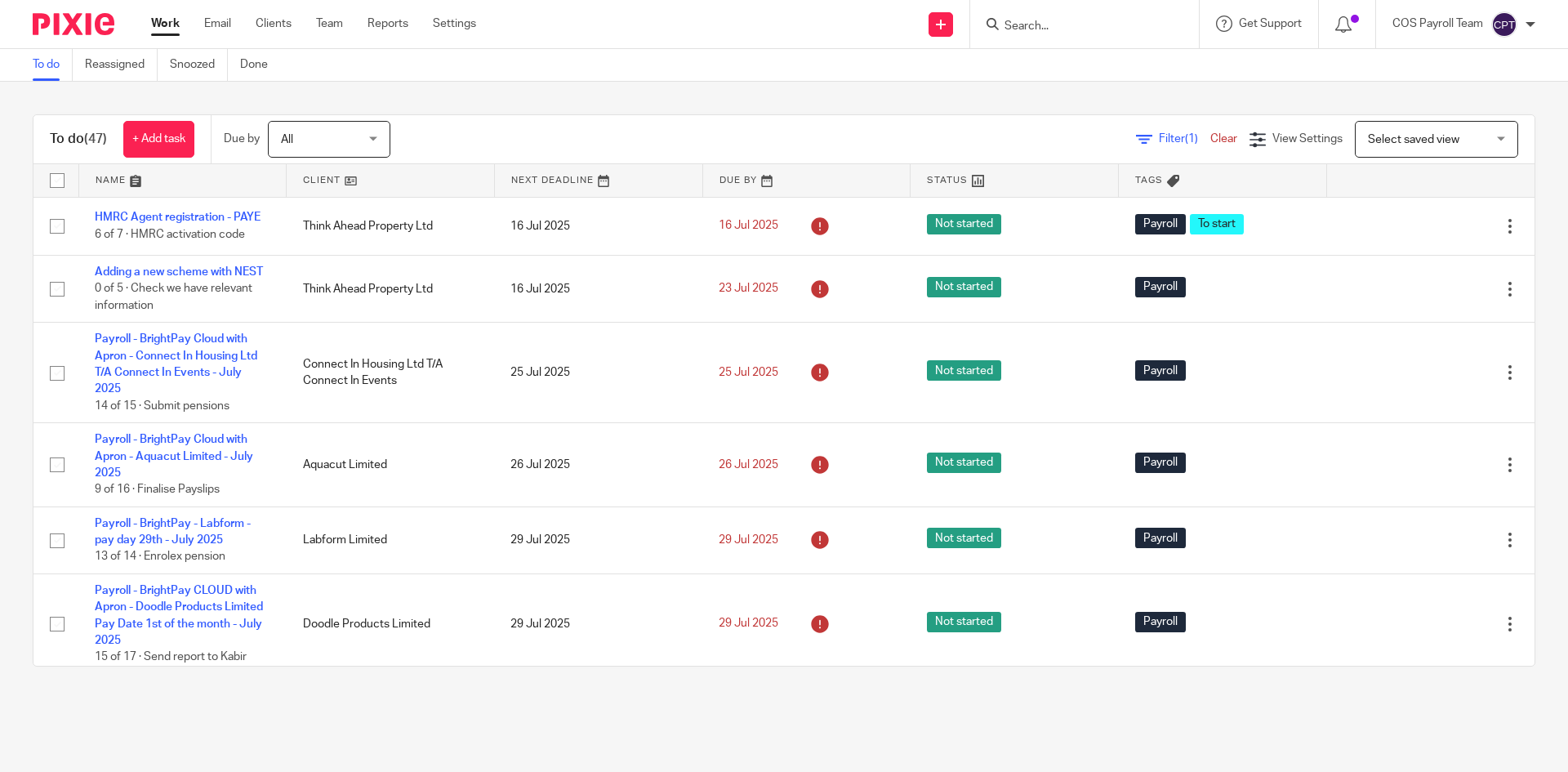scroll, scrollTop: 0, scrollLeft: 0, axis: both 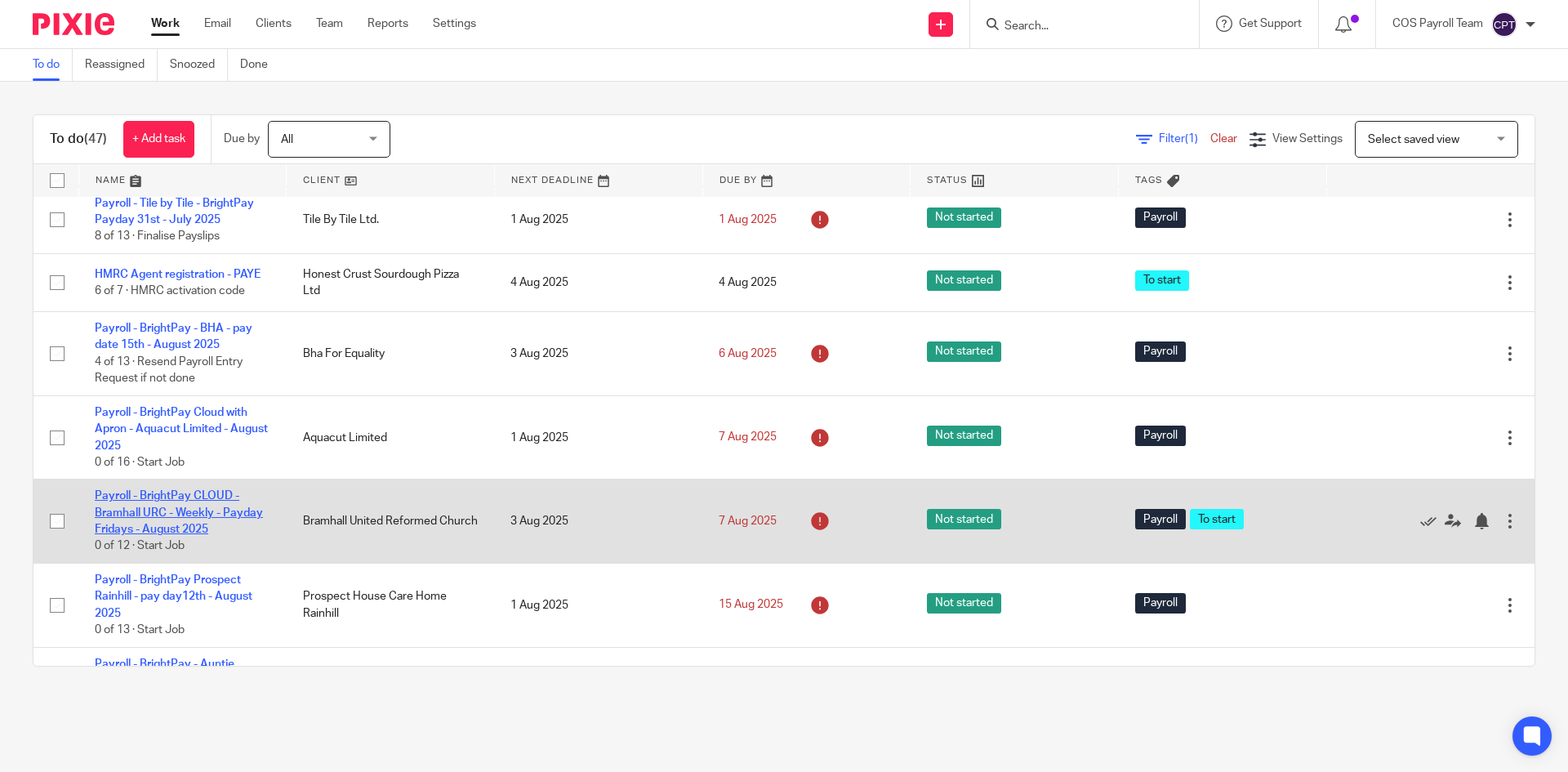 click on "Payroll - BrightPay CLOUD - Bramhall URC - Weekly - Payday Fridays - August 2025" at bounding box center [179, 512] 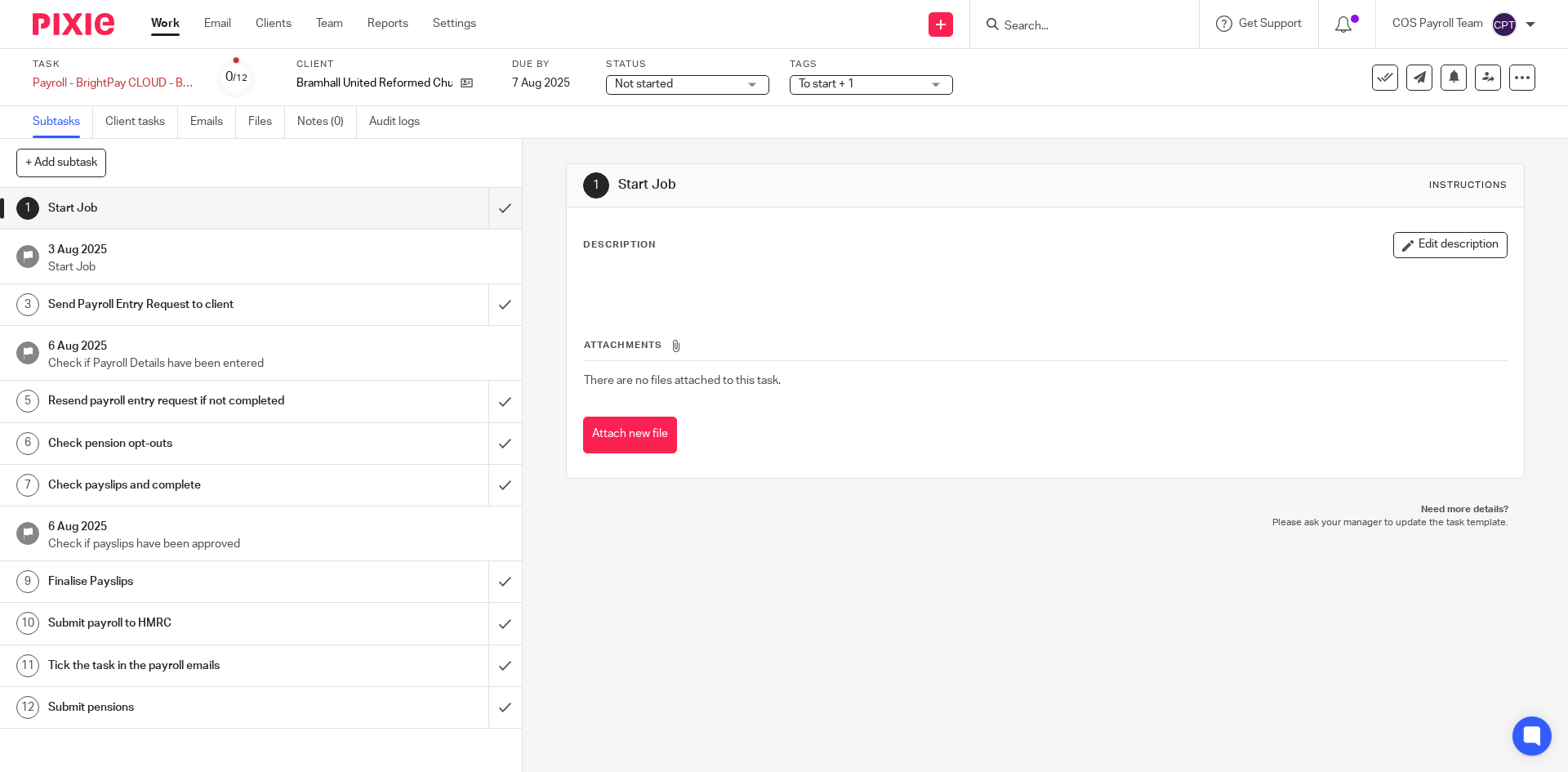 scroll, scrollTop: 0, scrollLeft: 0, axis: both 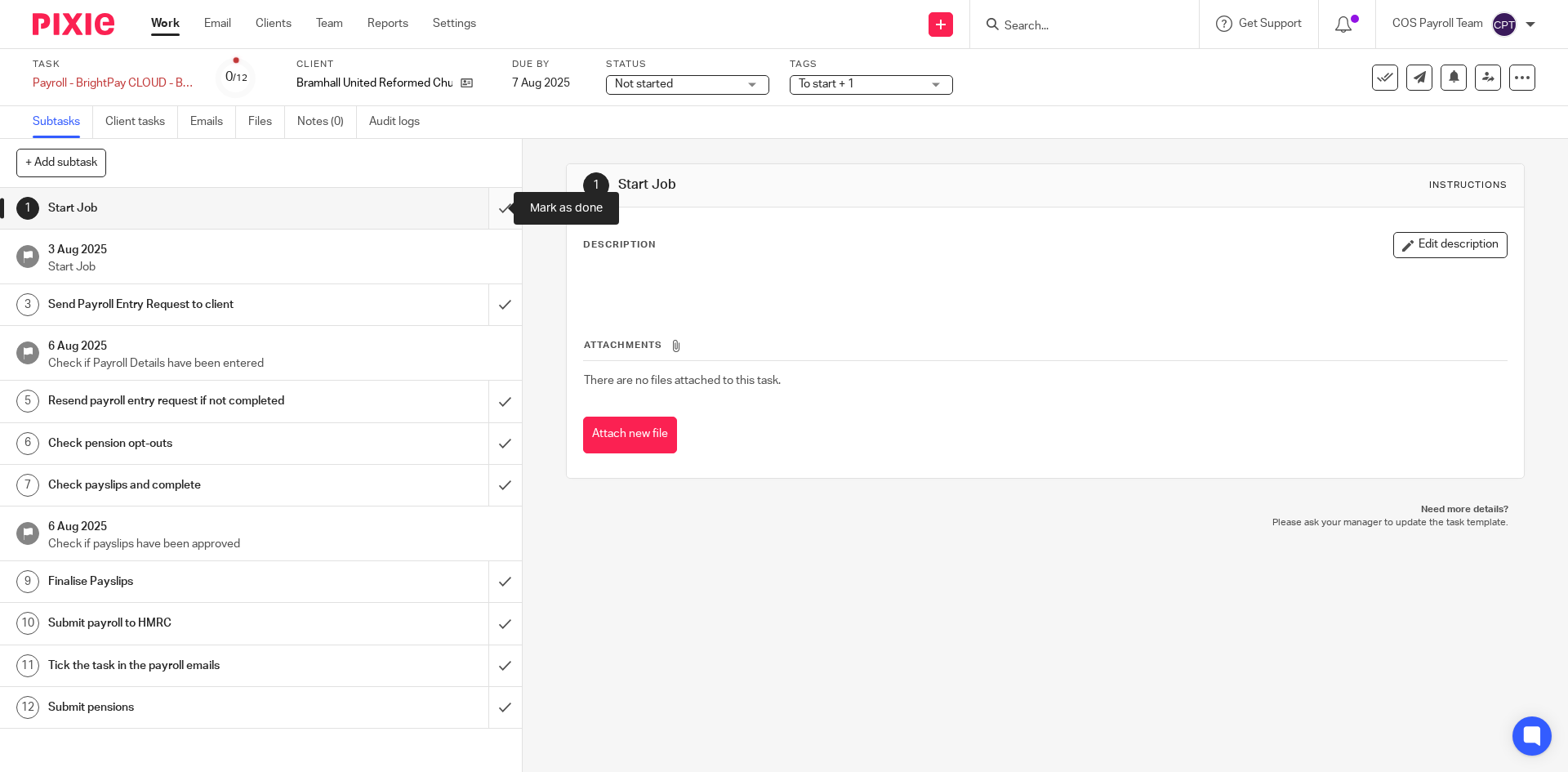 click at bounding box center [261, 208] 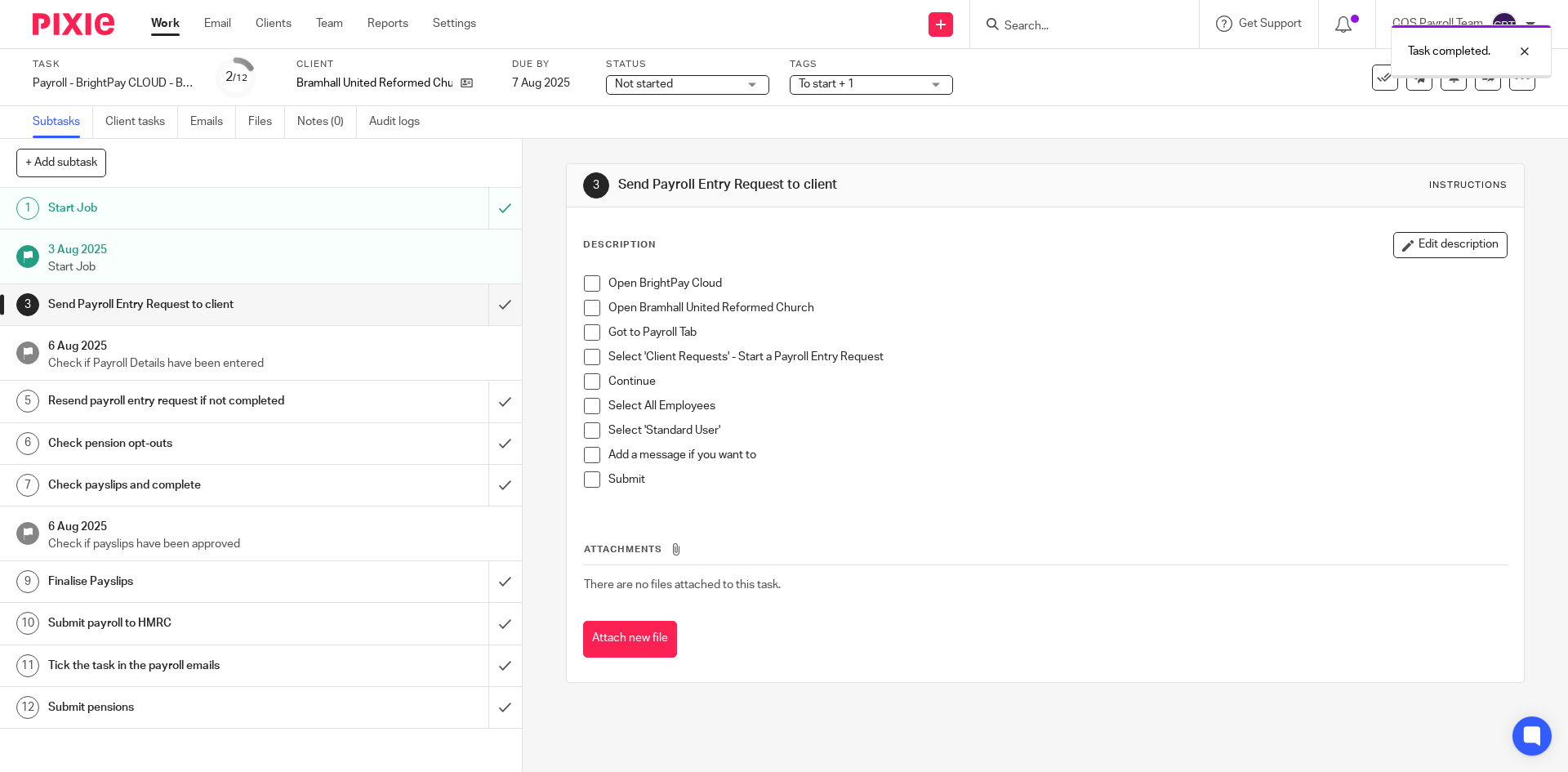 scroll, scrollTop: 0, scrollLeft: 0, axis: both 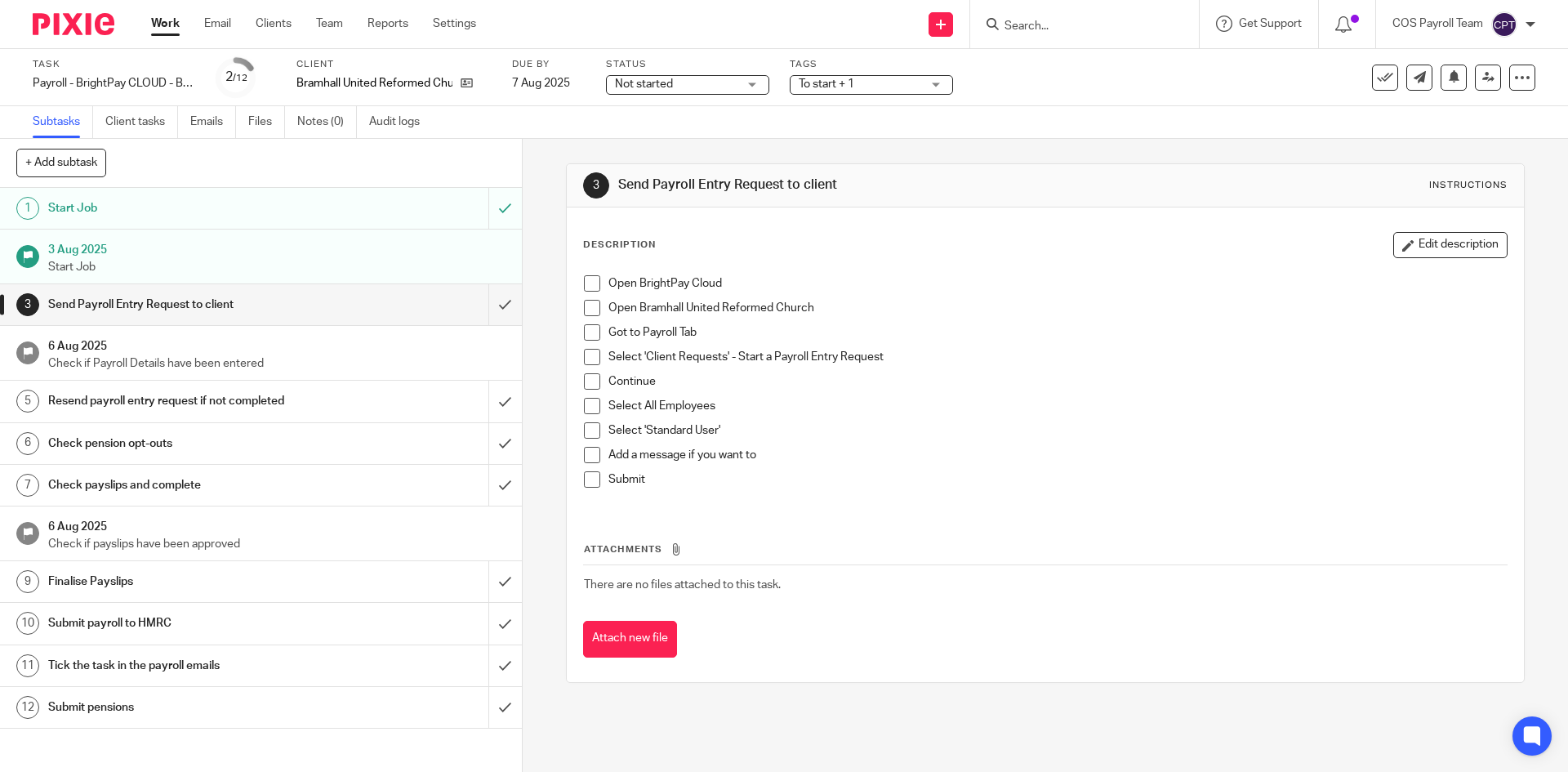 drag, startPoint x: 585, startPoint y: 285, endPoint x: 585, endPoint y: 305, distance: 20 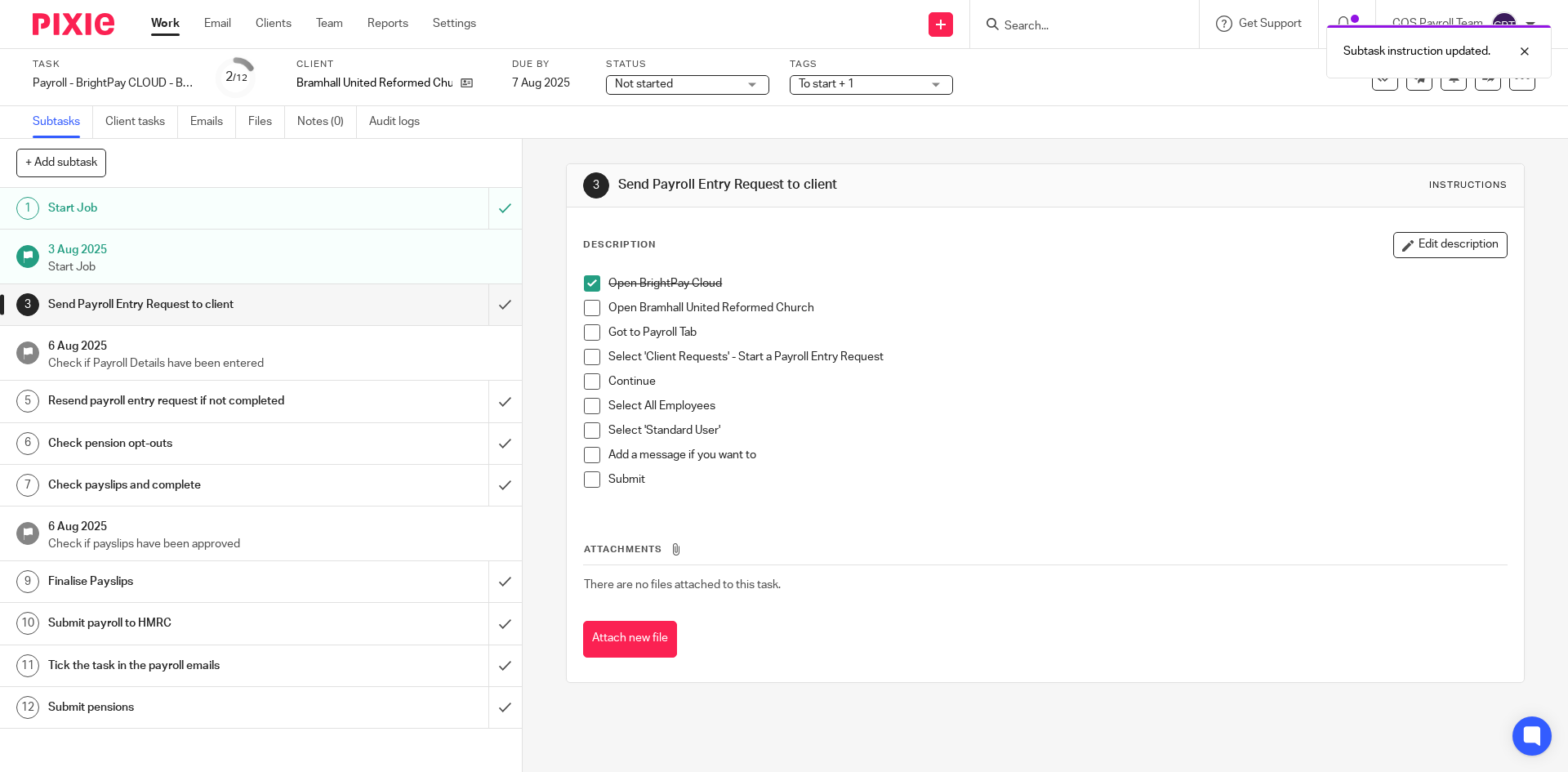 drag, startPoint x: 584, startPoint y: 306, endPoint x: 582, endPoint y: 327, distance: 21.095023 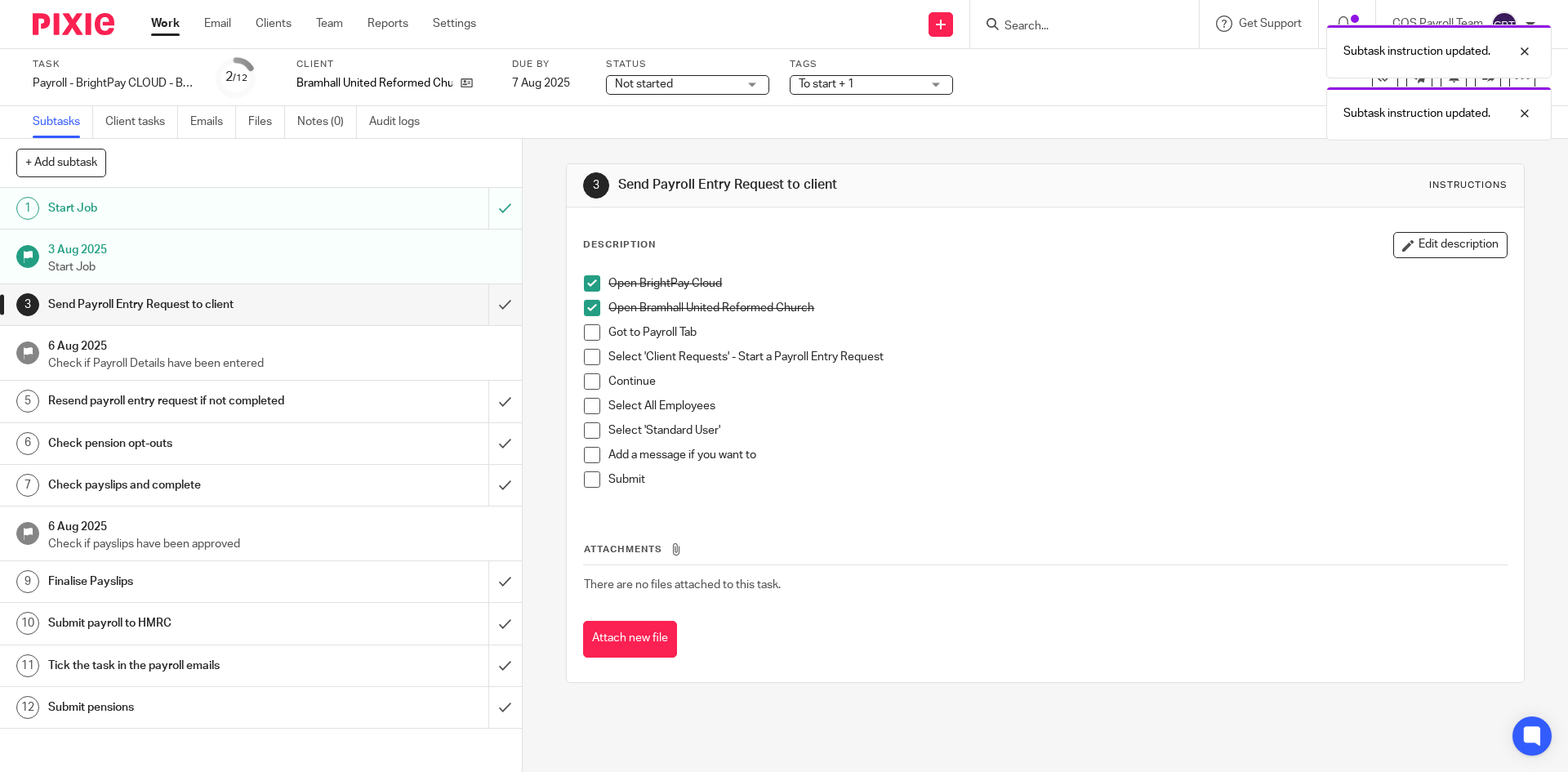 click at bounding box center (592, 332) 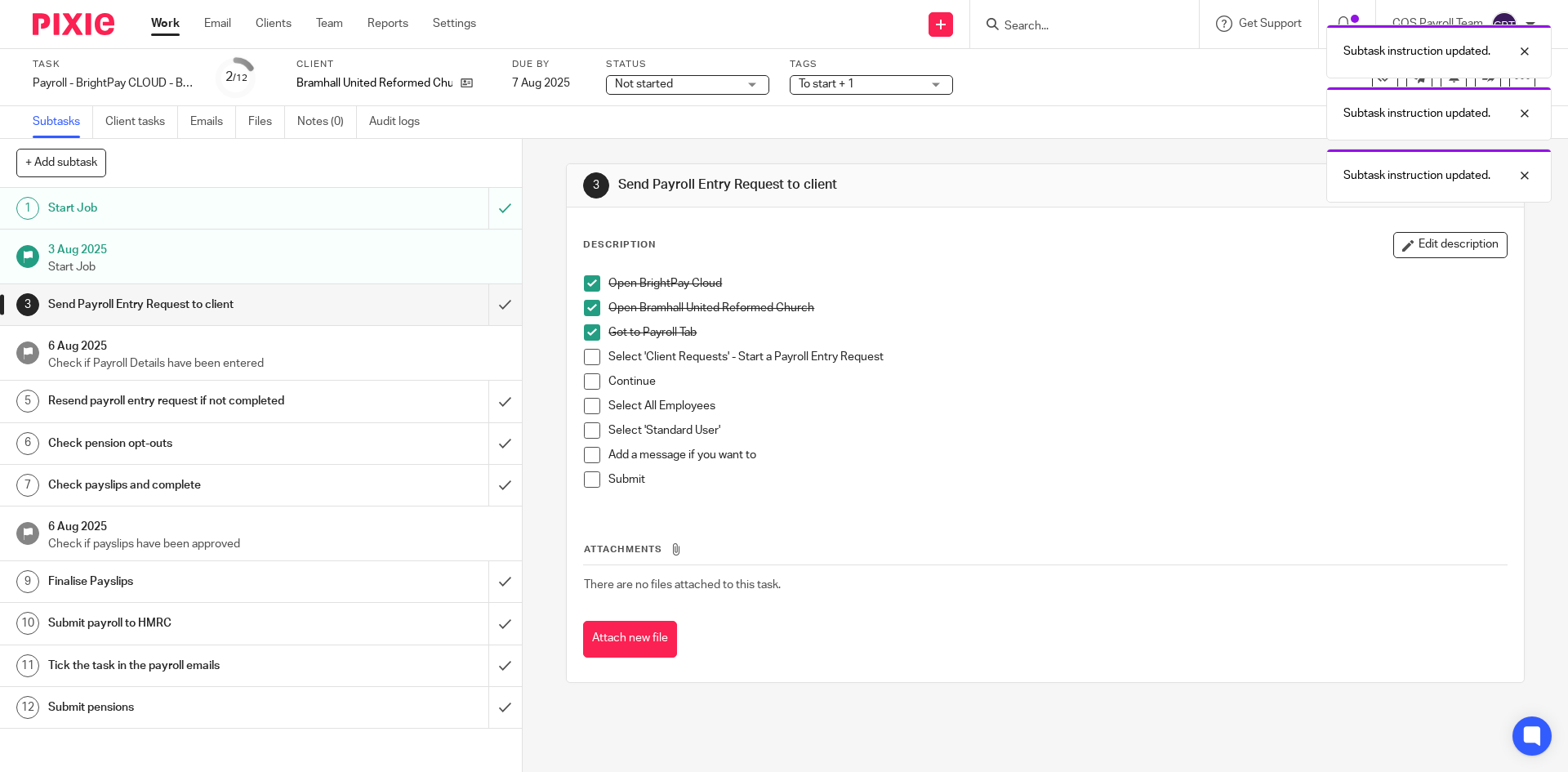 drag, startPoint x: 586, startPoint y: 353, endPoint x: 584, endPoint y: 382, distance: 29.06888 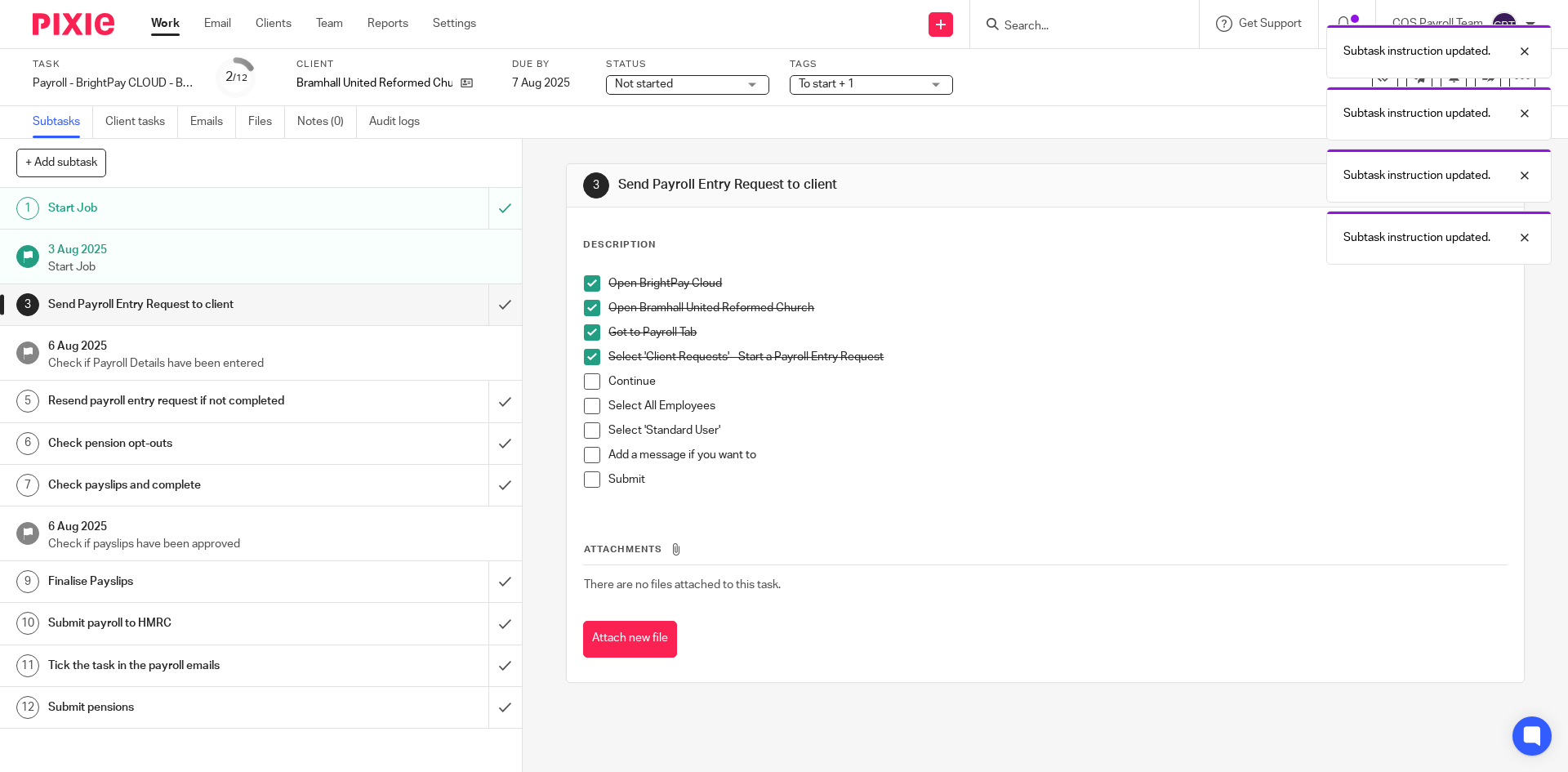 drag, startPoint x: 584, startPoint y: 382, endPoint x: 586, endPoint y: 400, distance: 18.11077 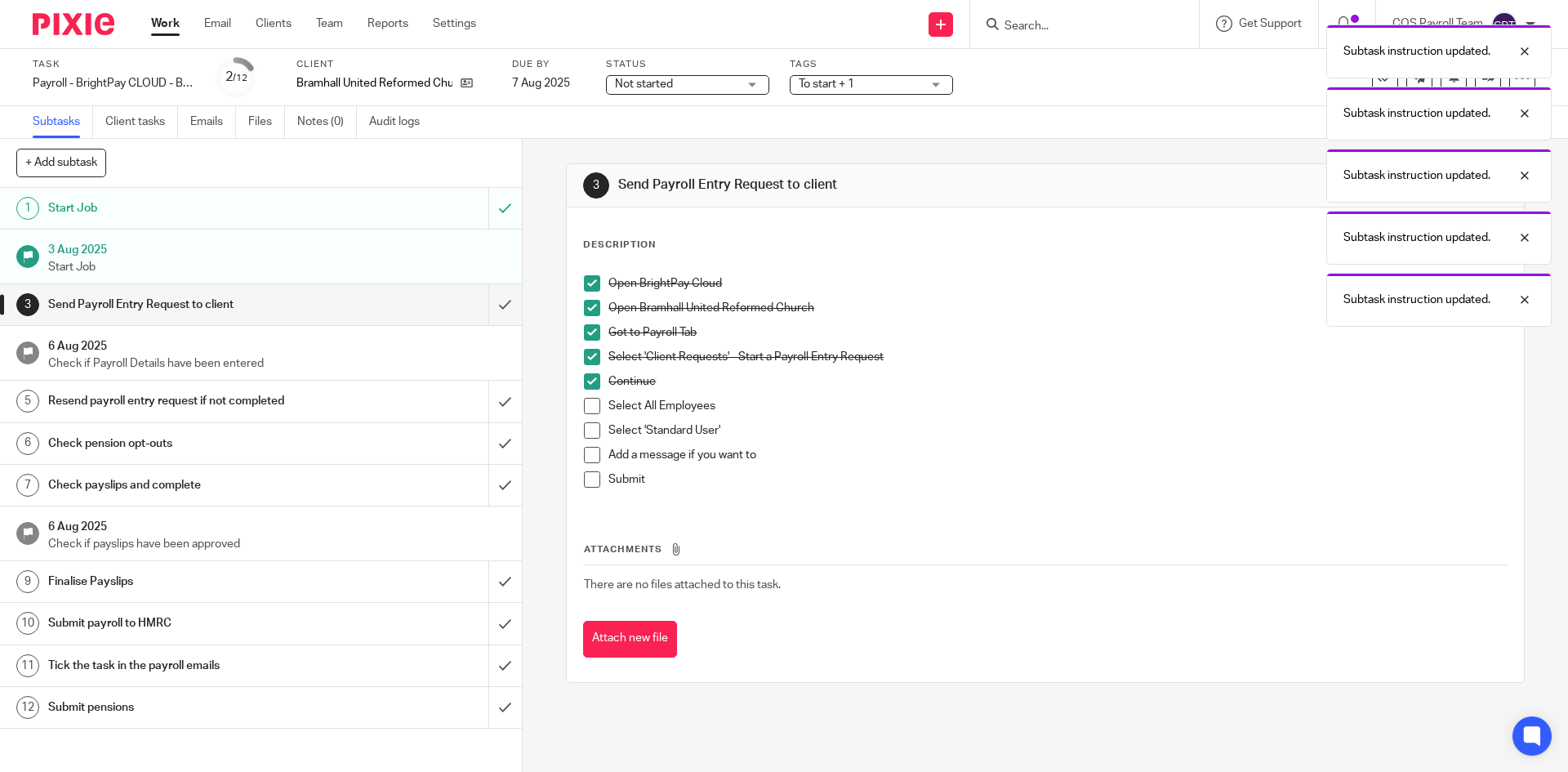 drag, startPoint x: 586, startPoint y: 408, endPoint x: 590, endPoint y: 425, distance: 17.464249 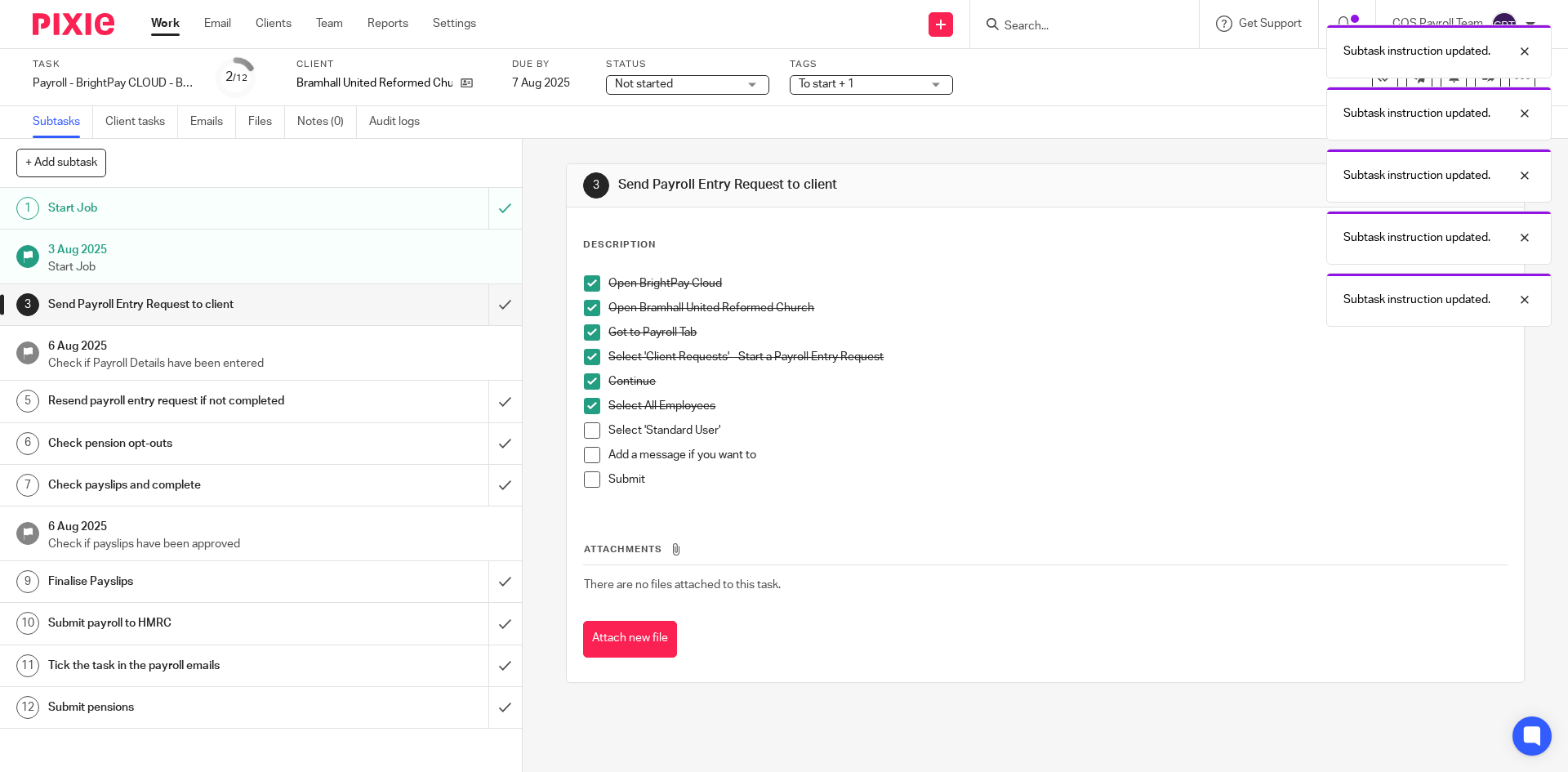 drag, startPoint x: 590, startPoint y: 425, endPoint x: 586, endPoint y: 462, distance: 37.215588 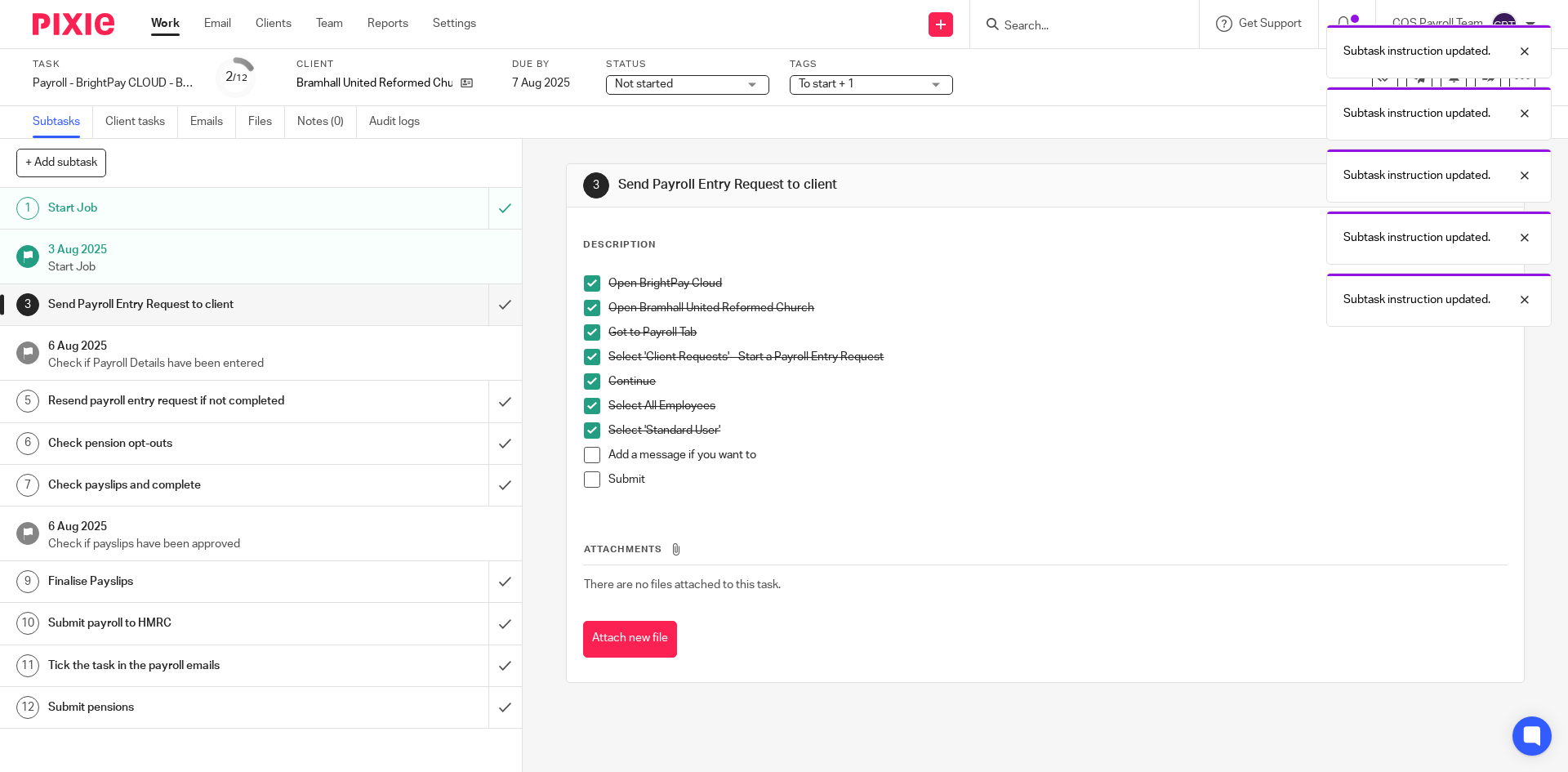 click at bounding box center (592, 455) 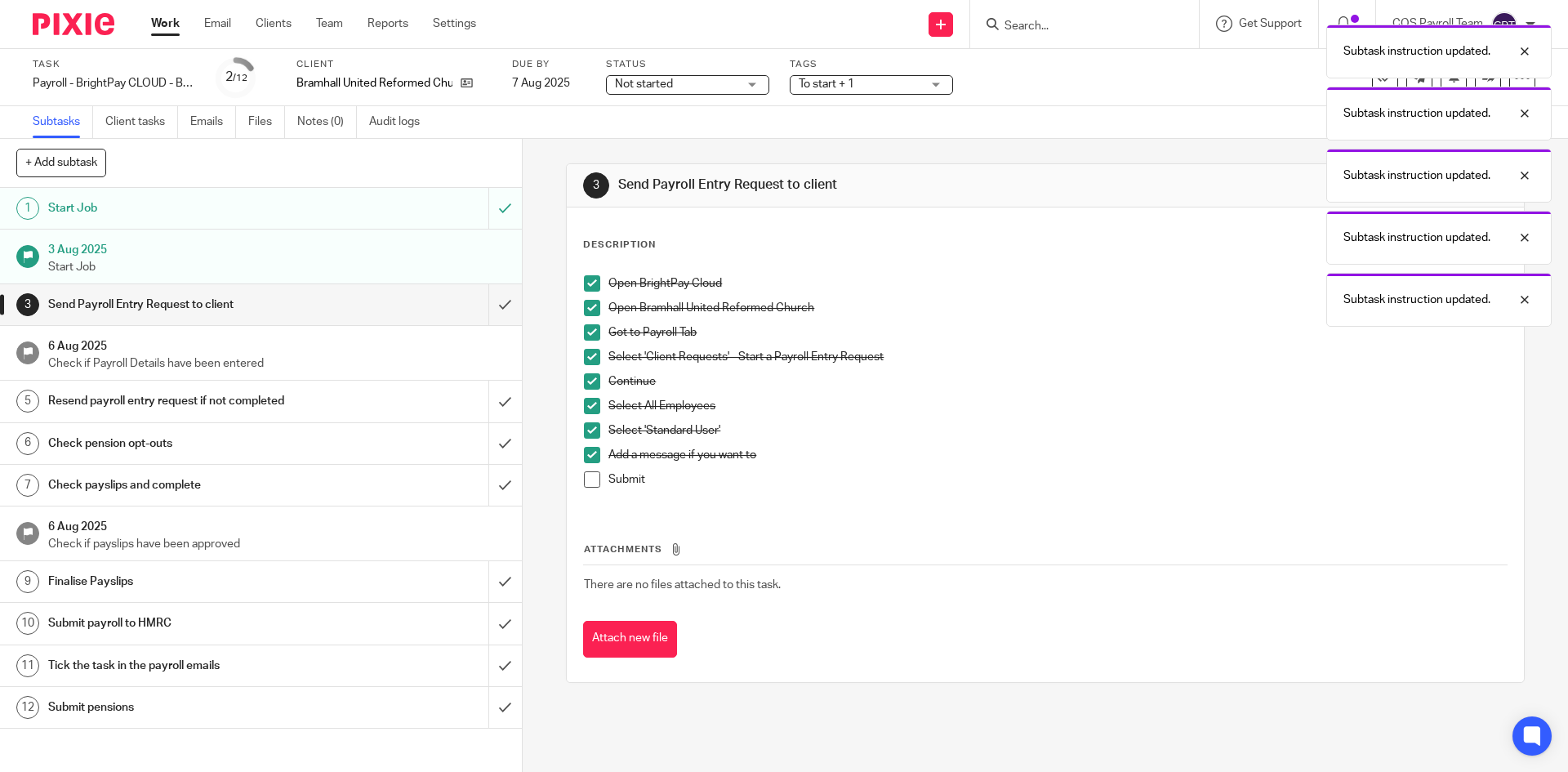 click at bounding box center (592, 480) 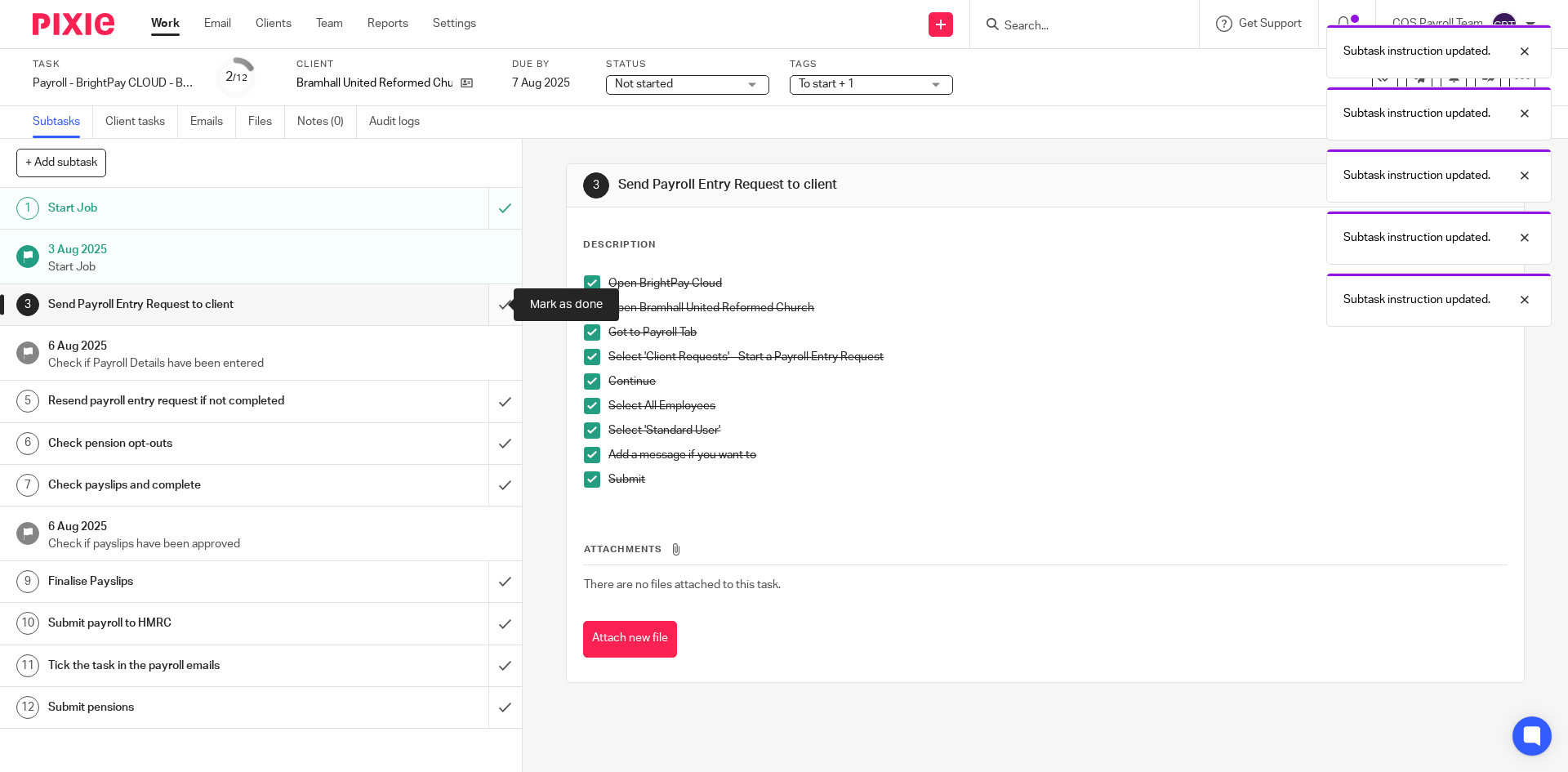 click at bounding box center [261, 305] 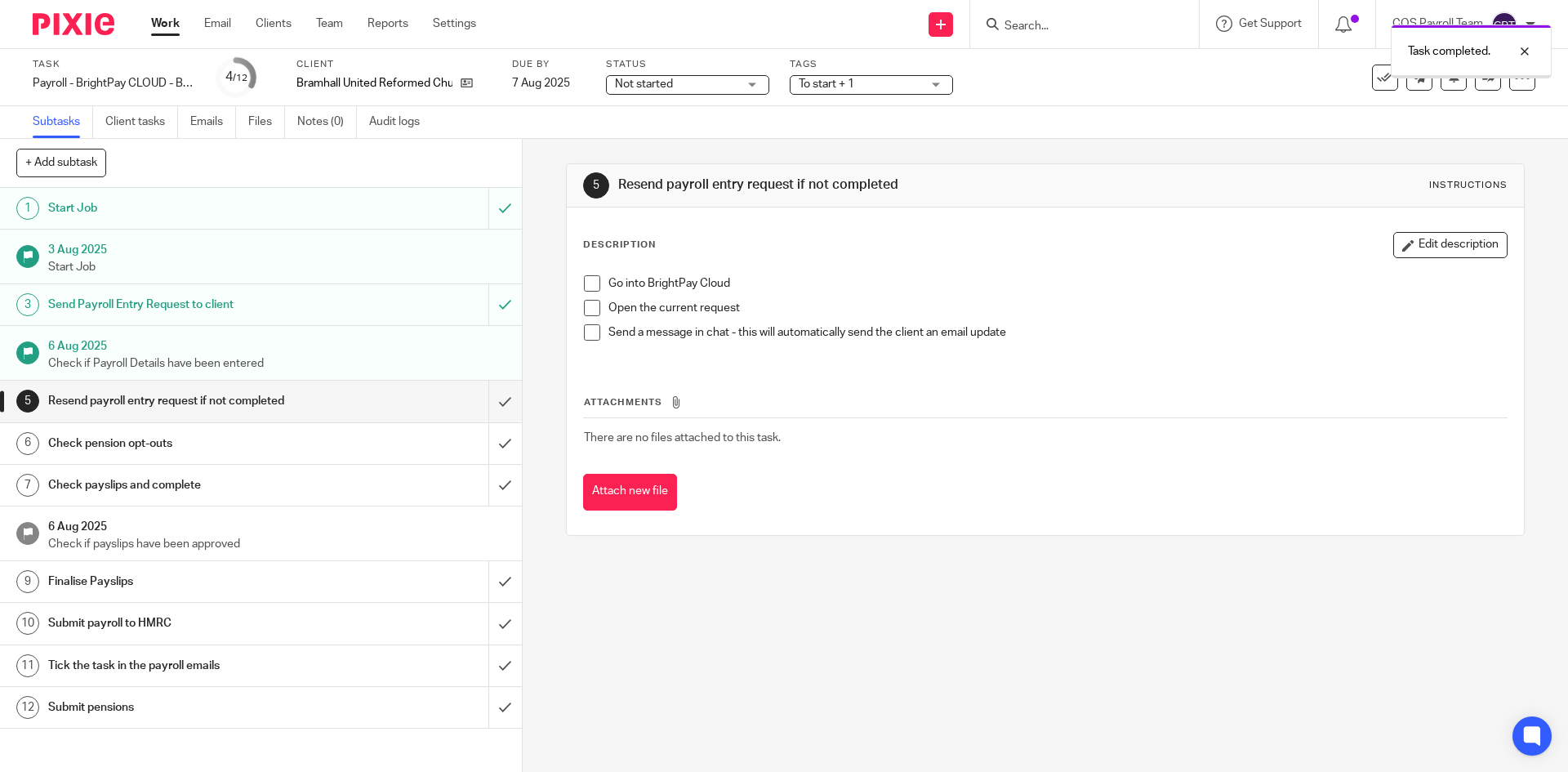 click on "Work" at bounding box center [165, 24] 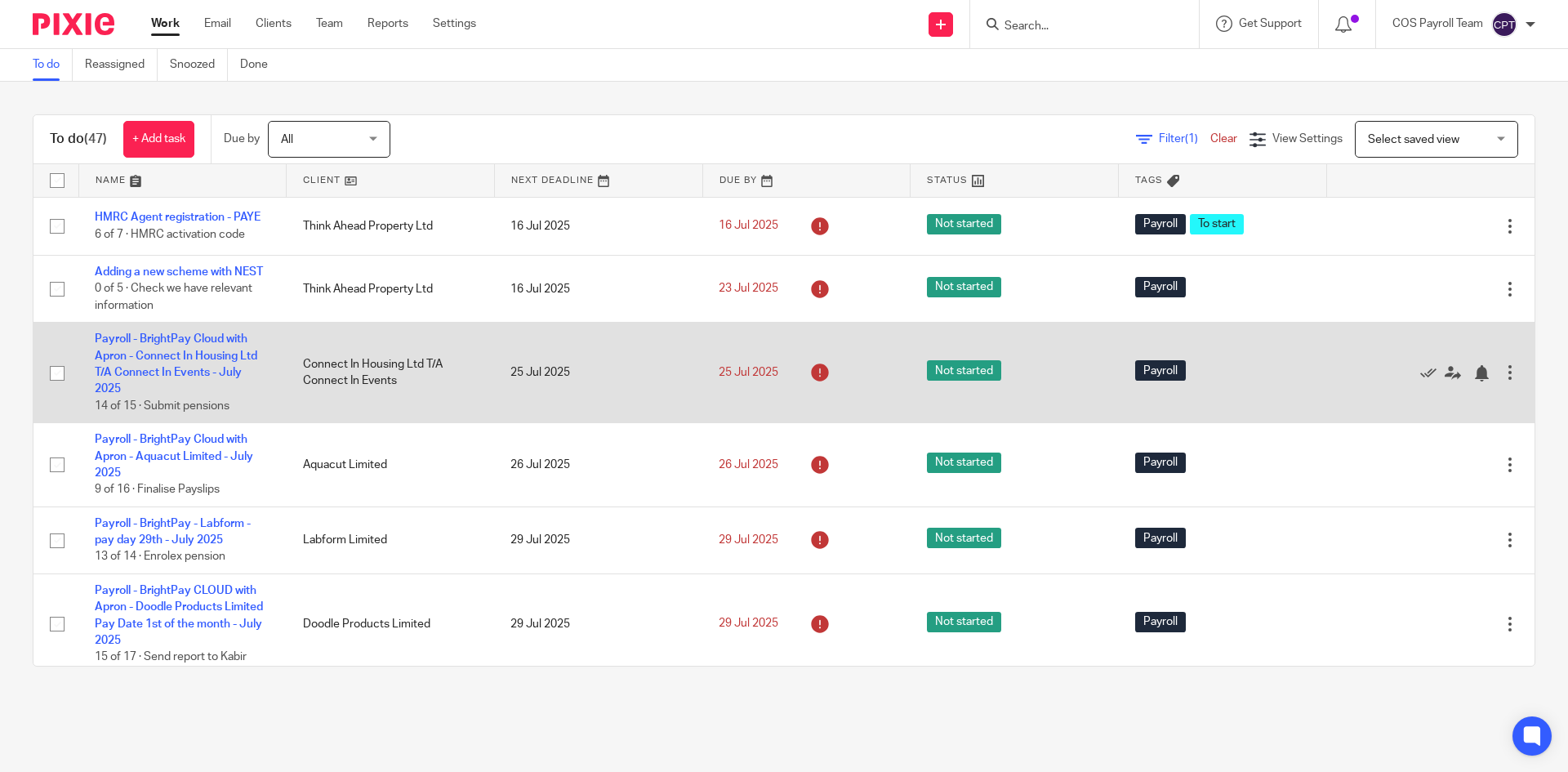 scroll, scrollTop: 0, scrollLeft: 0, axis: both 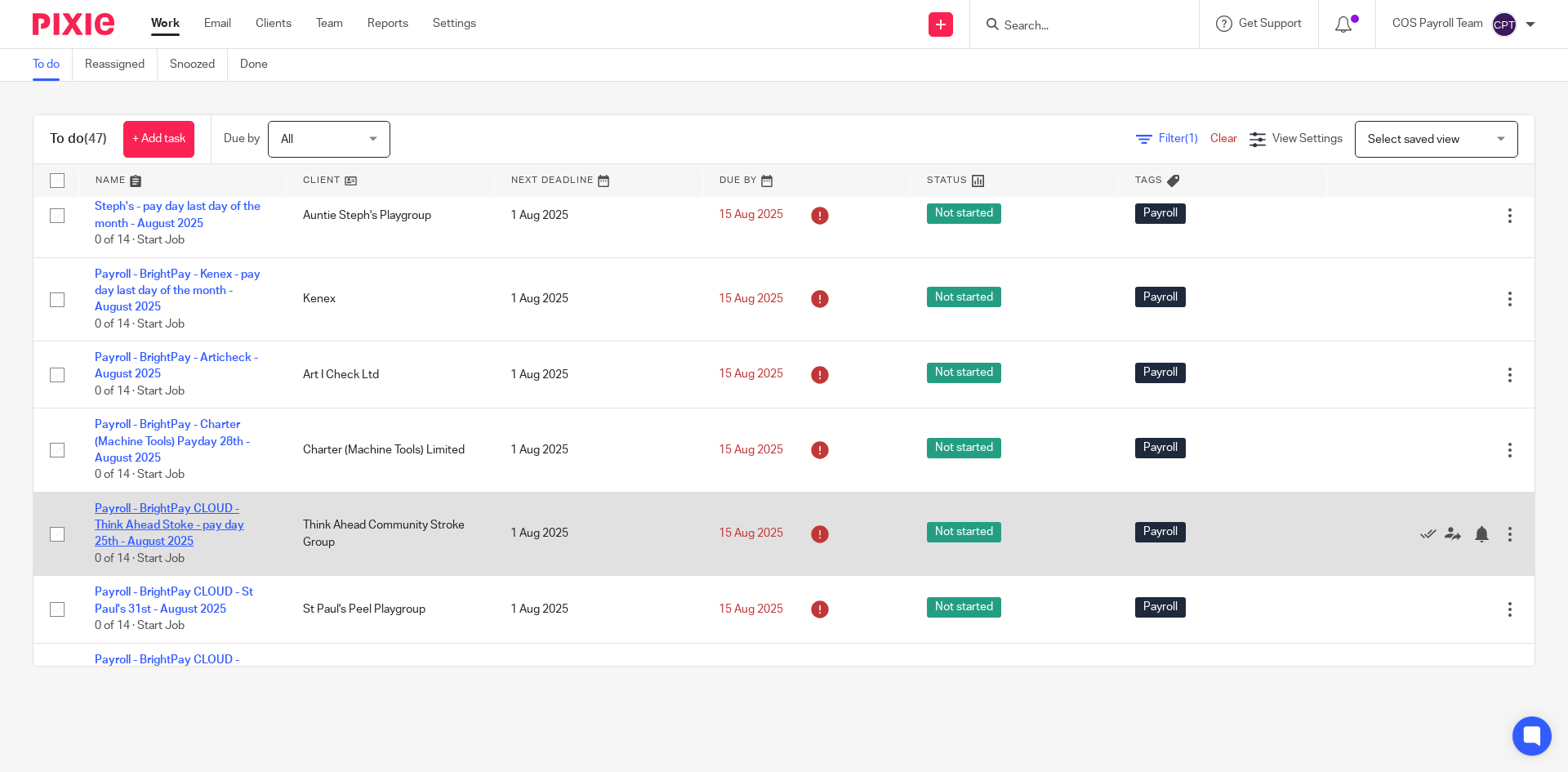 click on "Payroll - BrightPay CLOUD - Think Ahead Stoke - pay day 25th - August 2025" at bounding box center [169, 525] 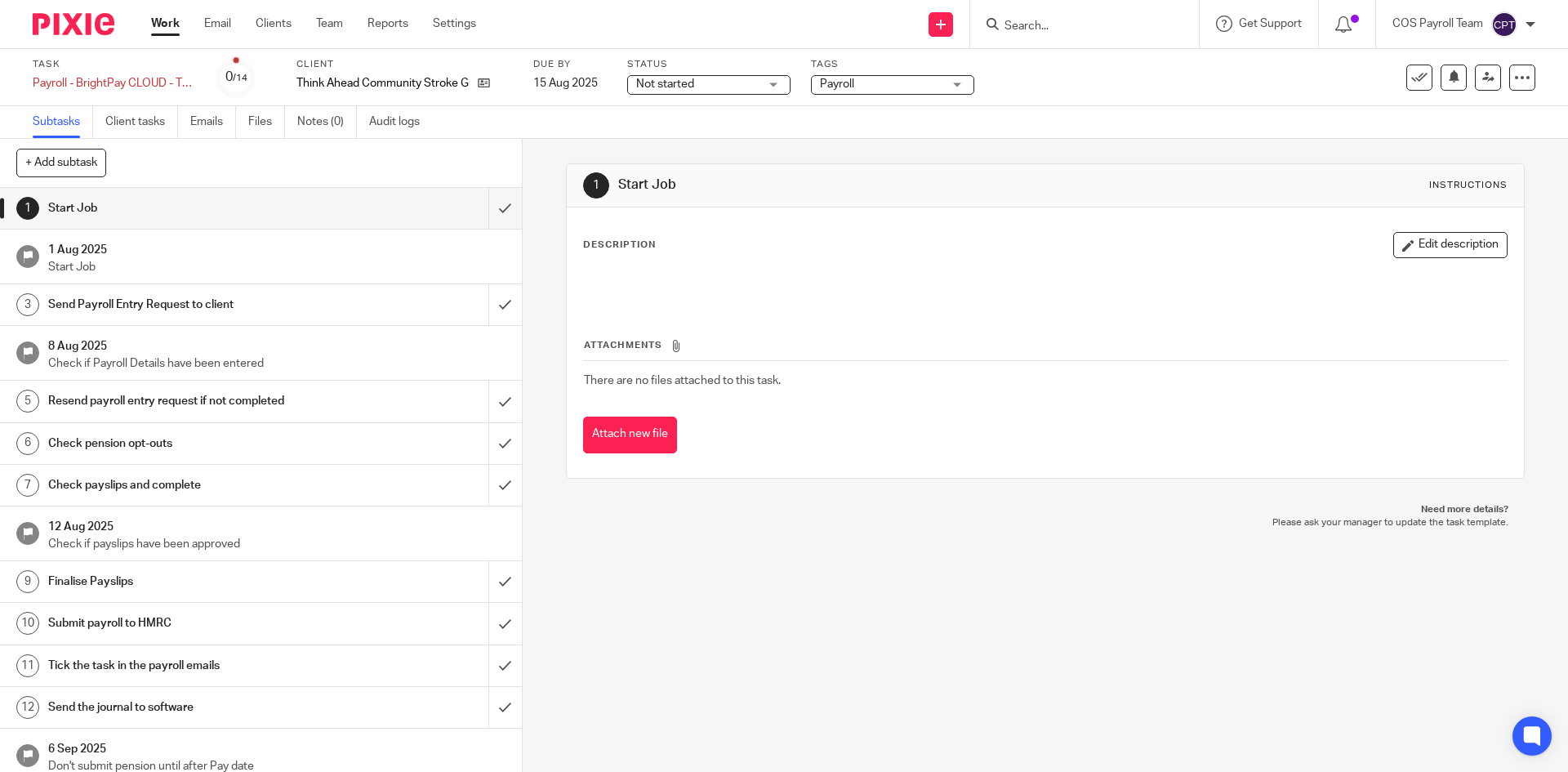 scroll, scrollTop: 0, scrollLeft: 0, axis: both 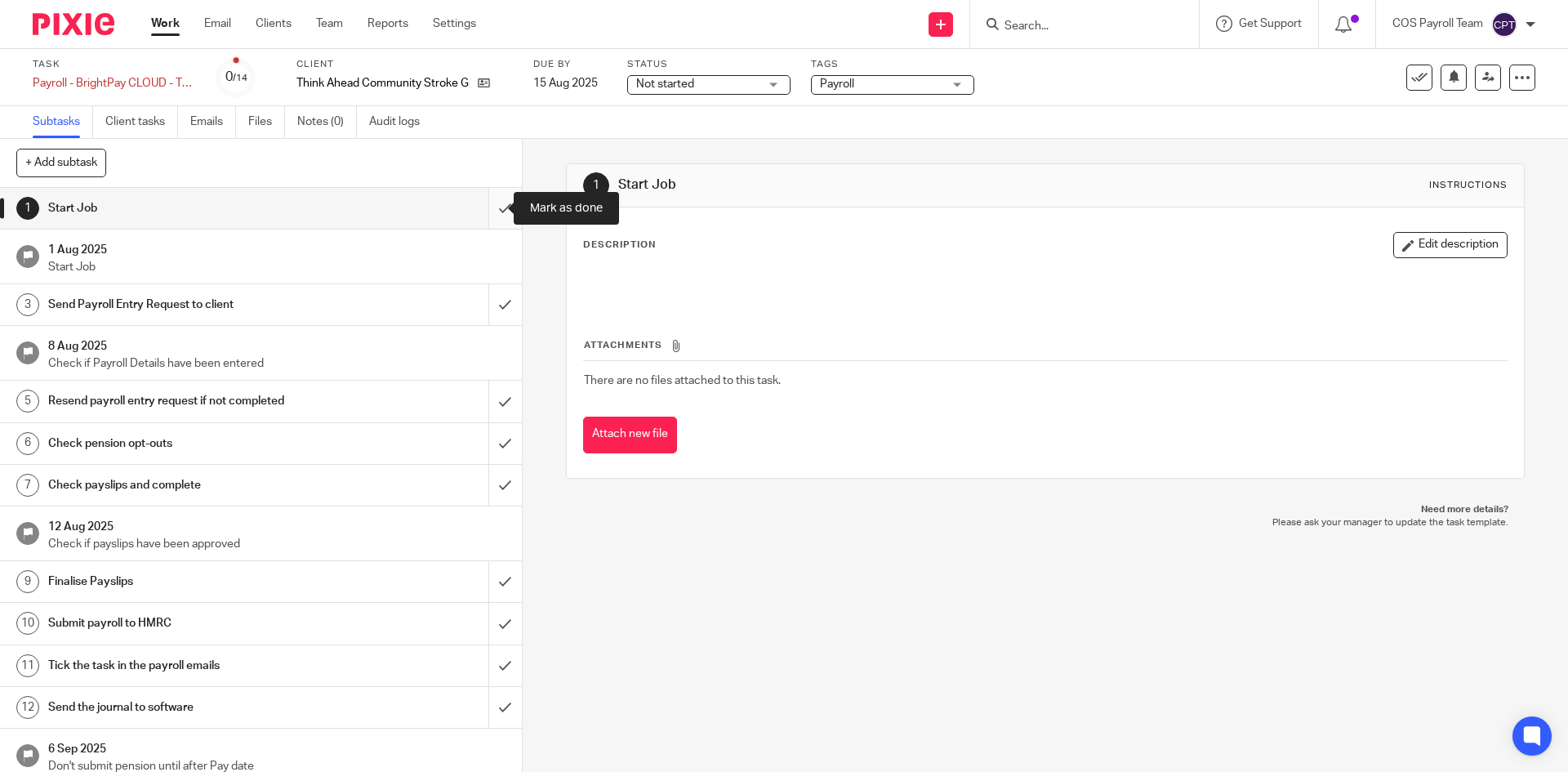drag, startPoint x: 484, startPoint y: 207, endPoint x: 477, endPoint y: 220, distance: 14.76482 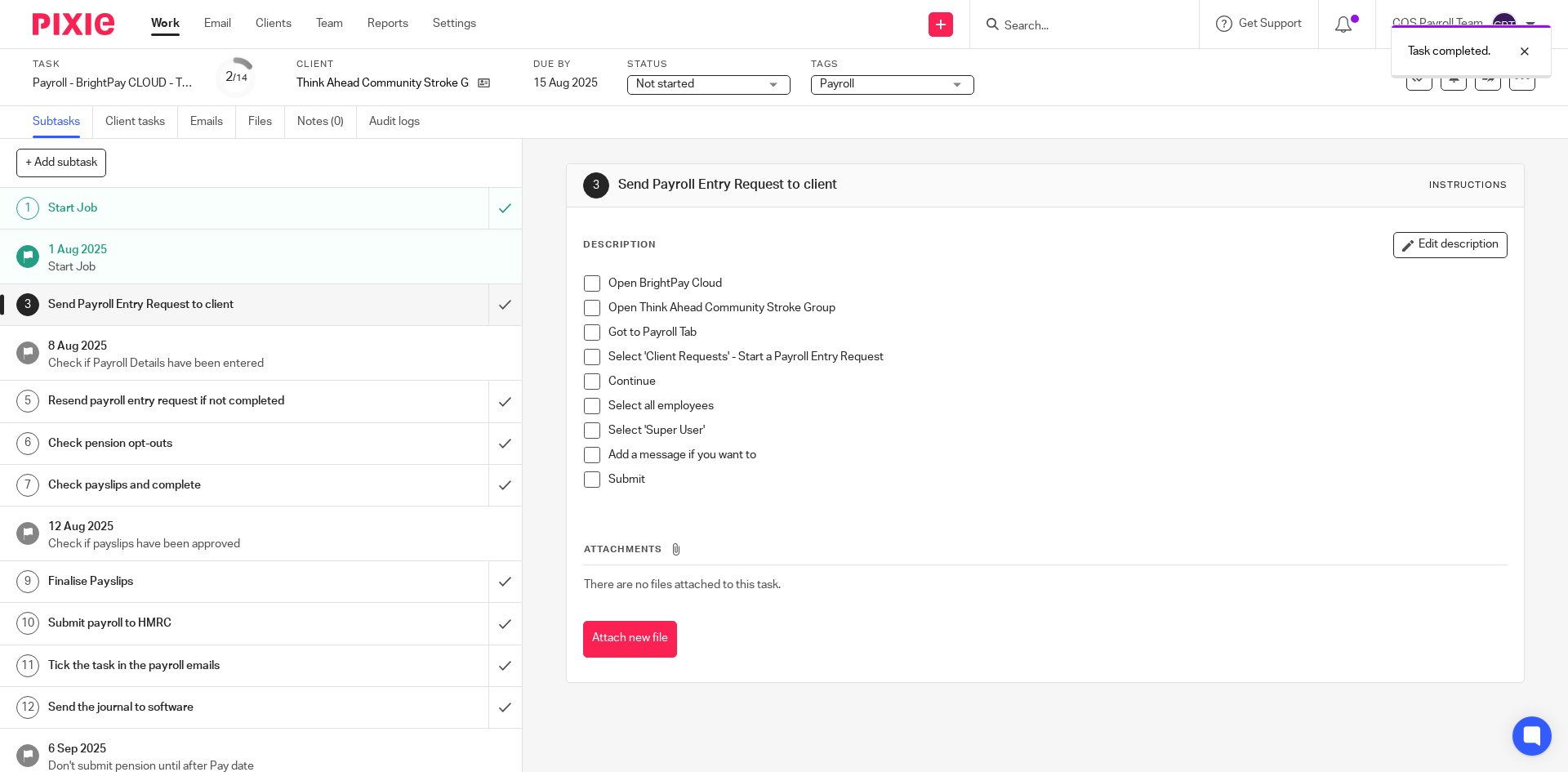 scroll, scrollTop: 0, scrollLeft: 0, axis: both 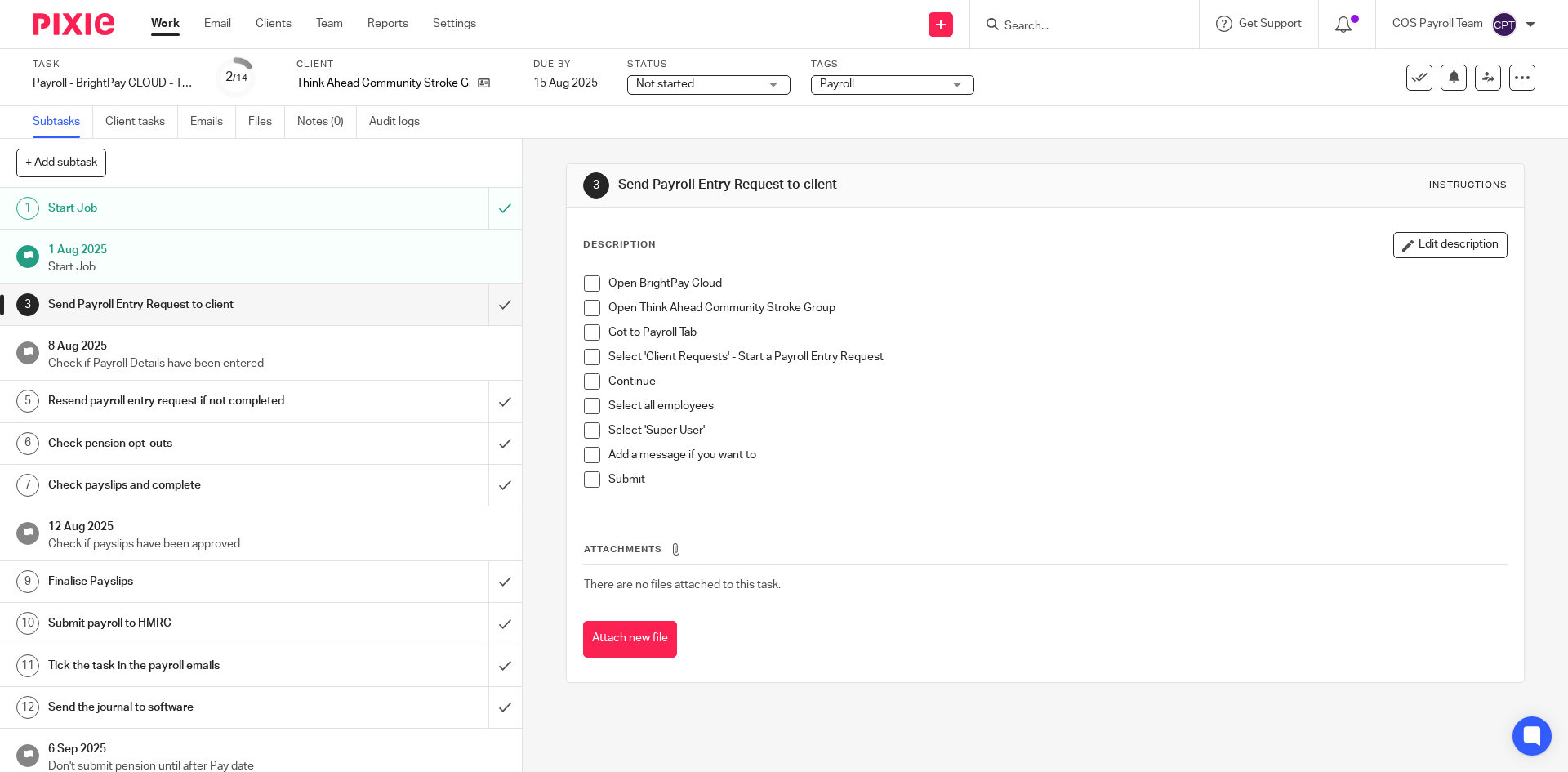 click at bounding box center [592, 283] 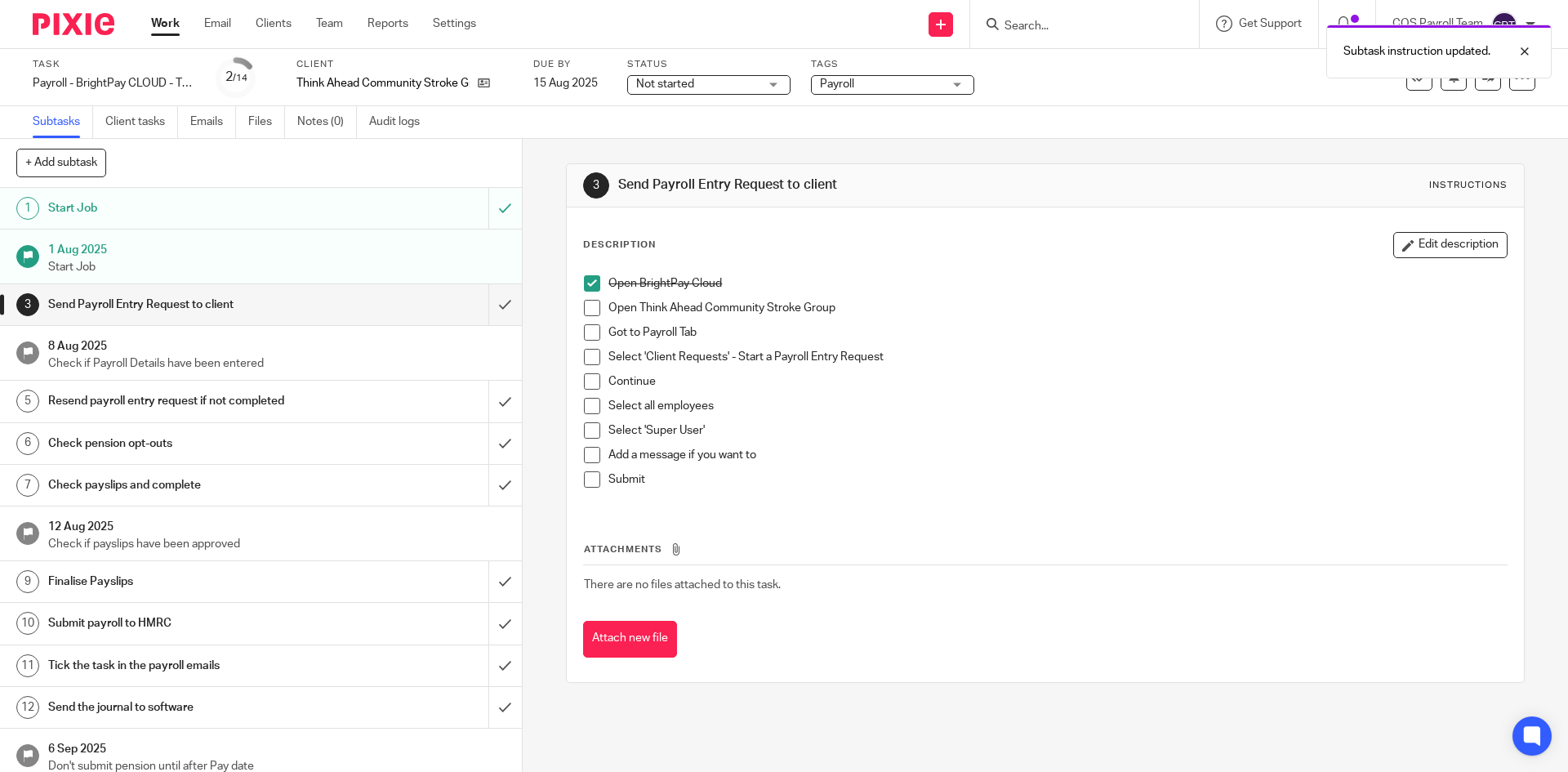 drag, startPoint x: 583, startPoint y: 310, endPoint x: 591, endPoint y: 328, distance: 19.697716 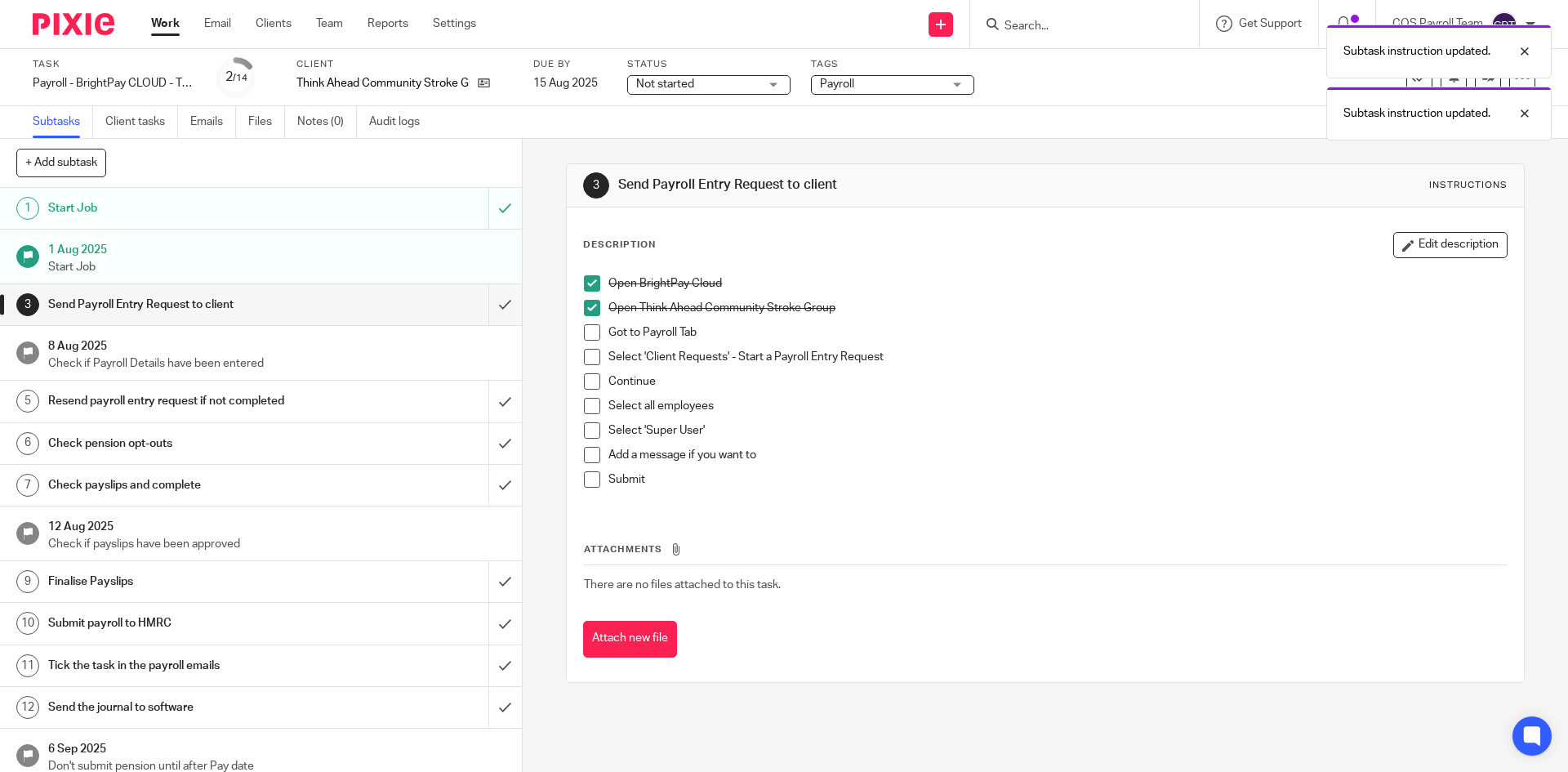 click at bounding box center [592, 332] 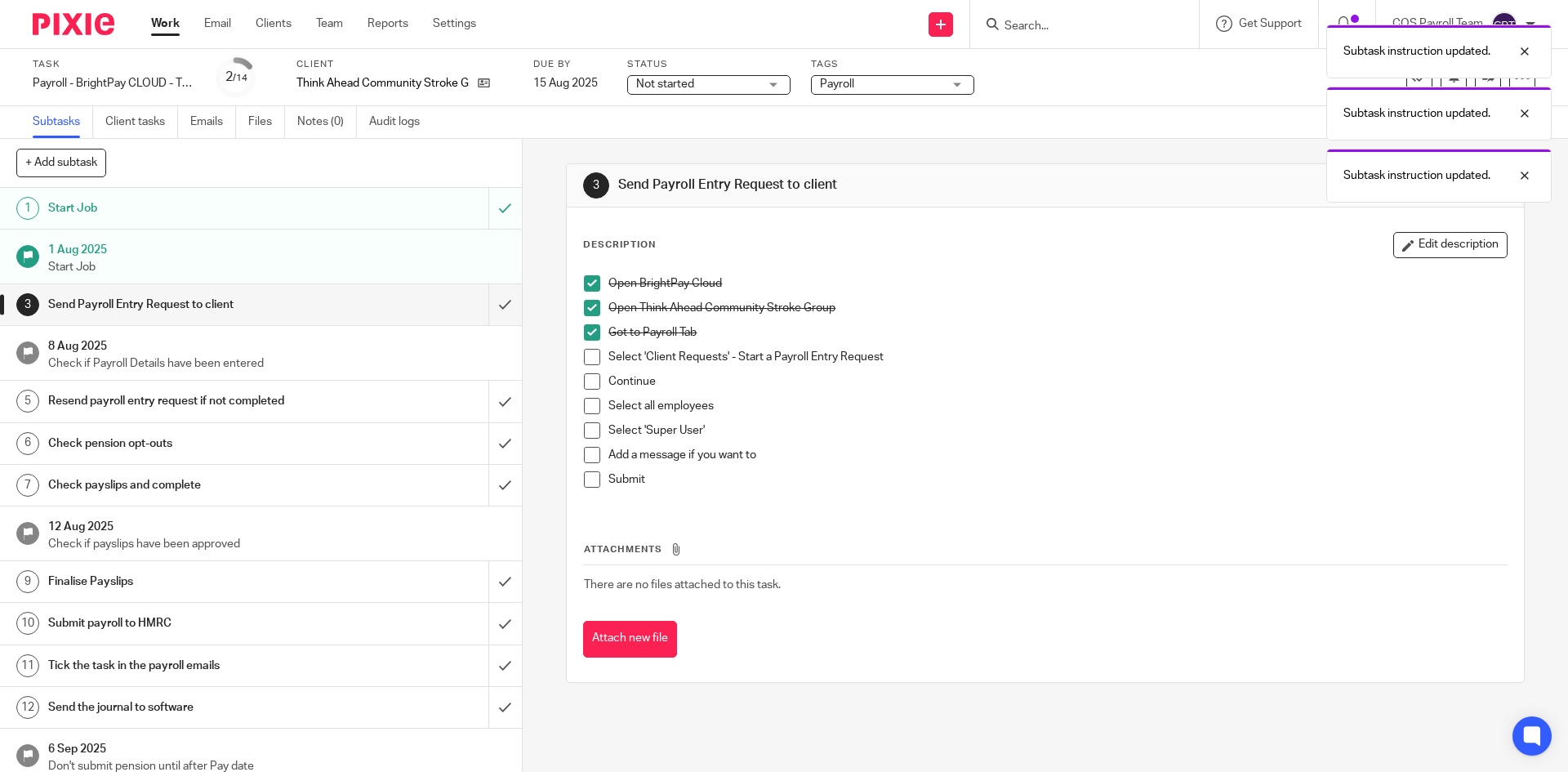 drag, startPoint x: 587, startPoint y: 353, endPoint x: 586, endPoint y: 373, distance: 20.024984 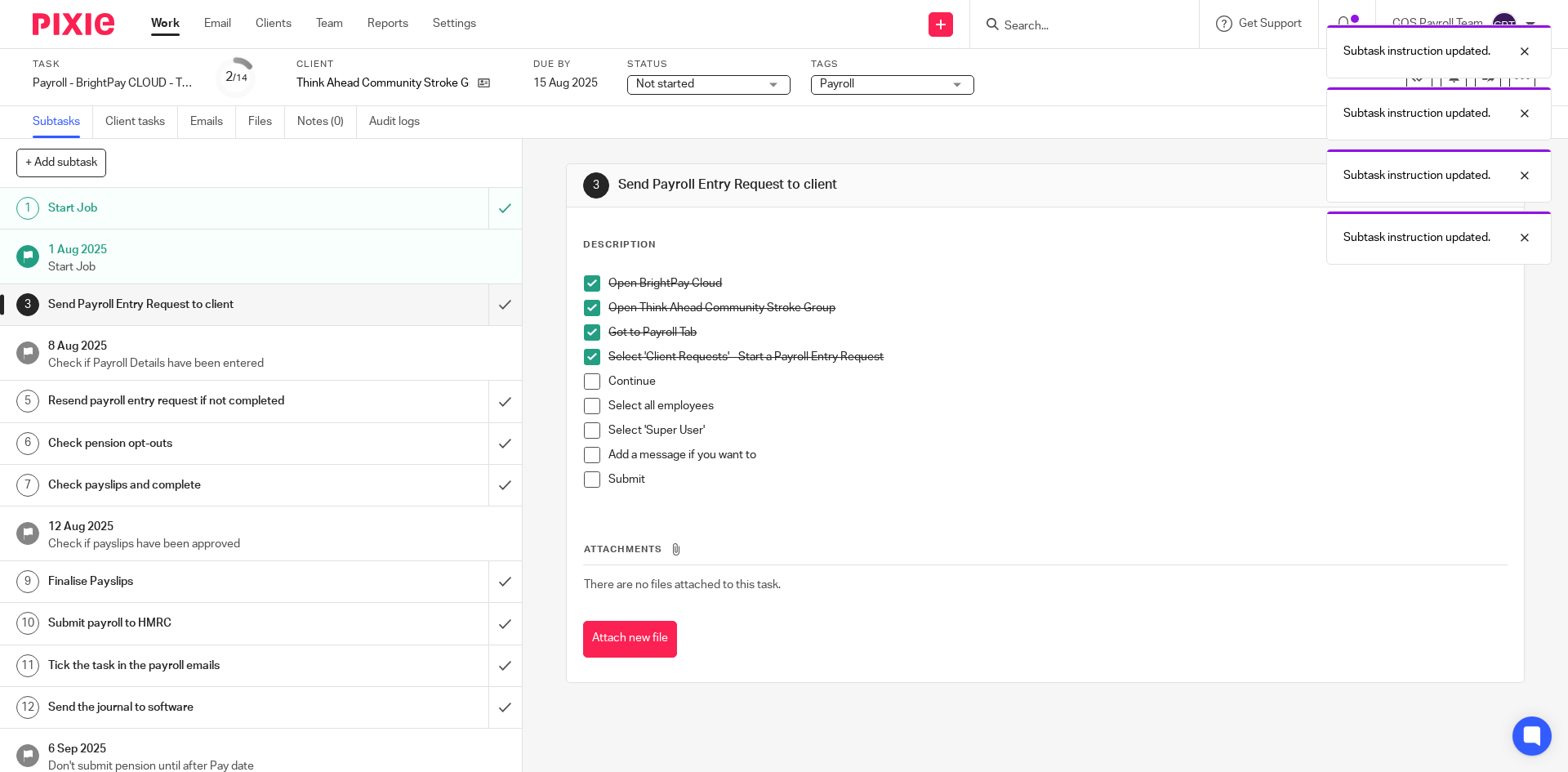 click at bounding box center [592, 382] 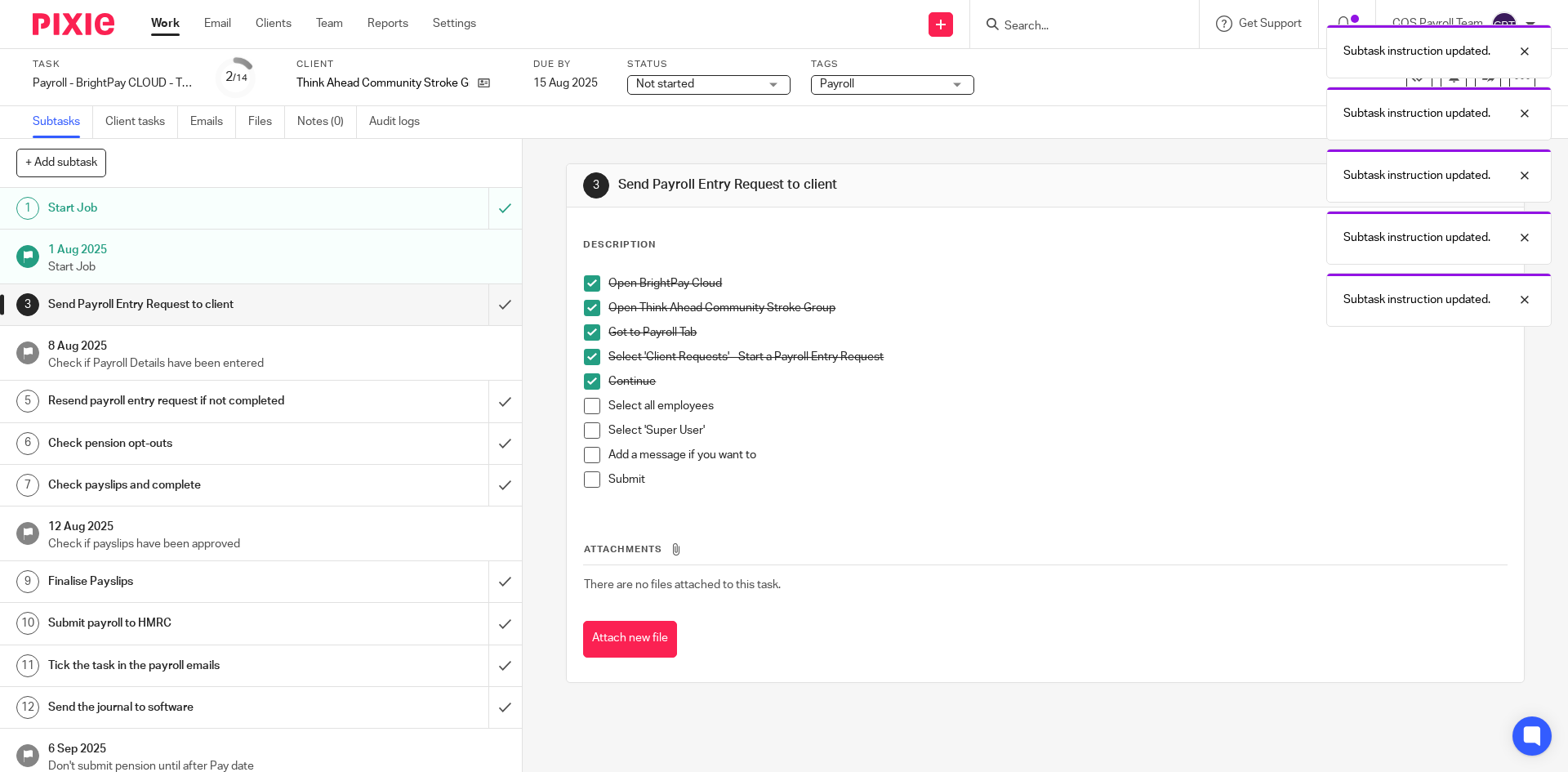 drag, startPoint x: 586, startPoint y: 406, endPoint x: 588, endPoint y: 430, distance: 24.08319 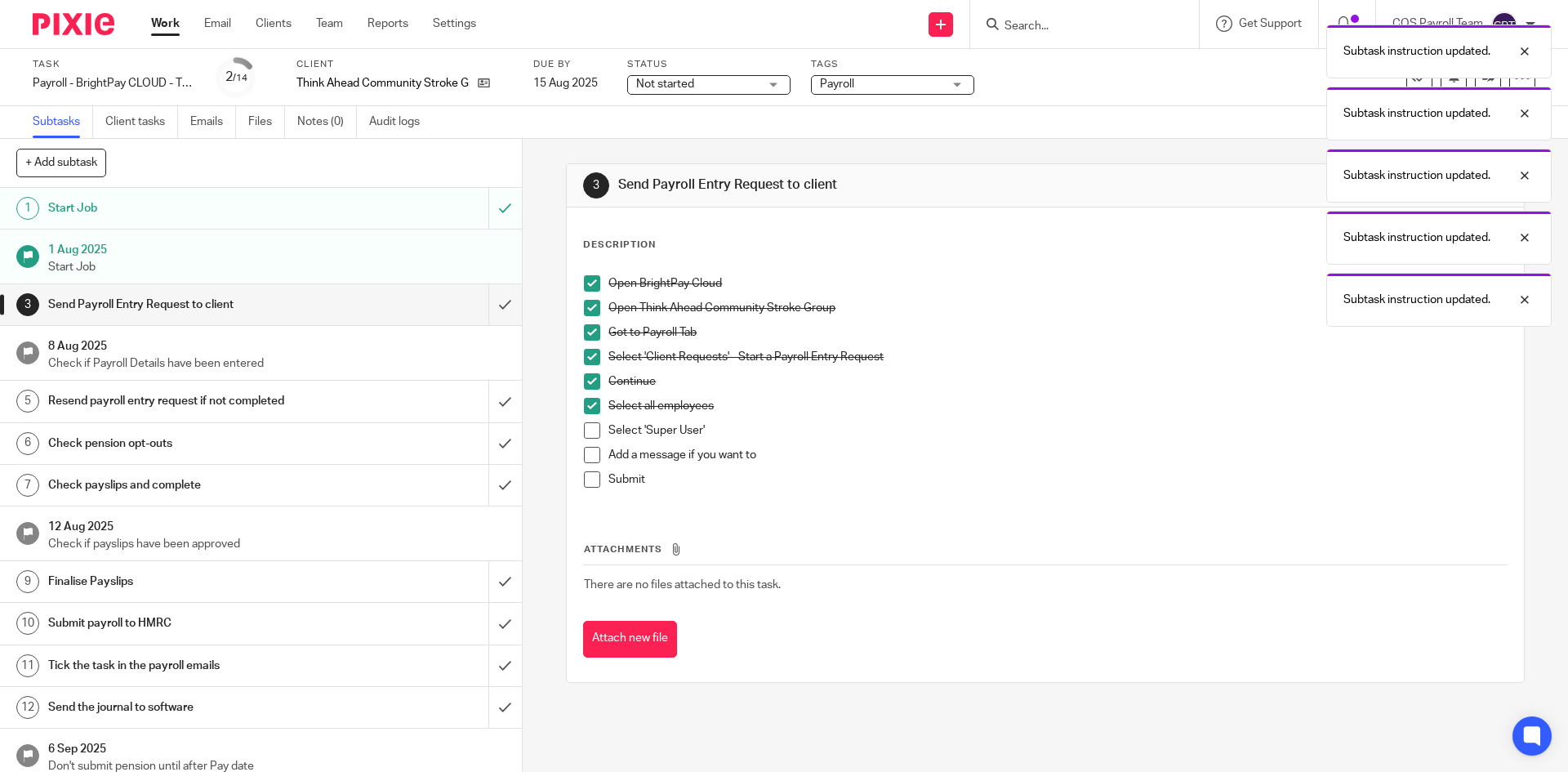 click at bounding box center [592, 431] 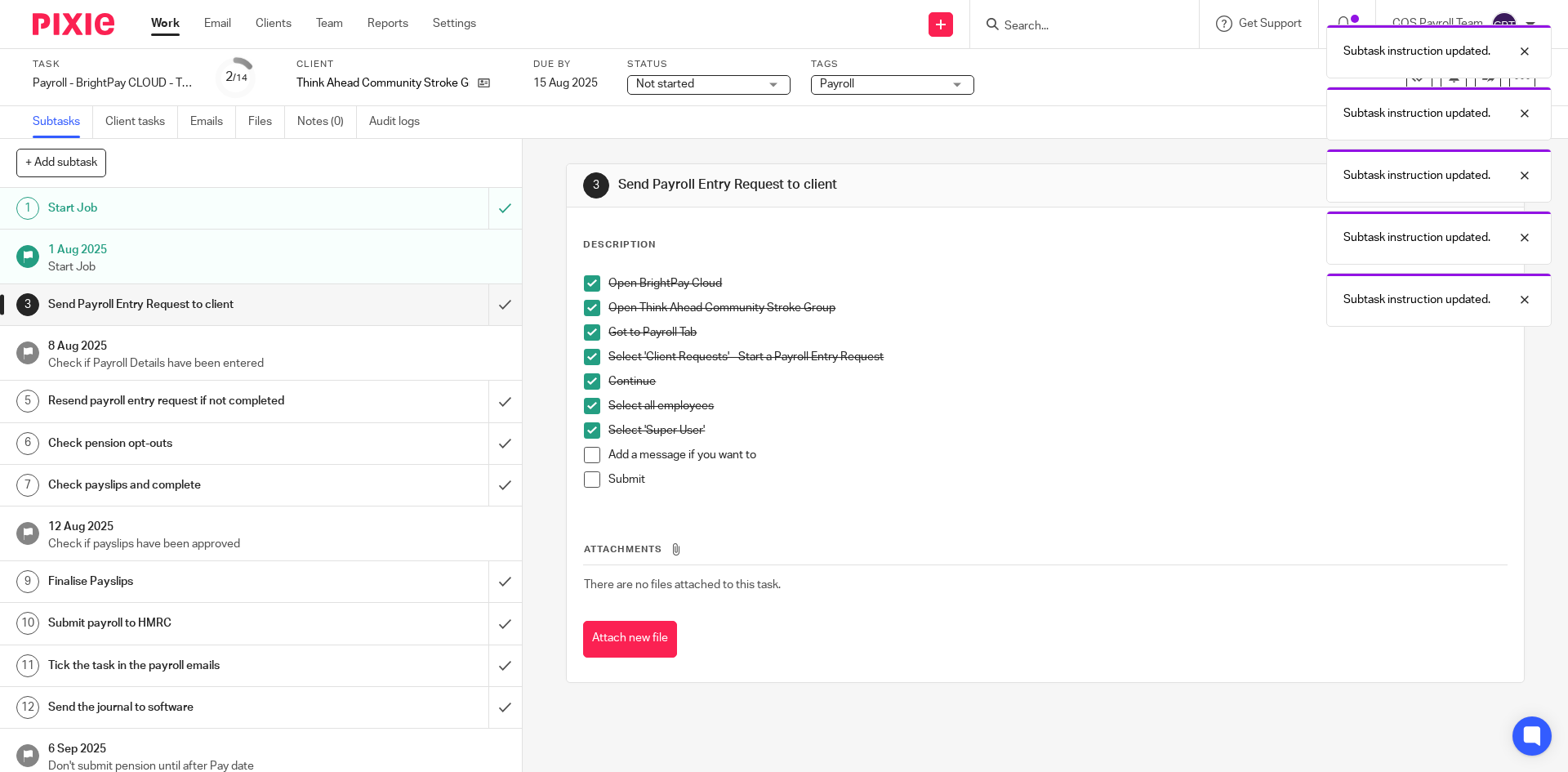 click at bounding box center (592, 455) 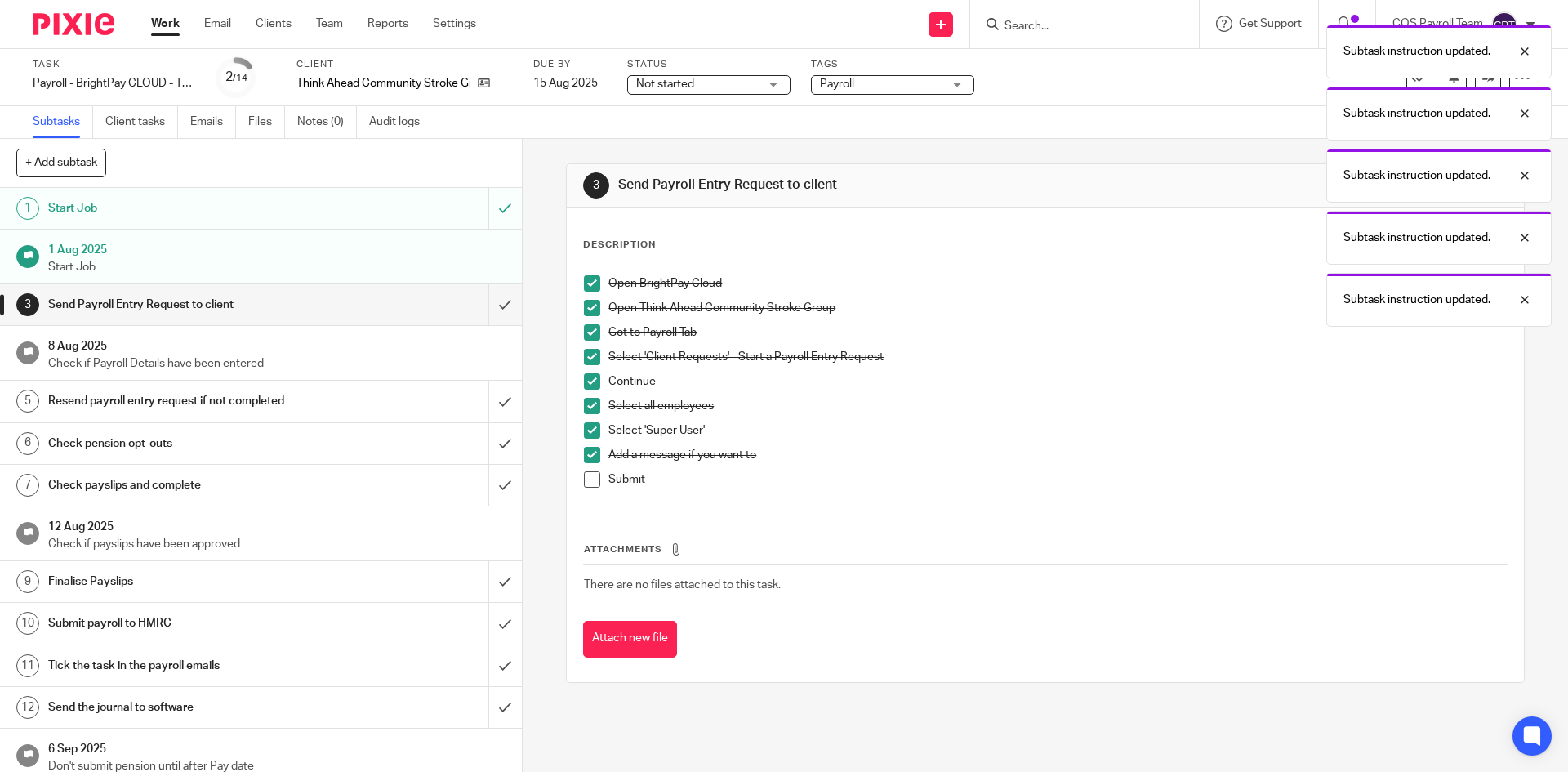 click at bounding box center [592, 480] 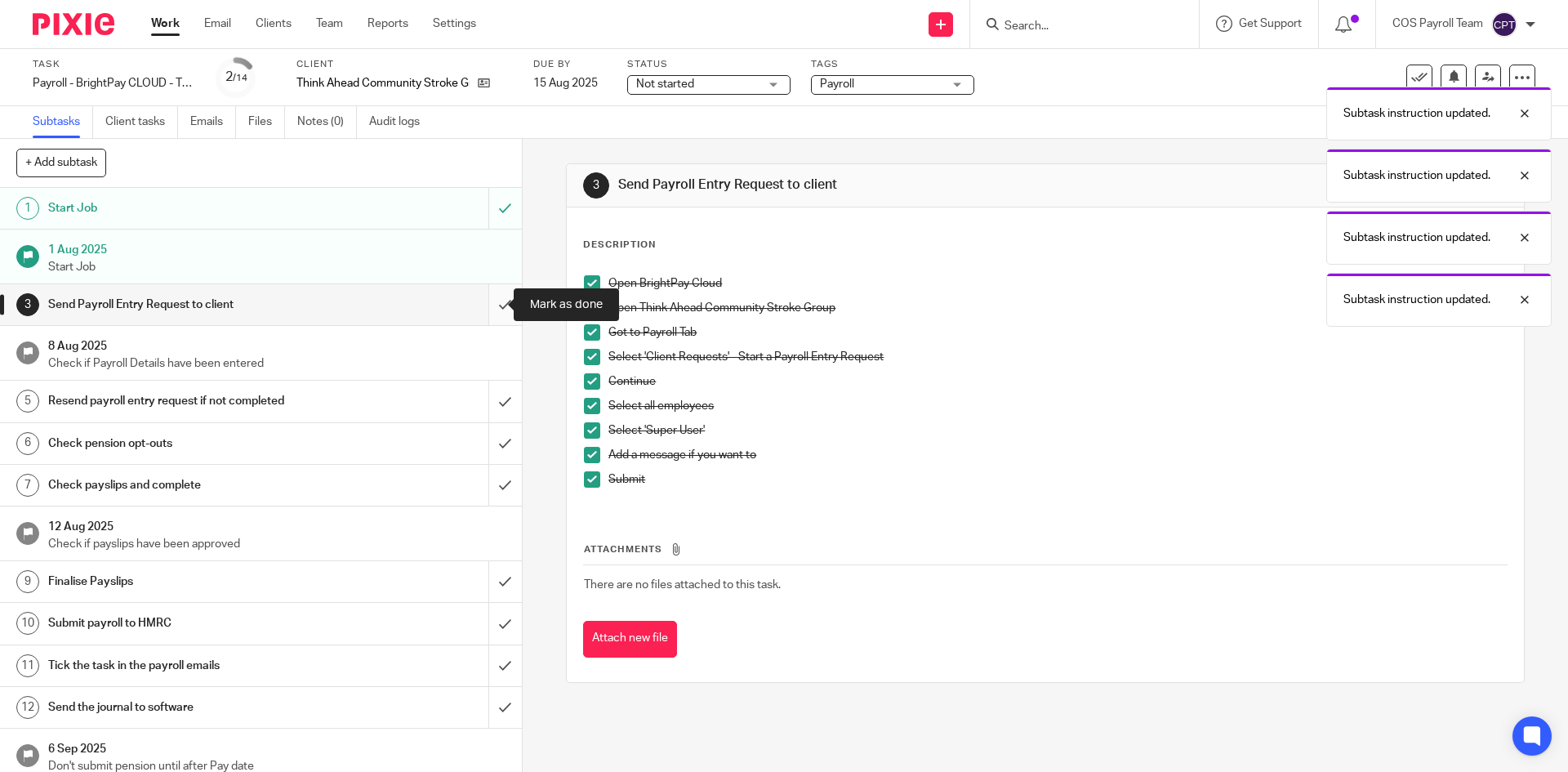 drag, startPoint x: 490, startPoint y: 301, endPoint x: 497, endPoint y: 319, distance: 19.313208 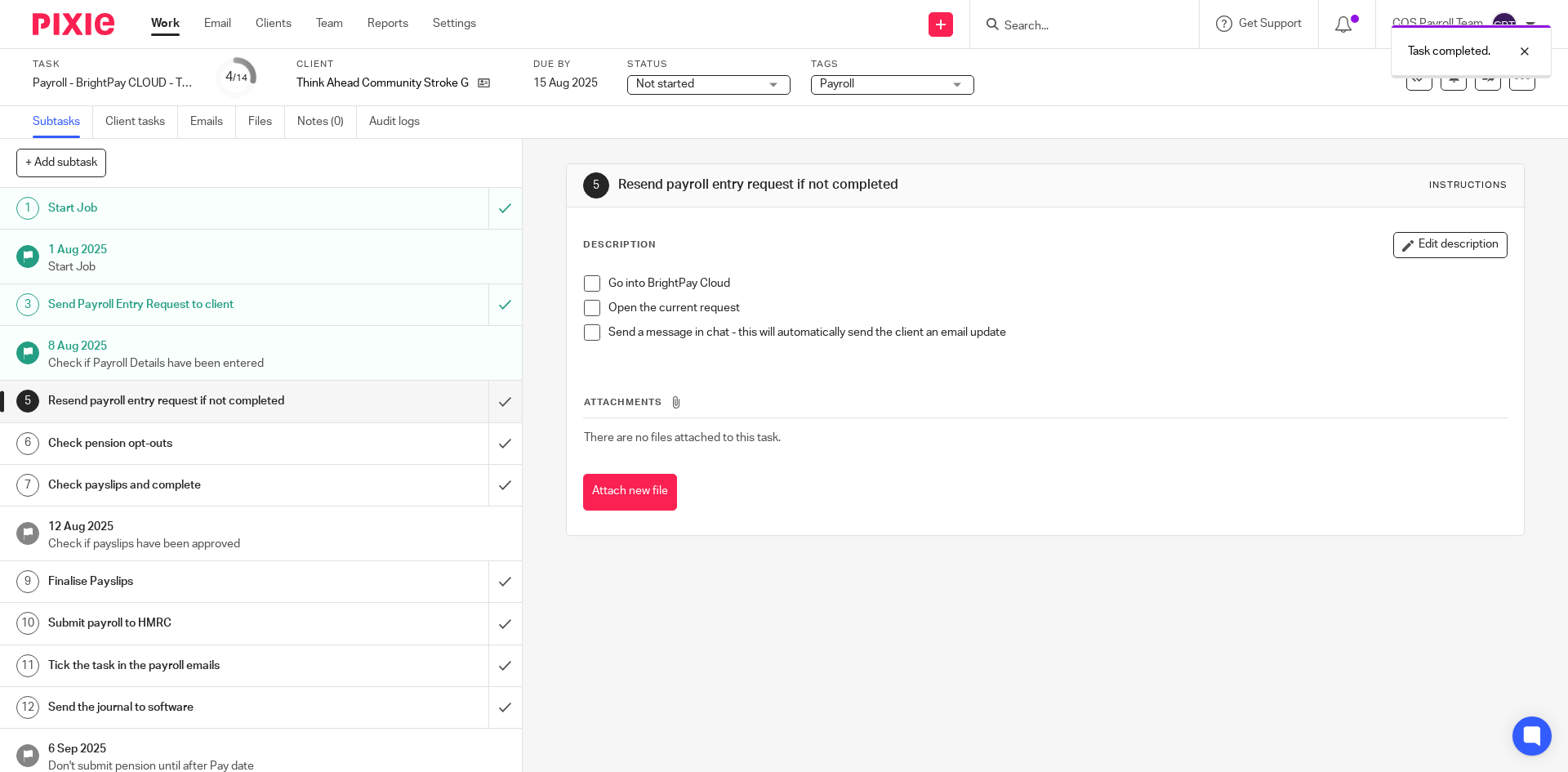 scroll, scrollTop: 0, scrollLeft: 0, axis: both 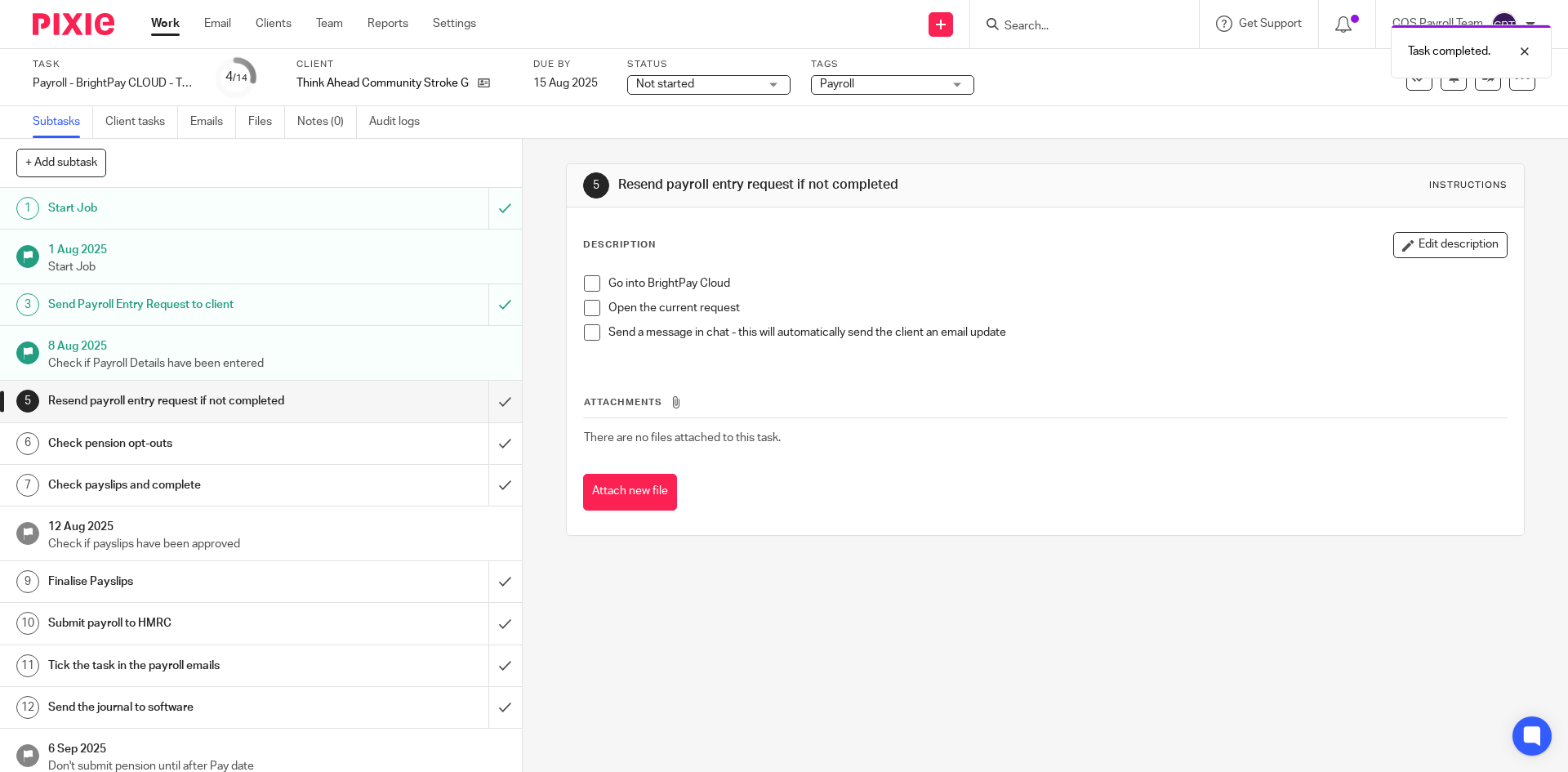 click on "Work" at bounding box center (165, 24) 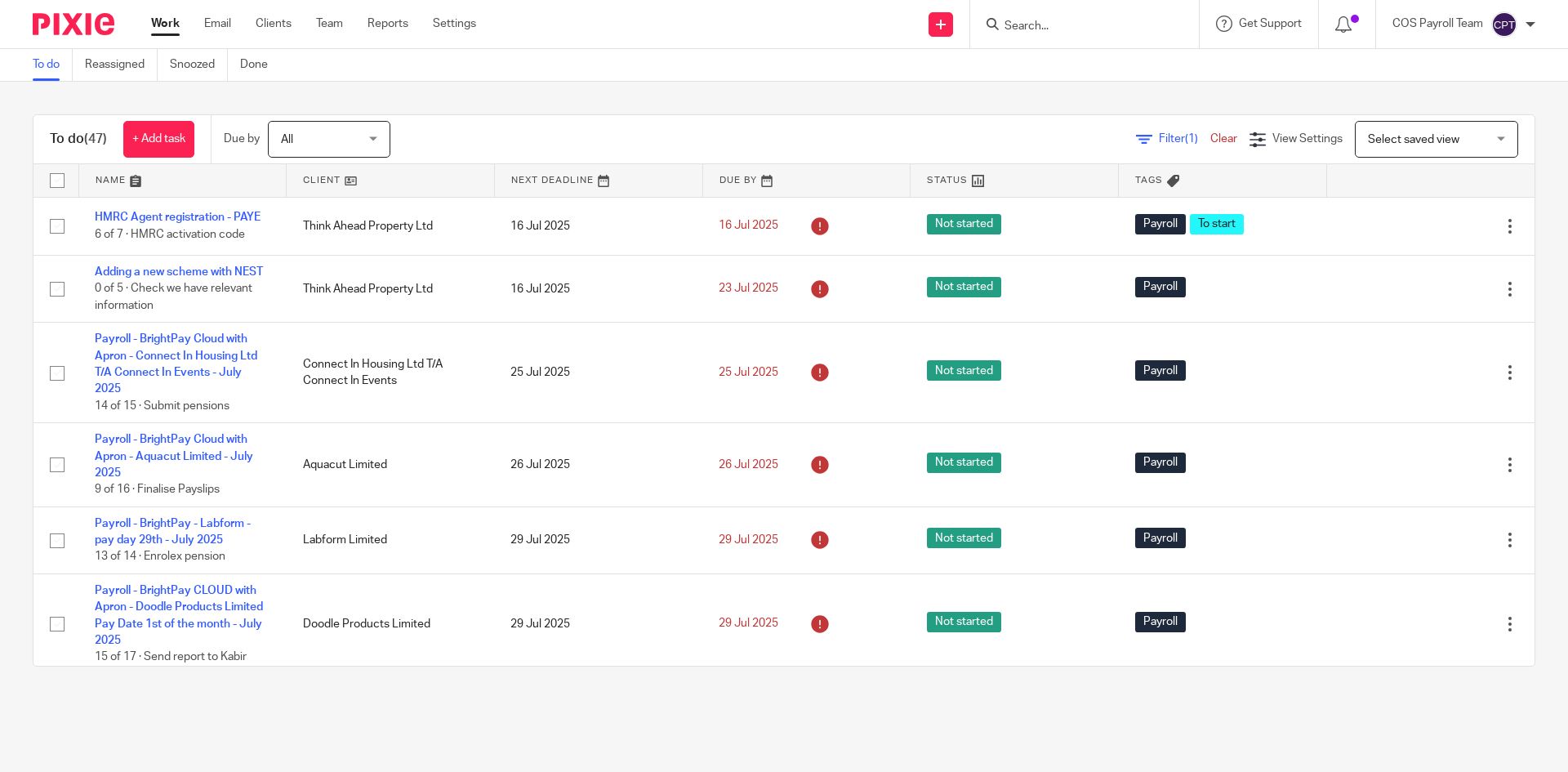 scroll, scrollTop: 0, scrollLeft: 0, axis: both 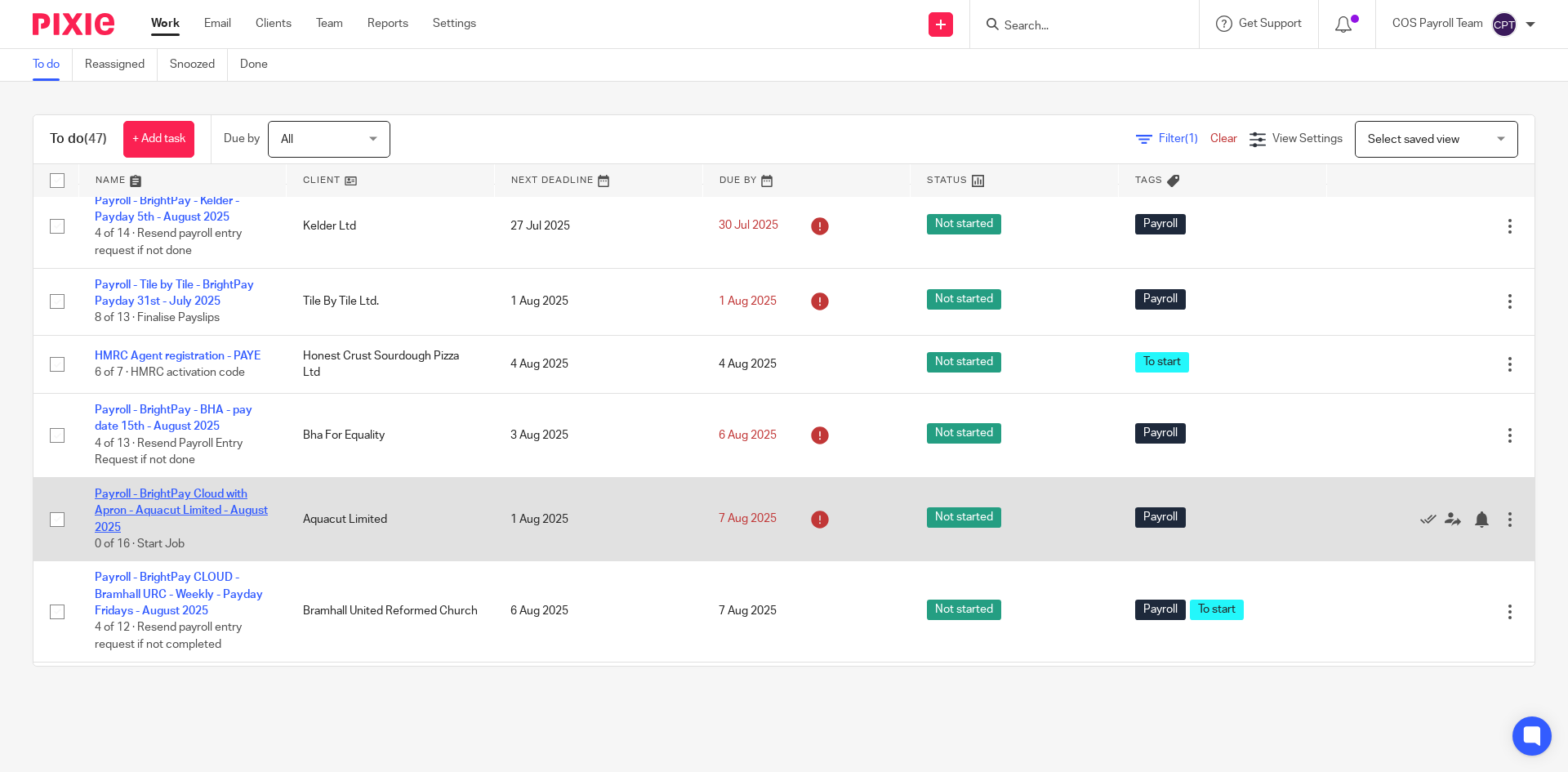 click on "Payroll - BrightPay Cloud with Apron - Aquacut Limited - August 2025" at bounding box center (181, 511) 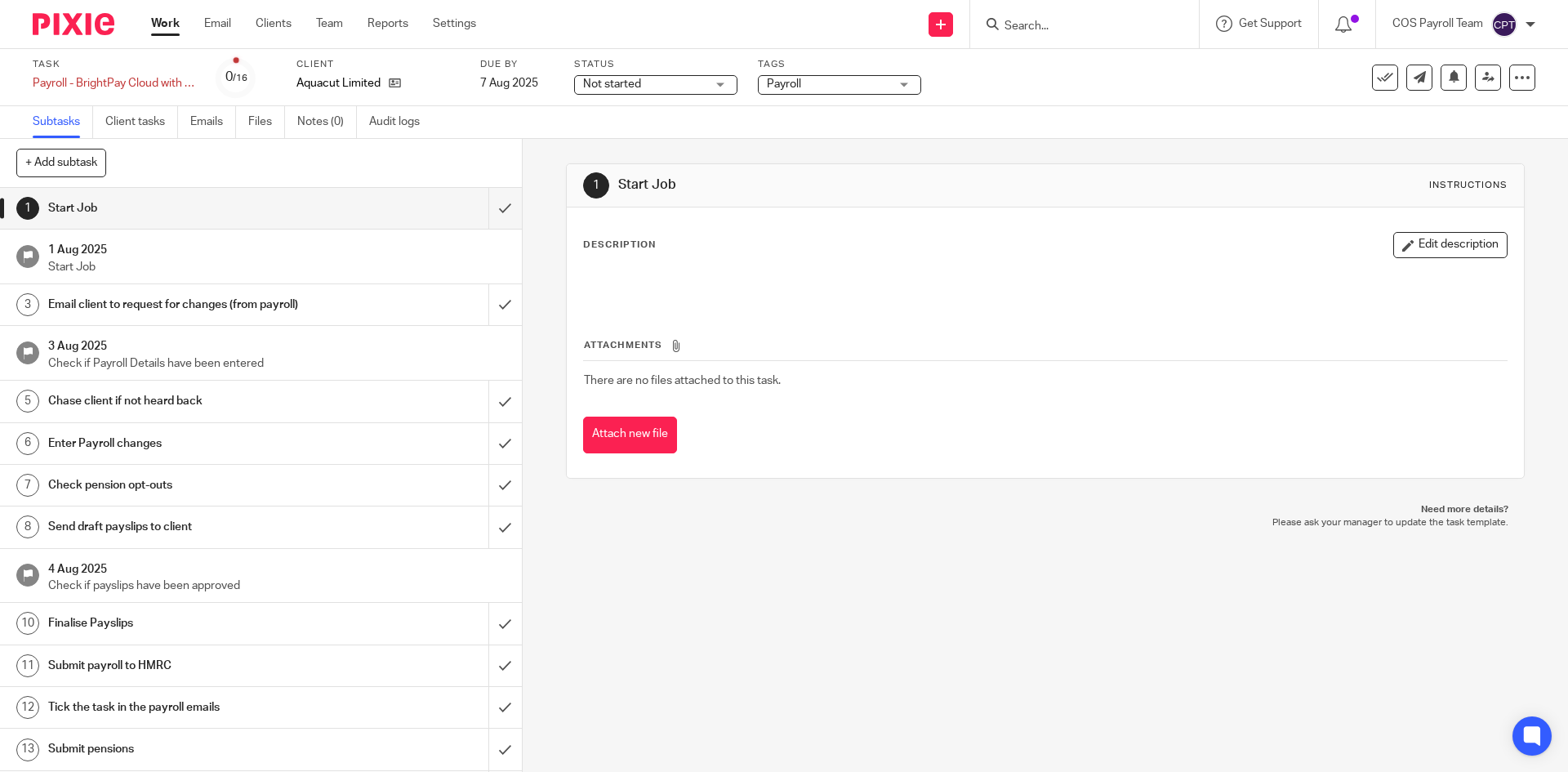 scroll, scrollTop: 0, scrollLeft: 0, axis: both 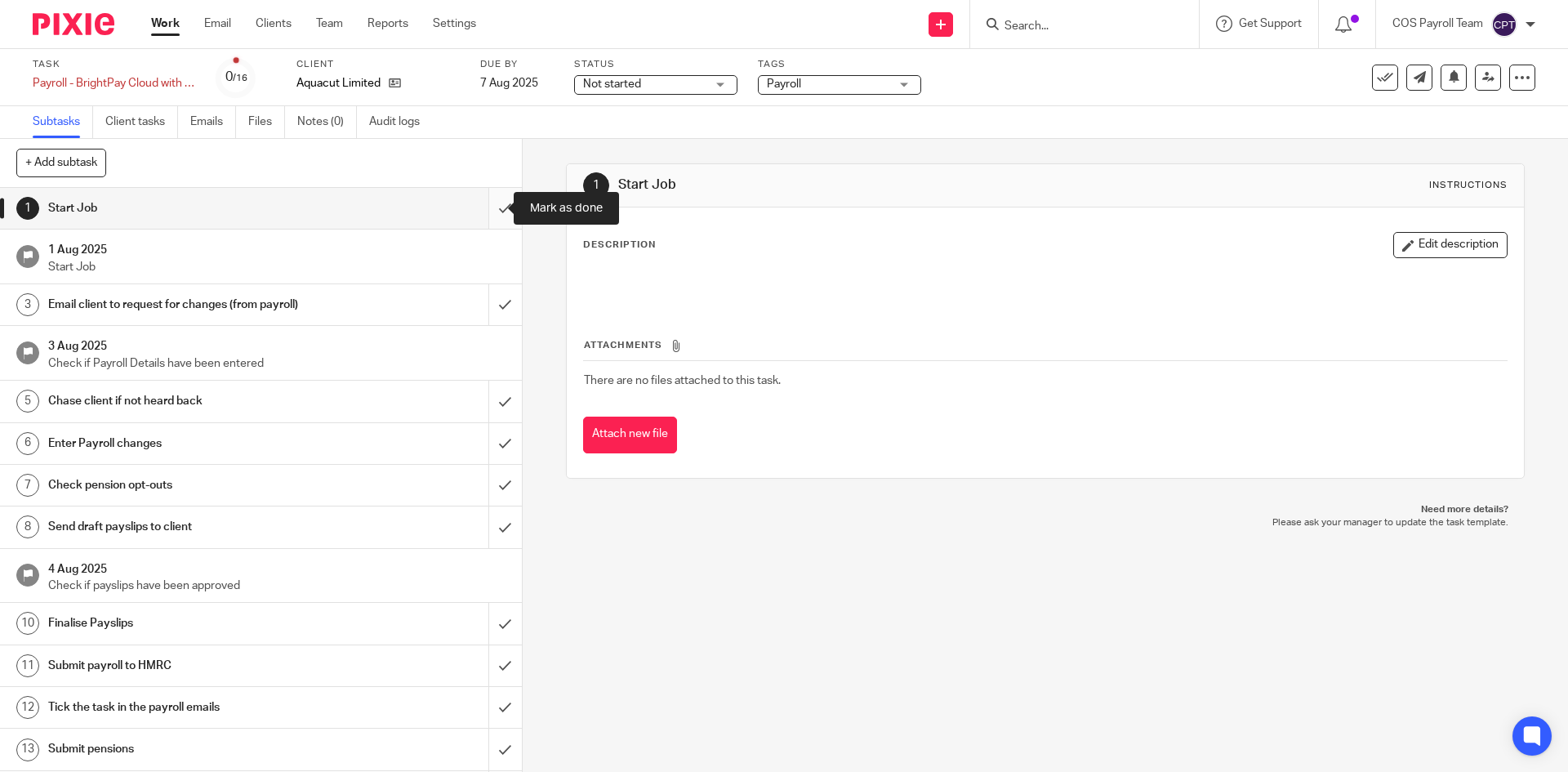 click at bounding box center [261, 208] 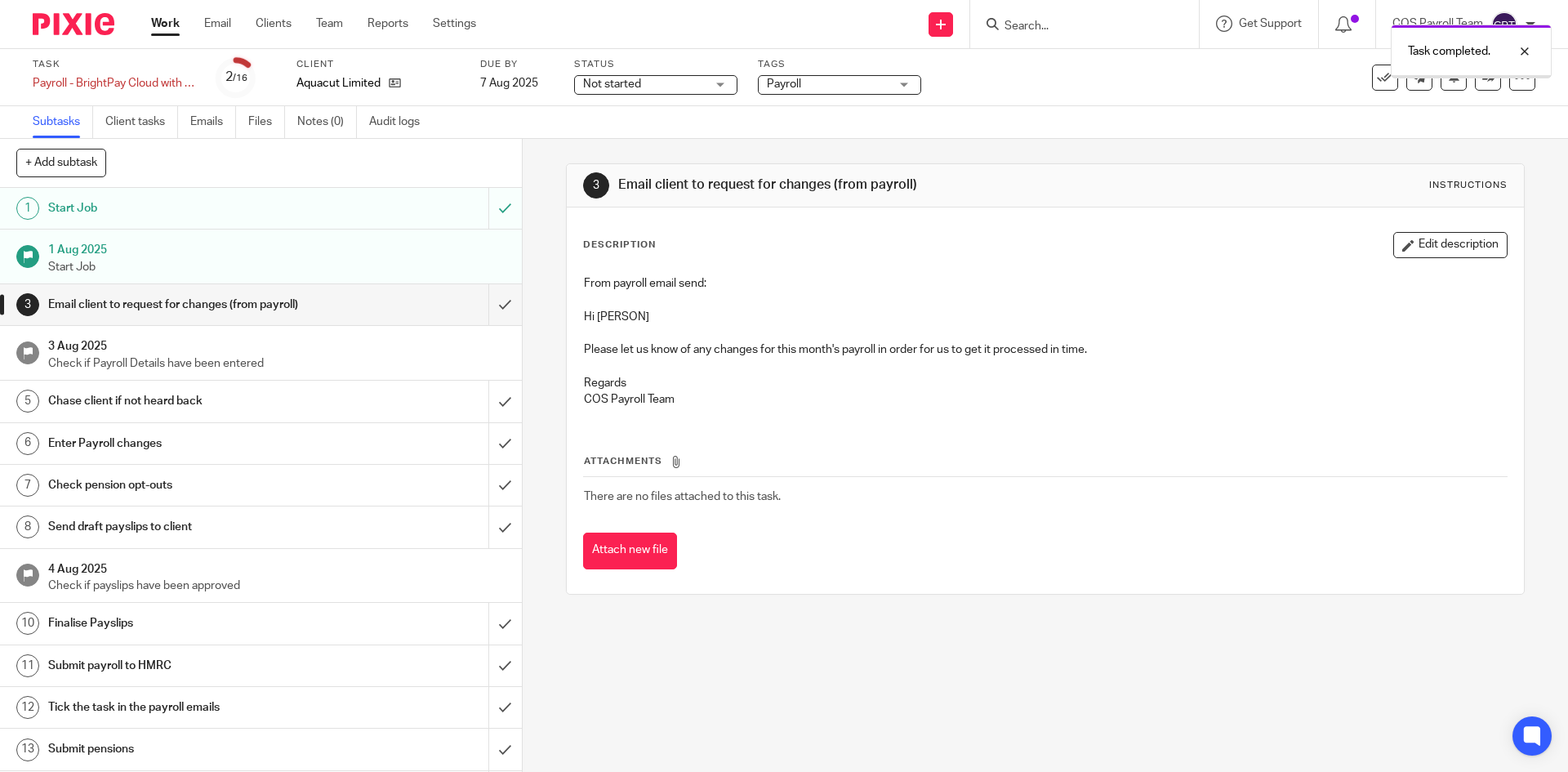 scroll, scrollTop: 0, scrollLeft: 0, axis: both 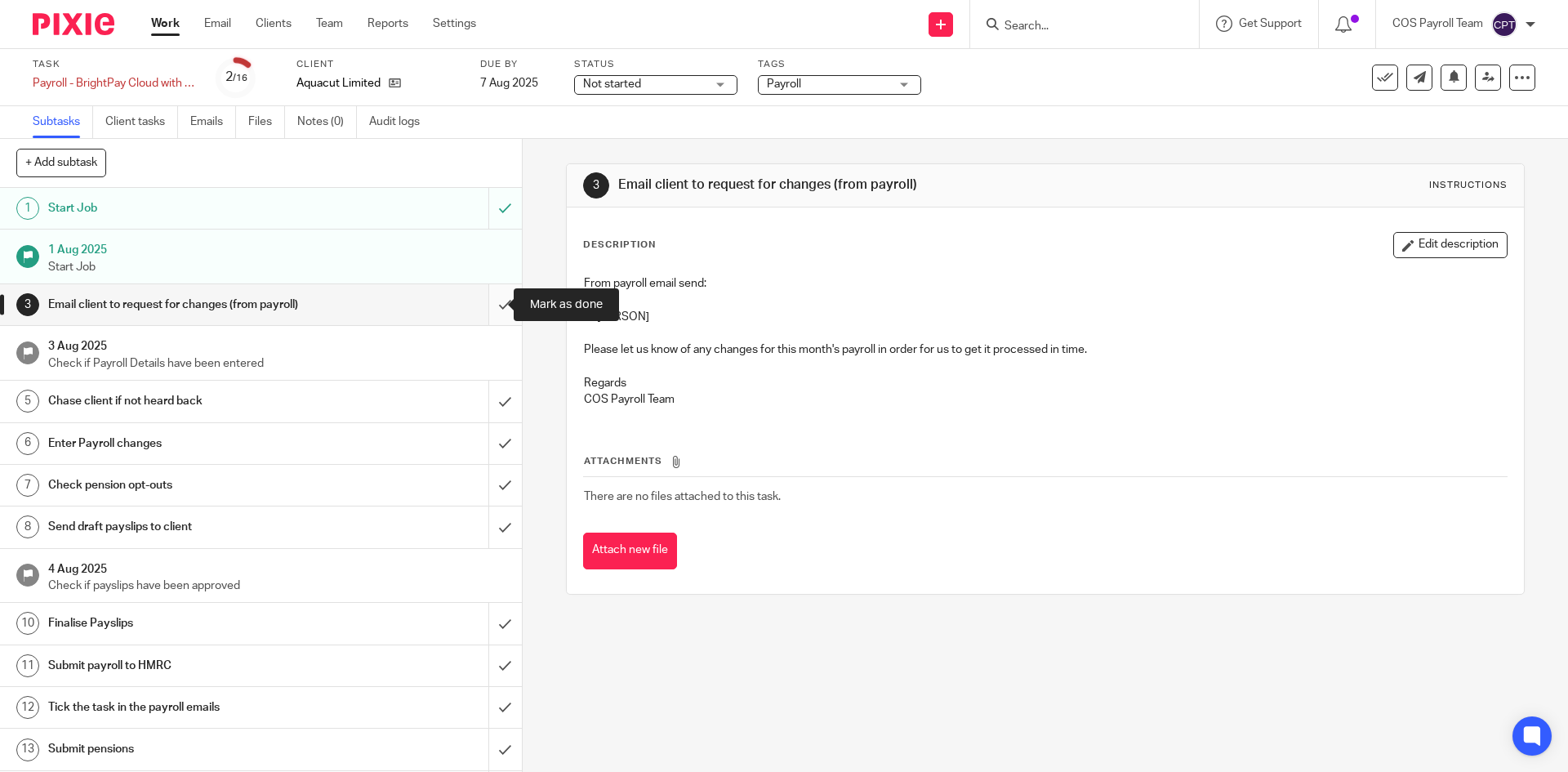 click at bounding box center (261, 305) 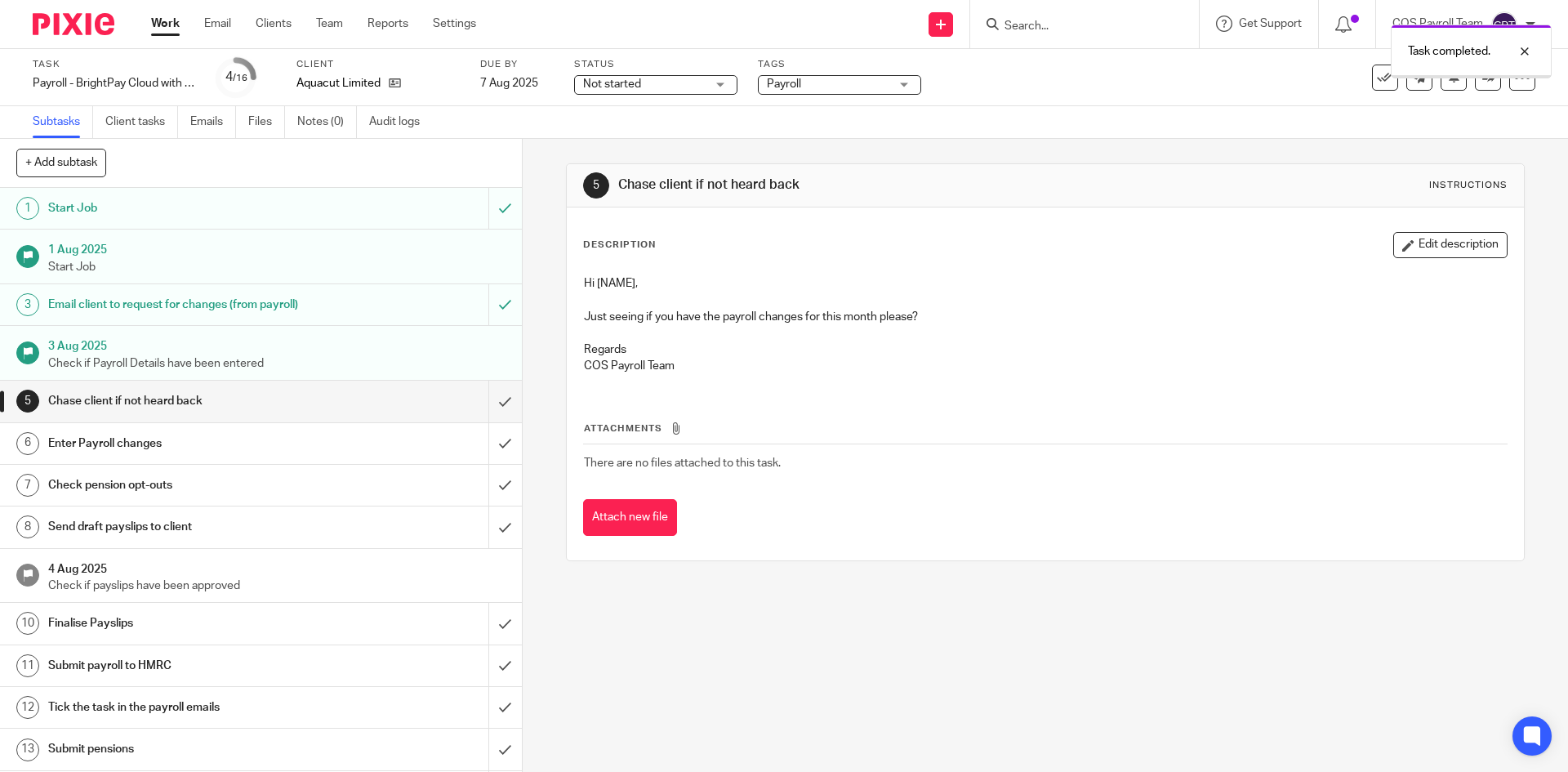 scroll, scrollTop: 0, scrollLeft: 0, axis: both 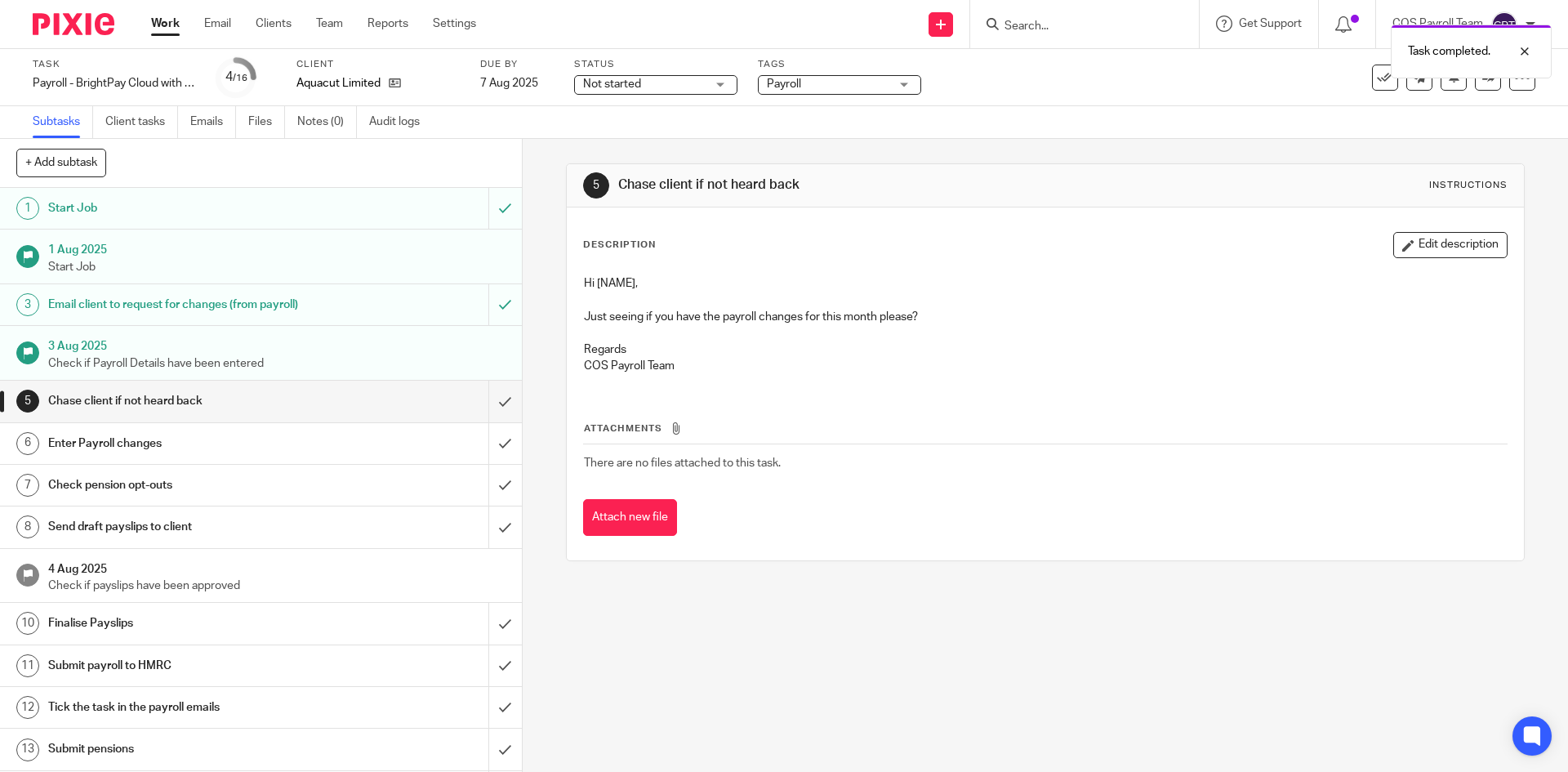 click on "Work" at bounding box center (165, 24) 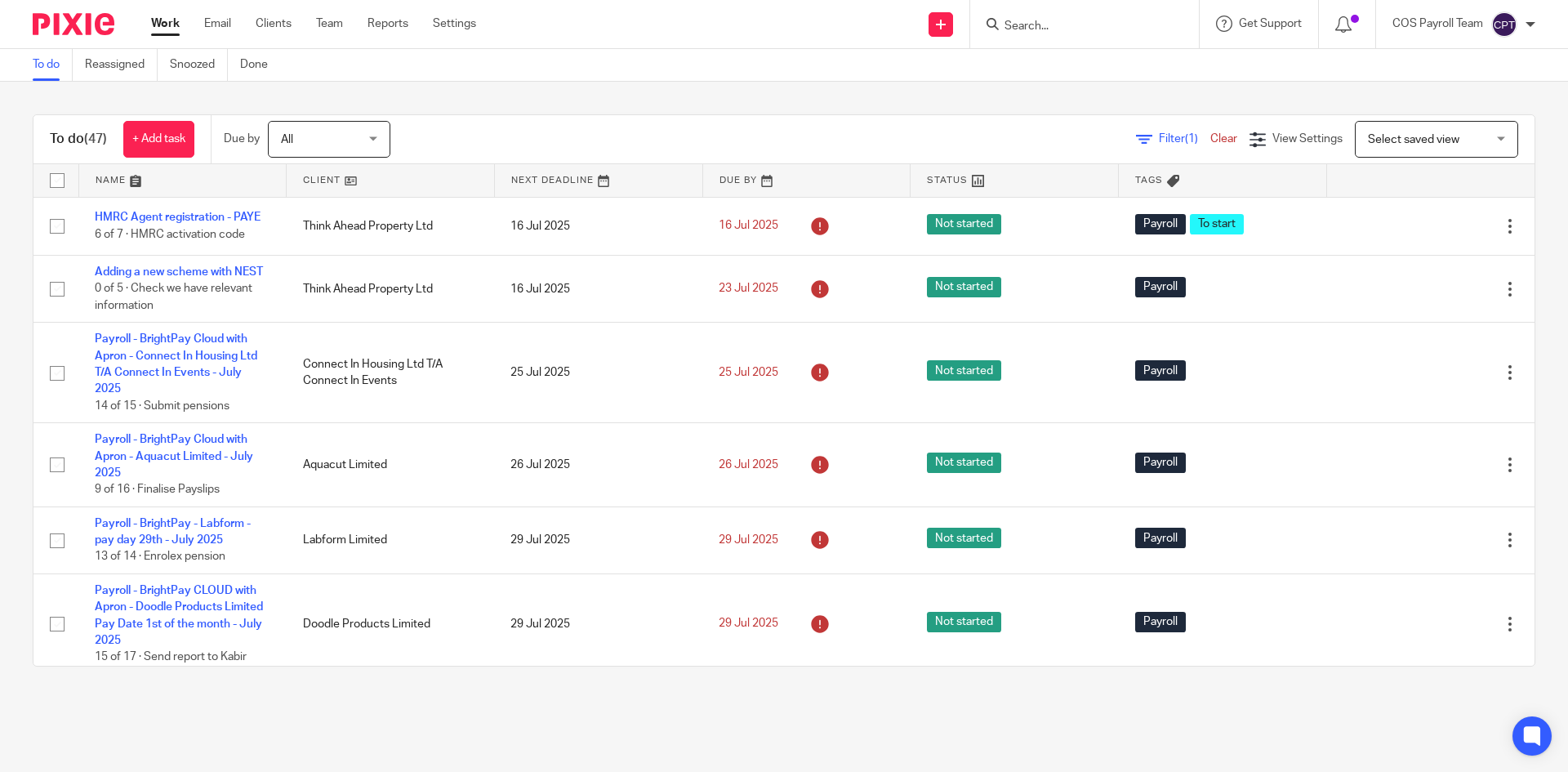 scroll, scrollTop: 0, scrollLeft: 0, axis: both 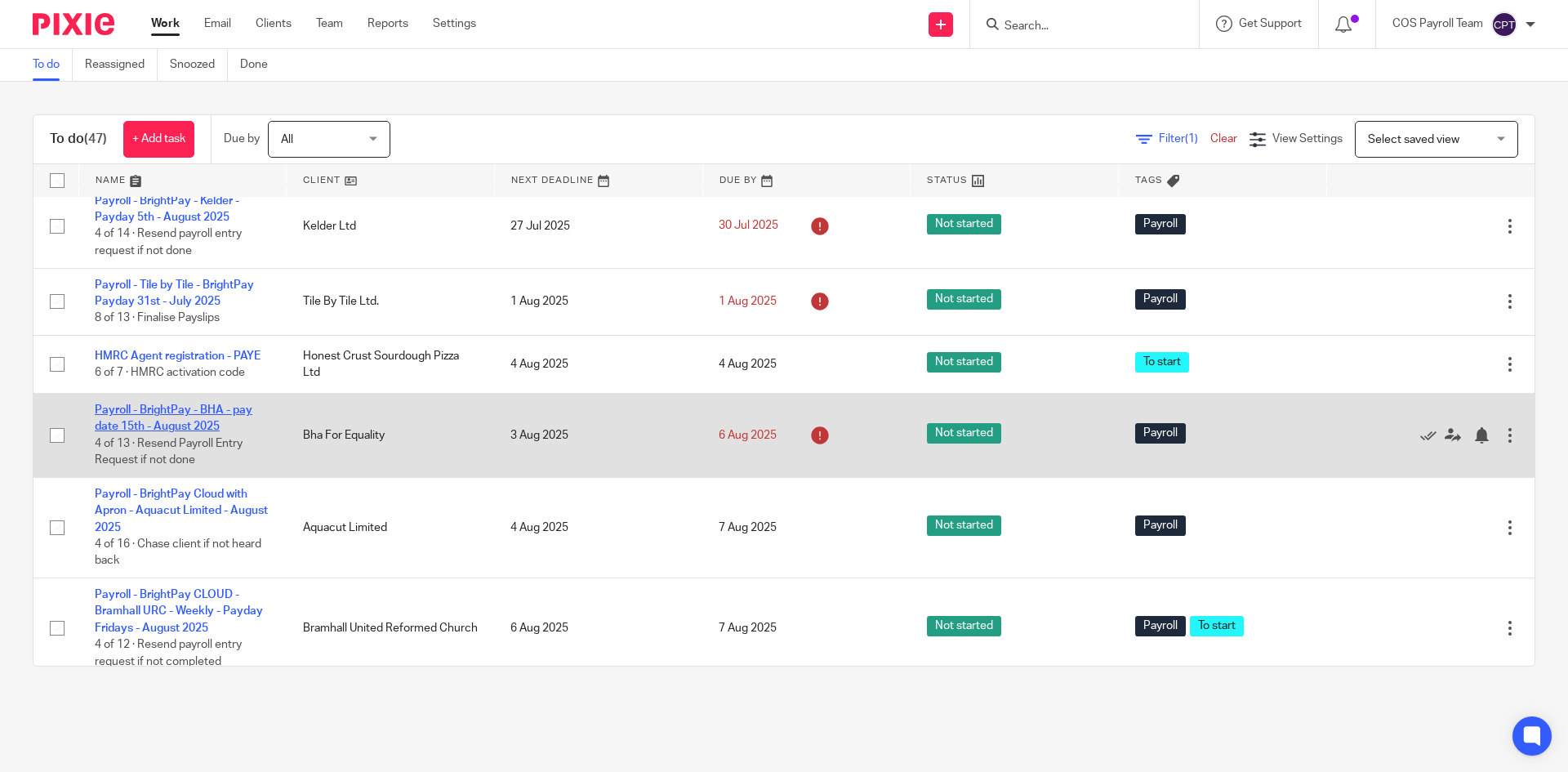 click on "Payroll - BrightPay - BHA - pay date 15th - August 2025" at bounding box center [173, 418] 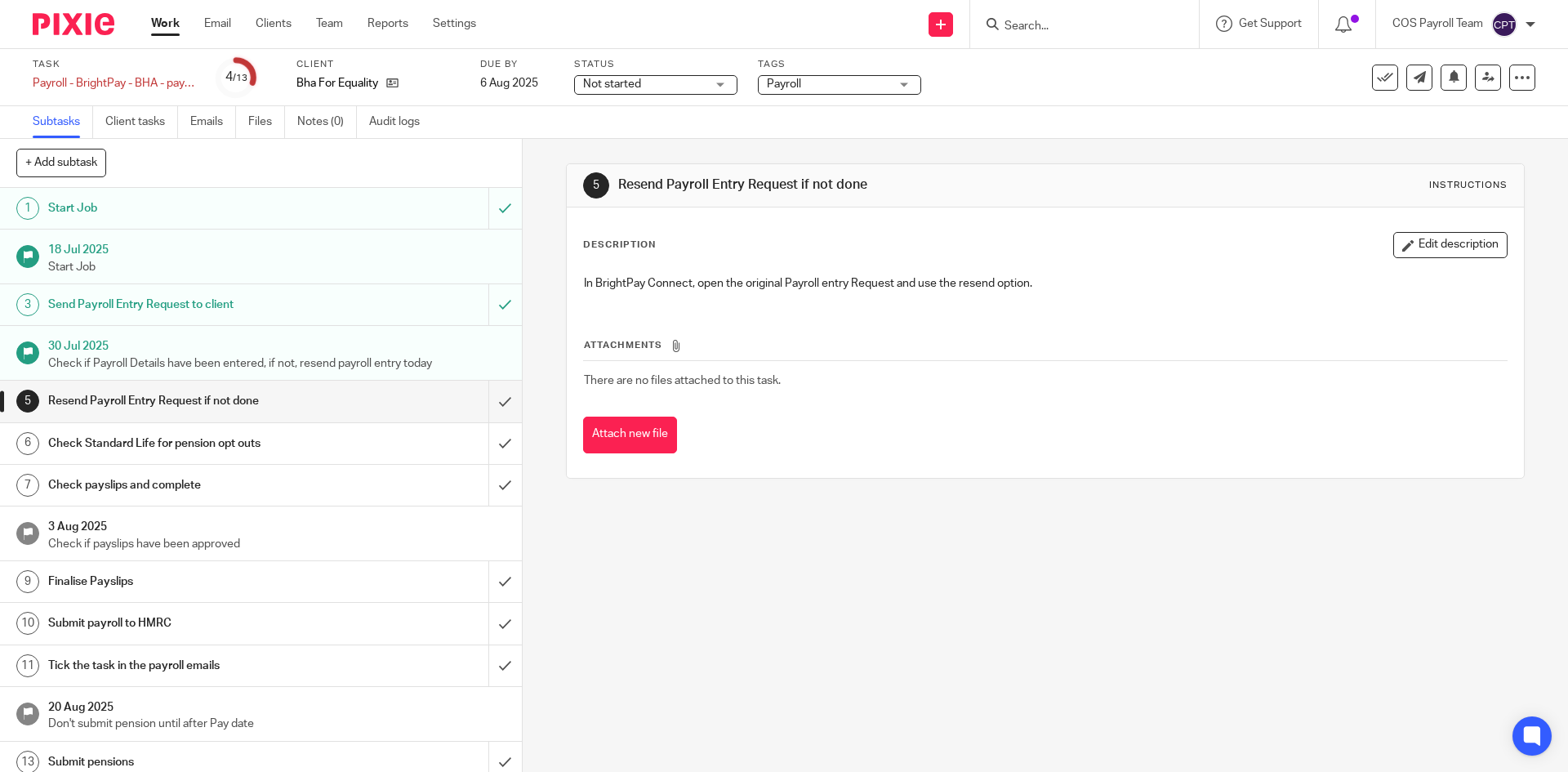 scroll, scrollTop: 0, scrollLeft: 0, axis: both 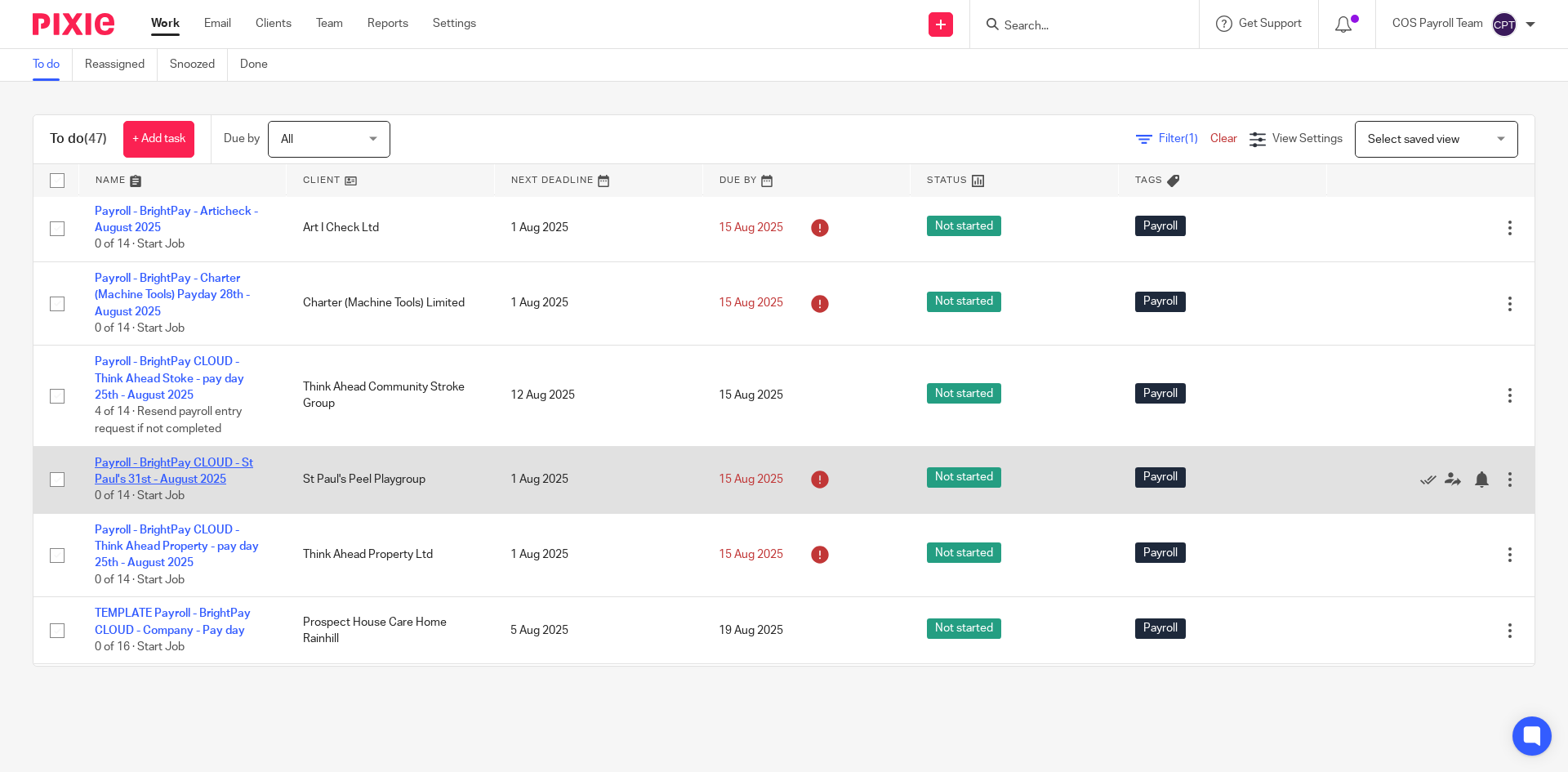 click on "Payroll - BrightPay CLOUD - St Paul's 31st - August 2025" at bounding box center (174, 471) 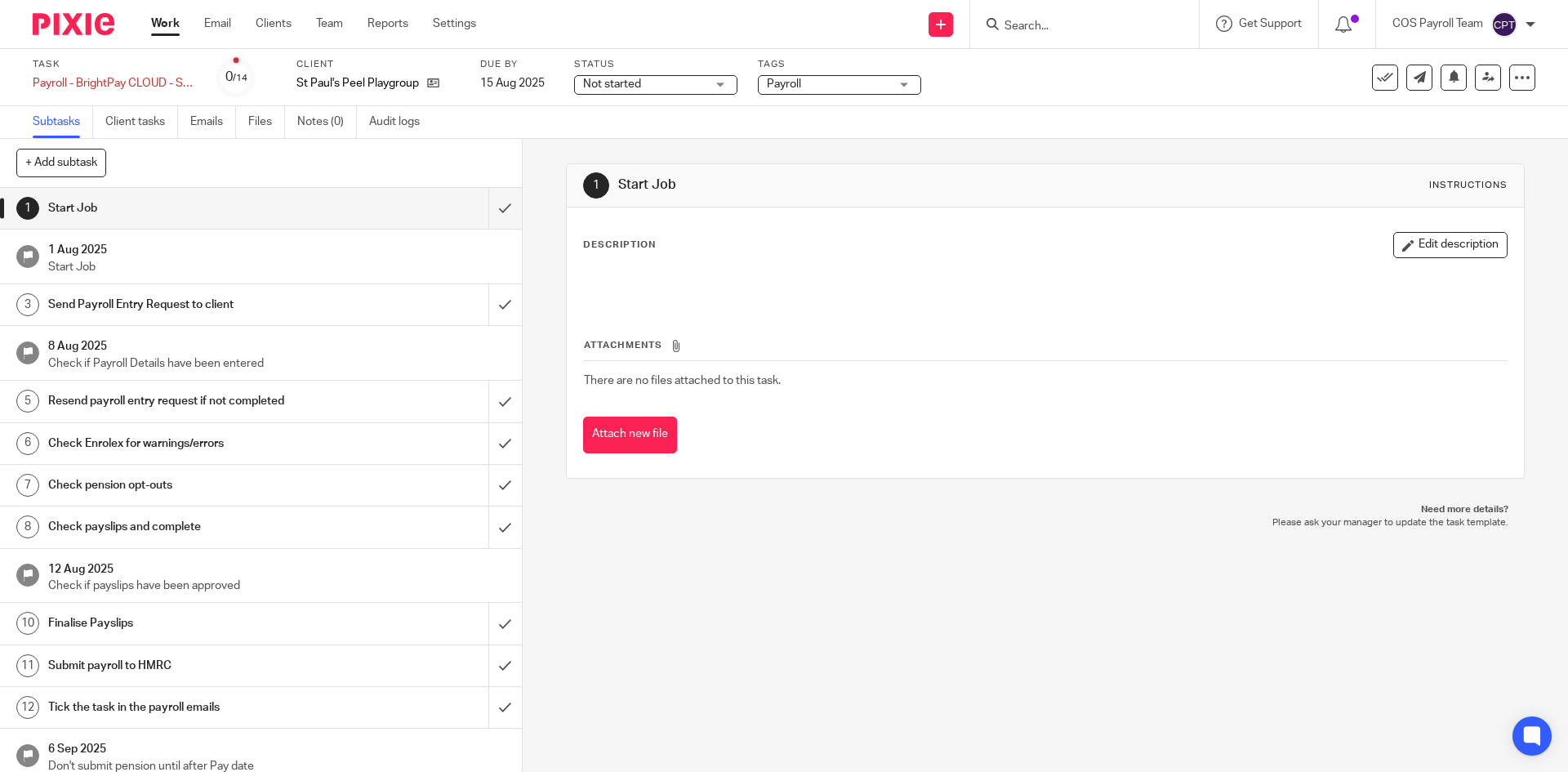 scroll, scrollTop: 0, scrollLeft: 0, axis: both 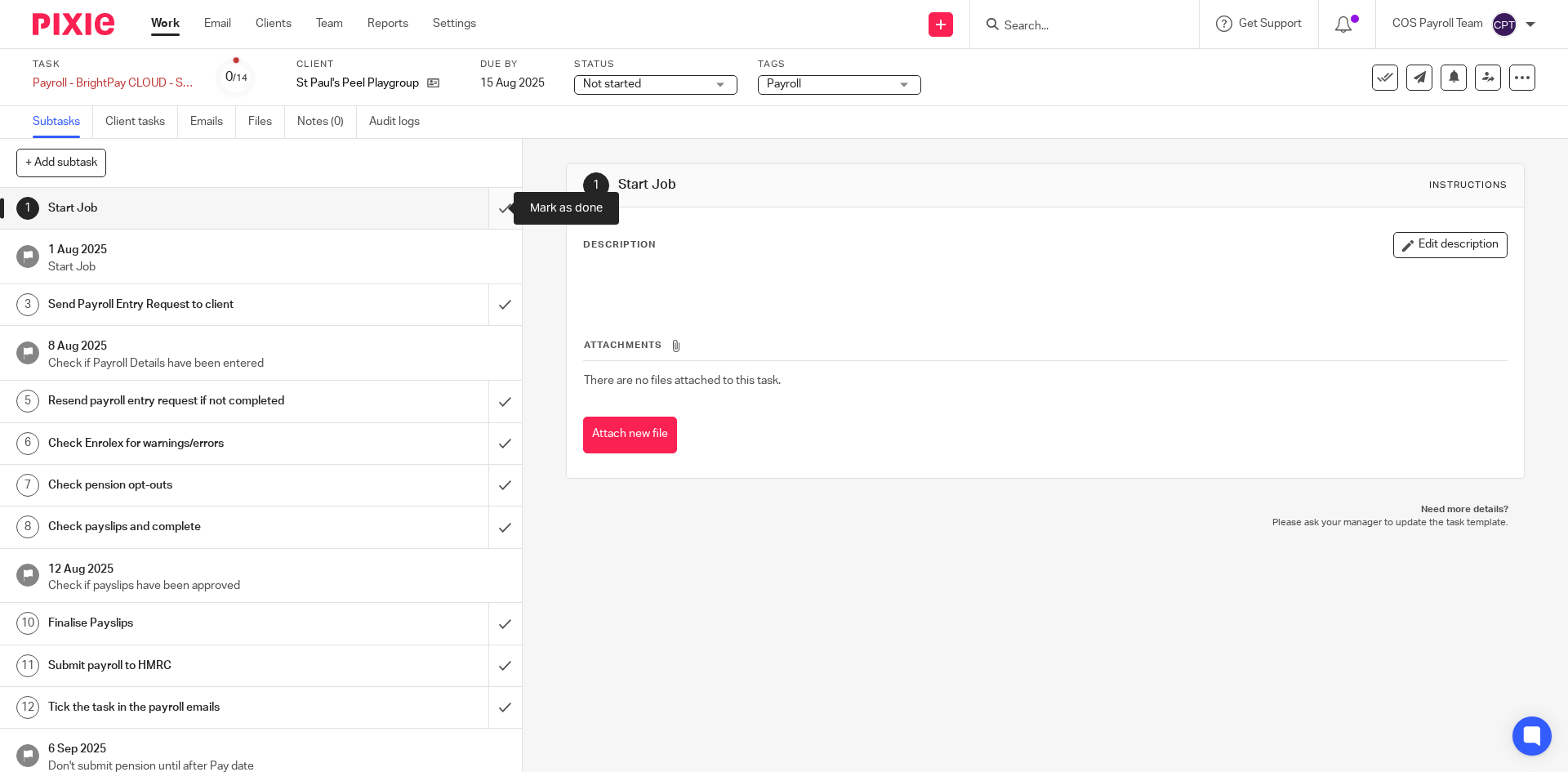 drag, startPoint x: 483, startPoint y: 208, endPoint x: 494, endPoint y: 228, distance: 22.825424 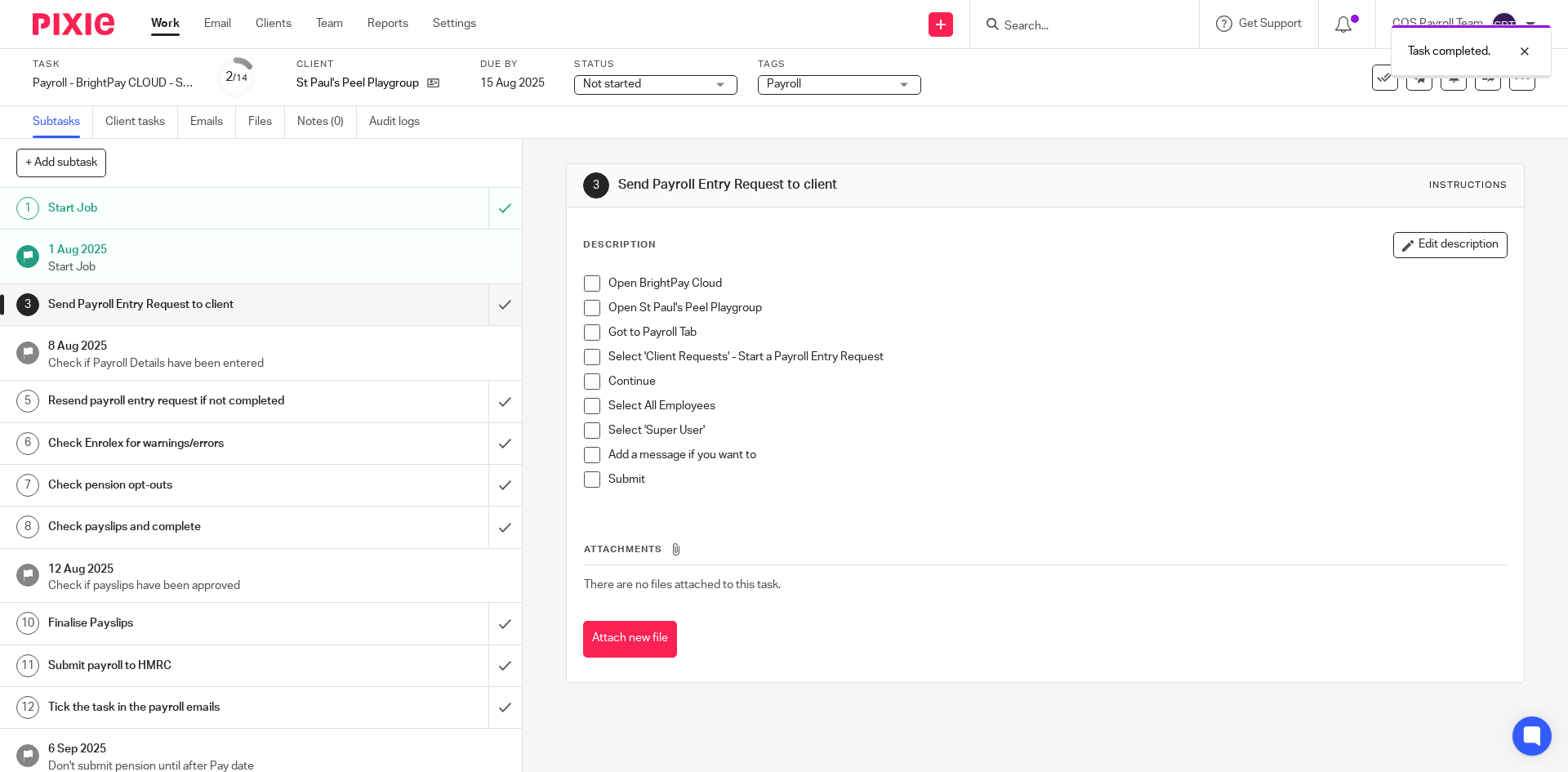 scroll, scrollTop: 0, scrollLeft: 0, axis: both 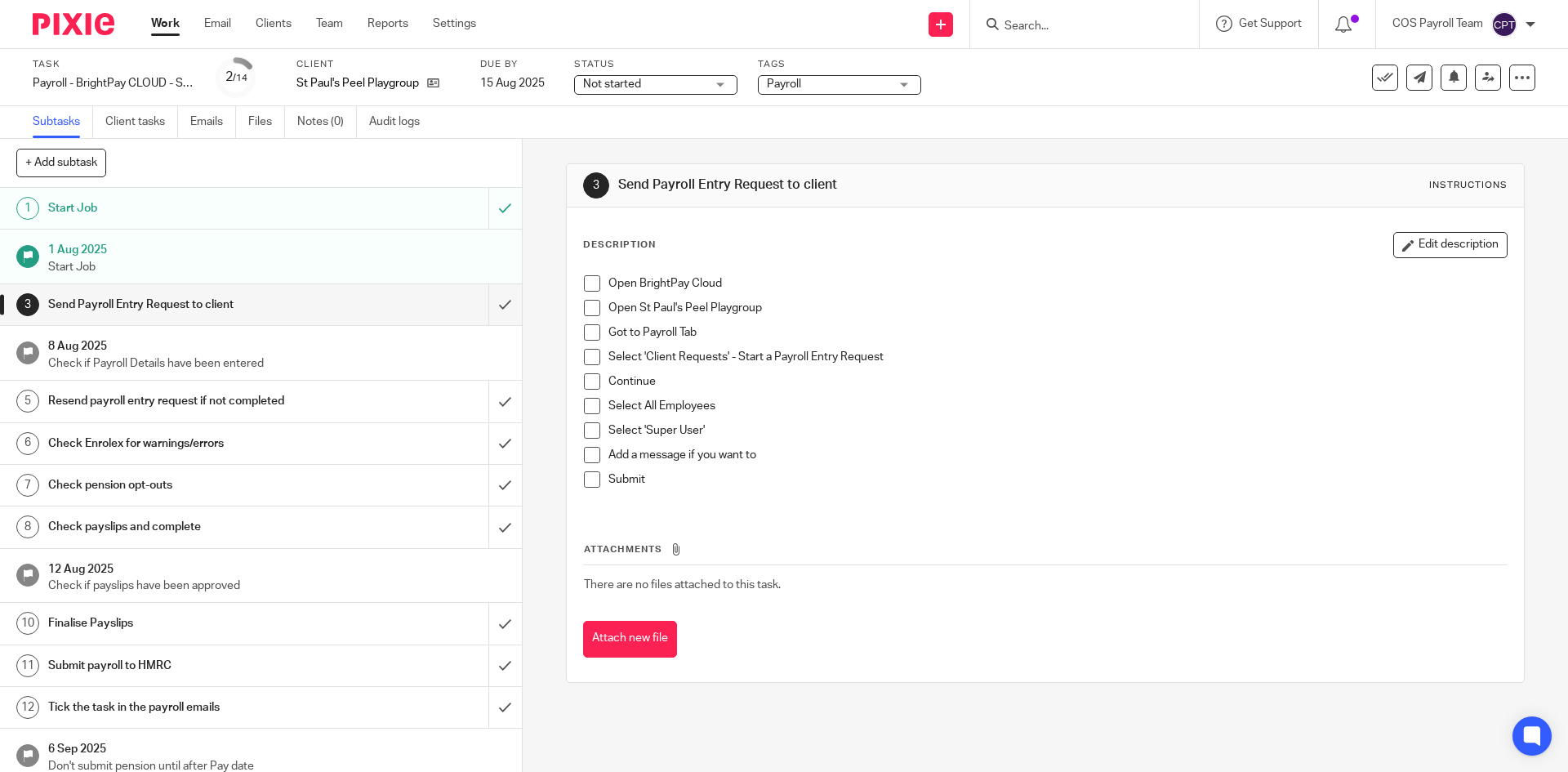 click at bounding box center (592, 283) 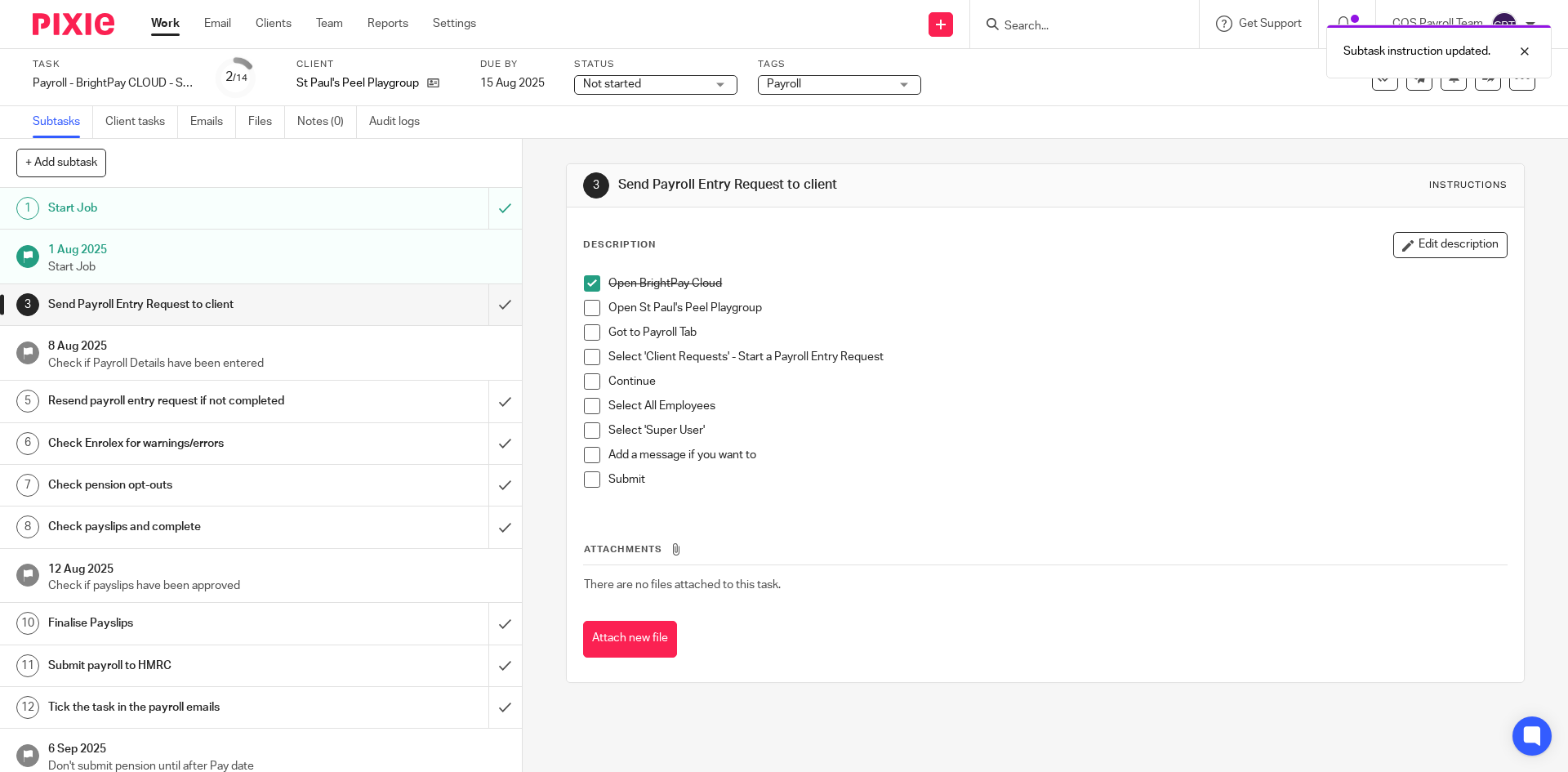 click at bounding box center [592, 308] 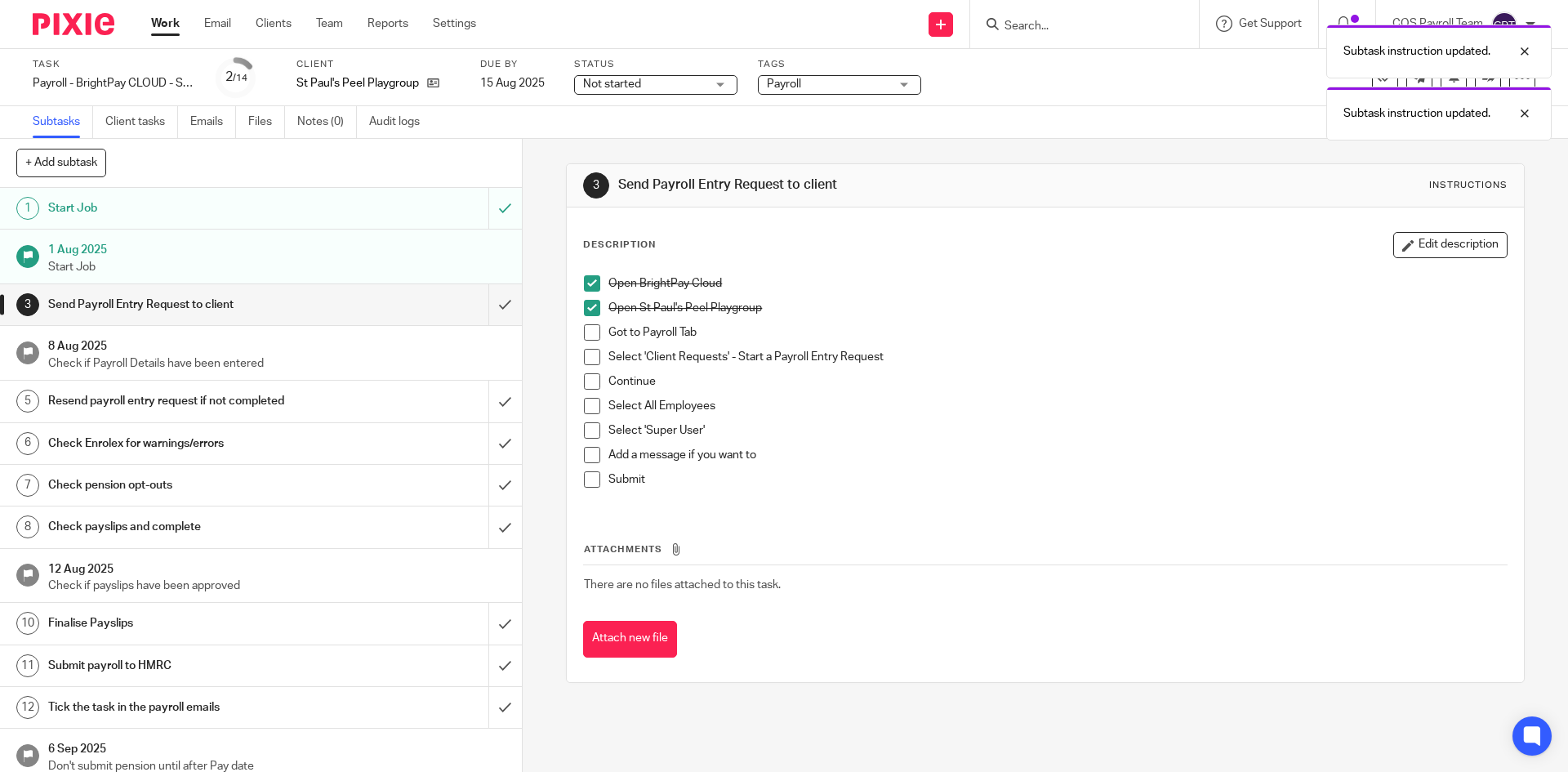 click at bounding box center (592, 332) 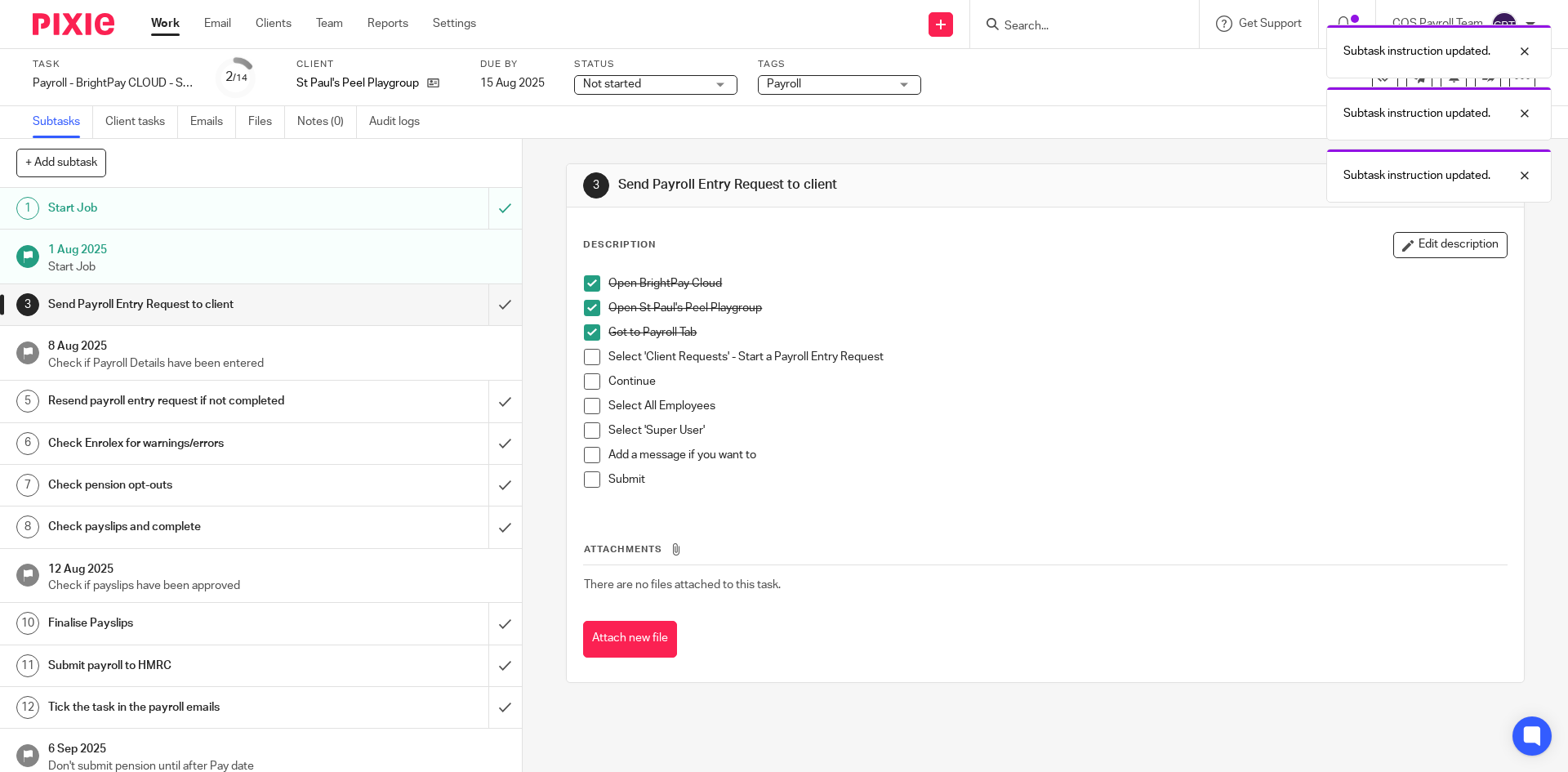 drag, startPoint x: 585, startPoint y: 350, endPoint x: 580, endPoint y: 372, distance: 22.561028 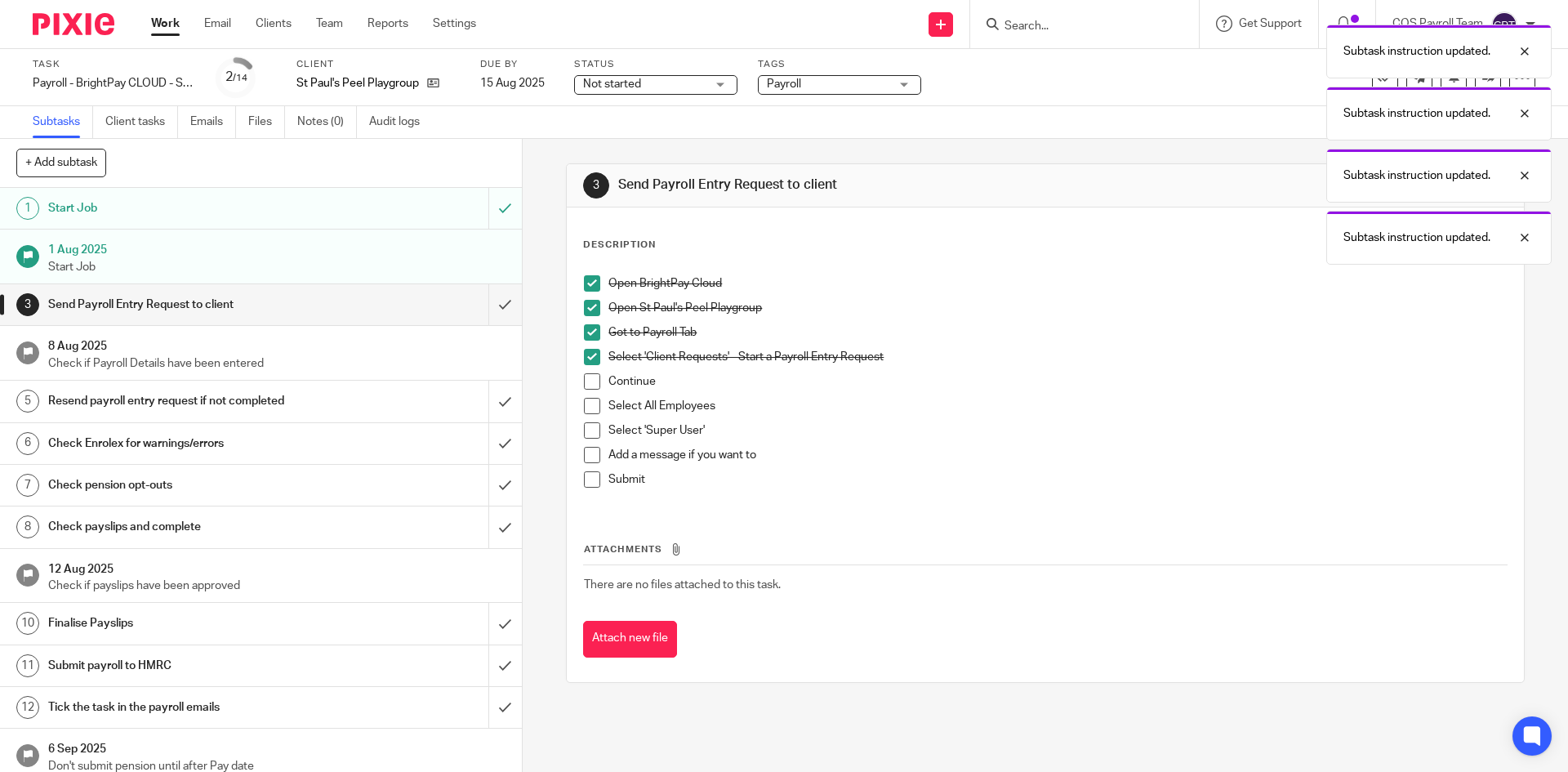 click at bounding box center [592, 382] 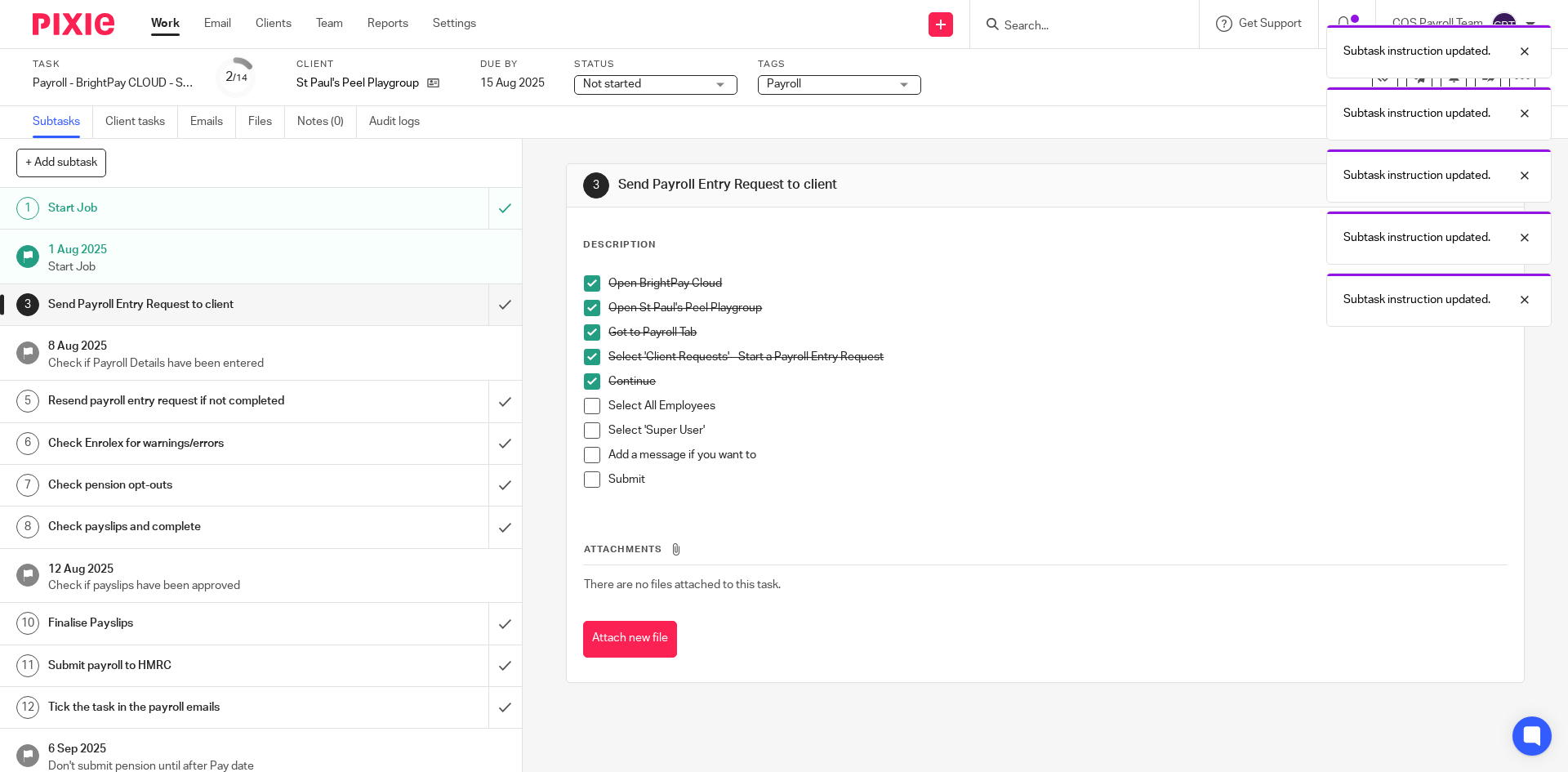 click at bounding box center [592, 406] 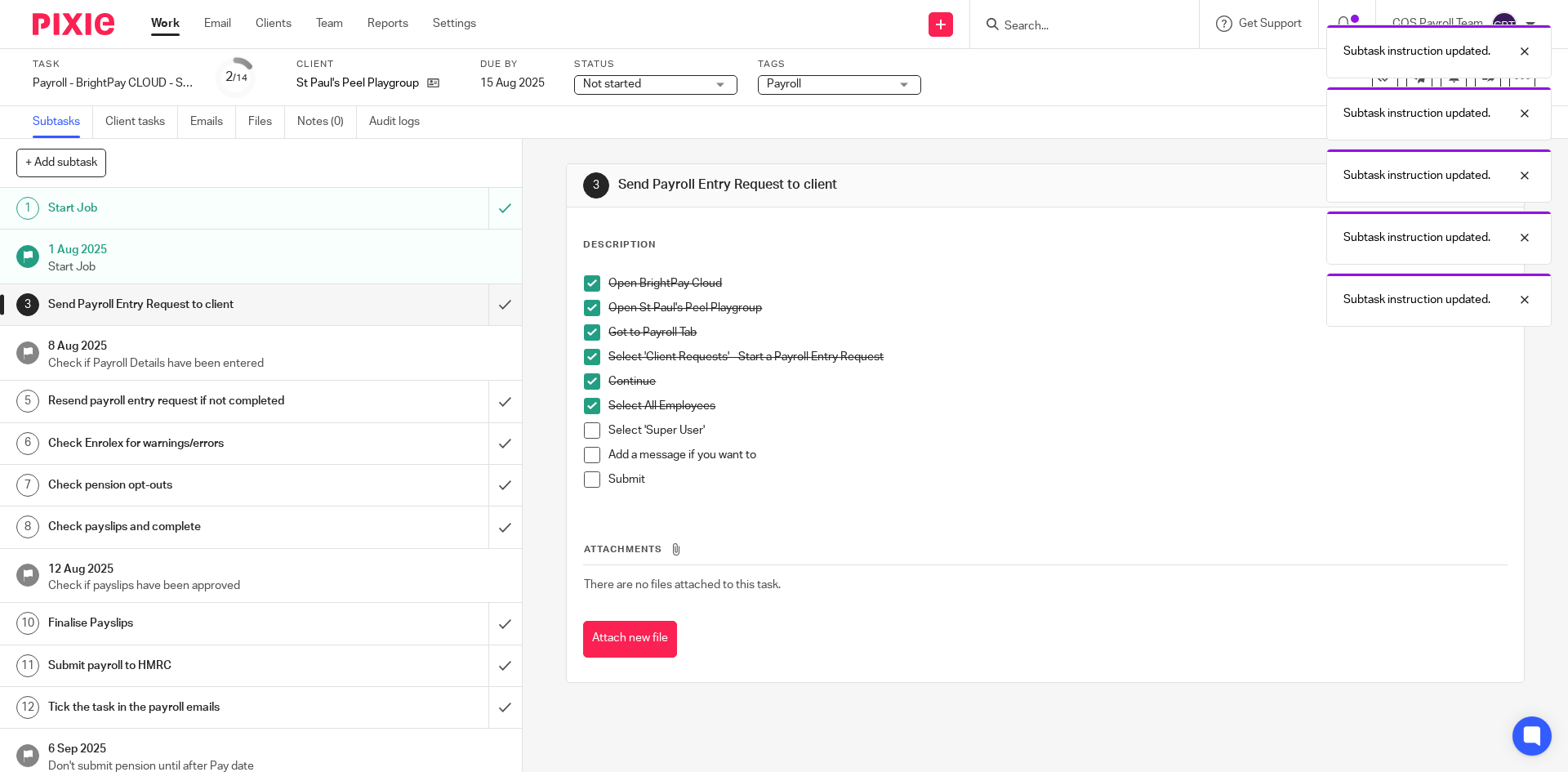 click at bounding box center (592, 431) 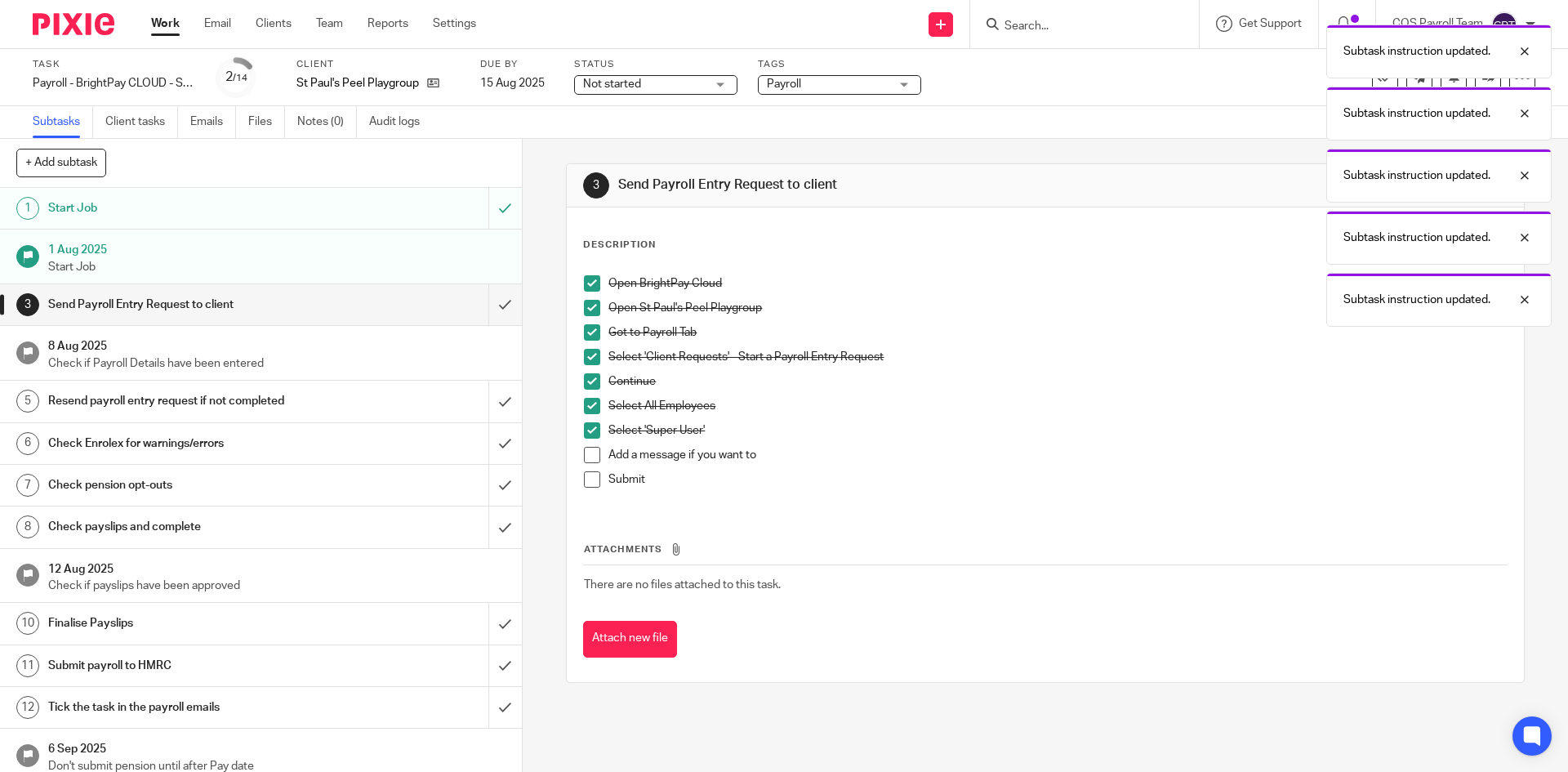 click at bounding box center [592, 455] 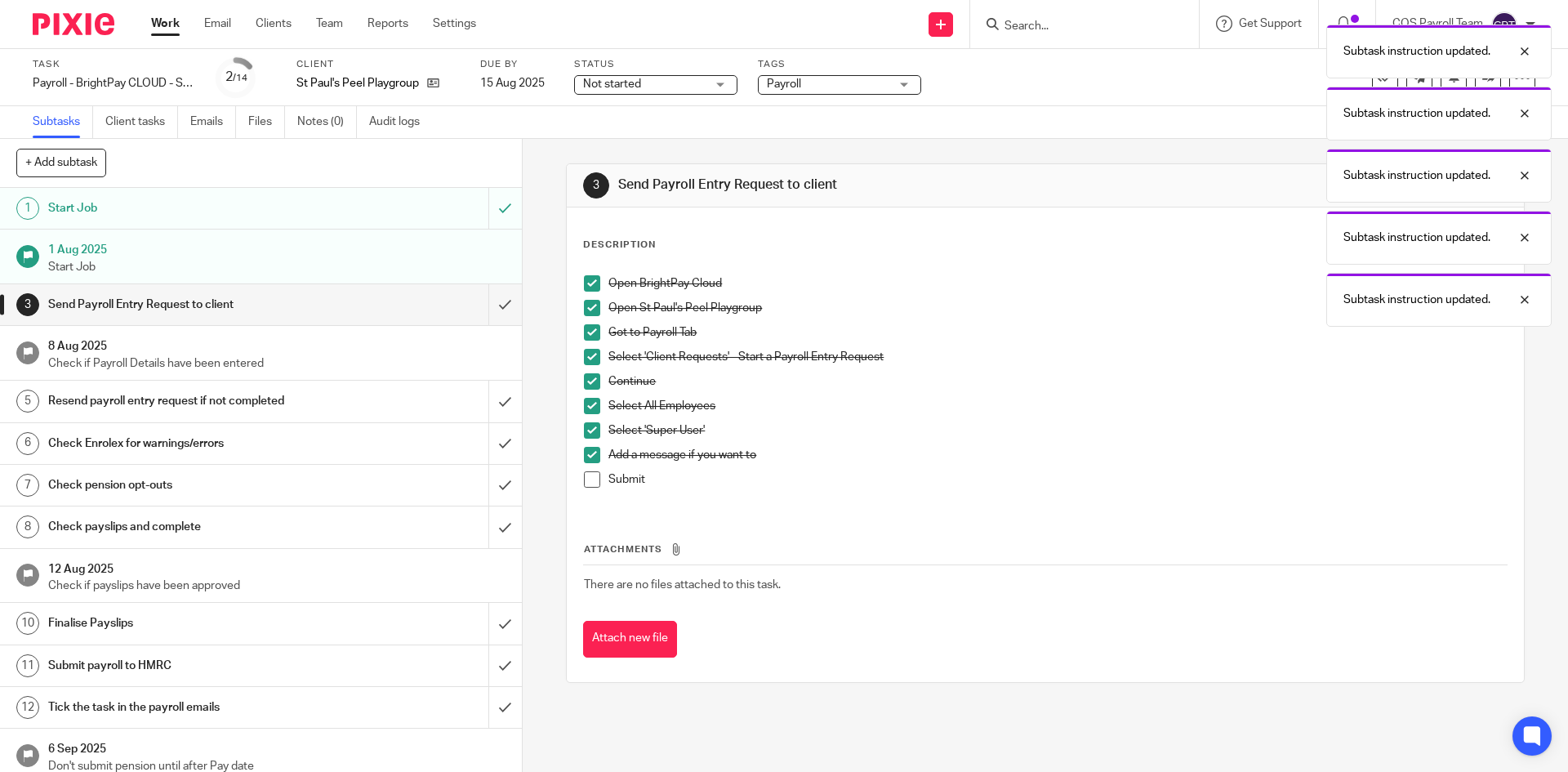 click at bounding box center (592, 480) 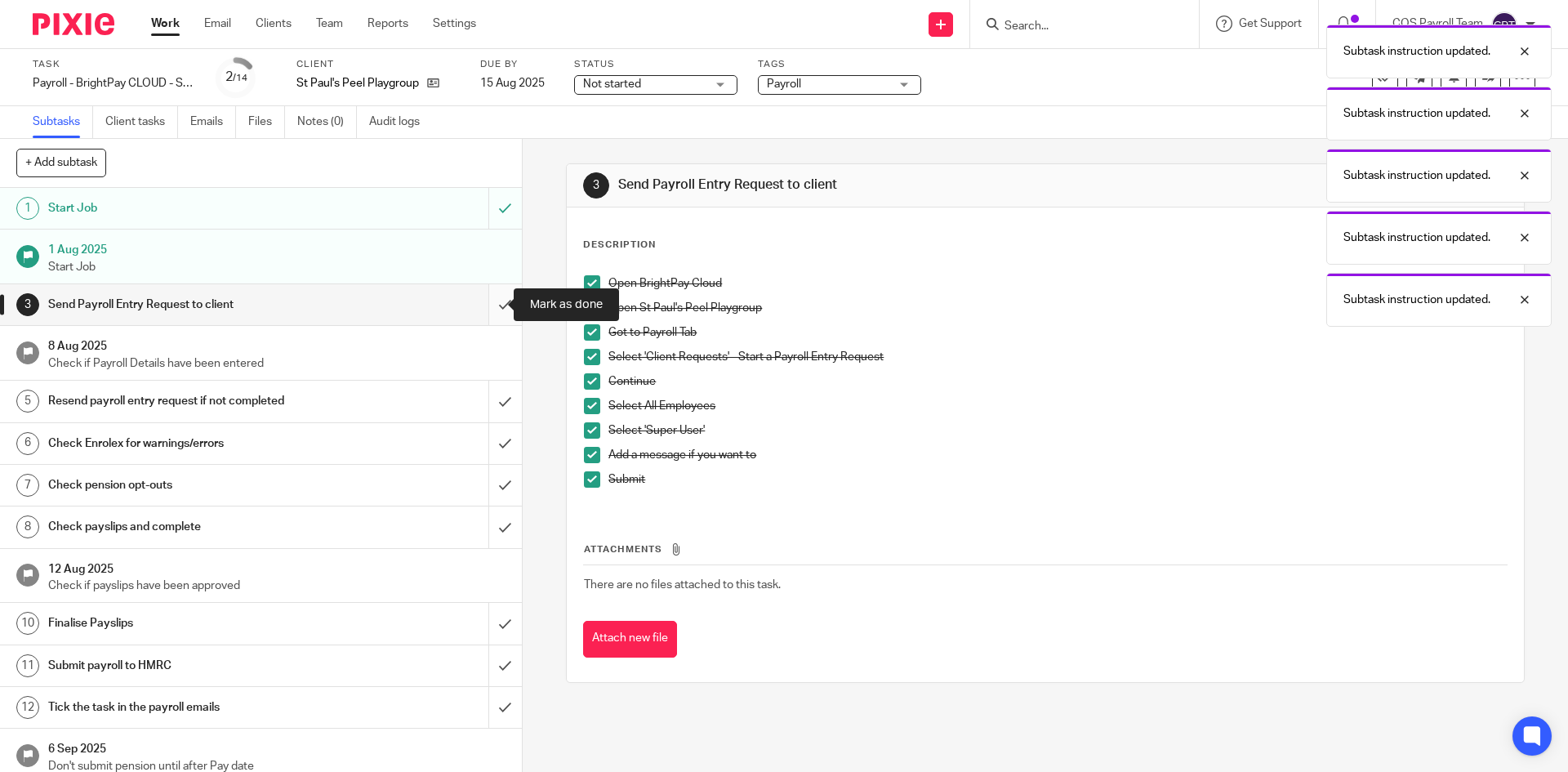 click at bounding box center (261, 305) 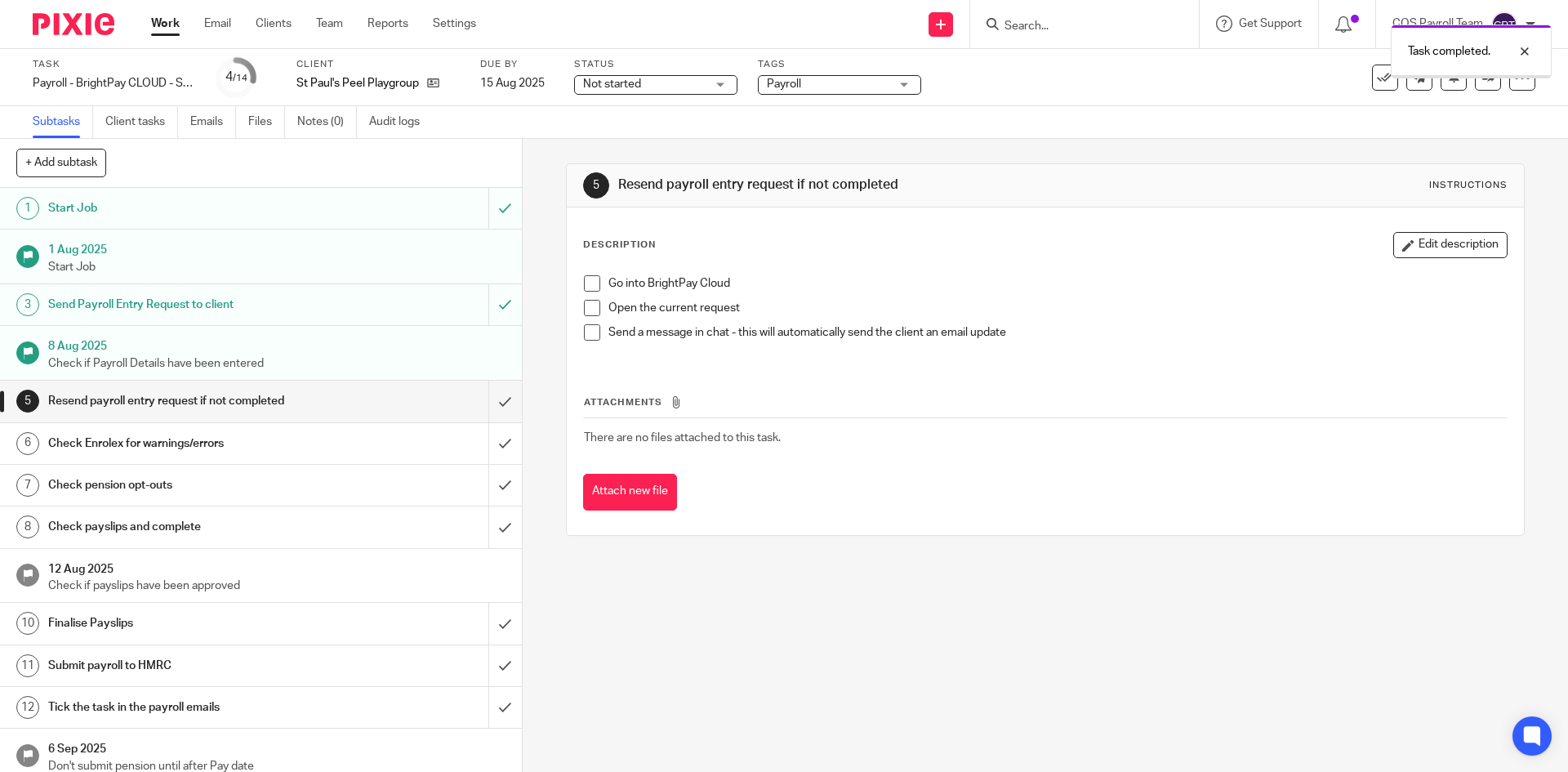 scroll, scrollTop: 0, scrollLeft: 0, axis: both 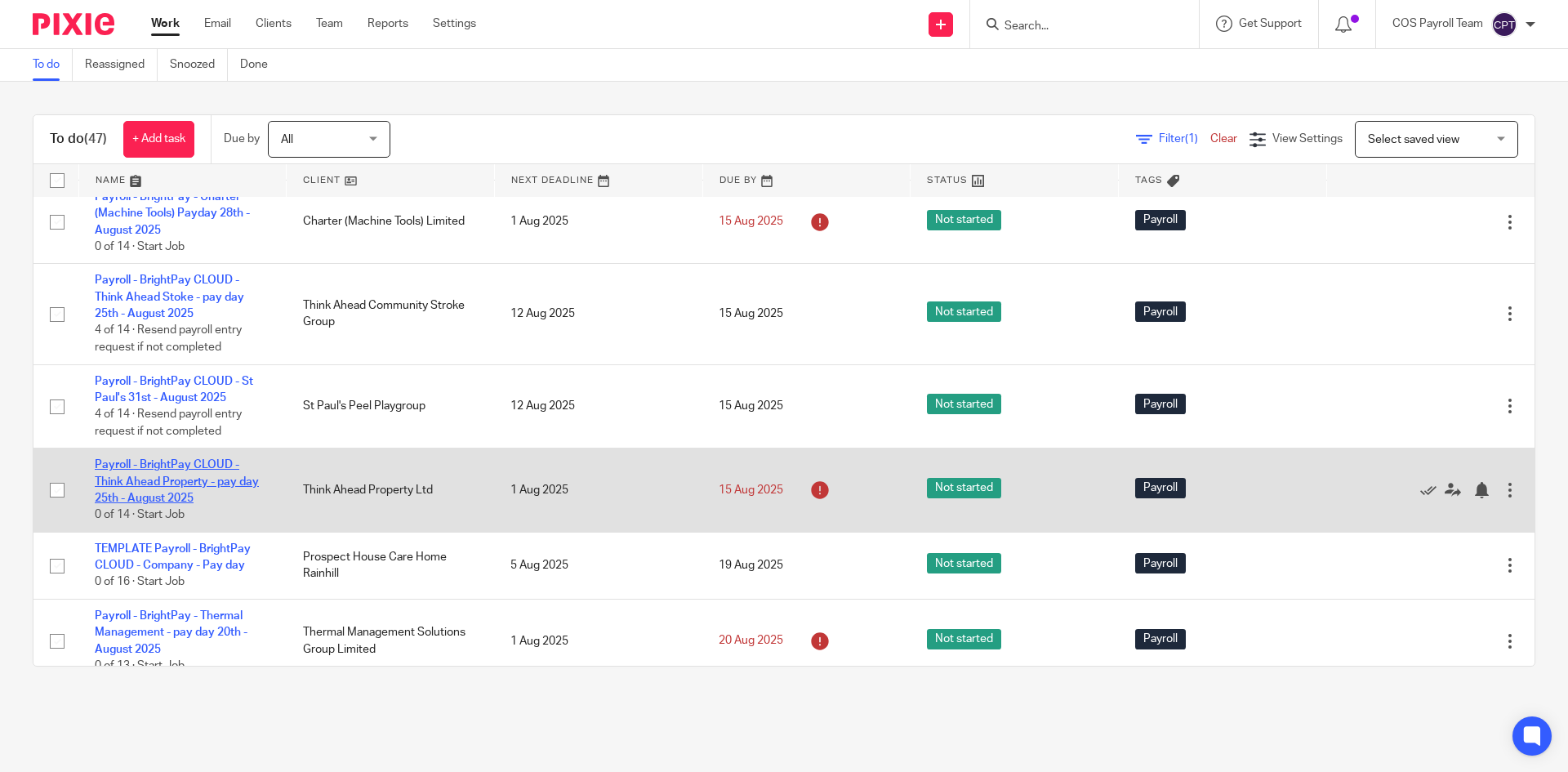 click on "Payroll - BrightPay CLOUD - Think Ahead Property - pay day 25th - August 2025" at bounding box center (176, 481) 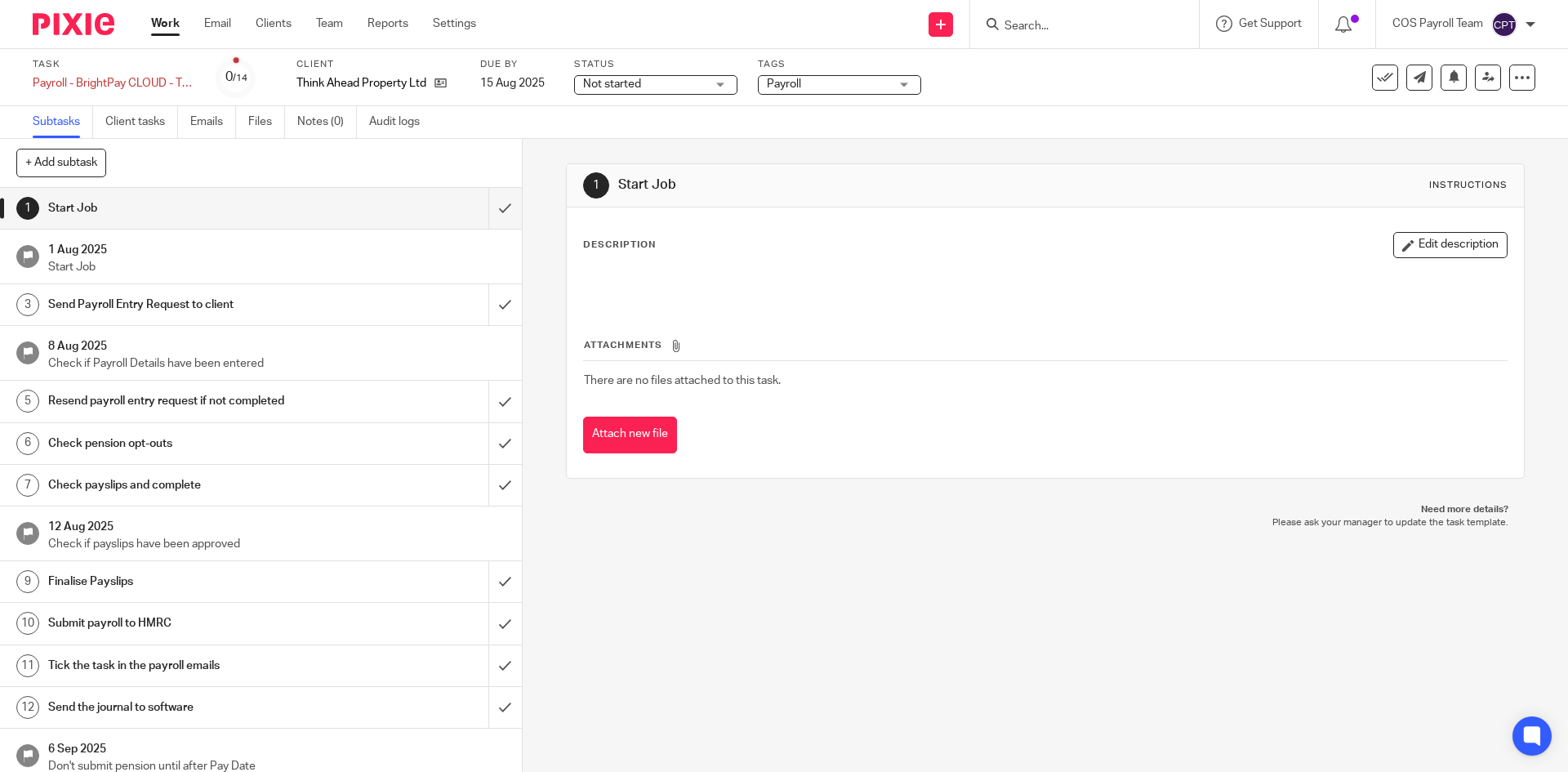 scroll, scrollTop: 0, scrollLeft: 0, axis: both 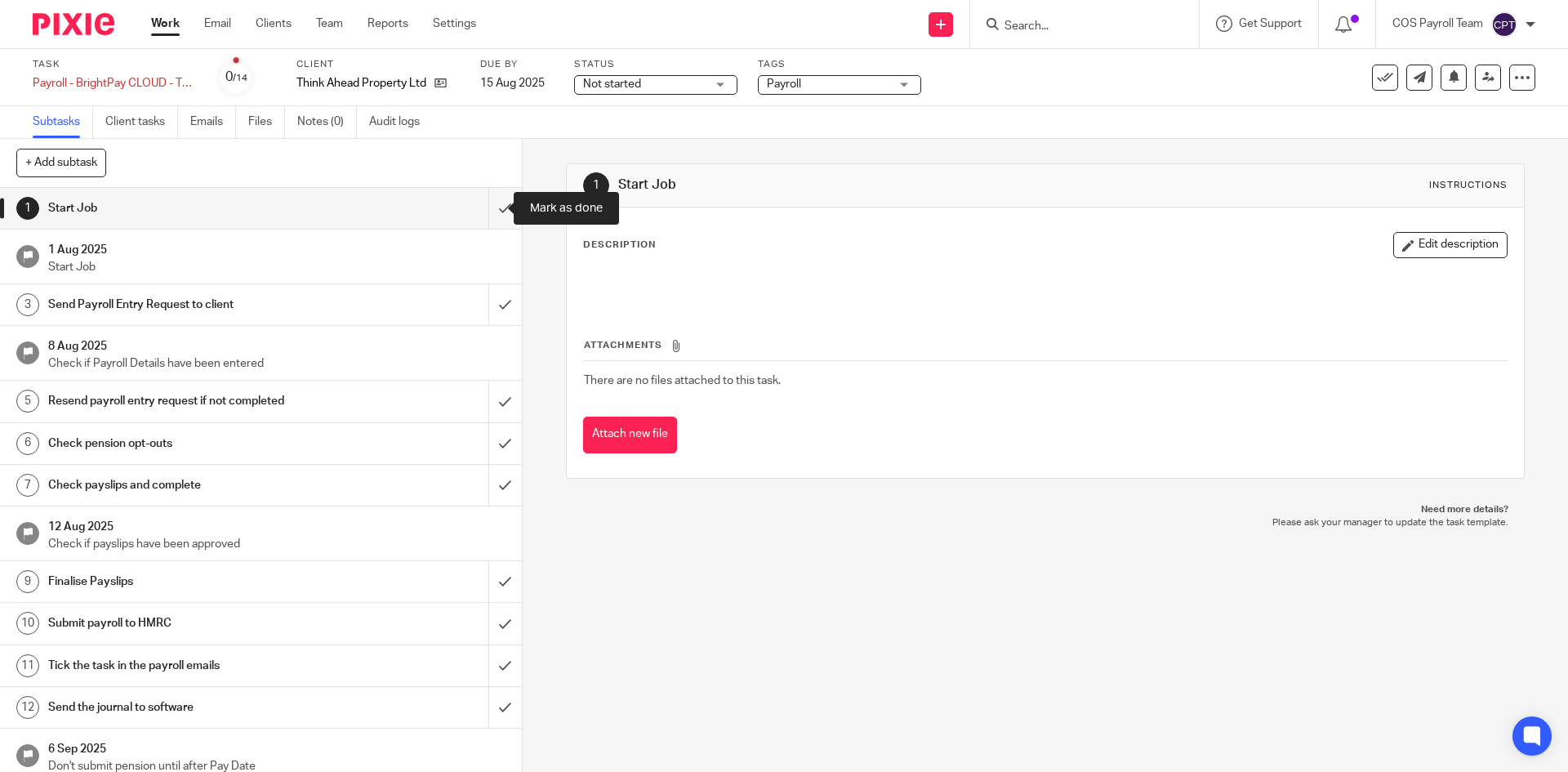 drag, startPoint x: 485, startPoint y: 206, endPoint x: 482, endPoint y: 239, distance: 33.13608 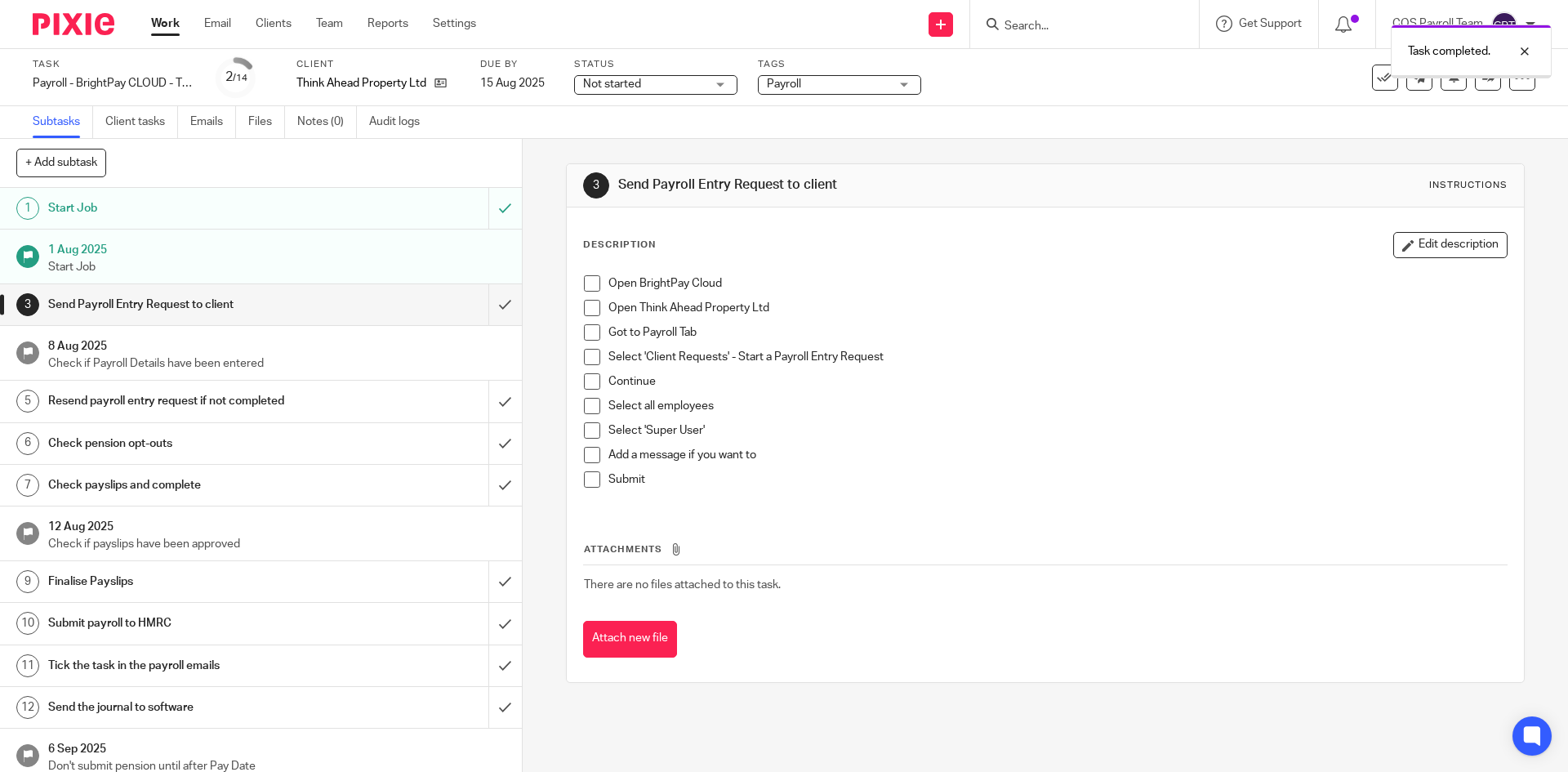 scroll, scrollTop: 0, scrollLeft: 0, axis: both 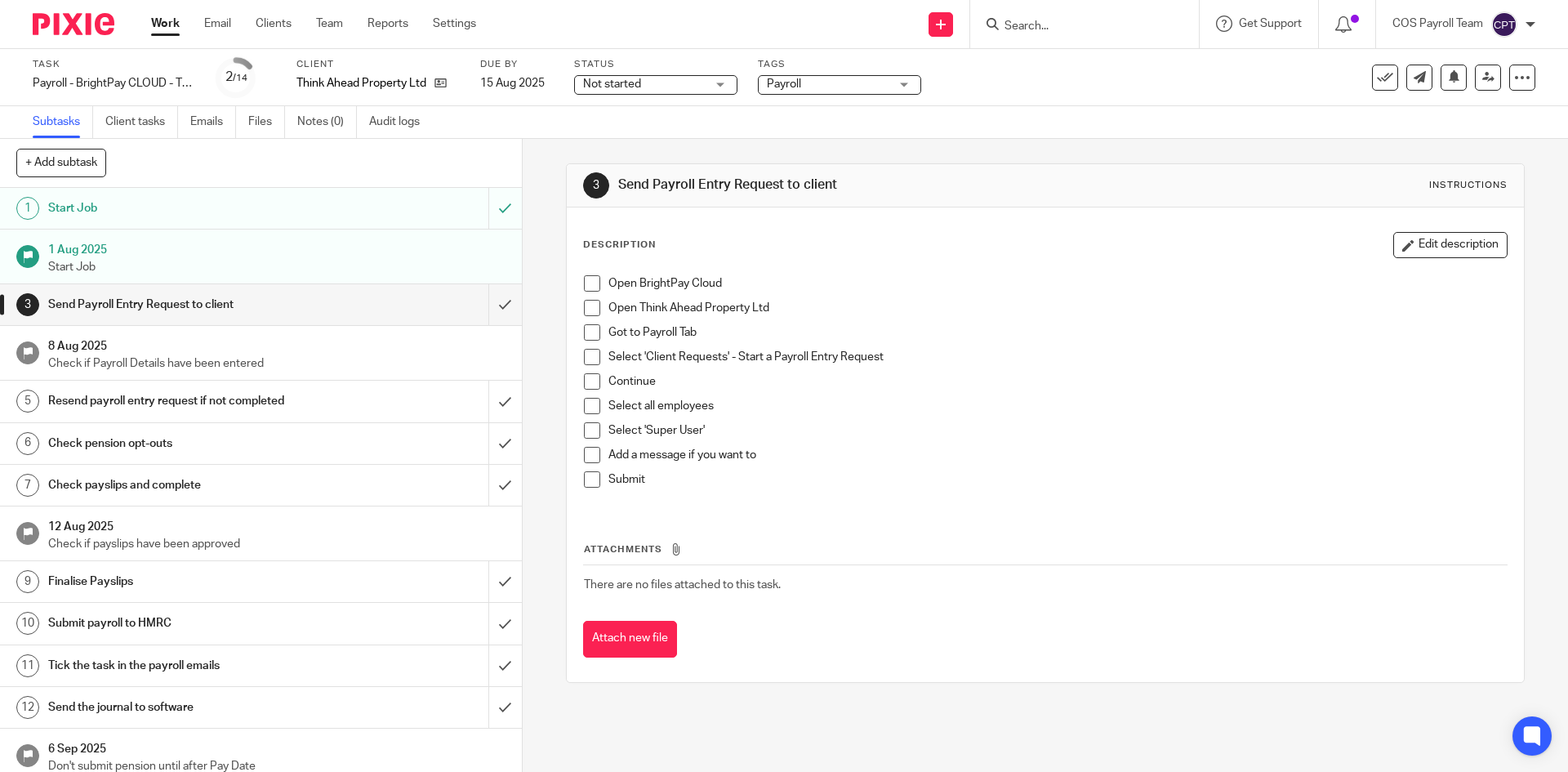 click at bounding box center [592, 283] 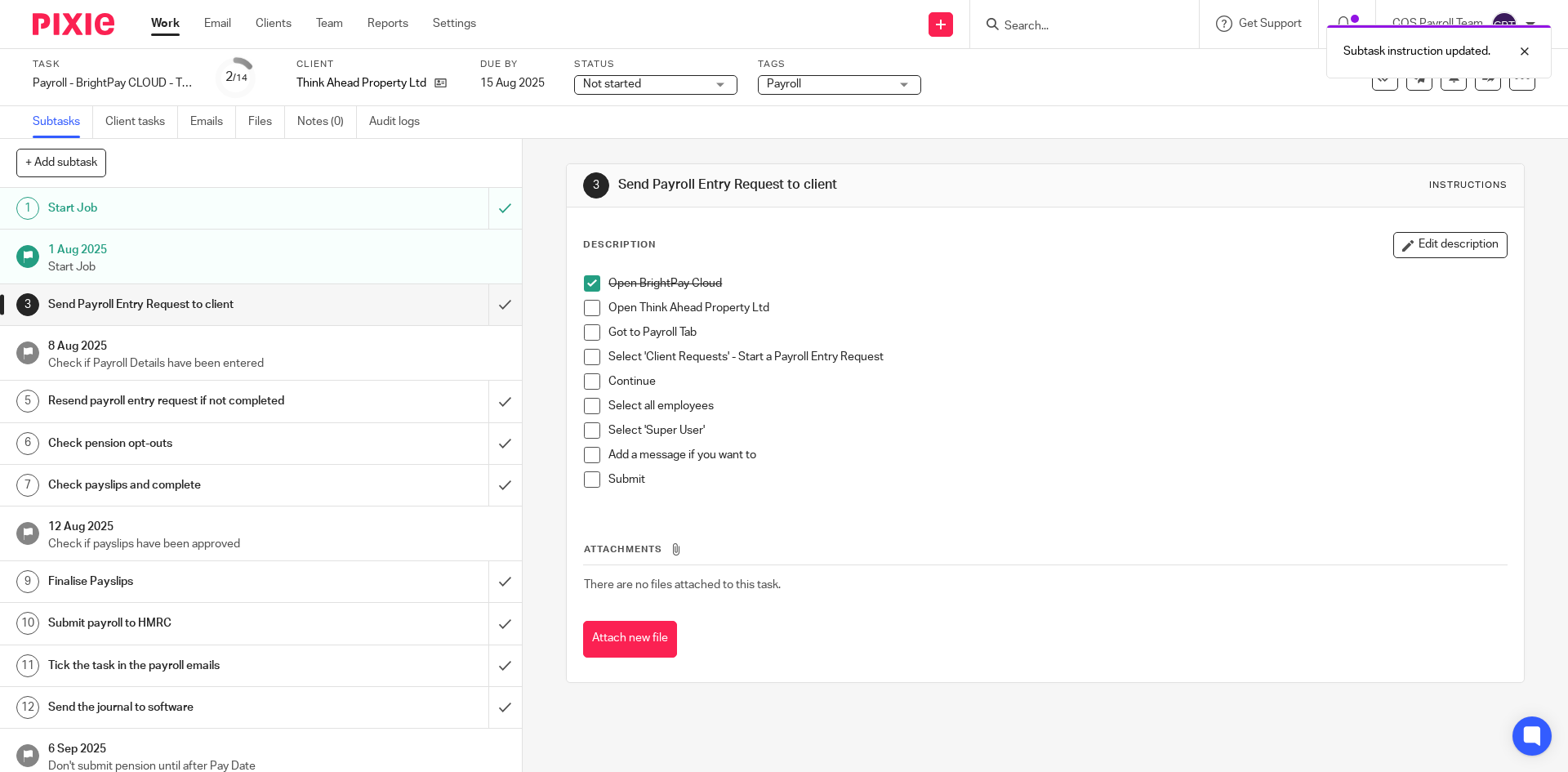 click at bounding box center [592, 308] 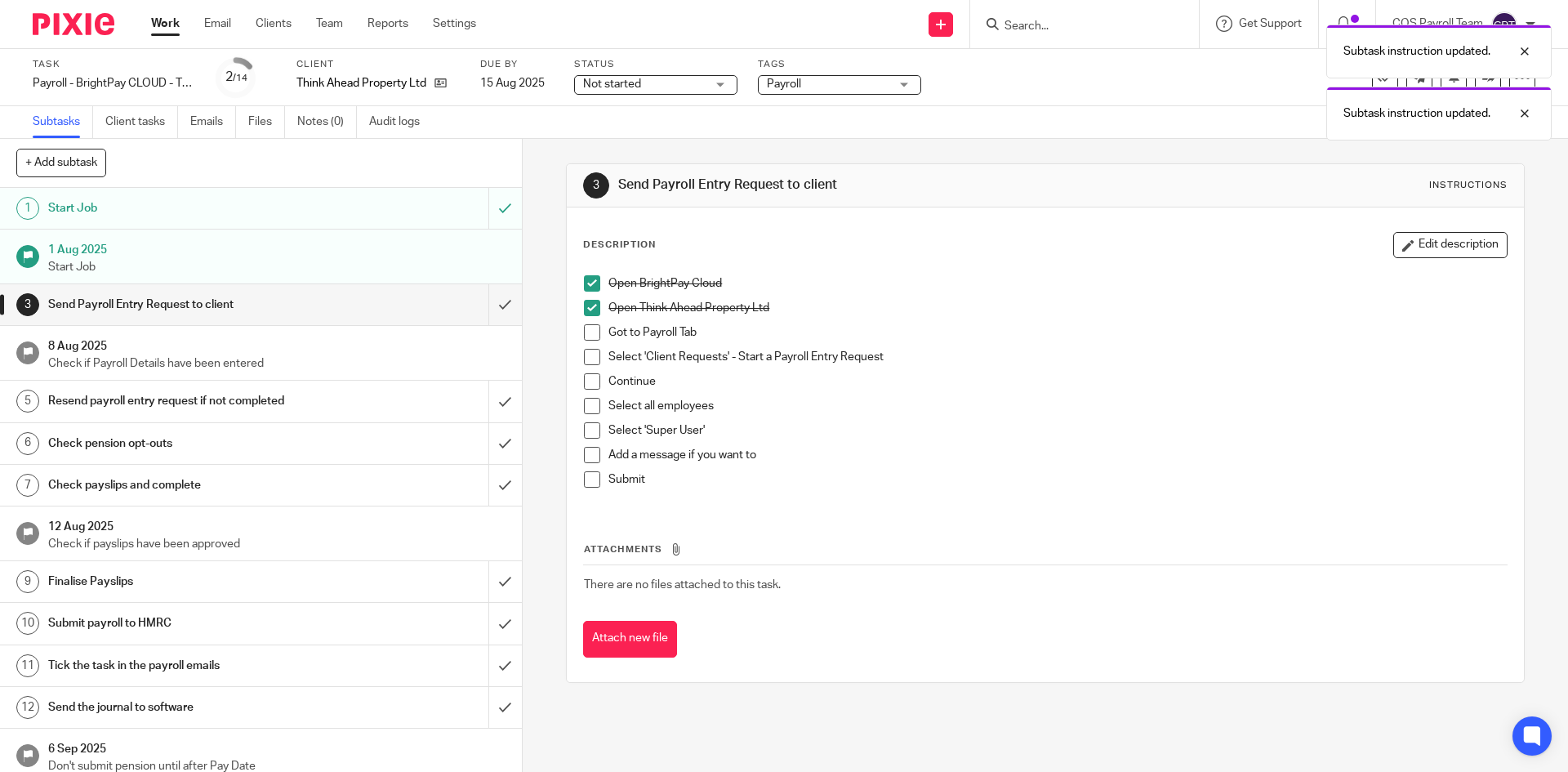 drag, startPoint x: 588, startPoint y: 326, endPoint x: 586, endPoint y: 356, distance: 30.066593 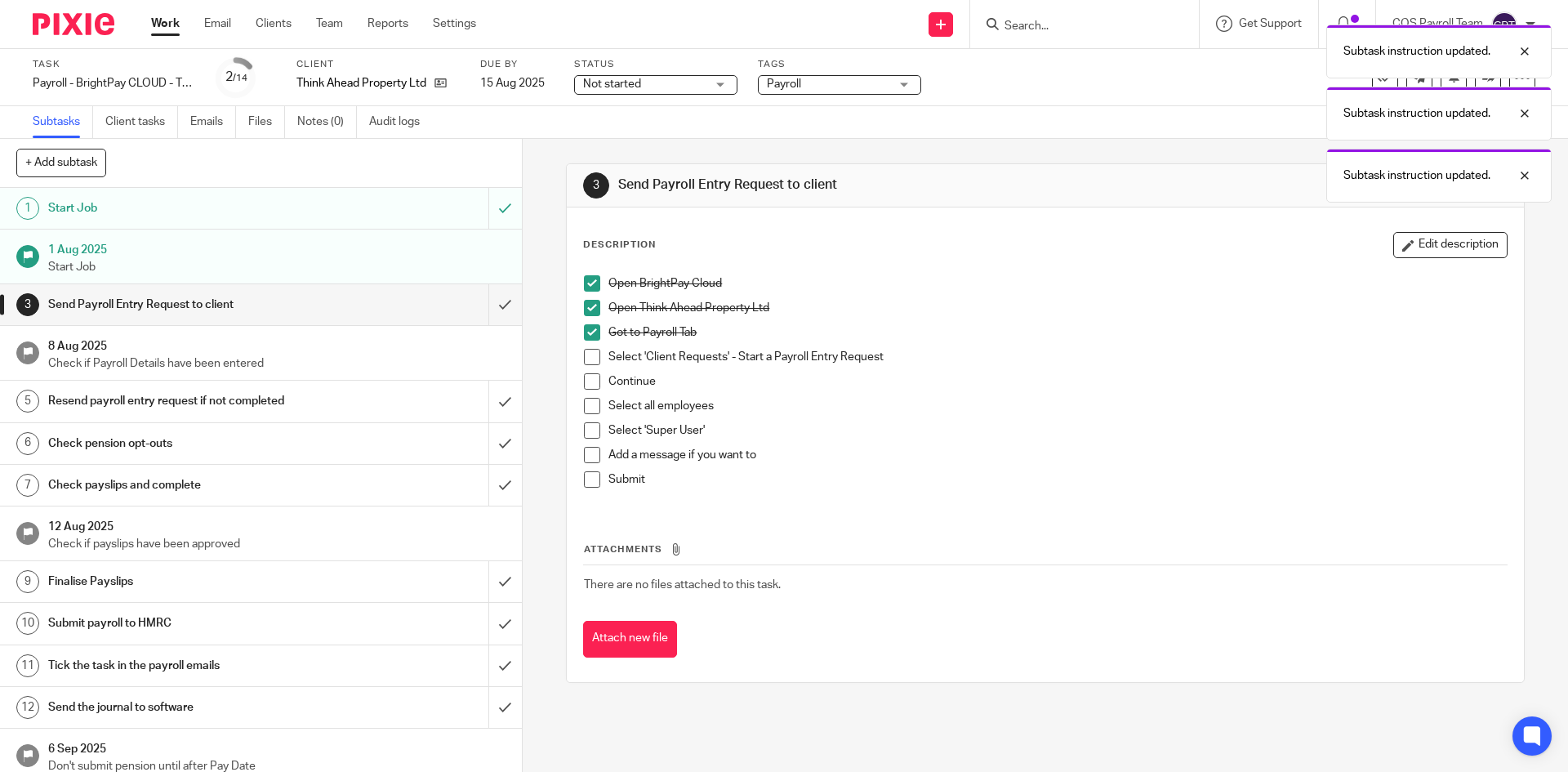 click at bounding box center (592, 357) 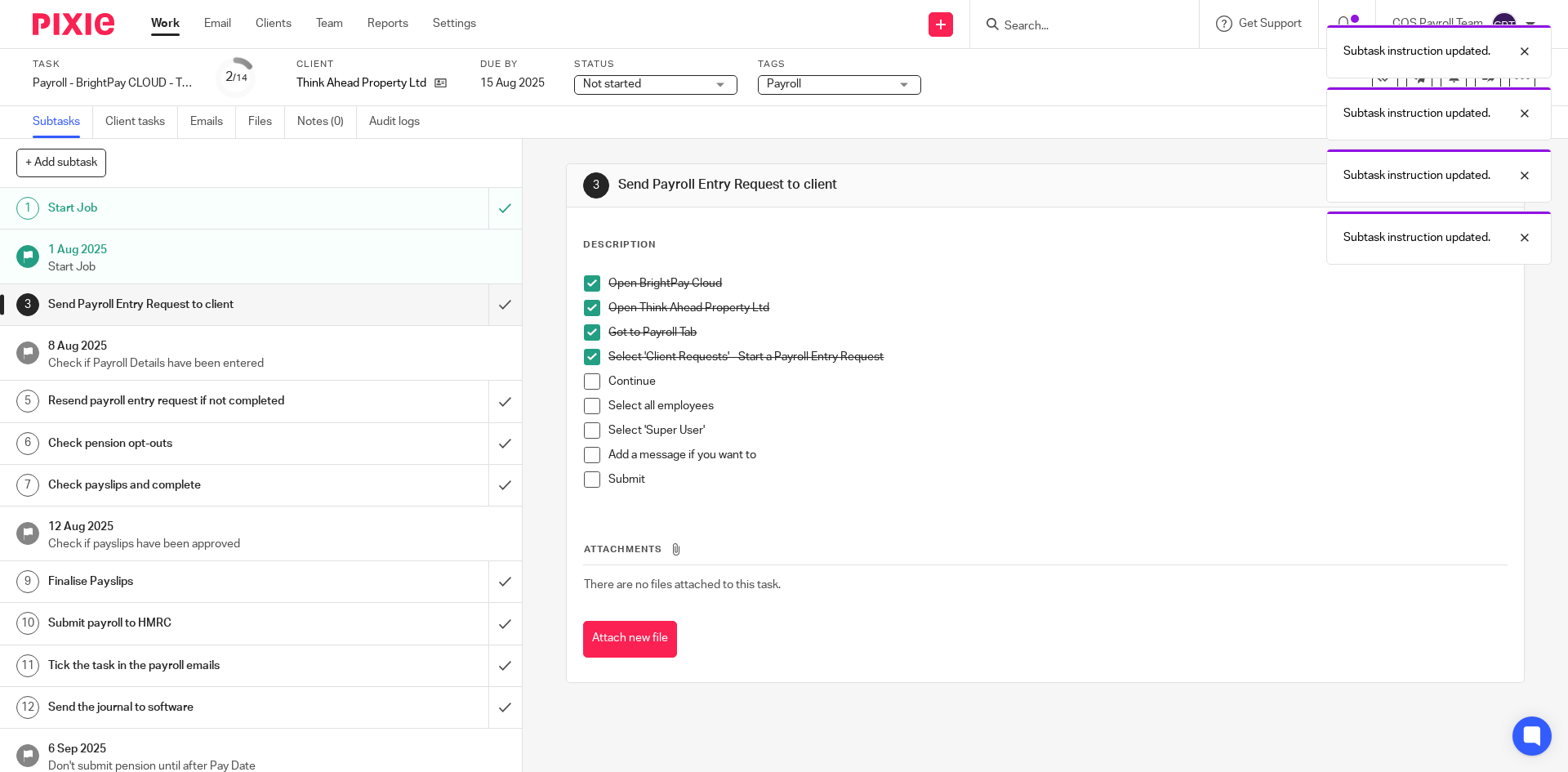 click at bounding box center (592, 382) 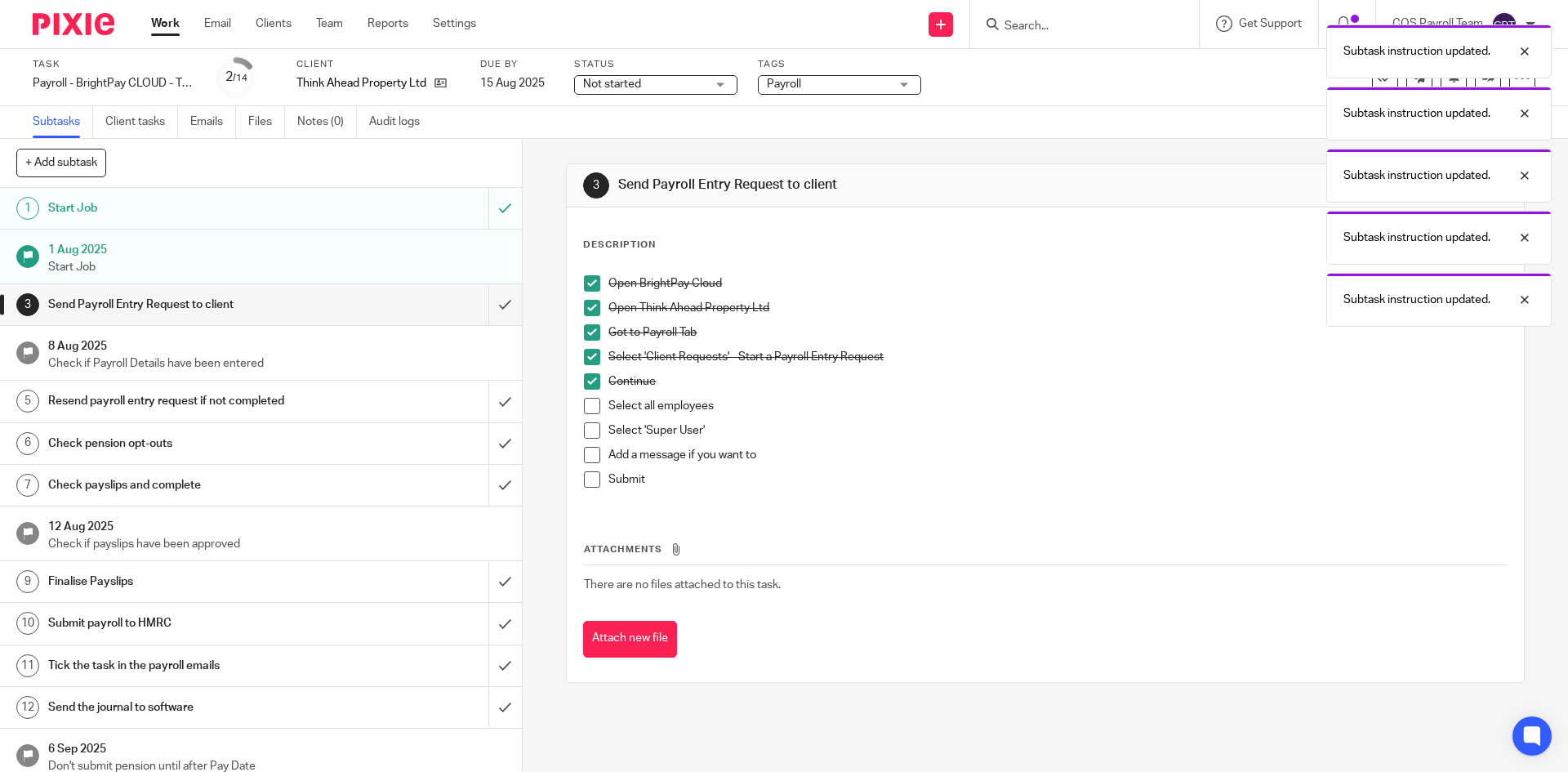 click at bounding box center (592, 406) 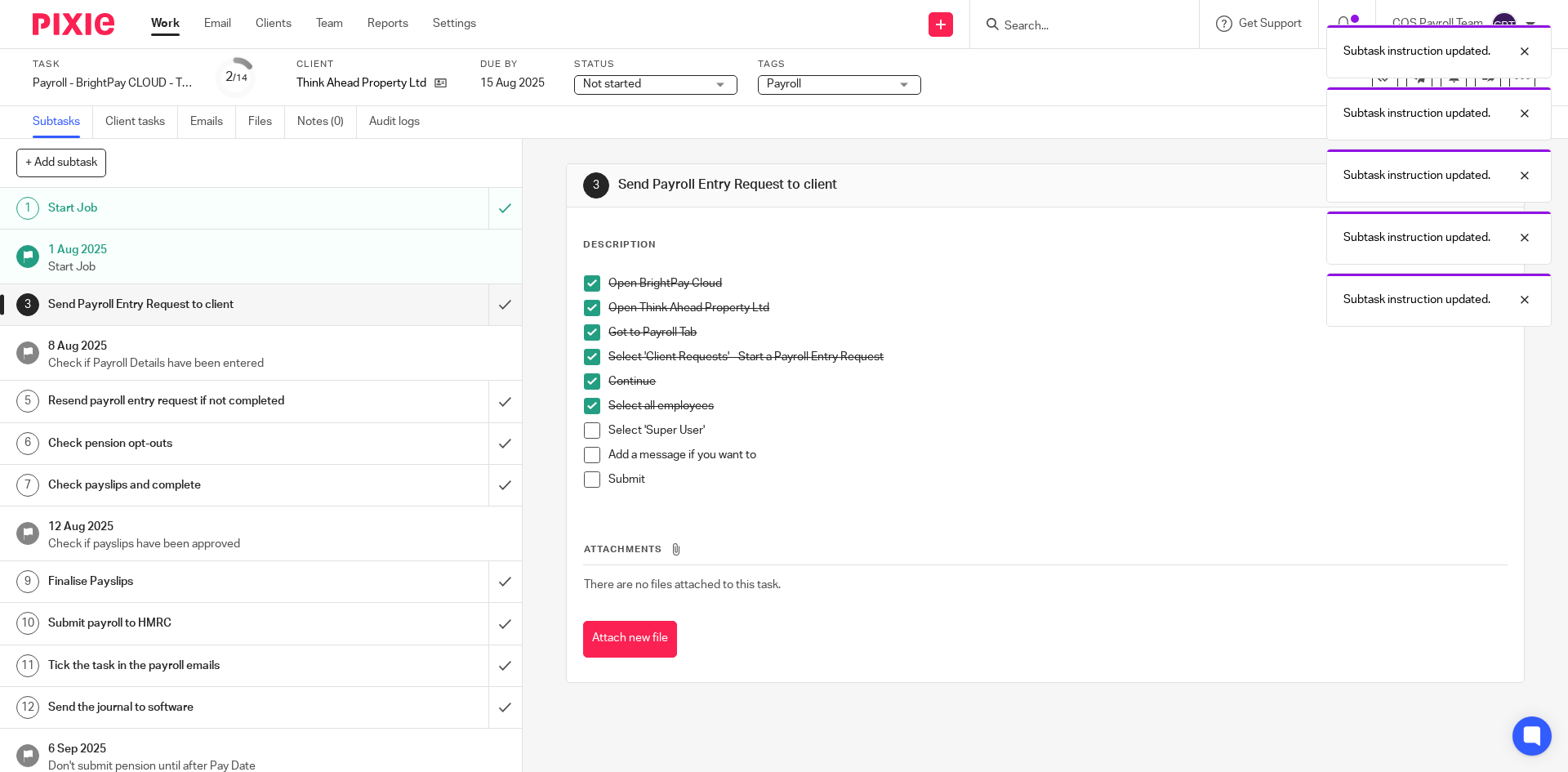 click at bounding box center [592, 431] 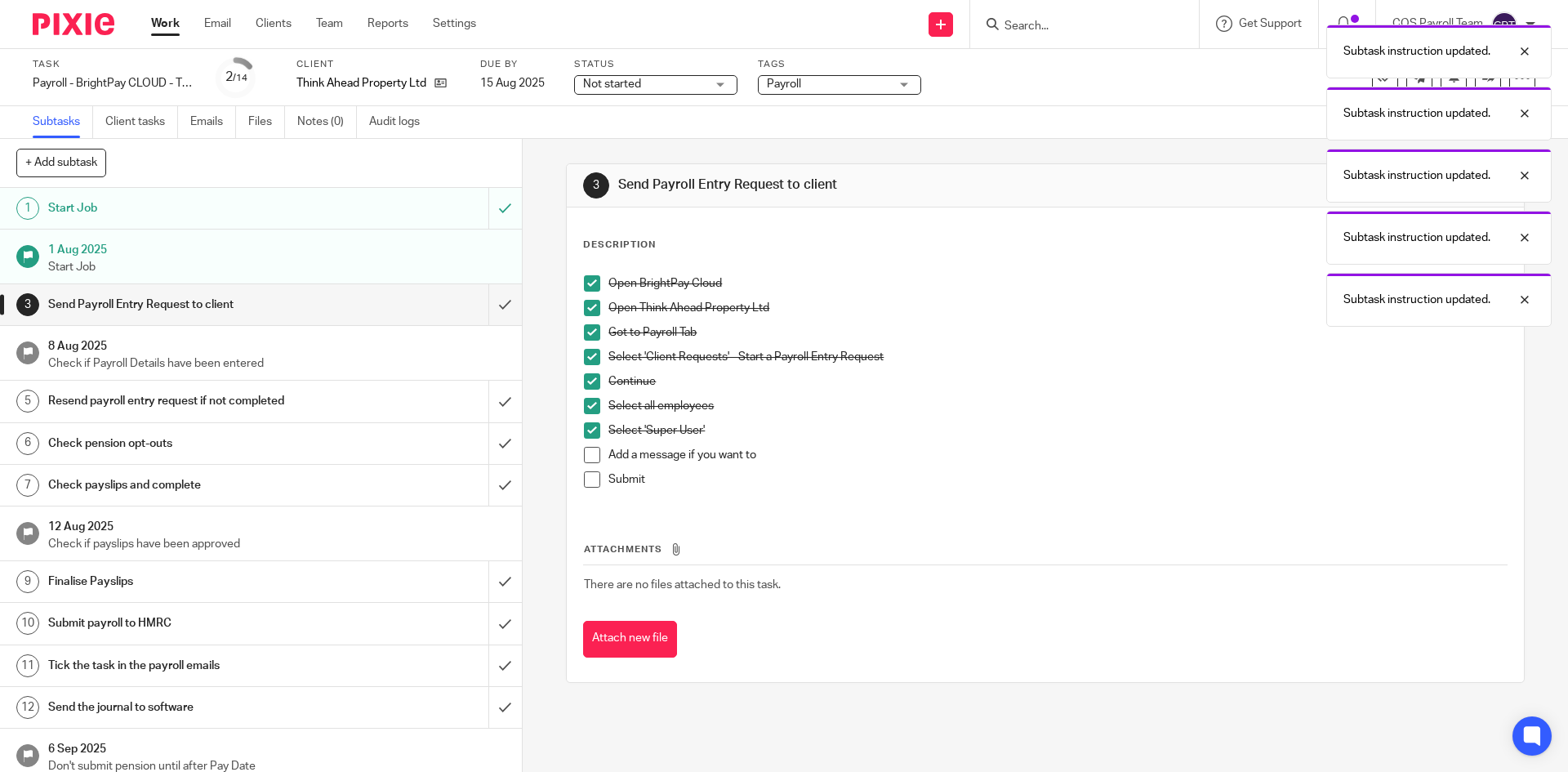 click at bounding box center (592, 455) 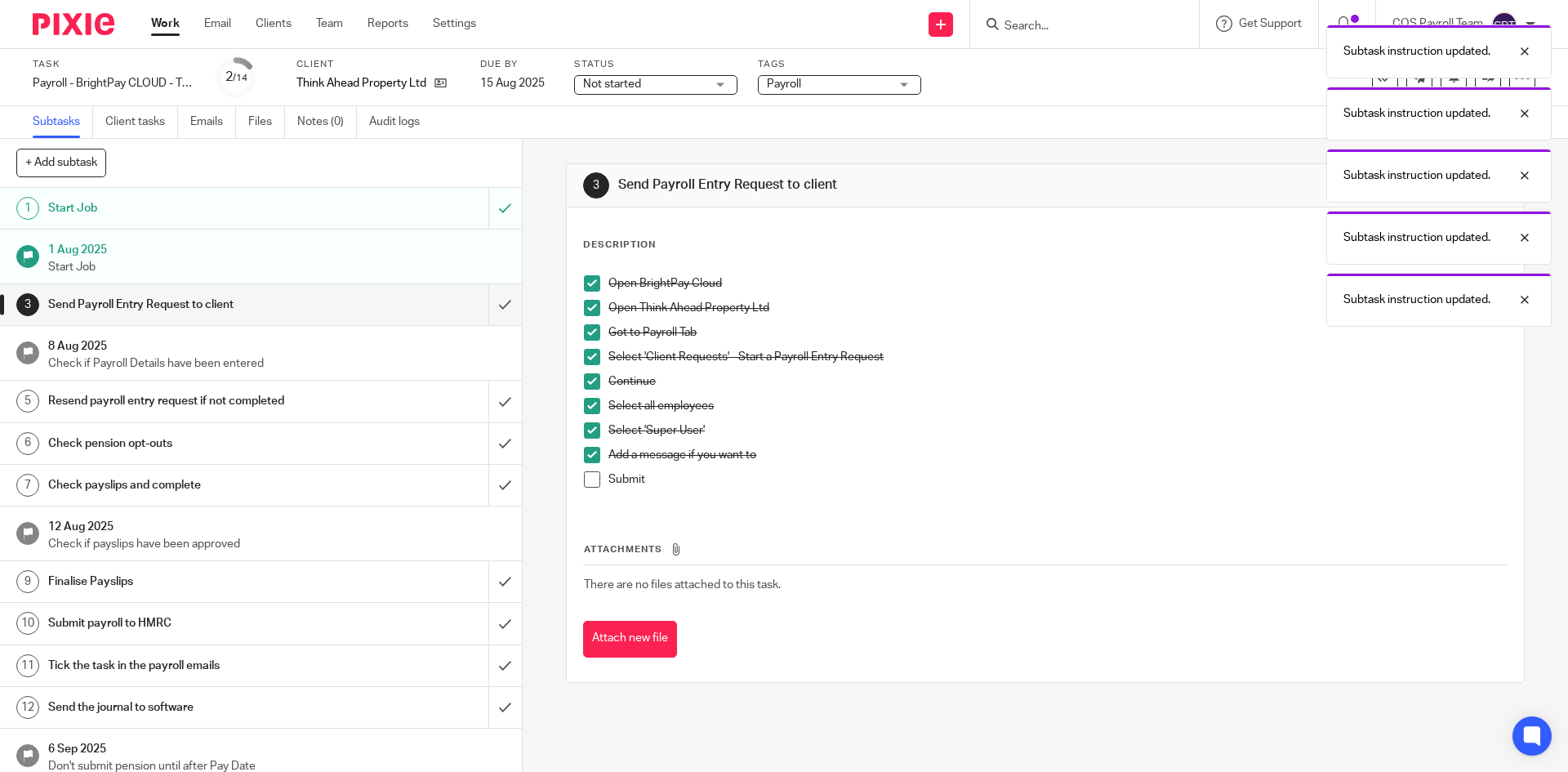 click at bounding box center (592, 480) 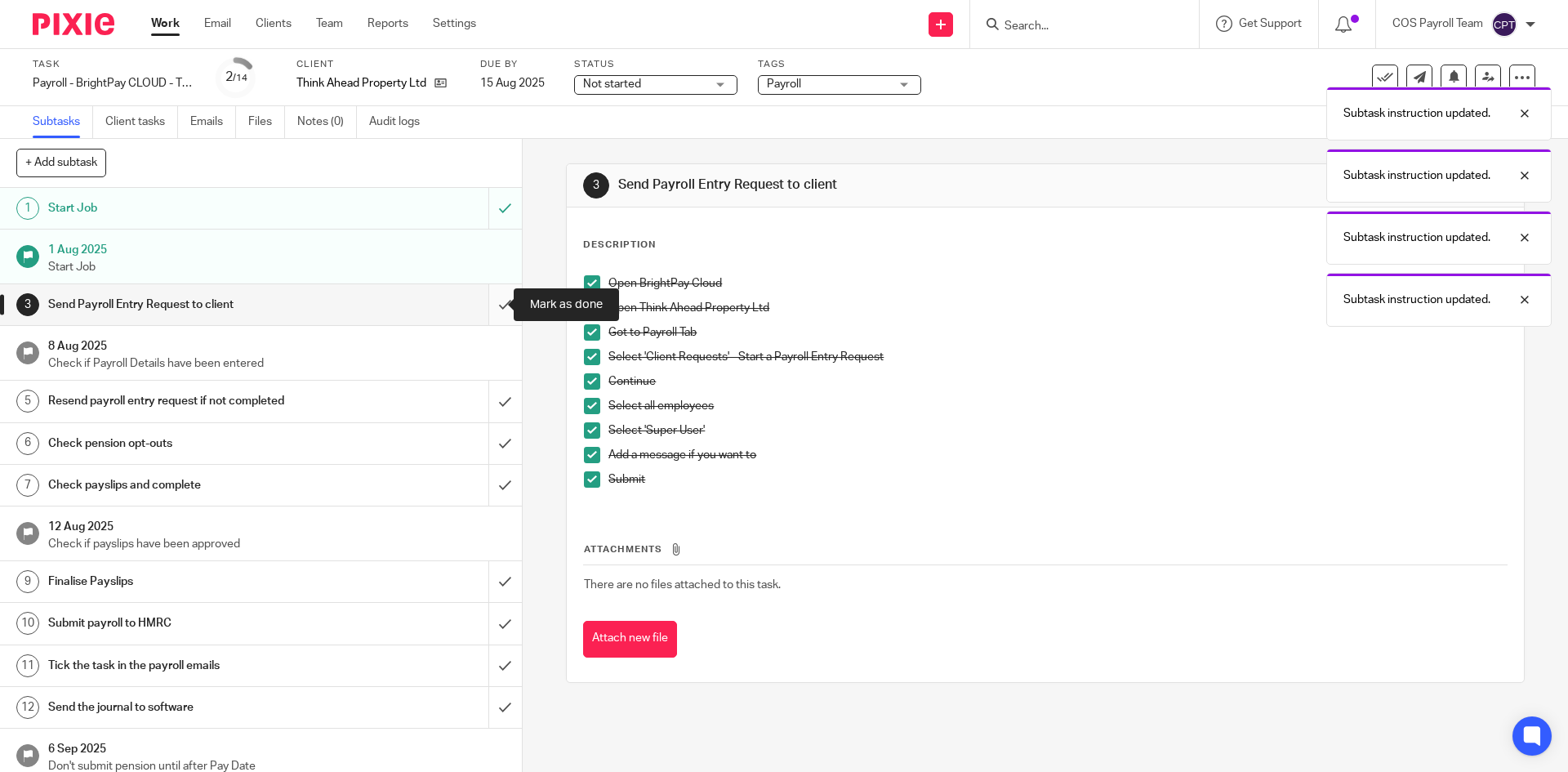 click at bounding box center (261, 305) 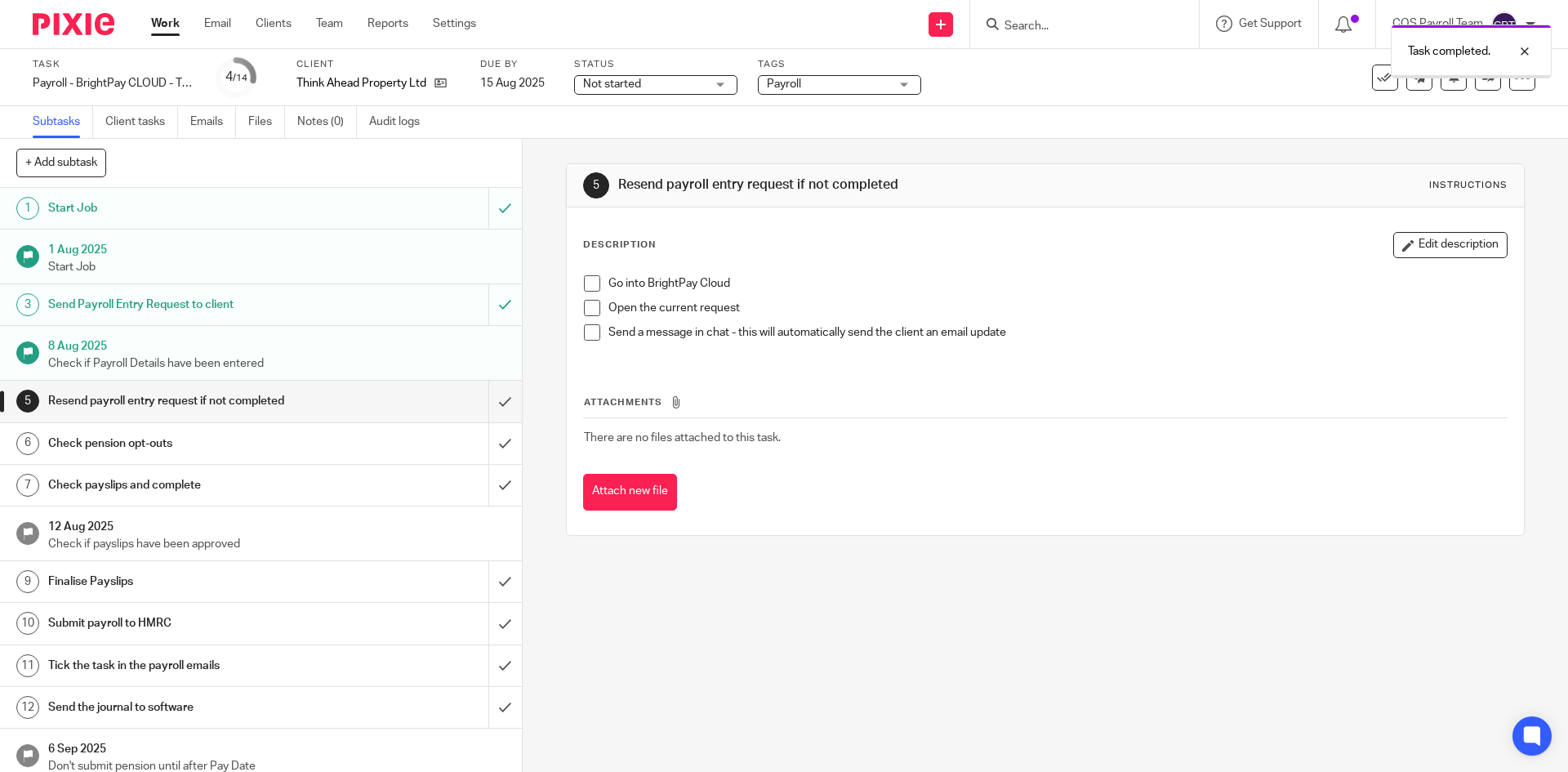 scroll, scrollTop: 0, scrollLeft: 0, axis: both 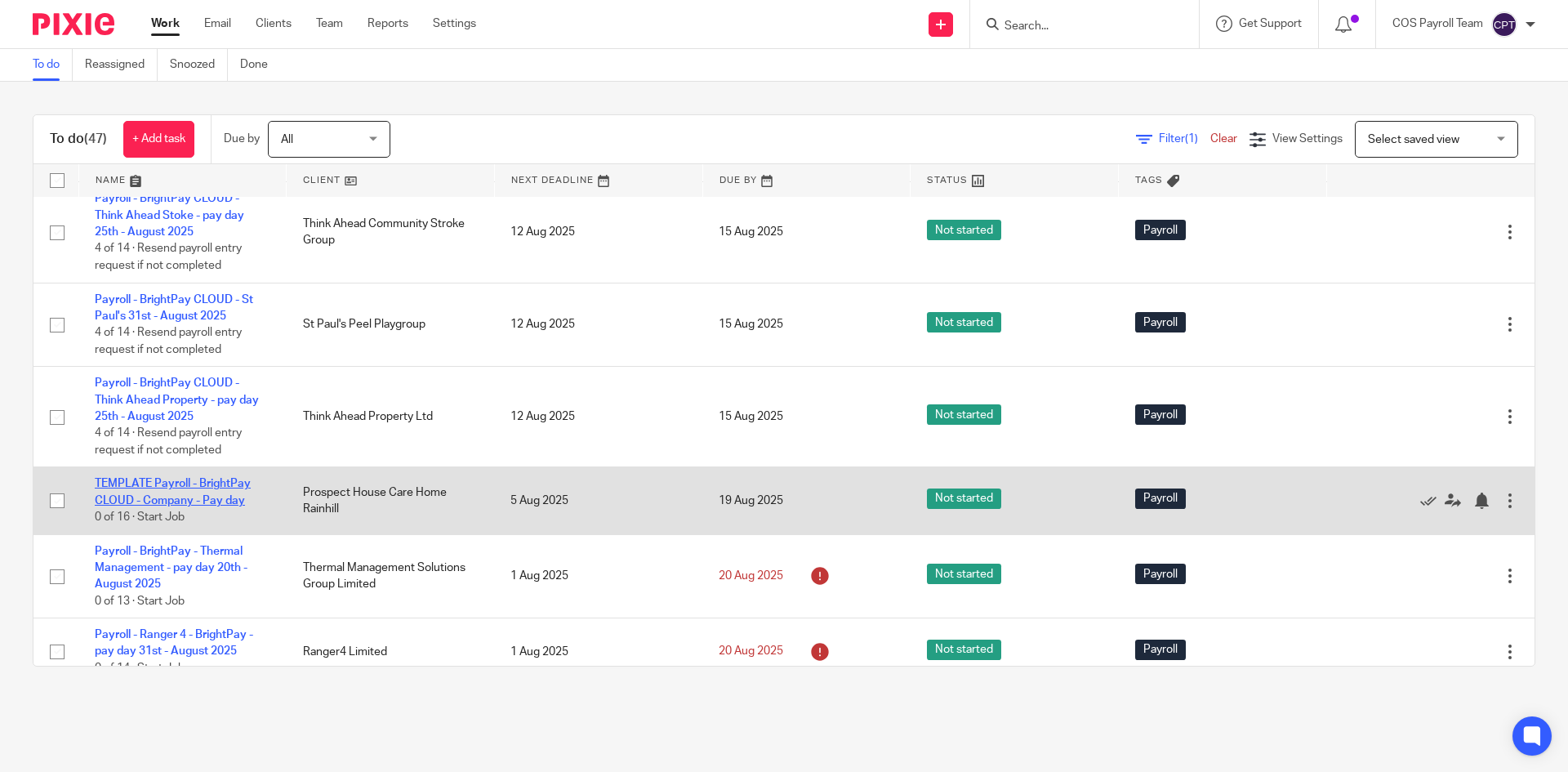 click on "TEMPLATE Payroll - BrightPay CLOUD - Company - Pay day" at bounding box center (172, 492) 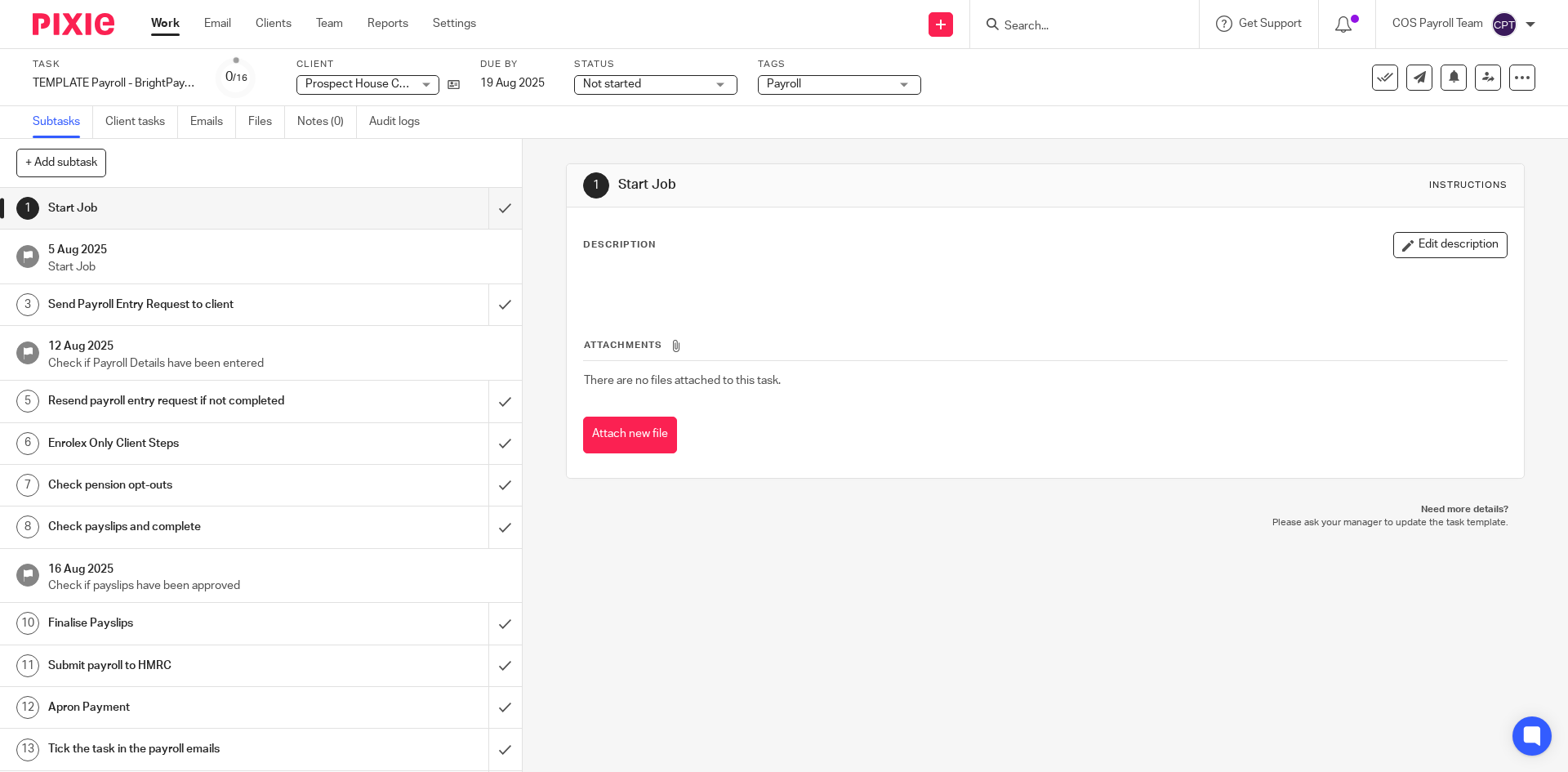 scroll, scrollTop: 0, scrollLeft: 0, axis: both 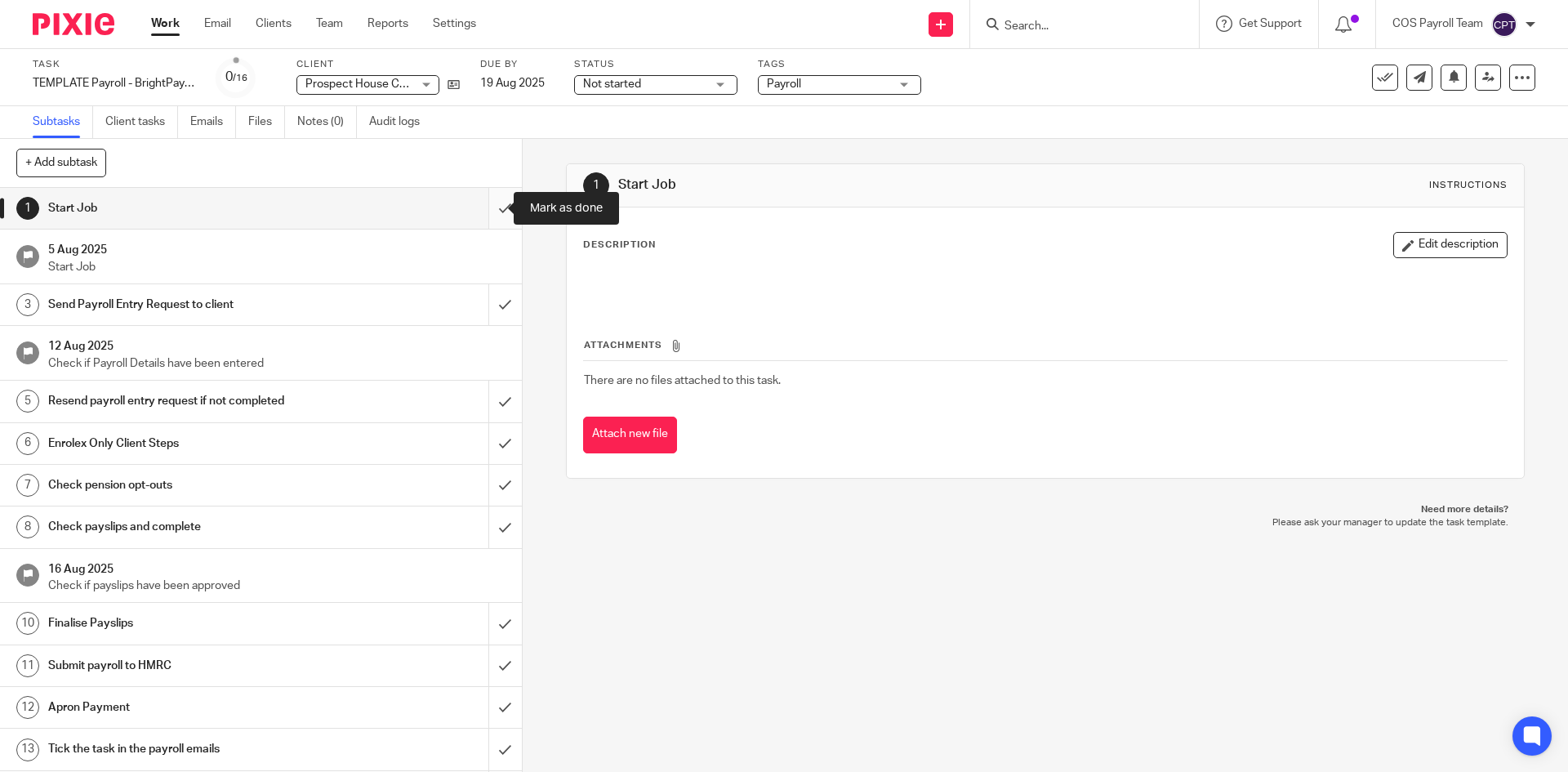 click at bounding box center [261, 208] 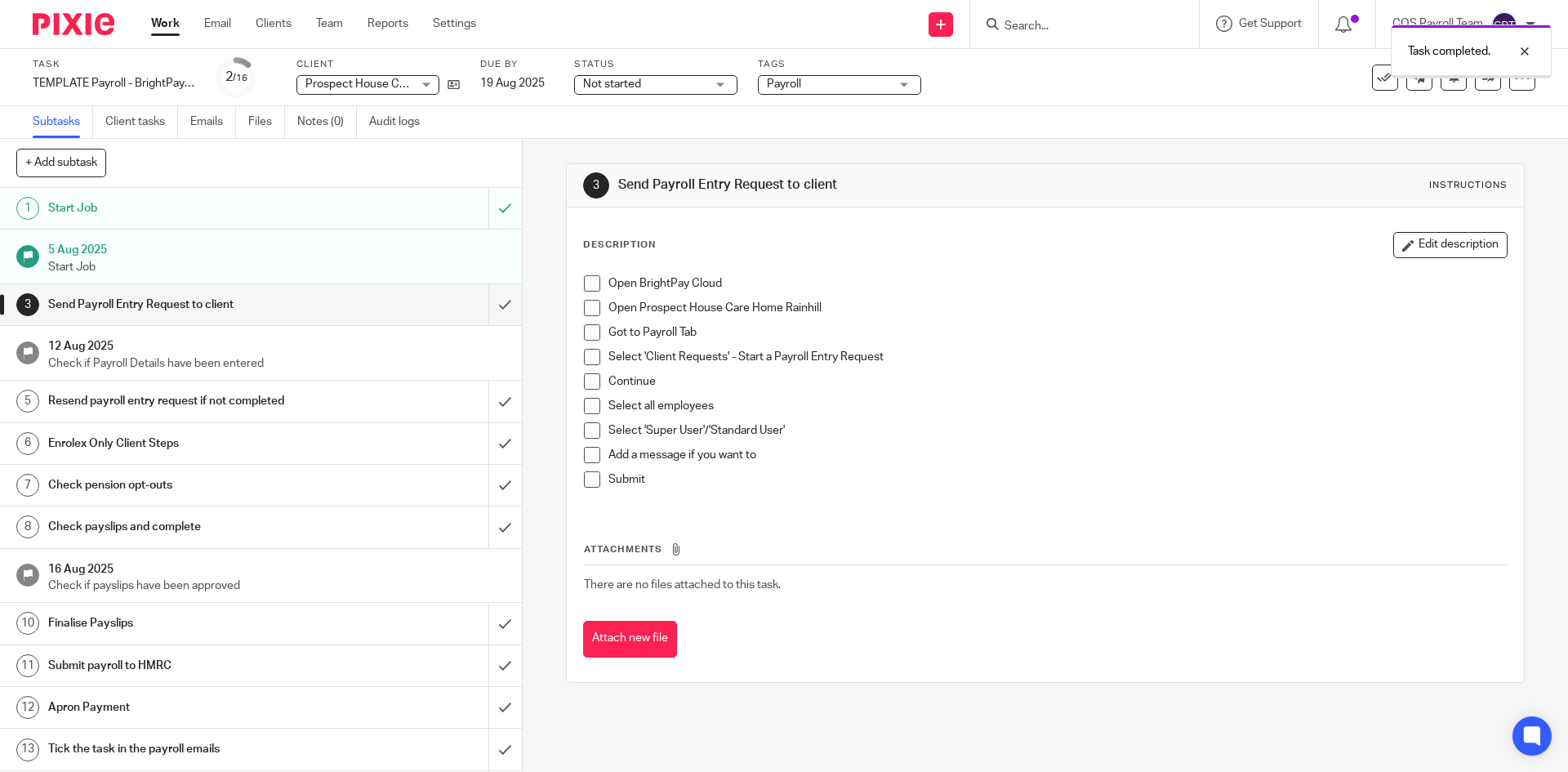 scroll, scrollTop: 0, scrollLeft: 0, axis: both 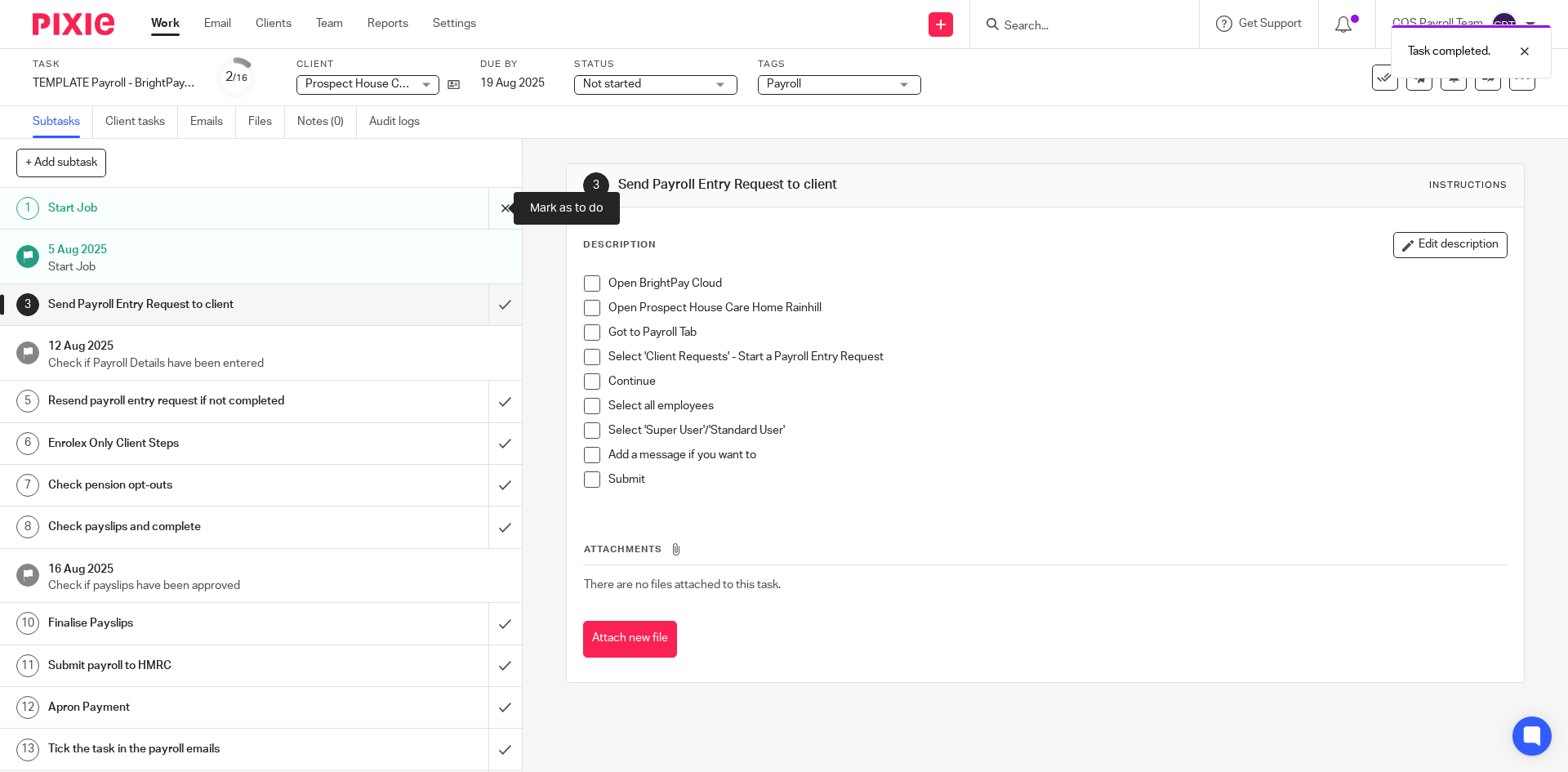click at bounding box center [261, 208] 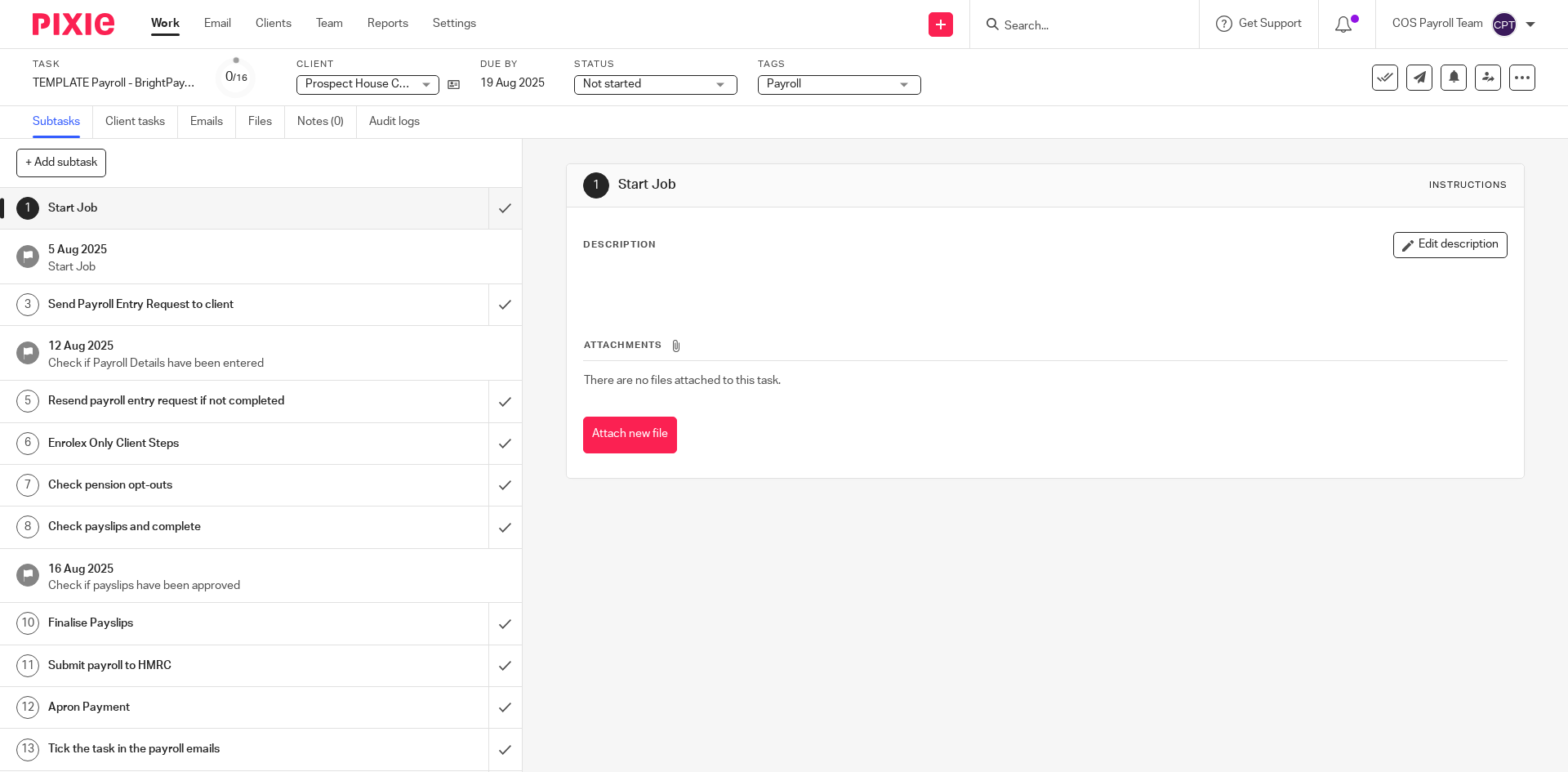 scroll, scrollTop: 0, scrollLeft: 0, axis: both 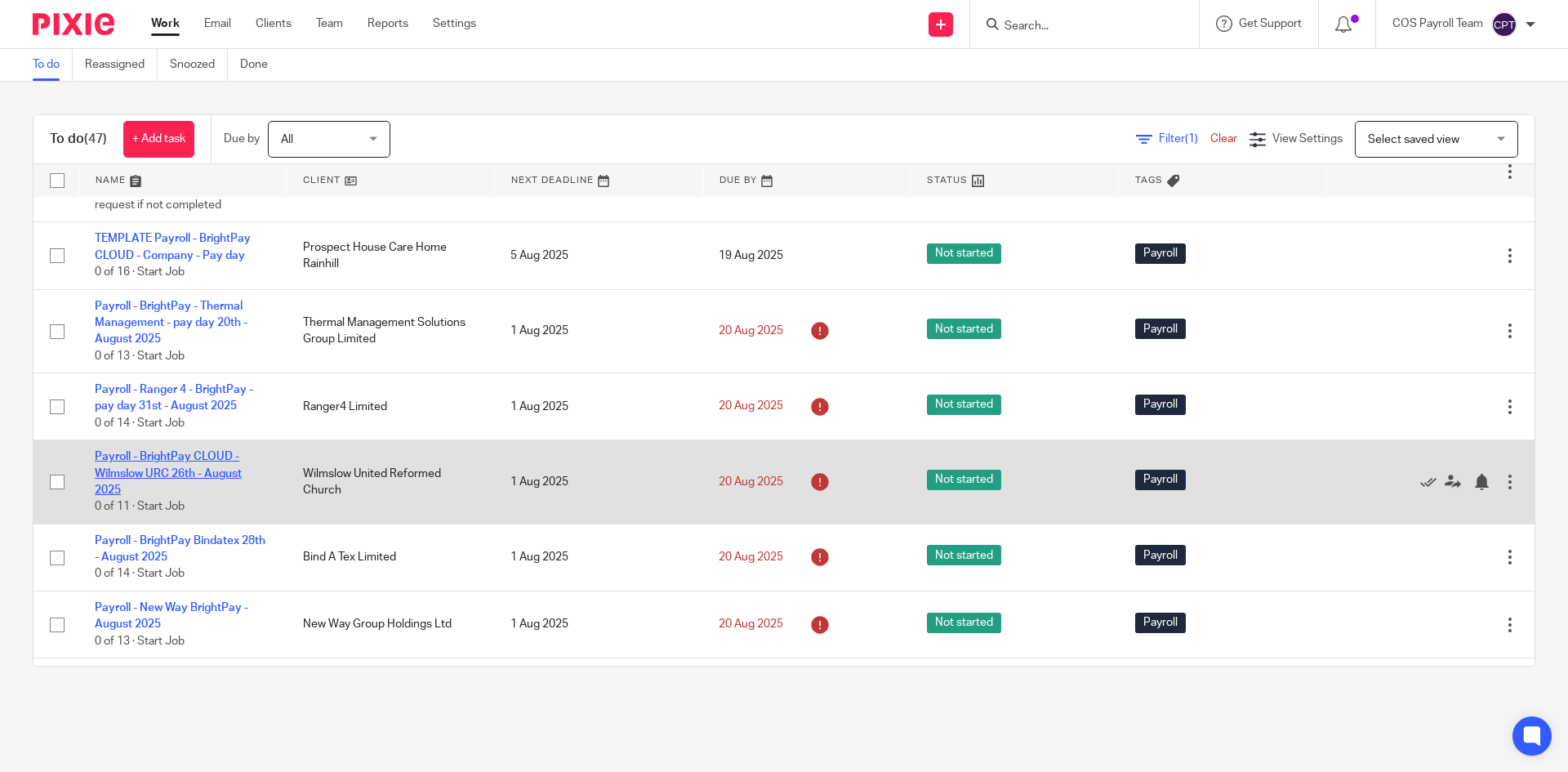click on "Payroll - BrightPay CLOUD - Wilmslow URC 26th - August 2025" at bounding box center [168, 473] 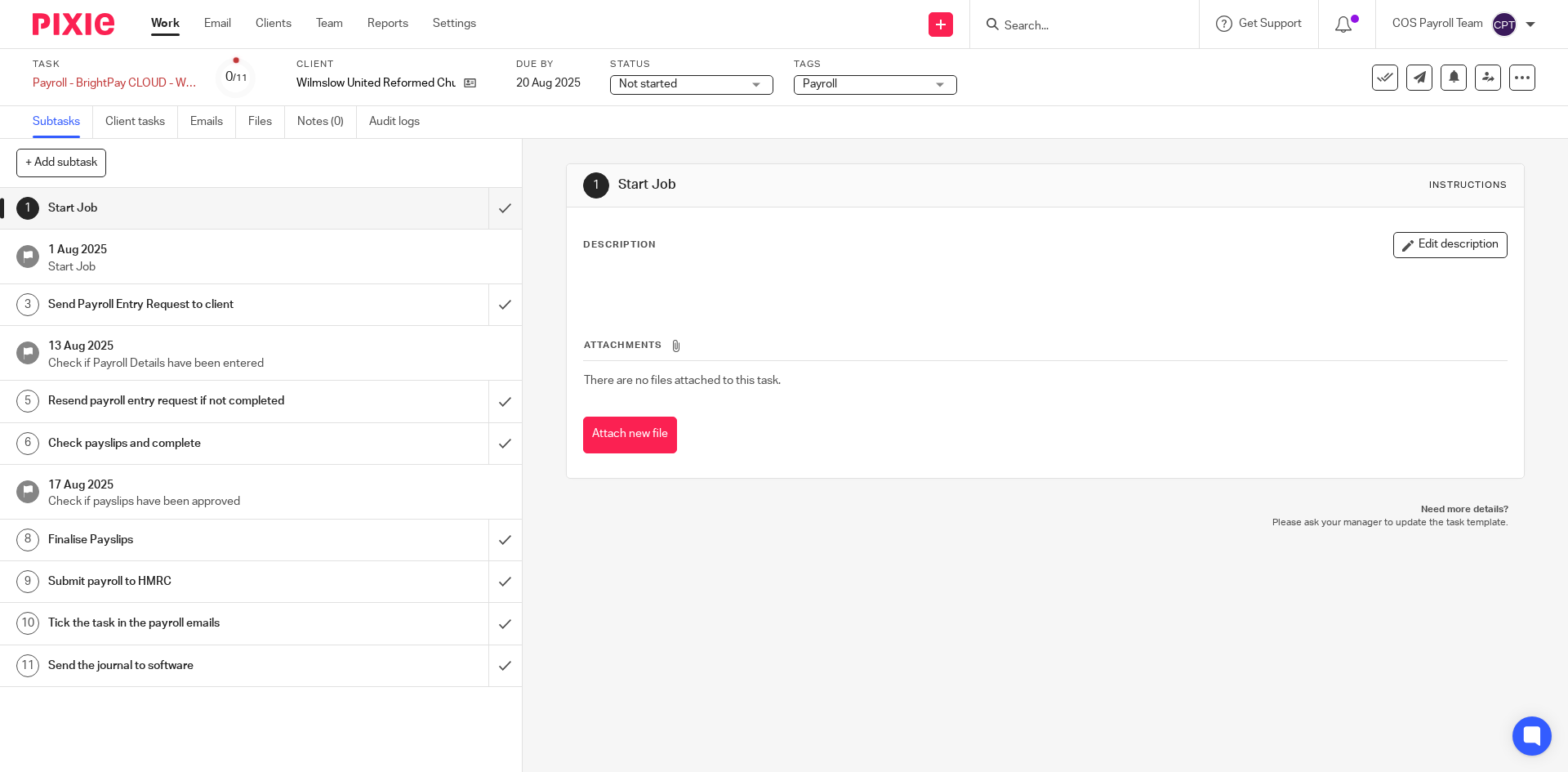 scroll, scrollTop: 0, scrollLeft: 0, axis: both 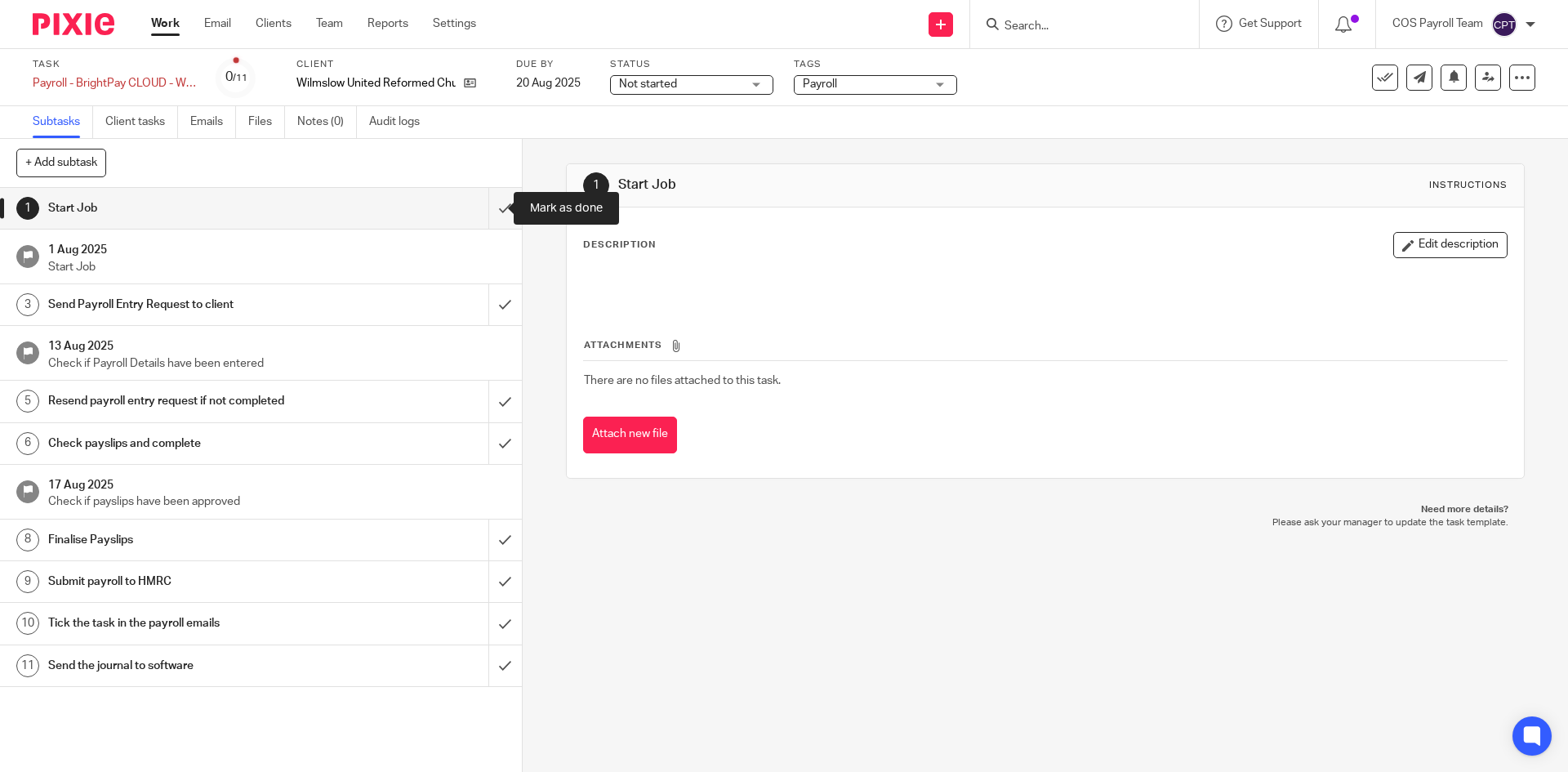drag, startPoint x: 486, startPoint y: 207, endPoint x: 493, endPoint y: 231, distance: 25 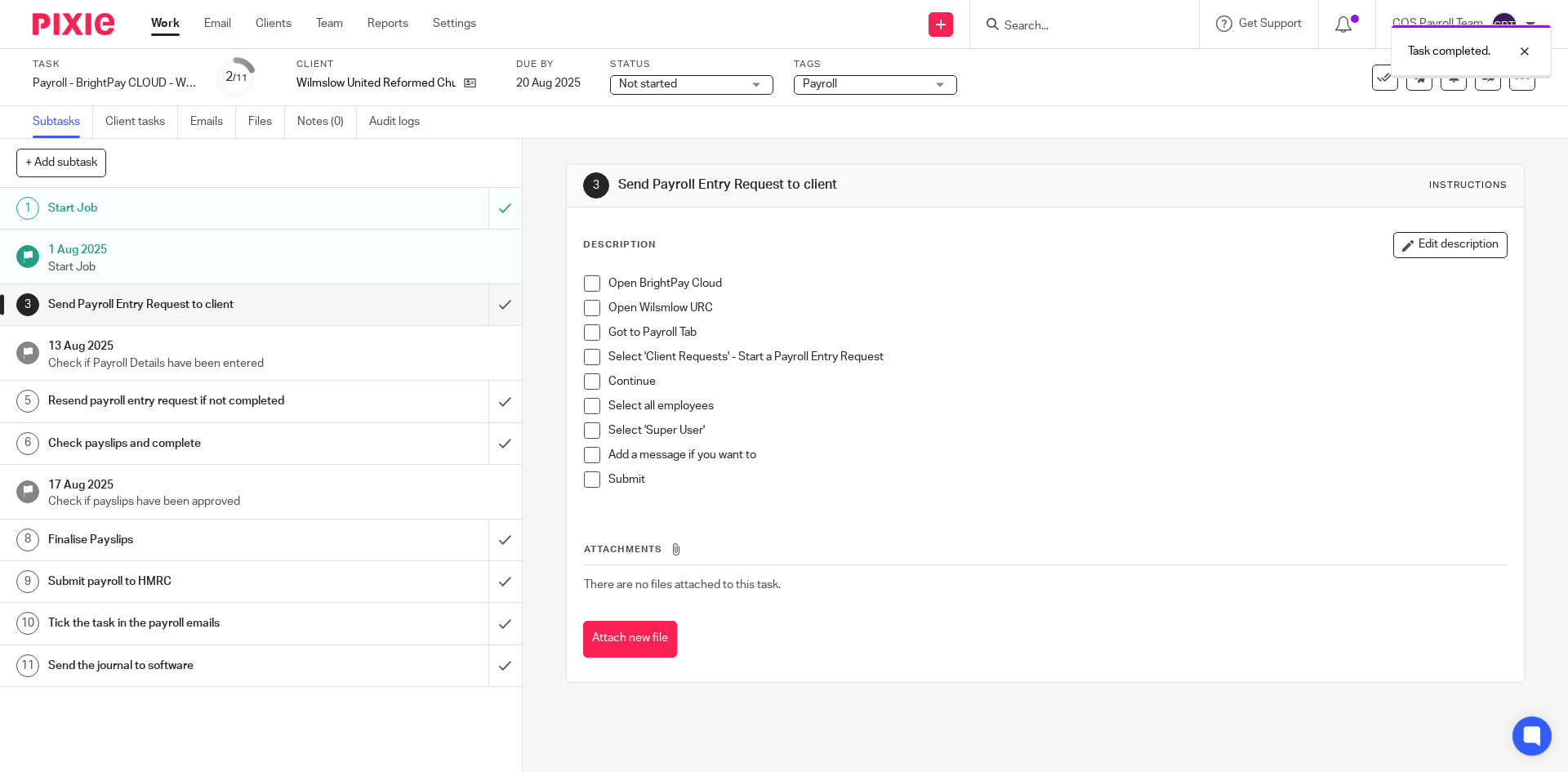 scroll, scrollTop: 0, scrollLeft: 0, axis: both 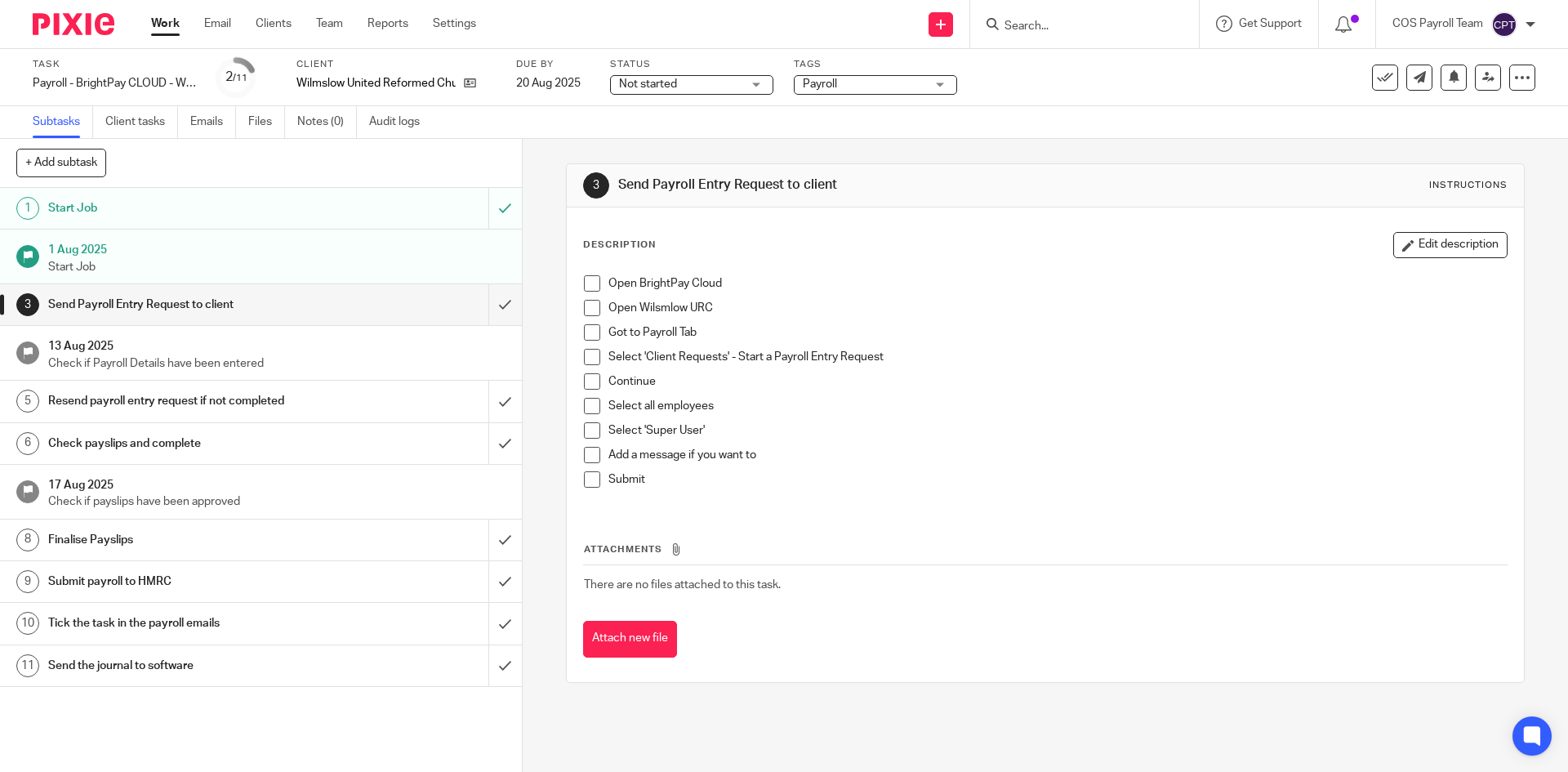 click at bounding box center [592, 283] 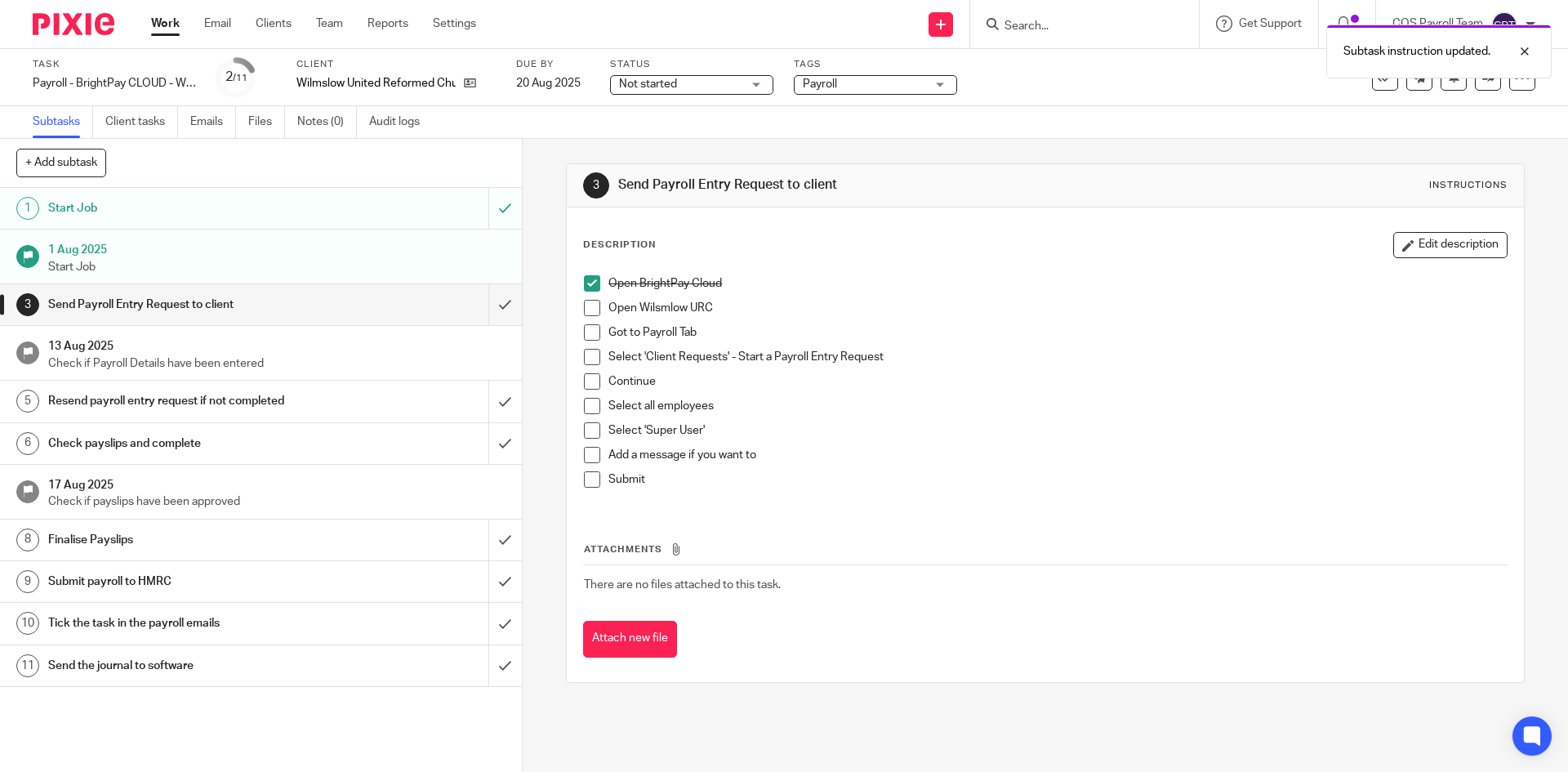 click at bounding box center (592, 308) 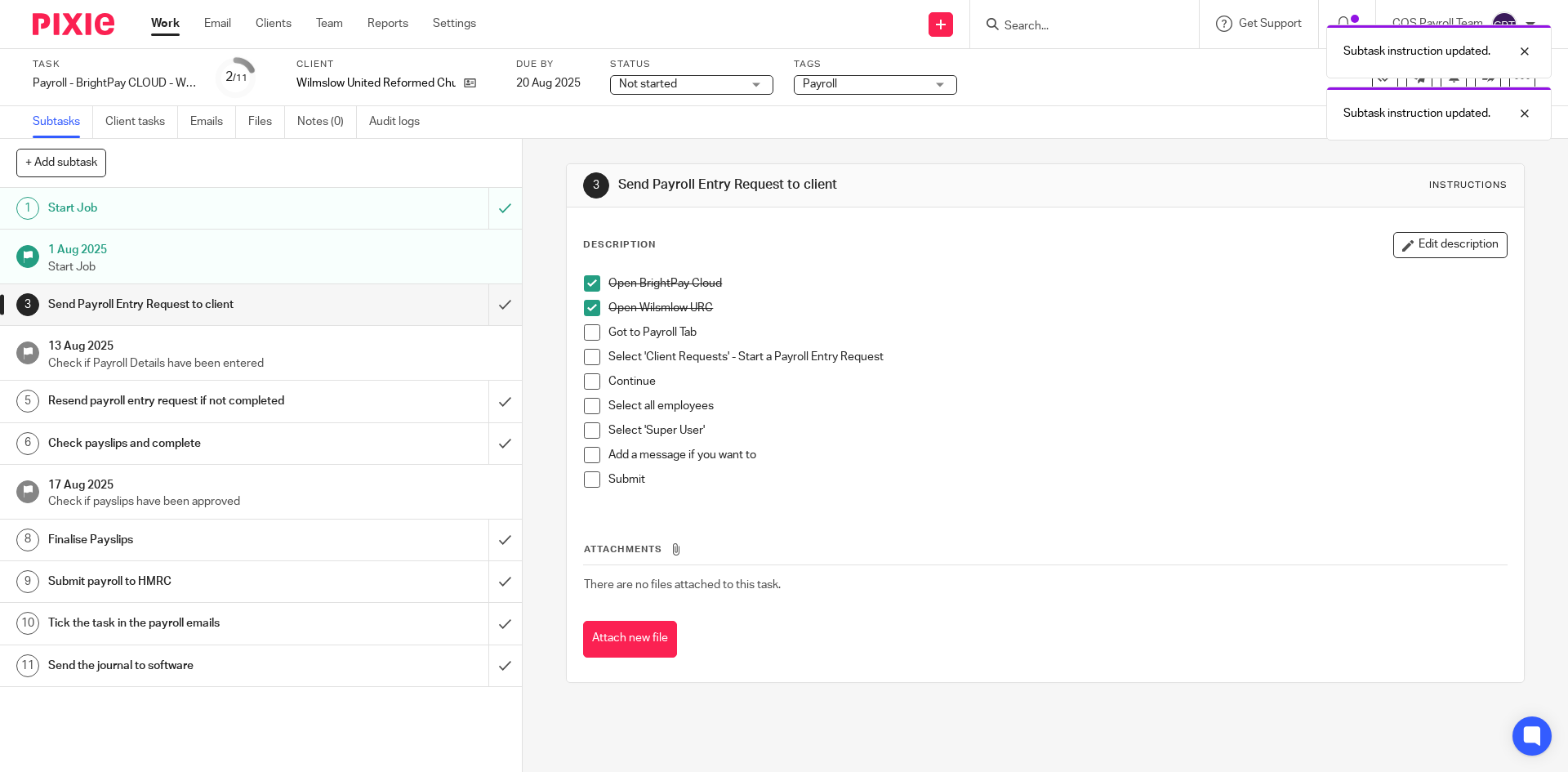 click at bounding box center [592, 332] 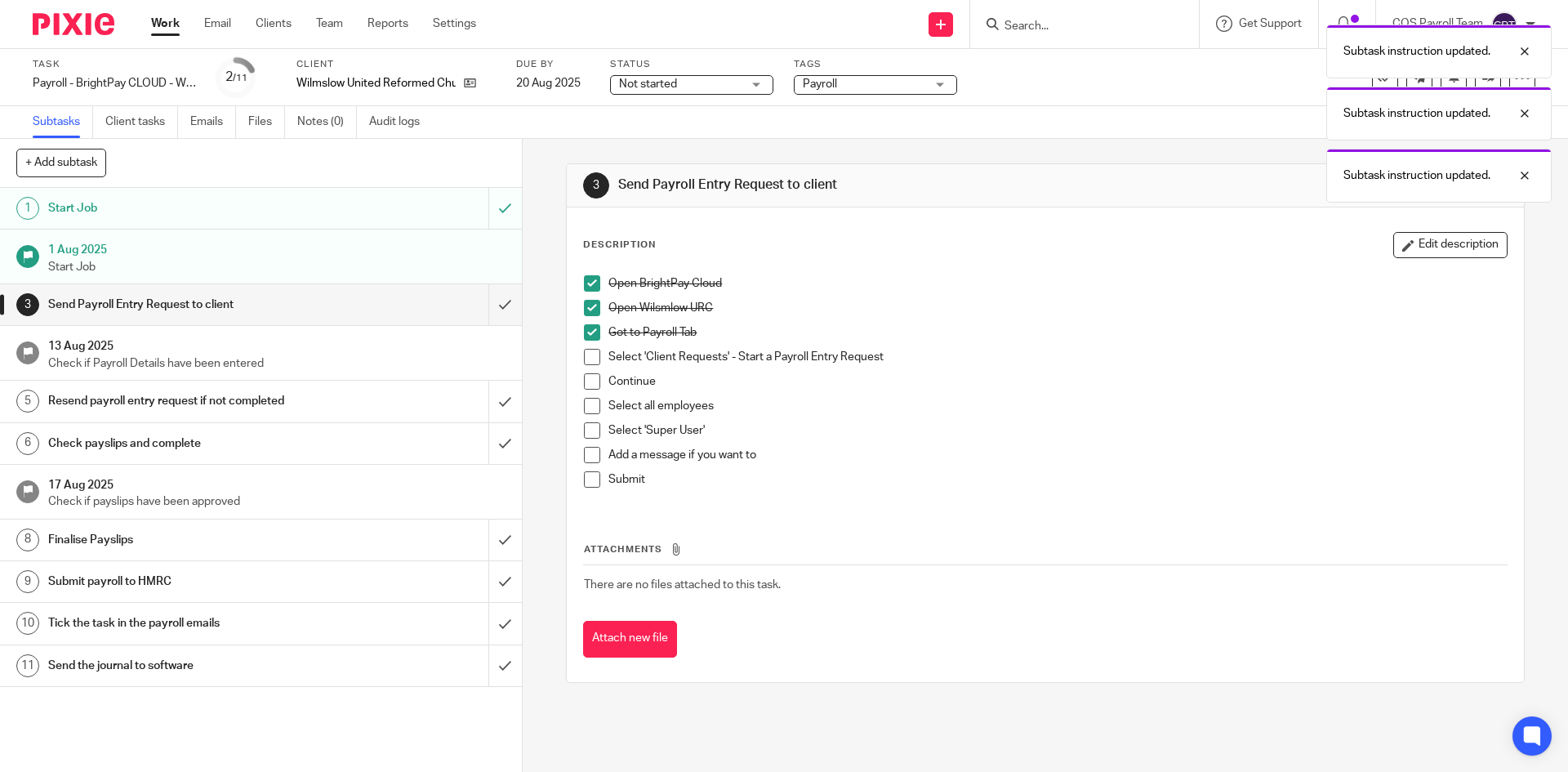 click at bounding box center (592, 357) 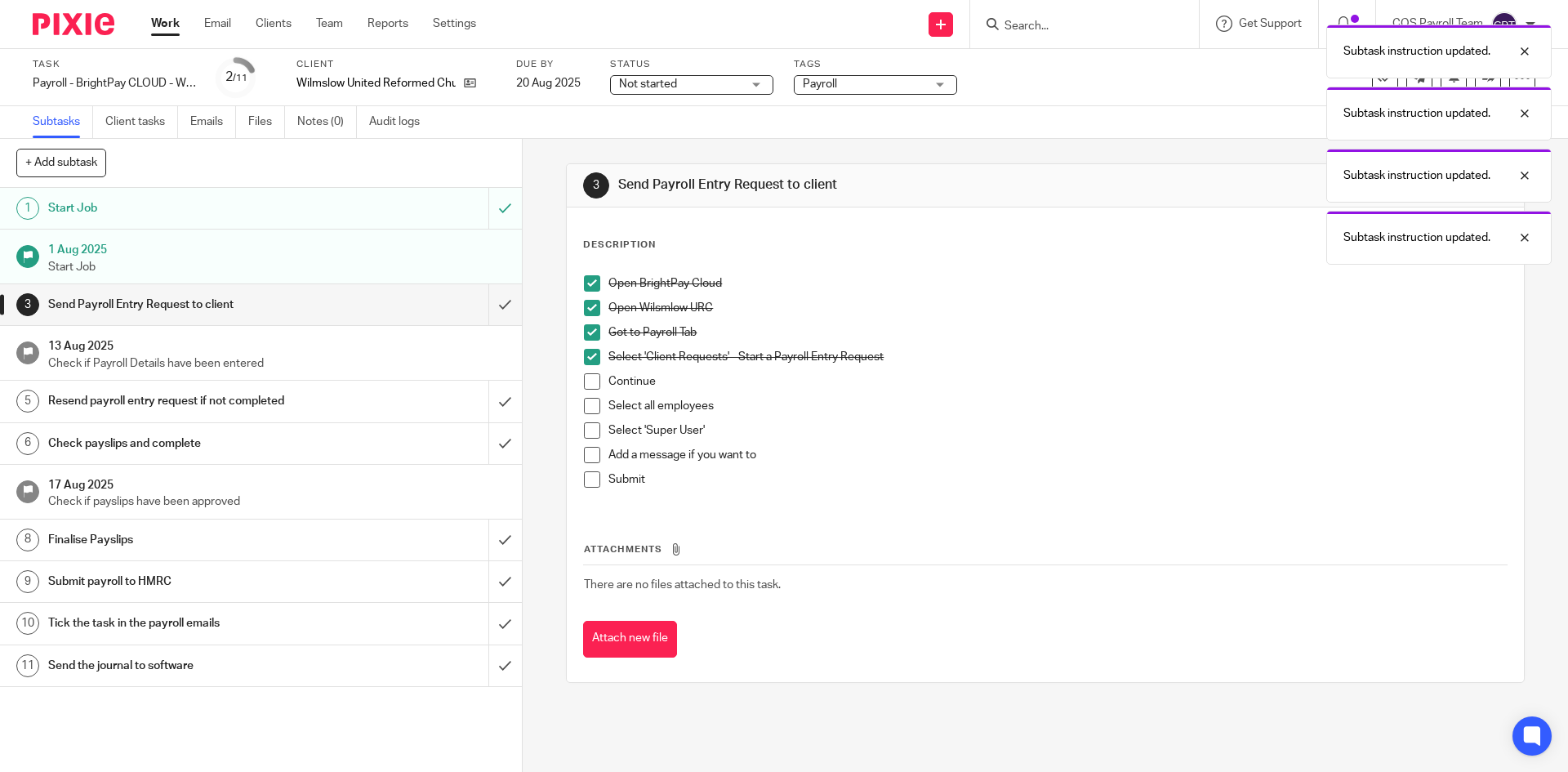 click at bounding box center [592, 382] 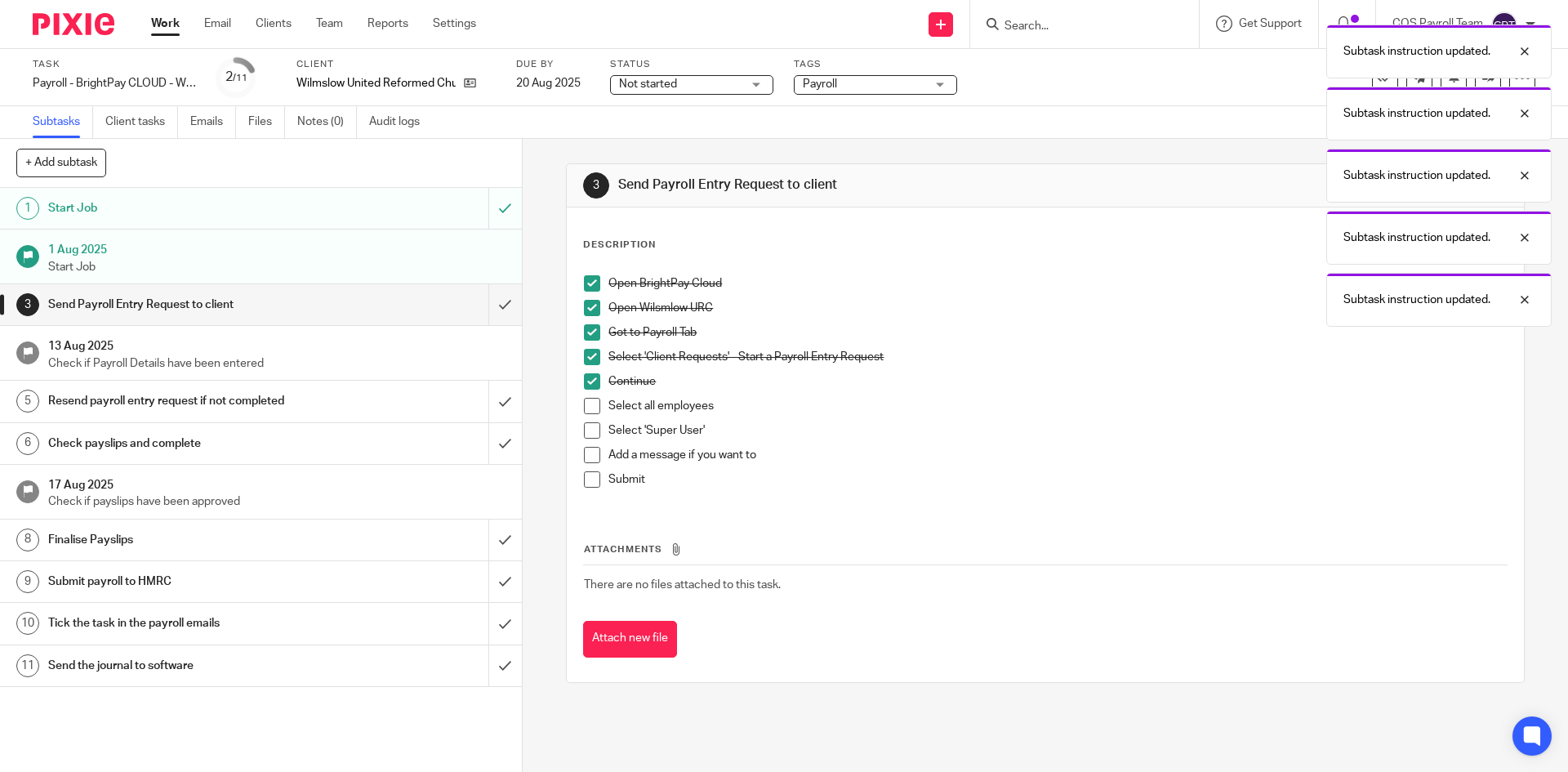 click at bounding box center (592, 406) 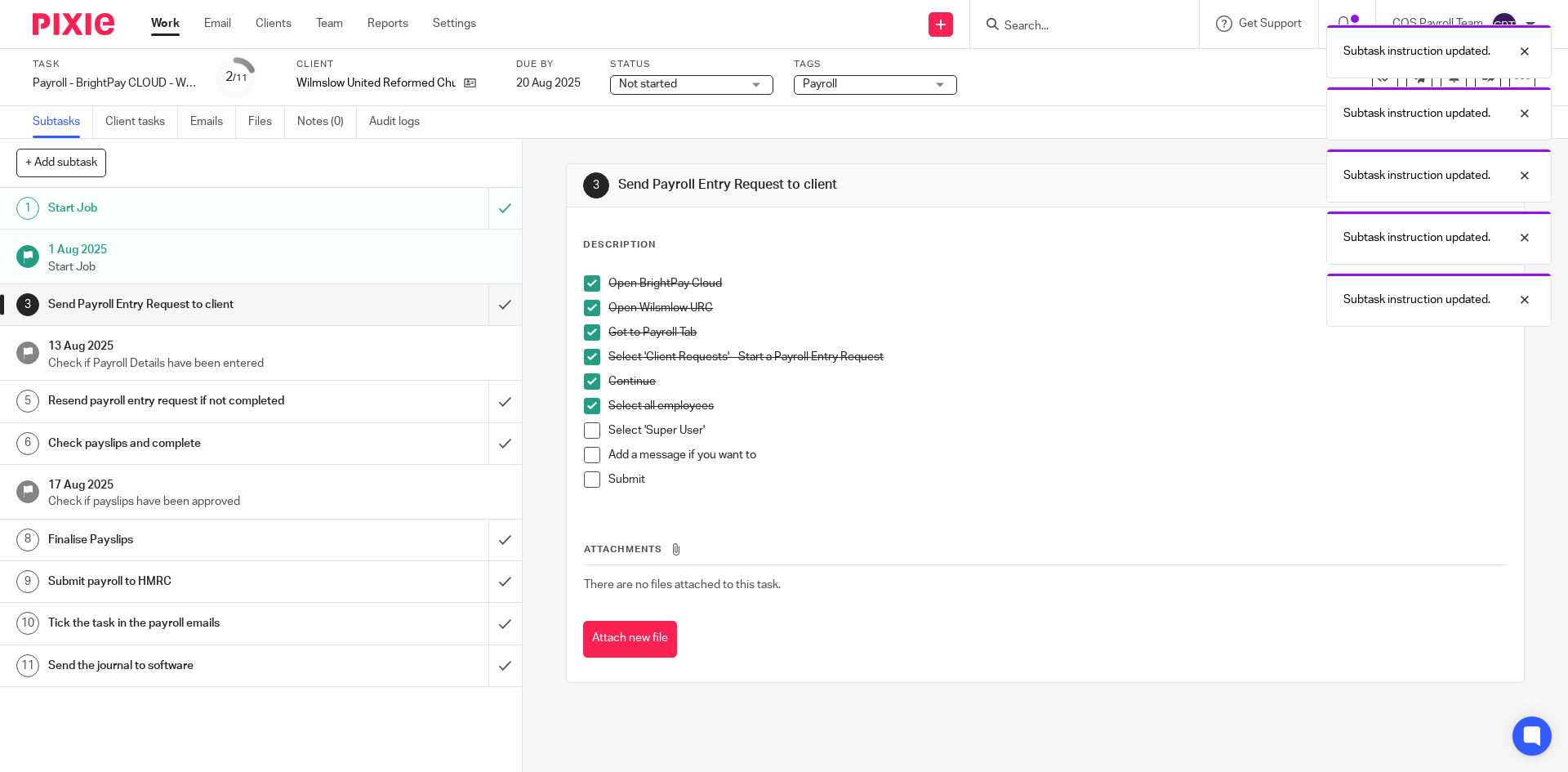 click at bounding box center (592, 431) 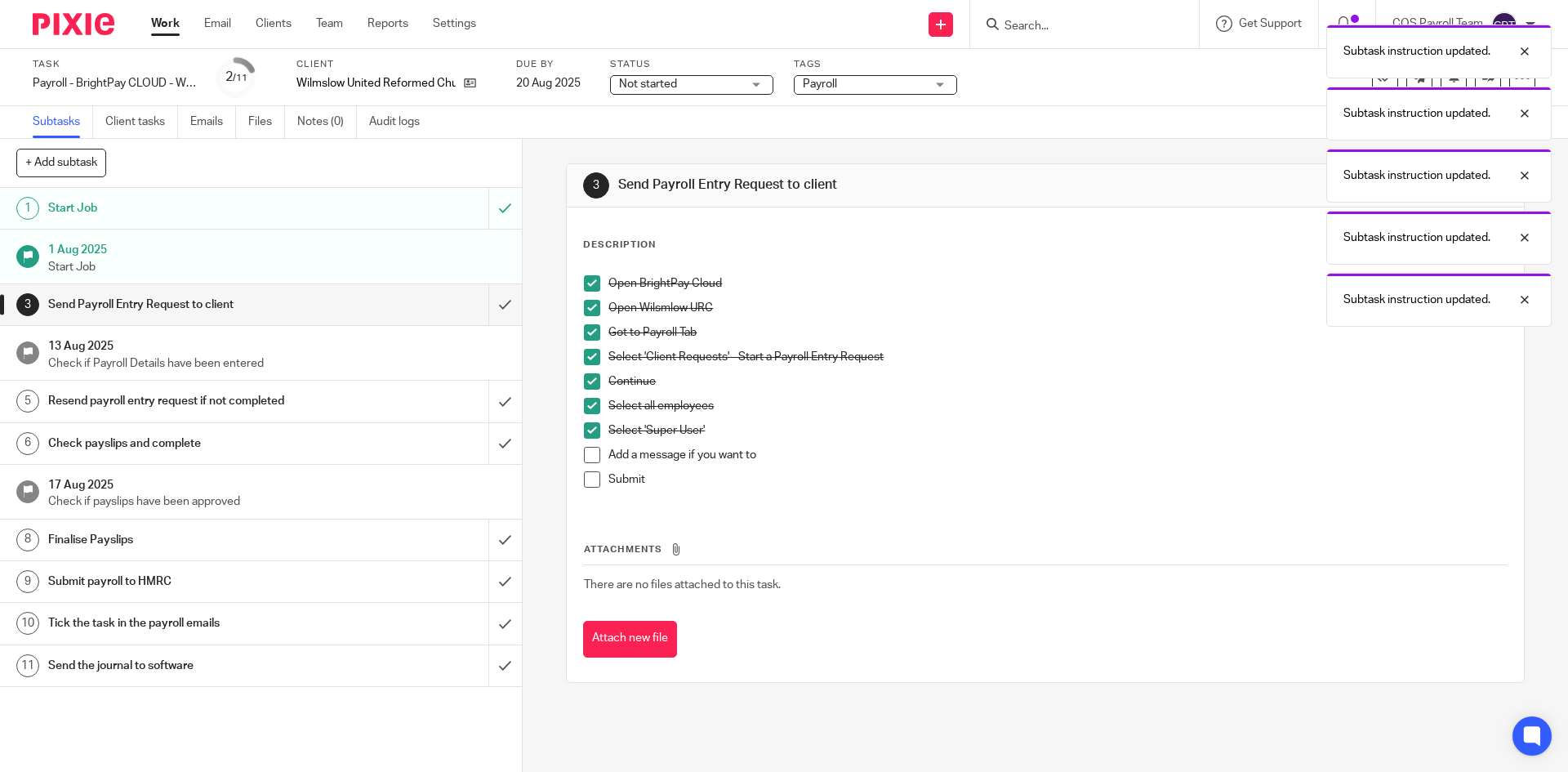 click at bounding box center [592, 455] 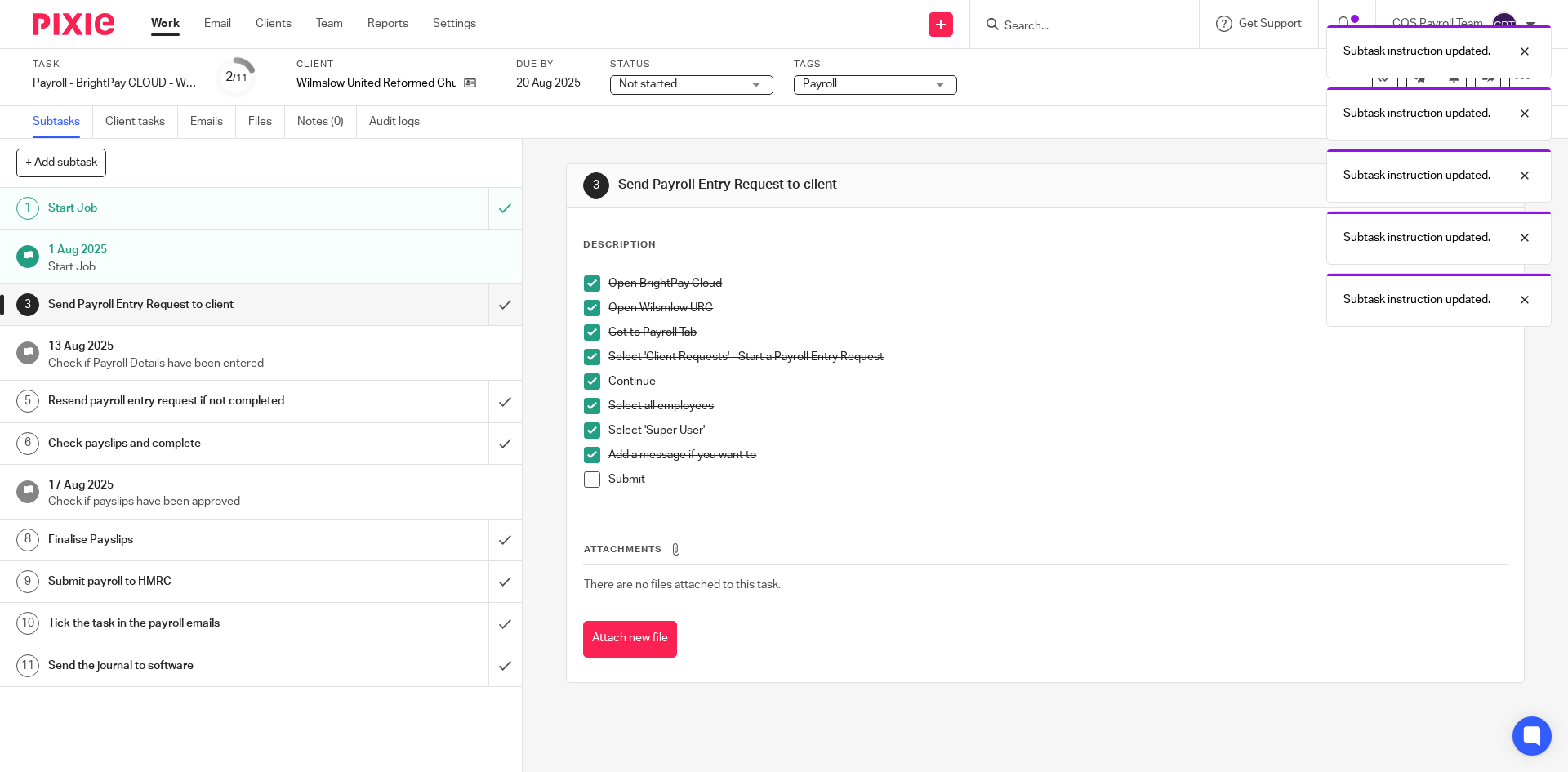 click at bounding box center [592, 480] 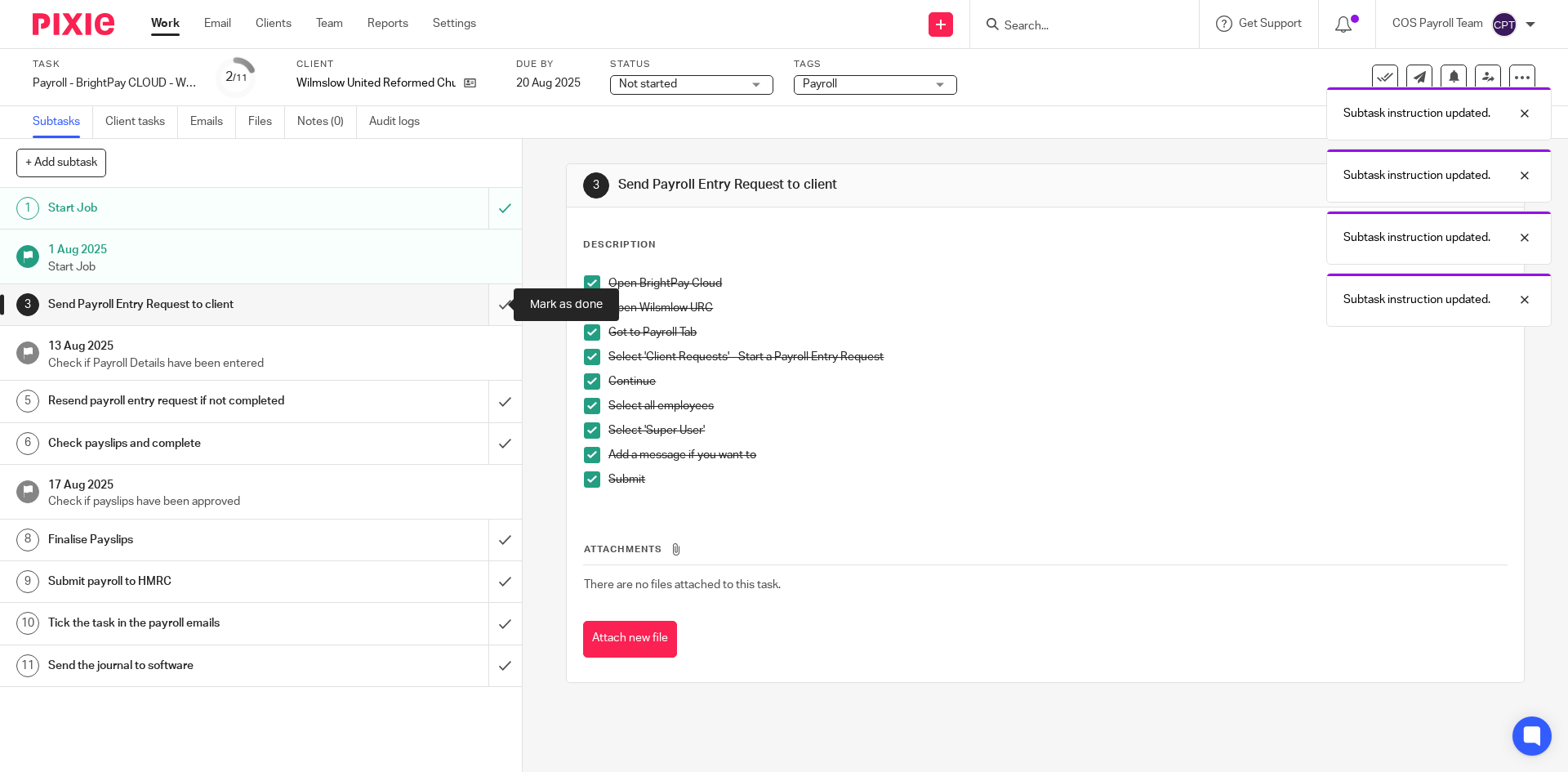 click at bounding box center [261, 305] 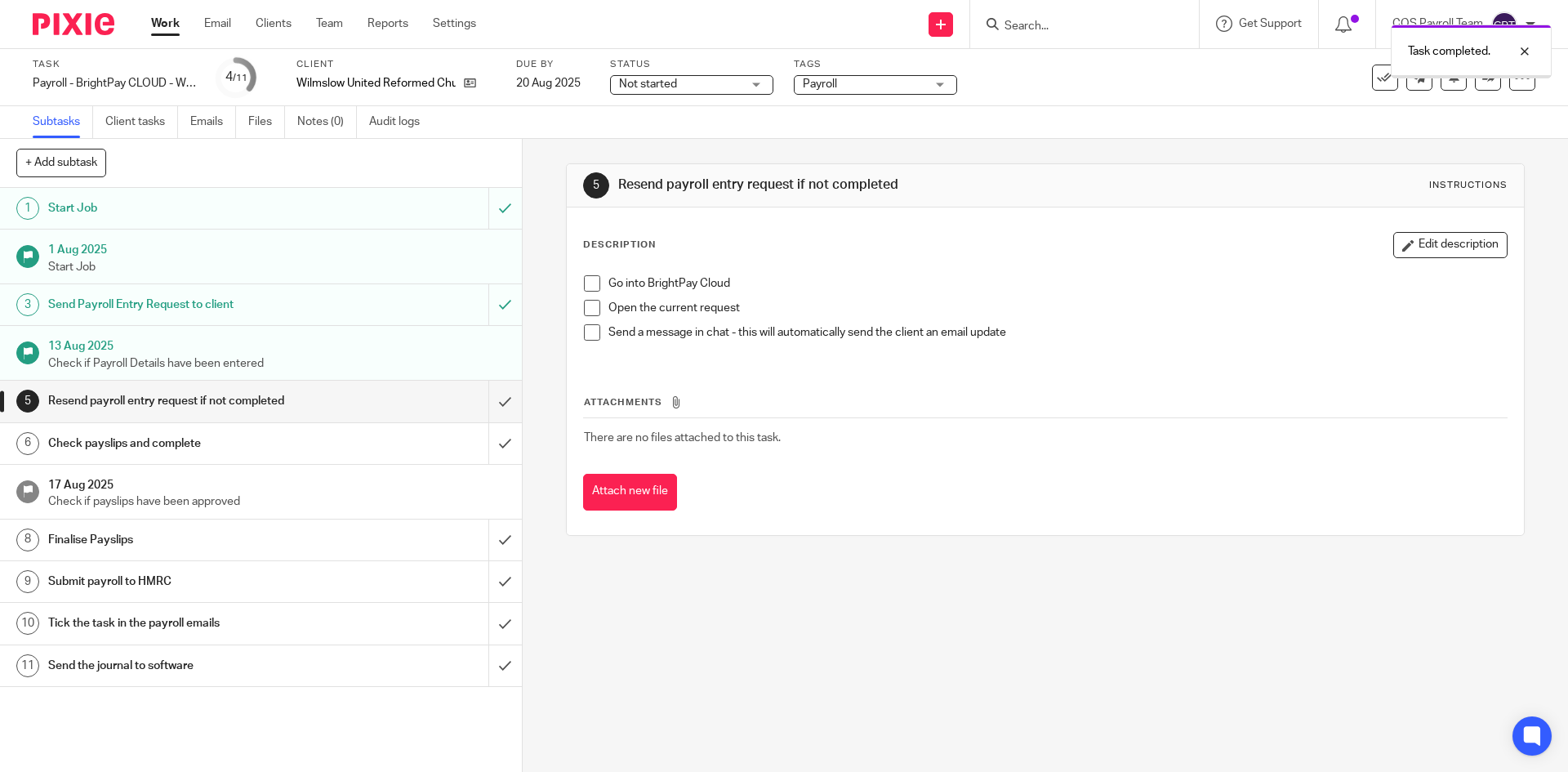 scroll, scrollTop: 0, scrollLeft: 0, axis: both 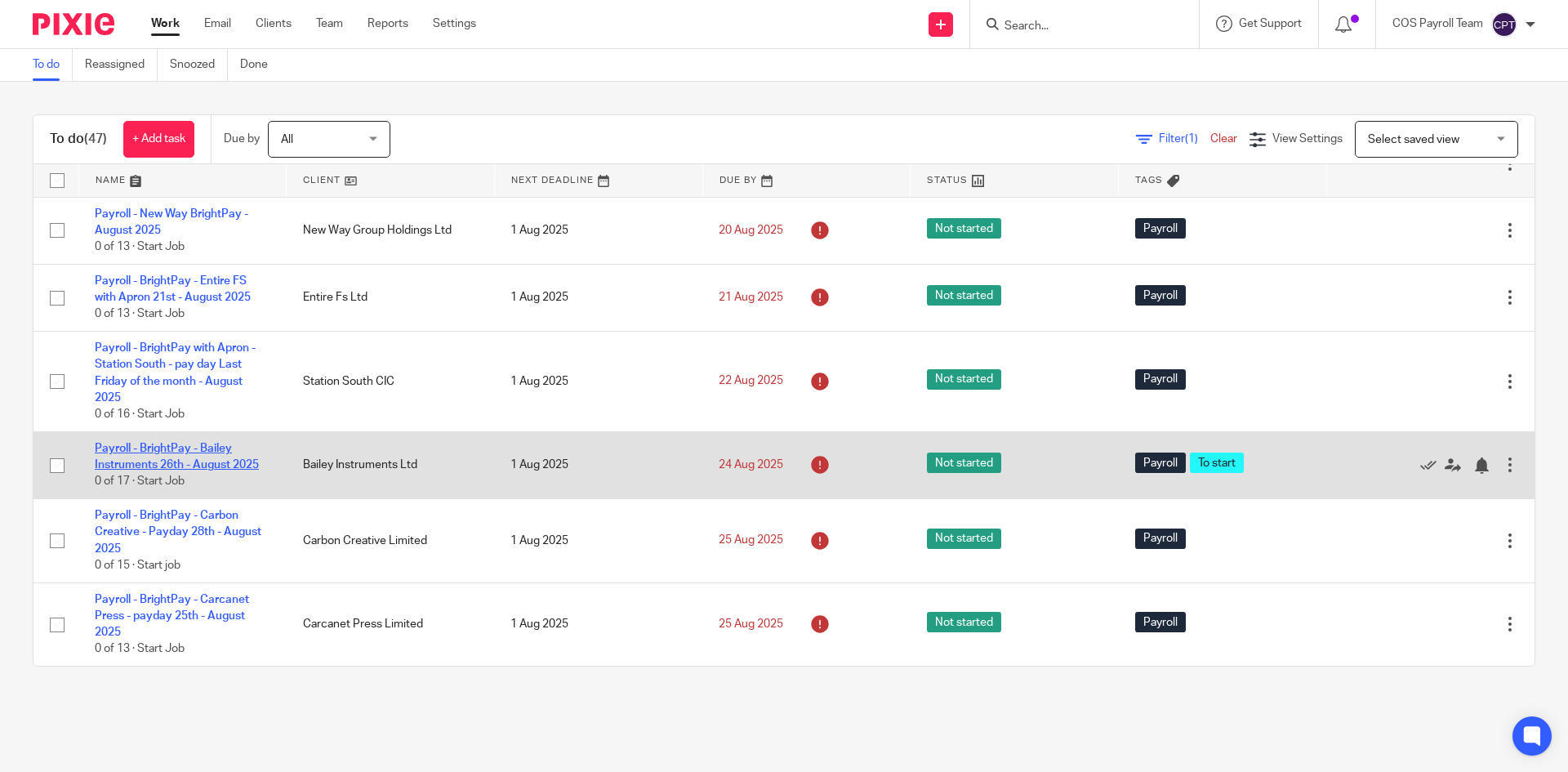 click on "Payroll - BrightPay - Bailey Instruments 26th - August 2025" at bounding box center (176, 457) 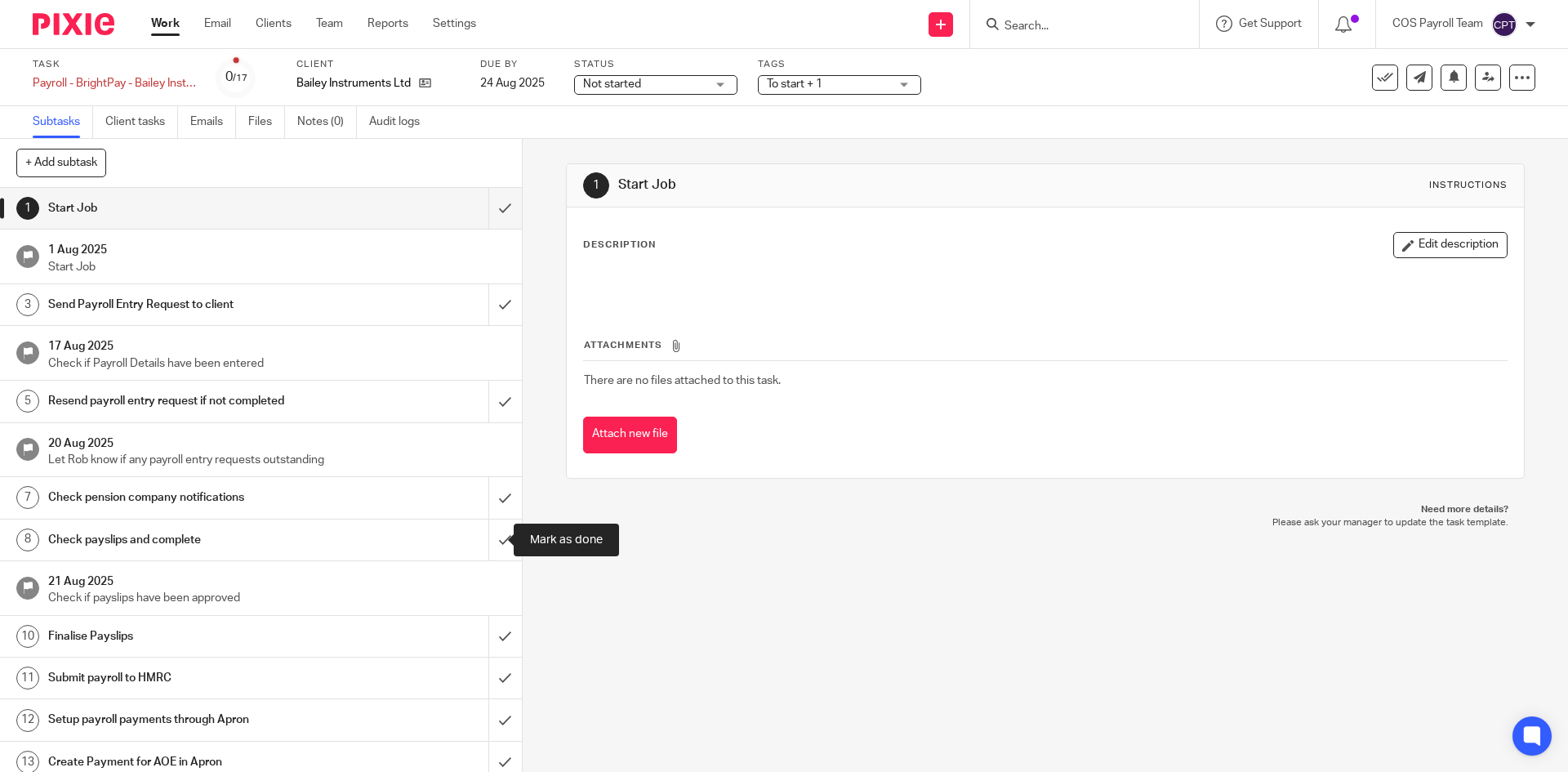 scroll, scrollTop: 0, scrollLeft: 0, axis: both 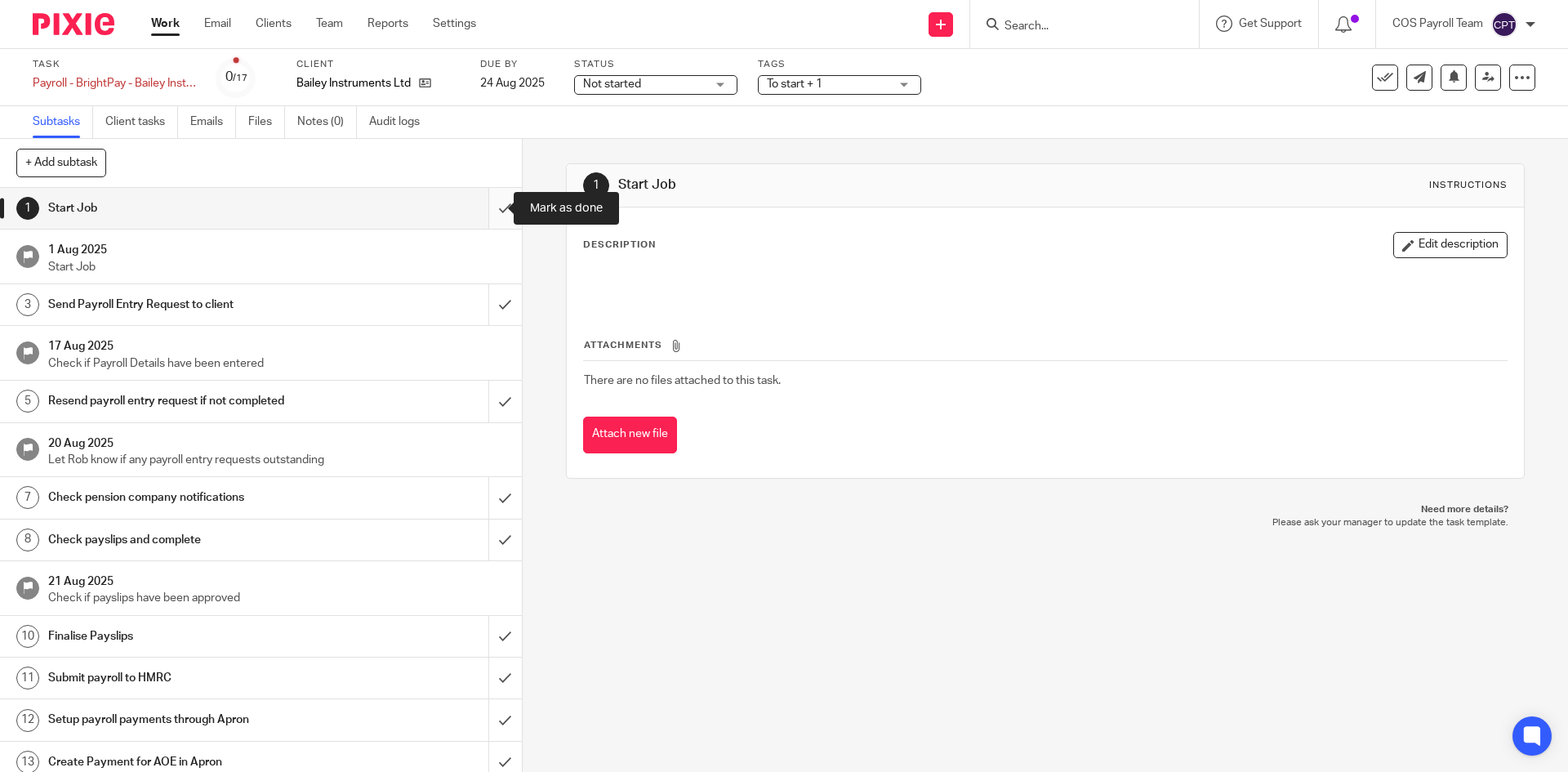 click at bounding box center [261, 208] 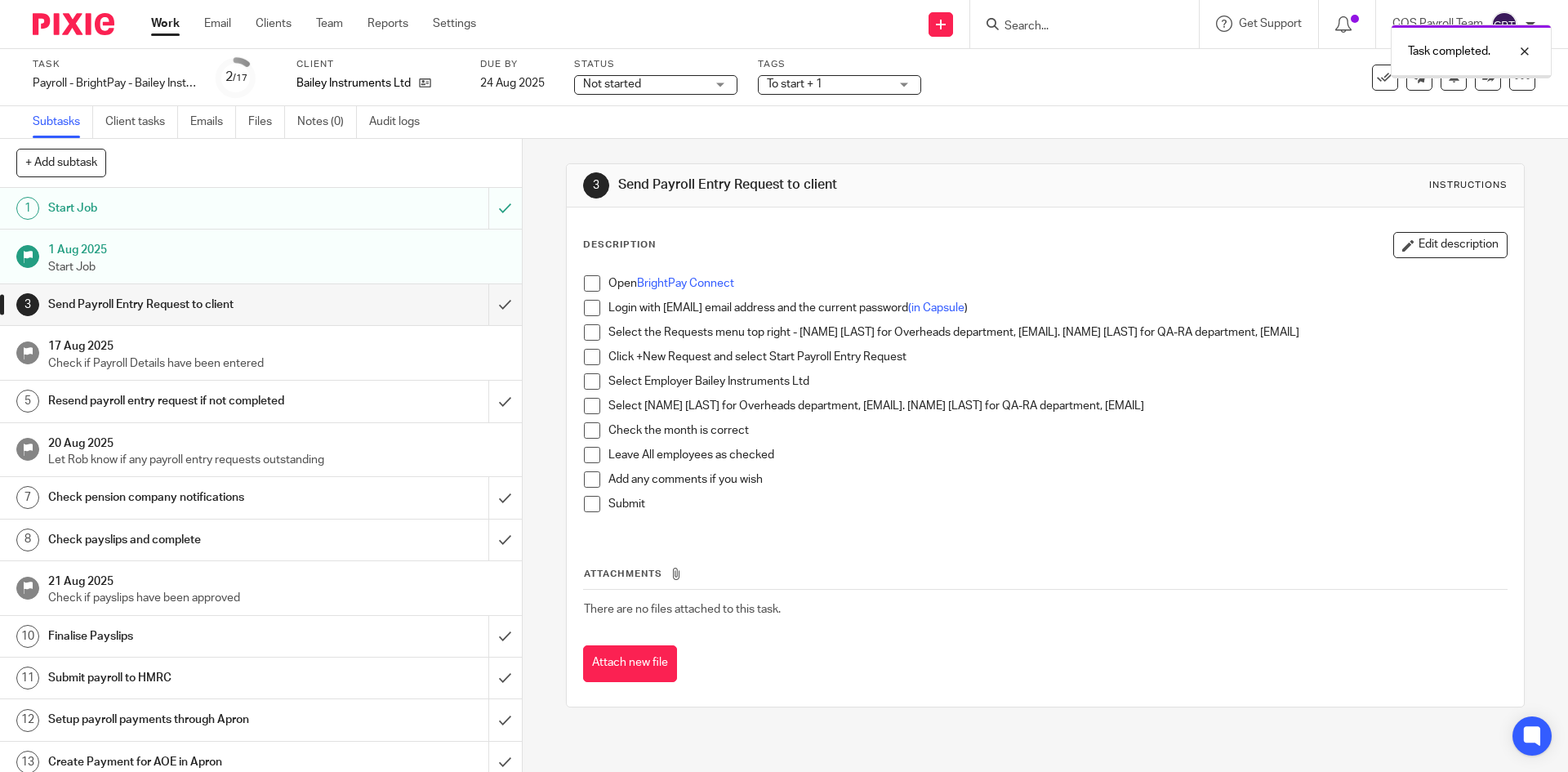scroll, scrollTop: 0, scrollLeft: 0, axis: both 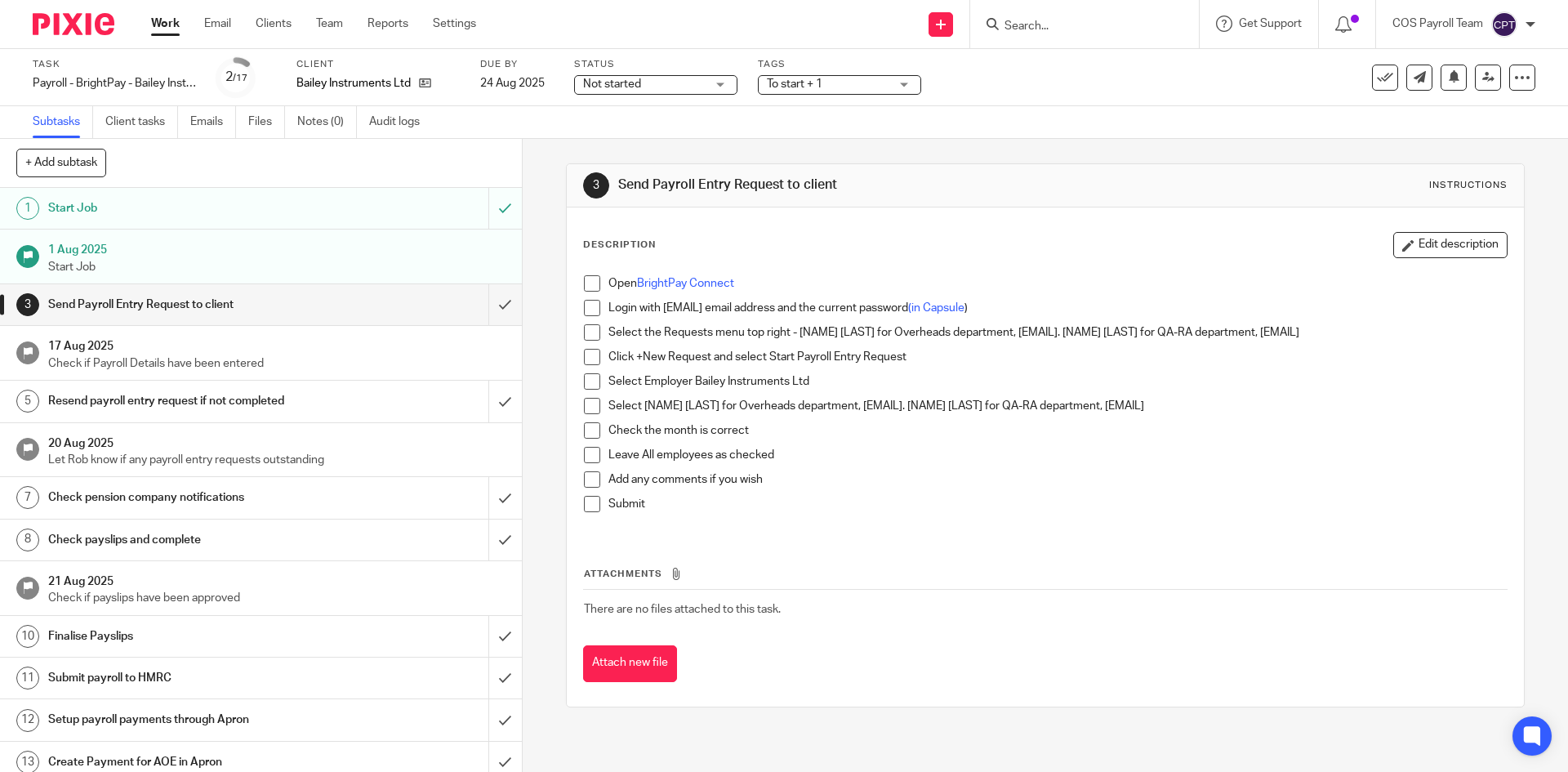drag, startPoint x: 170, startPoint y: 28, endPoint x: 163, endPoint y: 64, distance: 36.674242 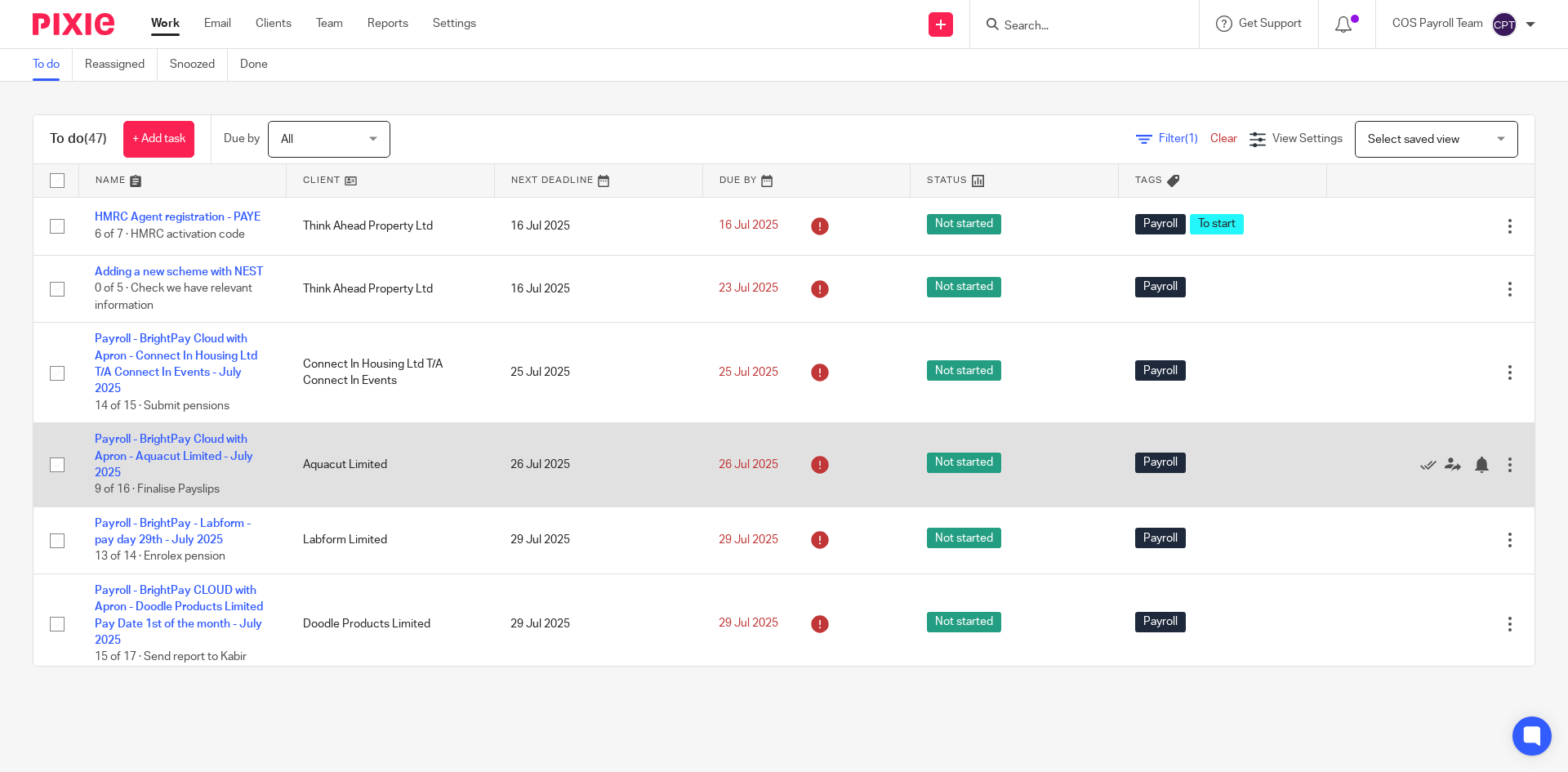 scroll, scrollTop: 0, scrollLeft: 0, axis: both 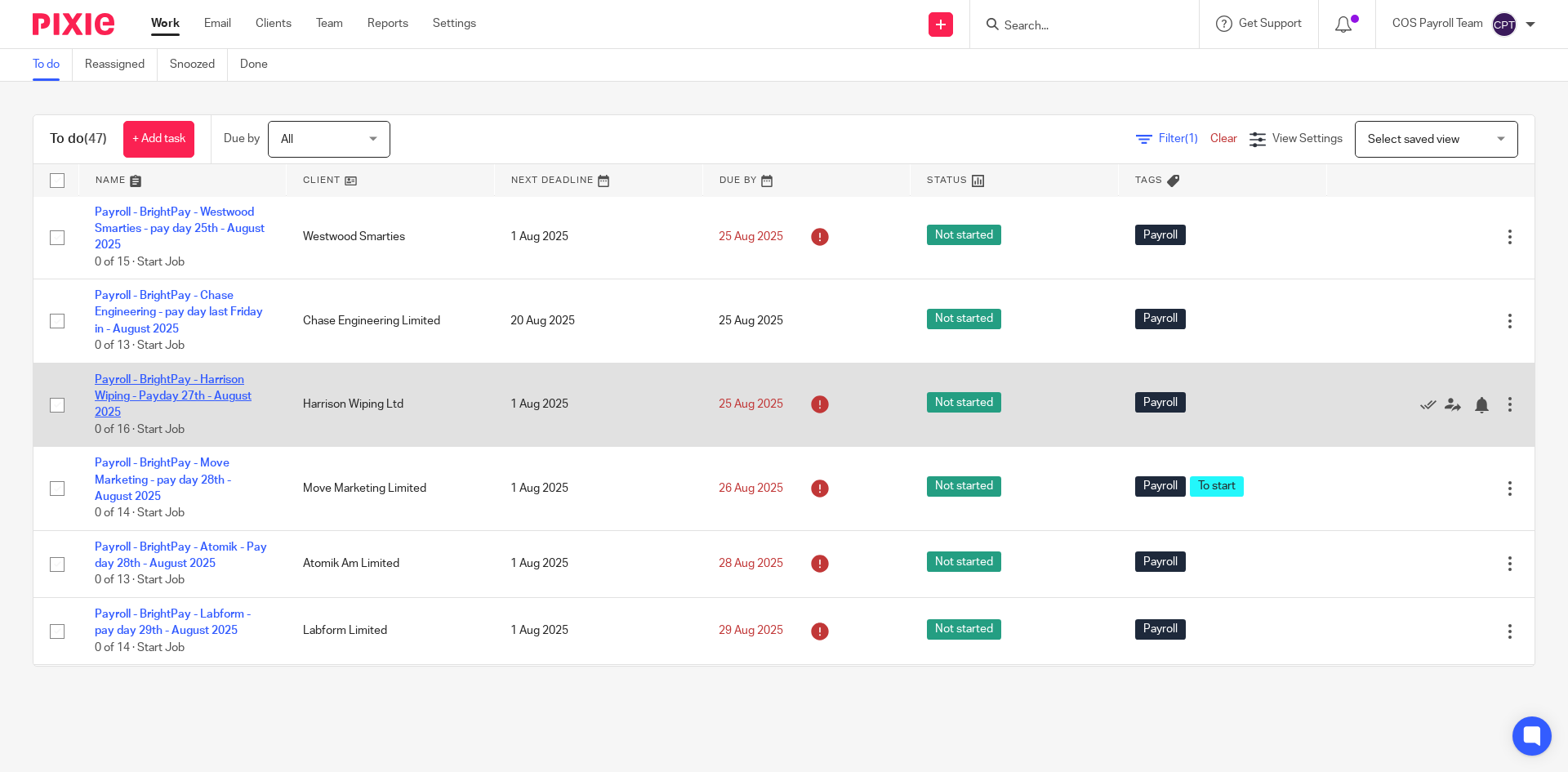 click on "Payroll - BrightPay - Harrison Wiping - Payday 27th - August 2025" at bounding box center [173, 396] 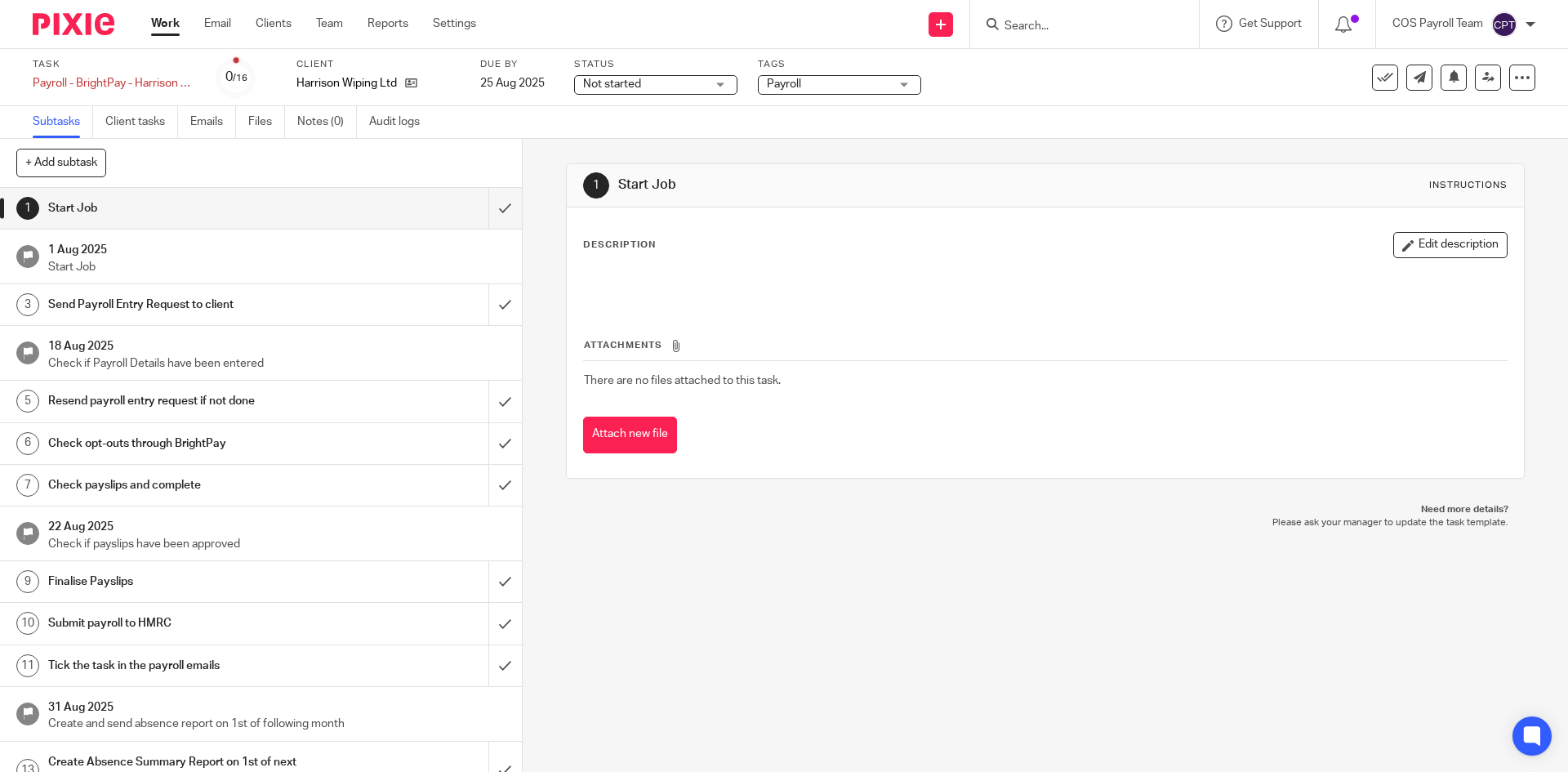 scroll, scrollTop: 0, scrollLeft: 0, axis: both 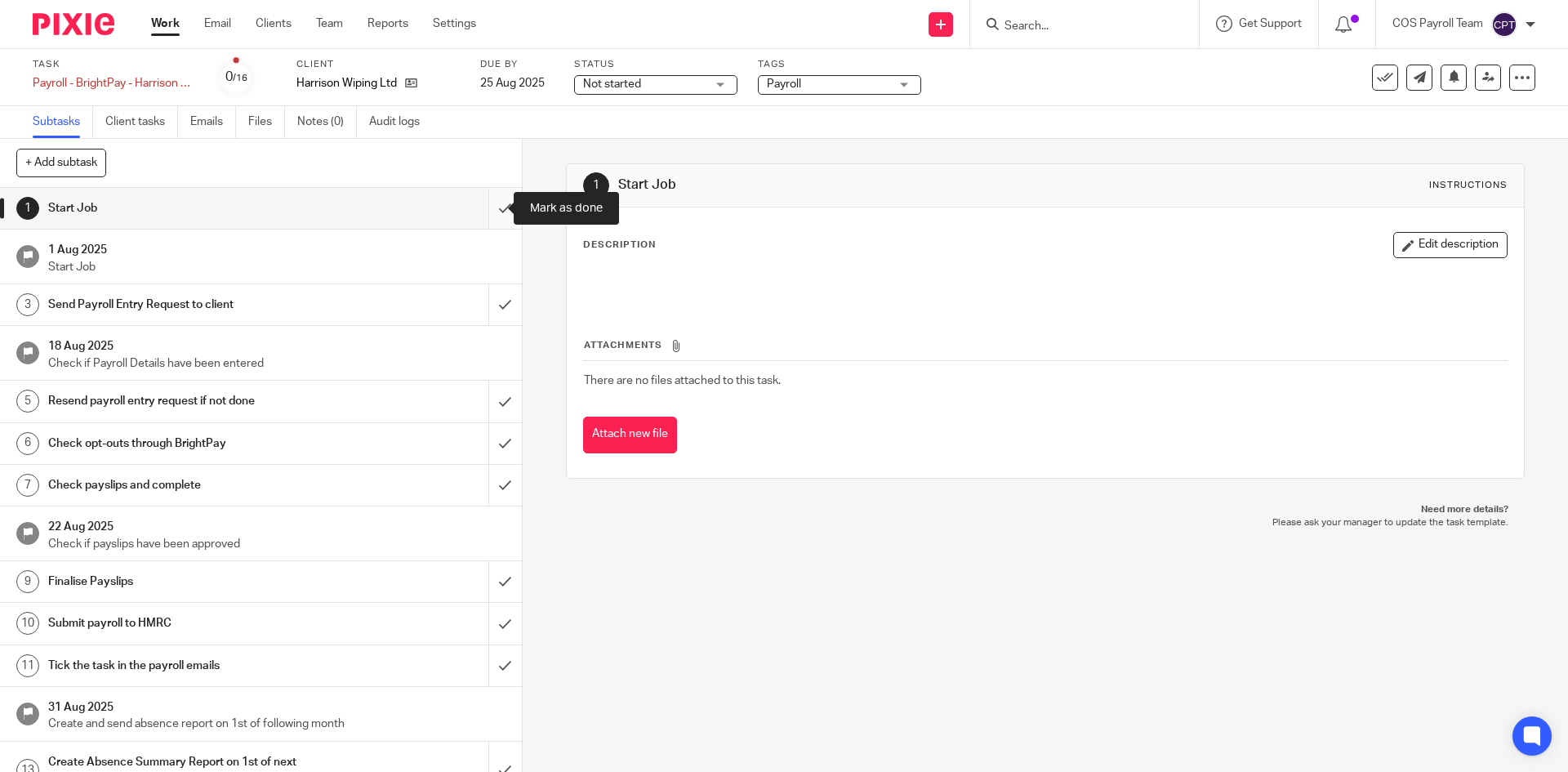 click at bounding box center (261, 208) 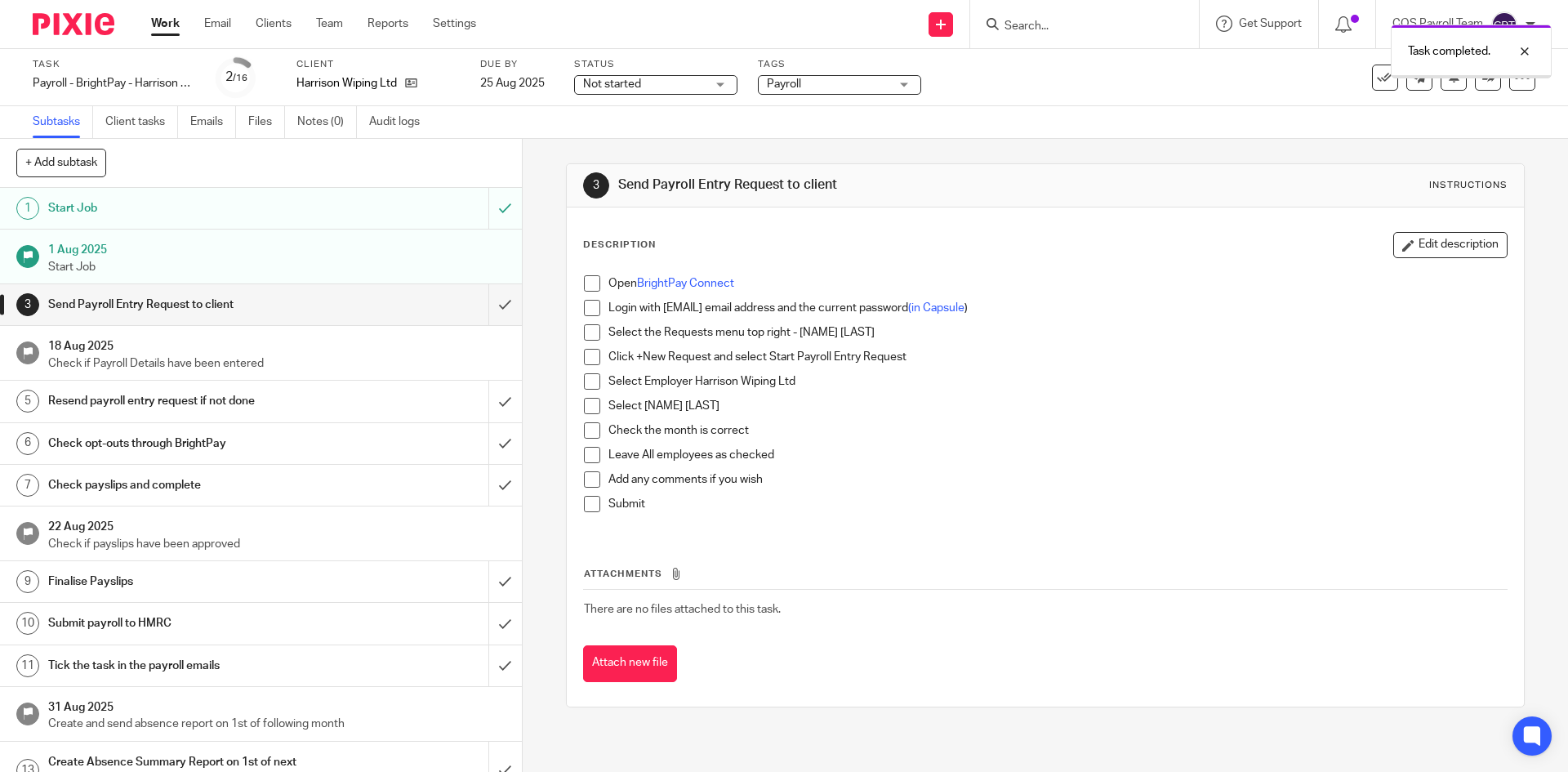 scroll, scrollTop: 0, scrollLeft: 0, axis: both 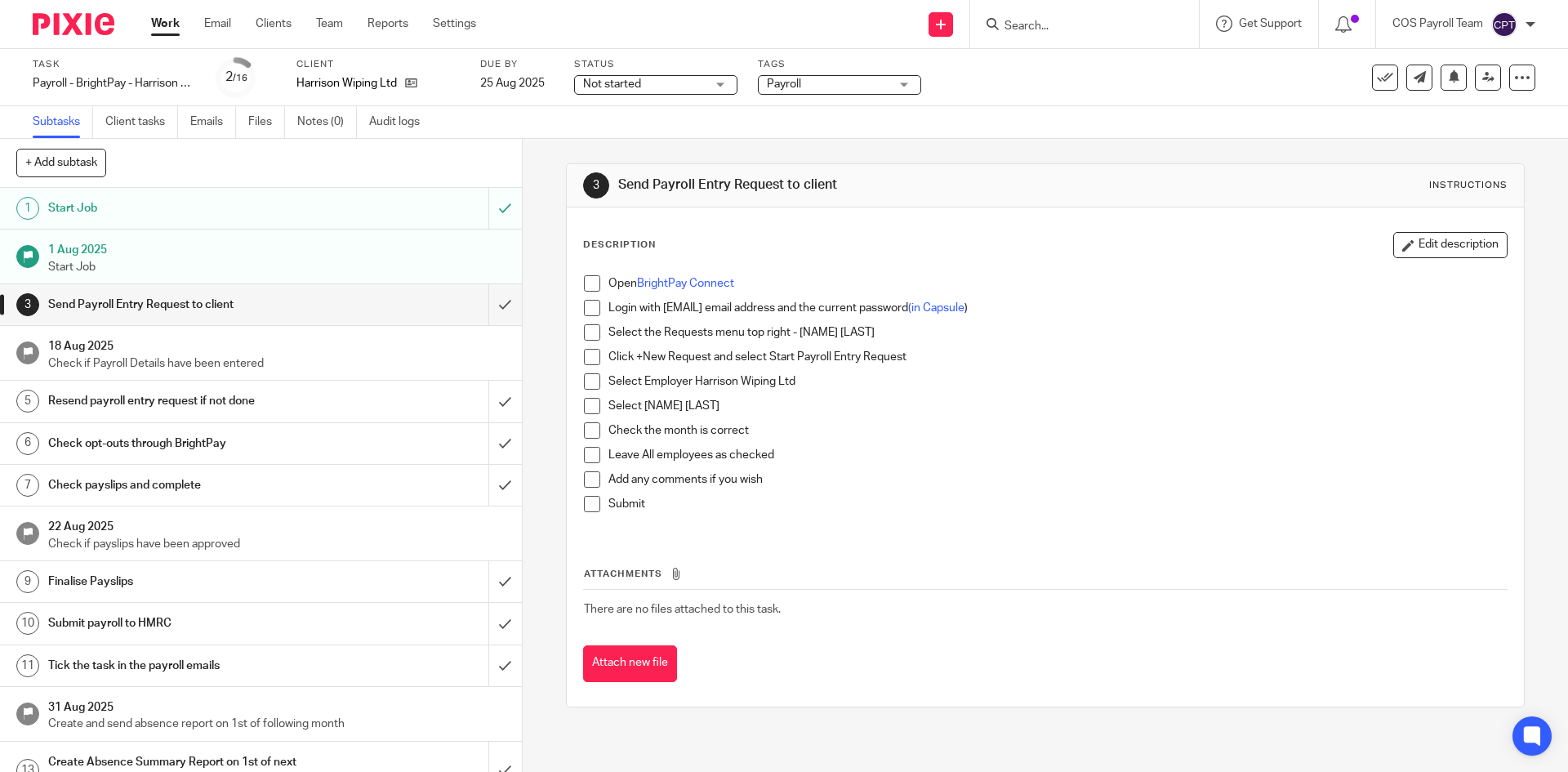drag, startPoint x: 586, startPoint y: 282, endPoint x: 586, endPoint y: 300, distance: 18 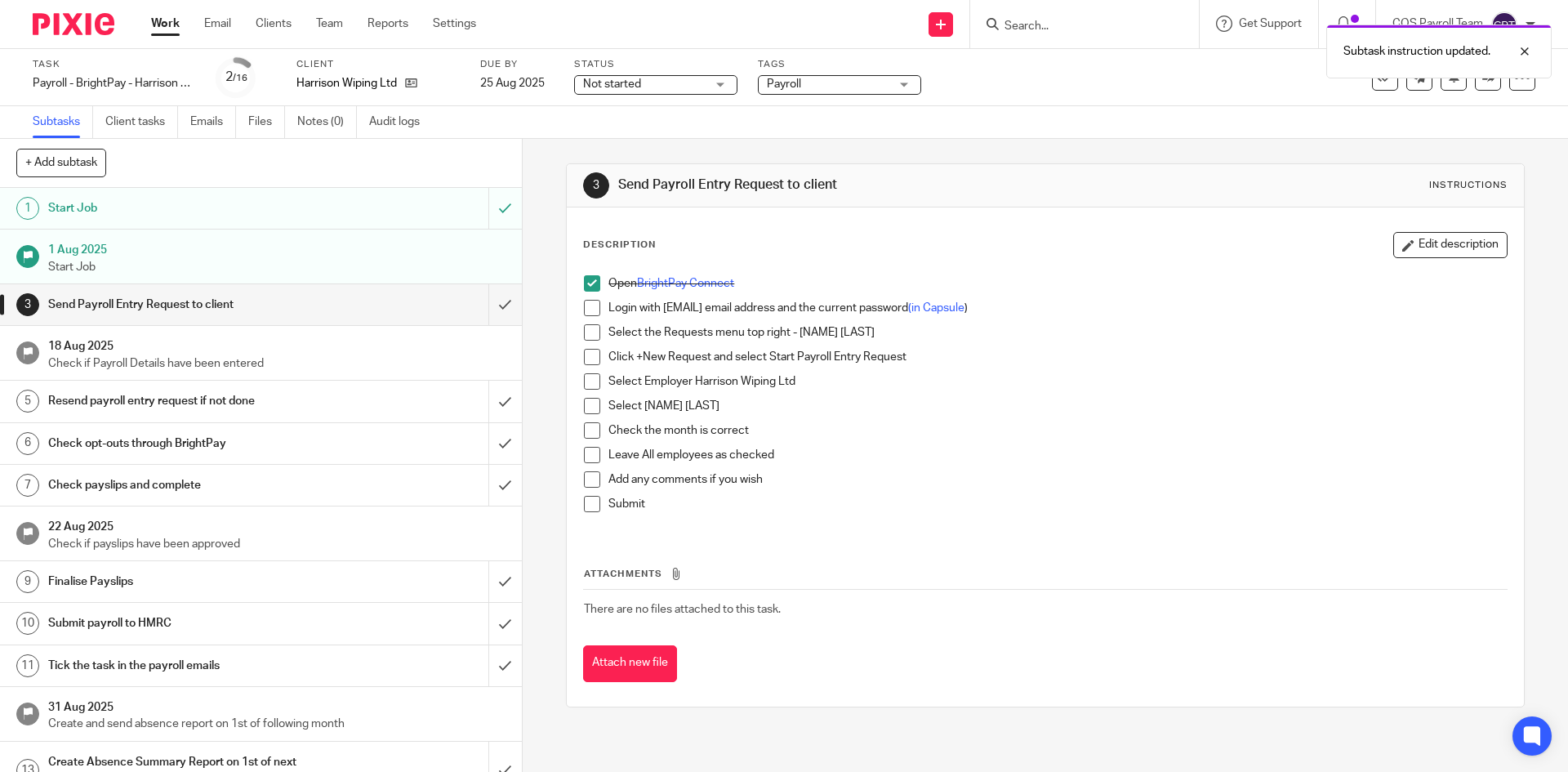 click at bounding box center (592, 308) 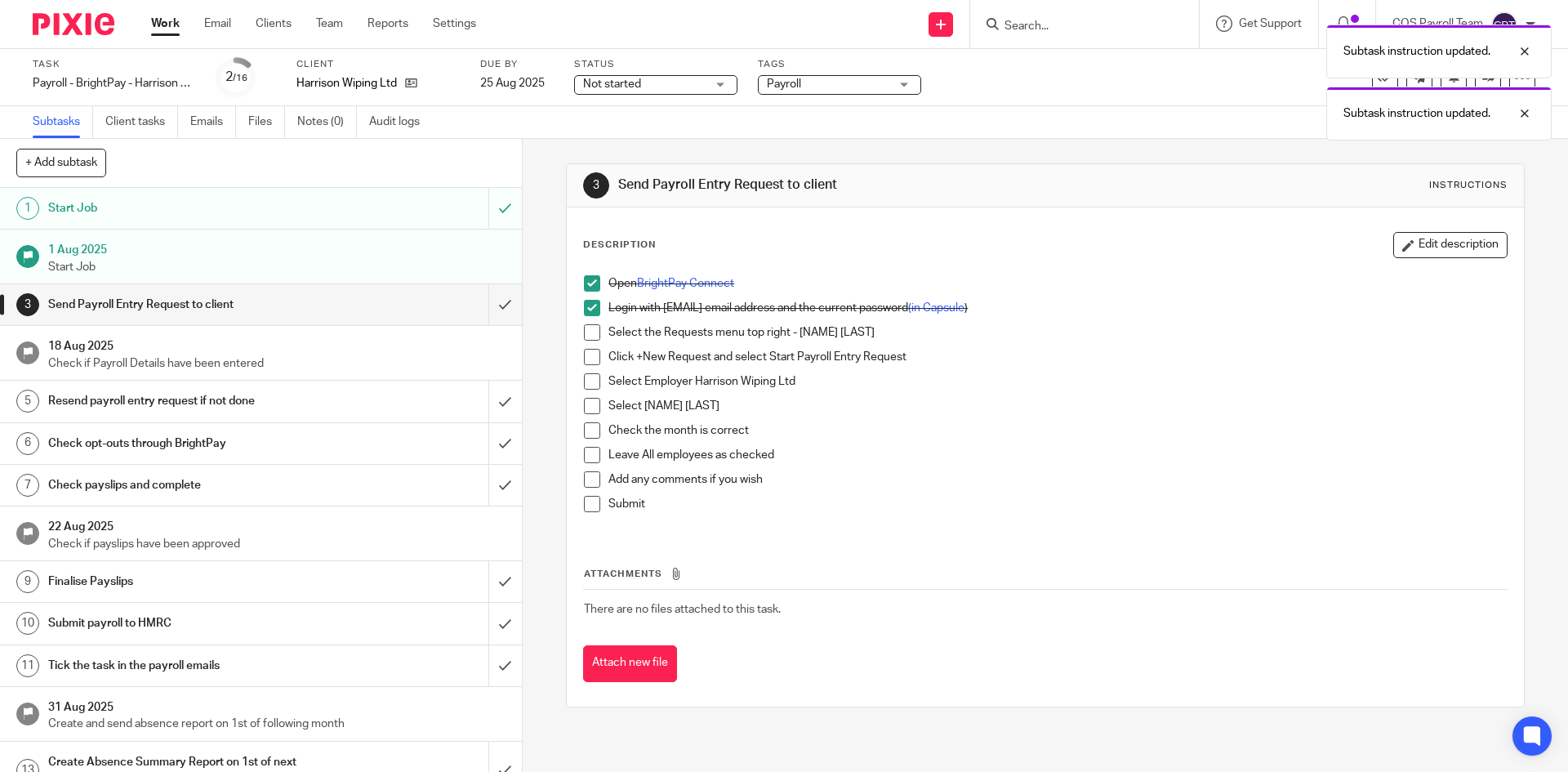 click at bounding box center [592, 332] 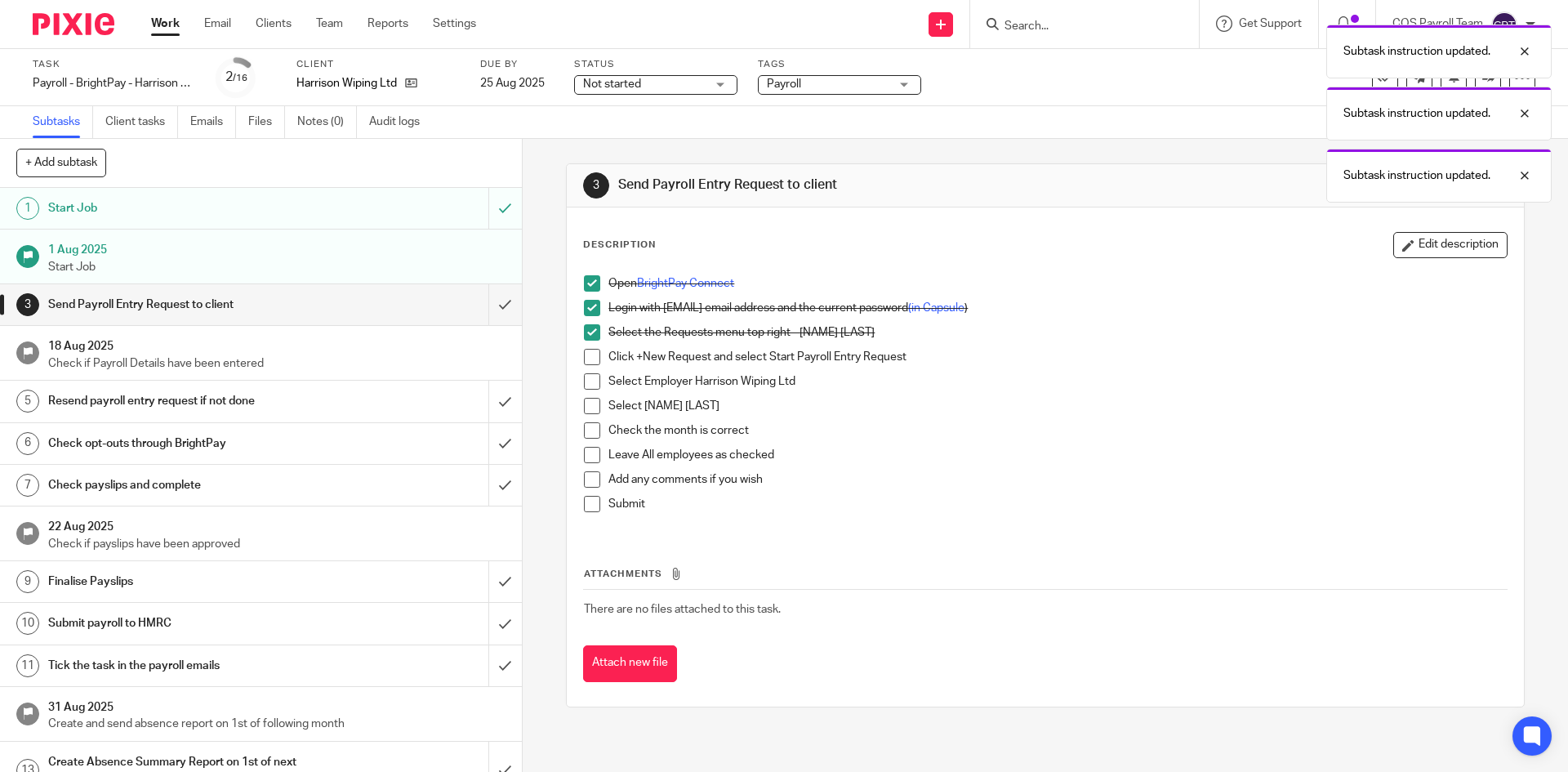 drag, startPoint x: 589, startPoint y: 353, endPoint x: 586, endPoint y: 371, distance: 18.248288 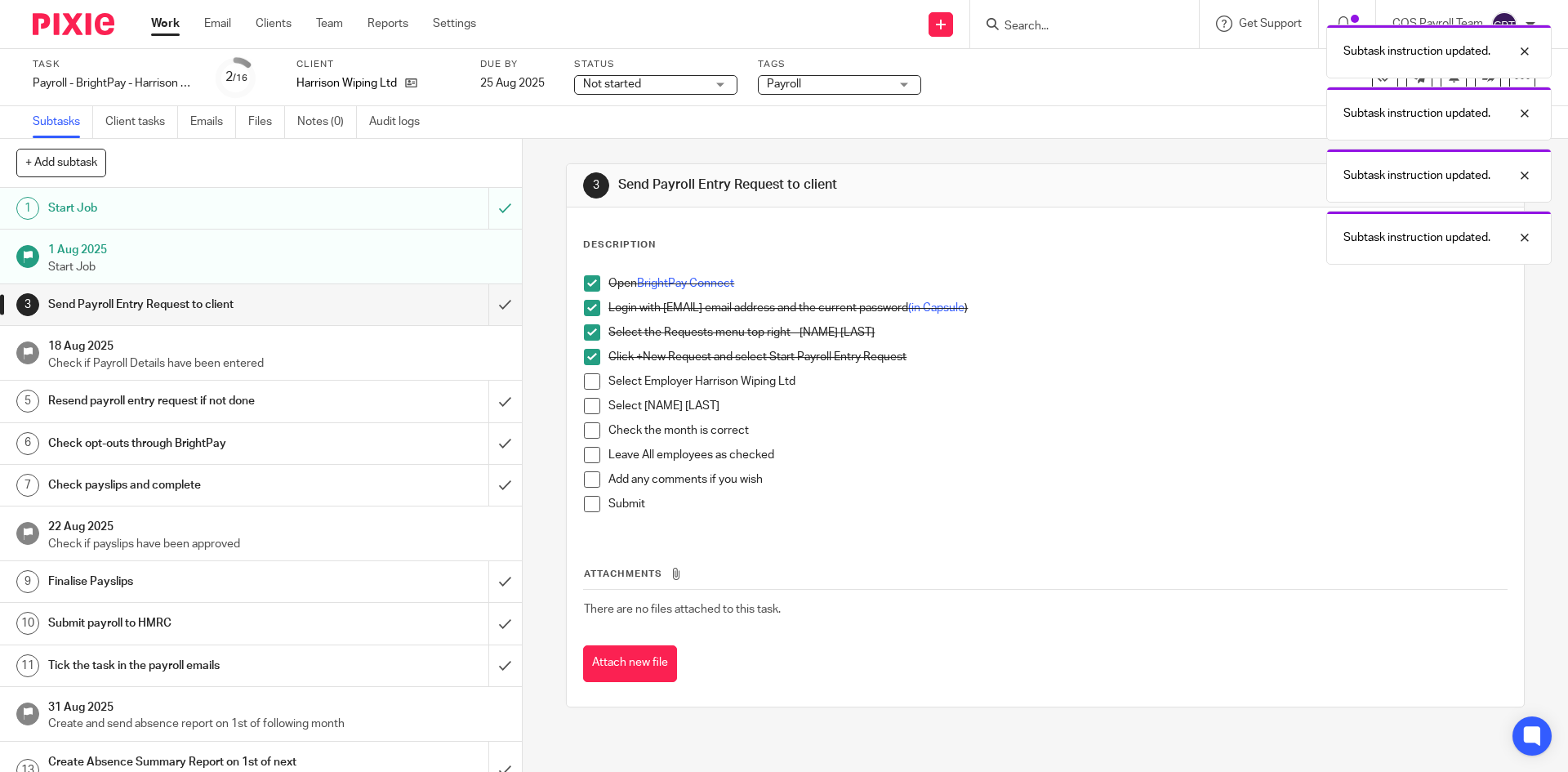 click at bounding box center (592, 382) 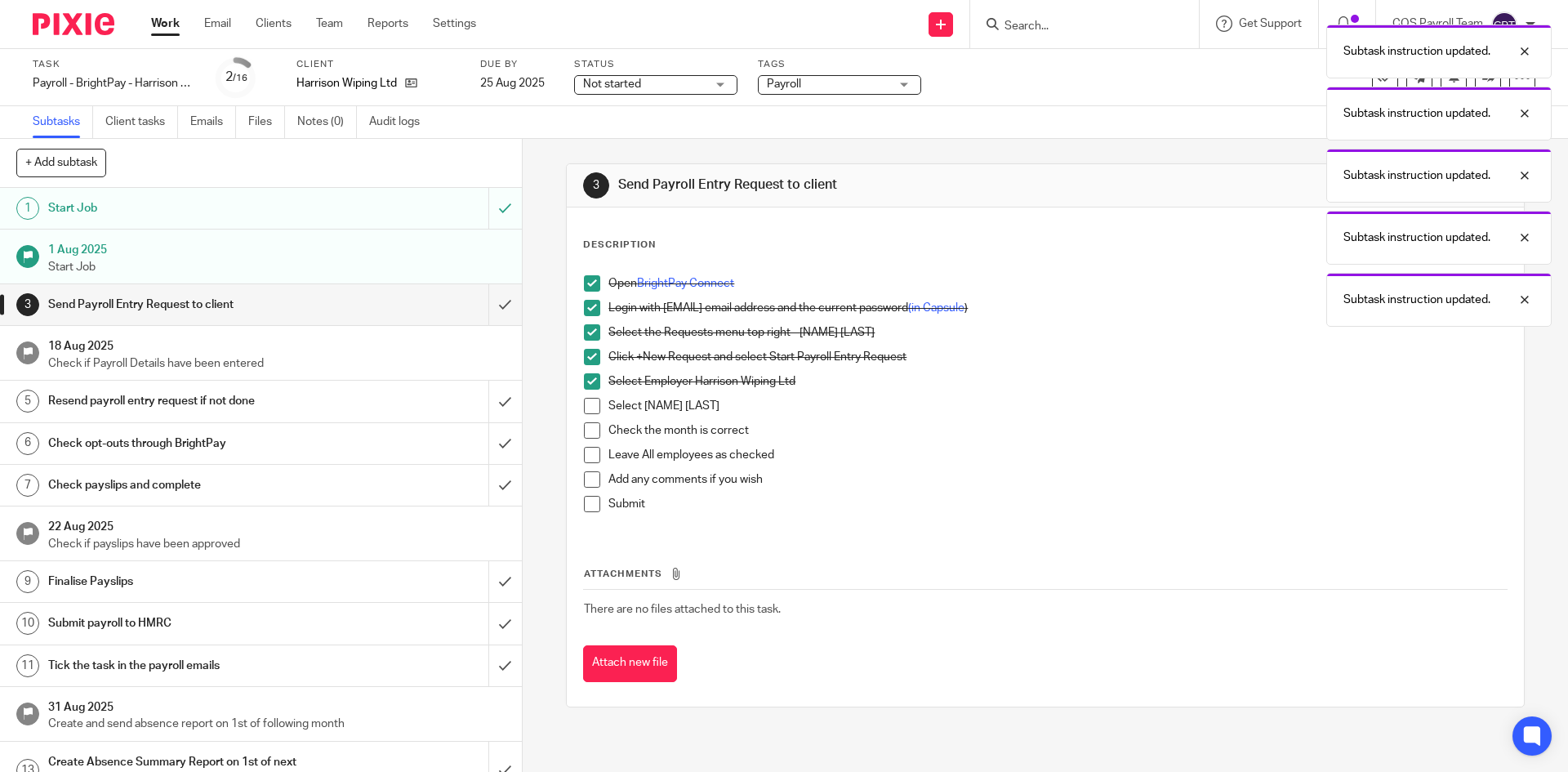 drag, startPoint x: 589, startPoint y: 404, endPoint x: 589, endPoint y: 413, distance: 9 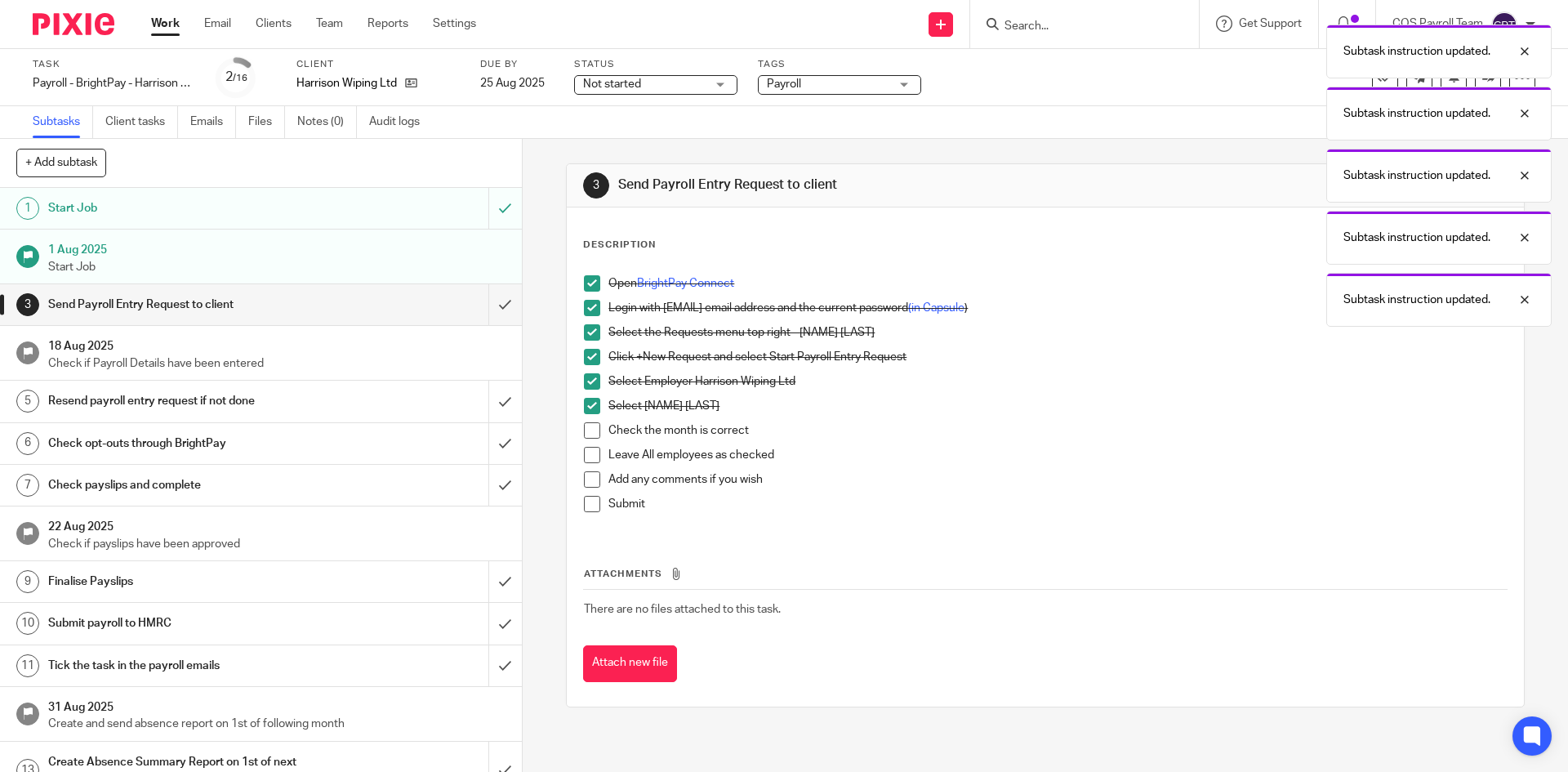 drag, startPoint x: 589, startPoint y: 435, endPoint x: 589, endPoint y: 444, distance: 9 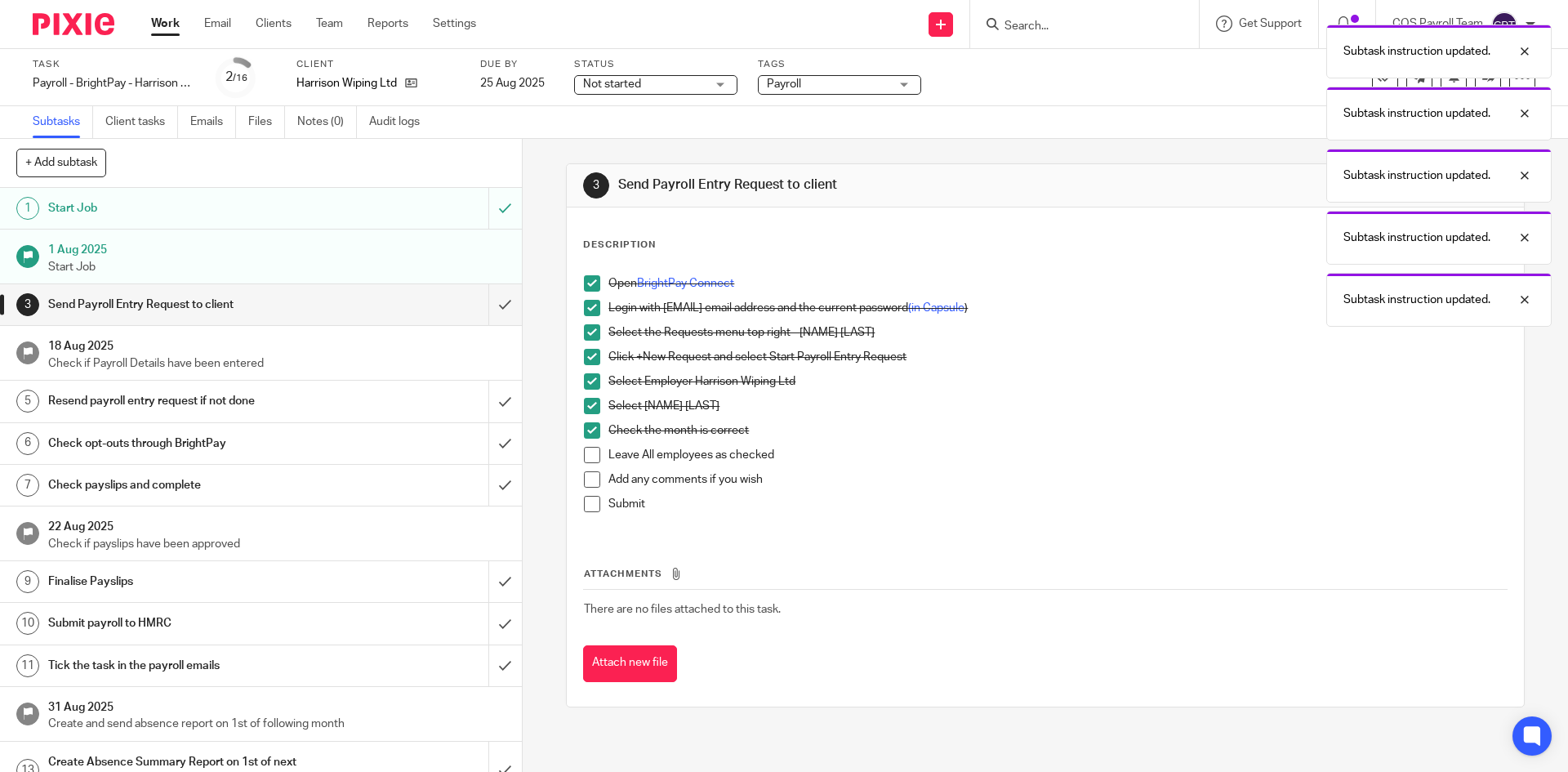 click at bounding box center (592, 455) 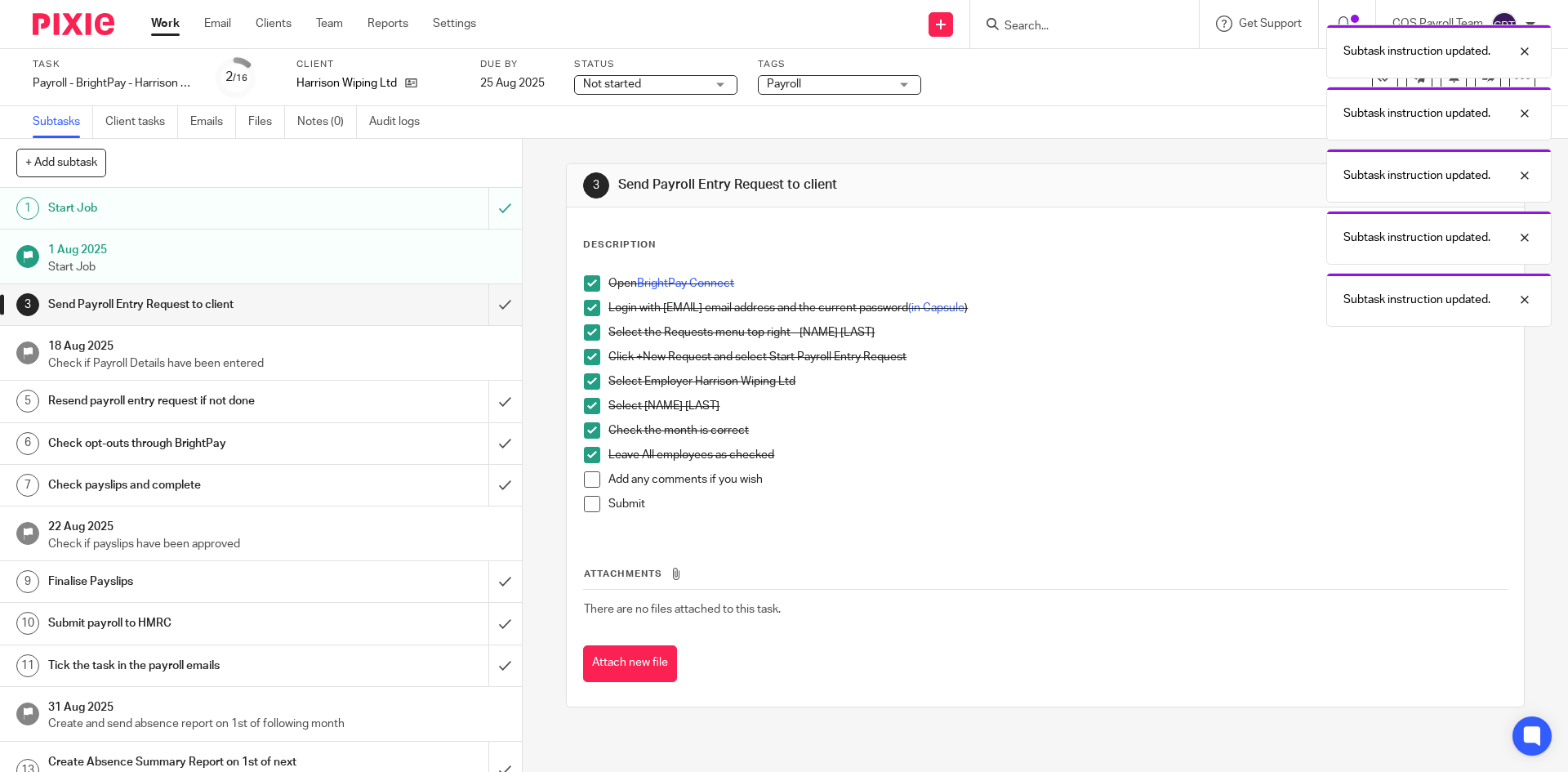 click at bounding box center [592, 480] 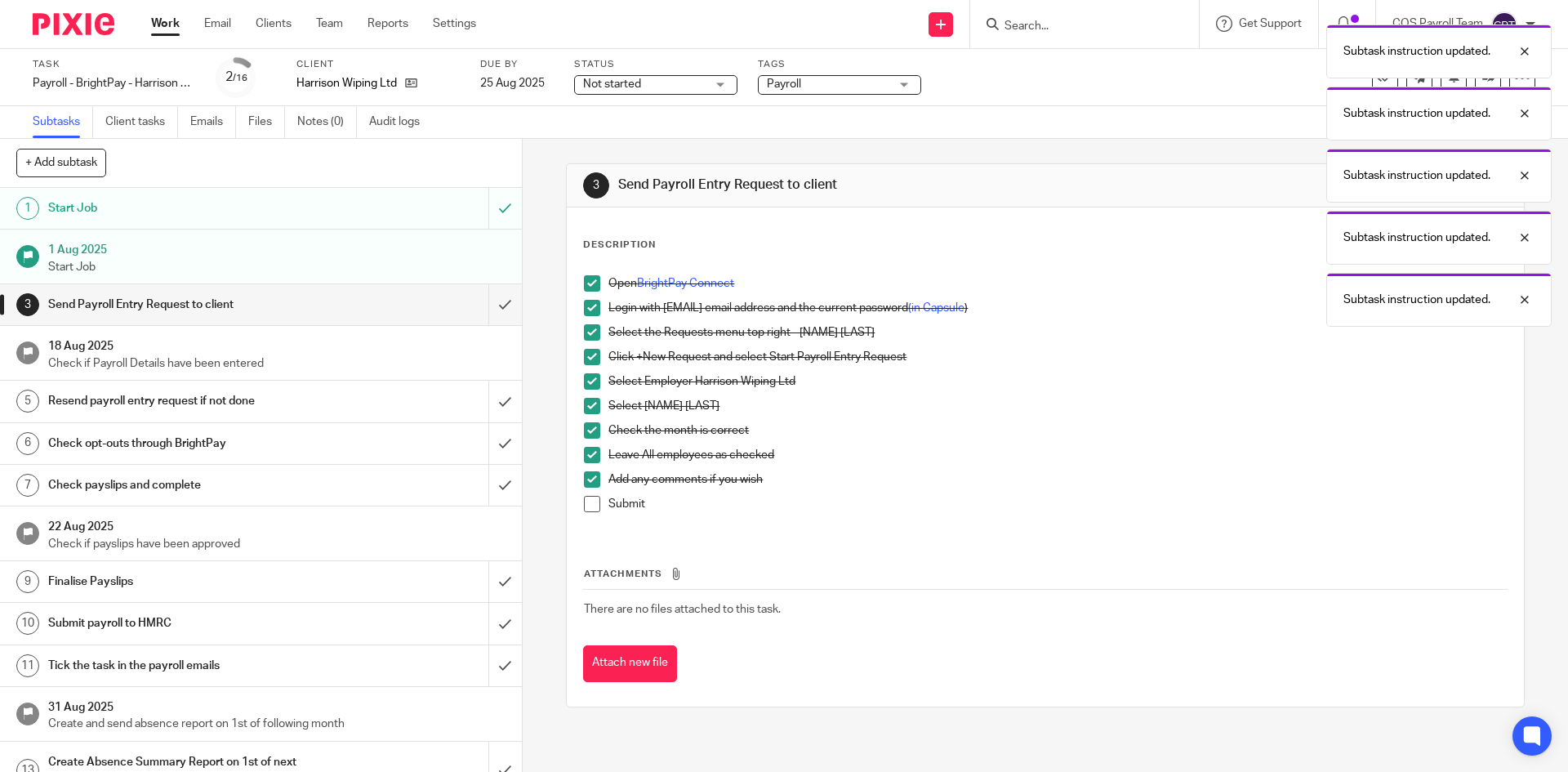 click at bounding box center [592, 504] 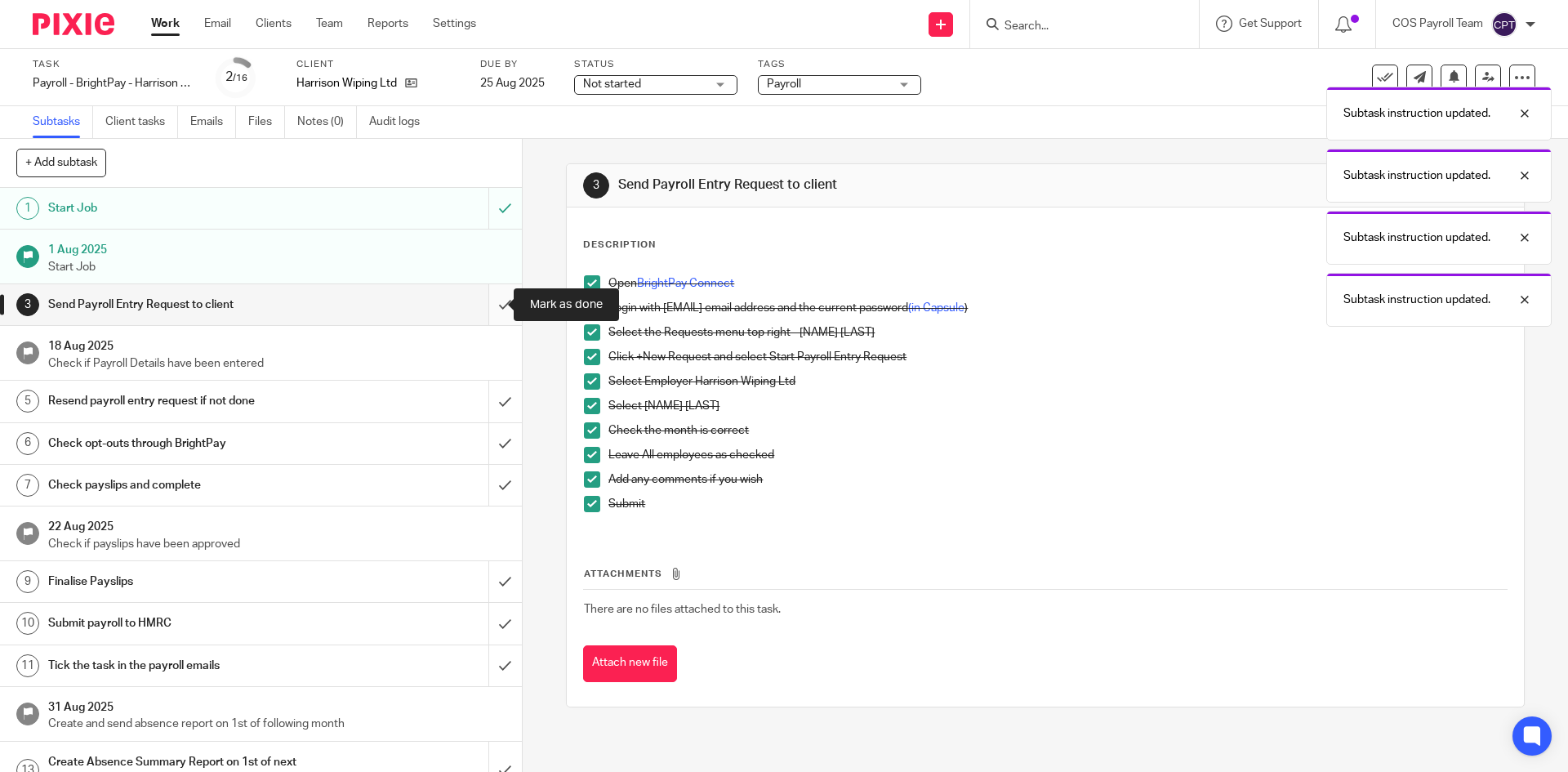 click at bounding box center [261, 305] 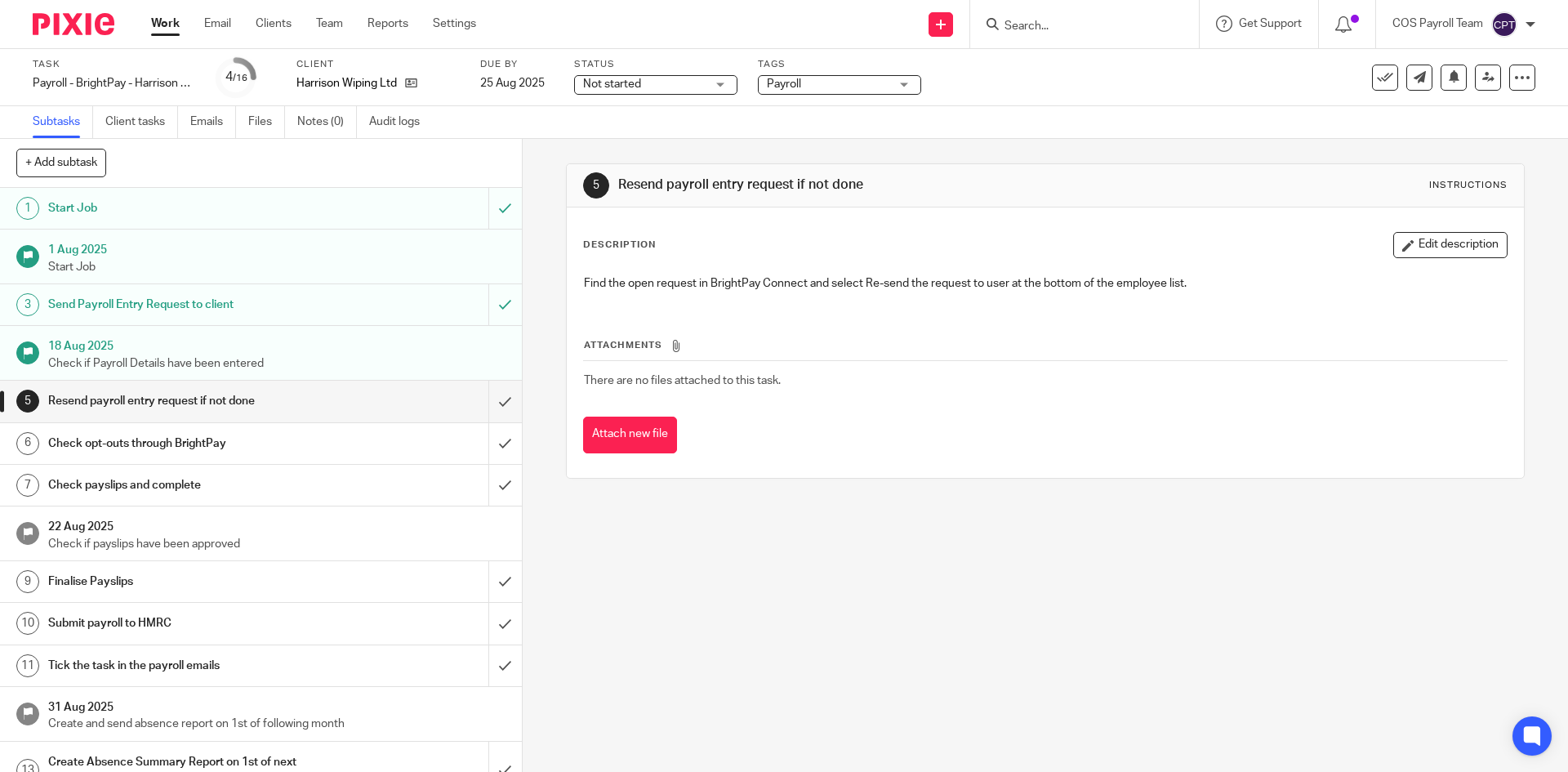 scroll, scrollTop: 0, scrollLeft: 0, axis: both 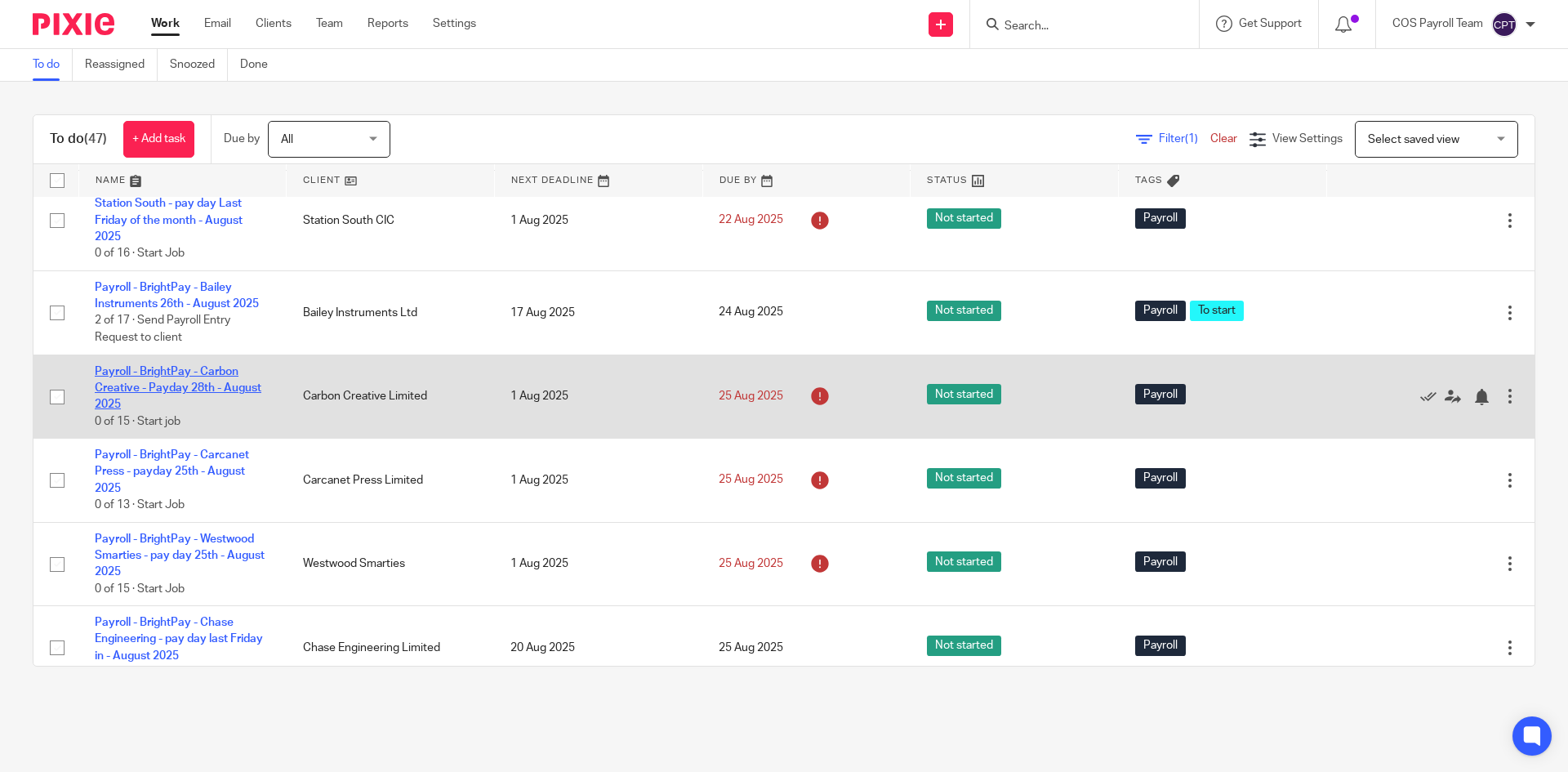 drag, startPoint x: 176, startPoint y: 396, endPoint x: 189, endPoint y: 399, distance: 13.341664 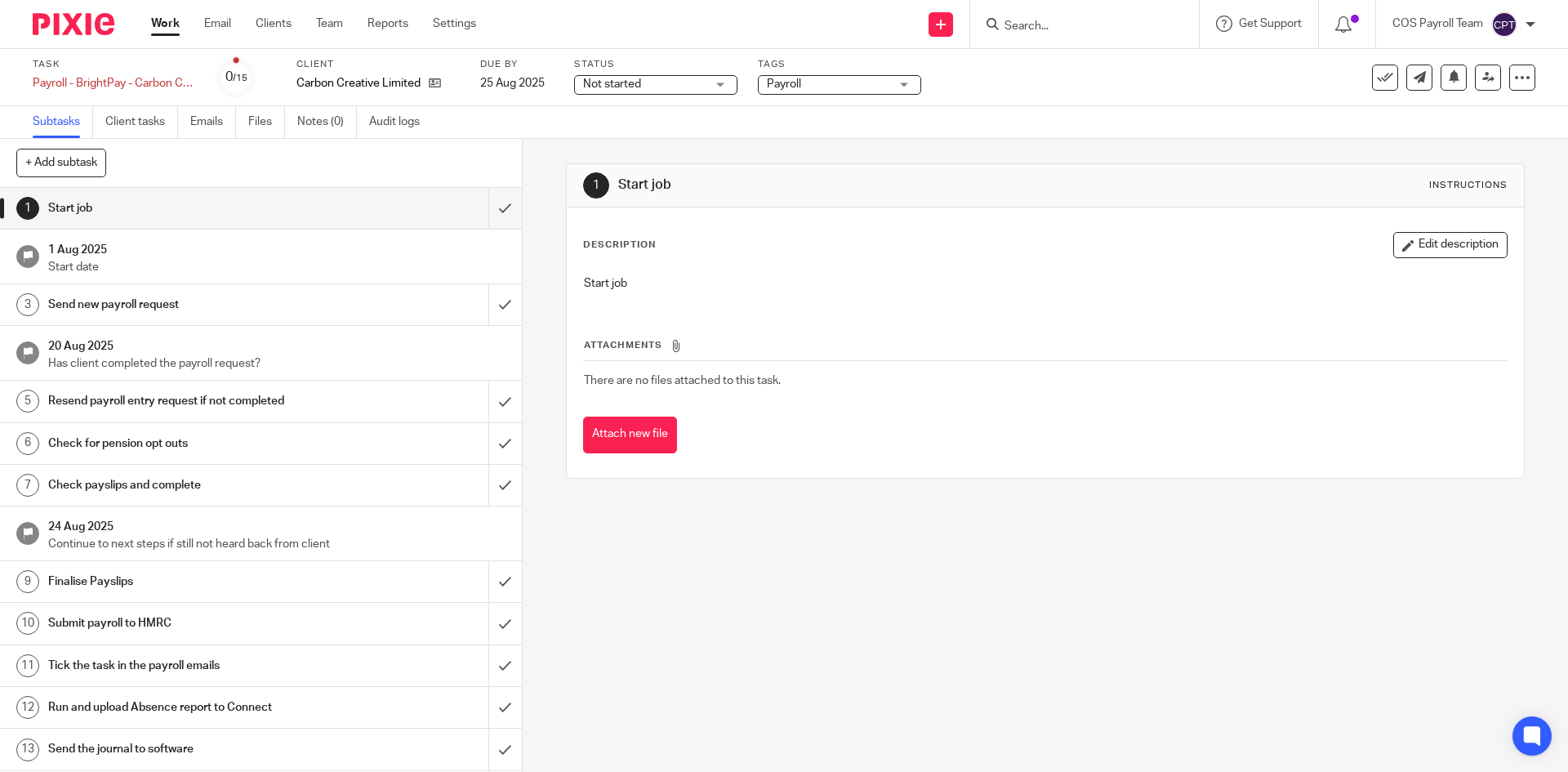 scroll, scrollTop: 0, scrollLeft: 0, axis: both 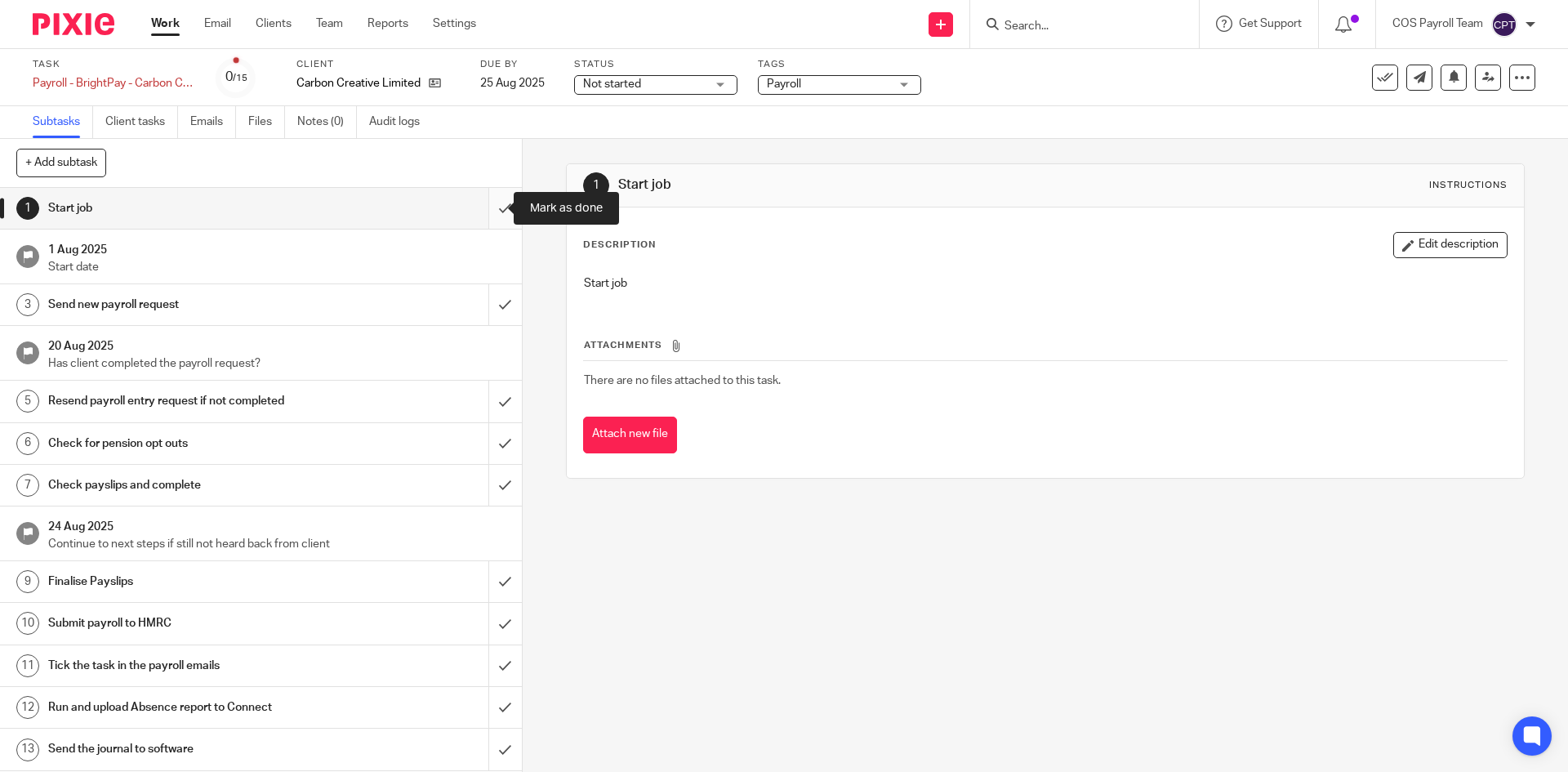 click at bounding box center (261, 208) 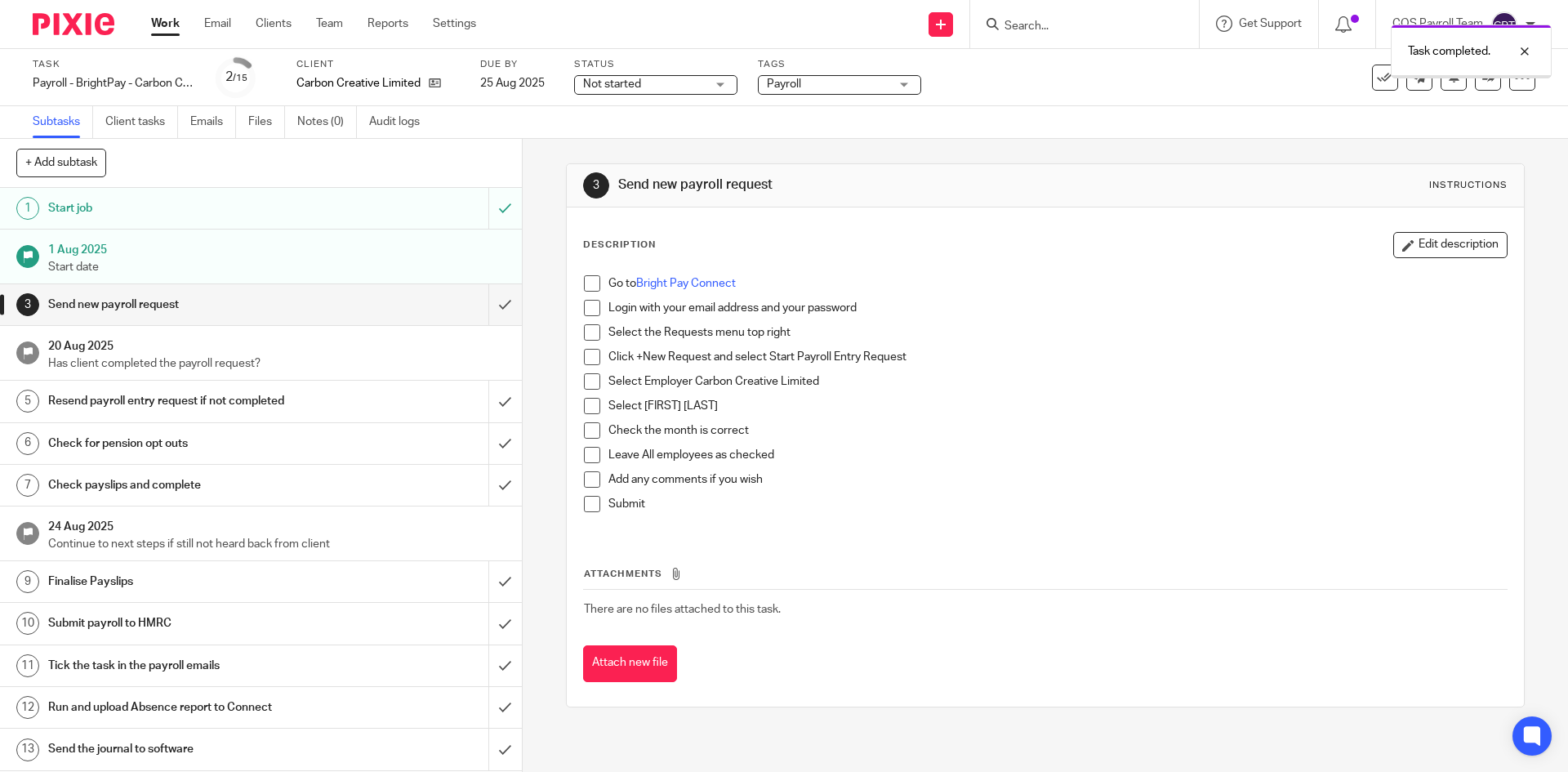 scroll, scrollTop: 0, scrollLeft: 0, axis: both 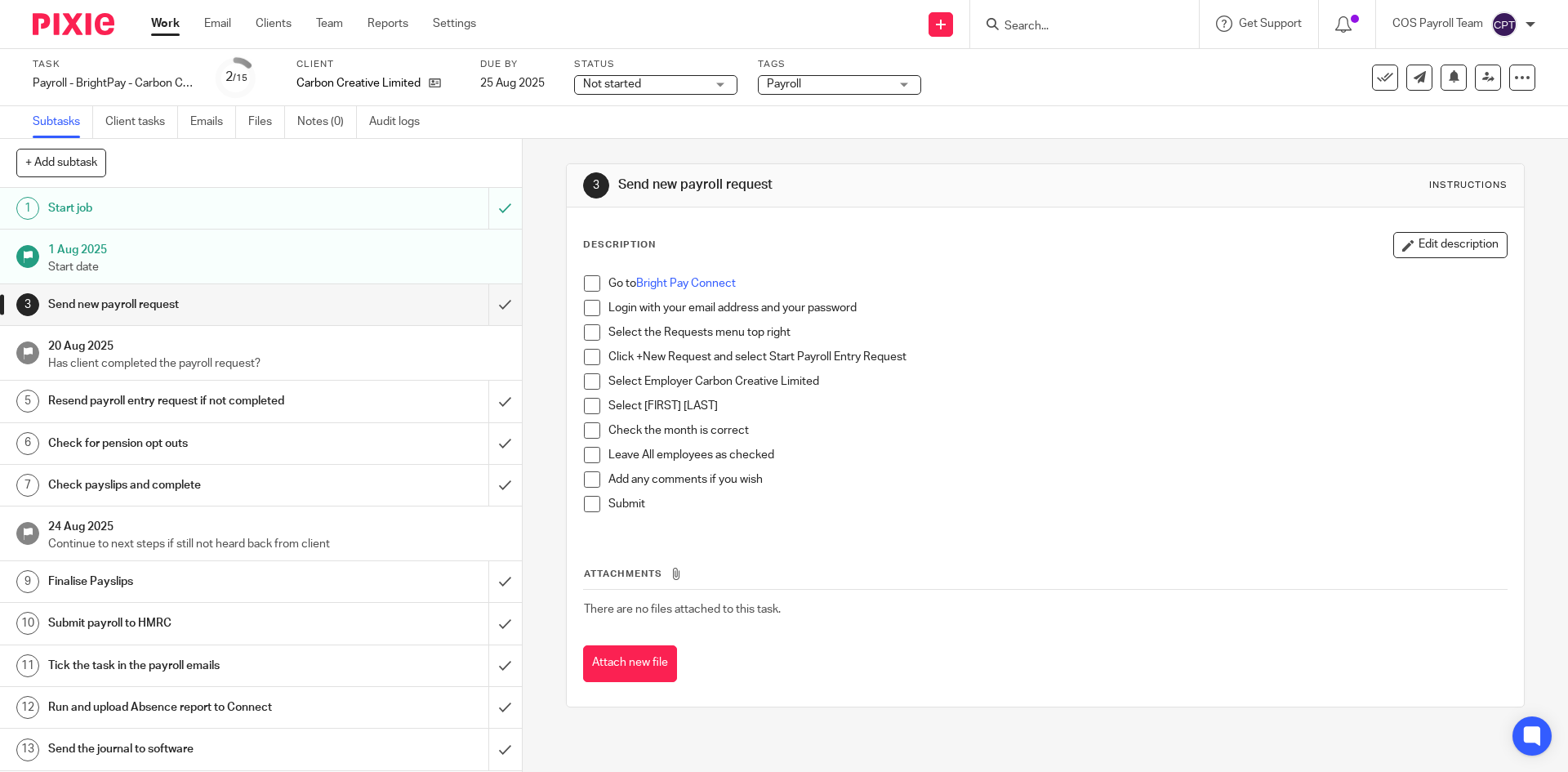 click at bounding box center [592, 283] 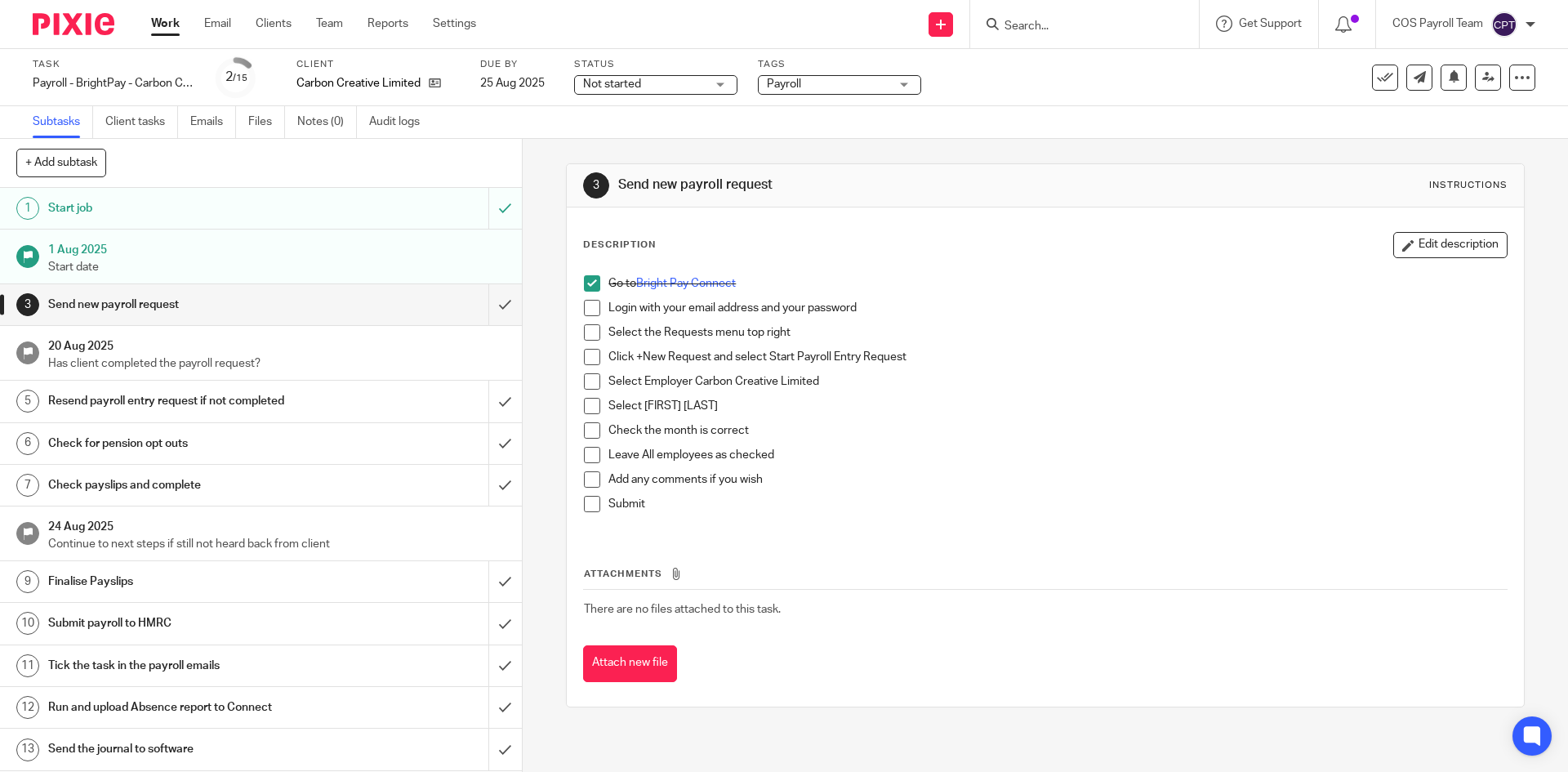 click at bounding box center (592, 308) 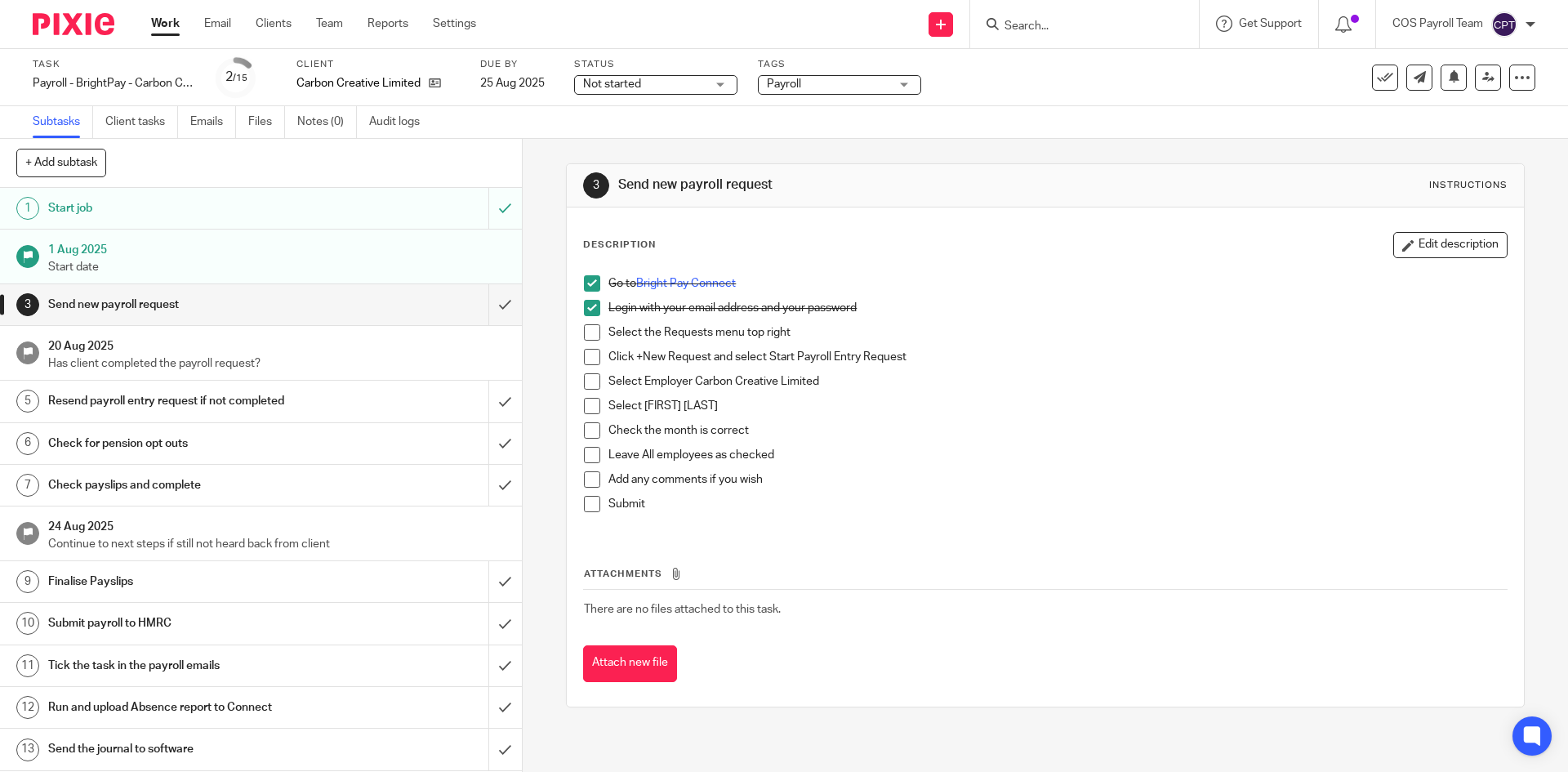 click at bounding box center [592, 332] 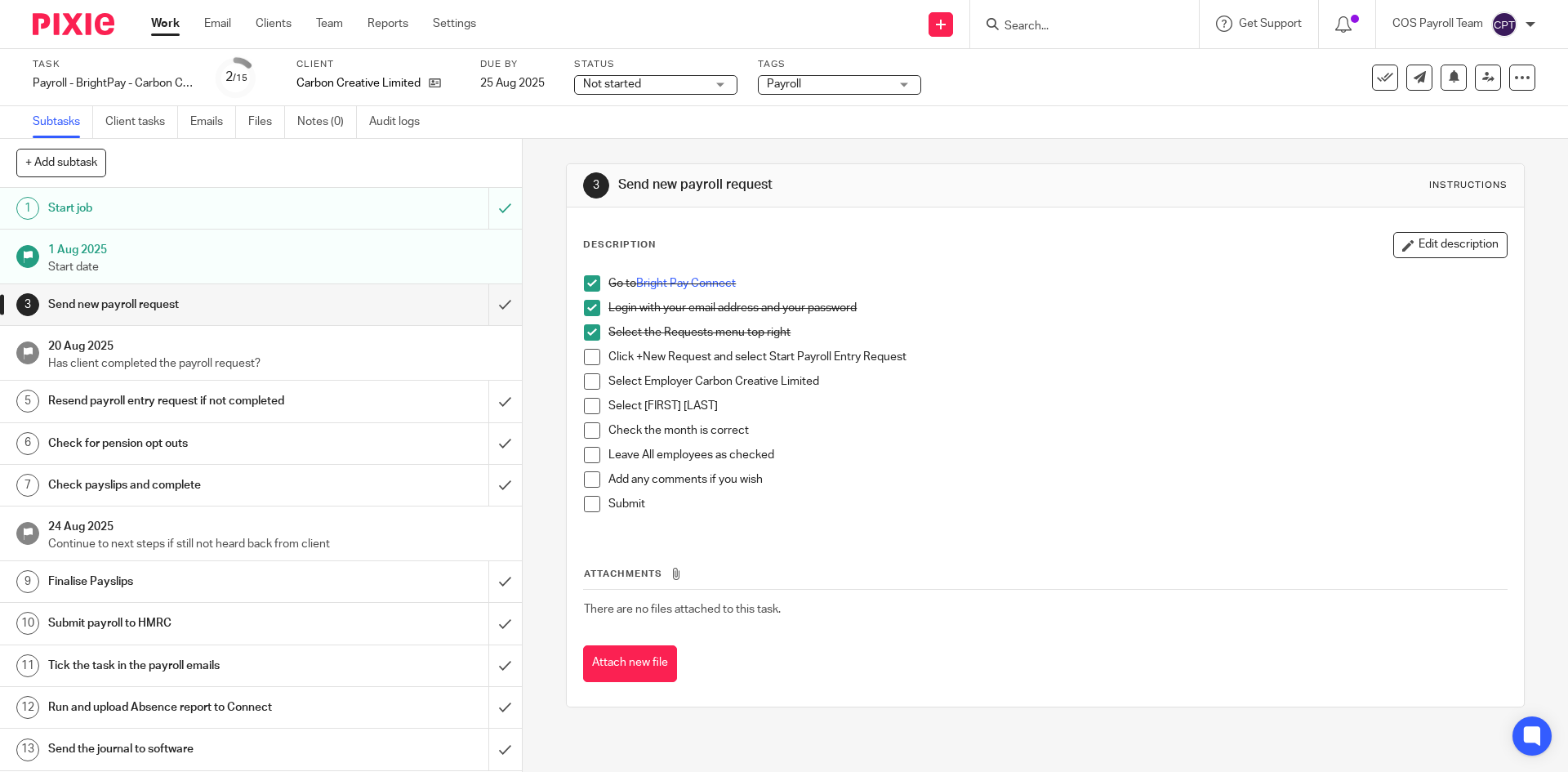 drag, startPoint x: 586, startPoint y: 351, endPoint x: 587, endPoint y: 368, distance: 17.029386 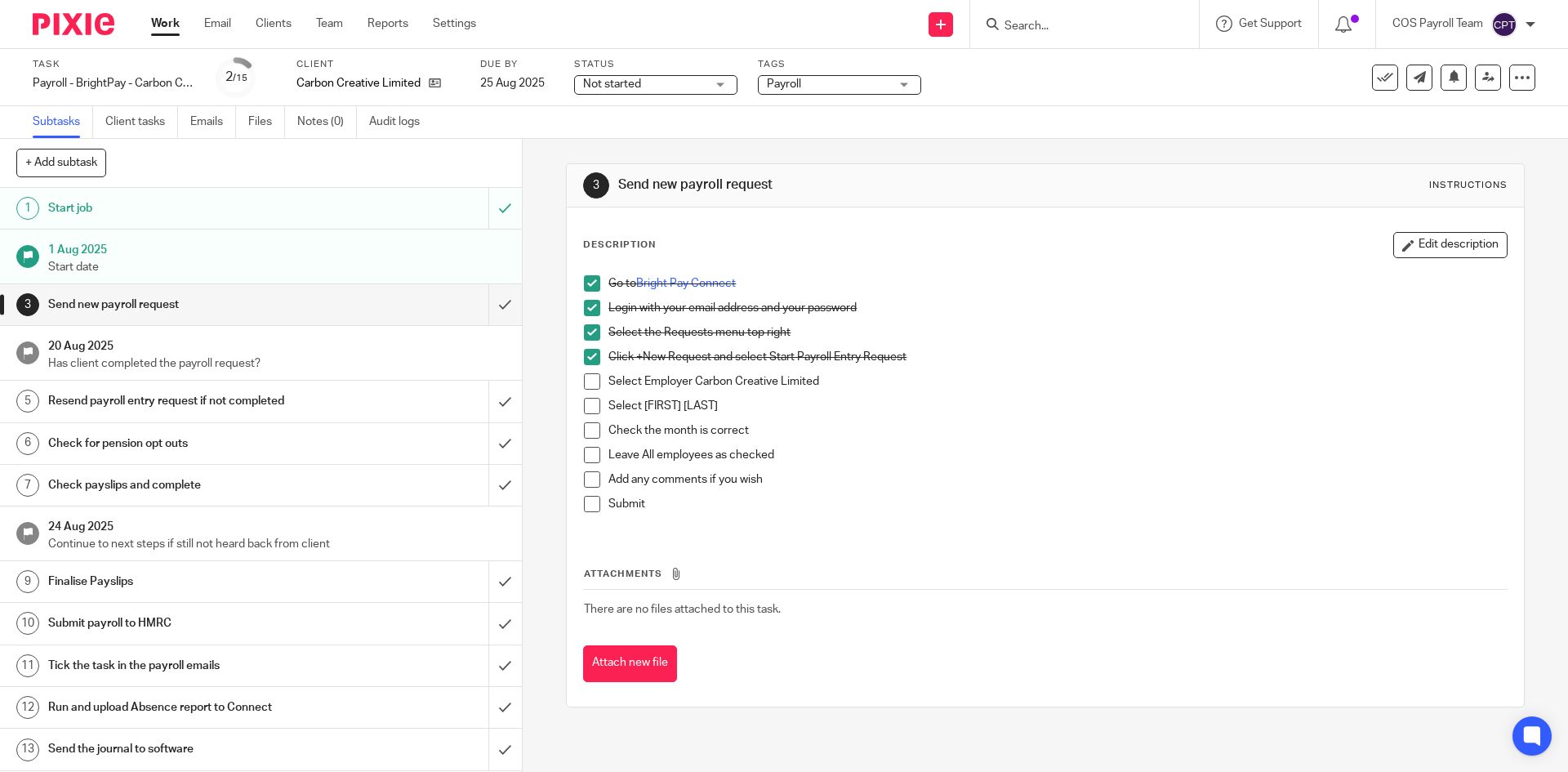 click at bounding box center (592, 382) 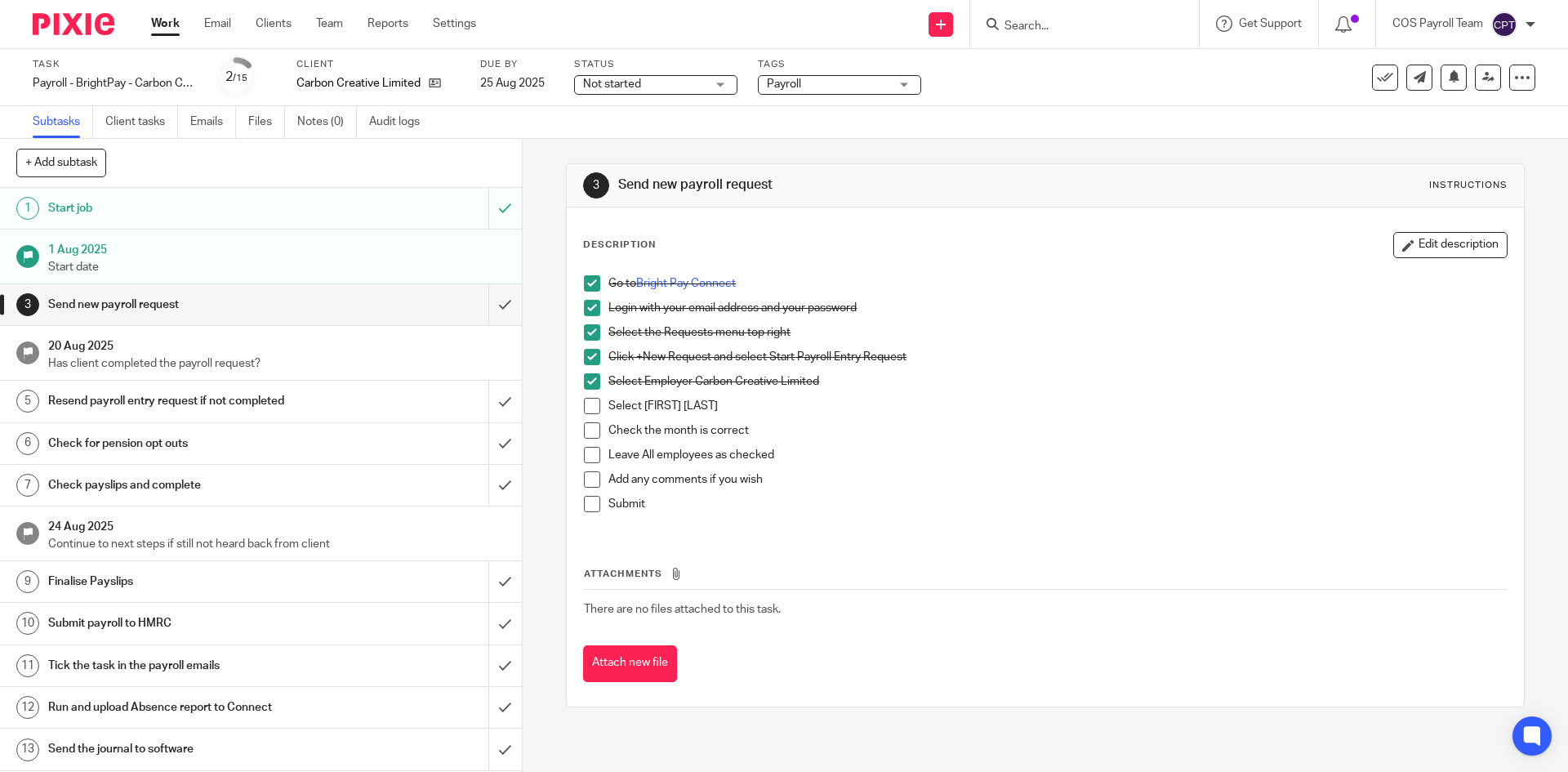 click at bounding box center [592, 406] 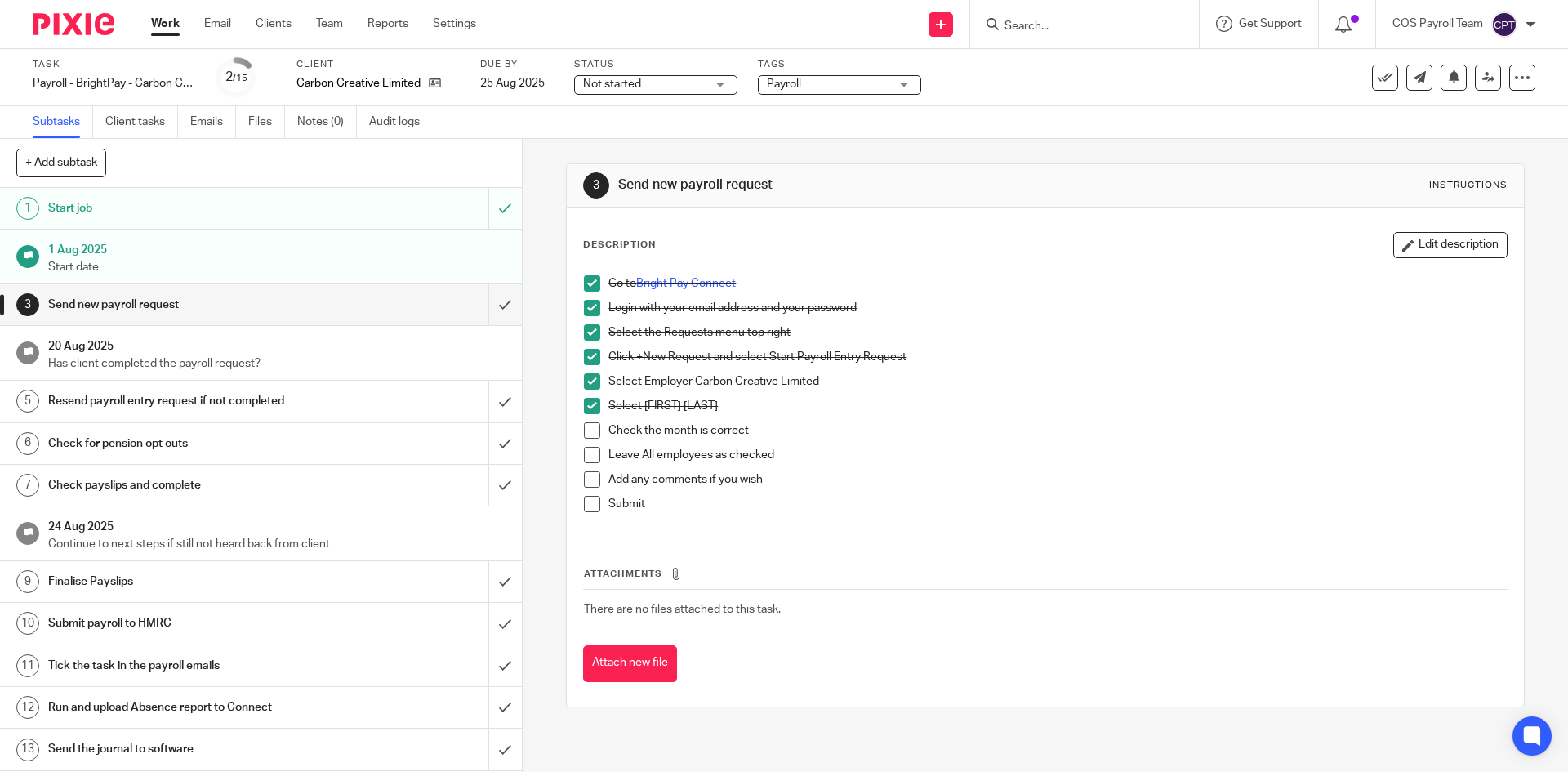 drag, startPoint x: 589, startPoint y: 435, endPoint x: 587, endPoint y: 454, distance: 19.104973 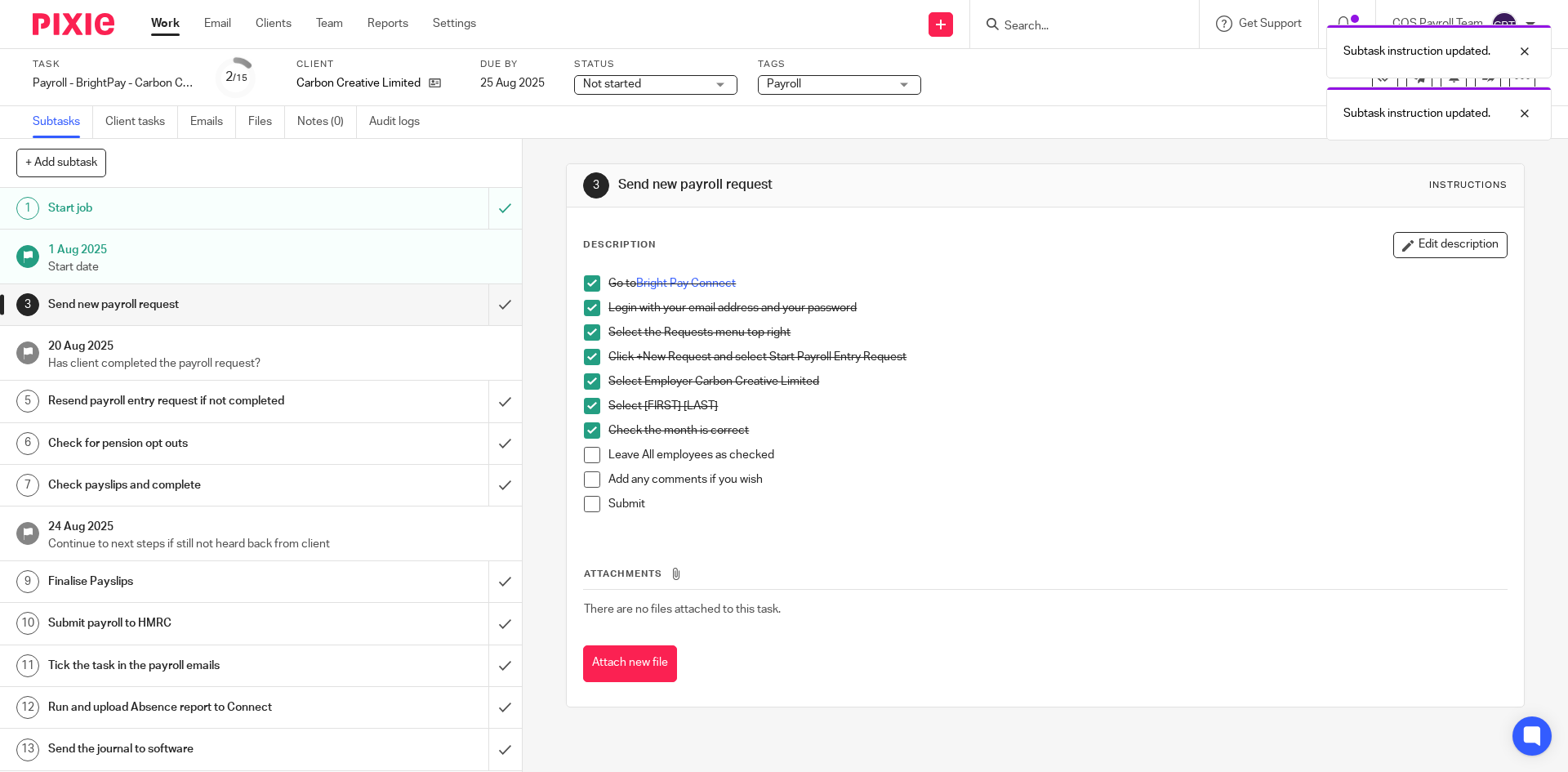drag, startPoint x: 587, startPoint y: 456, endPoint x: 590, endPoint y: 480, distance: 24.18677 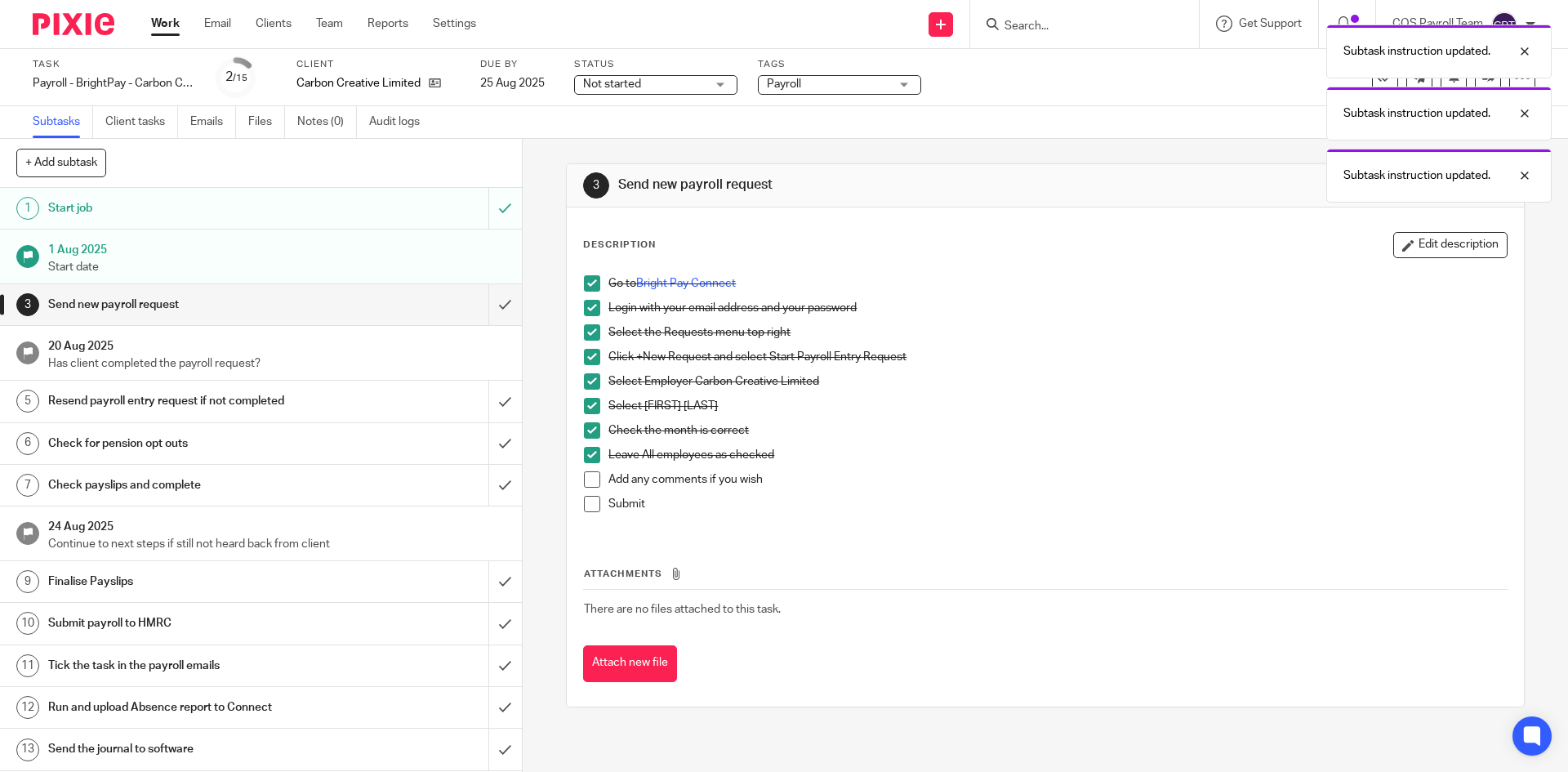 click at bounding box center (592, 480) 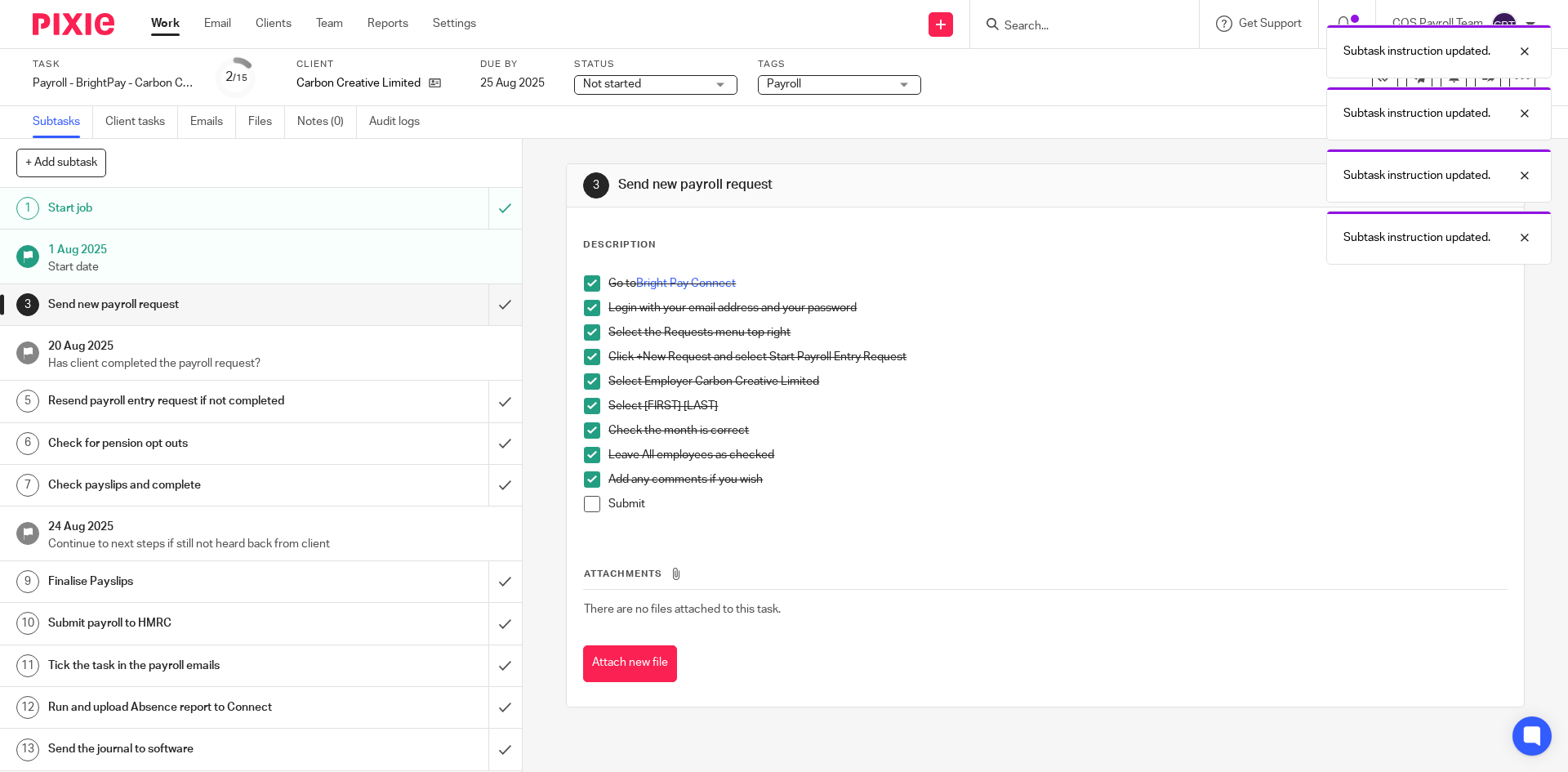 click at bounding box center (592, 504) 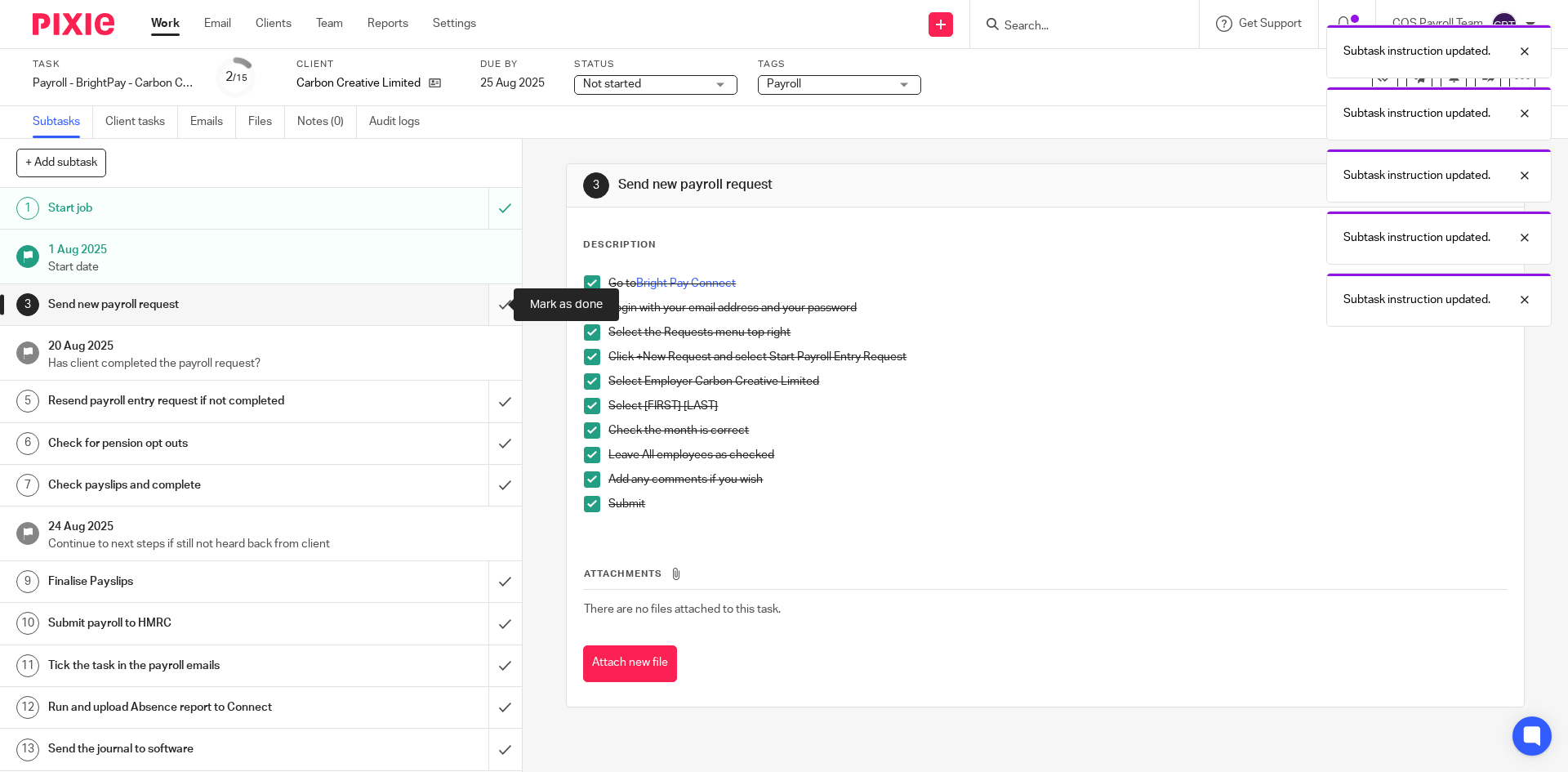 click at bounding box center (261, 305) 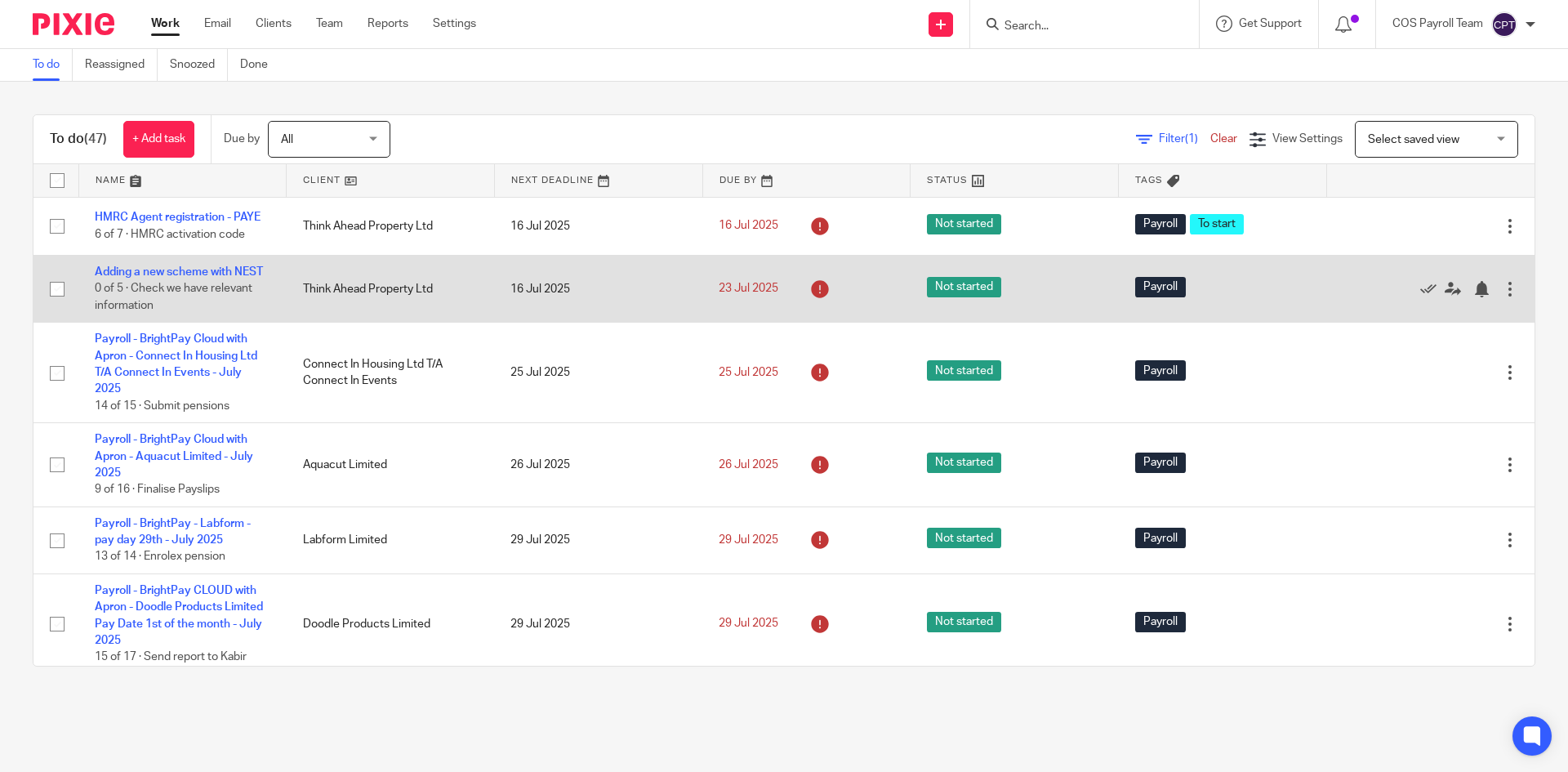 scroll, scrollTop: 0, scrollLeft: 0, axis: both 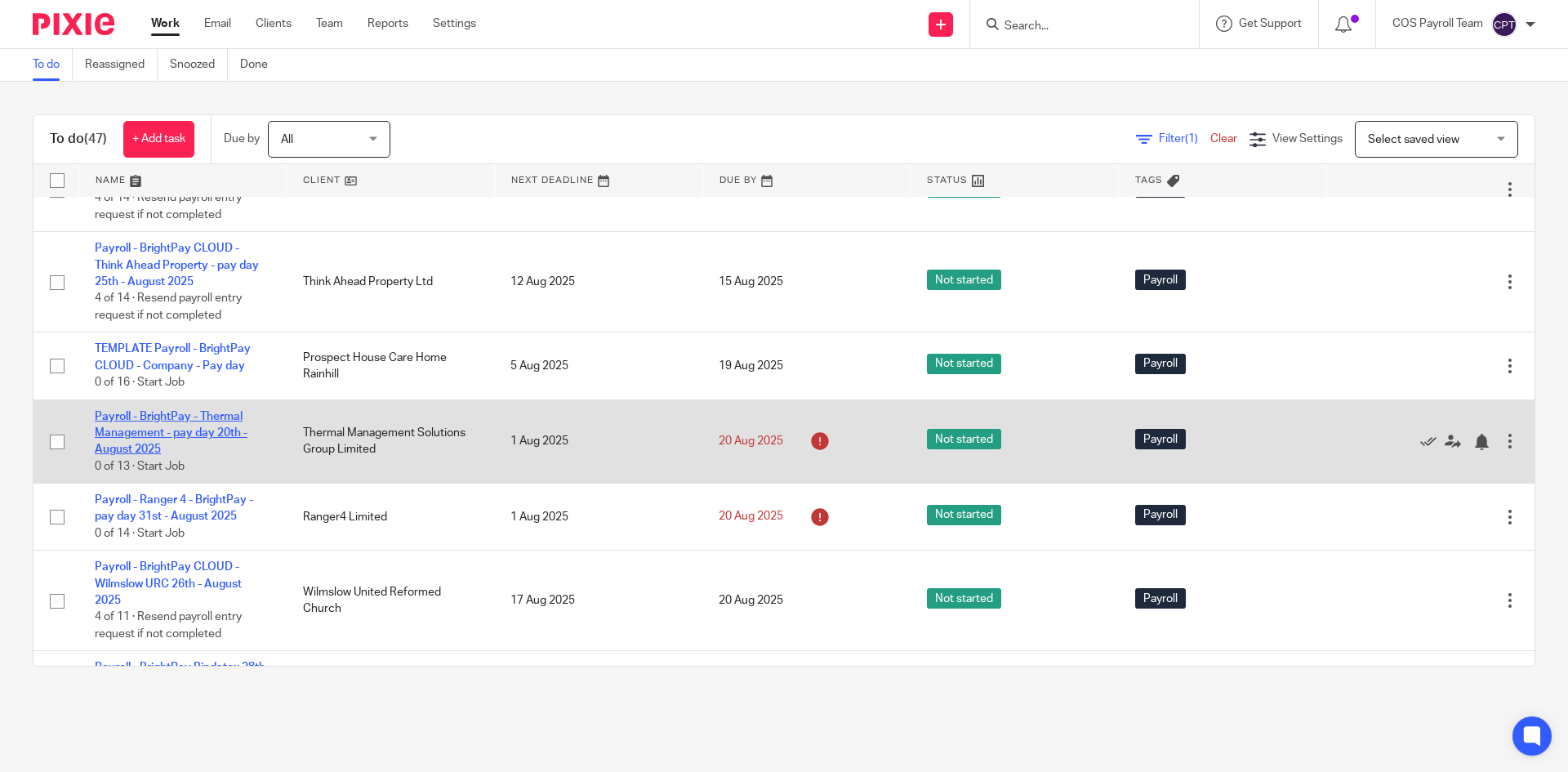 drag, startPoint x: 171, startPoint y: 447, endPoint x: 184, endPoint y: 449, distance: 13.15295 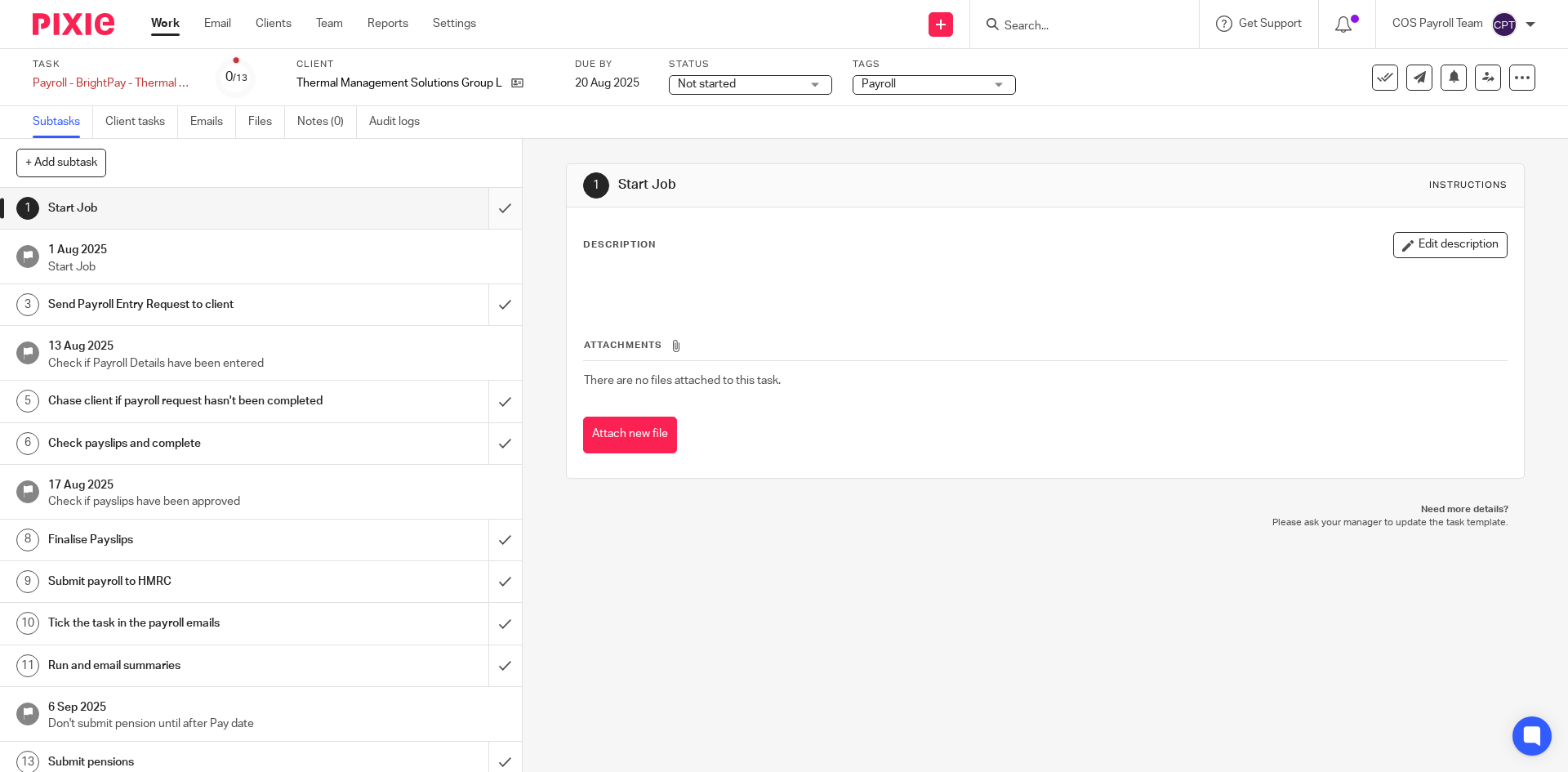 scroll, scrollTop: 0, scrollLeft: 0, axis: both 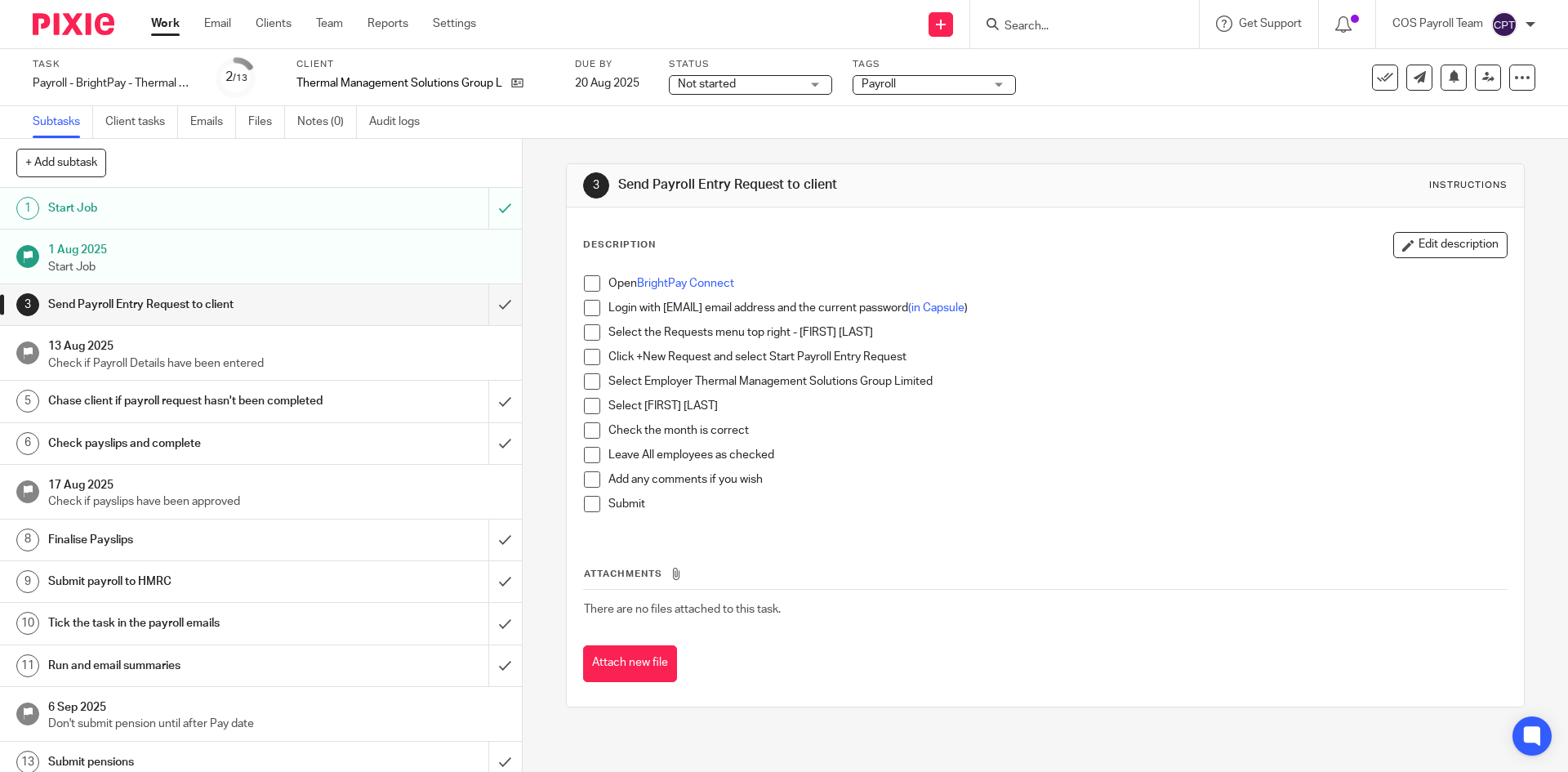 drag, startPoint x: 588, startPoint y: 283, endPoint x: 583, endPoint y: 305, distance: 22.561028 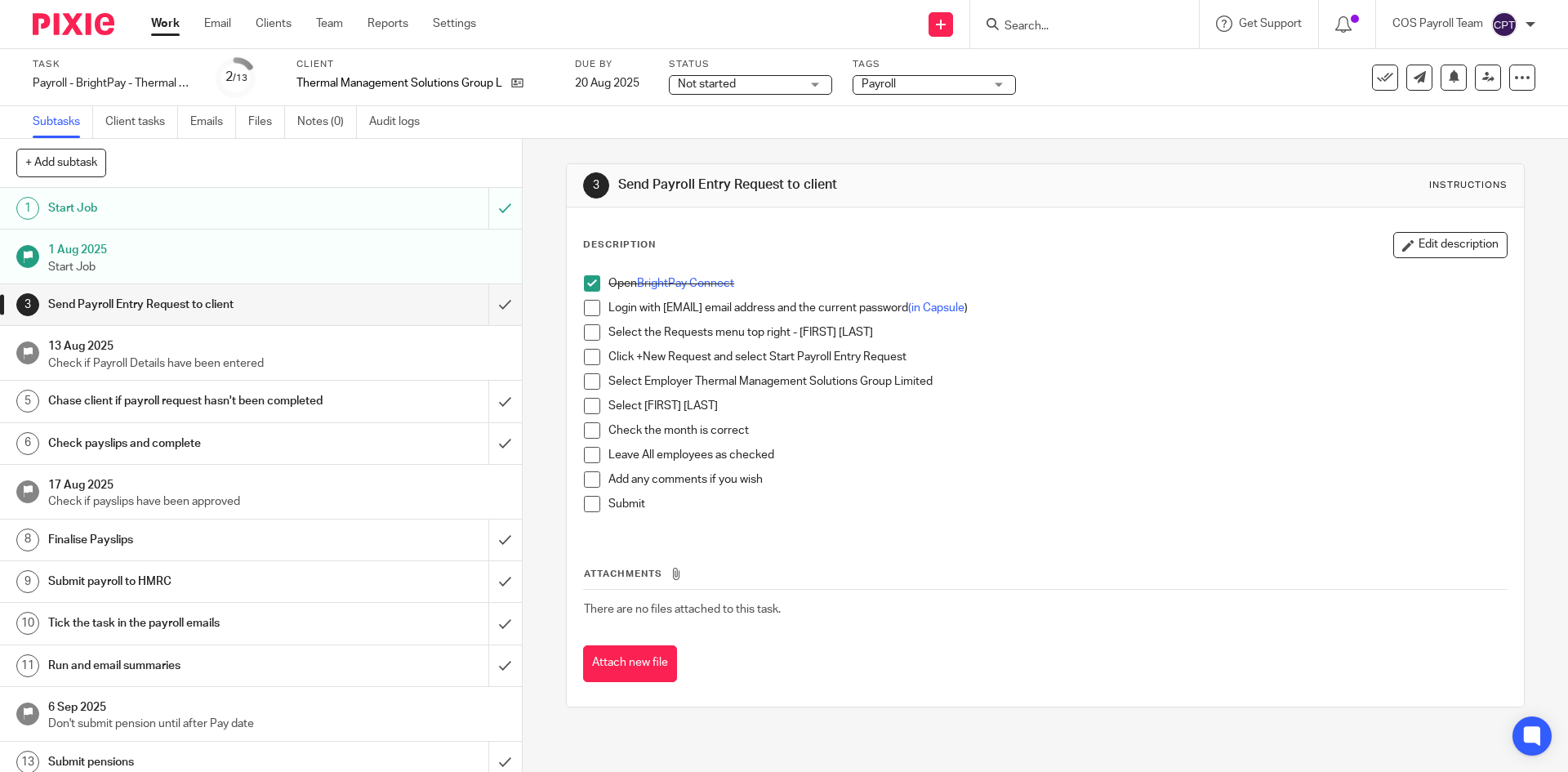 click at bounding box center (592, 308) 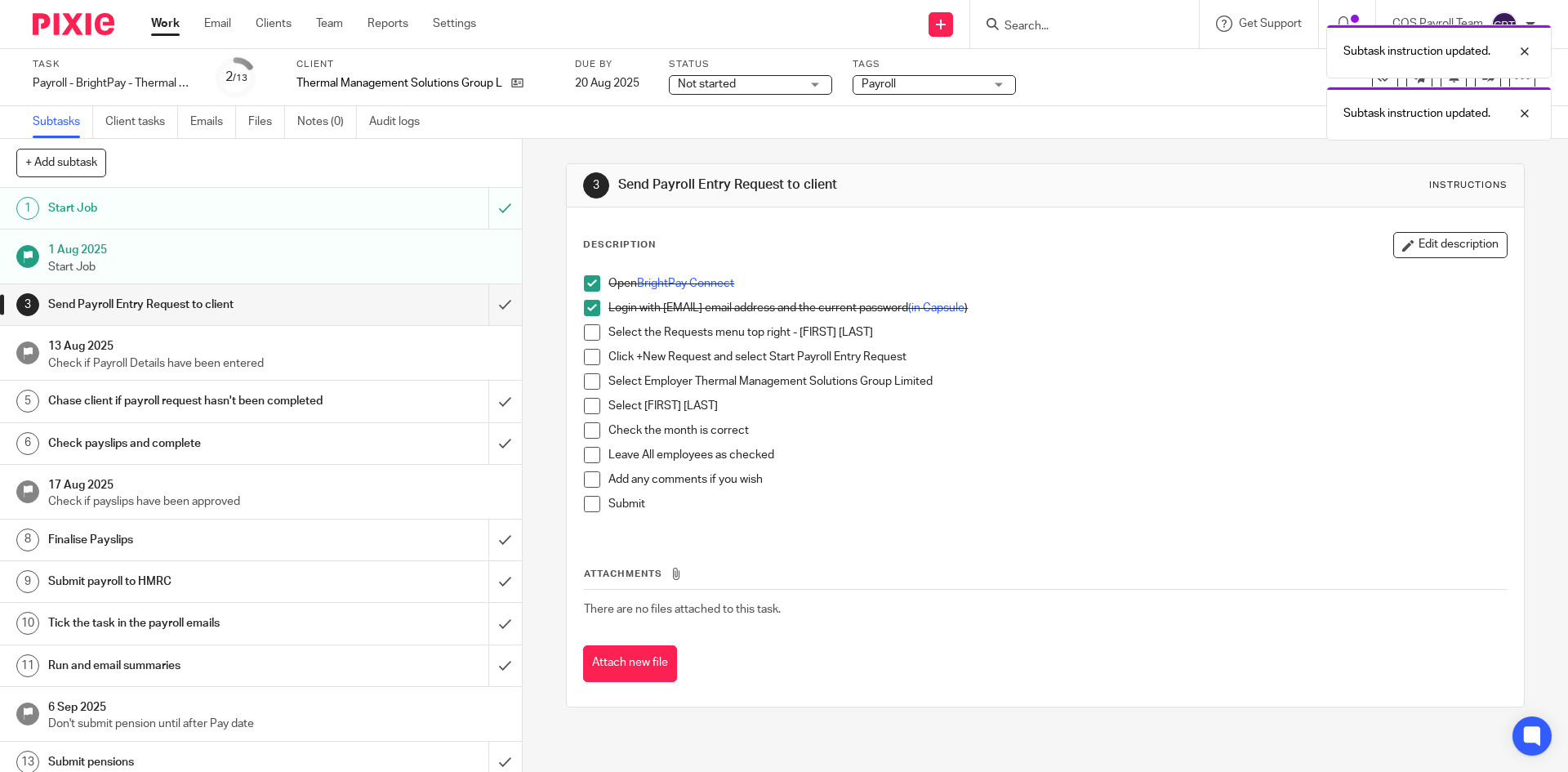 drag, startPoint x: 586, startPoint y: 328, endPoint x: 586, endPoint y: 338, distance: 10 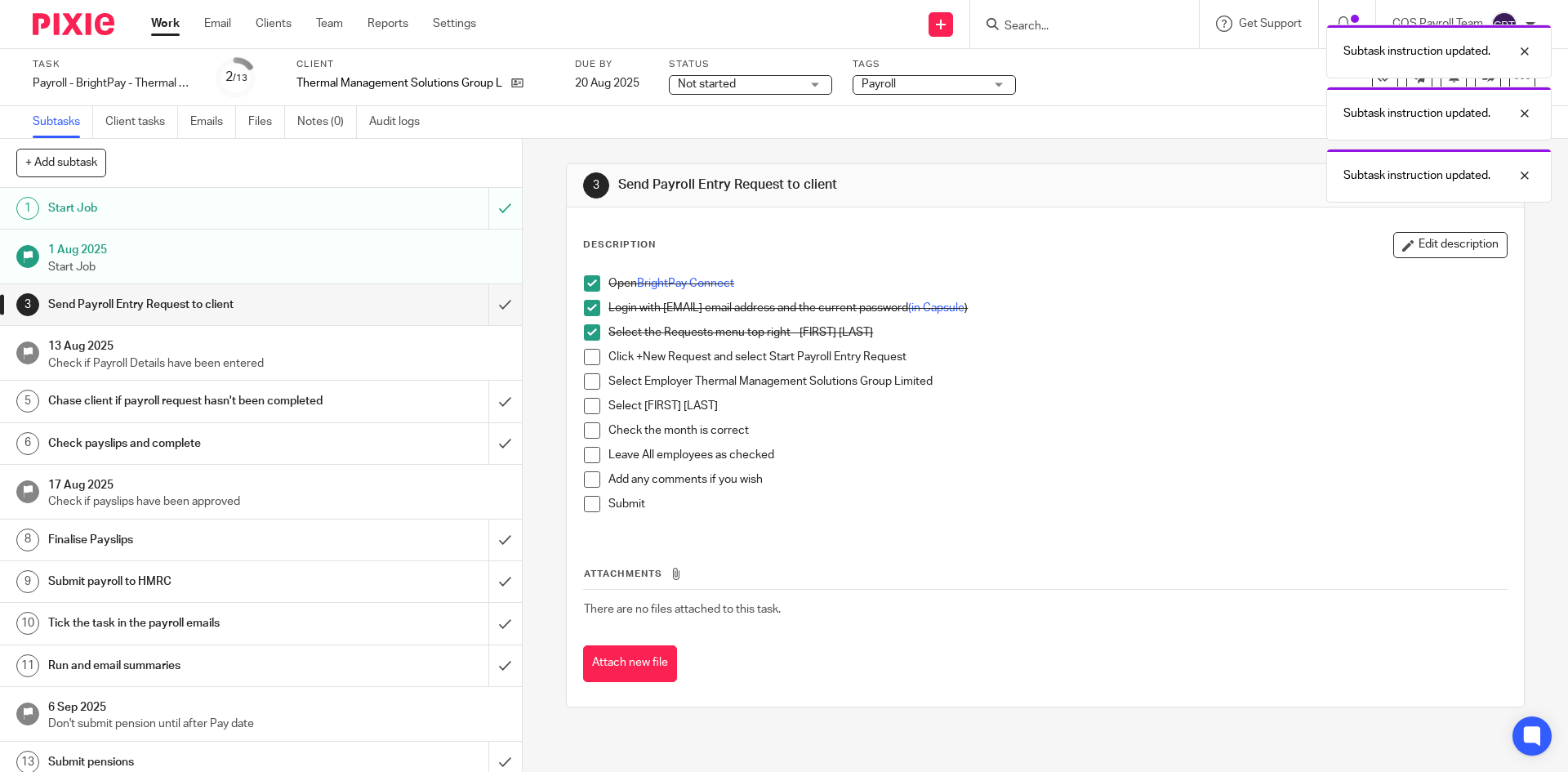 drag, startPoint x: 586, startPoint y: 353, endPoint x: 585, endPoint y: 367, distance: 14.035669 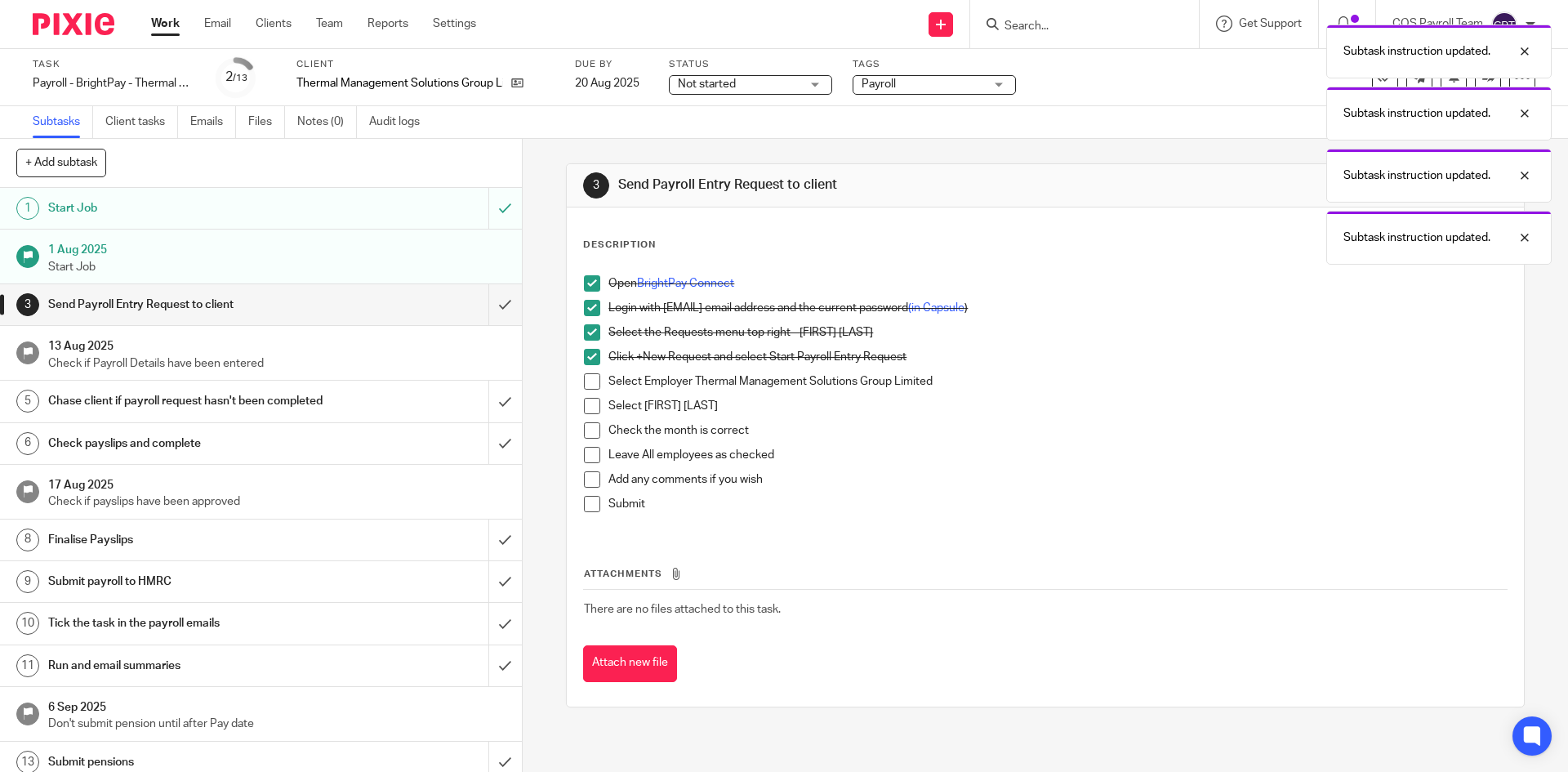 click at bounding box center (592, 382) 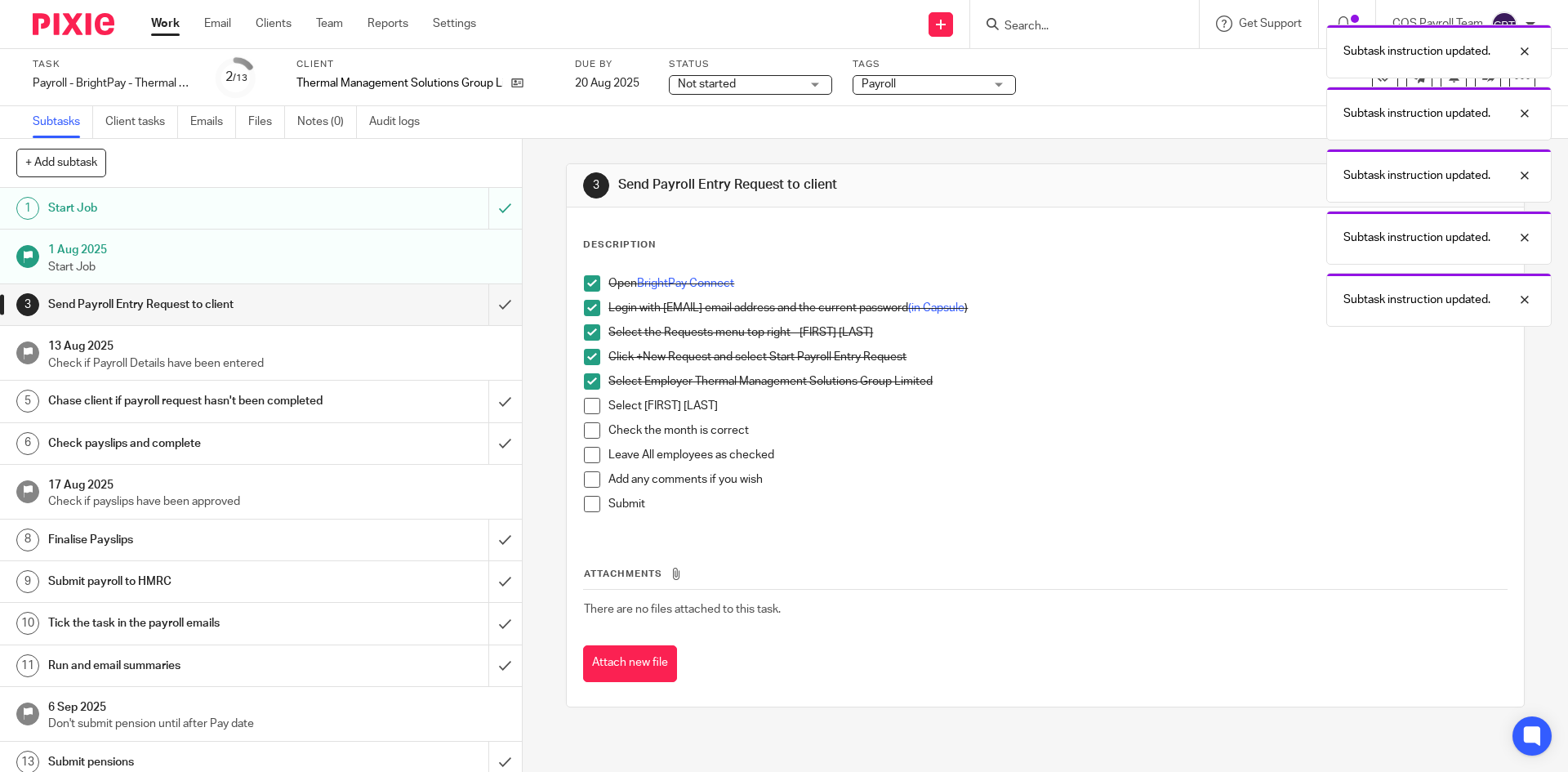 click at bounding box center [592, 431] 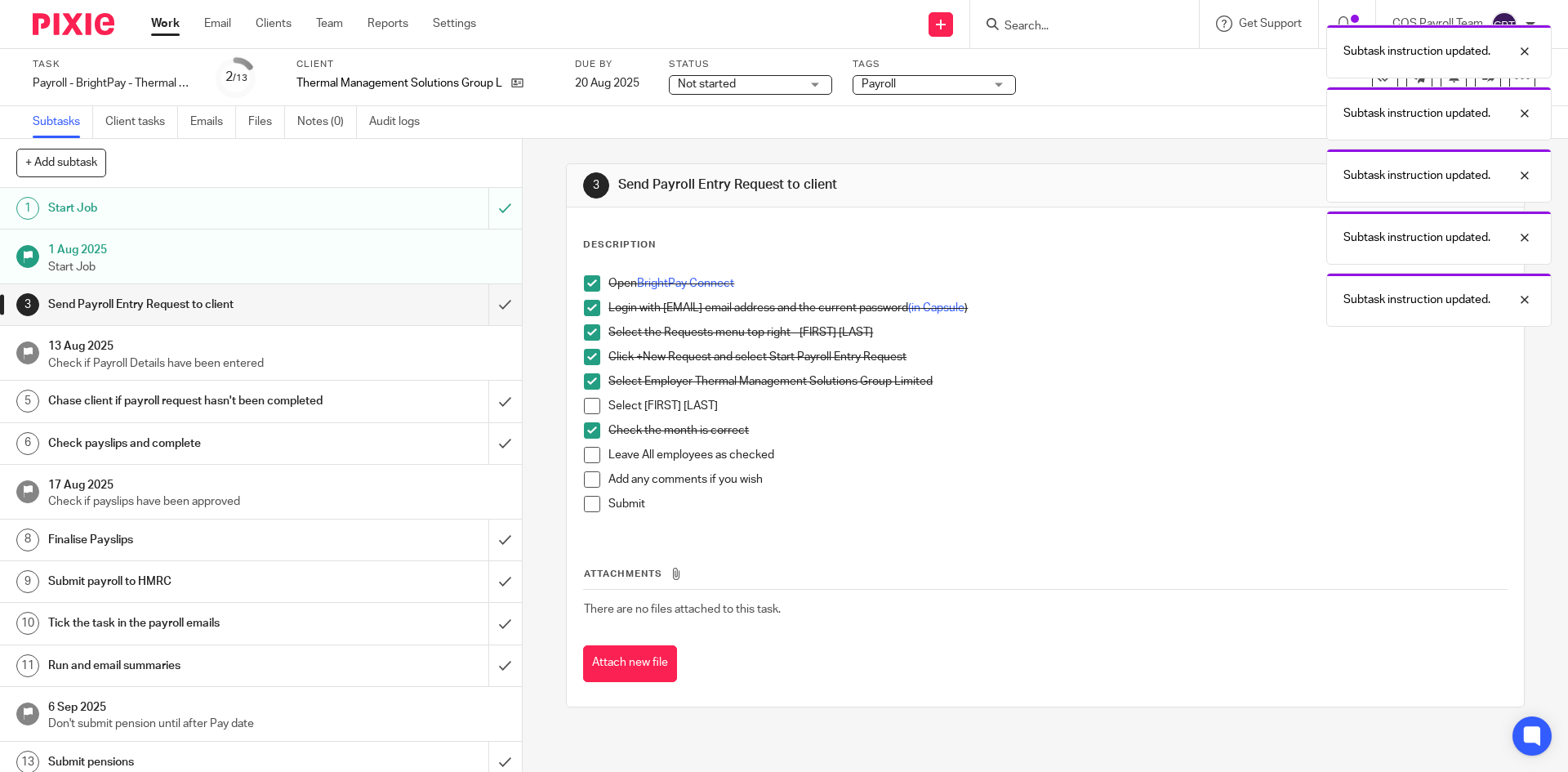 click at bounding box center [592, 406] 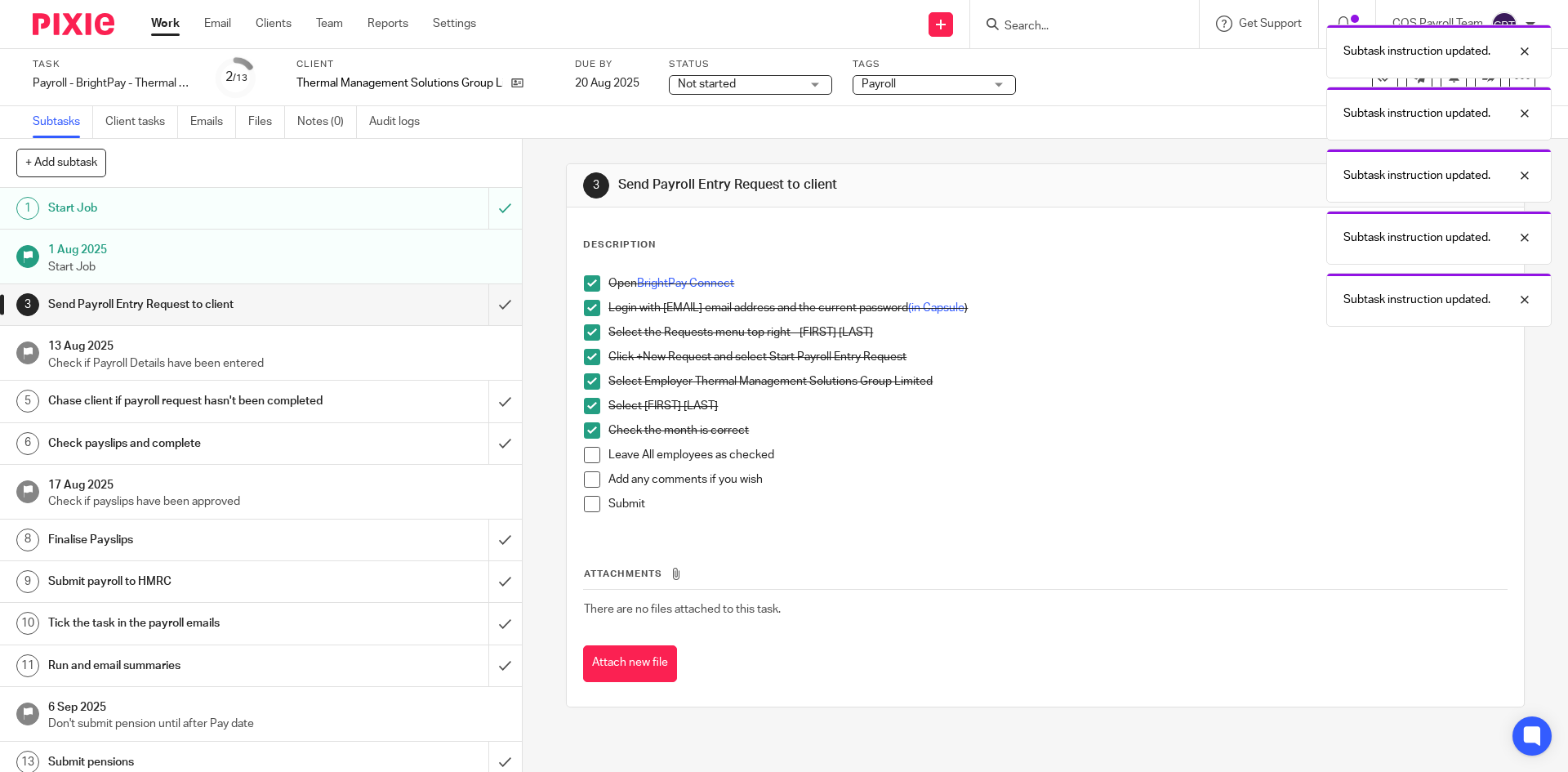 drag, startPoint x: 589, startPoint y: 453, endPoint x: 596, endPoint y: 485, distance: 32.756679 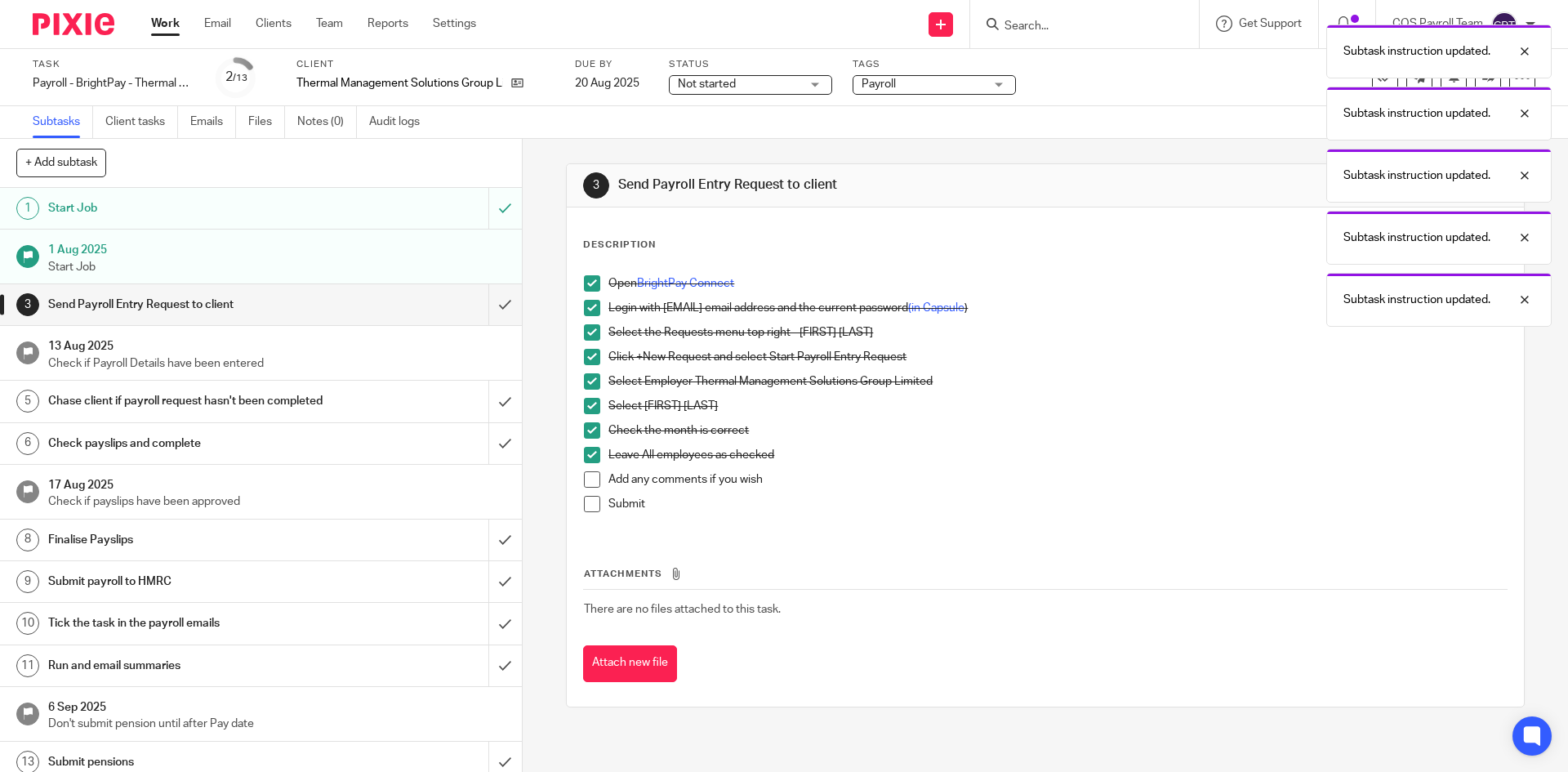 click at bounding box center (592, 480) 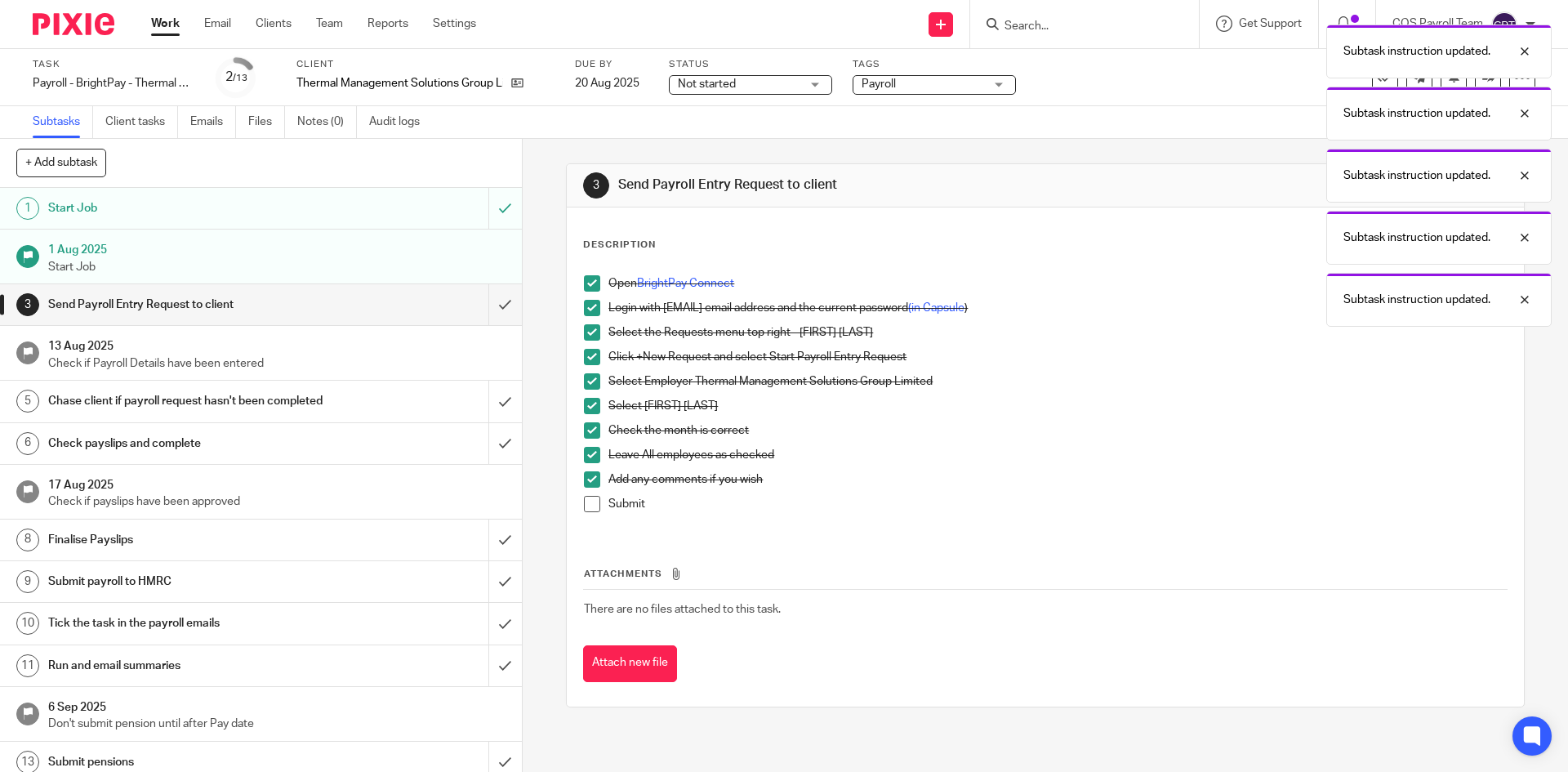 click at bounding box center [592, 504] 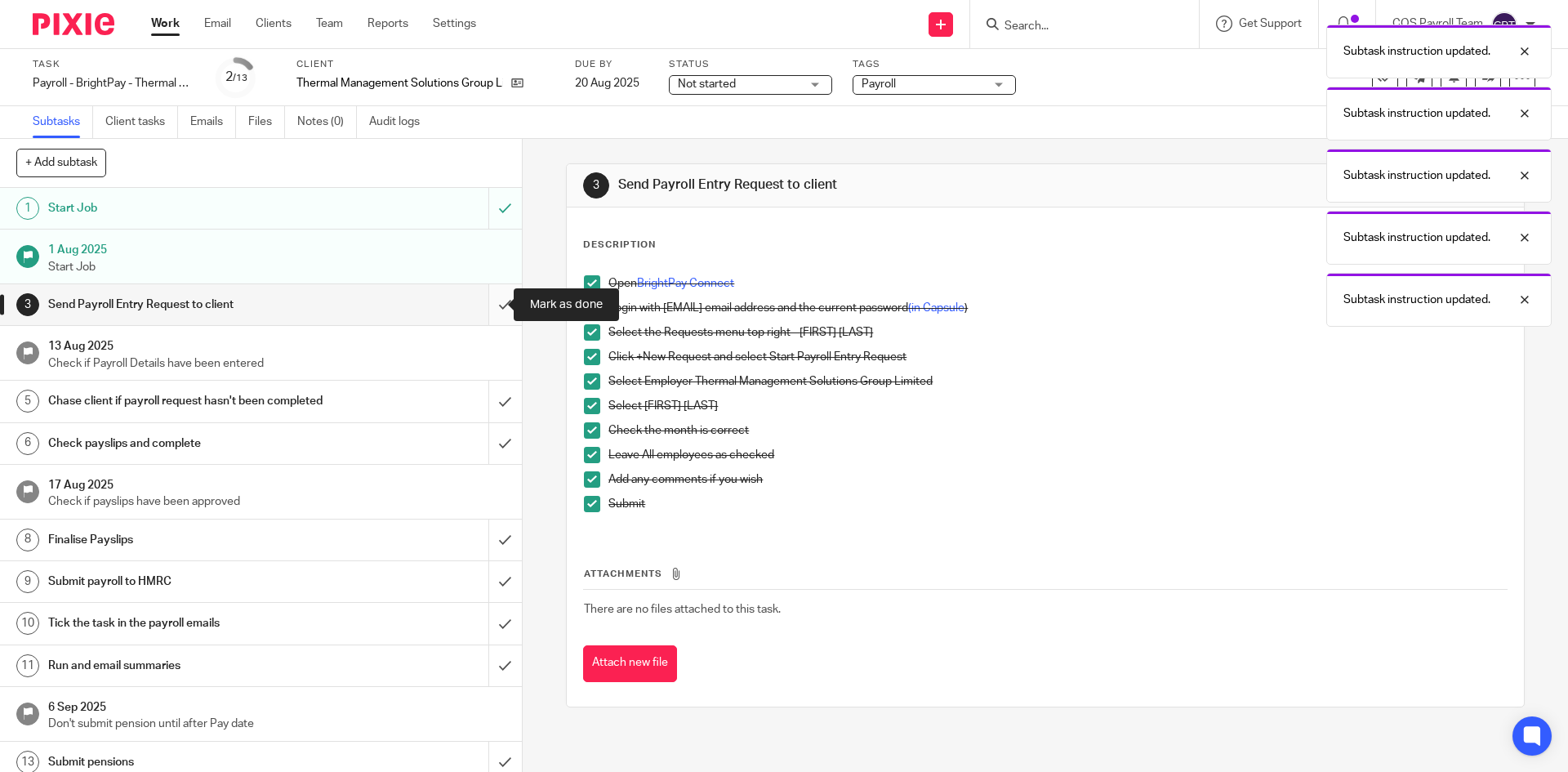 click at bounding box center (261, 305) 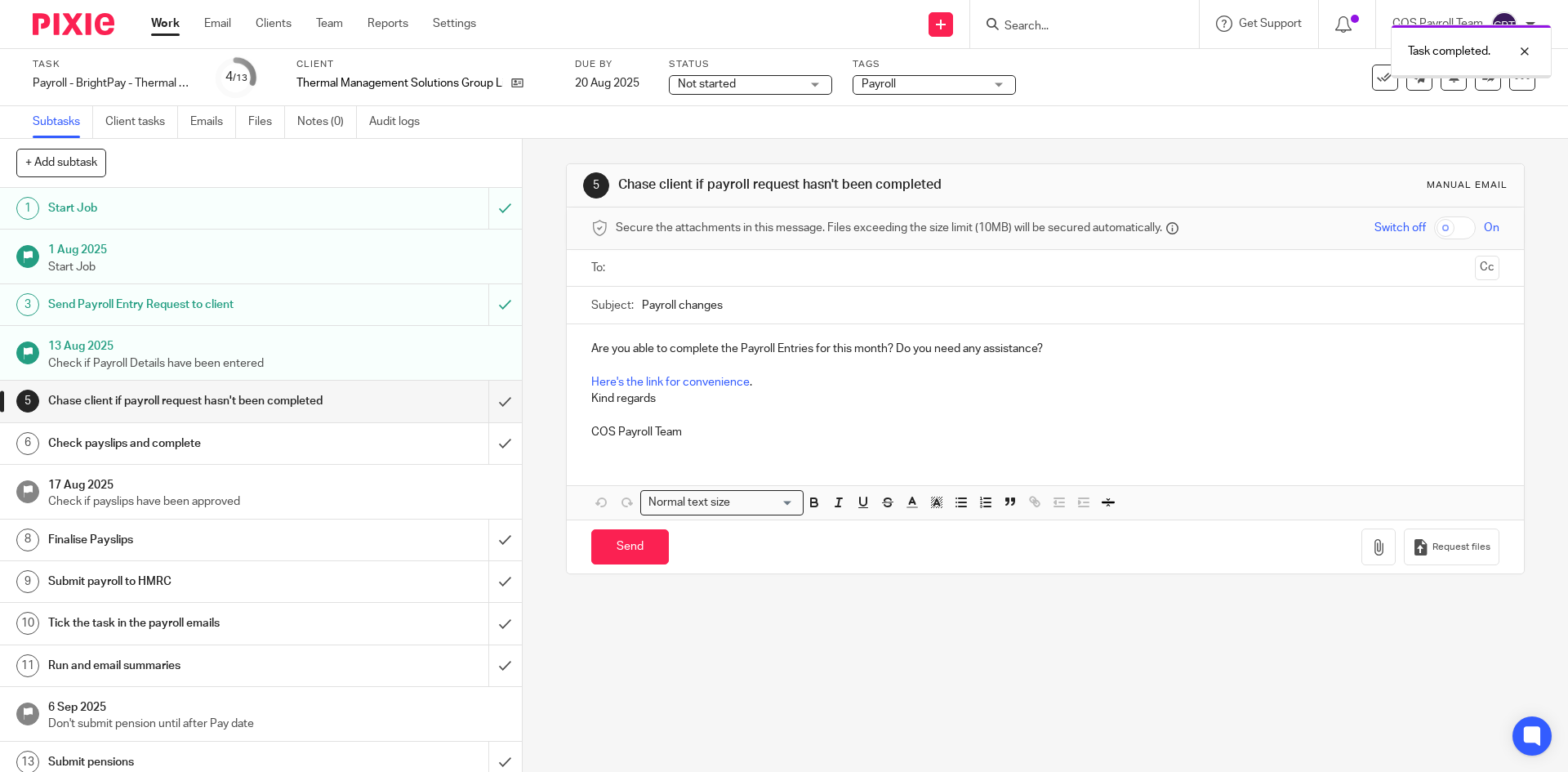 scroll, scrollTop: 0, scrollLeft: 0, axis: both 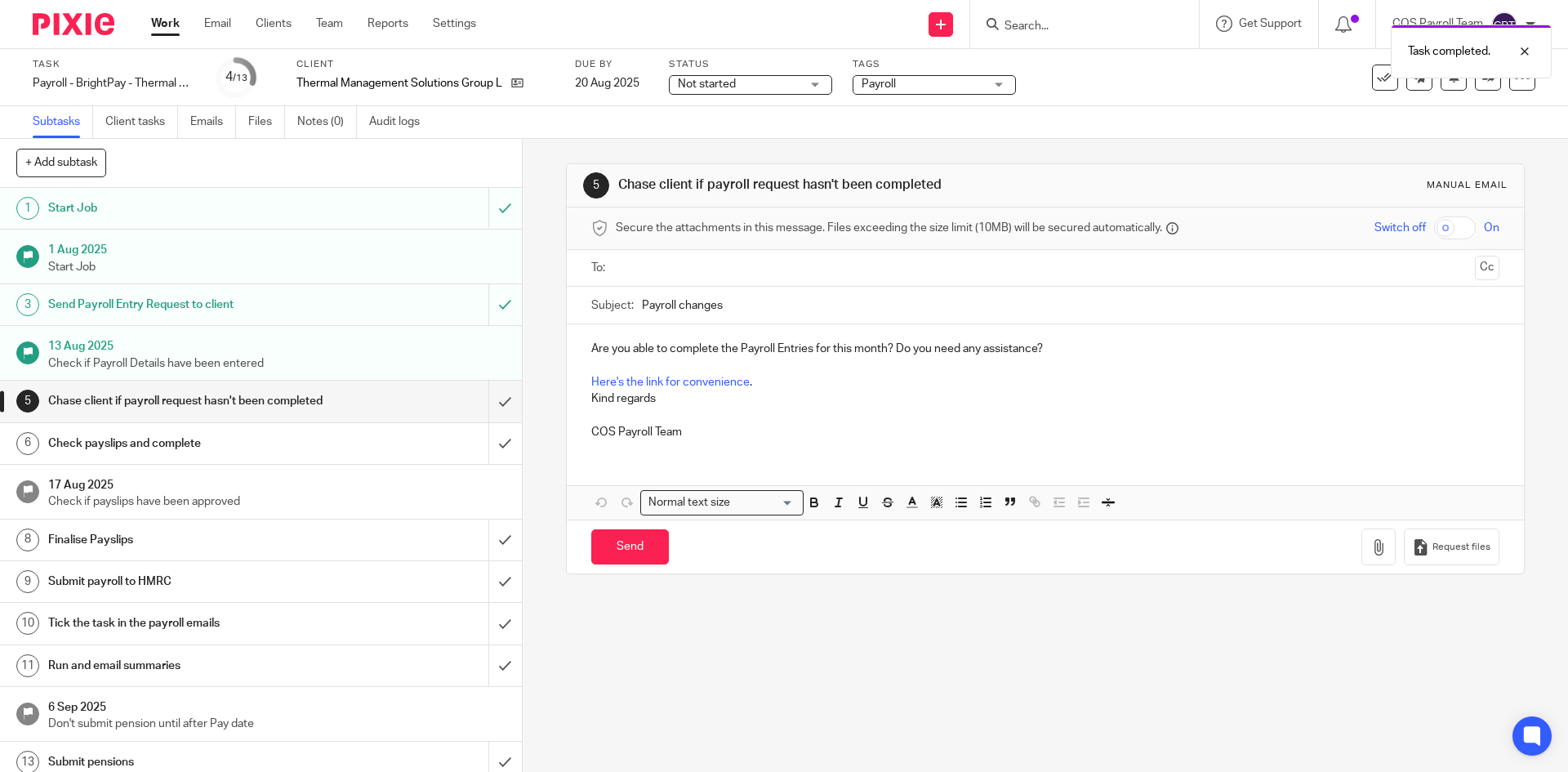click on "Work
Email
Clients
Team
Reports
Settings
Work
Email
Clients
Team
Reports
Settings" at bounding box center (318, 24) 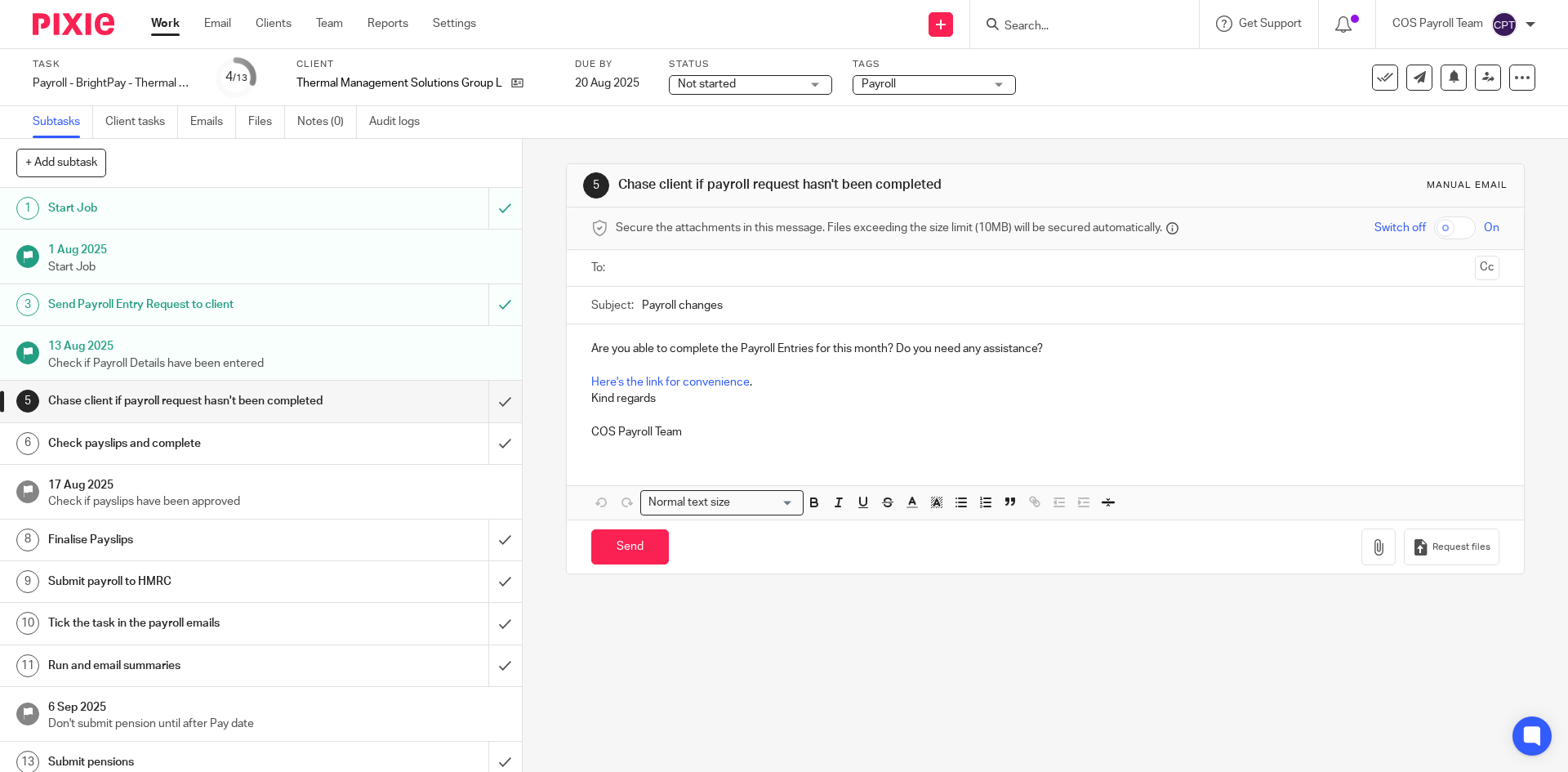 click on "Work" at bounding box center [165, 24] 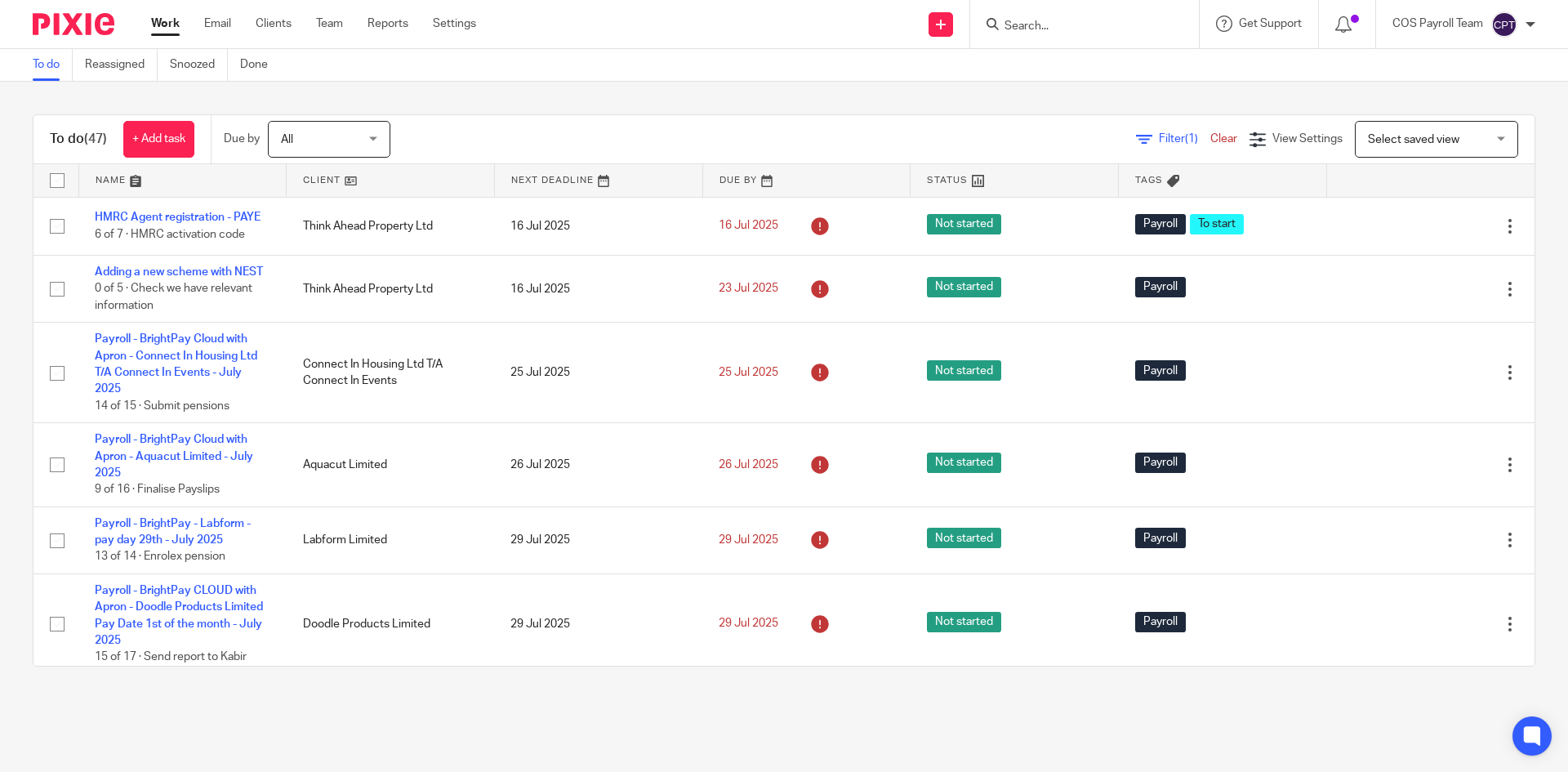 scroll, scrollTop: 0, scrollLeft: 0, axis: both 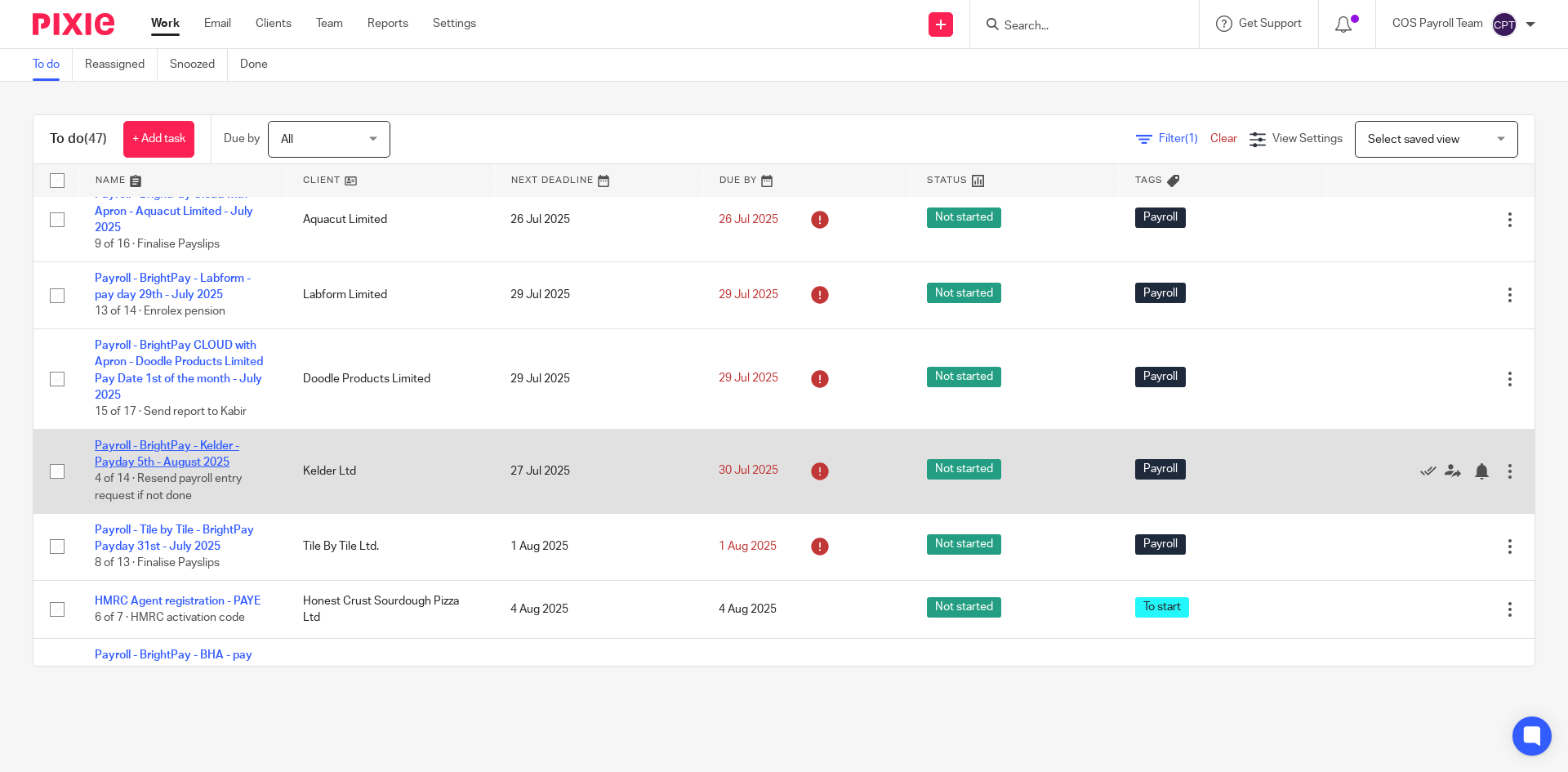 click on "Payroll - BrightPay - Kelder - Payday 5th - August 2025" at bounding box center (167, 454) 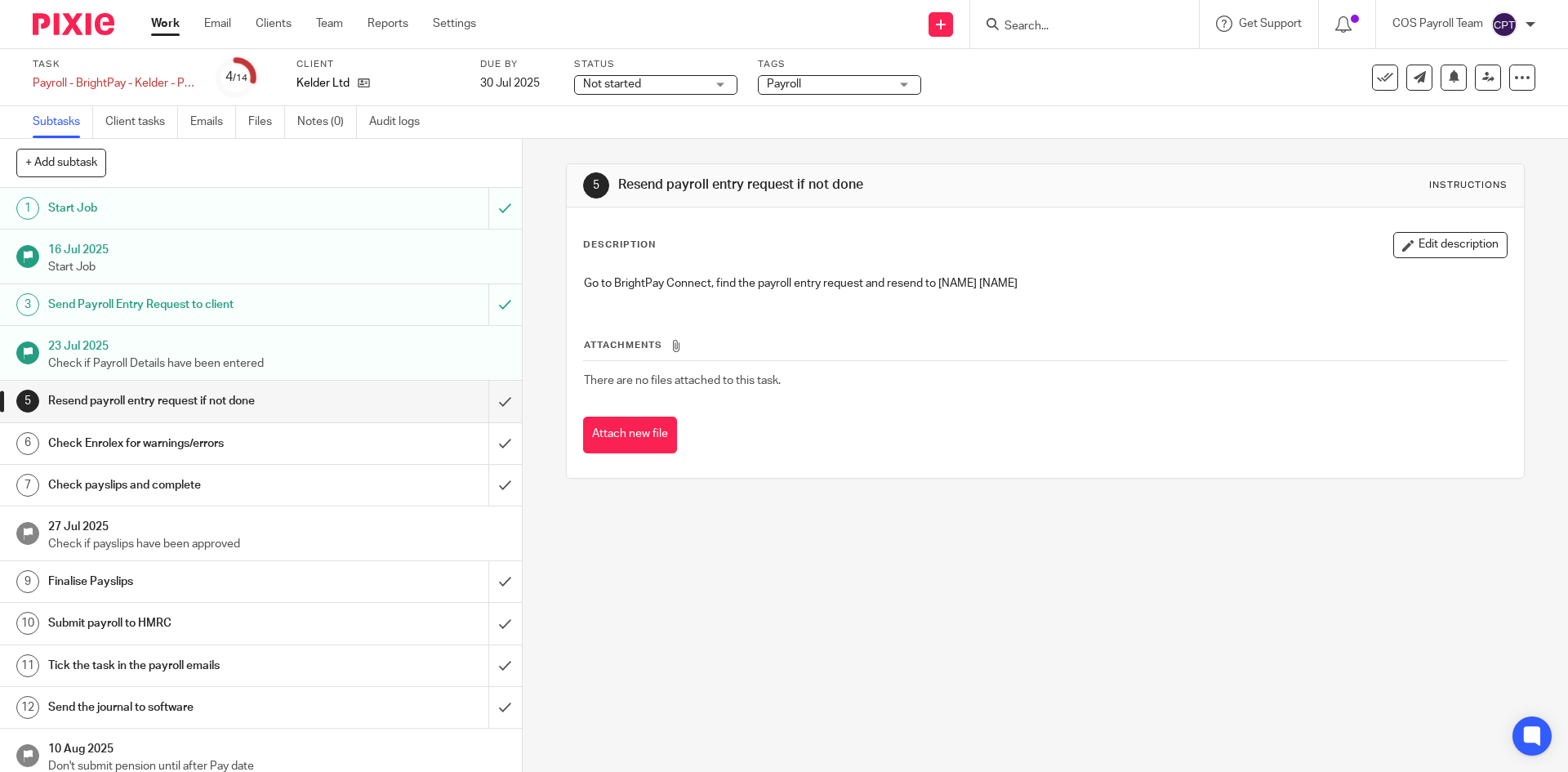 scroll, scrollTop: 0, scrollLeft: 0, axis: both 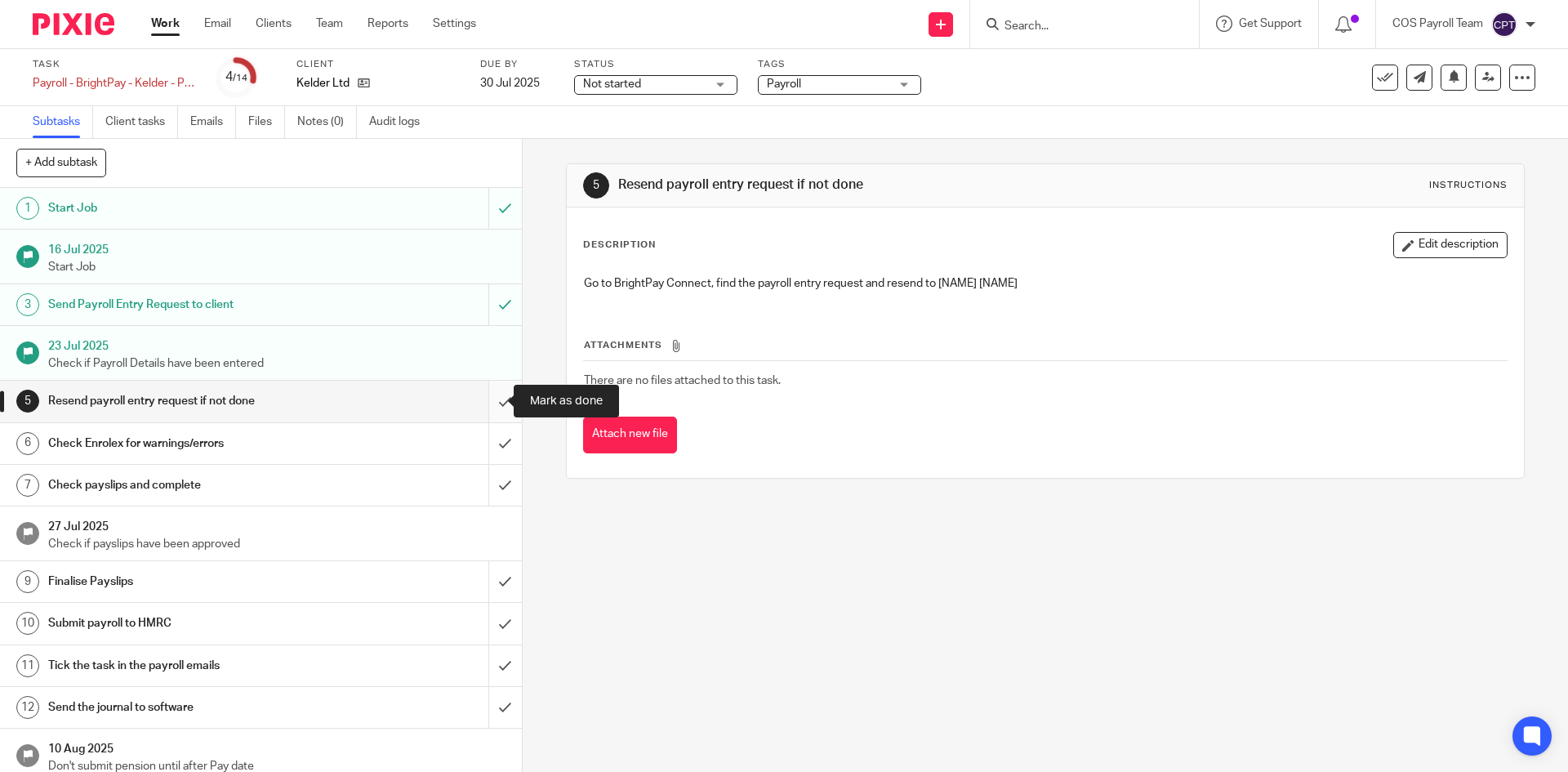 click at bounding box center [261, 401] 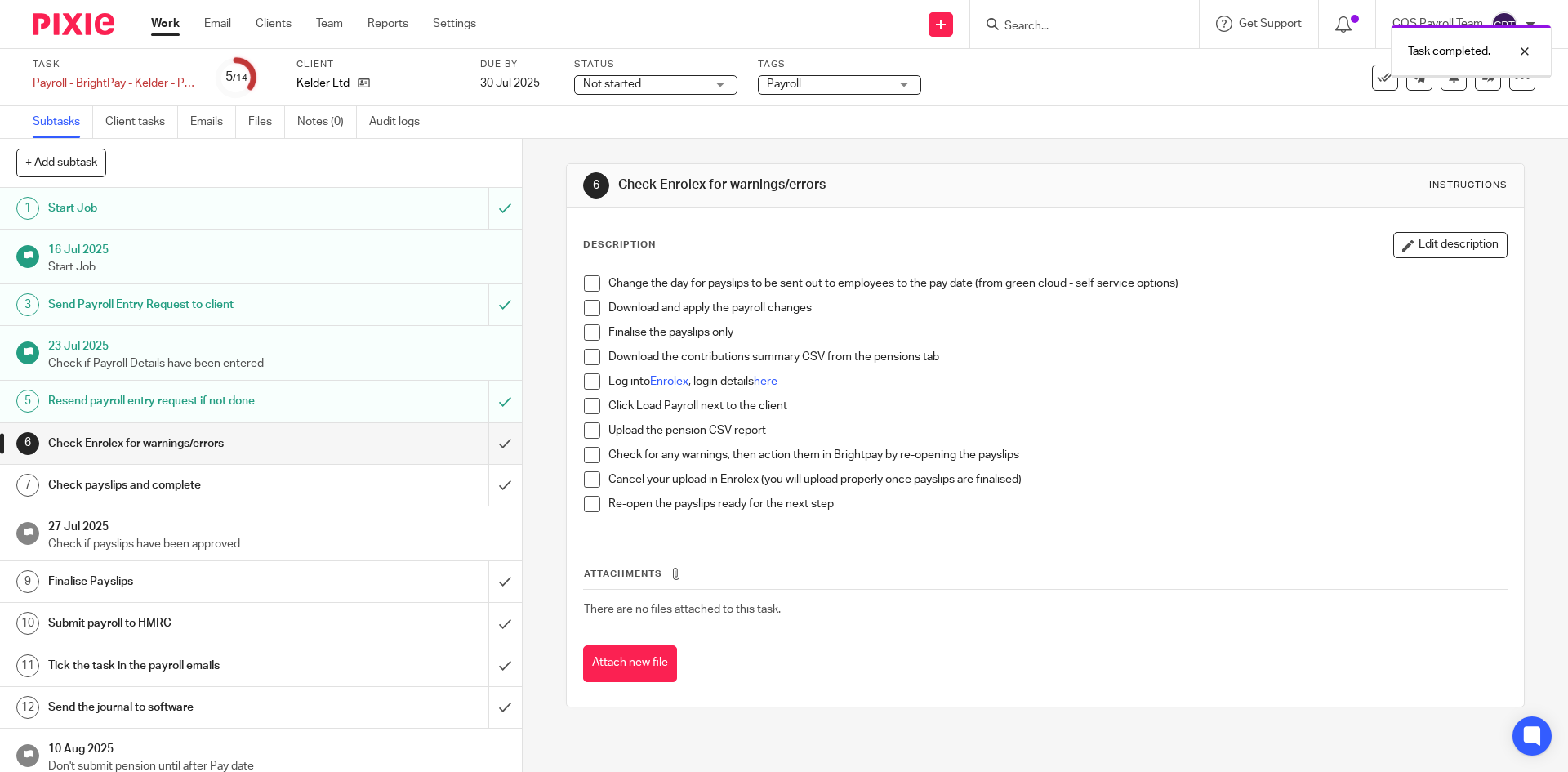 scroll, scrollTop: 0, scrollLeft: 0, axis: both 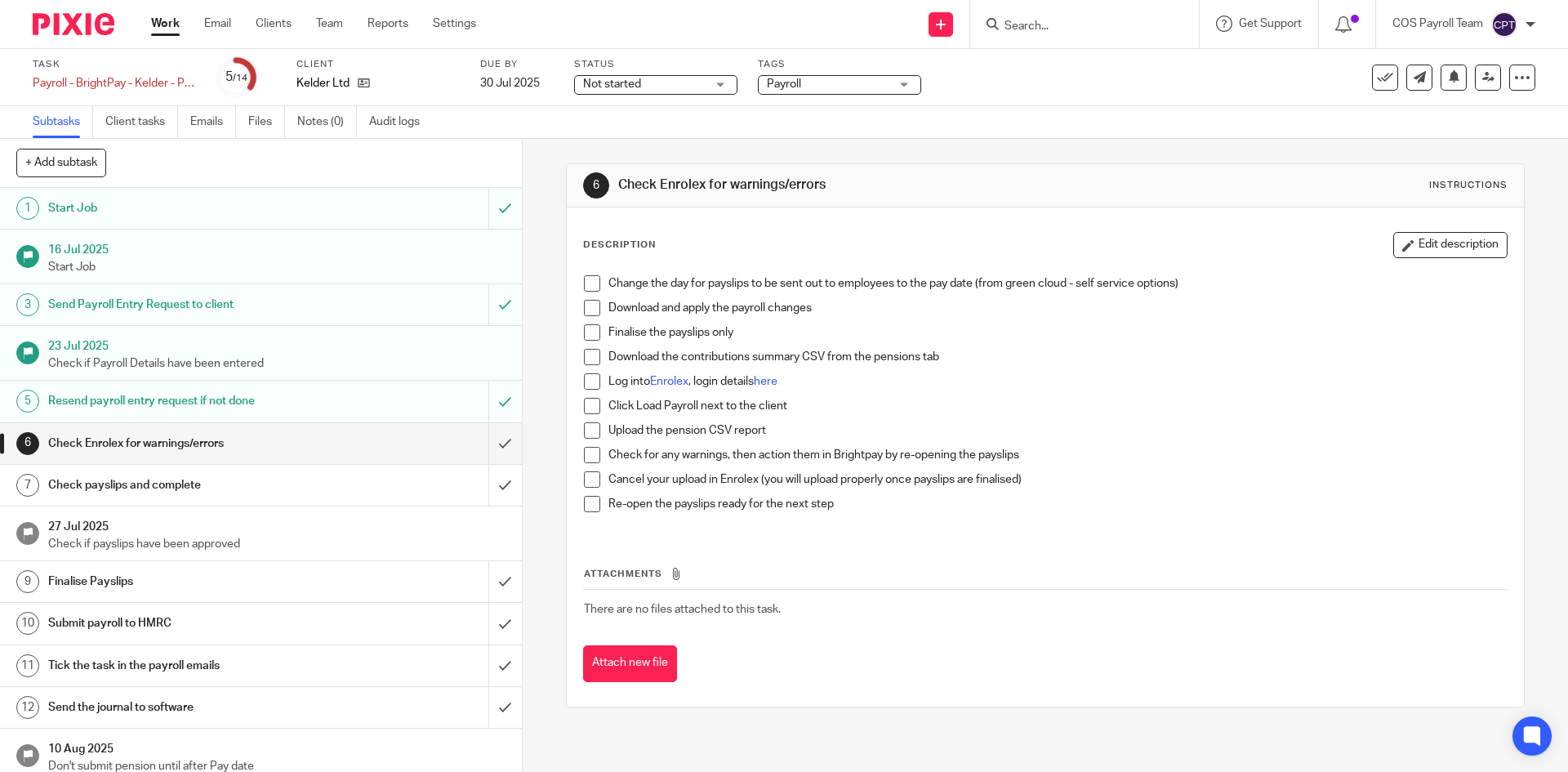 click at bounding box center (592, 283) 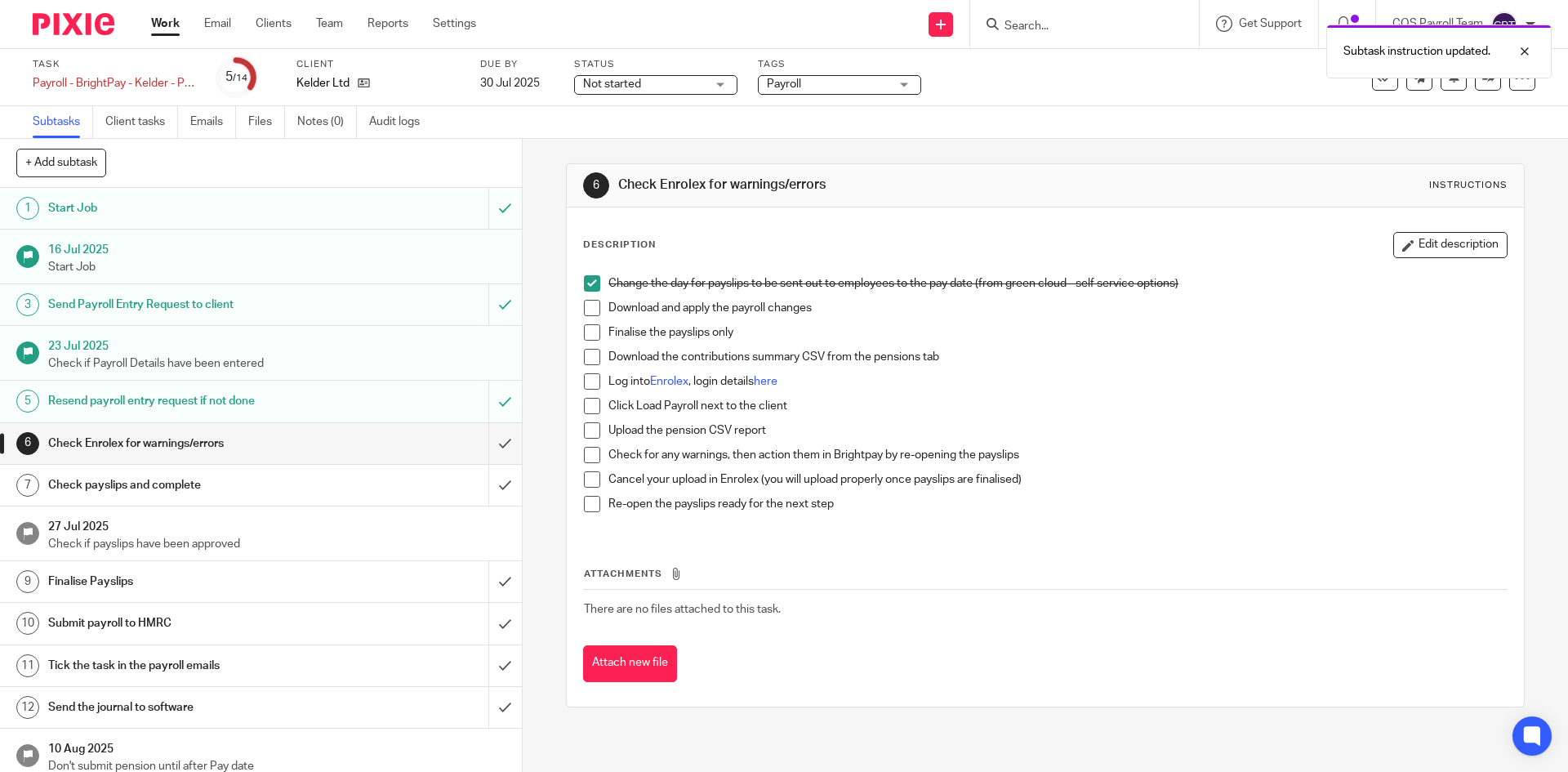 click at bounding box center [592, 308] 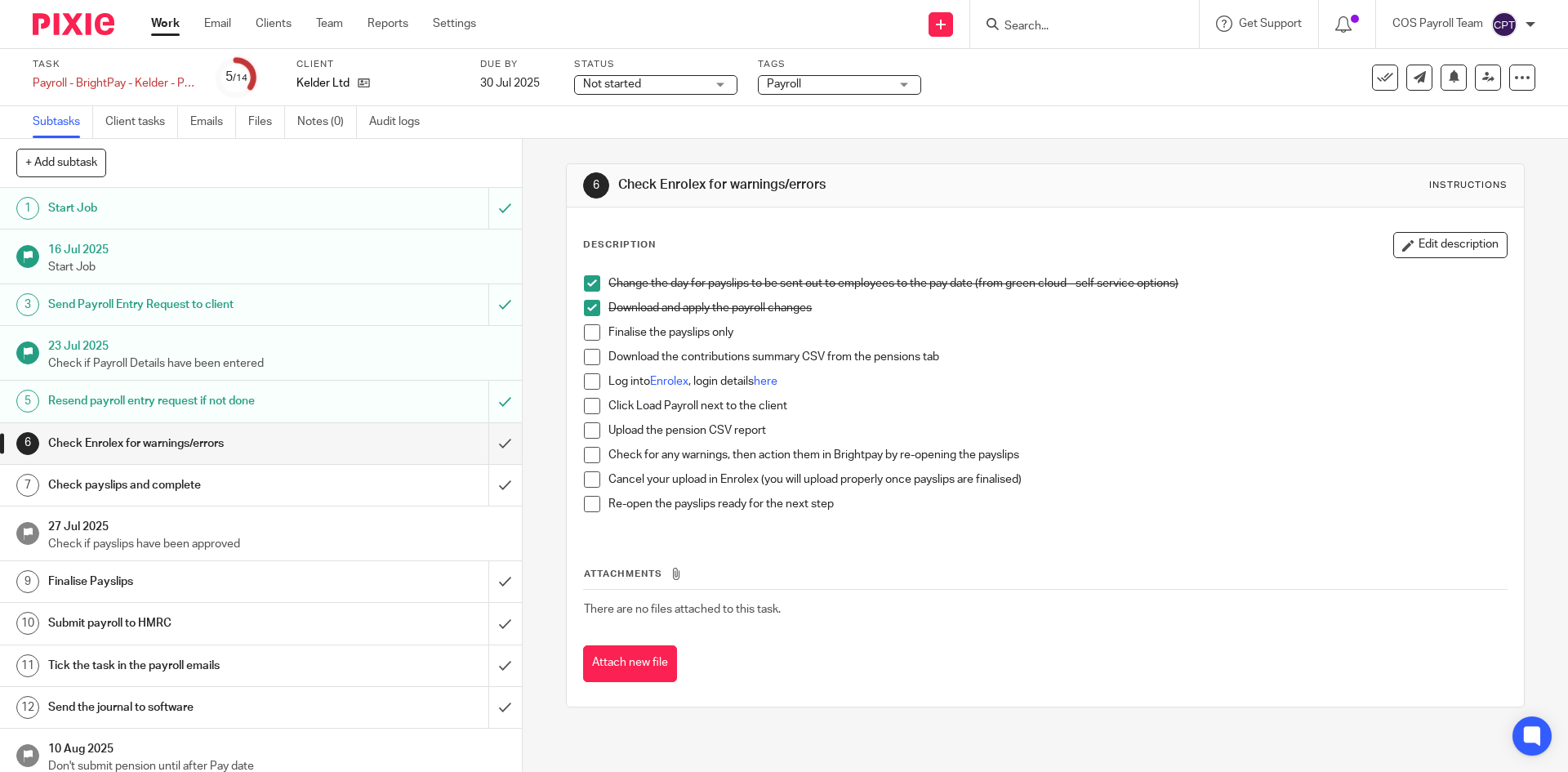 click on "Check payslips and complete" at bounding box center [260, 485] 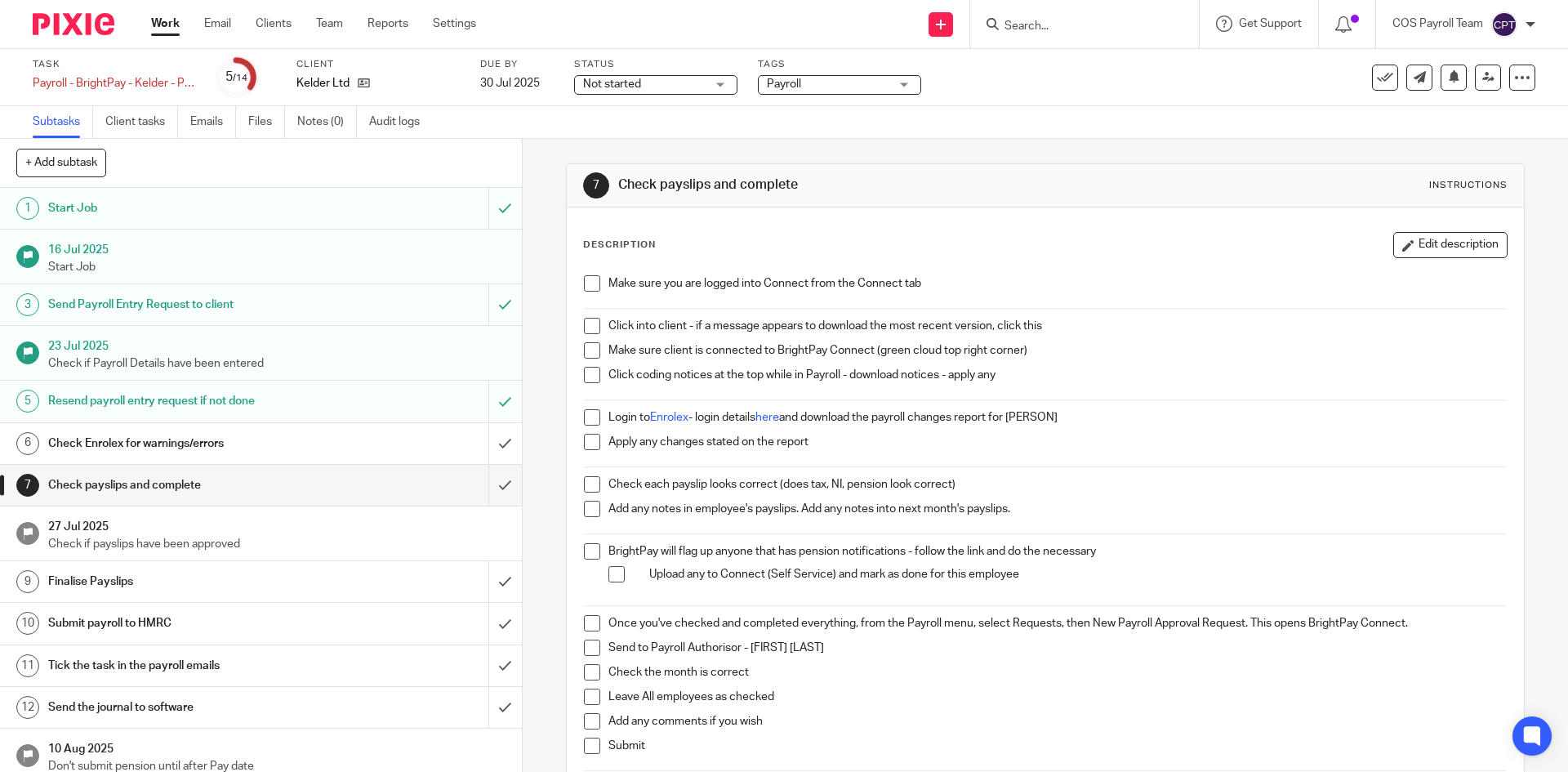 scroll, scrollTop: 0, scrollLeft: 0, axis: both 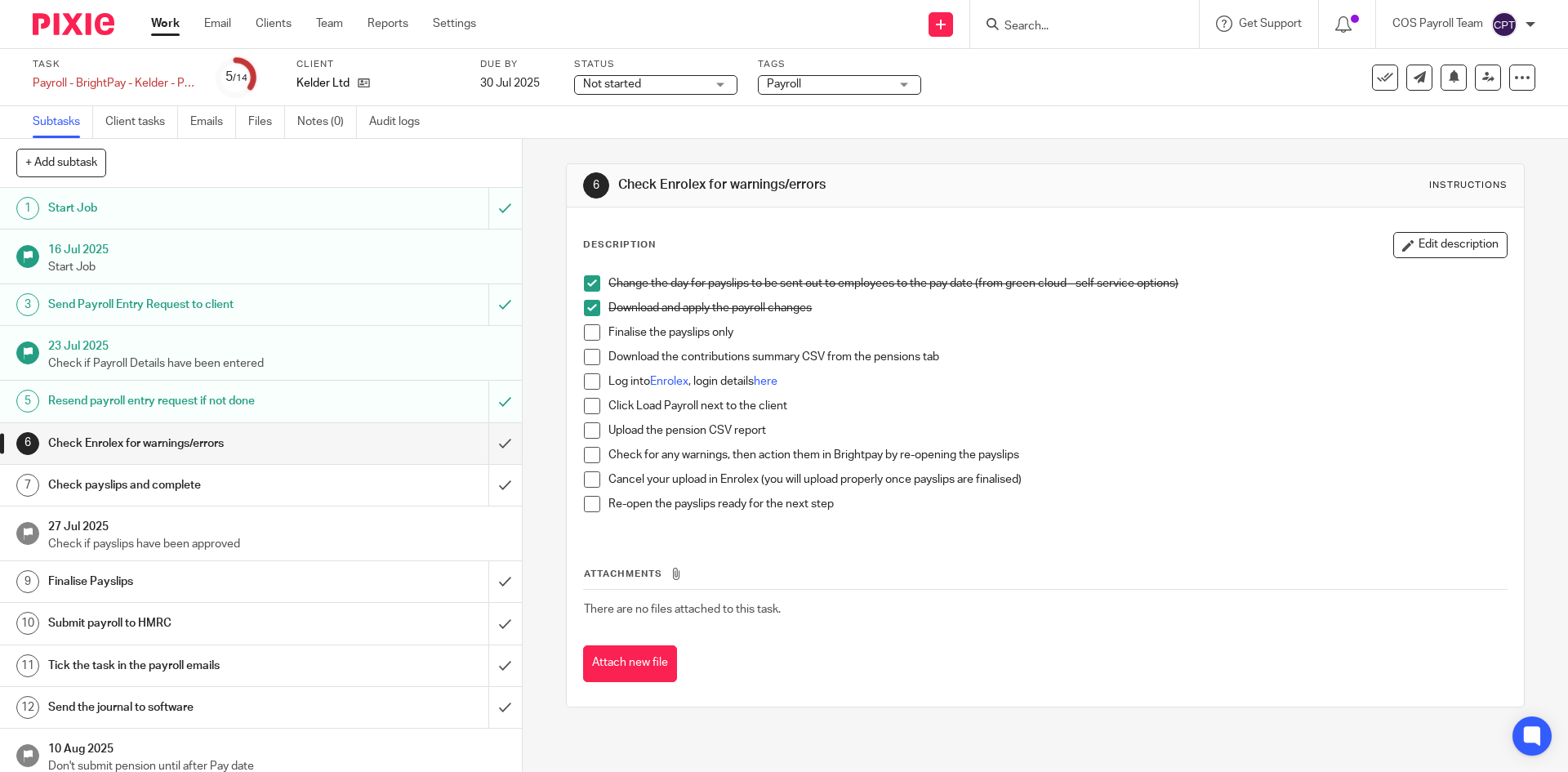 drag, startPoint x: 586, startPoint y: 332, endPoint x: 636, endPoint y: 355, distance: 55.0364 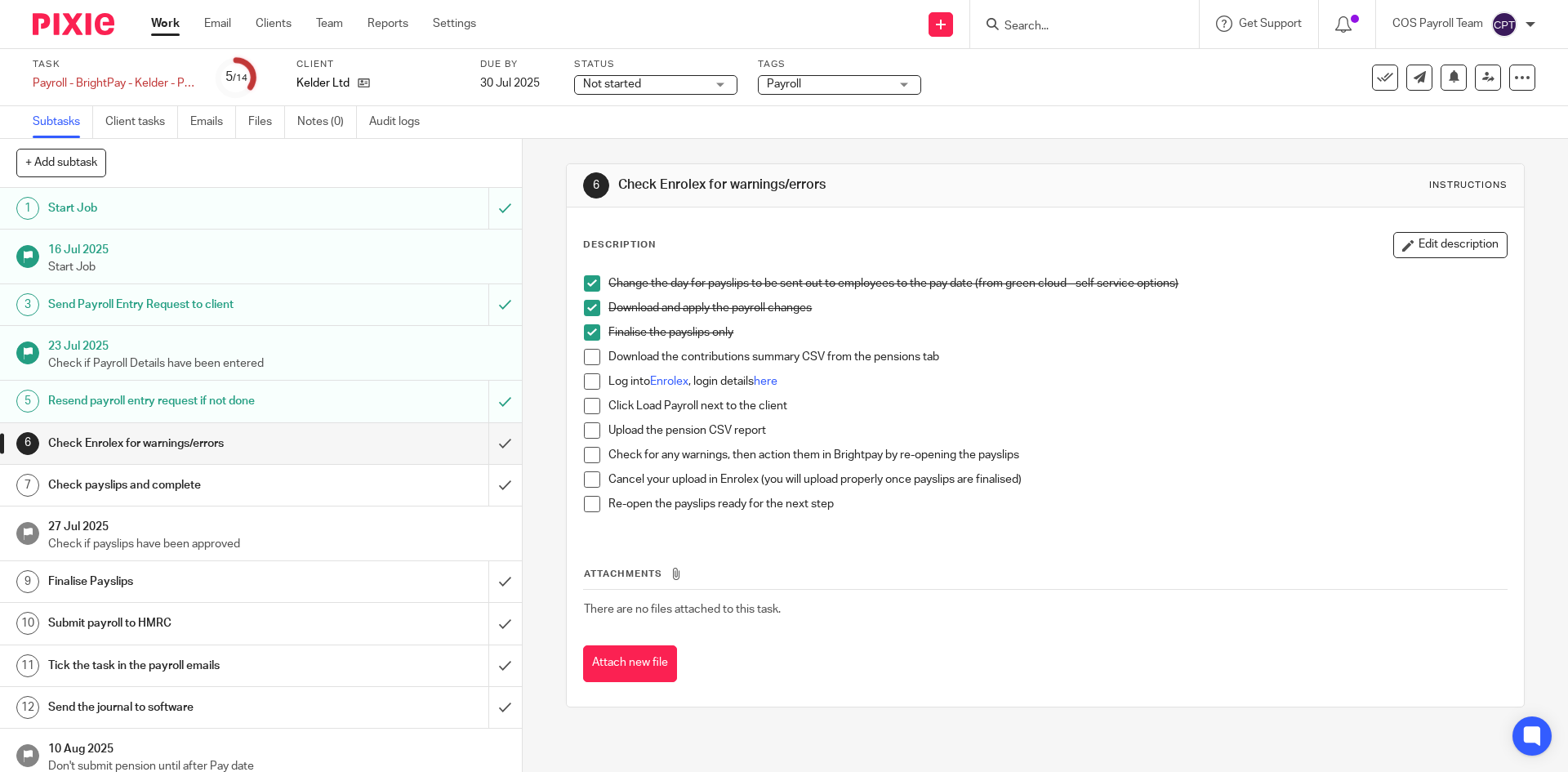 click at bounding box center (592, 357) 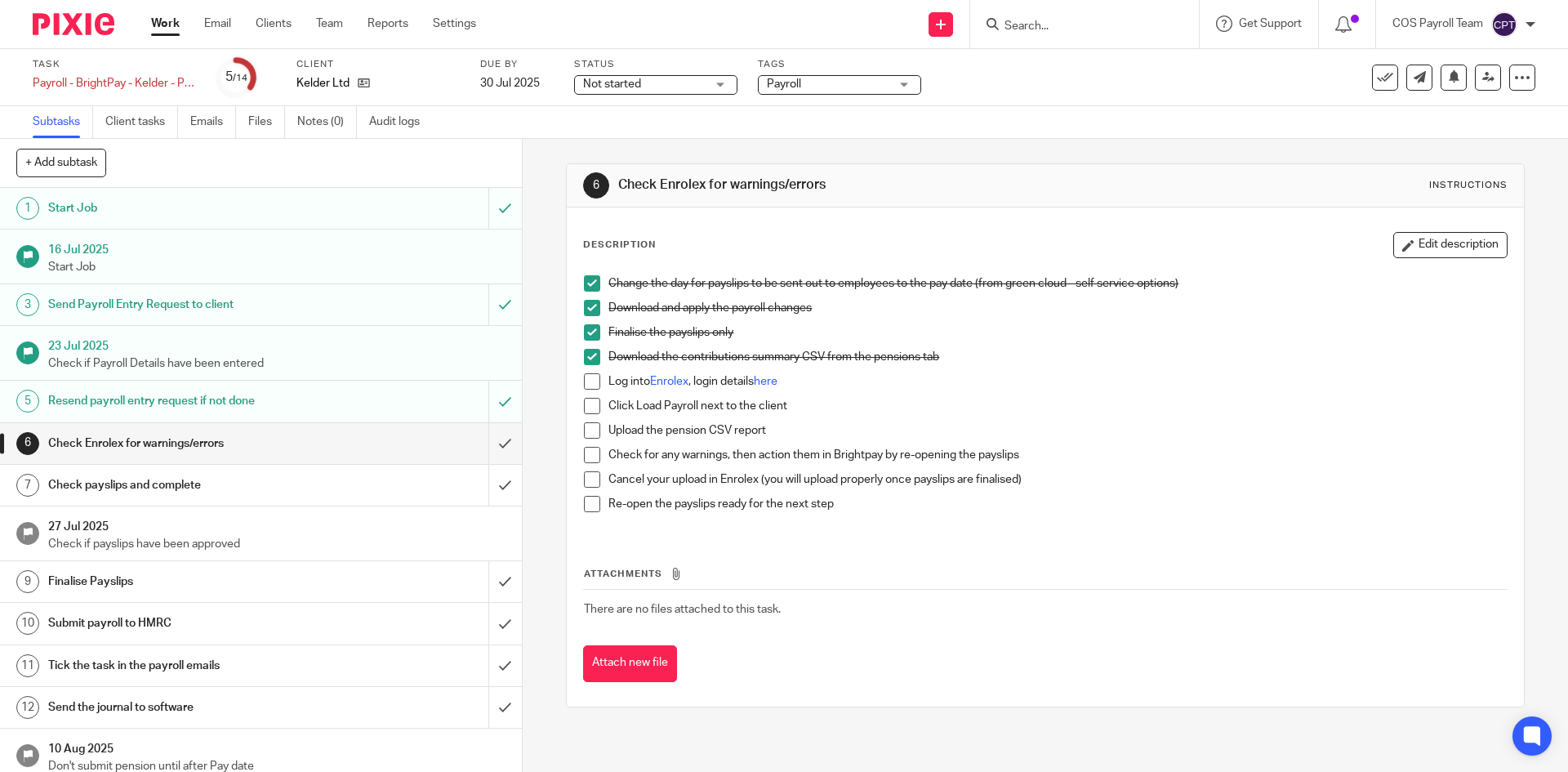 click at bounding box center (592, 382) 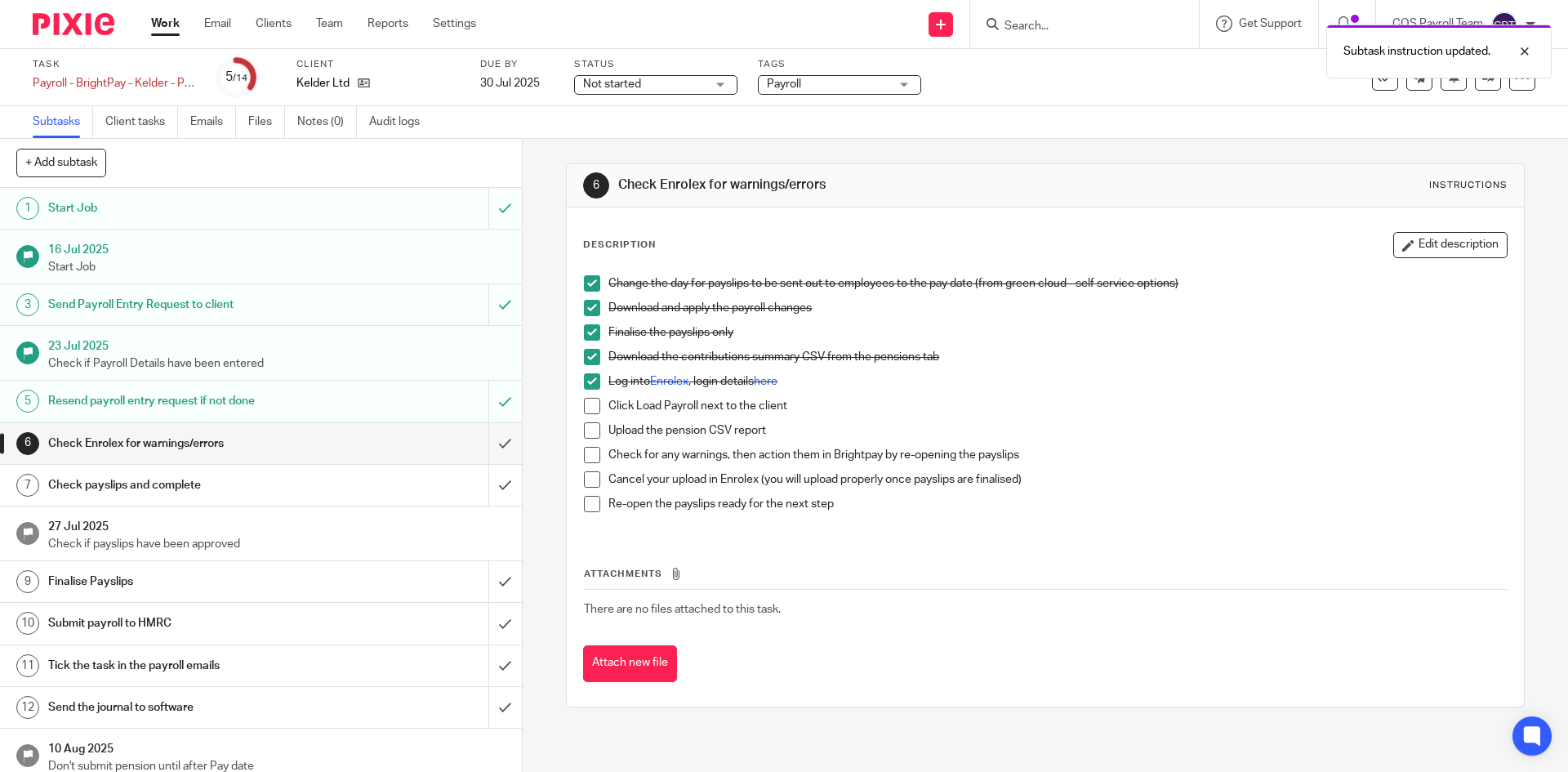 click at bounding box center (592, 406) 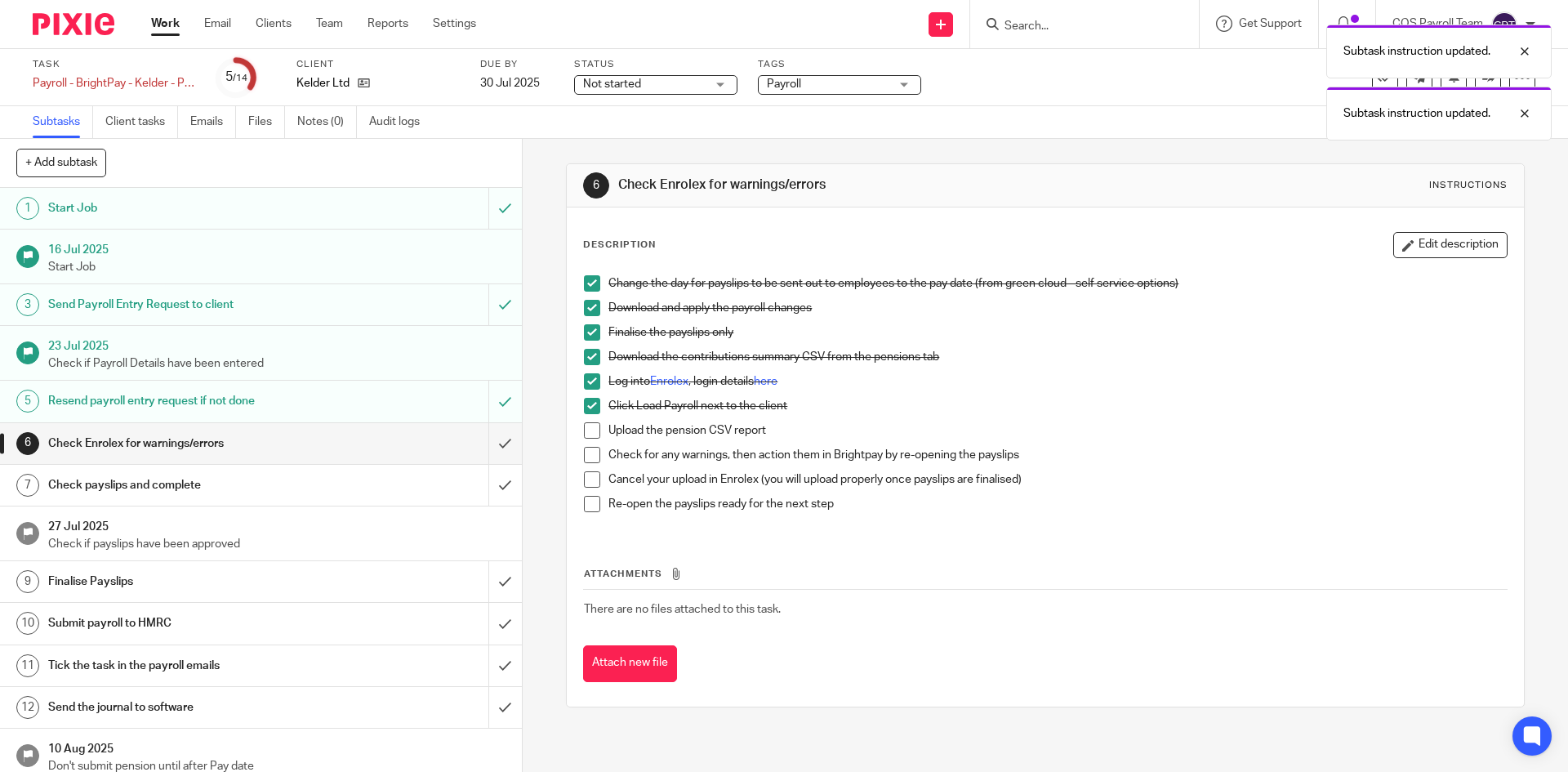 click at bounding box center (592, 431) 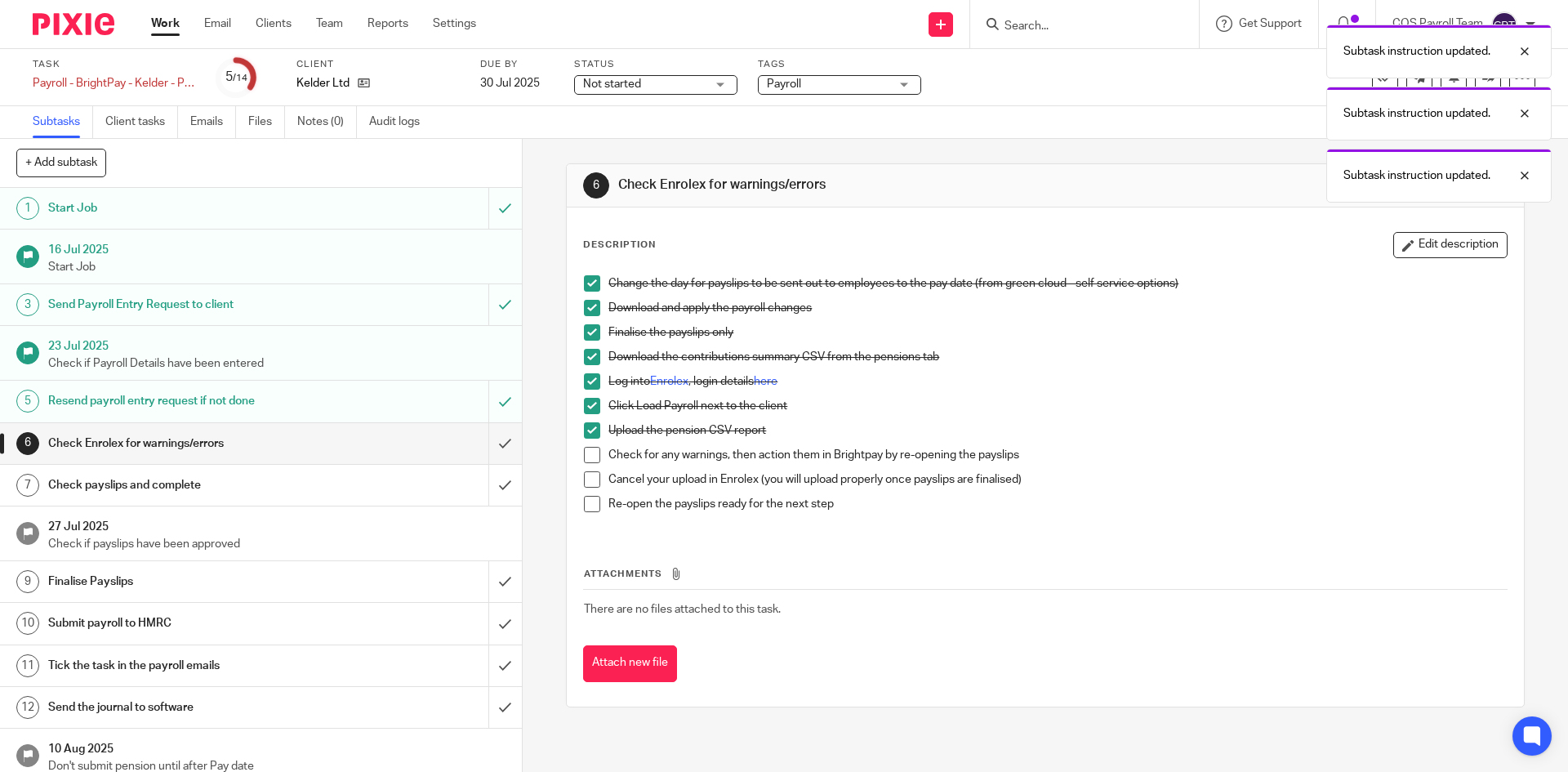 click at bounding box center (592, 455) 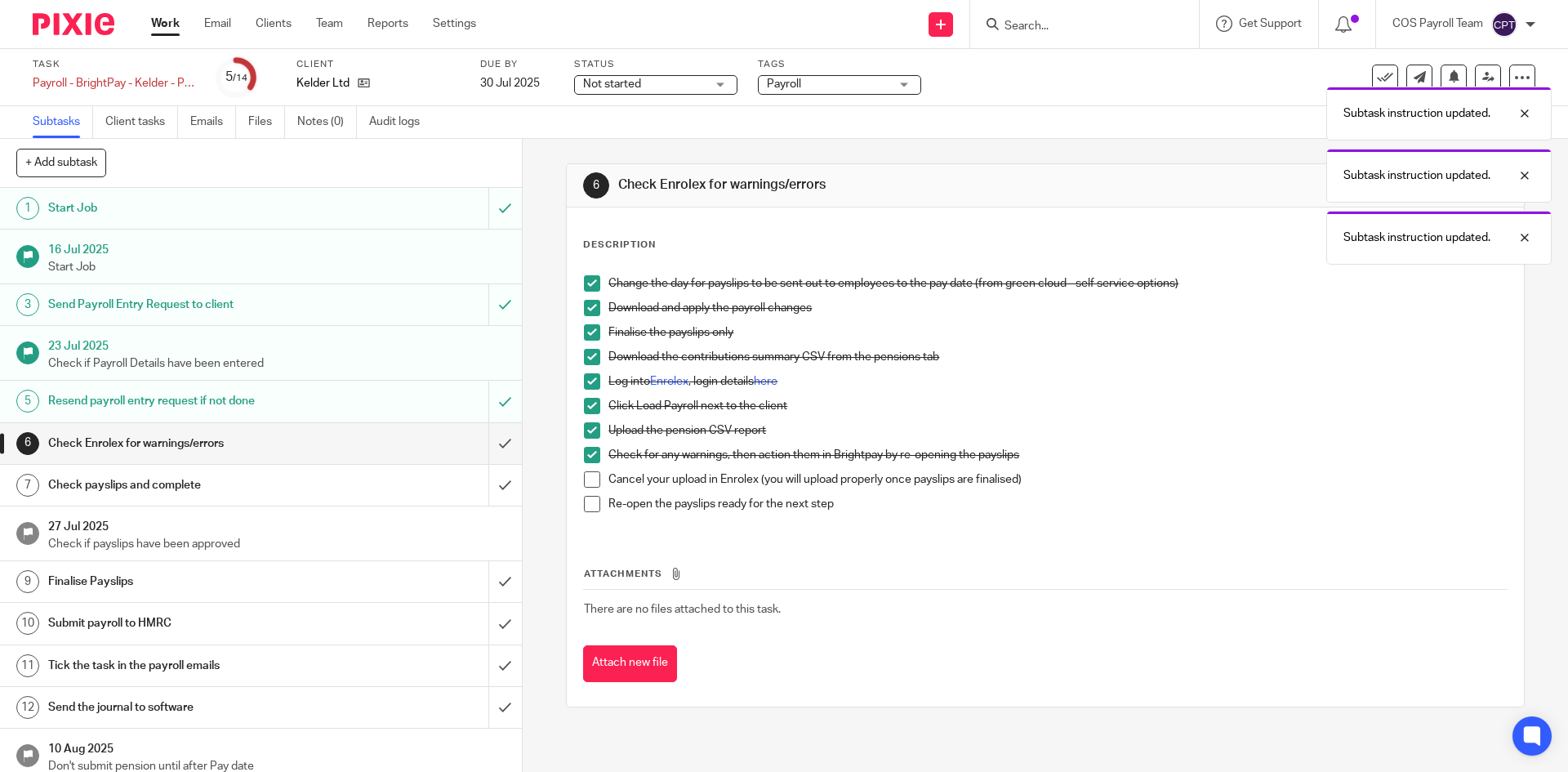 click at bounding box center [592, 480] 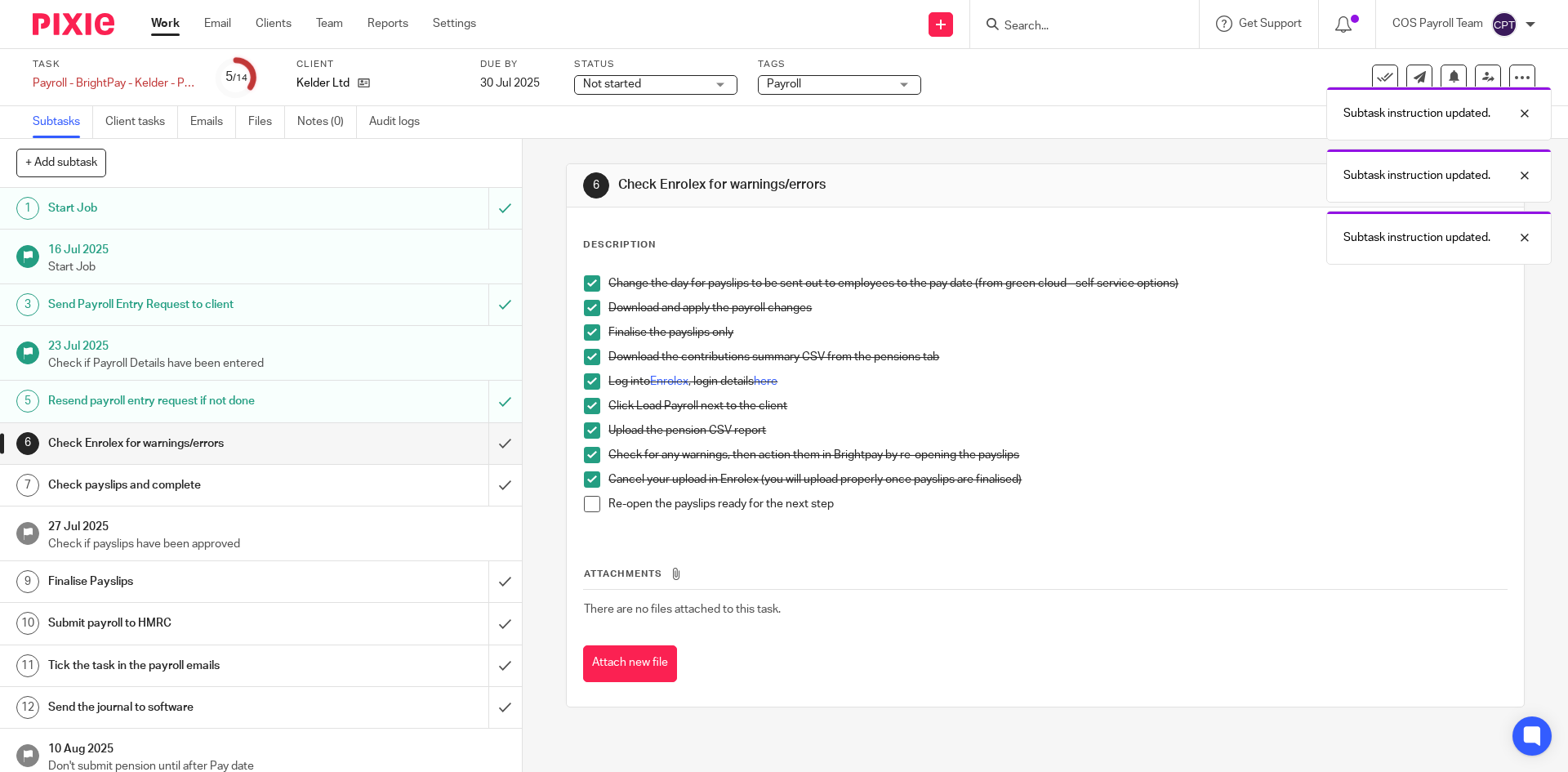 click at bounding box center [592, 504] 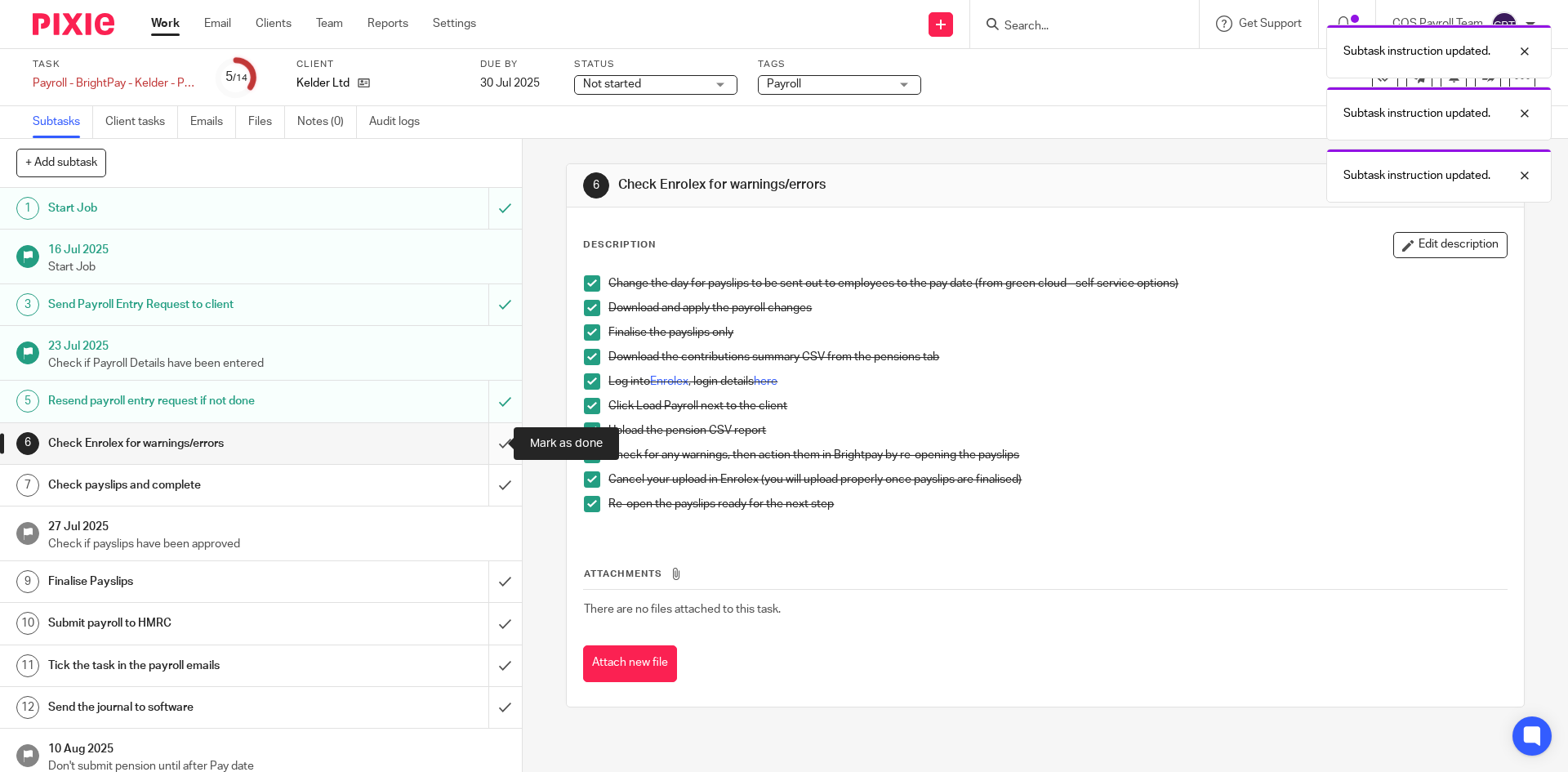 click at bounding box center [261, 444] 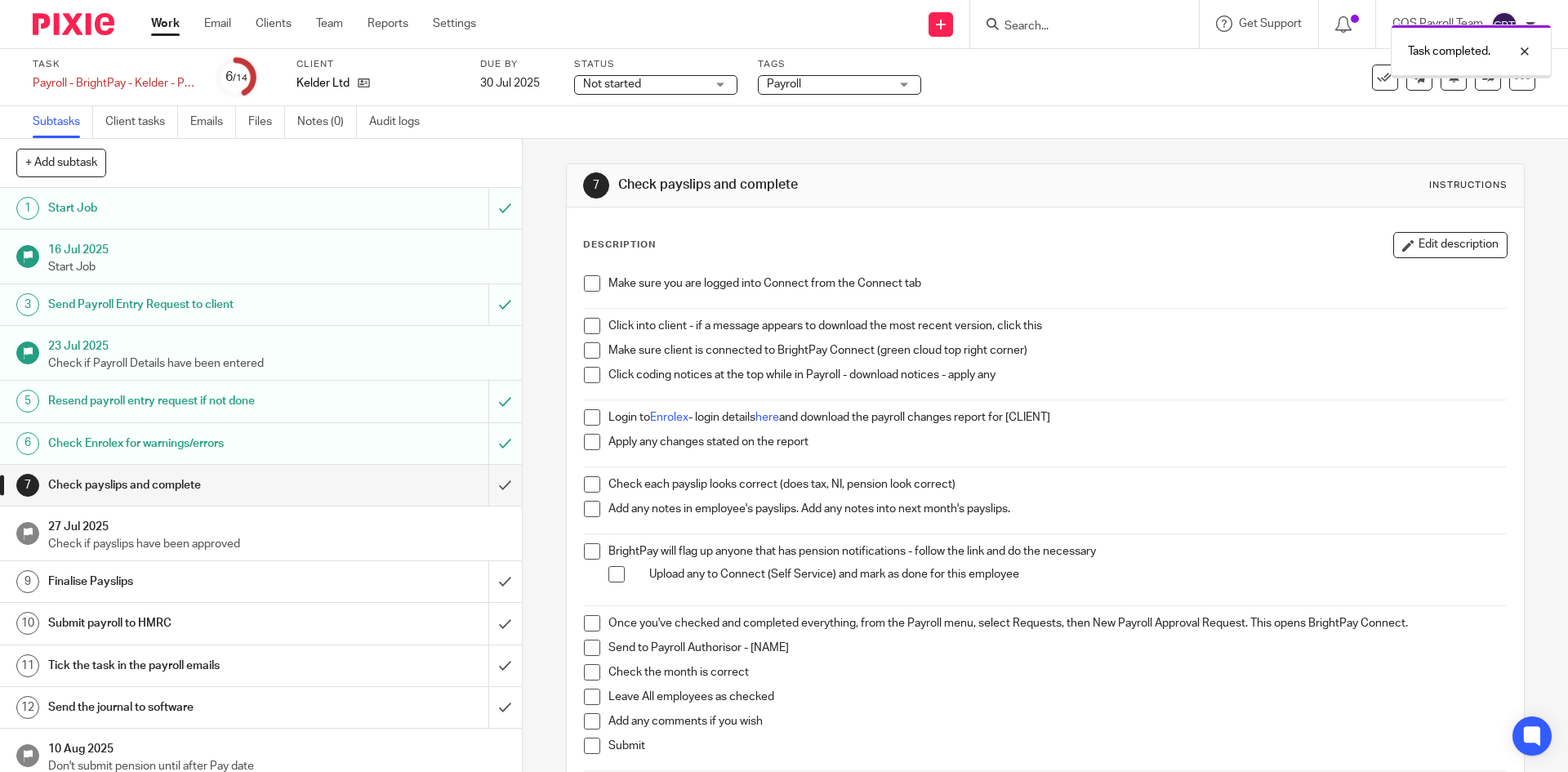scroll, scrollTop: 0, scrollLeft: 0, axis: both 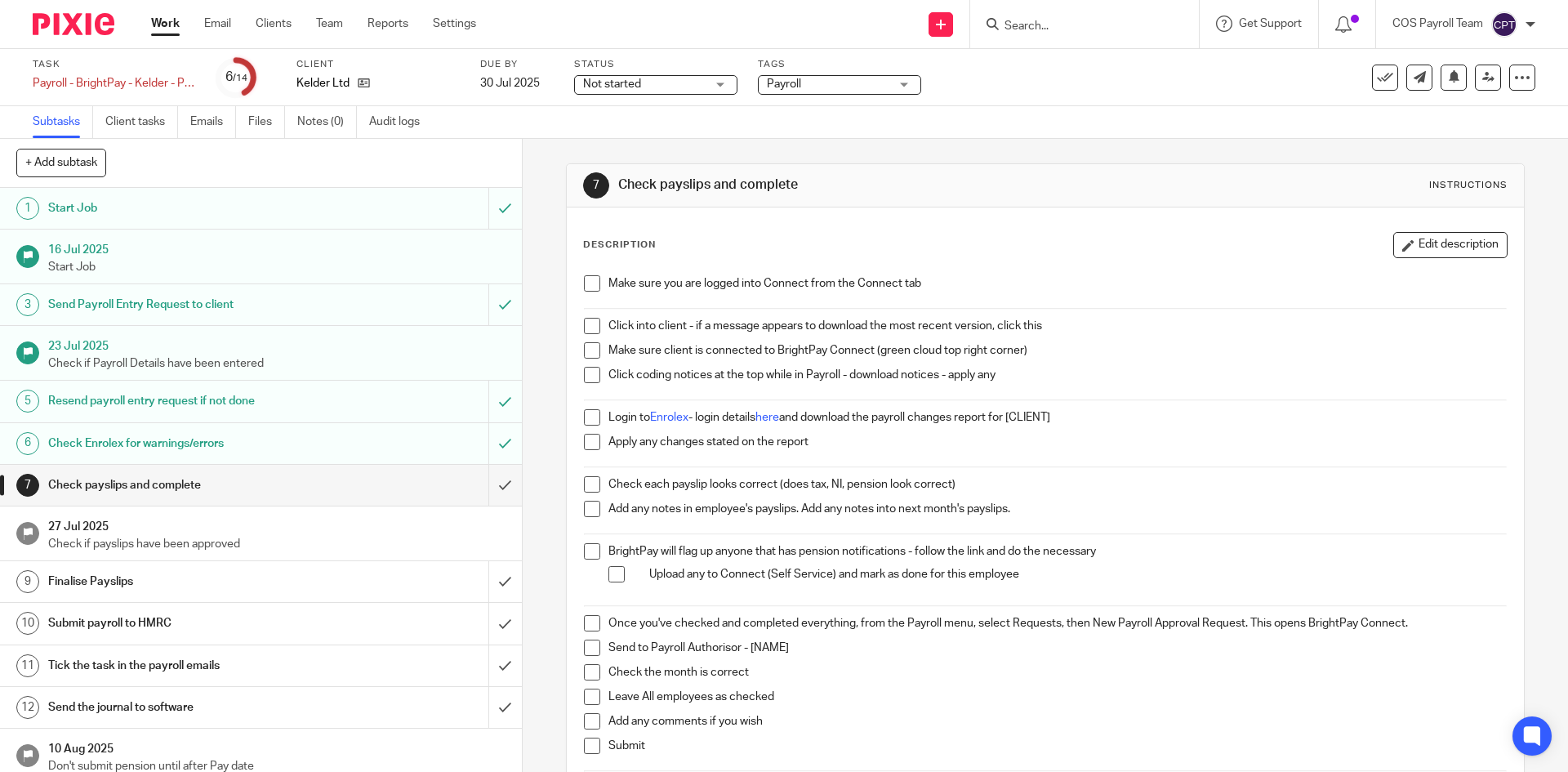 drag, startPoint x: 584, startPoint y: 281, endPoint x: 586, endPoint y: 303, distance: 22.090722 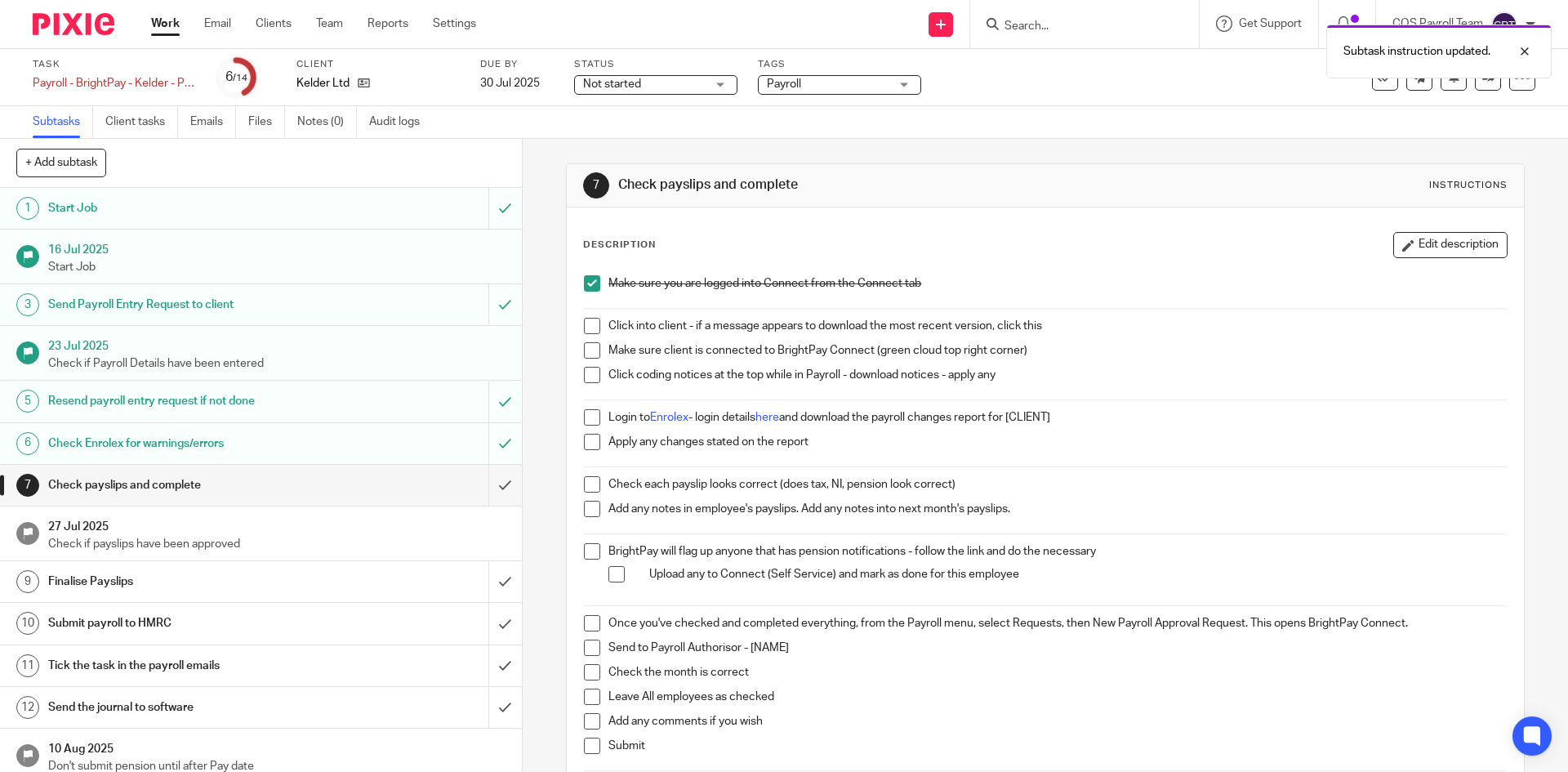 click at bounding box center [592, 326] 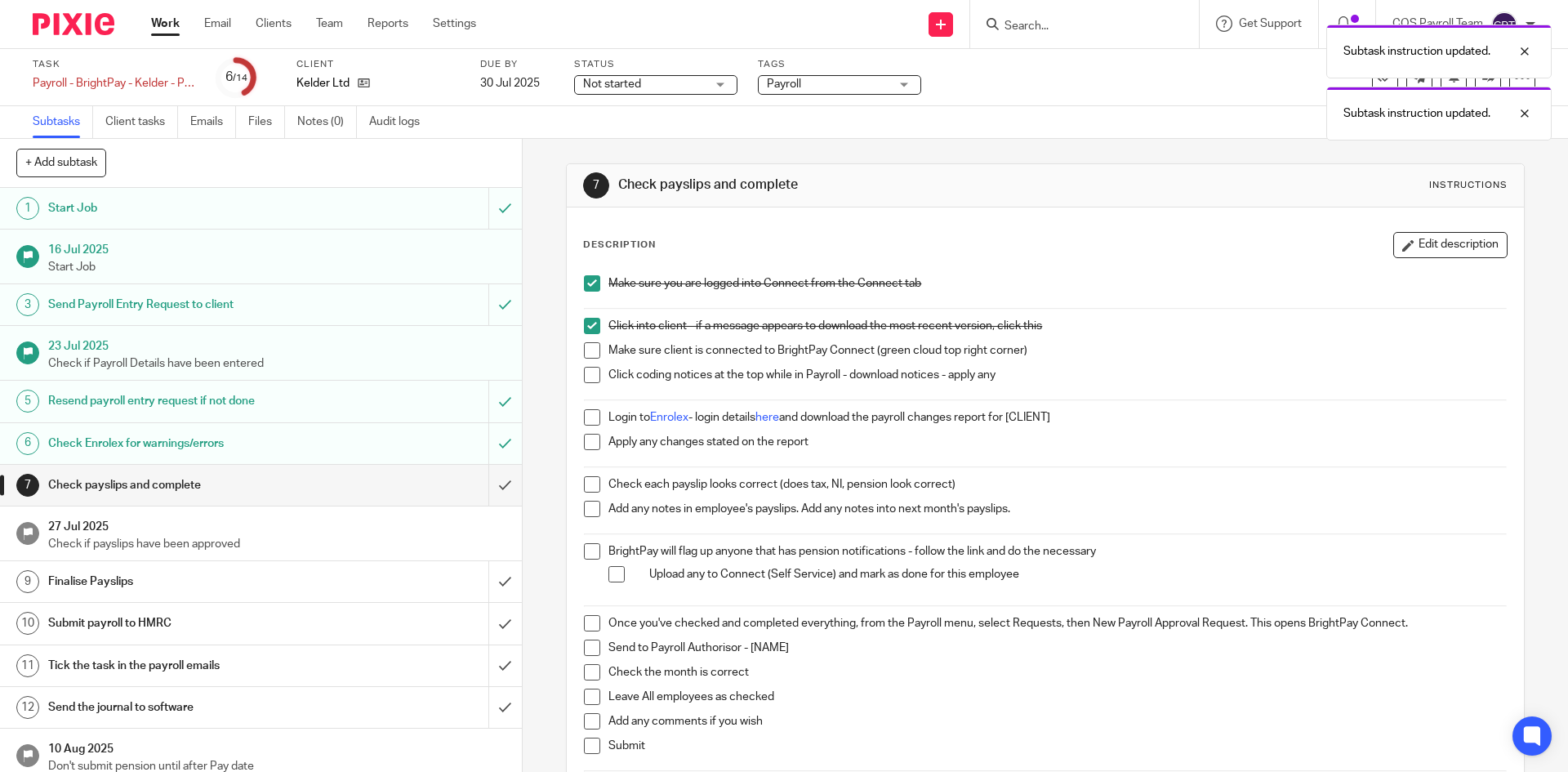 click at bounding box center (592, 350) 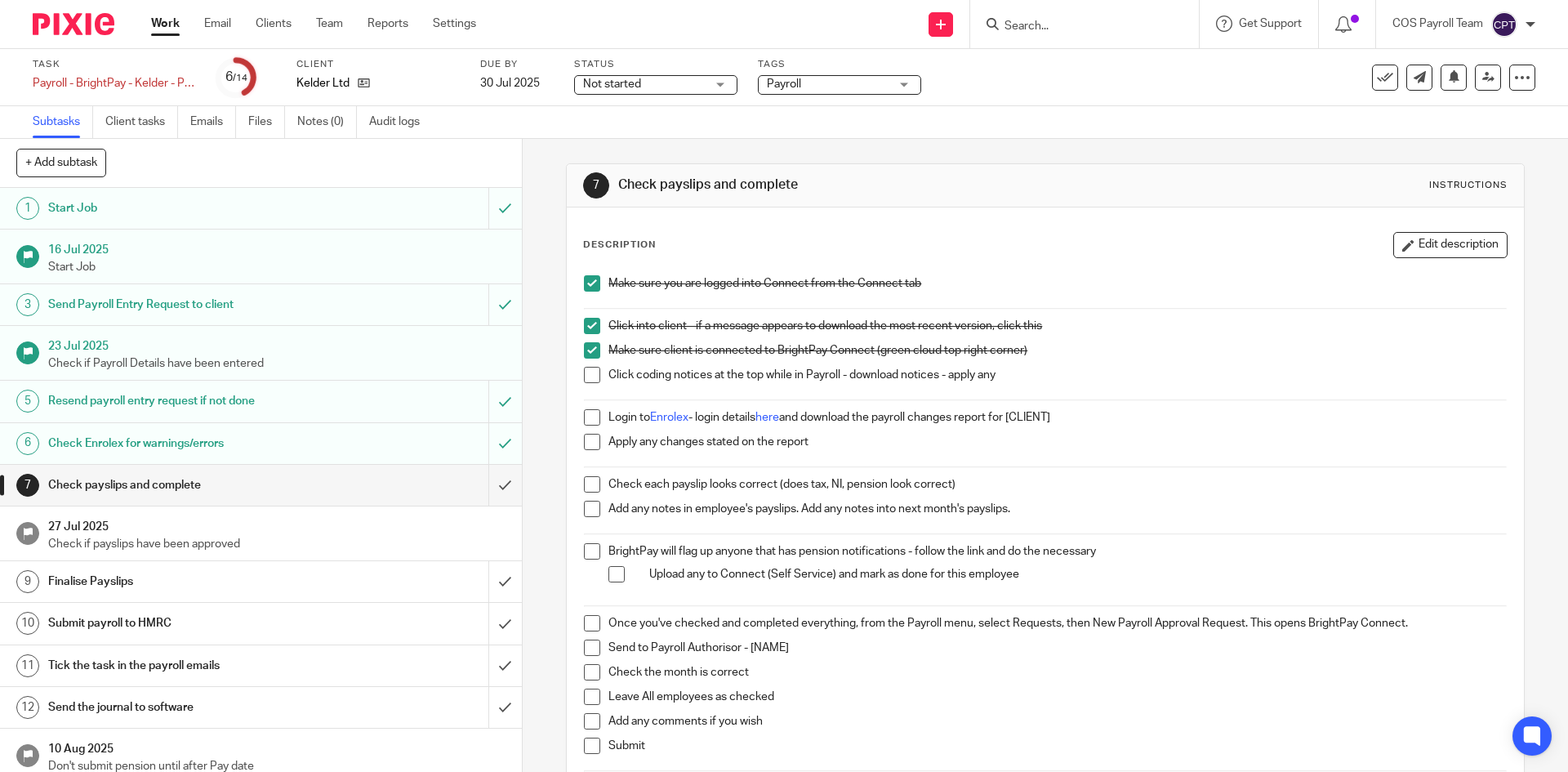 click at bounding box center (592, 375) 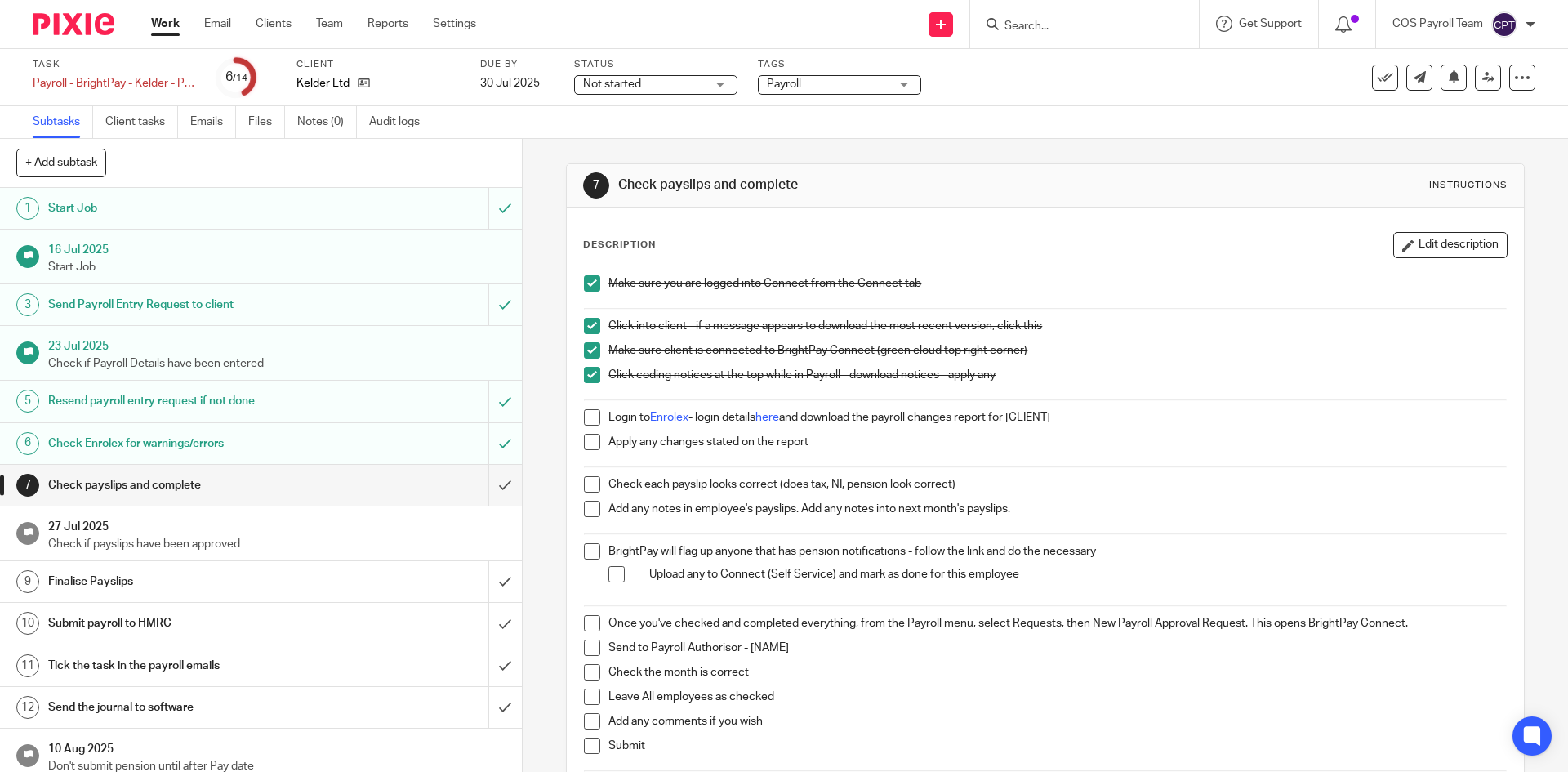 click on "Make sure you are logged into Connect from the Connect tab   Click into client - if a message appears to download the most recent version, click this   Make sure client is connected to BrightPay Connect (green cloud top right corner)   Click coding notices at the top while in Payroll - download notices - apply any   Login to  Enrolex  - login details  here  and download the payroll changes report for Kelder   Apply any changes stated on the report   Check each payslip looks correct (does tax, NI, pension look correct)   Add any notes in employee's payslips. Add any notes into next month's payslips.   BrightPay will flag up anyone that has pension notifications - follow the link and do the necessary   Upload any to Connect (Self Service) and mark as done for this employee   Once you've checked and completed everything, from the Payroll menu, select Requests, then New Payroll Approval Request. This opens BrightPay Connect.   Send to Payroll Authorisor - Fred Davids   Check the month is correct       Submit" at bounding box center (1045, 529) 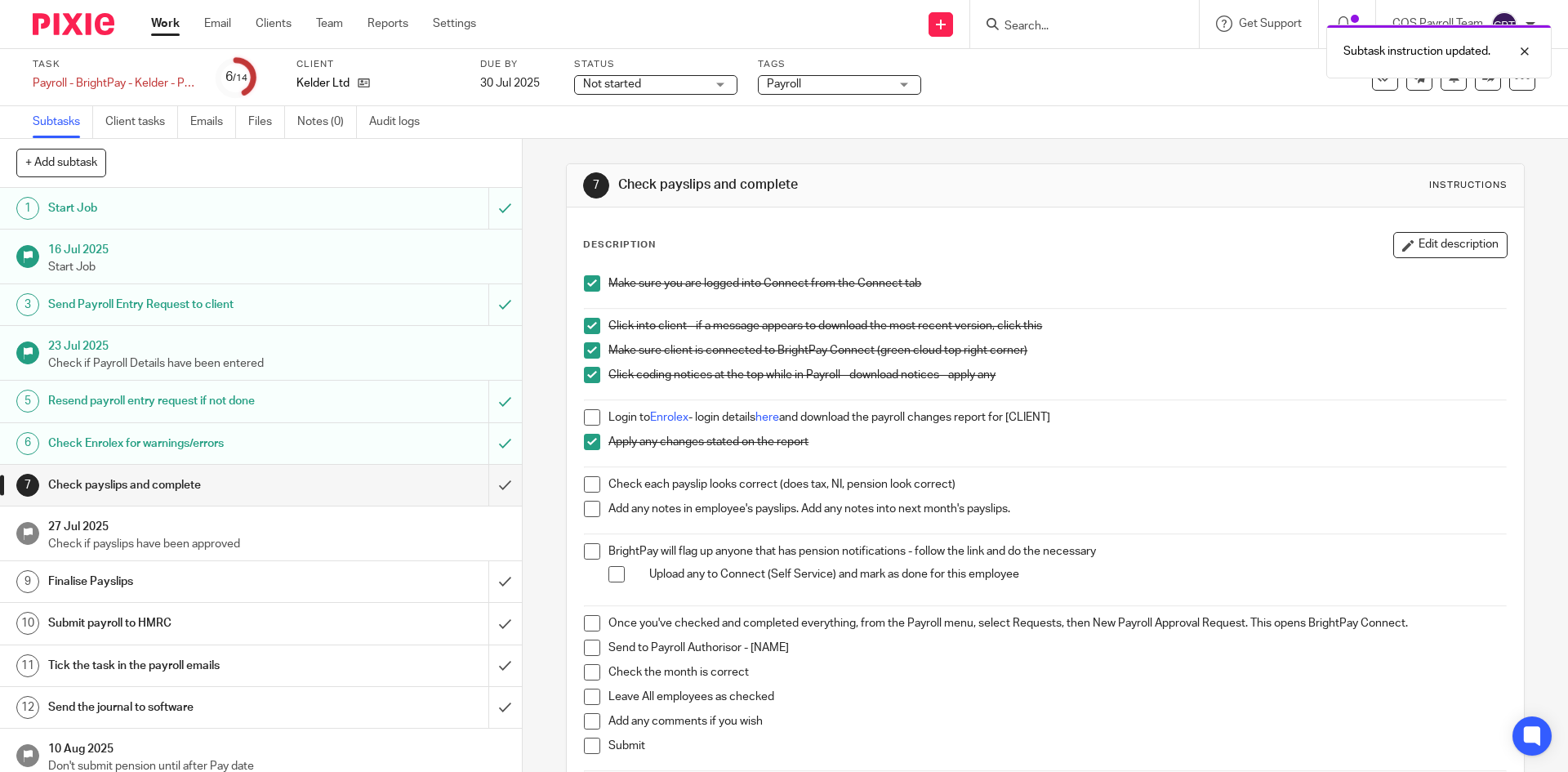 click at bounding box center (592, 417) 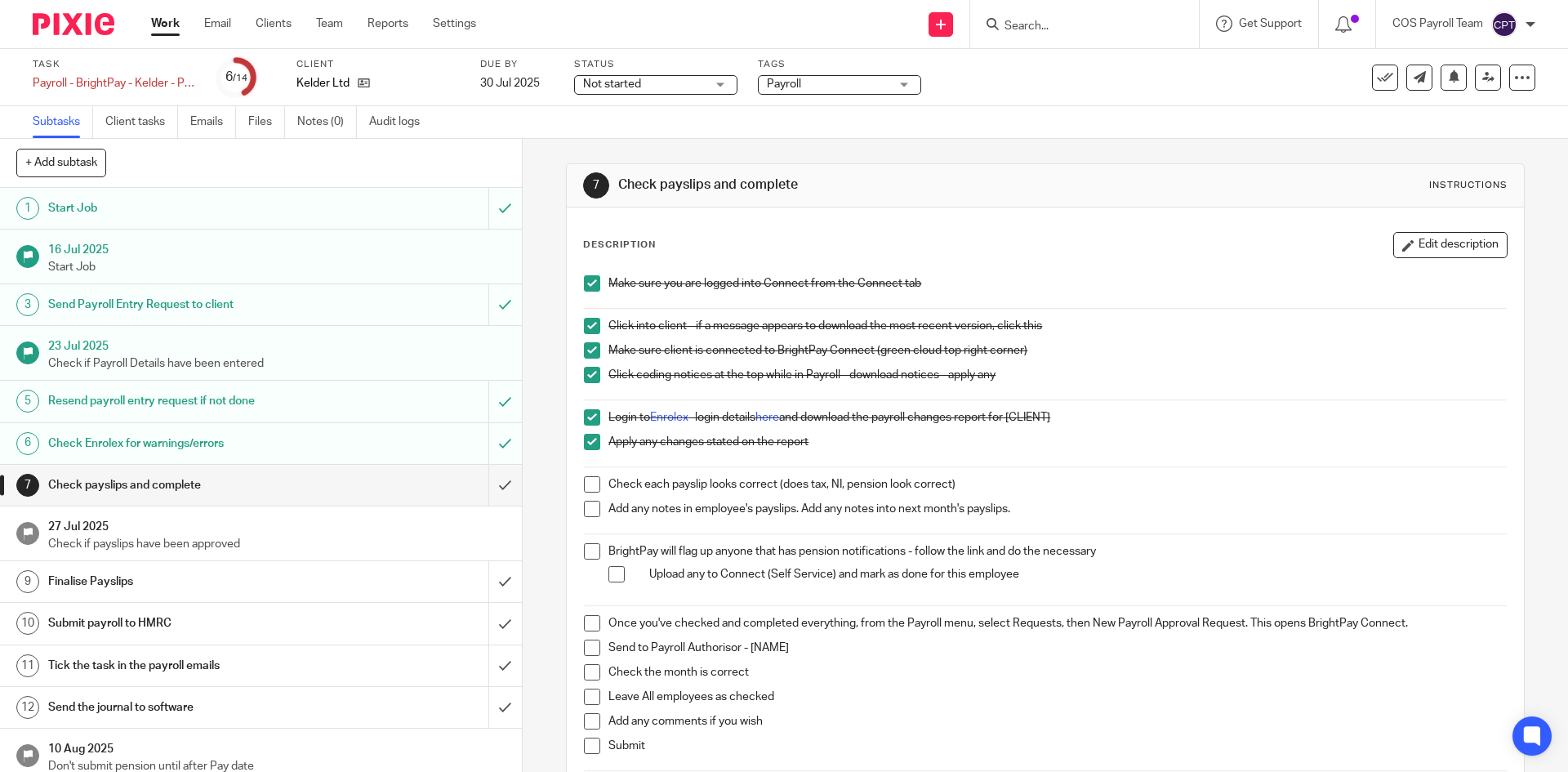click at bounding box center [592, 484] 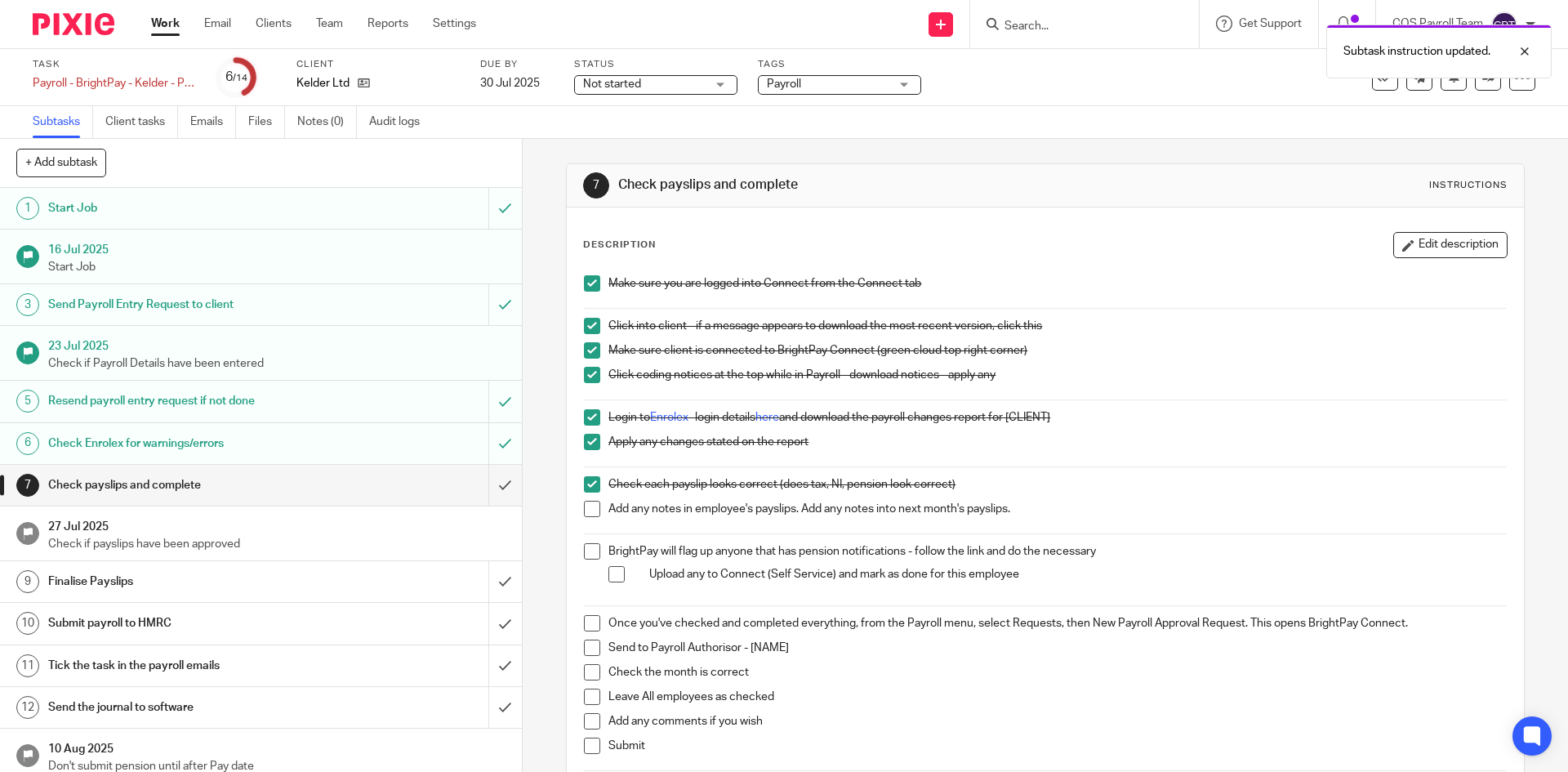 click at bounding box center (592, 509) 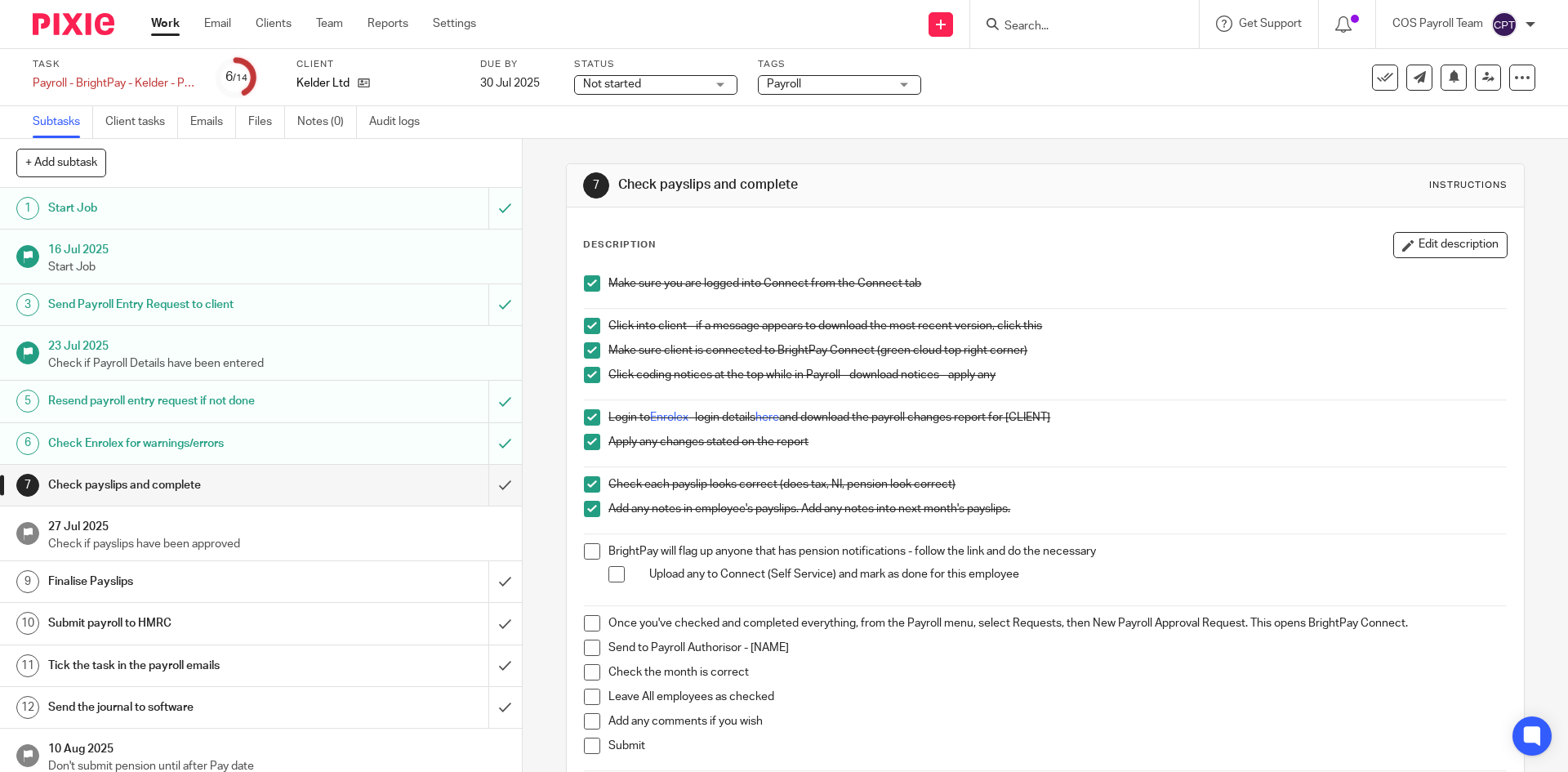 click at bounding box center (592, 551) 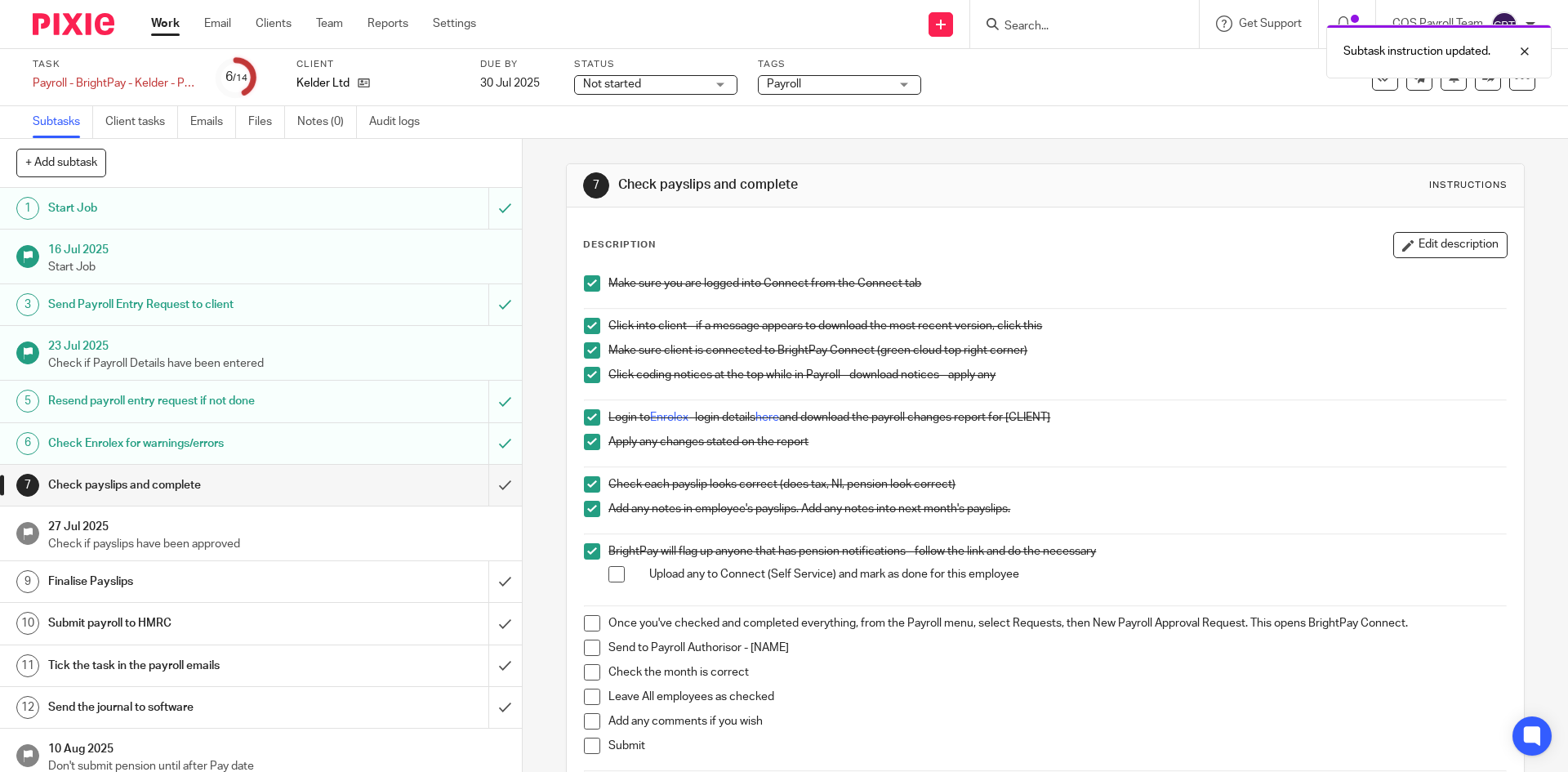 click at bounding box center (617, 574) 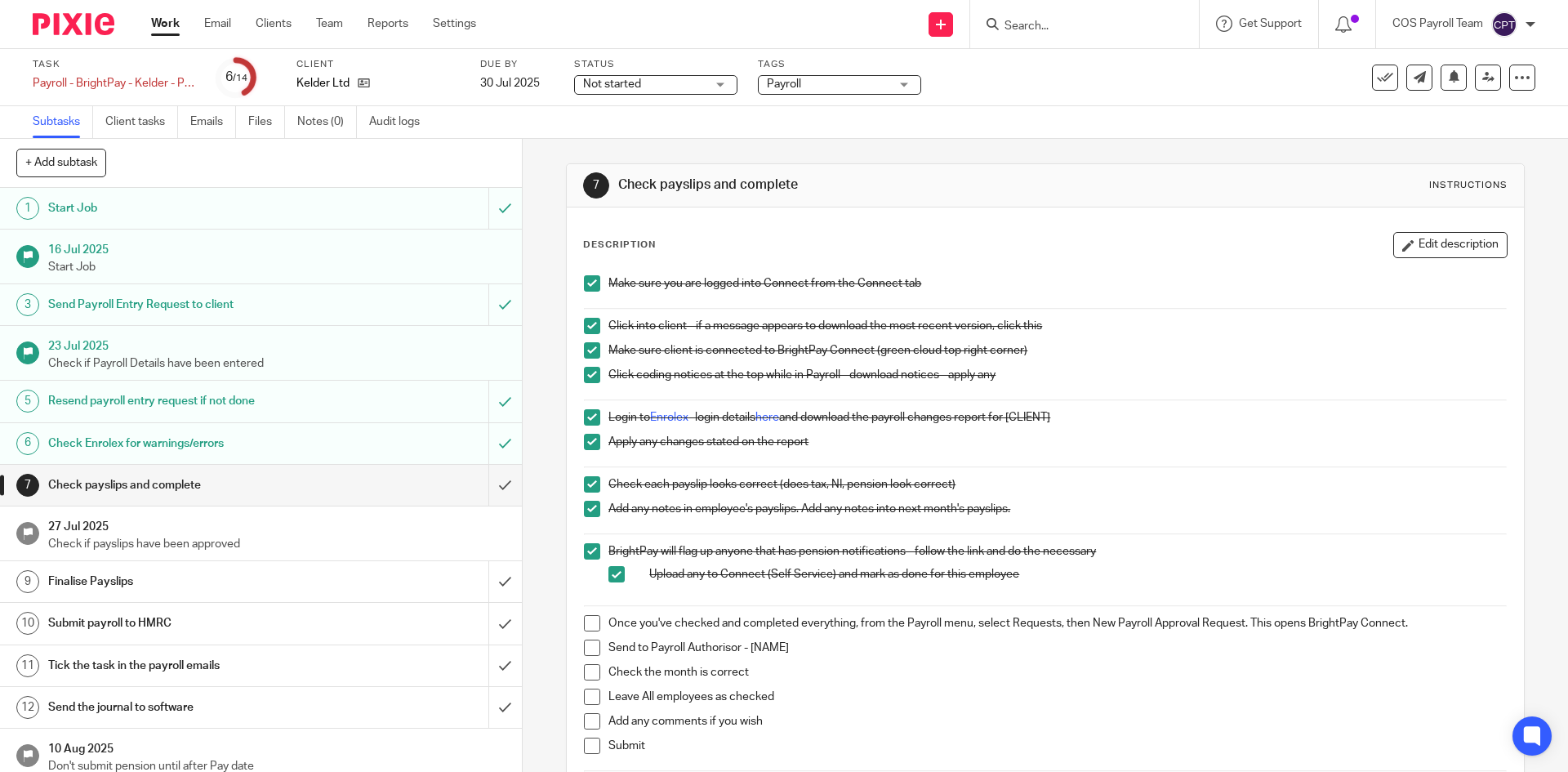 drag, startPoint x: 586, startPoint y: 623, endPoint x: 587, endPoint y: 636, distance: 13.038405 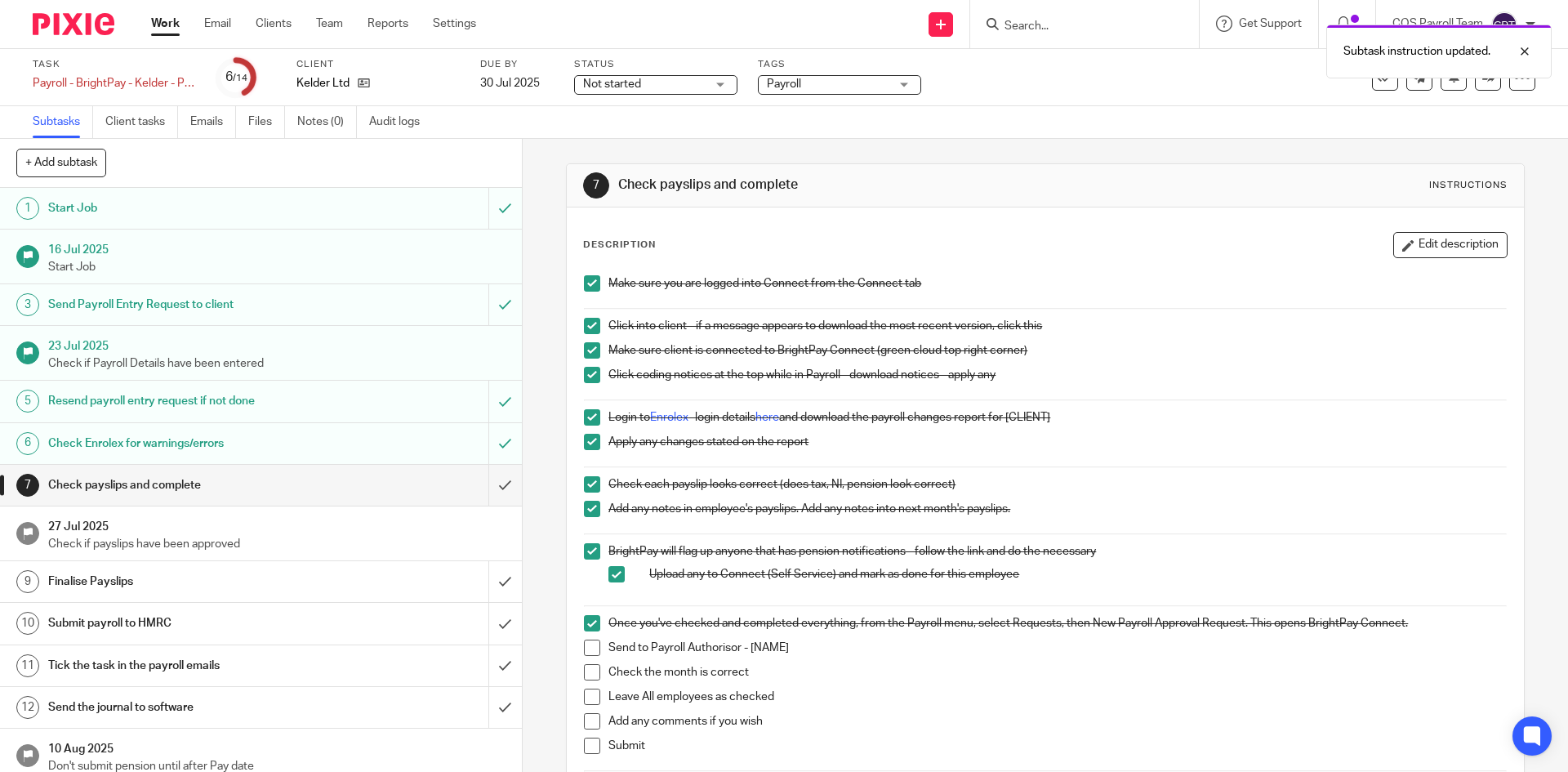 click at bounding box center [592, 648] 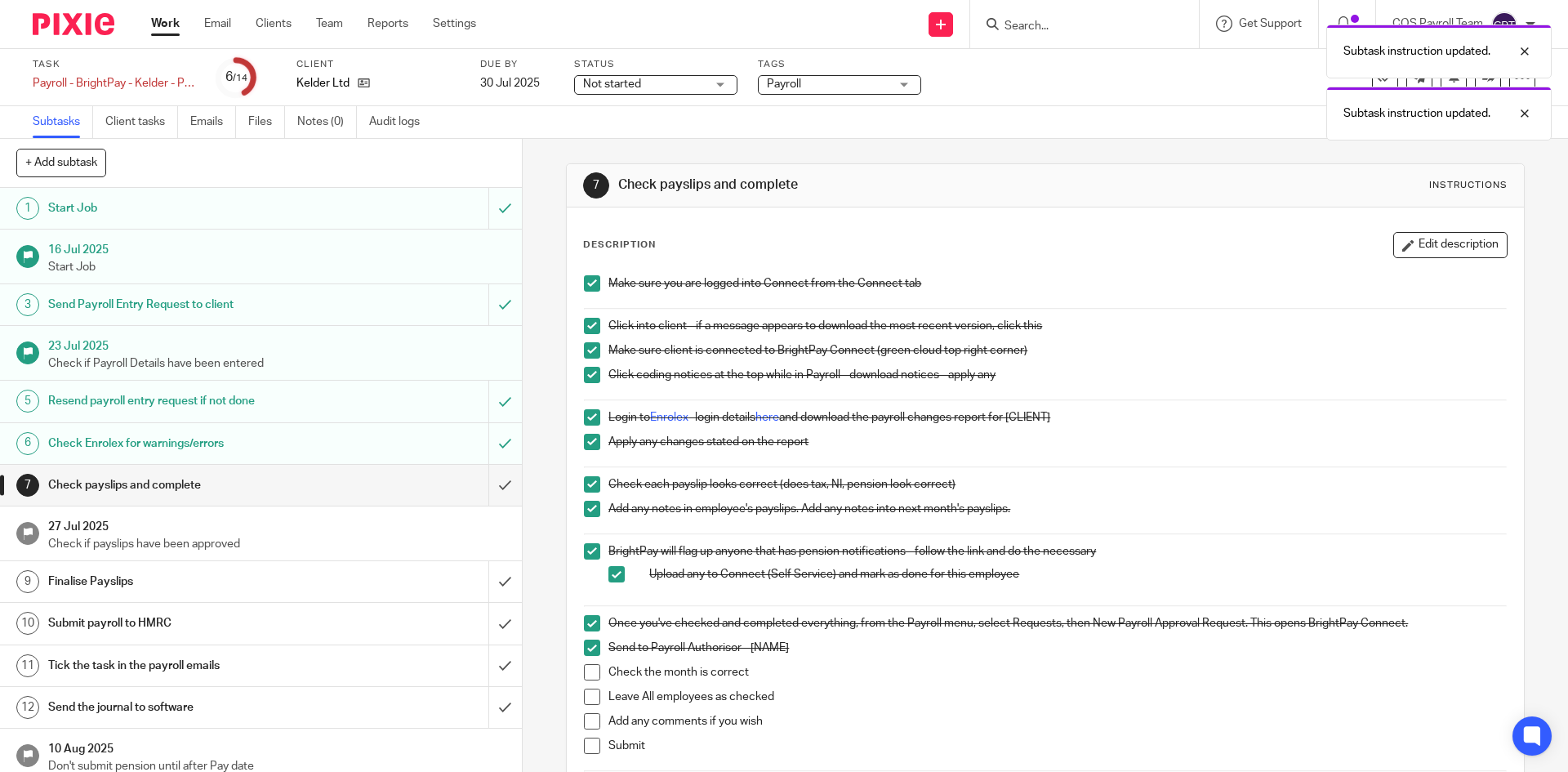 drag, startPoint x: 587, startPoint y: 669, endPoint x: 594, endPoint y: 685, distance: 17.464249 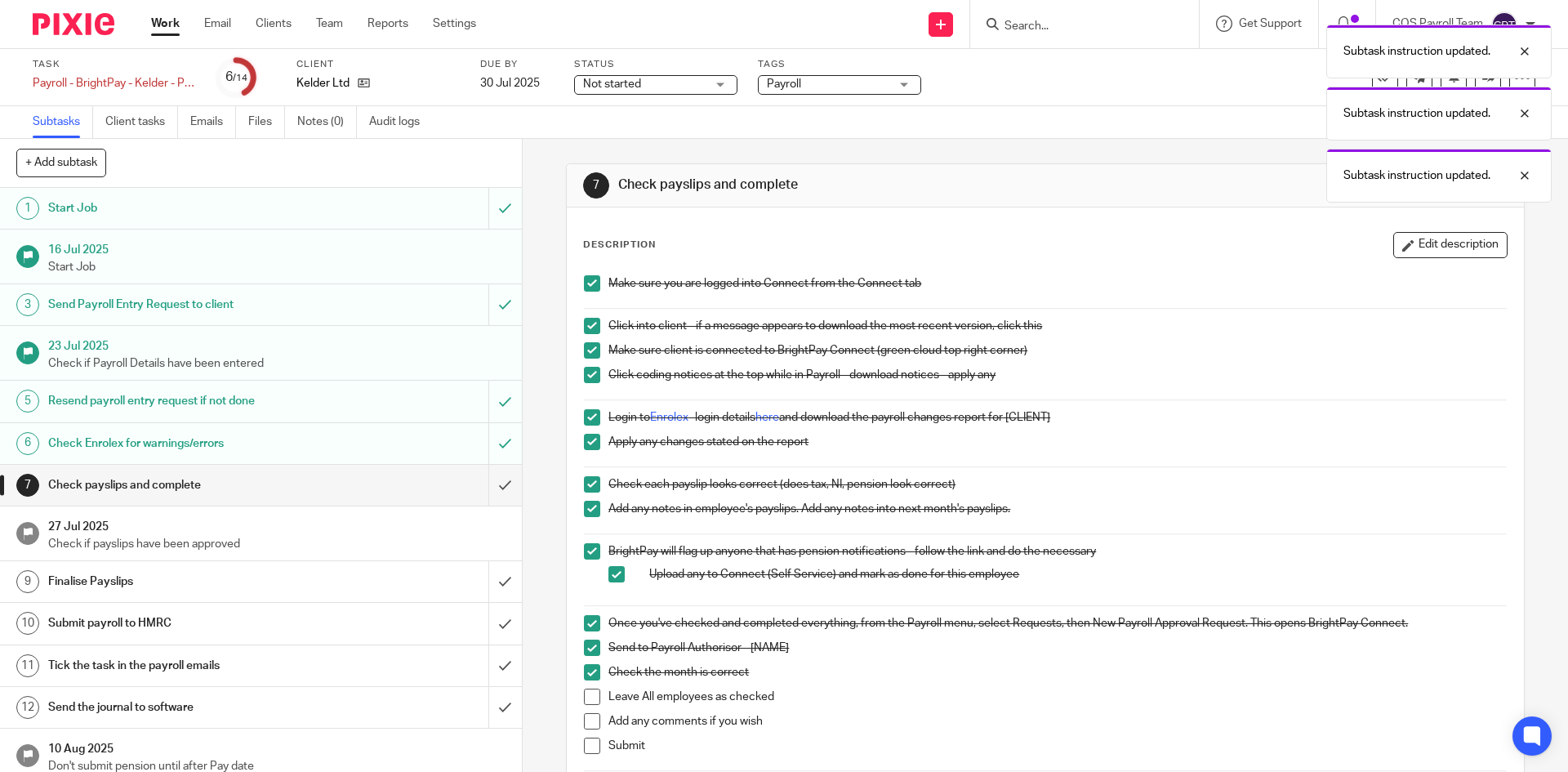 drag, startPoint x: 592, startPoint y: 694, endPoint x: 590, endPoint y: 716, distance: 22.090722 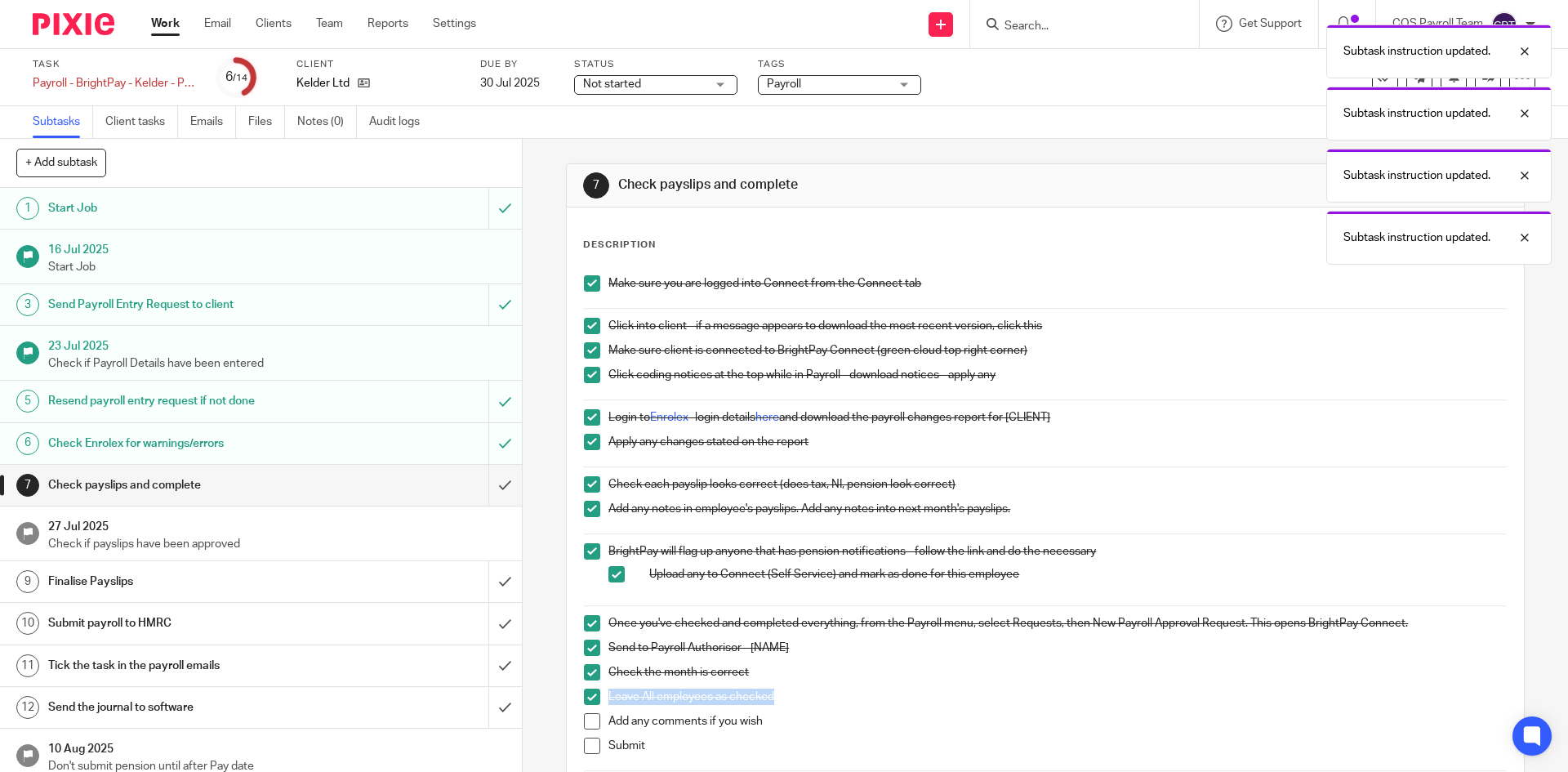 click at bounding box center [592, 746] 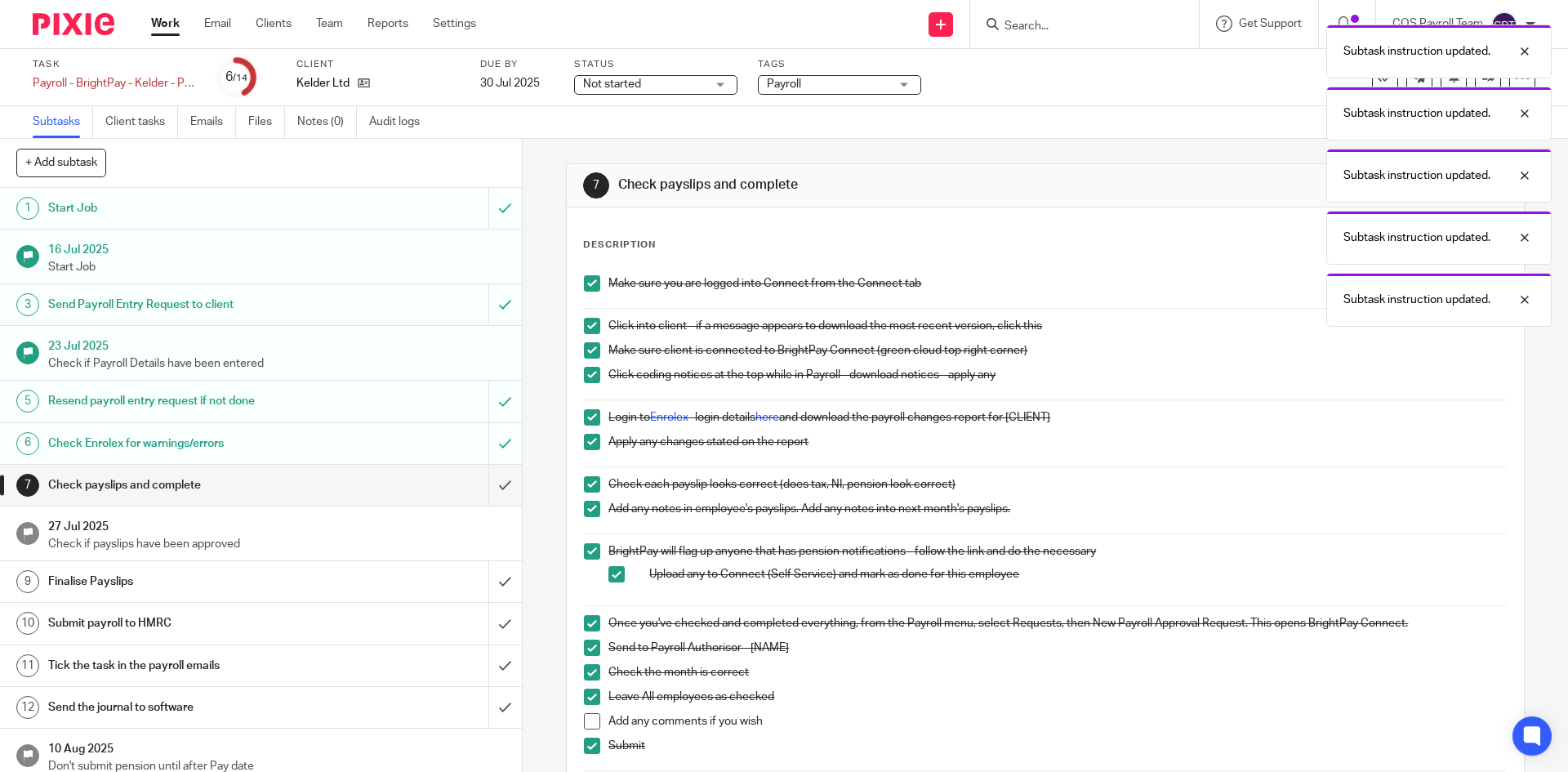 click at bounding box center (592, 721) 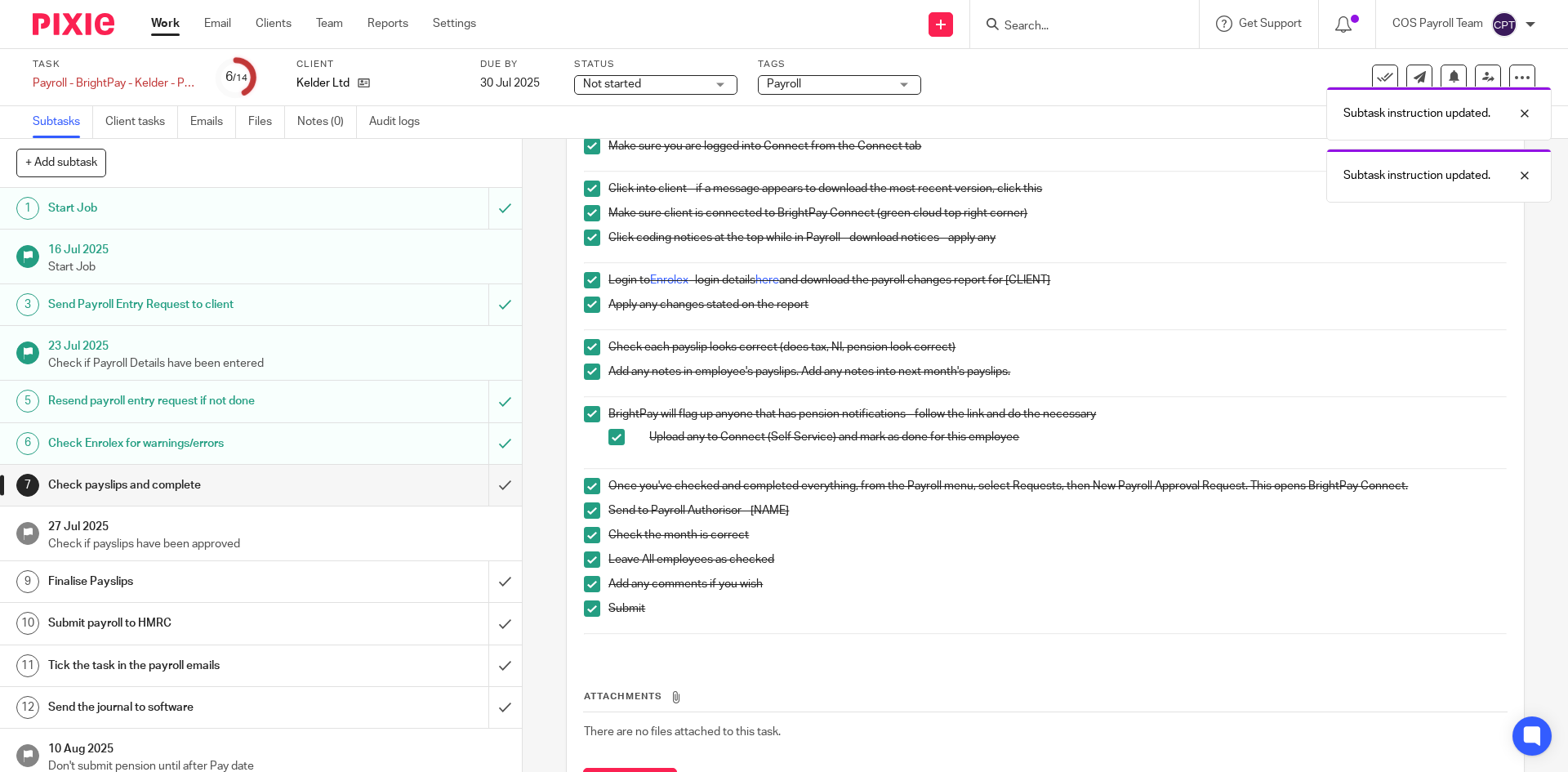 scroll, scrollTop: 0, scrollLeft: 0, axis: both 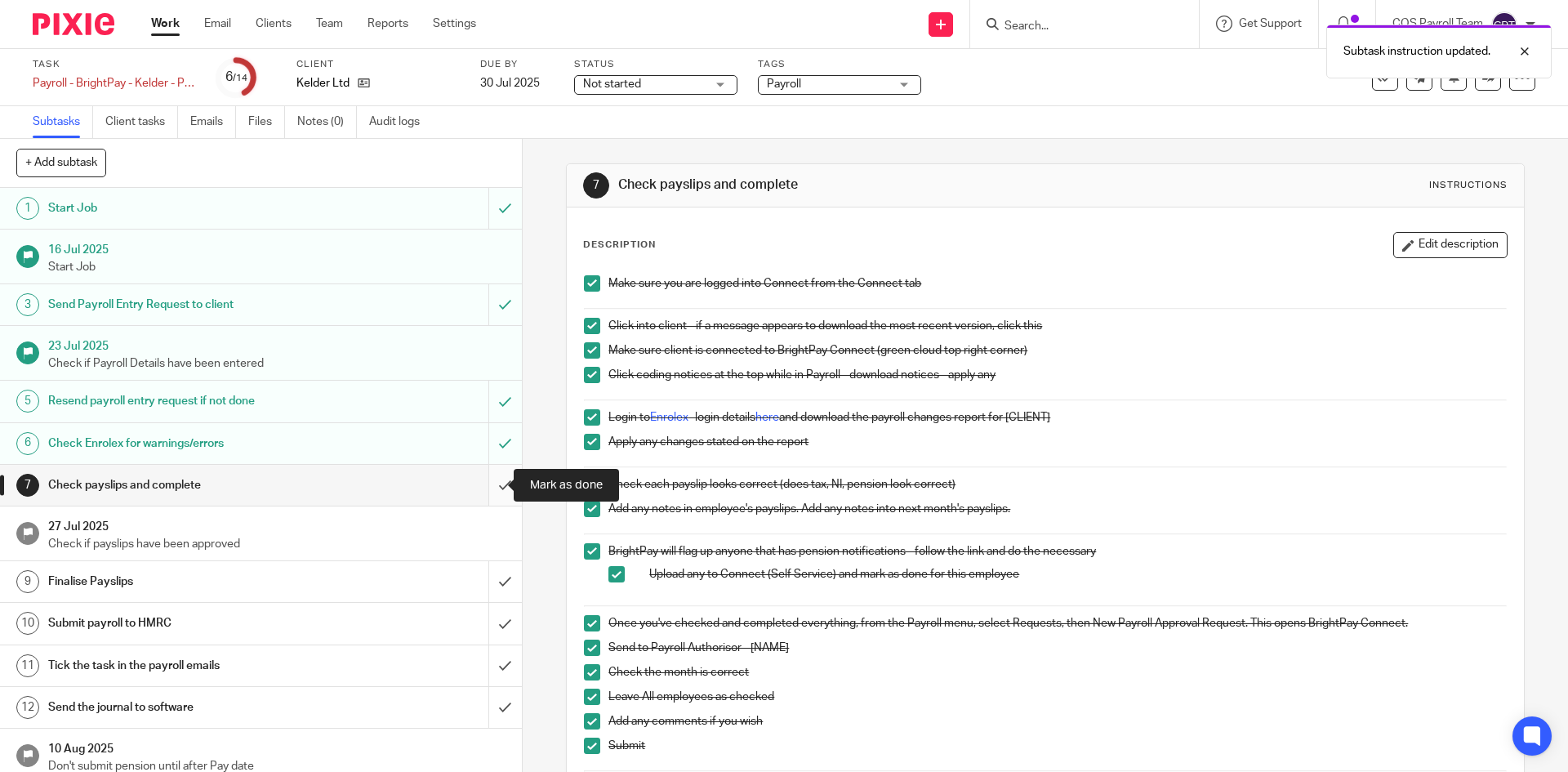 click at bounding box center [261, 485] 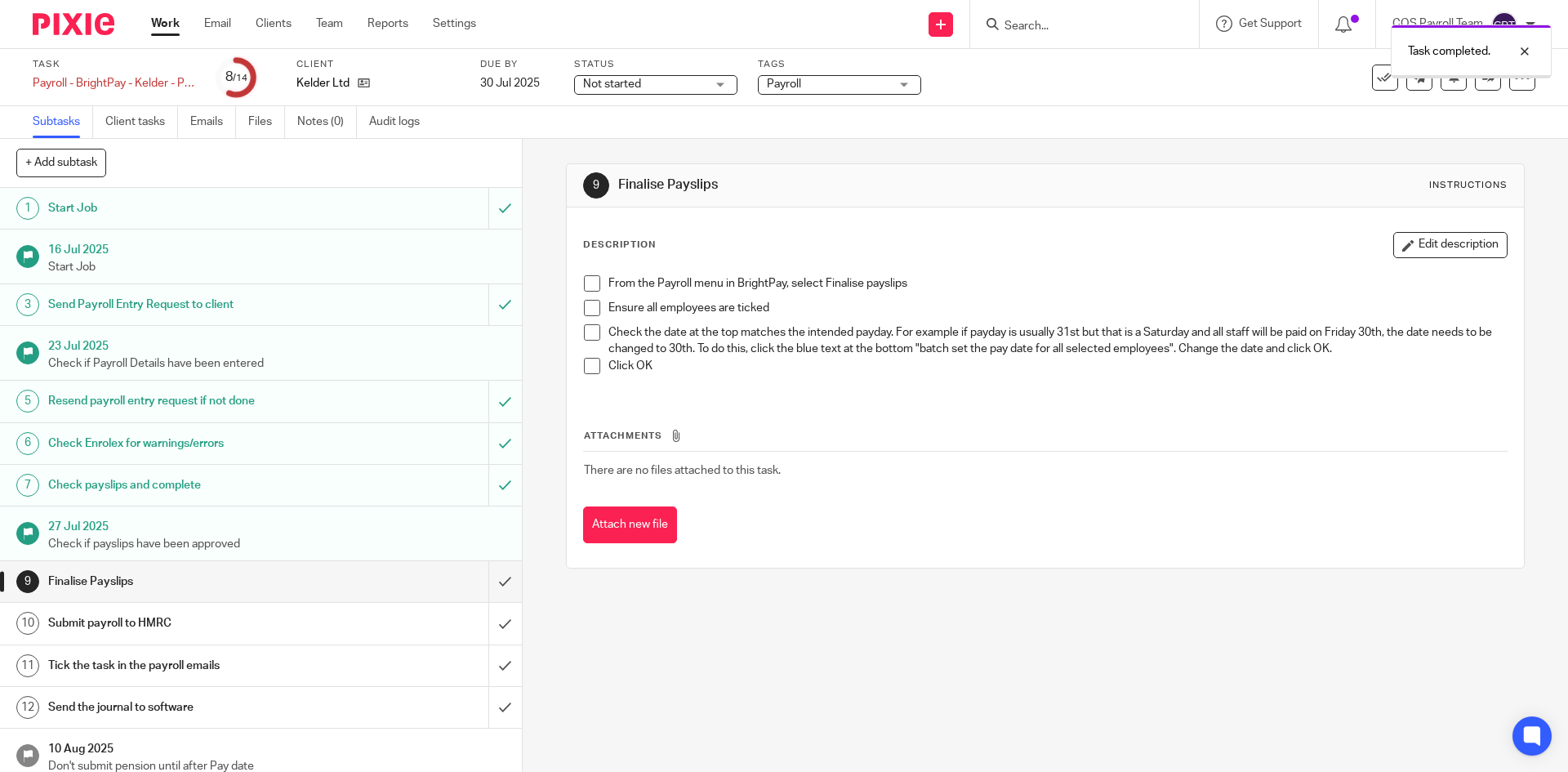 scroll, scrollTop: 0, scrollLeft: 0, axis: both 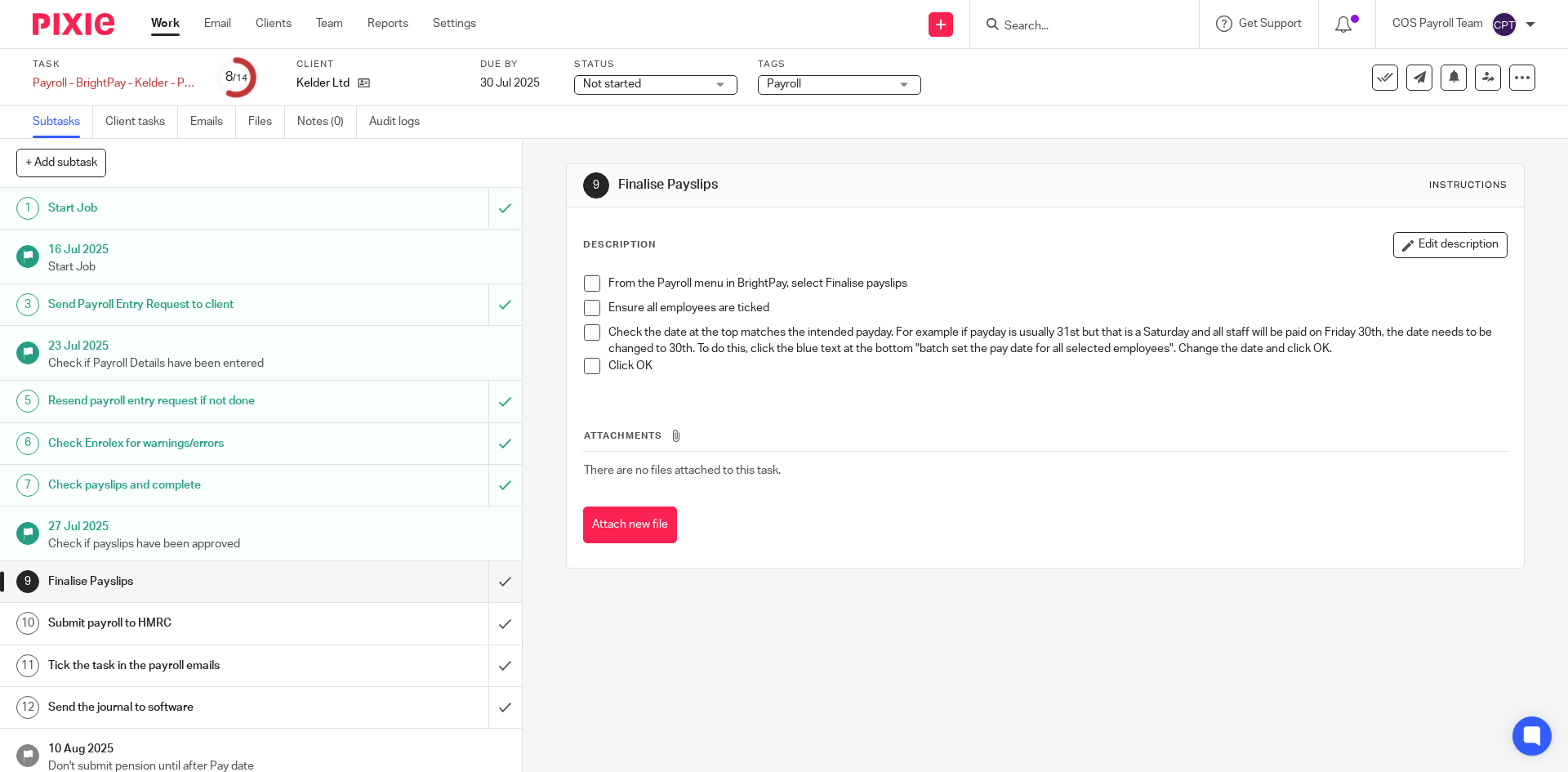 click on "Work" at bounding box center (165, 24) 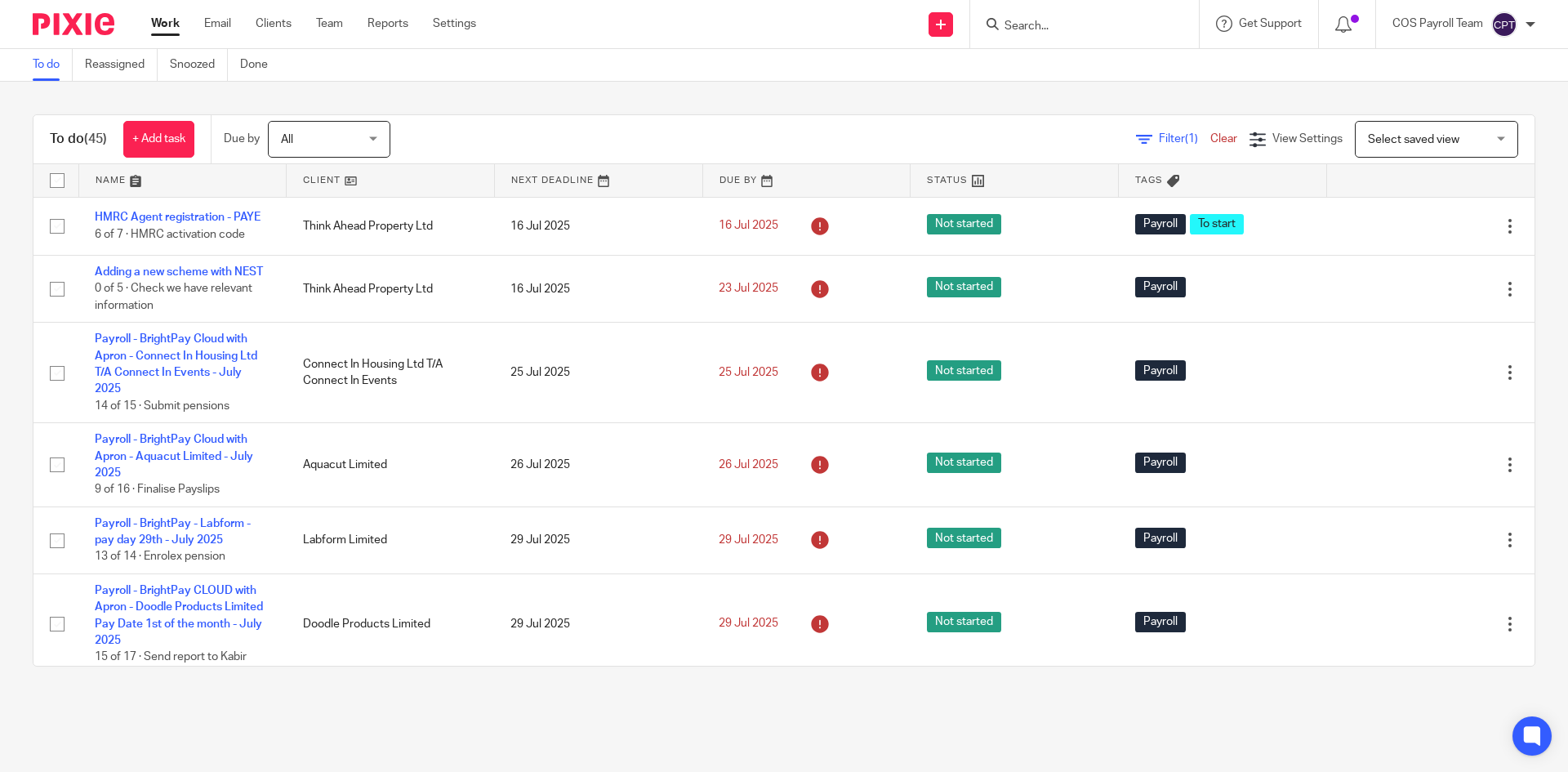 scroll, scrollTop: 0, scrollLeft: 0, axis: both 